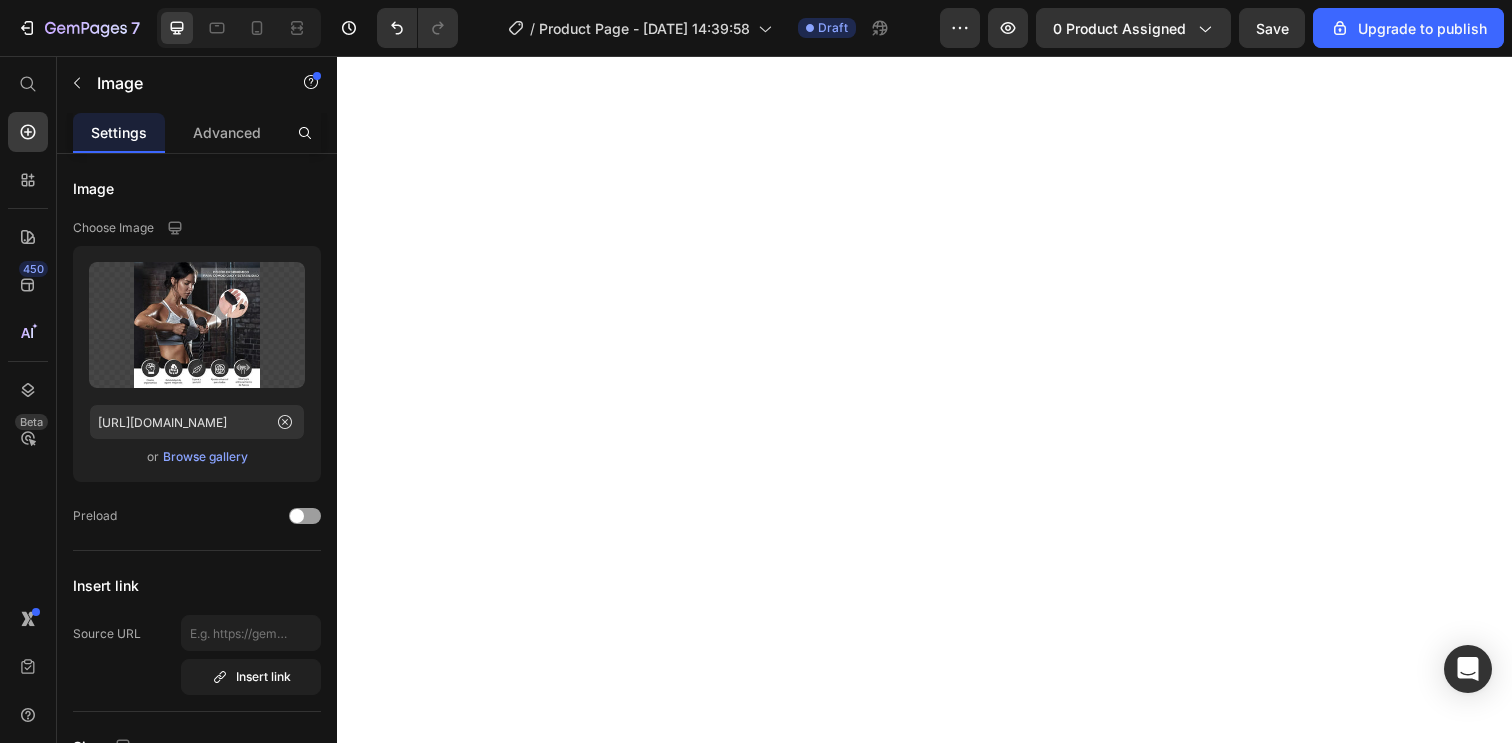 scroll, scrollTop: 0, scrollLeft: 0, axis: both 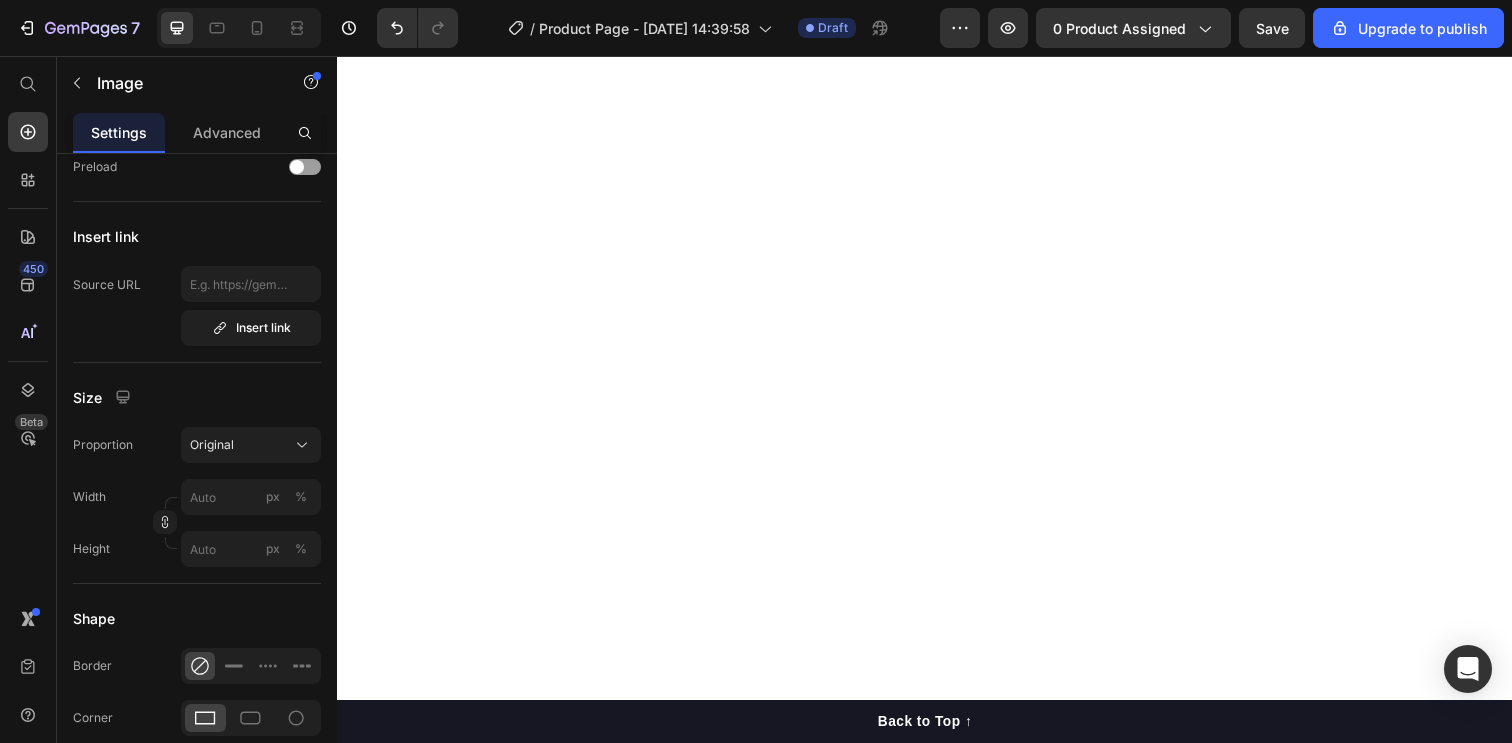 click on "Diseño ergonómico" at bounding box center (451, -82) 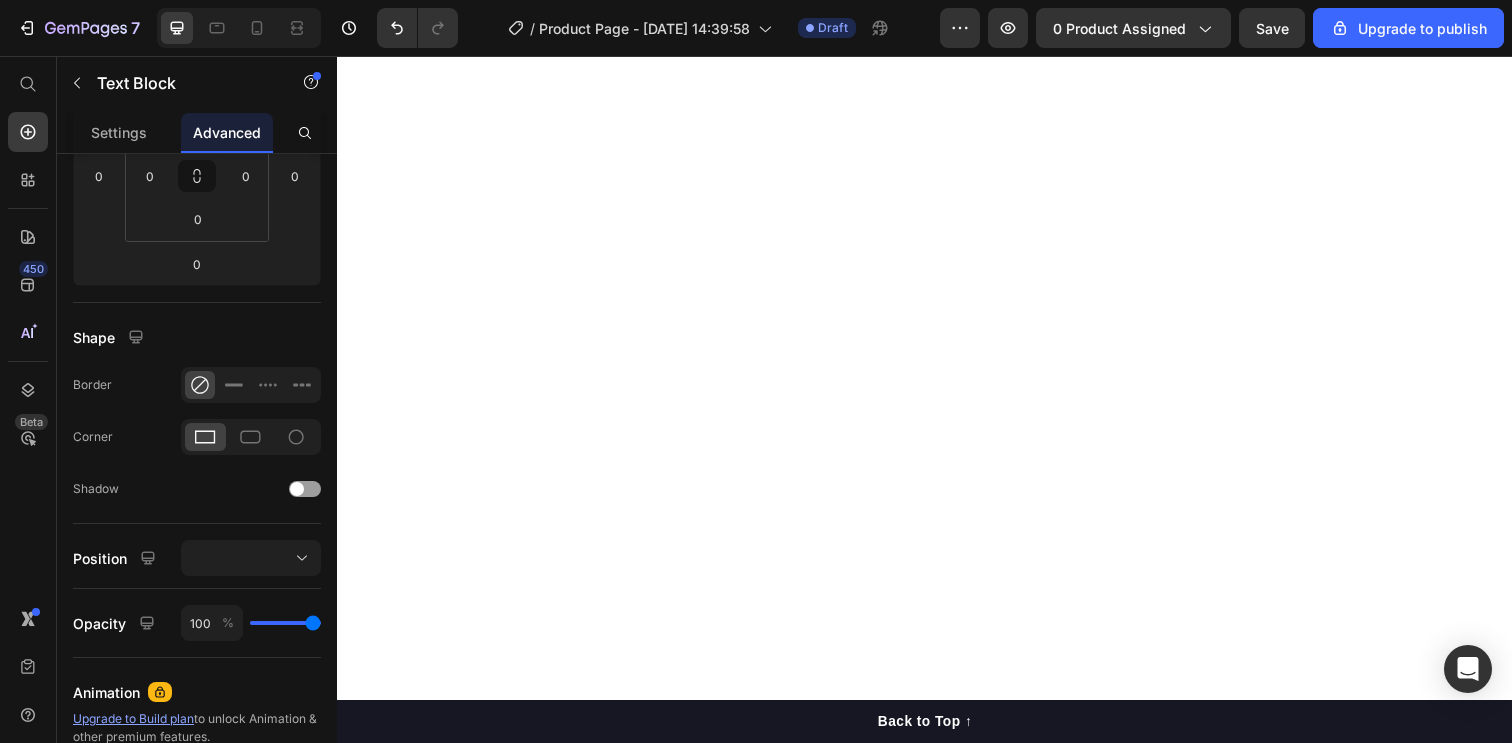 click on "Diseño ergonómico" at bounding box center [451, -82] 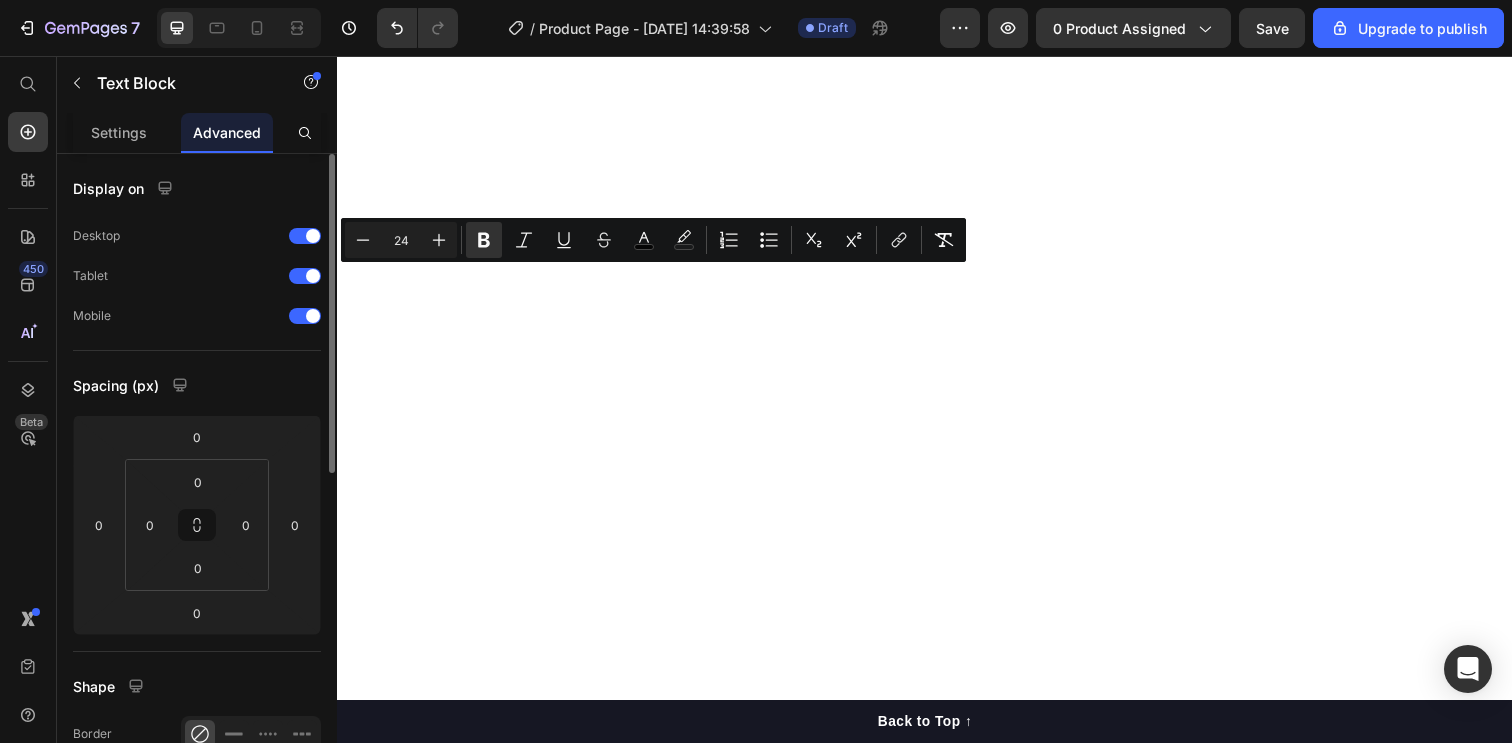 click on "Diseño ergonómico" at bounding box center (937, -79) 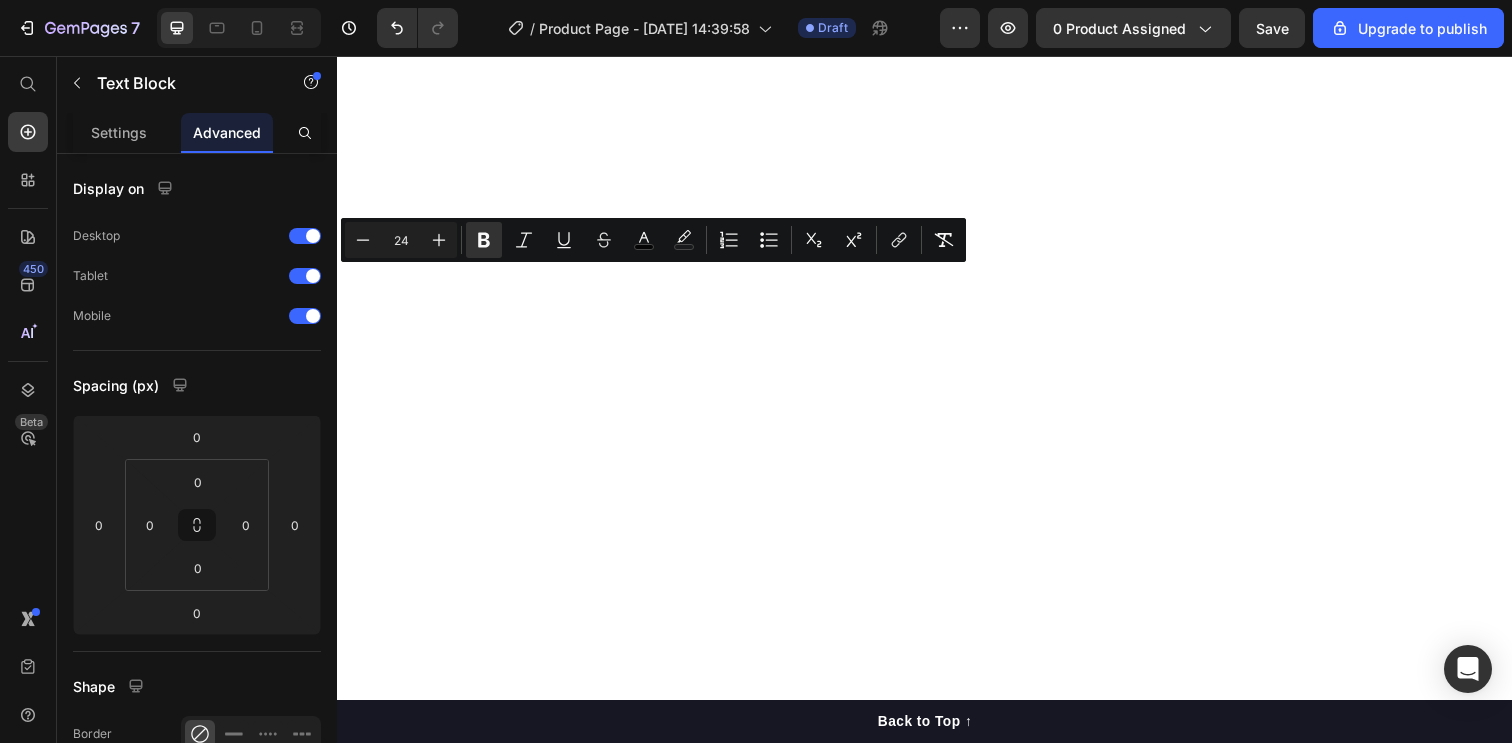 drag, startPoint x: 566, startPoint y: 288, endPoint x: 345, endPoint y: 289, distance: 221.00226 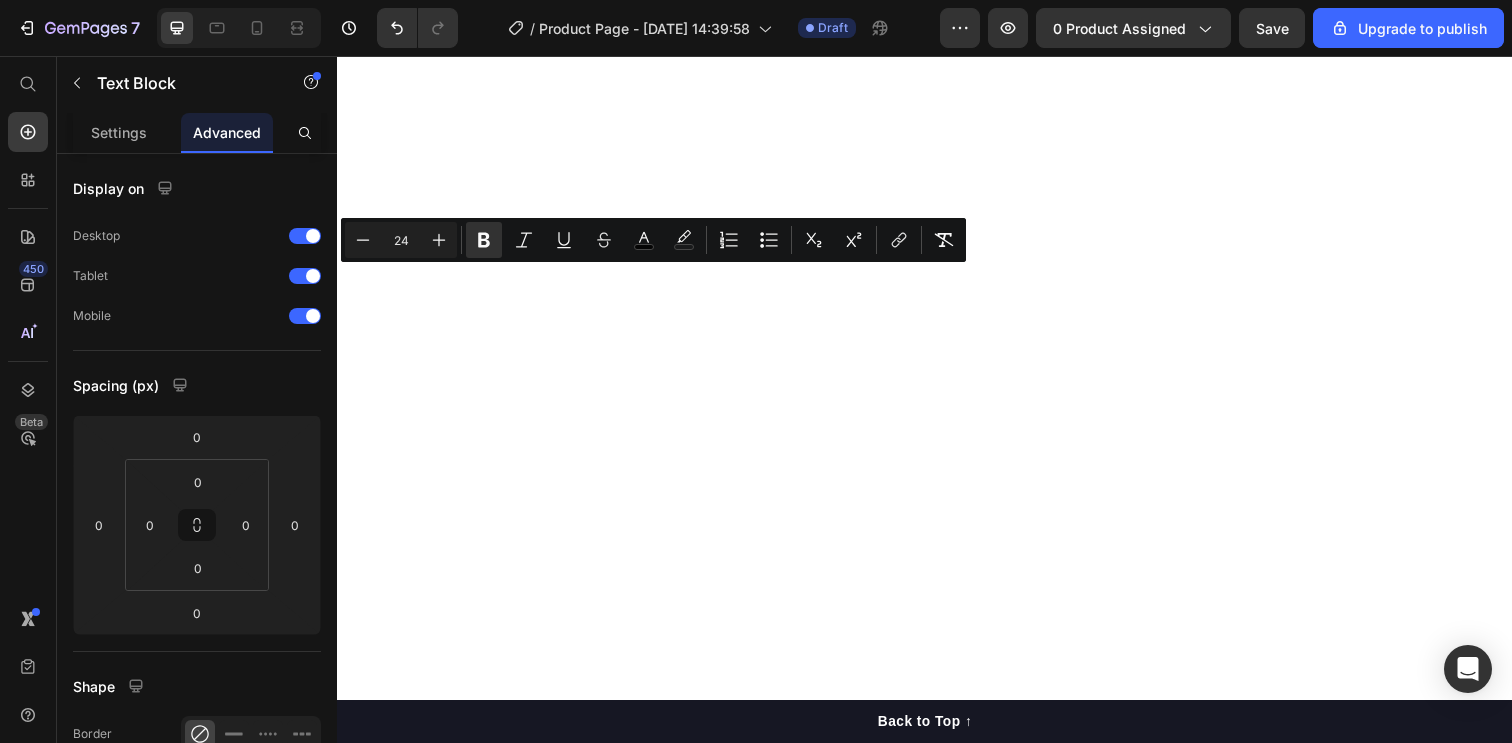 click on "Diseño ergonómico" at bounding box center [937, -79] 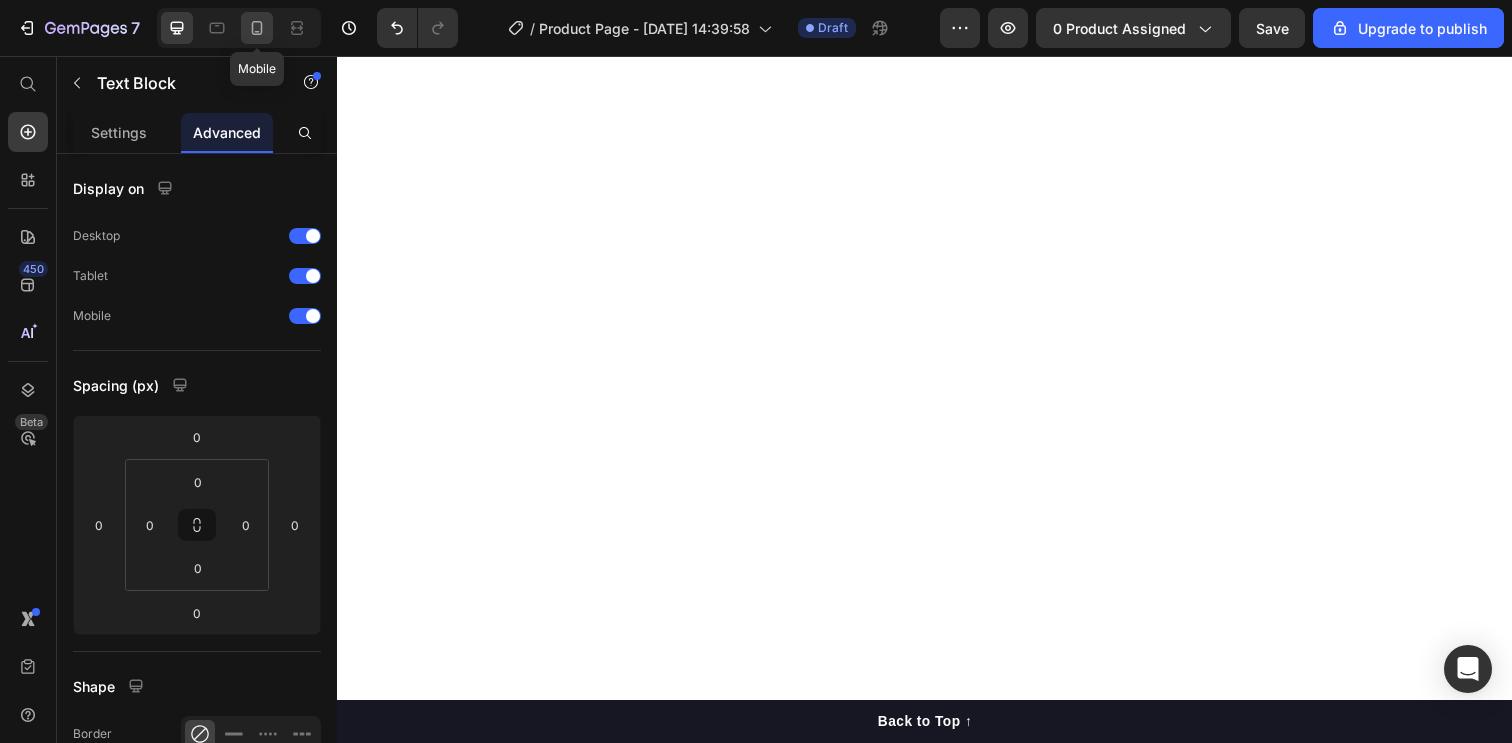 click 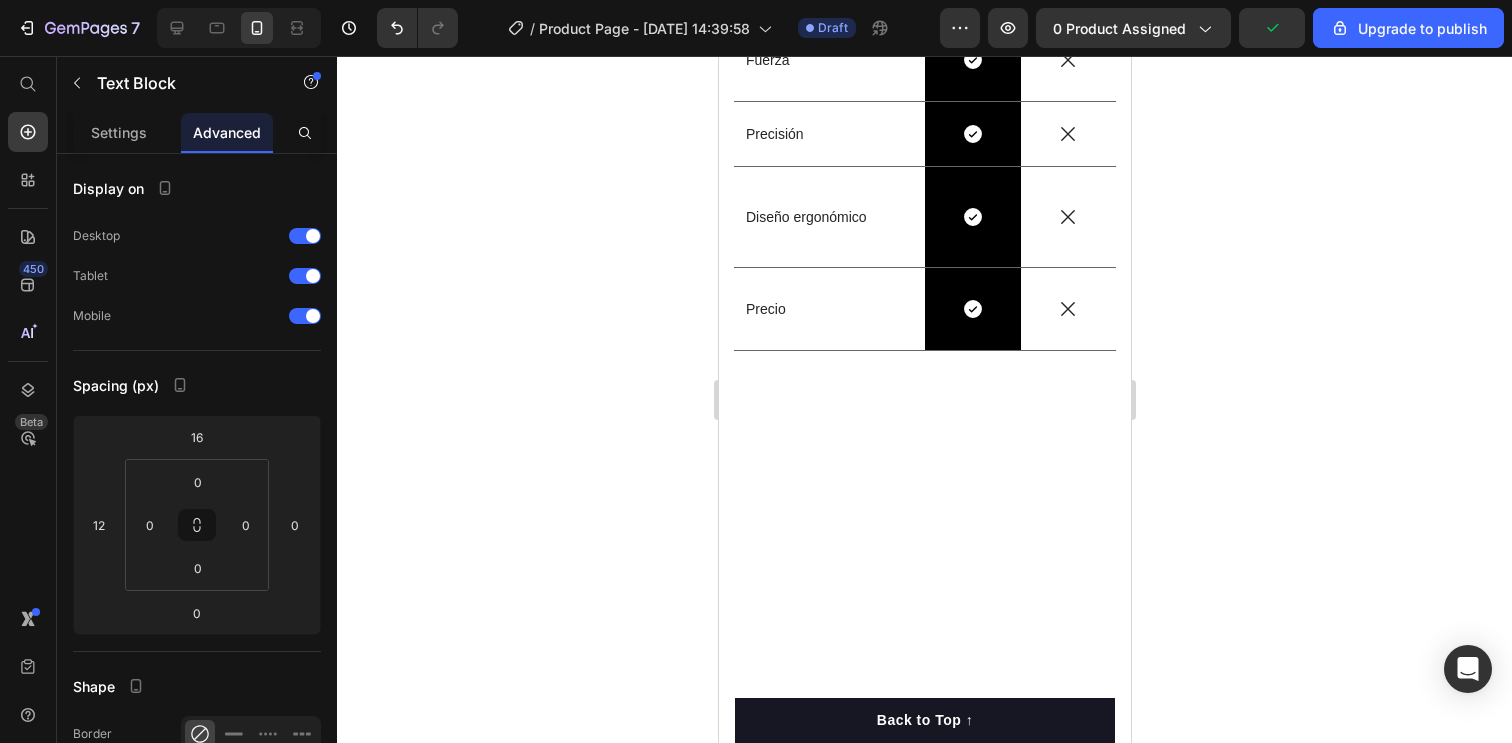 scroll, scrollTop: 1628, scrollLeft: 0, axis: vertical 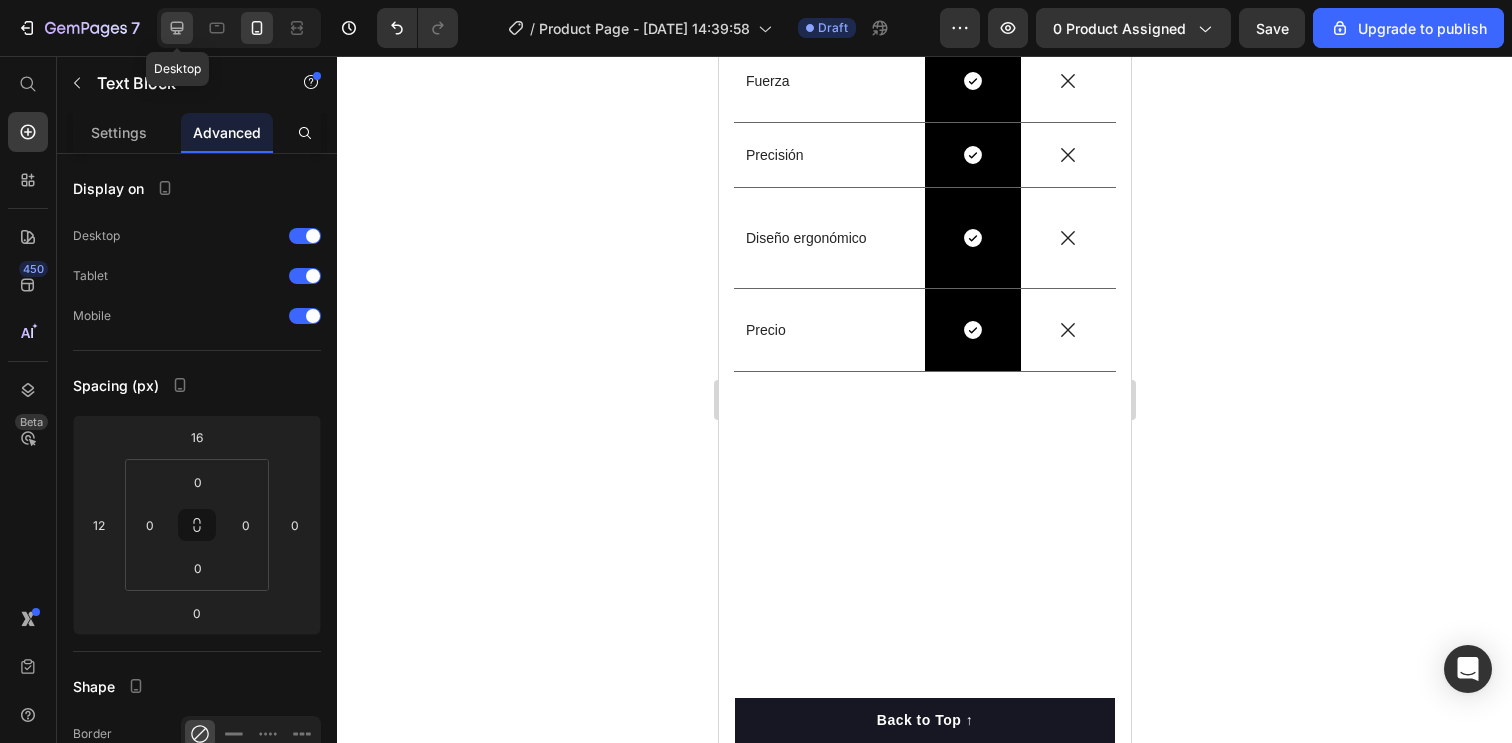 click 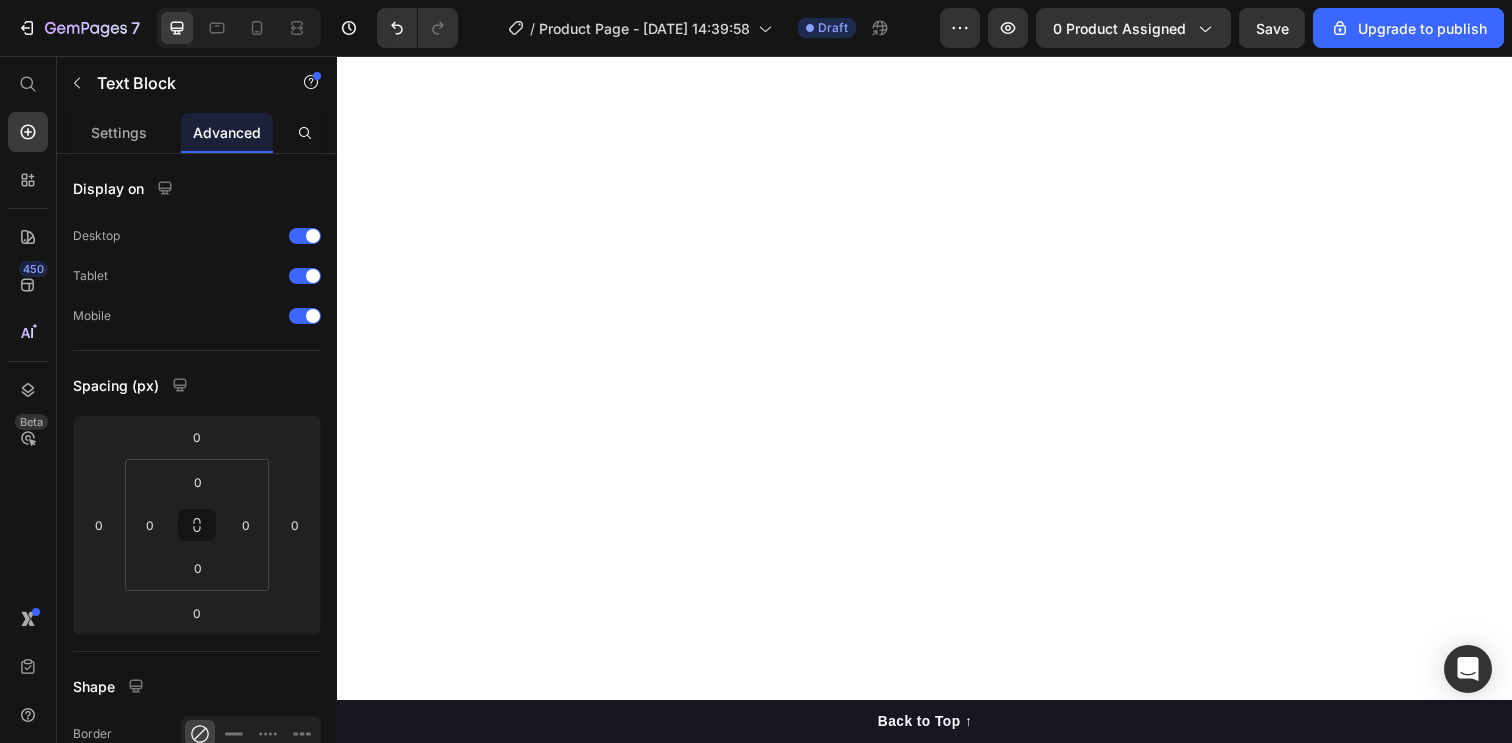 scroll, scrollTop: 1397, scrollLeft: 0, axis: vertical 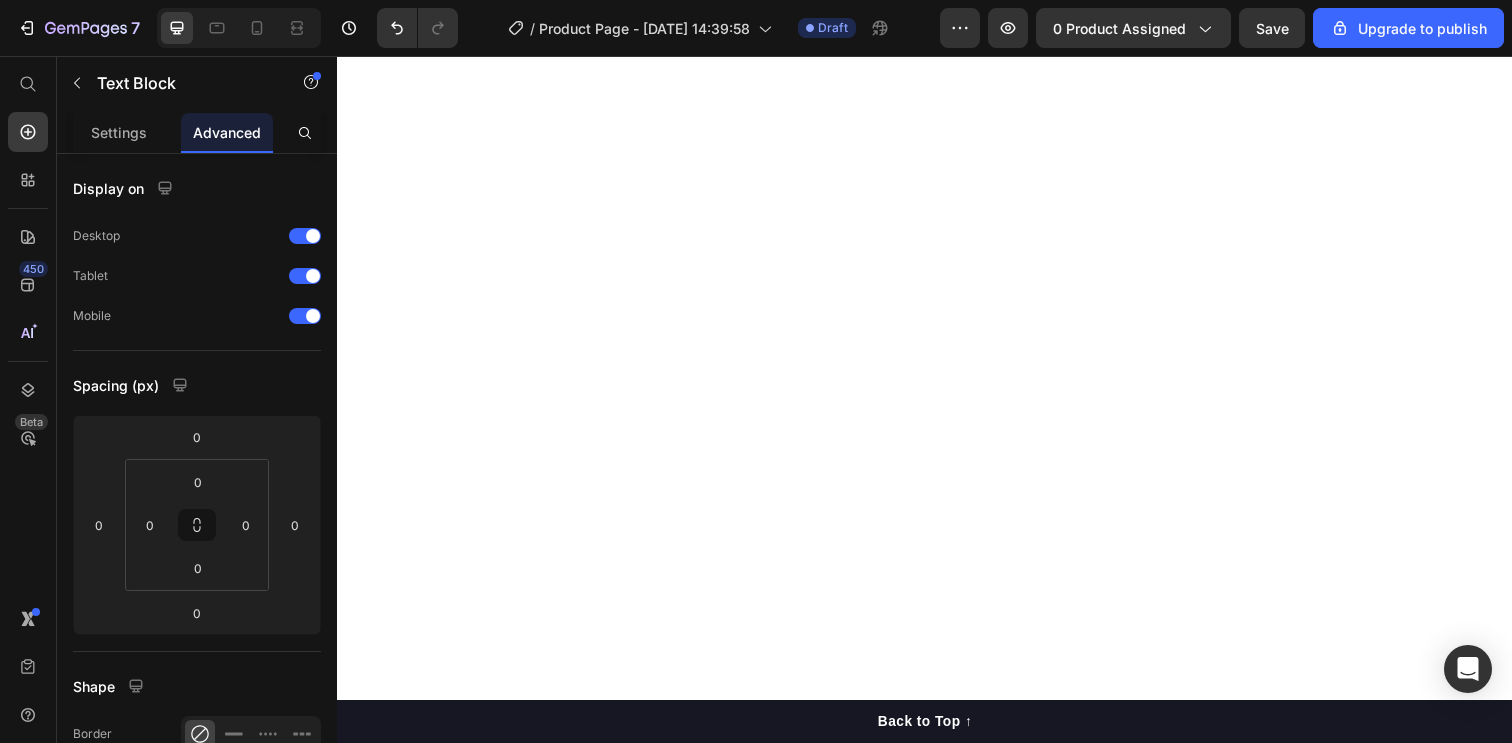 click on "Diseño ergonómicoBeneficios" at bounding box center (511, -197) 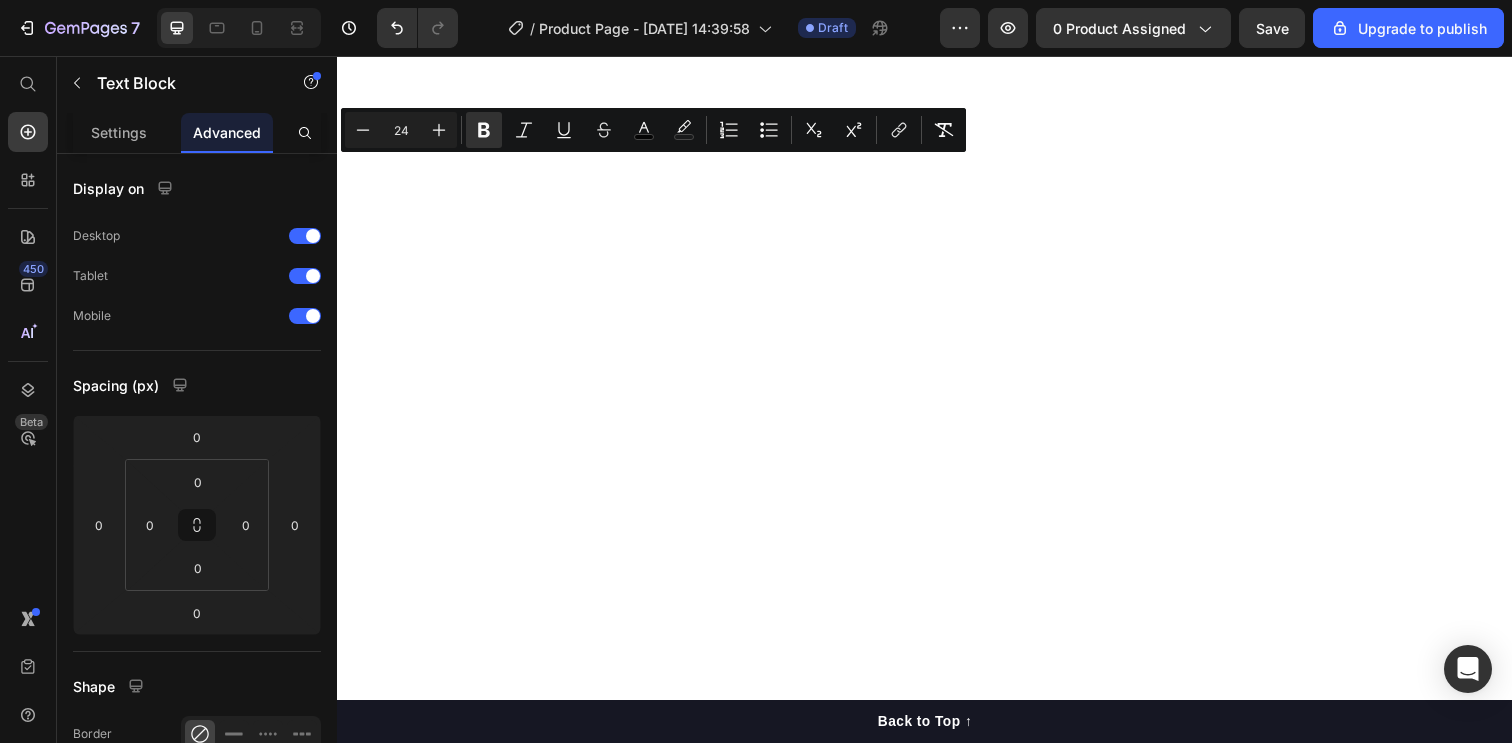 drag, startPoint x: 562, startPoint y: 175, endPoint x: 350, endPoint y: 171, distance: 212.03773 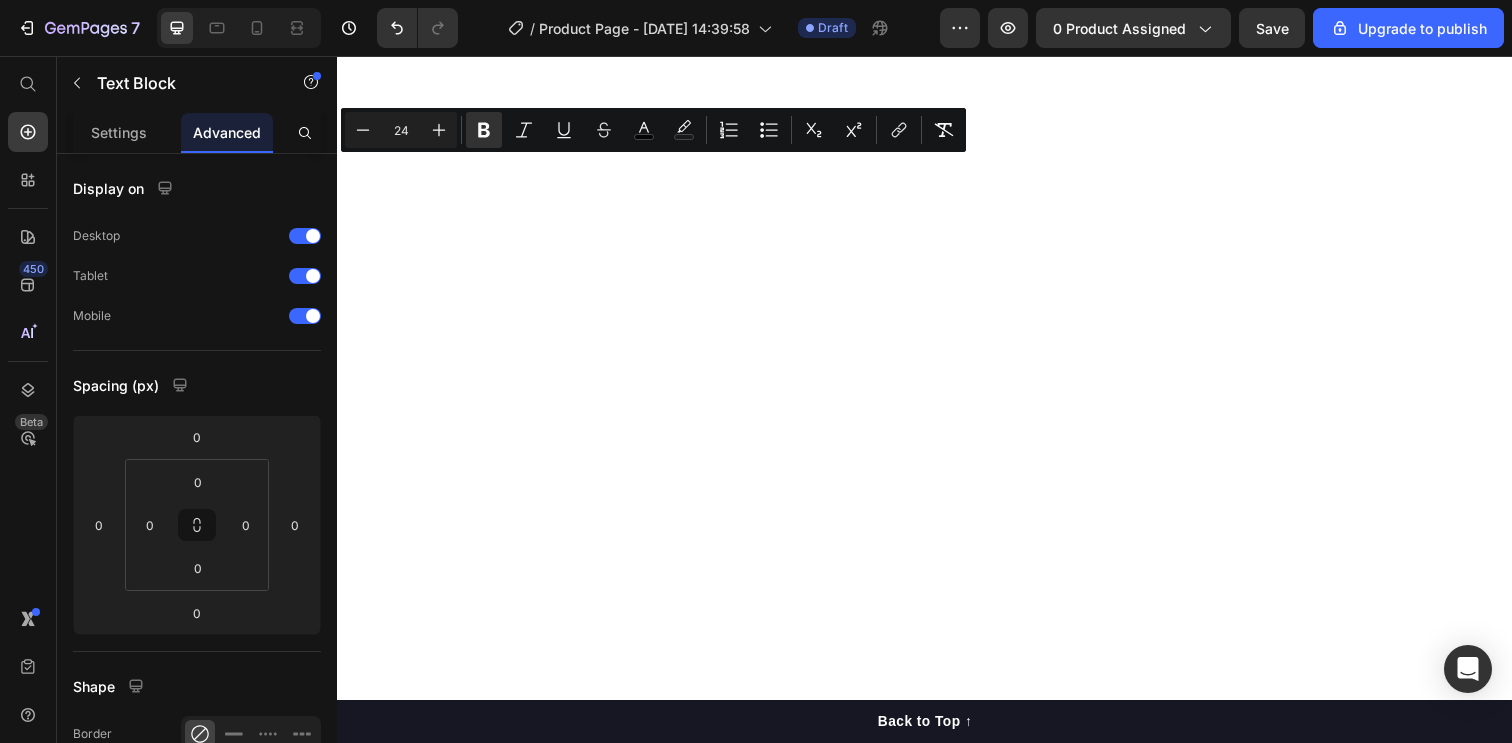 click on "Diseño ergonómicoBeneficios" at bounding box center [937, -194] 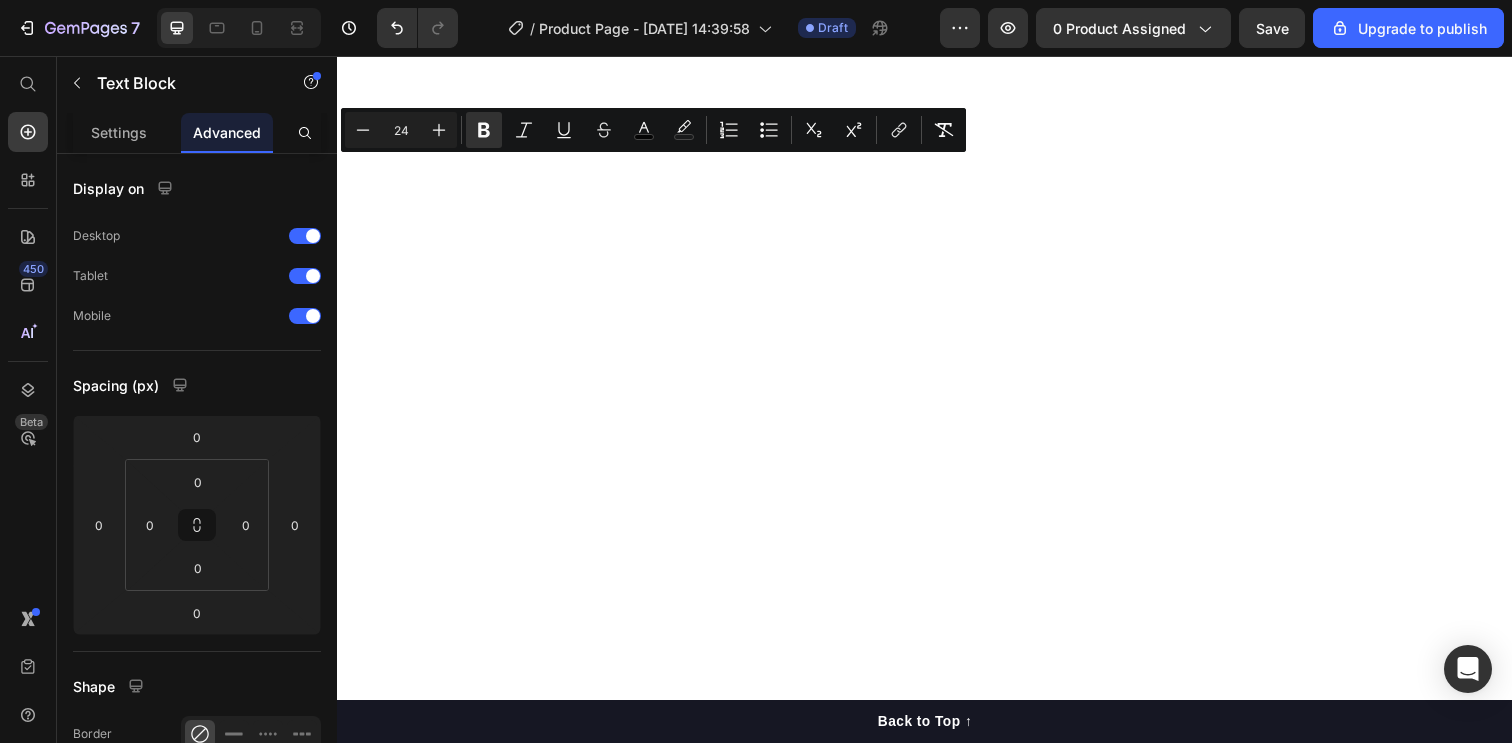 drag, startPoint x: 566, startPoint y: 174, endPoint x: 340, endPoint y: 171, distance: 226.01991 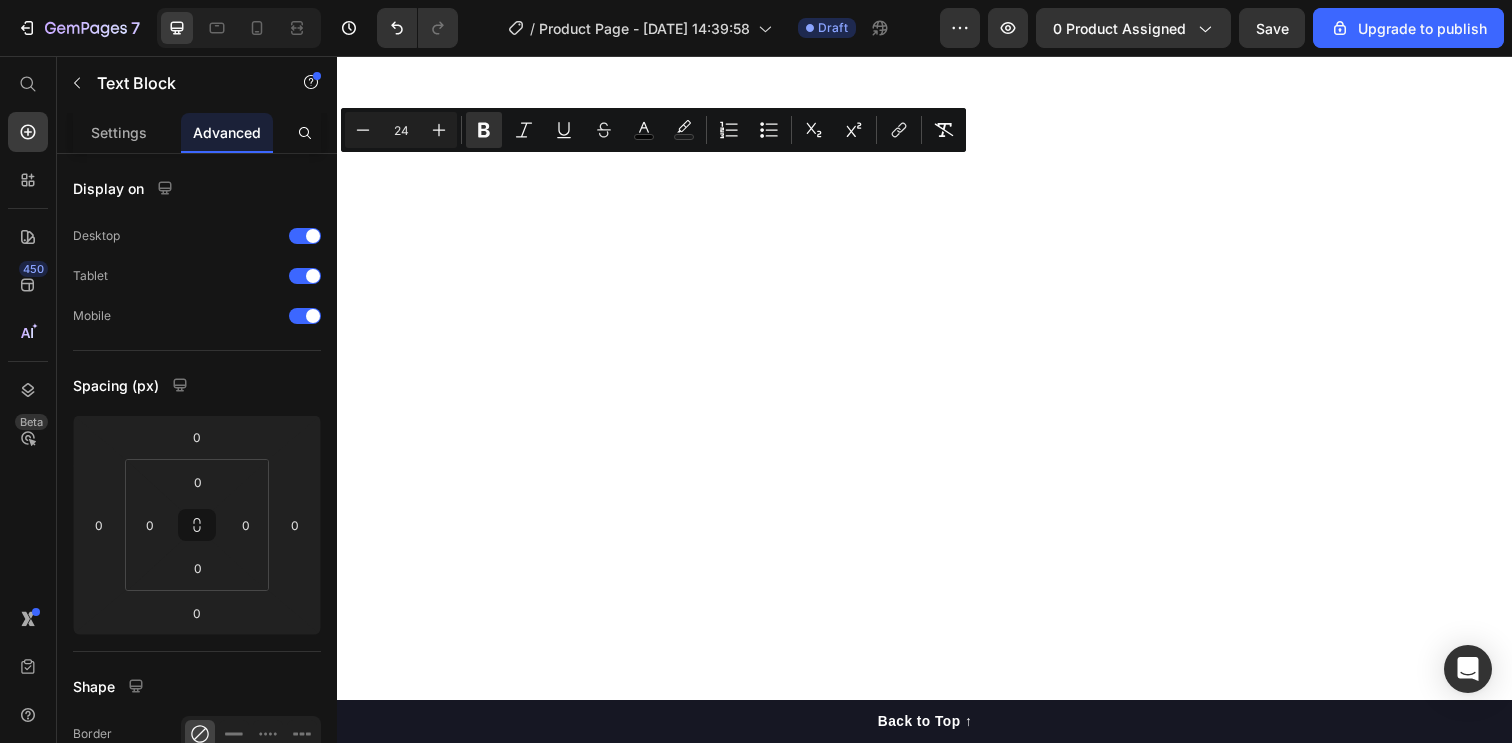click on "Diseño ergonómicoBeneficios clave" at bounding box center (545, -197) 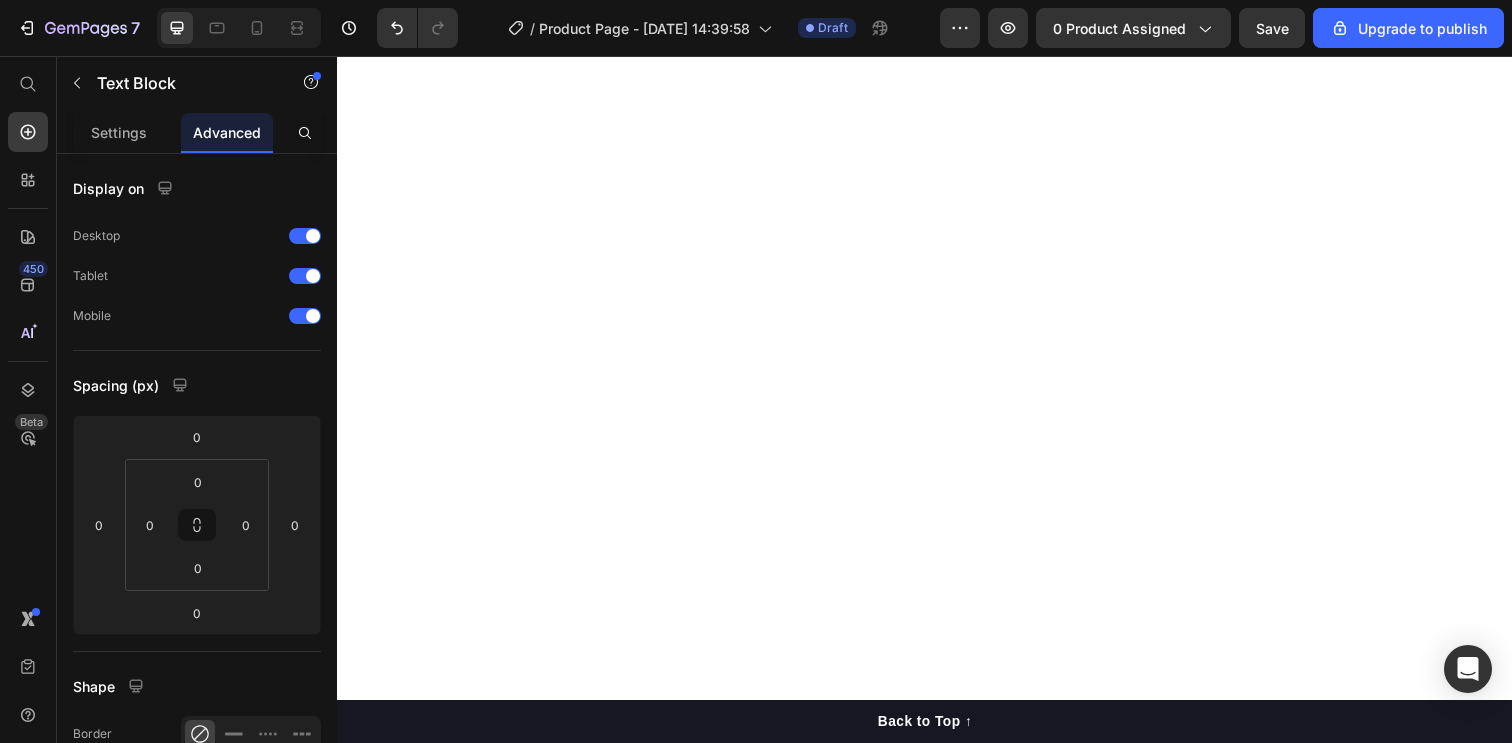 click on "Beneficios clave Text Block   0 Section 3" at bounding box center (937, -194) 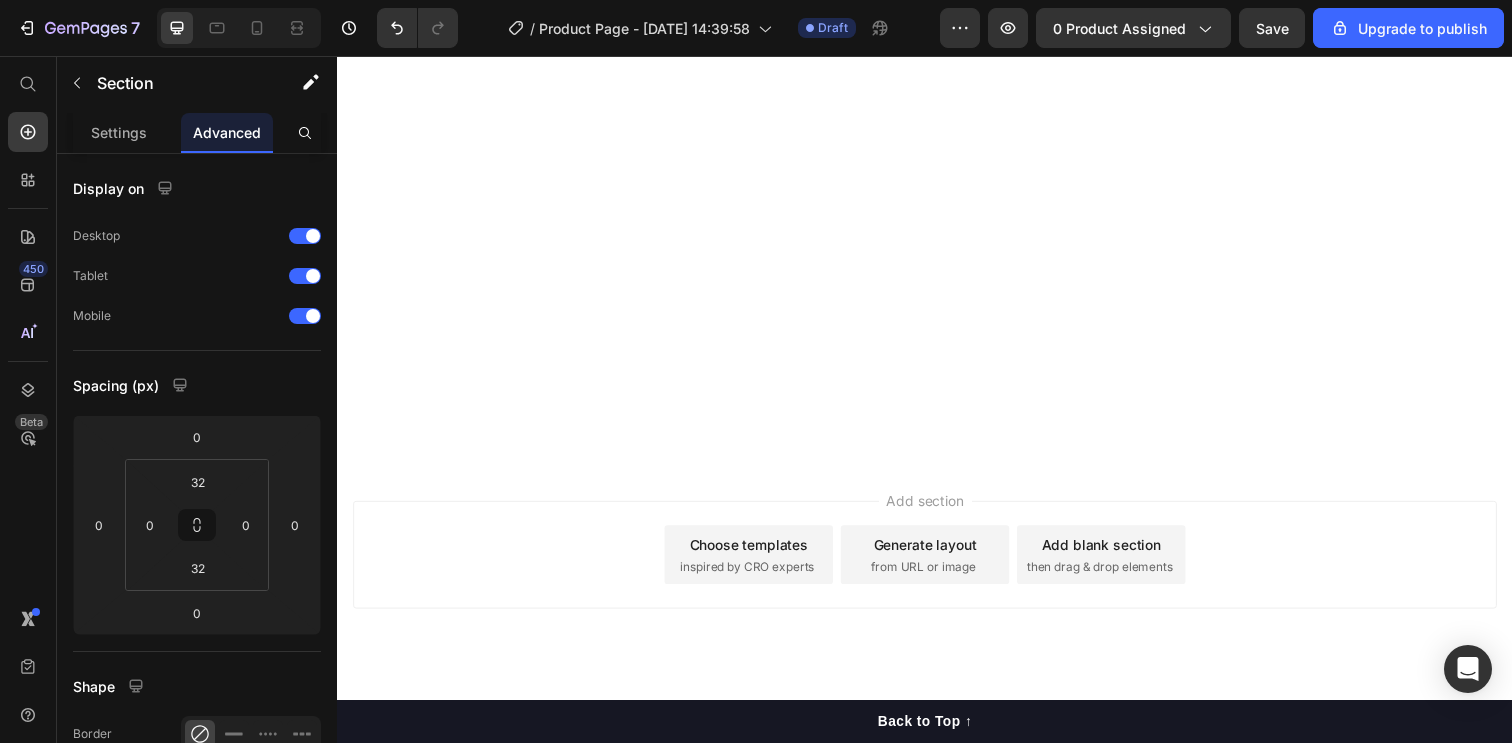 scroll, scrollTop: 2494, scrollLeft: 0, axis: vertical 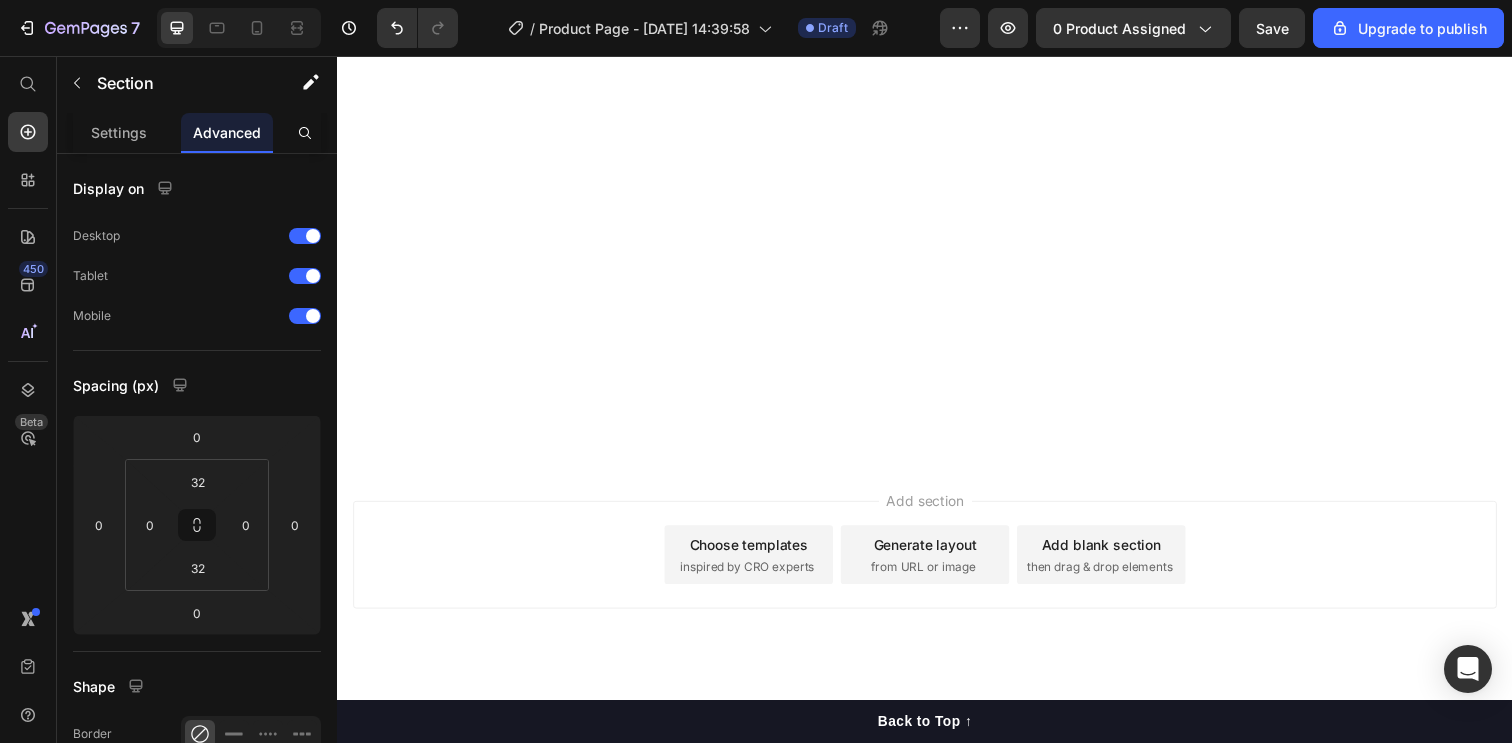 click on "Image Section 4" at bounding box center [937, -677] 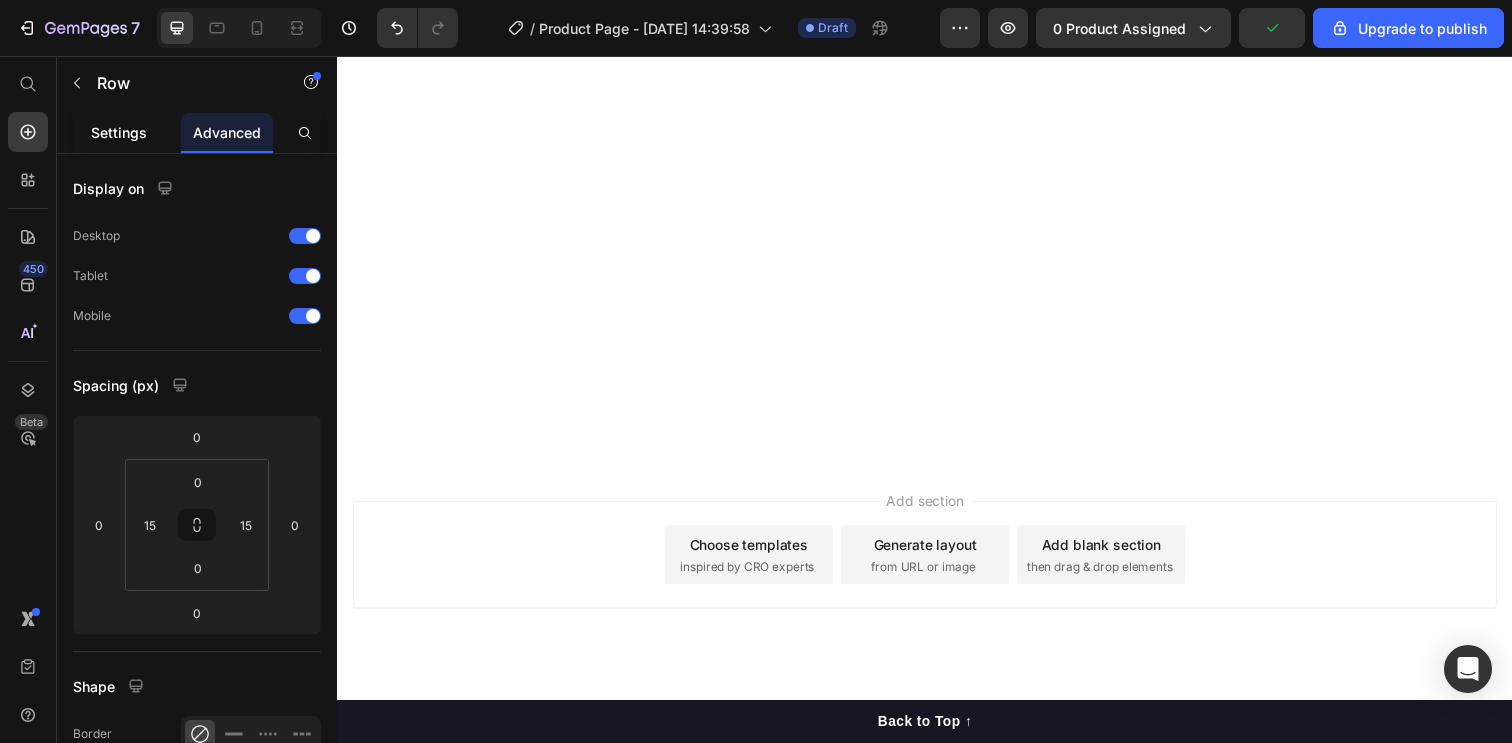 click on "Settings" at bounding box center [119, 132] 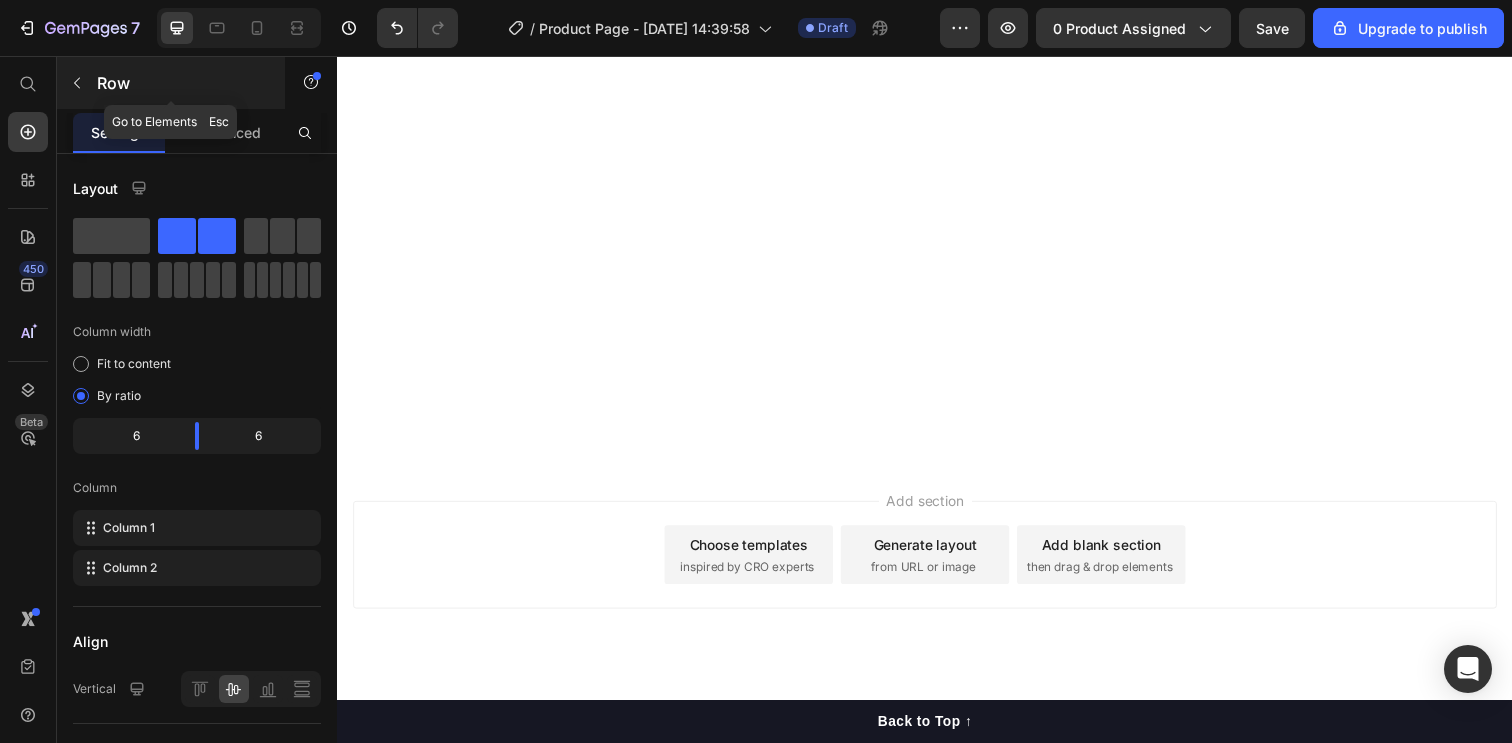 click 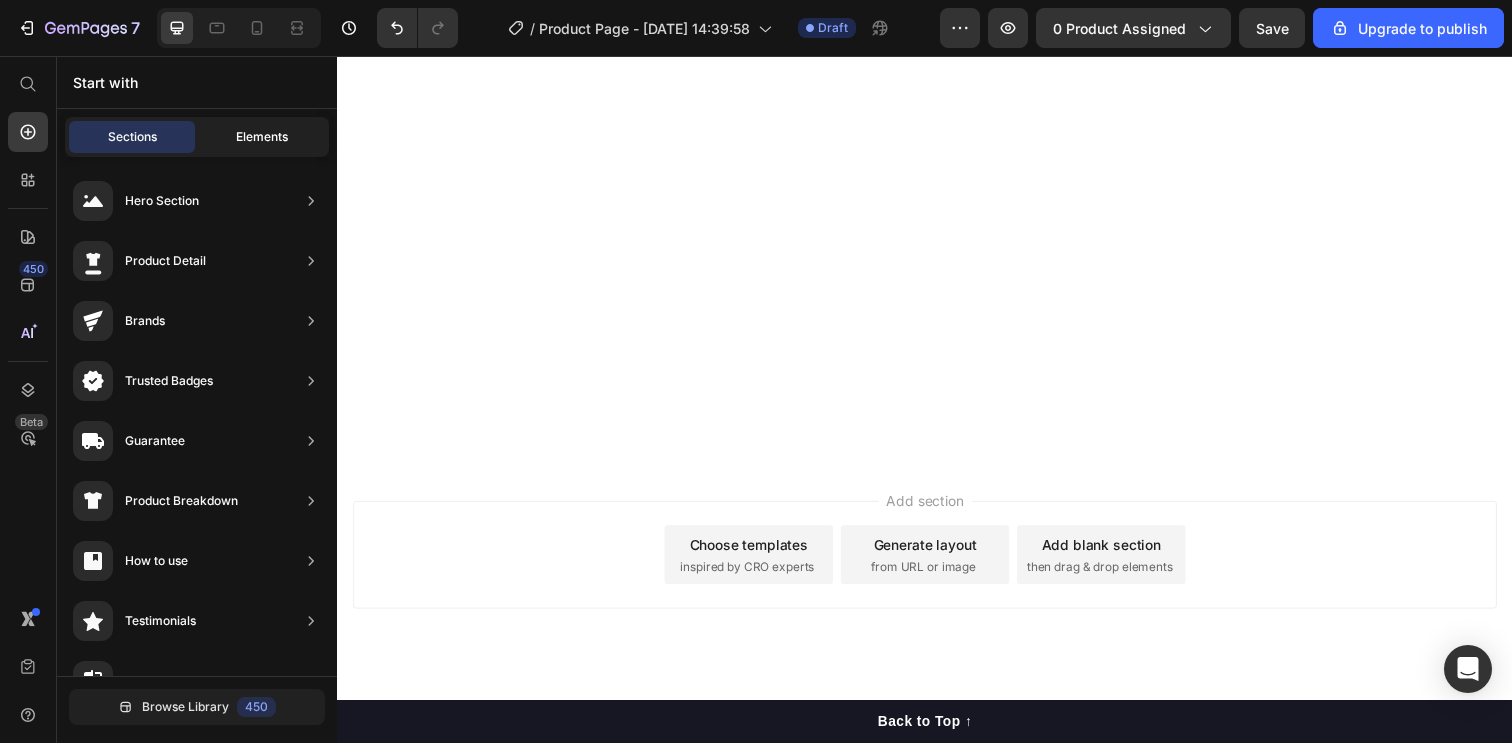 click on "Elements" at bounding box center [262, 137] 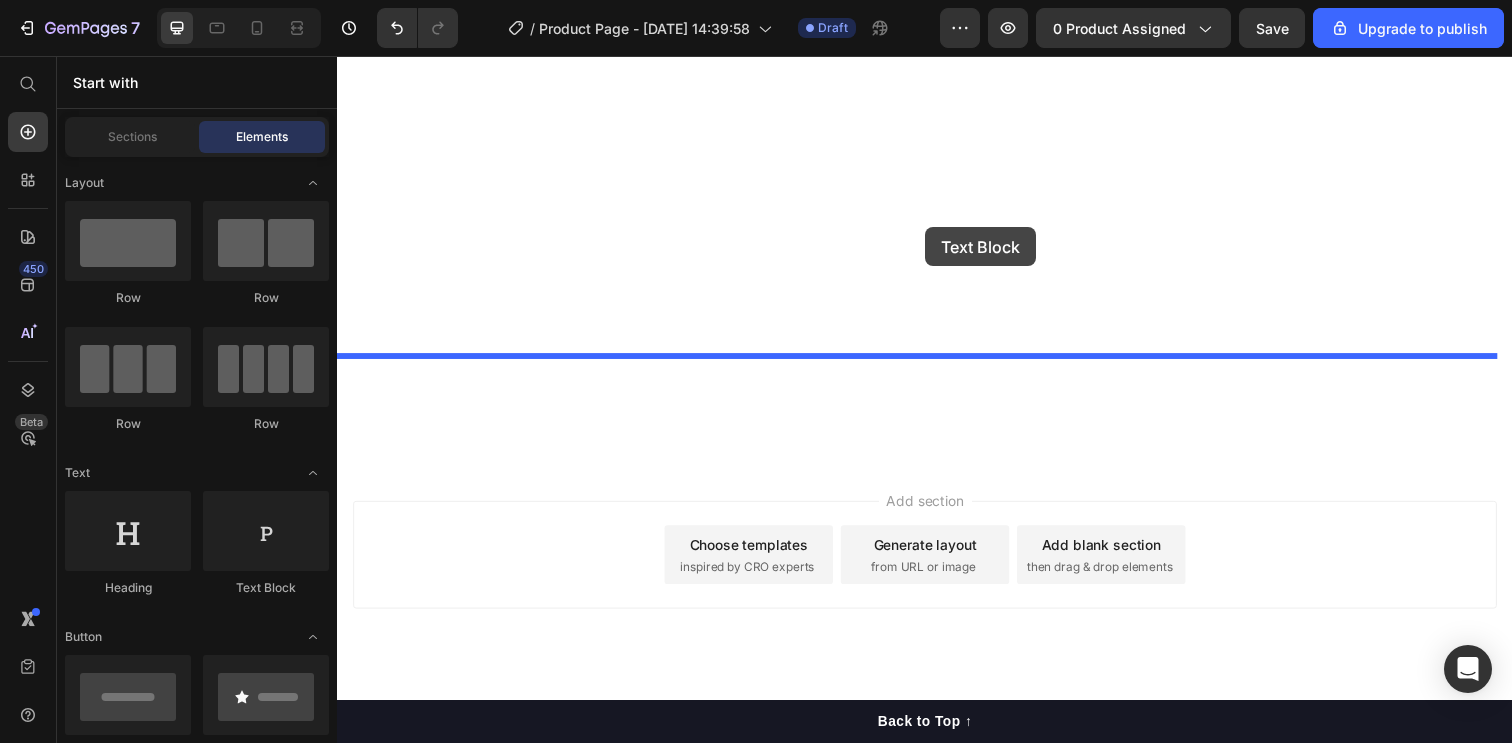 drag, startPoint x: 651, startPoint y: 559, endPoint x: 937, endPoint y: 231, distance: 435.17813 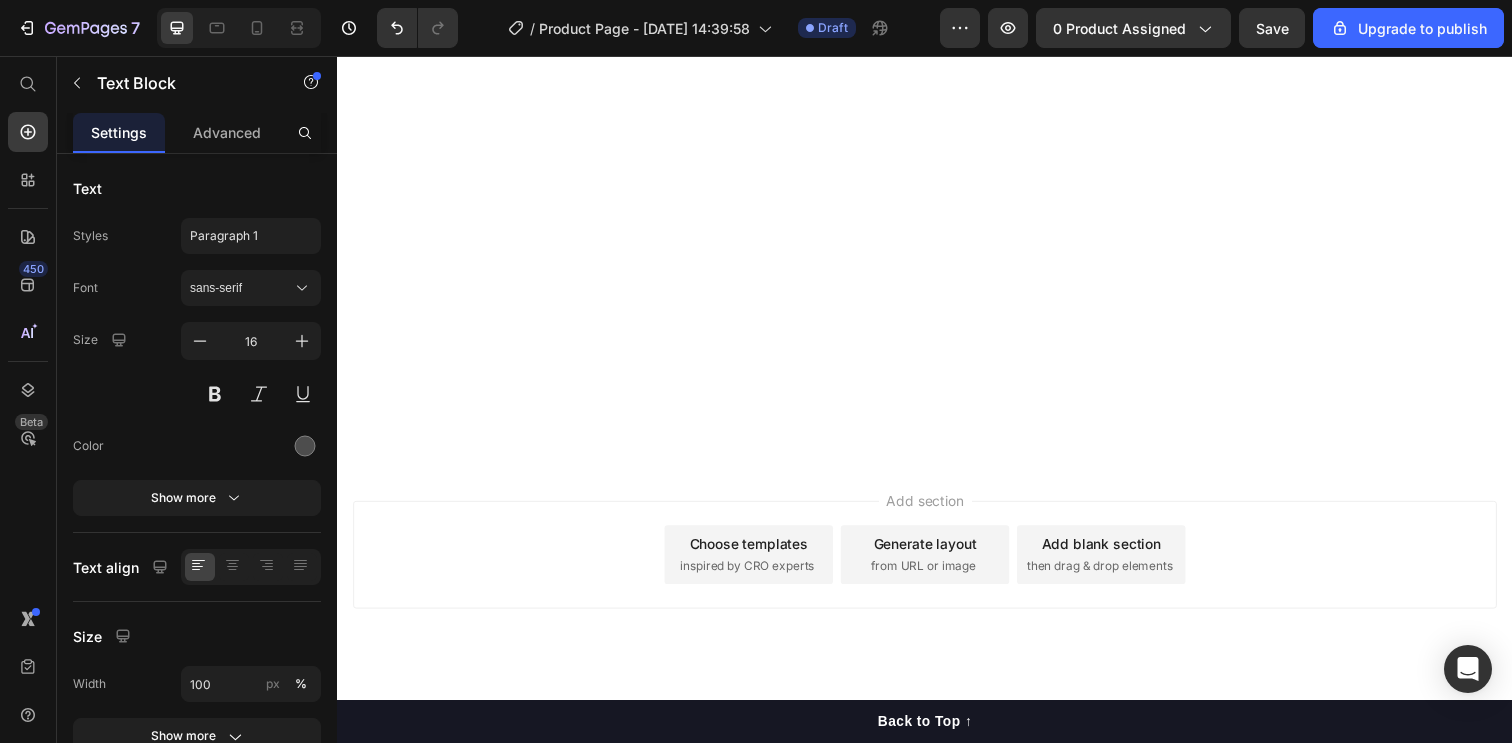 drag, startPoint x: 878, startPoint y: 237, endPoint x: 865, endPoint y: 242, distance: 13.928389 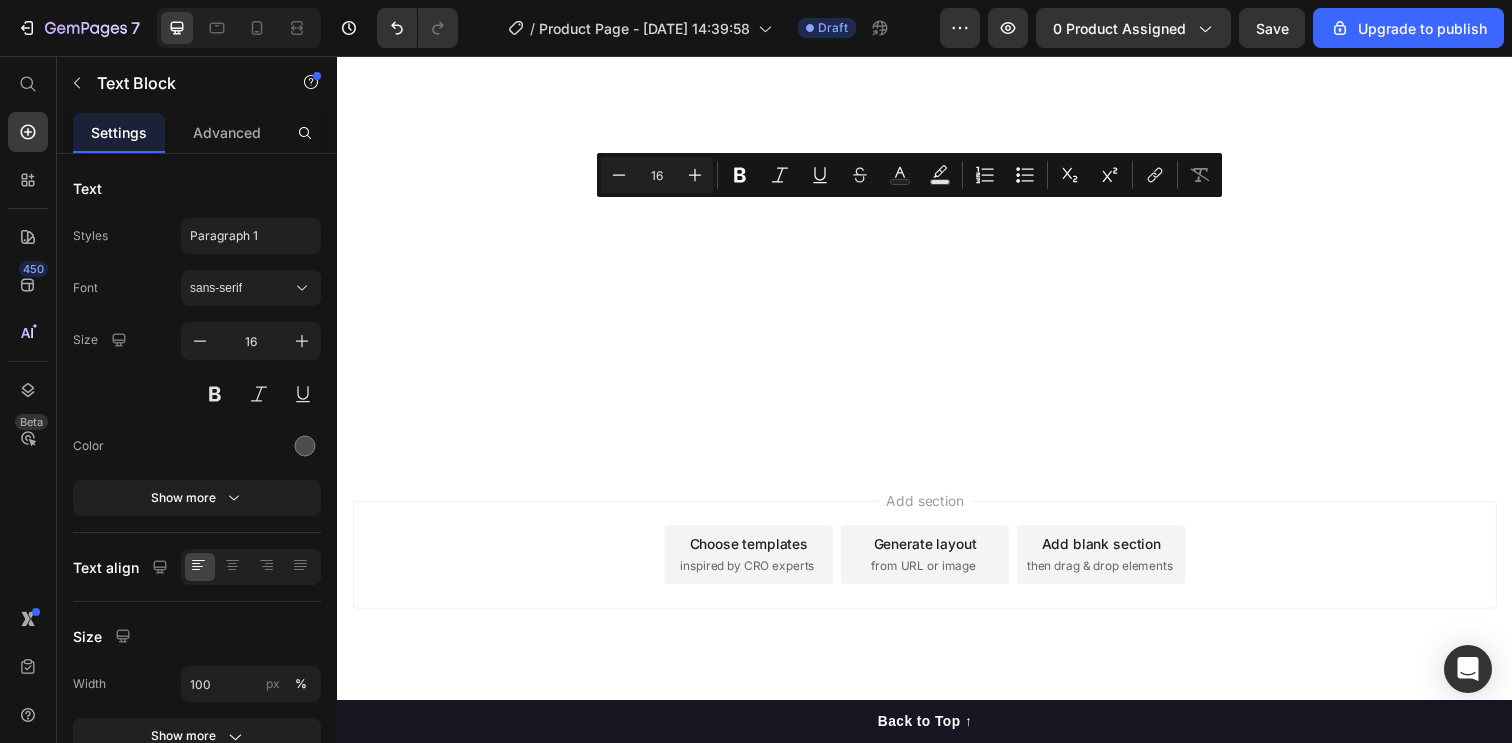 drag, startPoint x: 855, startPoint y: 246, endPoint x: 352, endPoint y: 210, distance: 504.28662 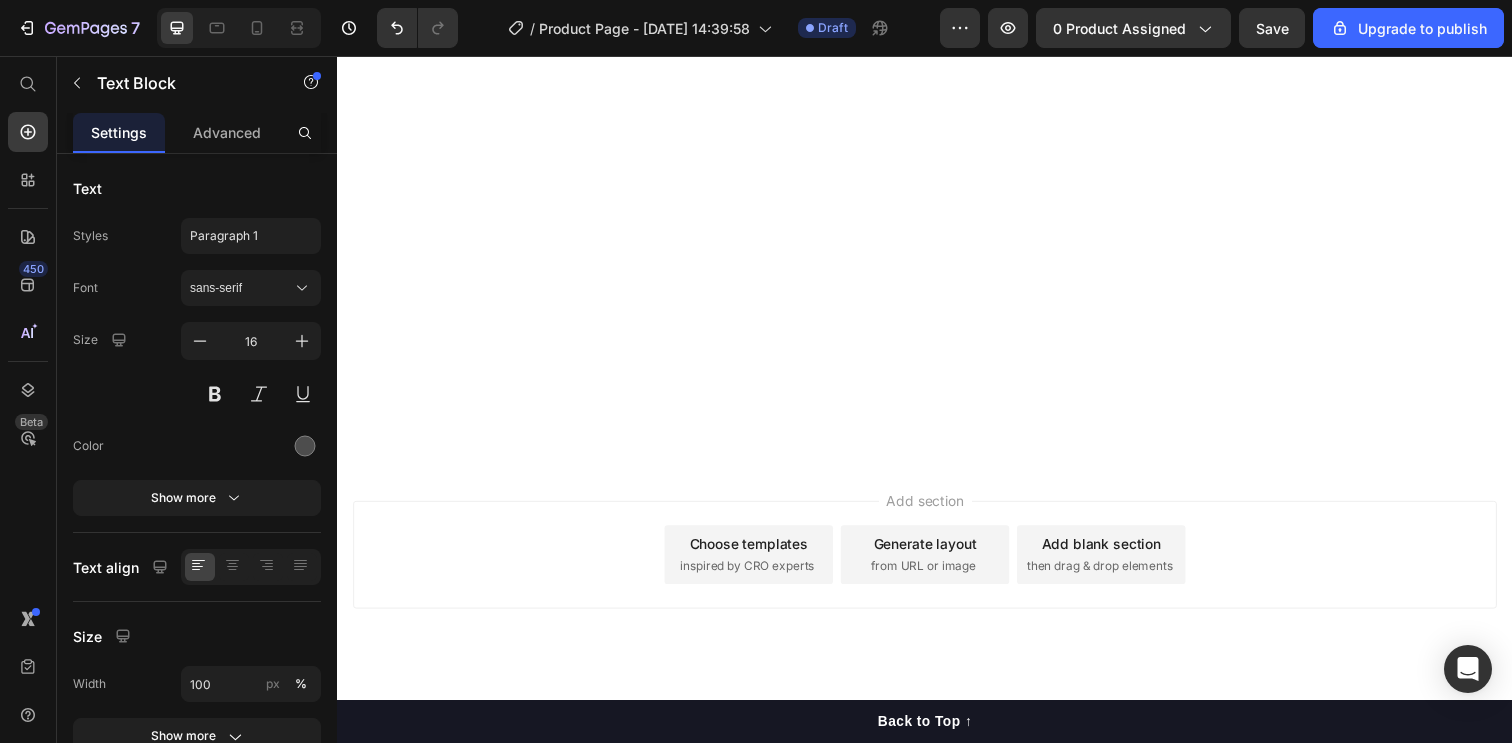 click on "Image Video Reemplaza los guantes incómodos. Su diseño ergonómico protege tu palma, mejora el agarre y reduce el riesgo de lesiones. Ideal para pesas, dominadas, remo, y más. Text block Row Section 5" at bounding box center (937, -588) 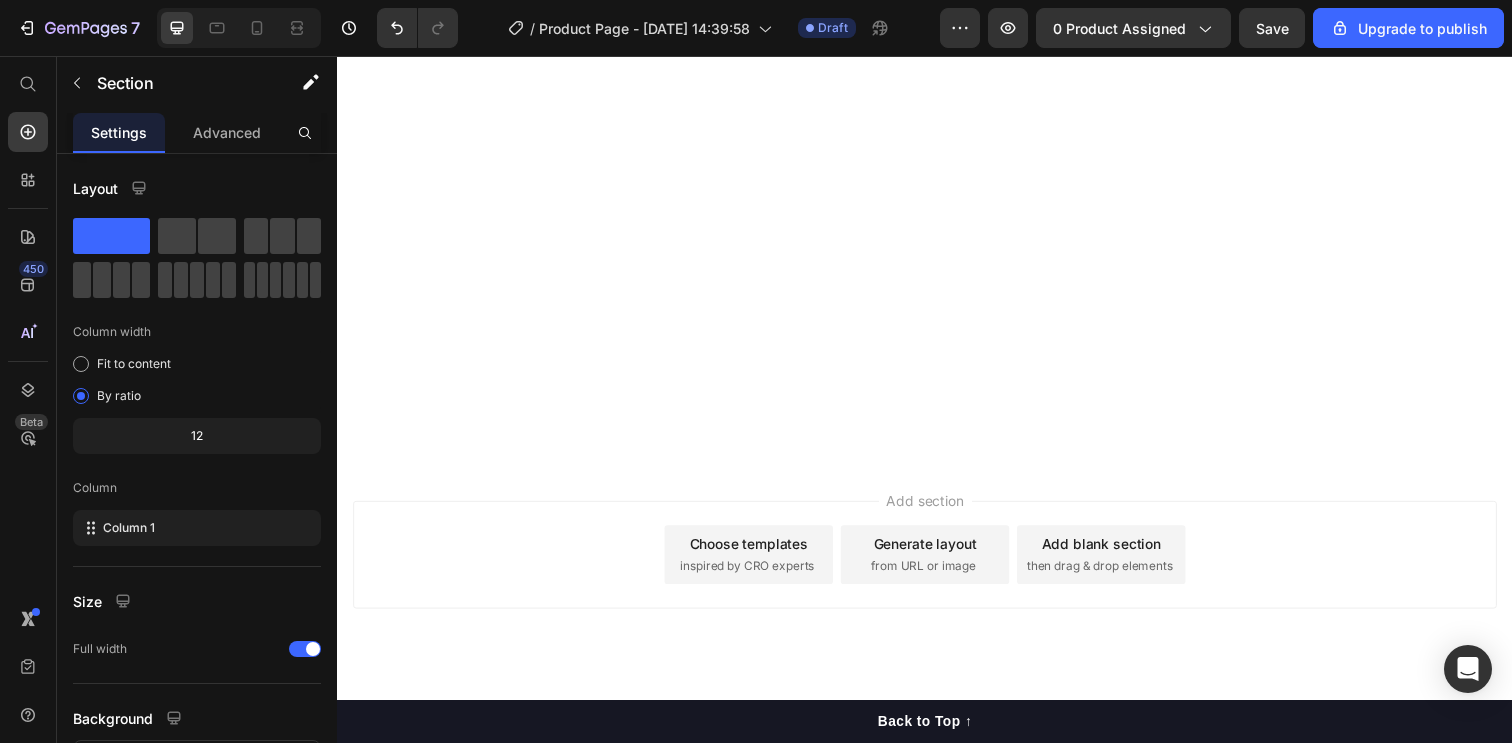 click on "Diseño ergonómico" at bounding box center (937, -695) 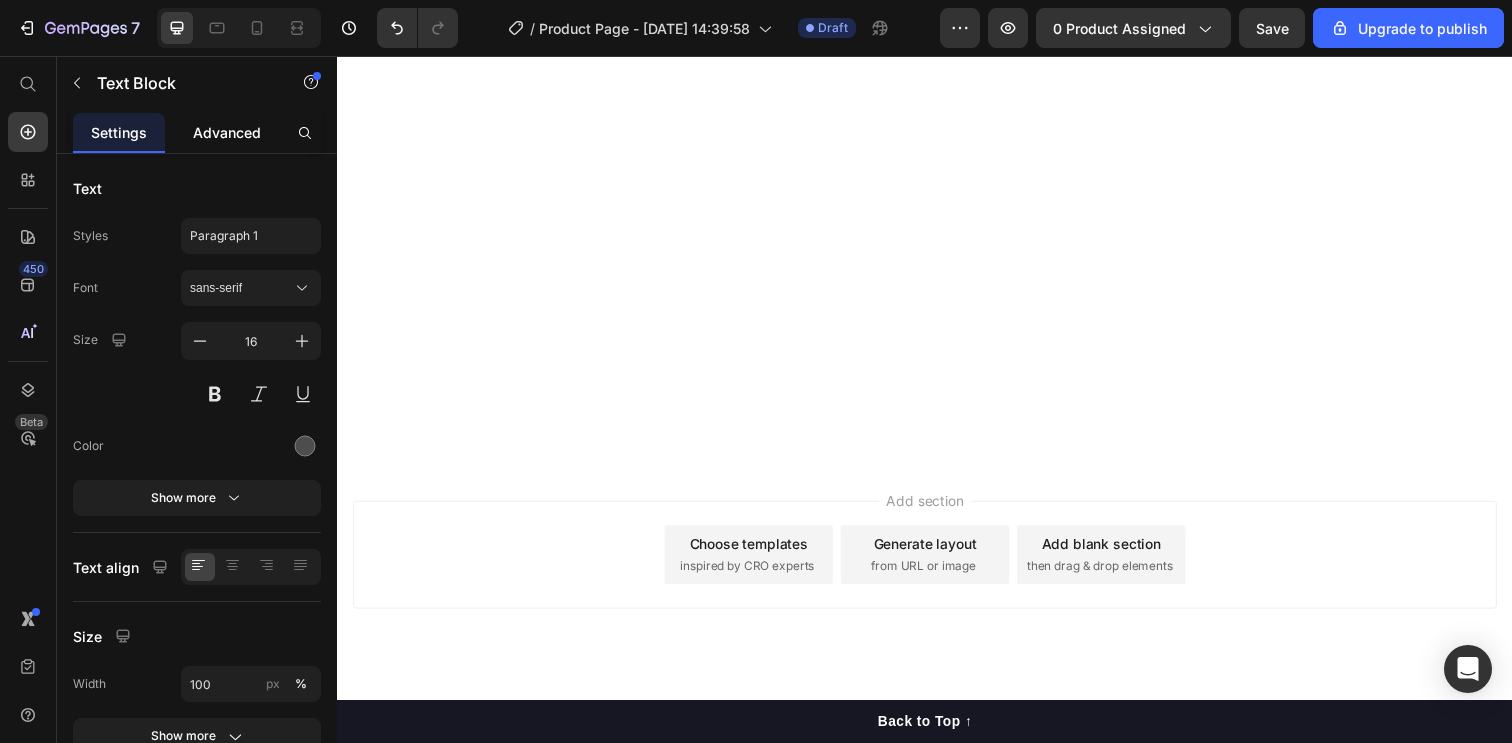 click on "Advanced" at bounding box center (227, 132) 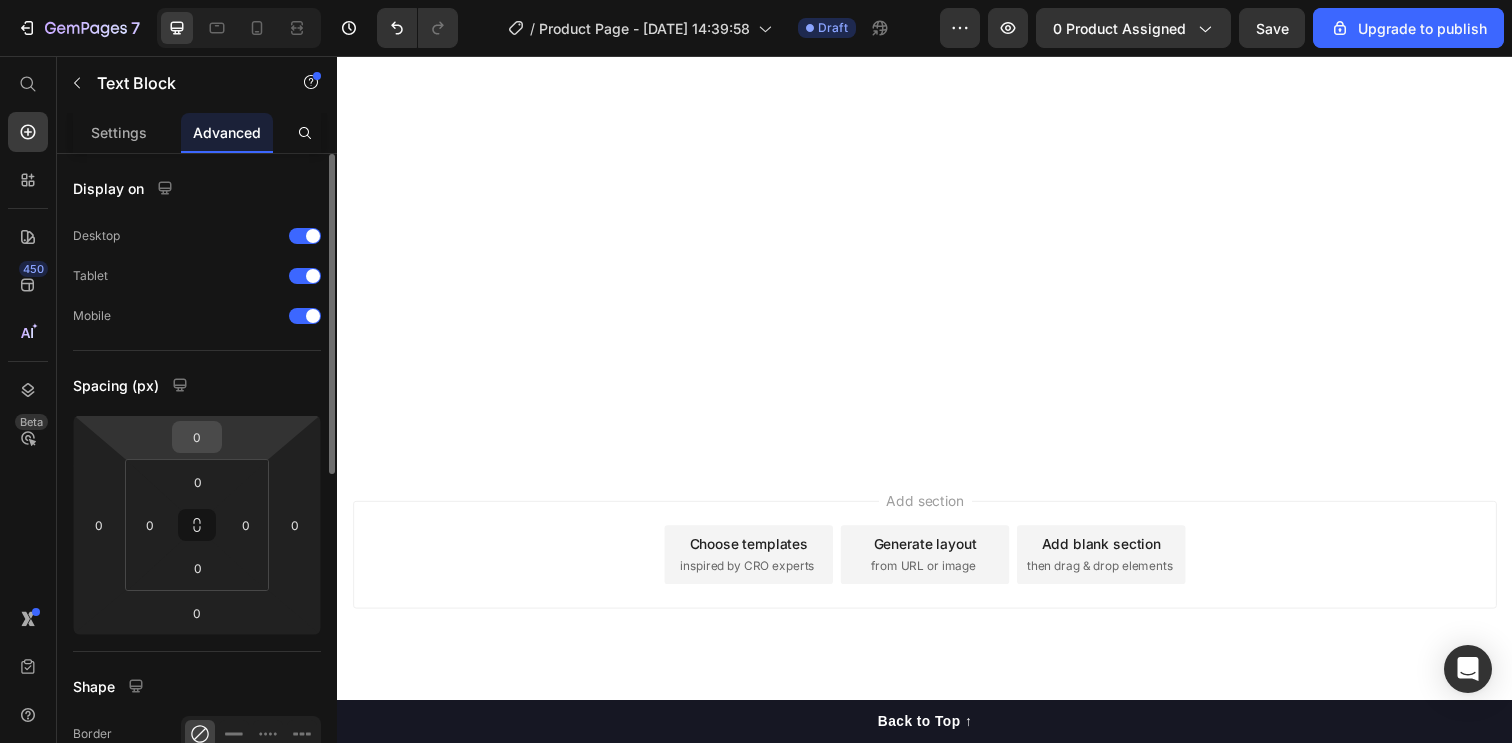 click on "0" at bounding box center [197, 437] 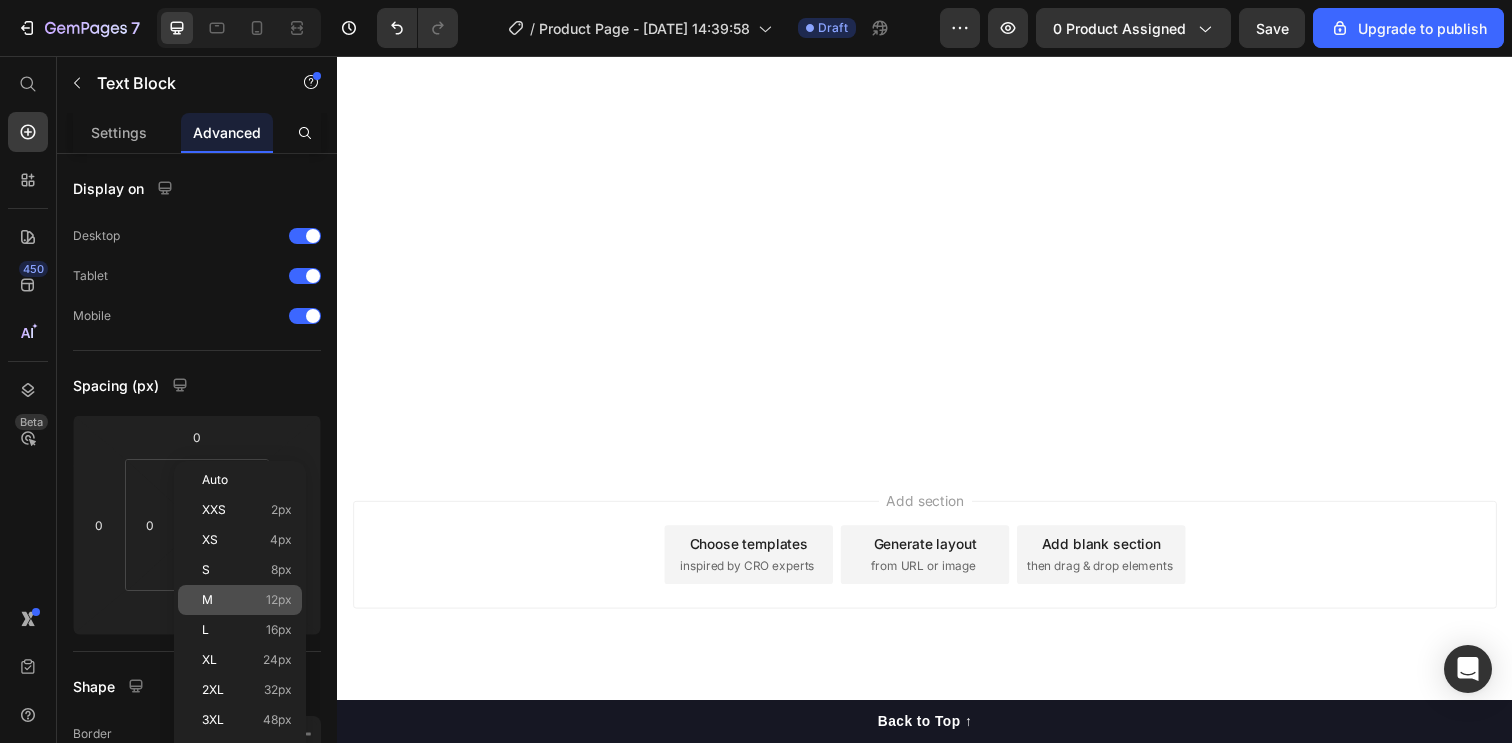 click on "M 12px" at bounding box center (247, 600) 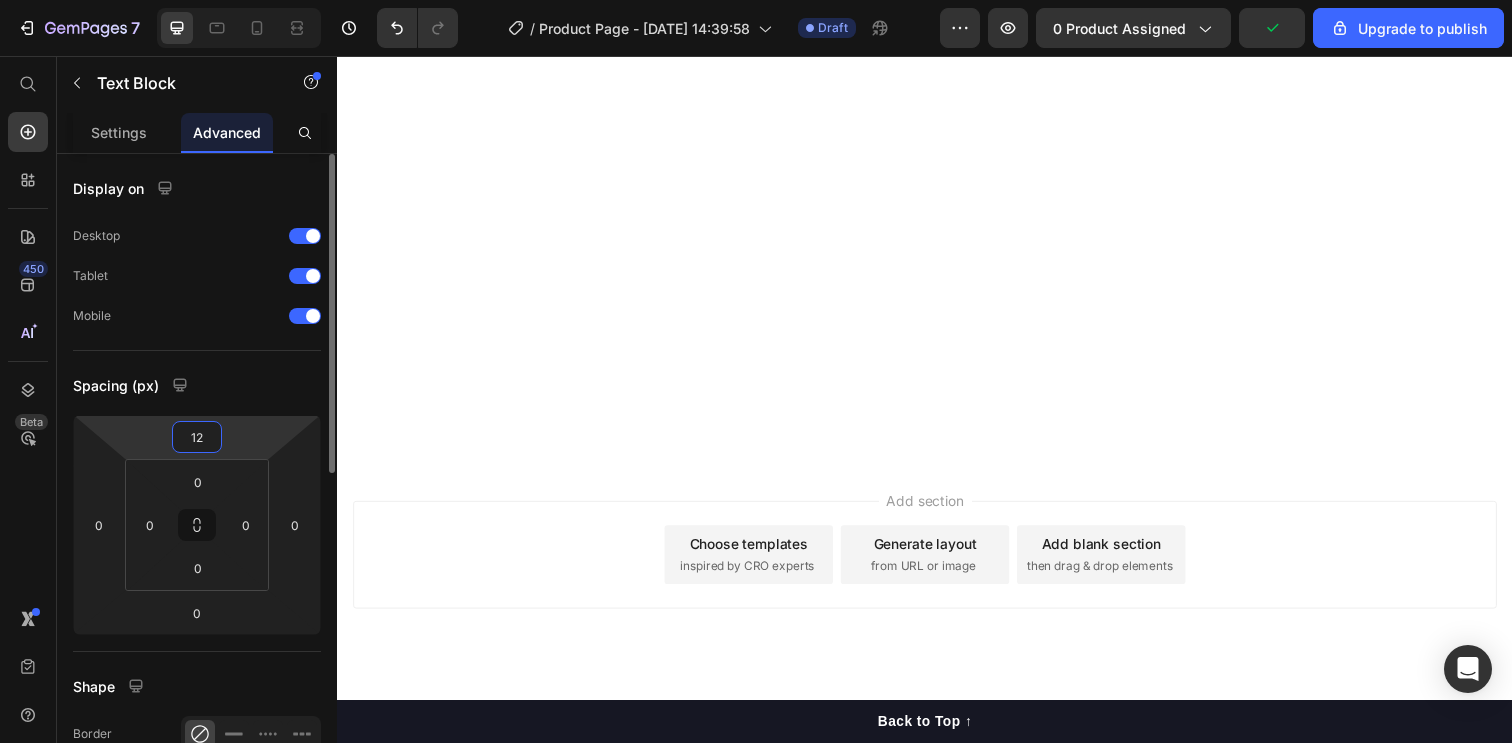 click on "12" at bounding box center [197, 437] 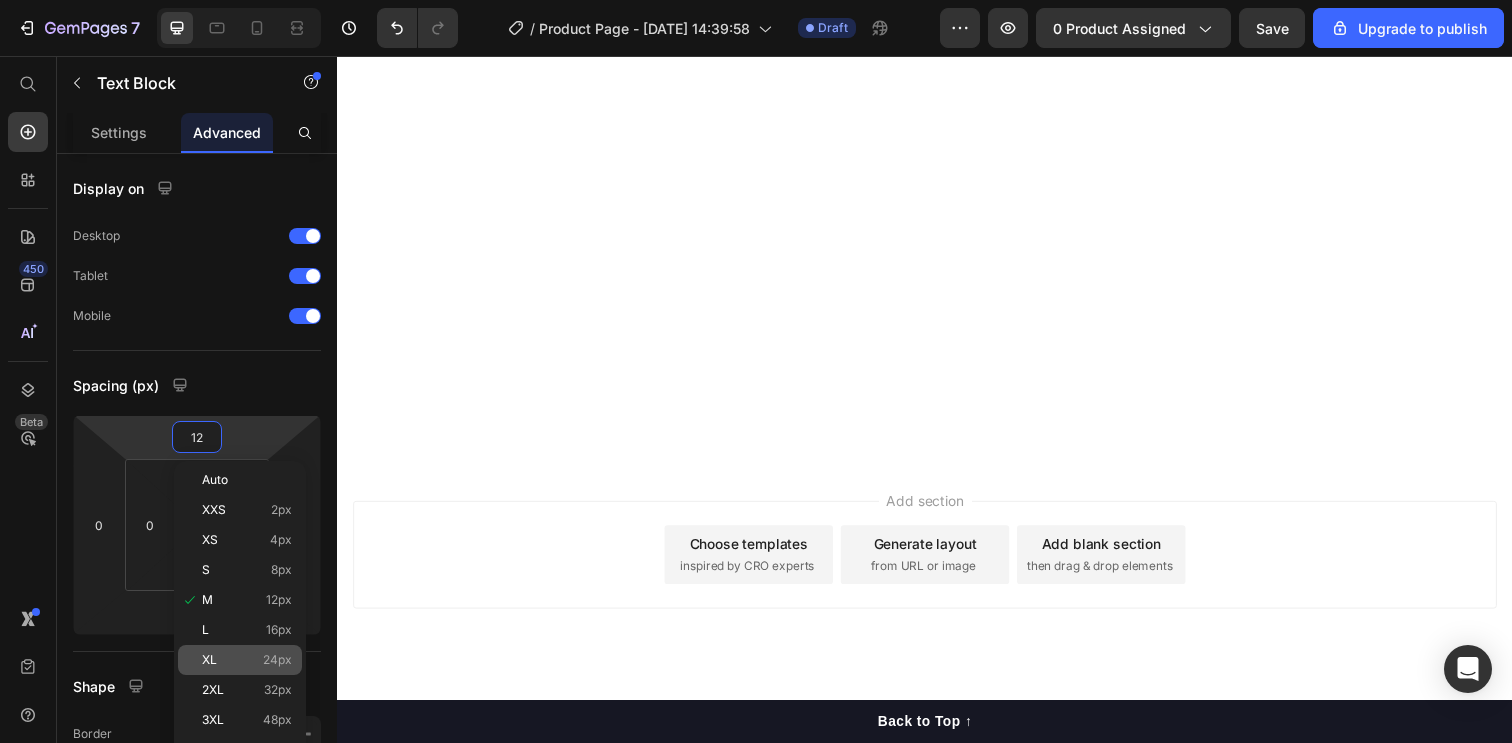 click on "XL 24px" 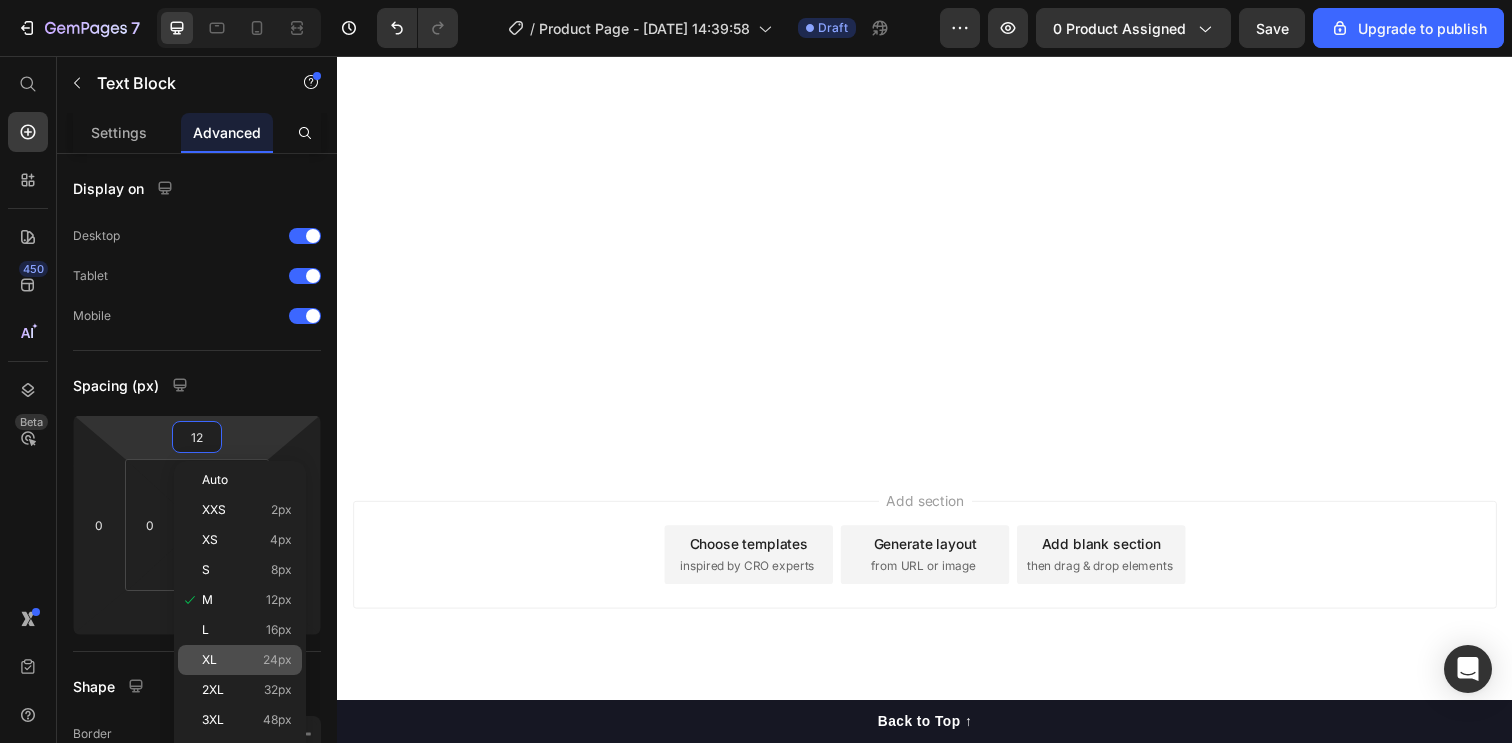 type on "24" 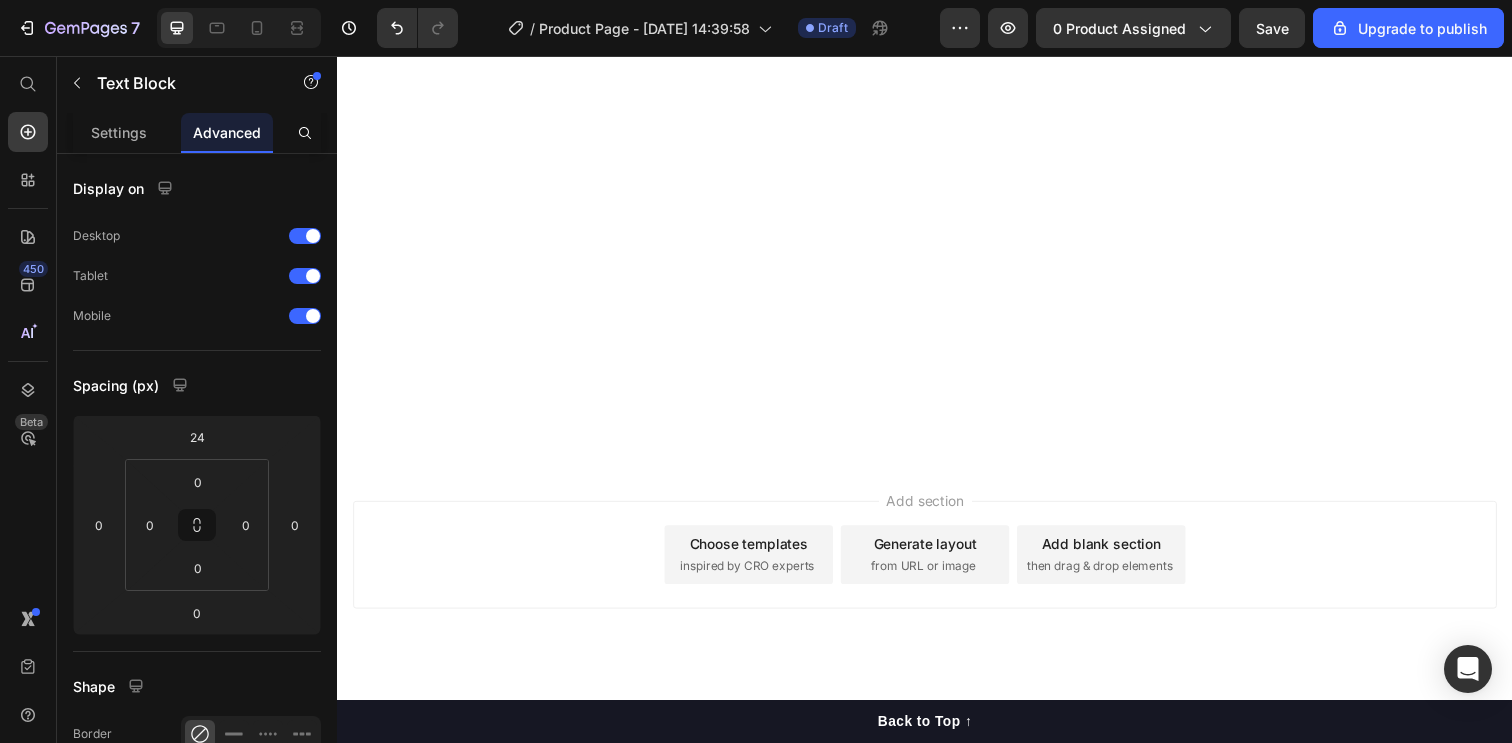 click on "Video Reemplaza los guantes incómodos. Su diseño ergonómico protege tu palma, mejora el agarre y reduce el riesgo de lesiones. Ideal para pesas, dominadas, remo, y más. Text block" at bounding box center (1237, -588) 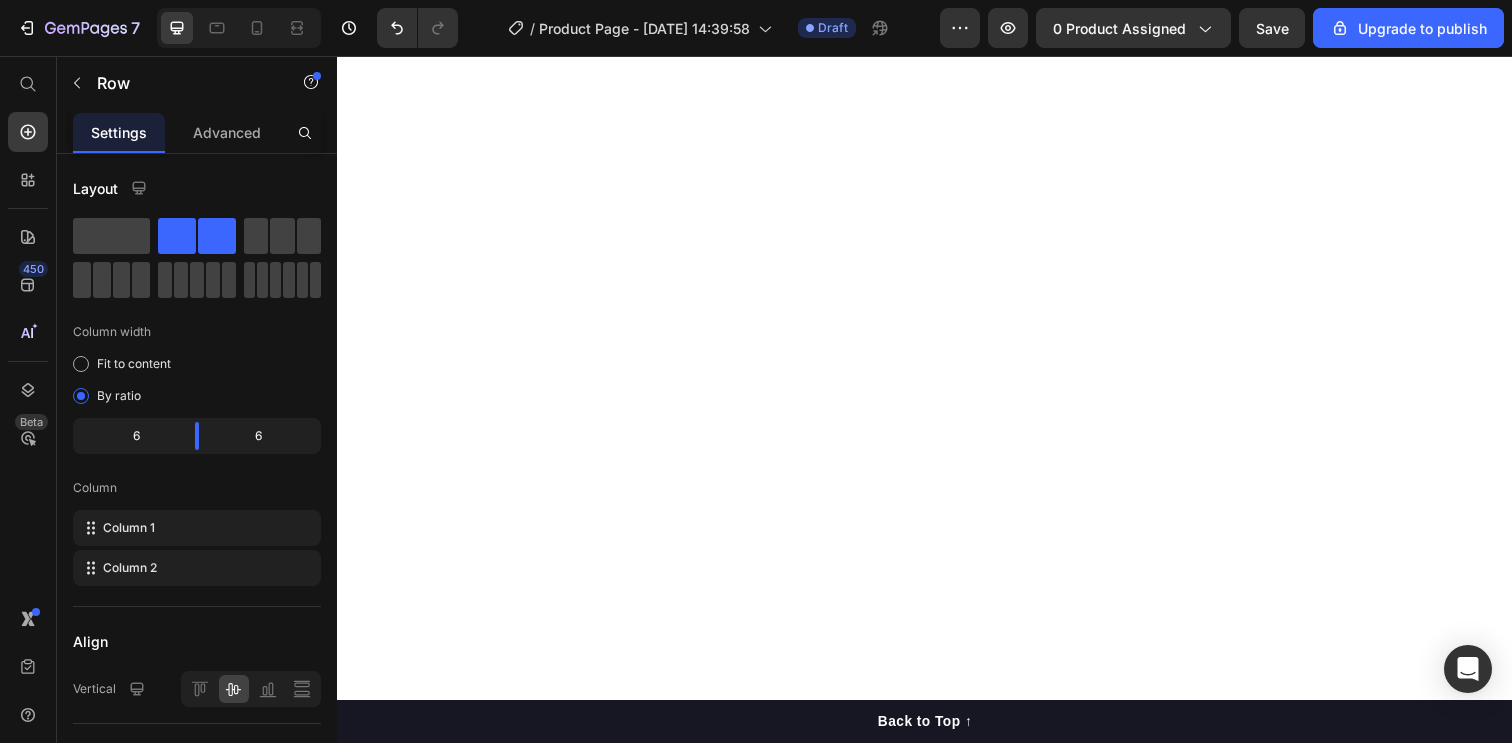 scroll, scrollTop: 1884, scrollLeft: 0, axis: vertical 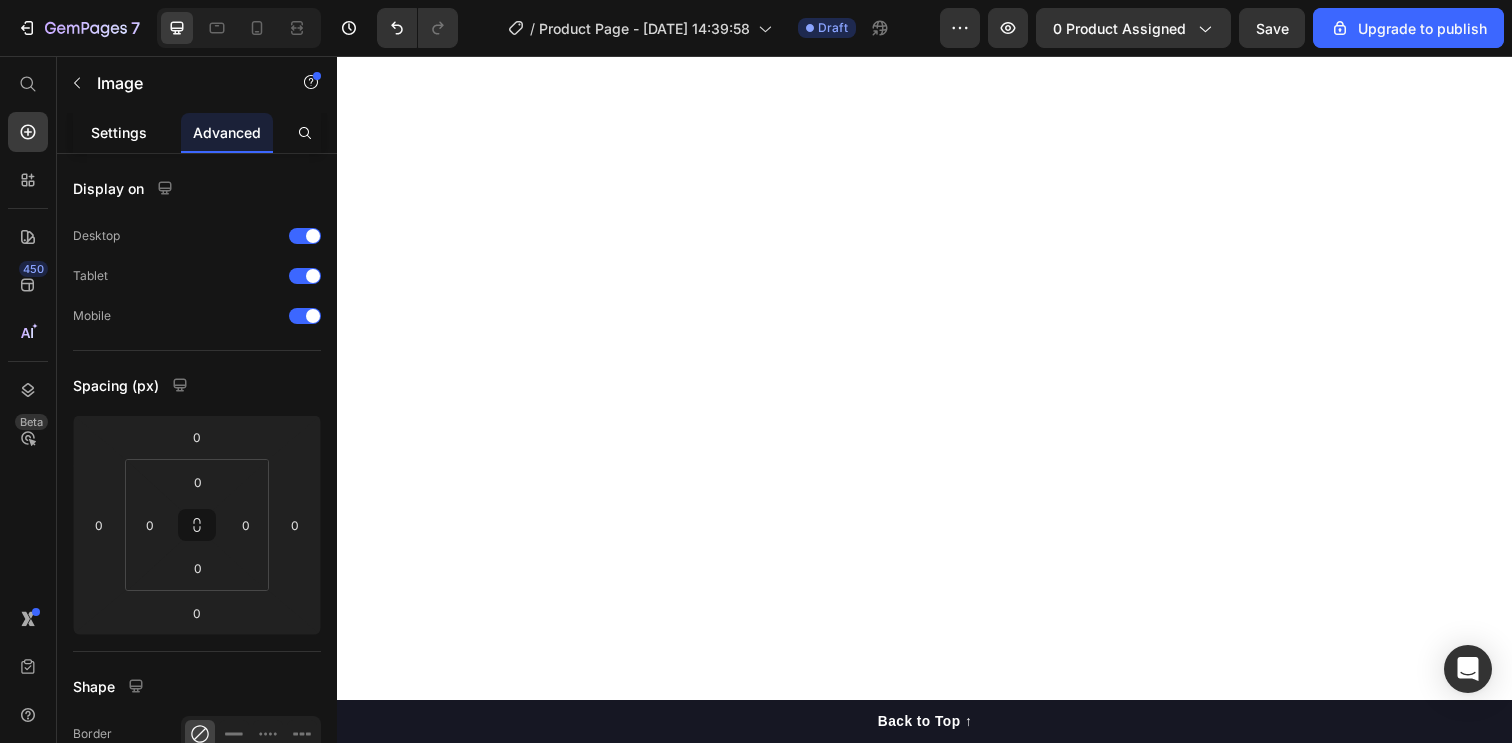 click on "Settings" at bounding box center (119, 132) 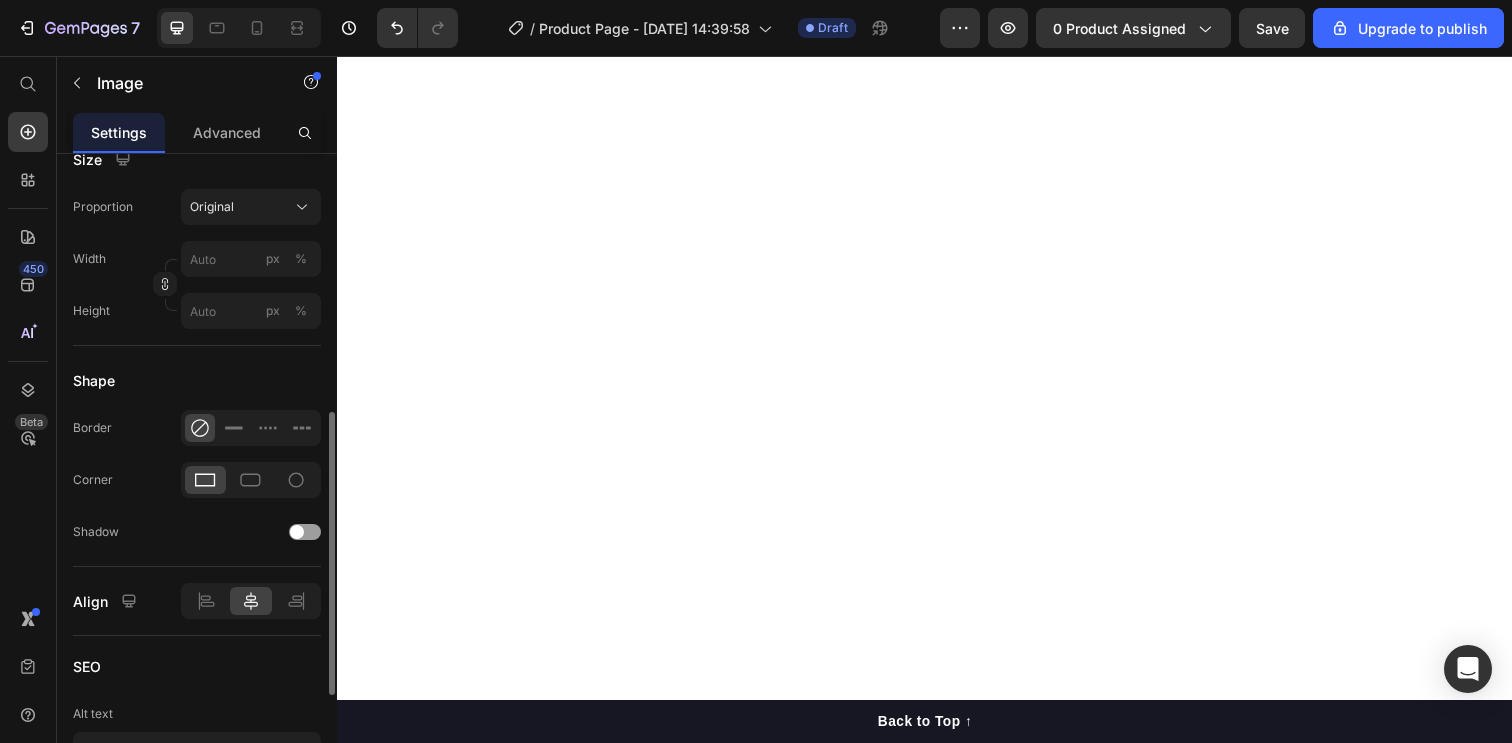 scroll, scrollTop: 825, scrollLeft: 0, axis: vertical 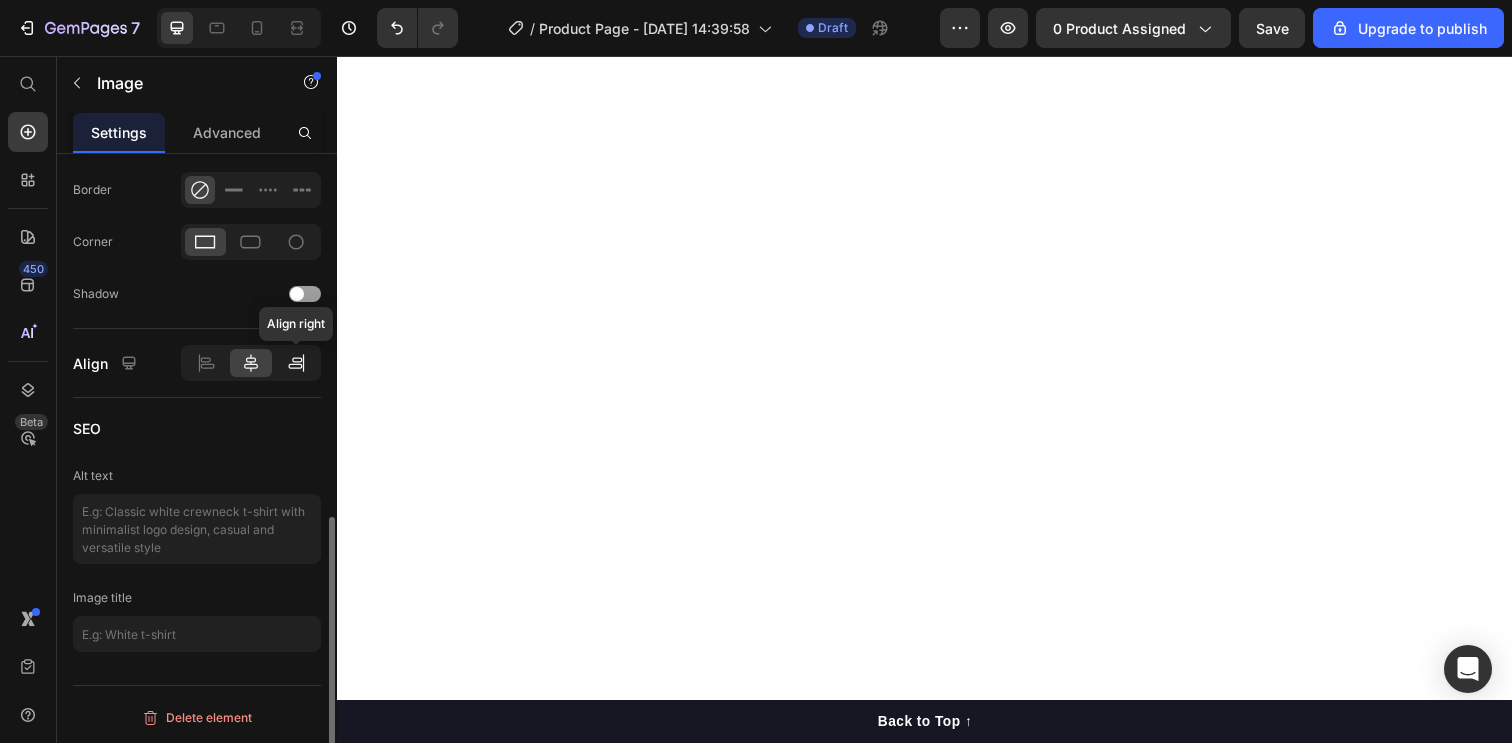 click 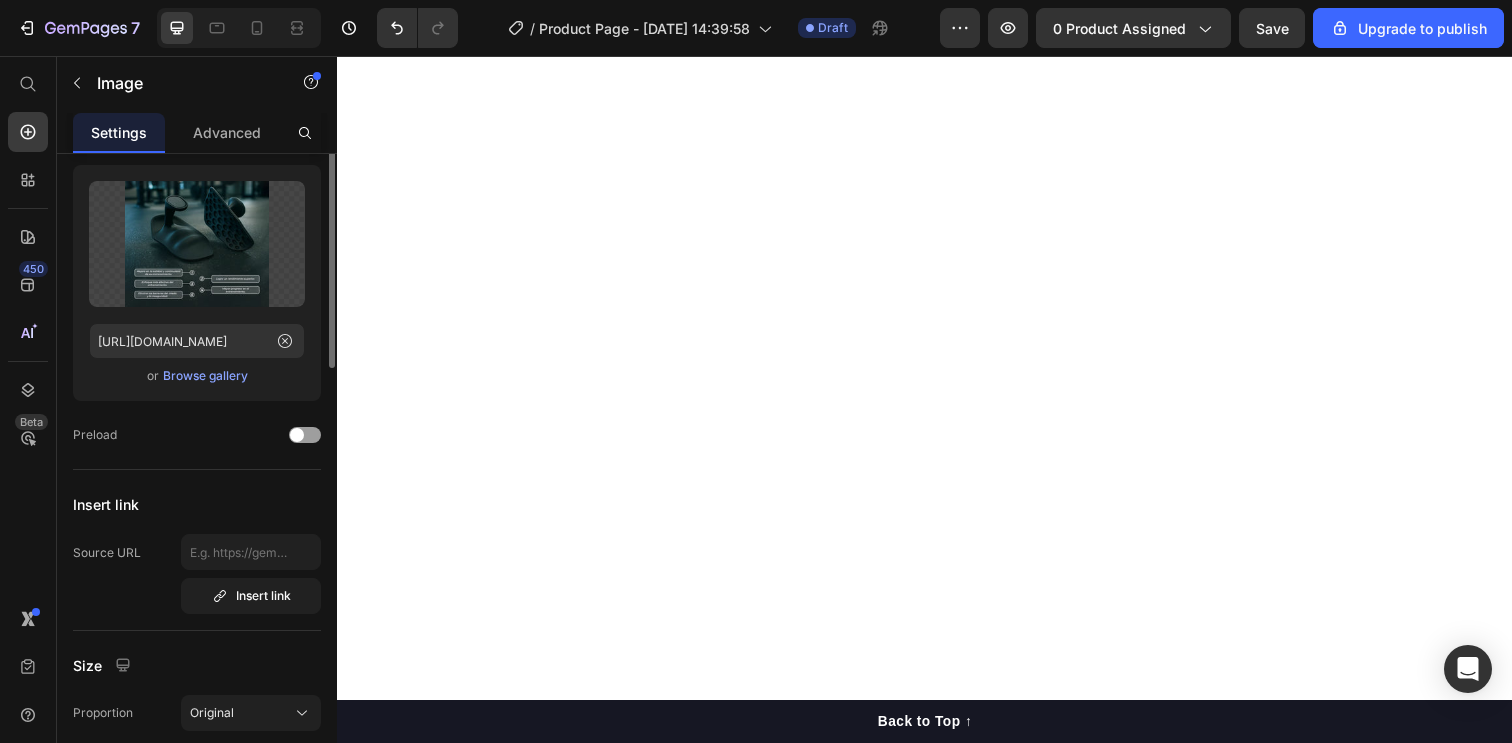 scroll, scrollTop: 0, scrollLeft: 0, axis: both 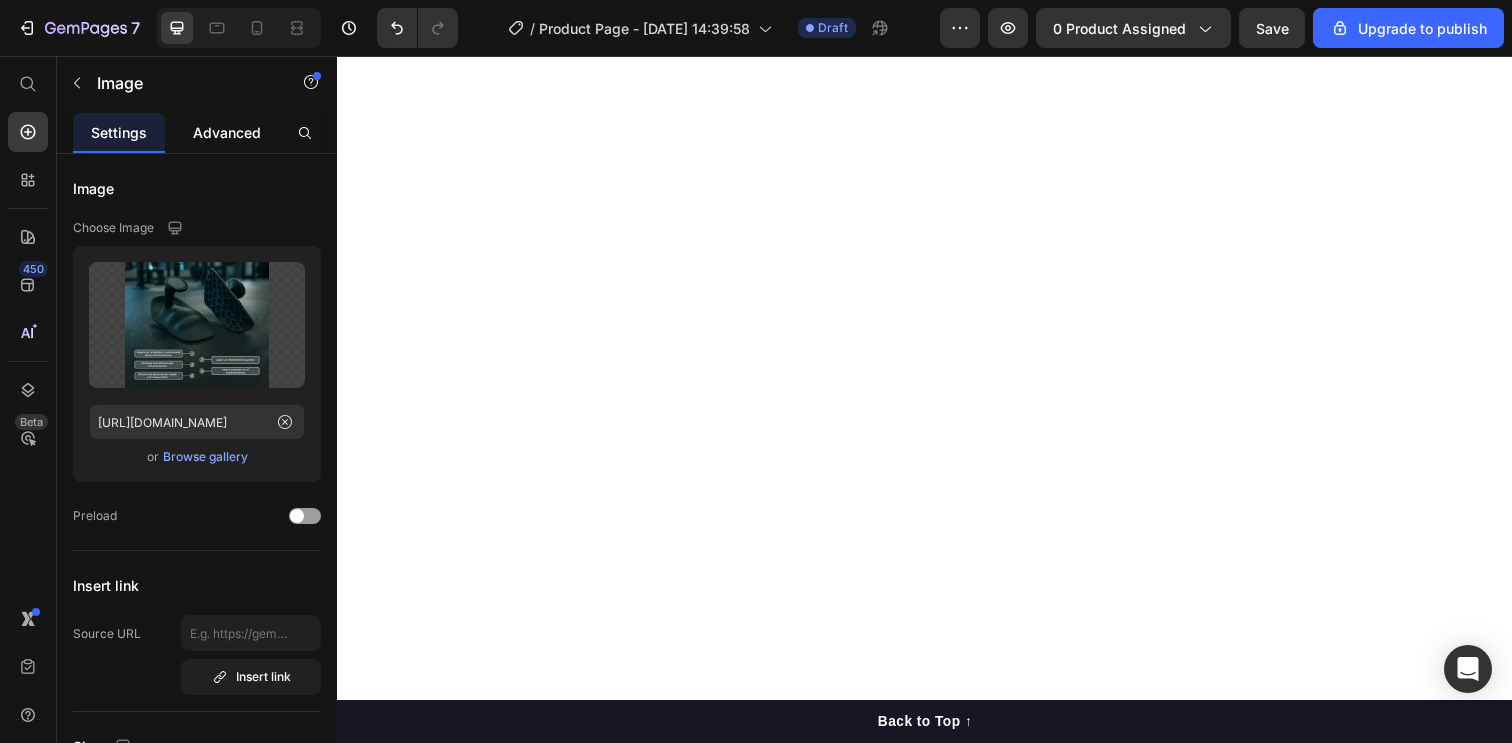 click on "Advanced" at bounding box center (227, 132) 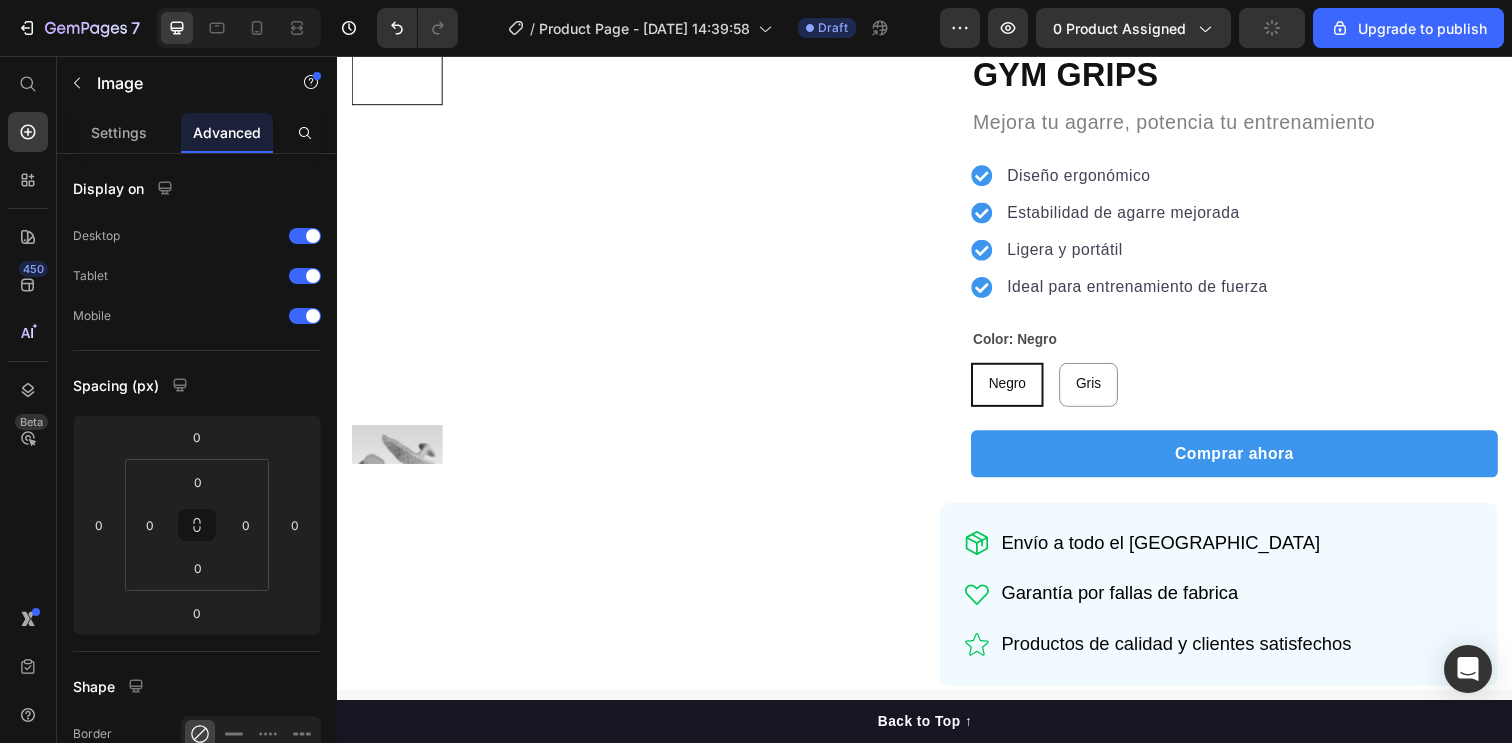 scroll, scrollTop: 0, scrollLeft: 0, axis: both 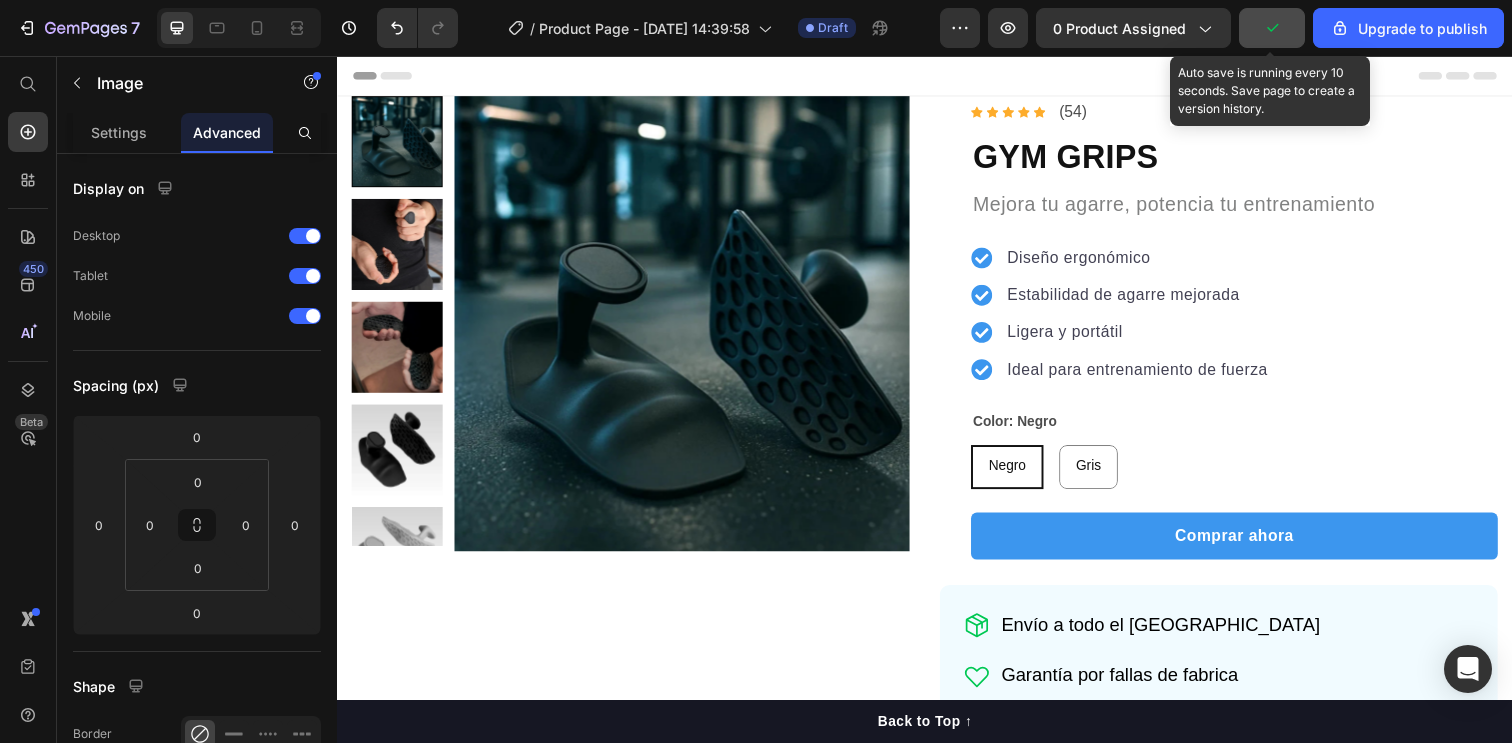 click 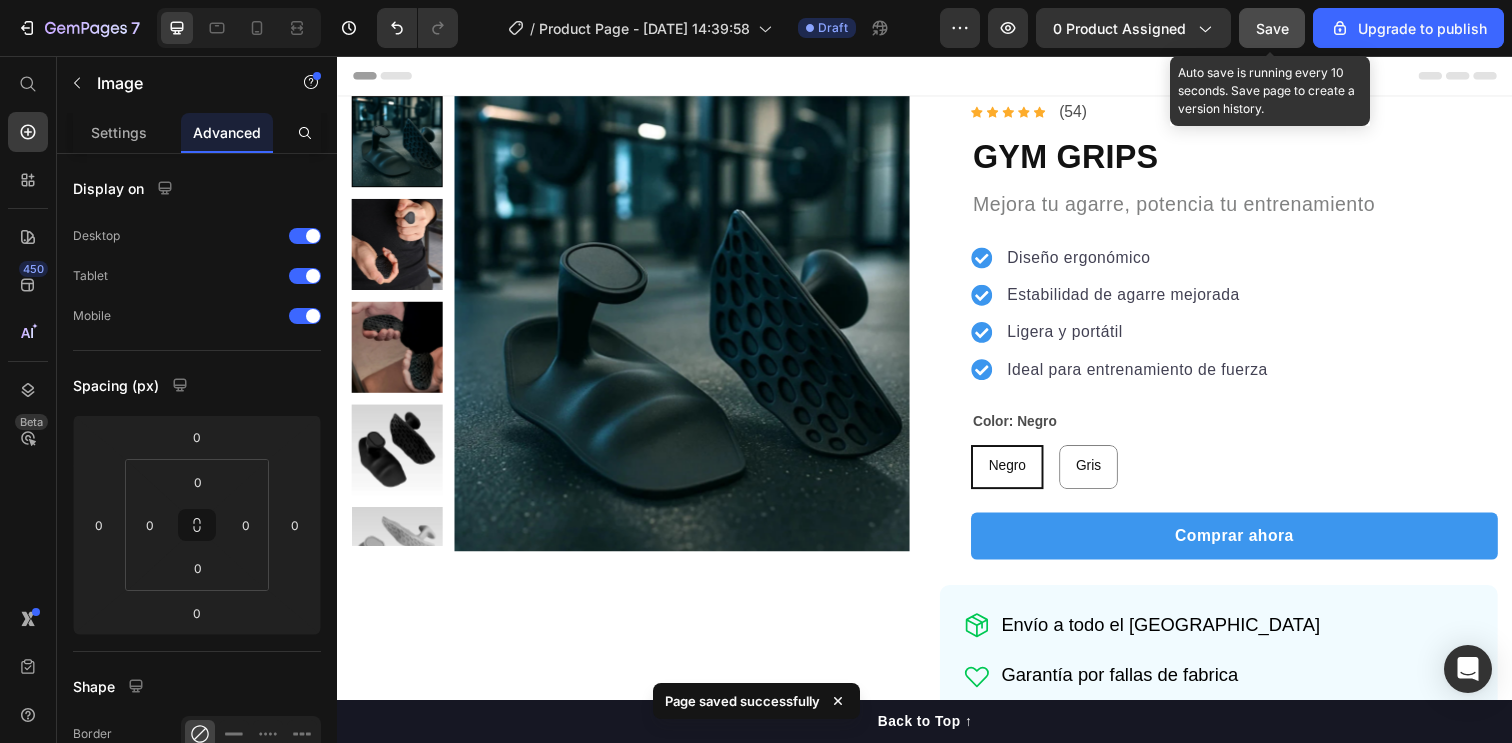click on "Save" at bounding box center [1272, 28] 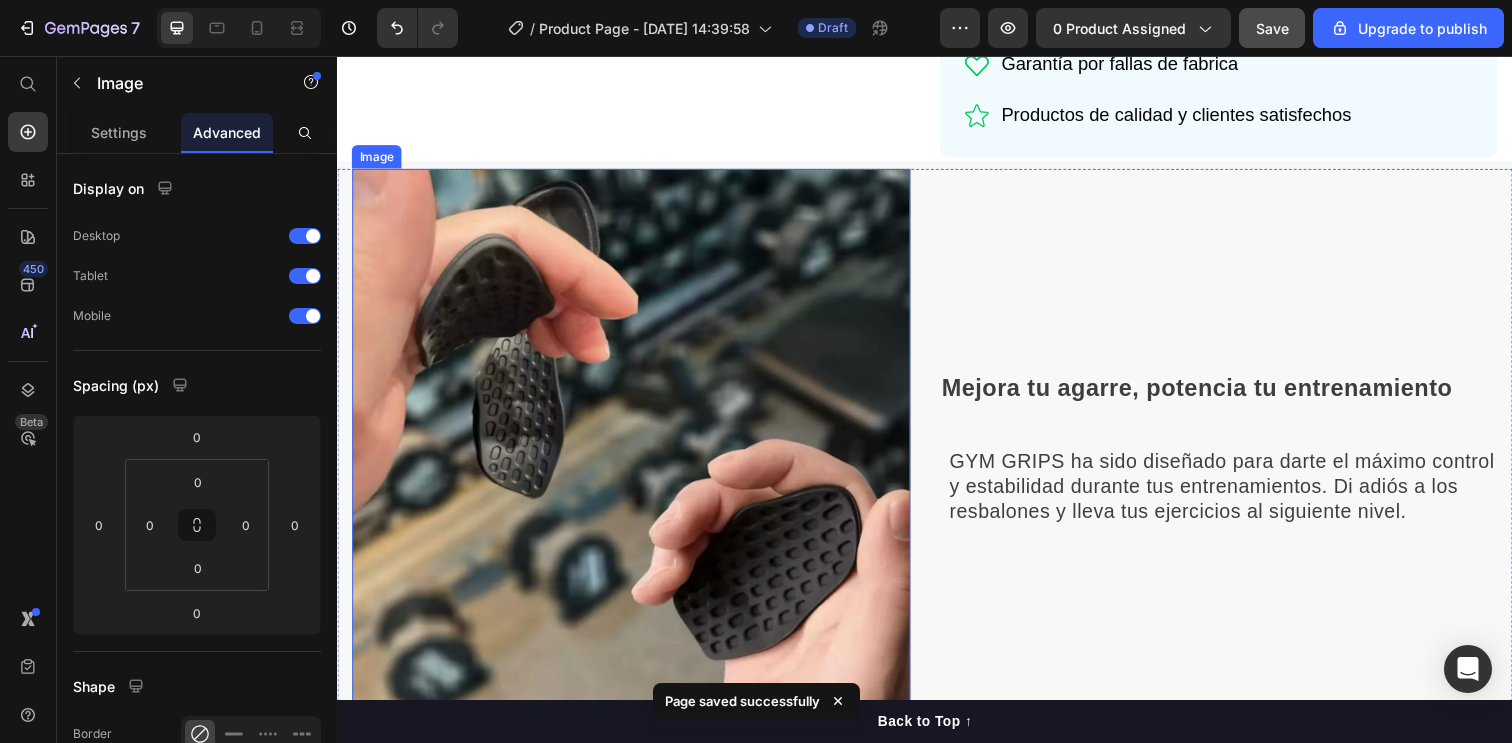 scroll, scrollTop: 625, scrollLeft: 0, axis: vertical 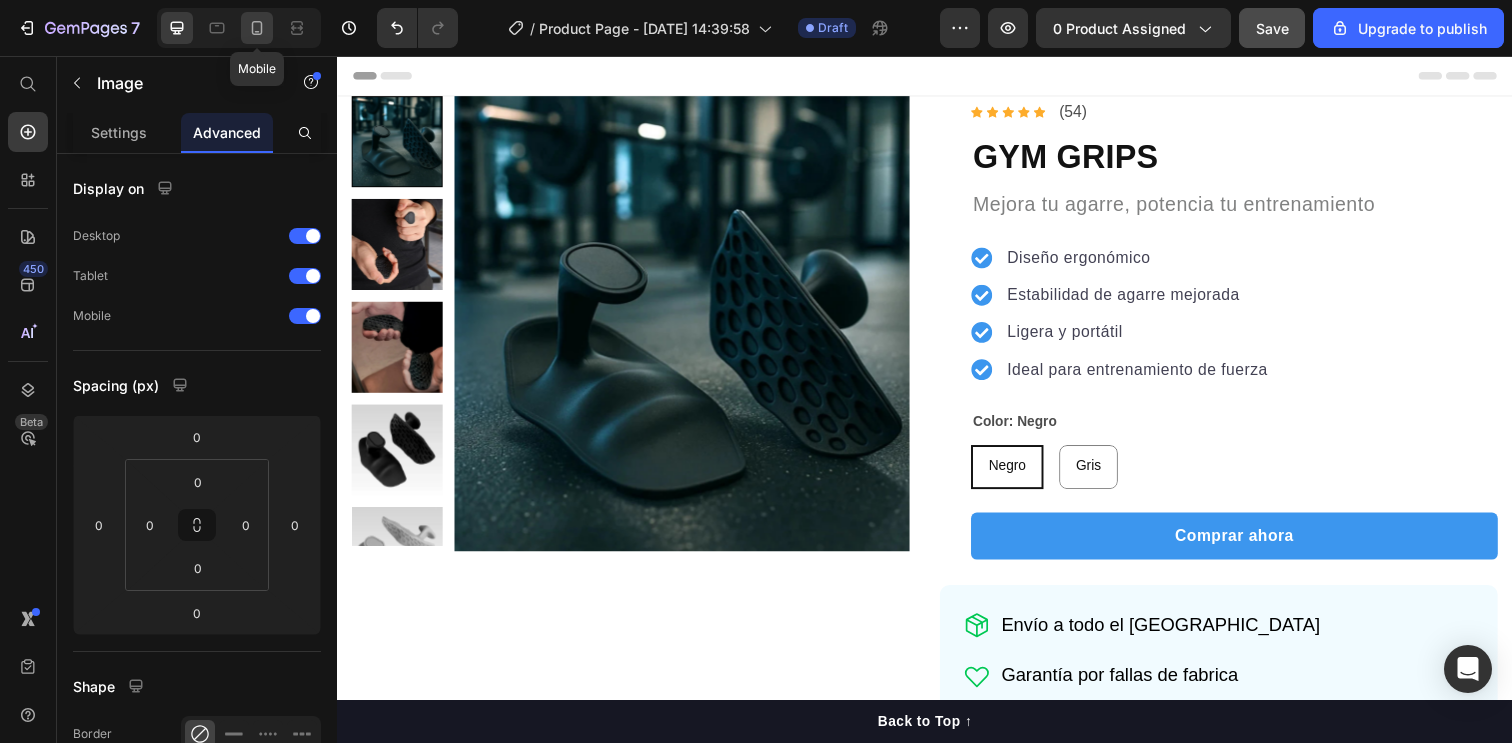 click 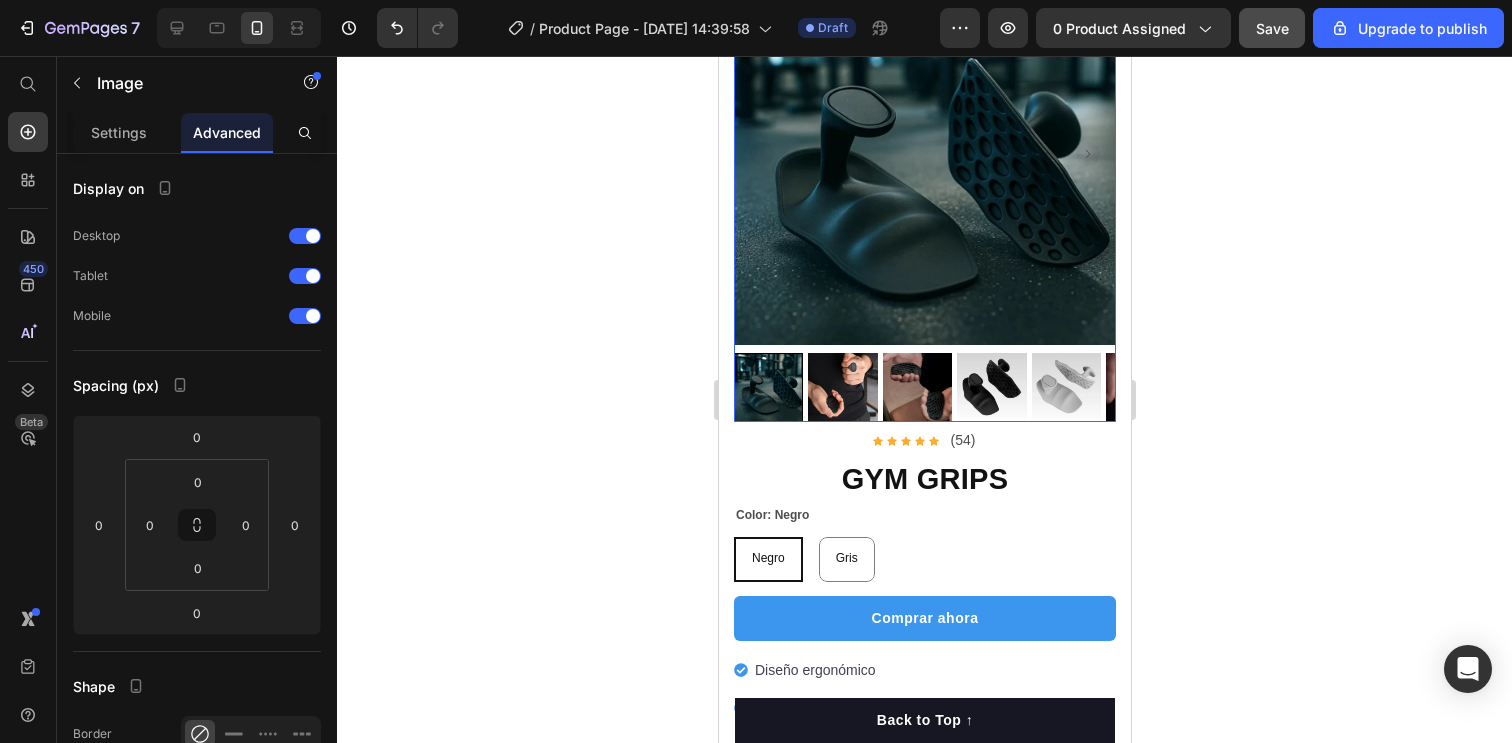 scroll, scrollTop: 0, scrollLeft: 0, axis: both 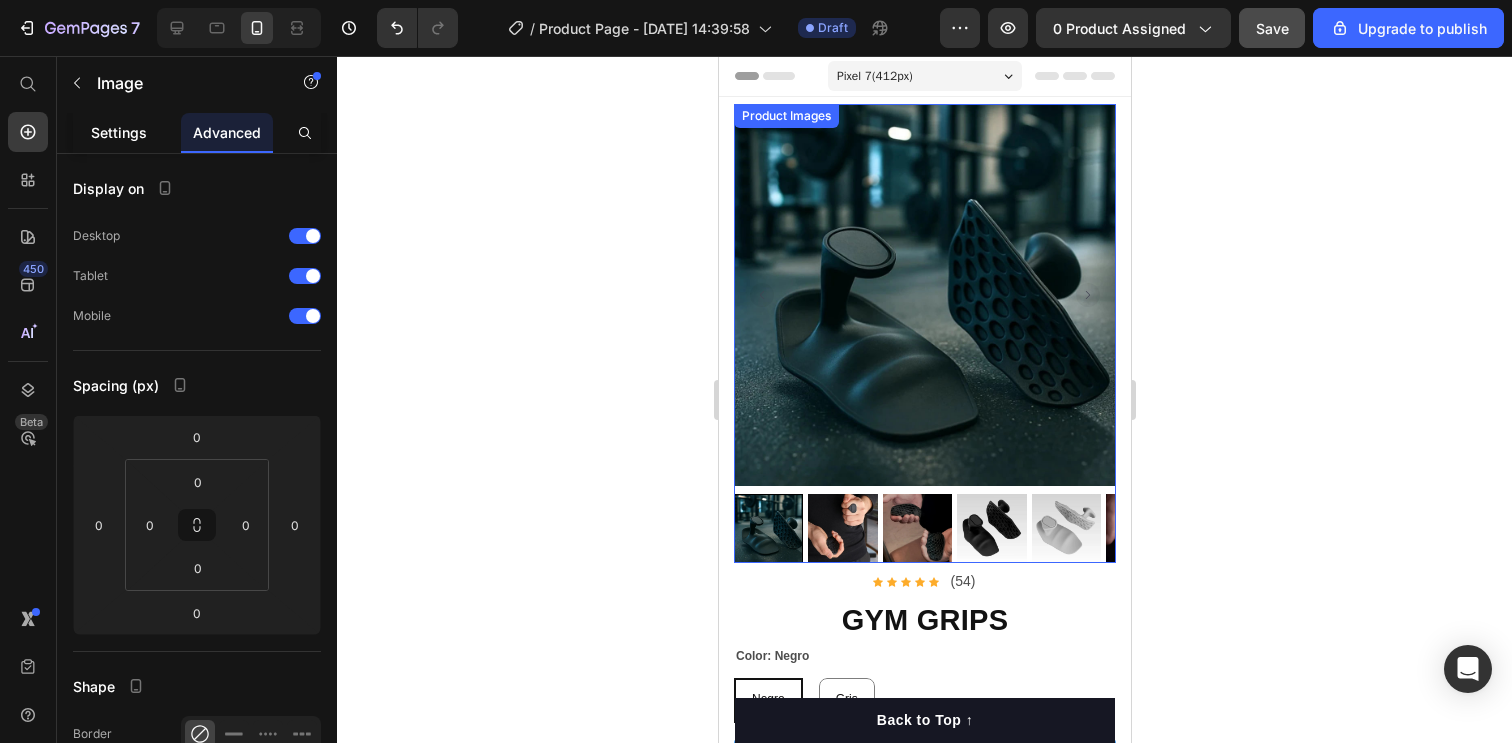 click on "Settings" at bounding box center (119, 132) 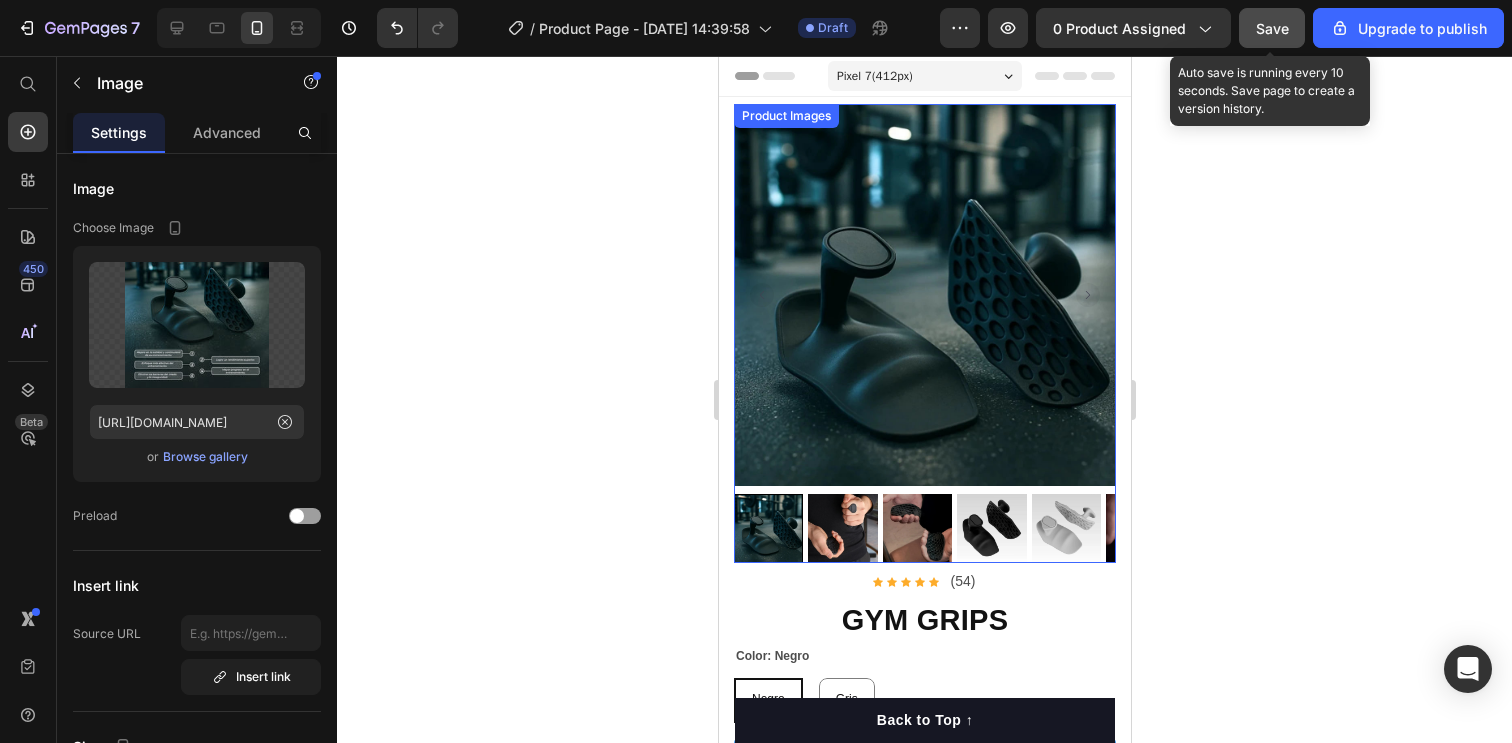 click on "Save" at bounding box center [1272, 28] 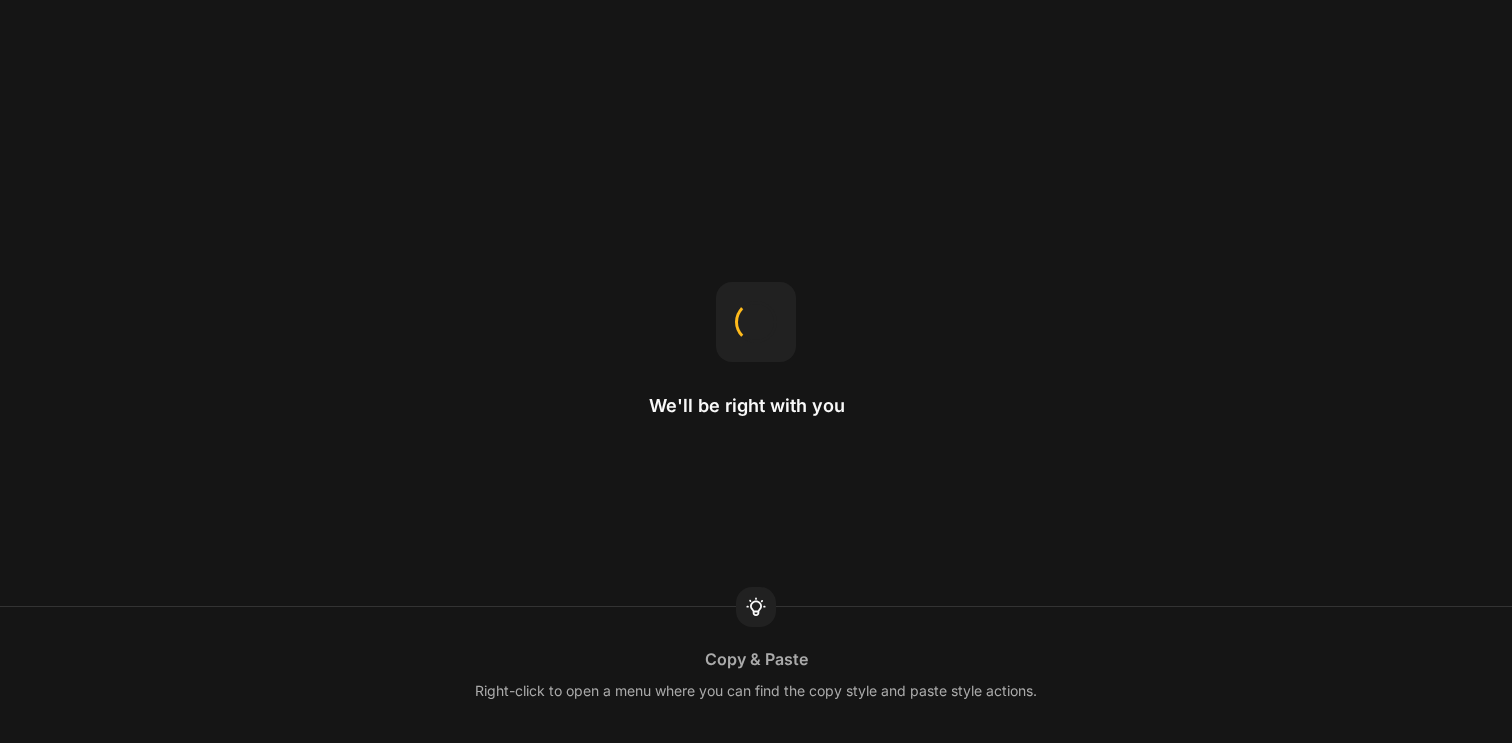 scroll, scrollTop: 0, scrollLeft: 0, axis: both 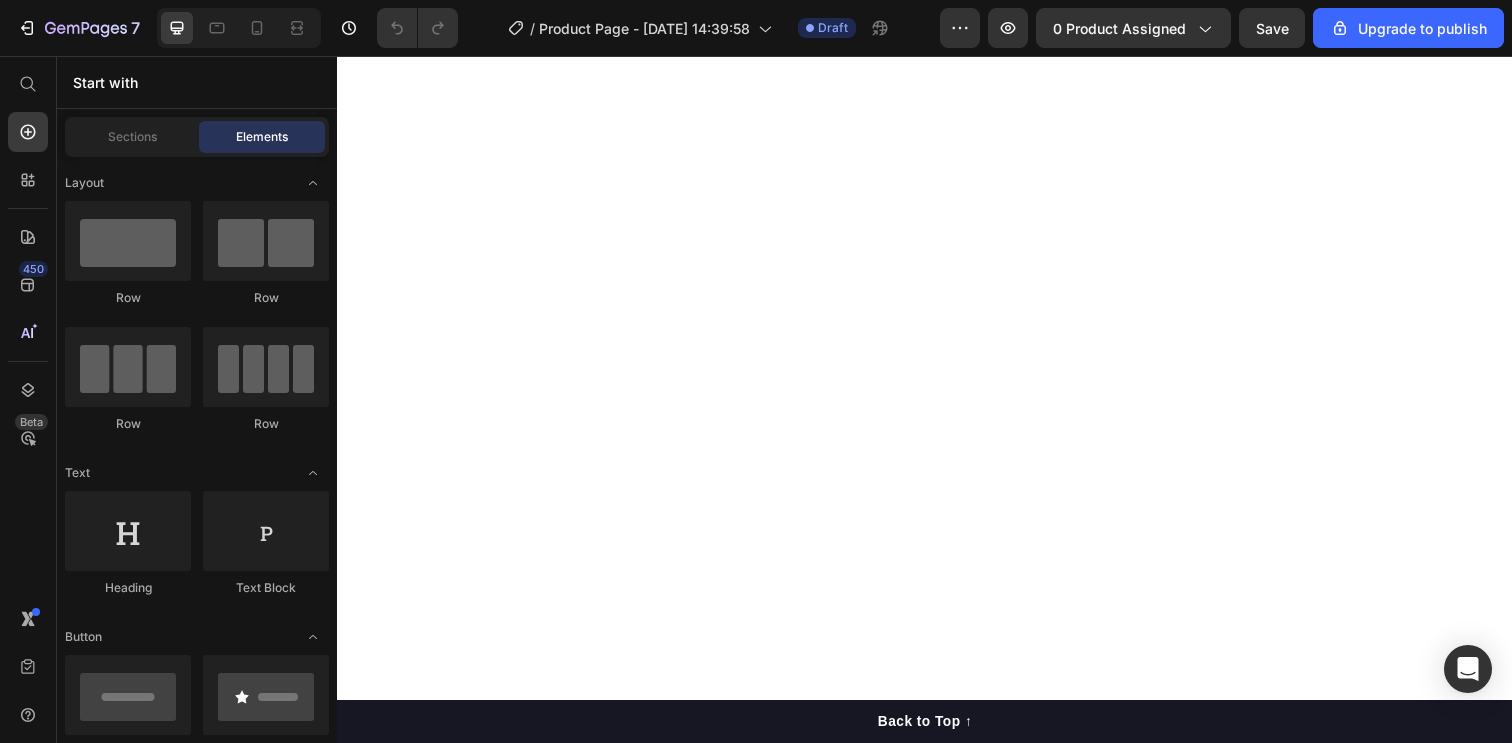 click at bounding box center [937, -454] 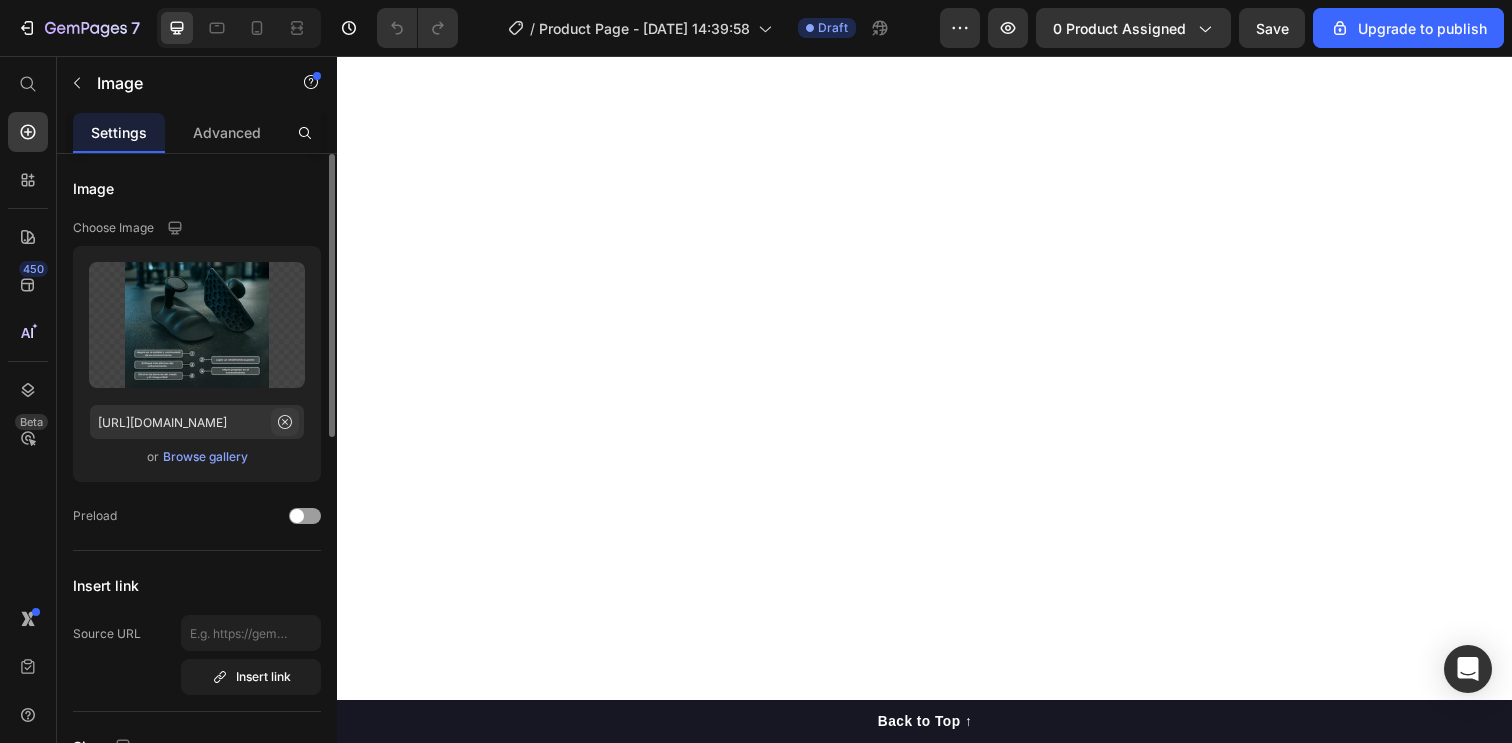 click 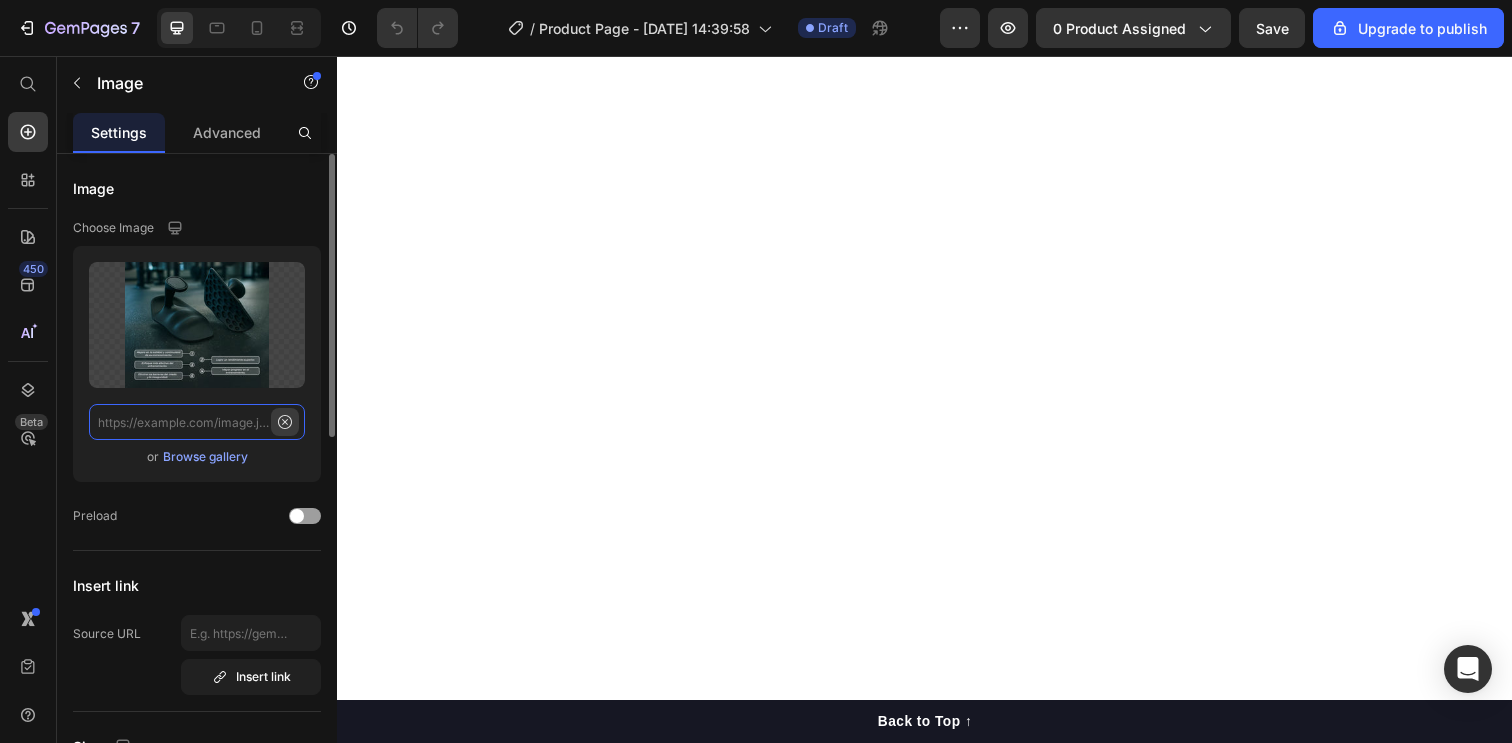 scroll, scrollTop: 0, scrollLeft: 0, axis: both 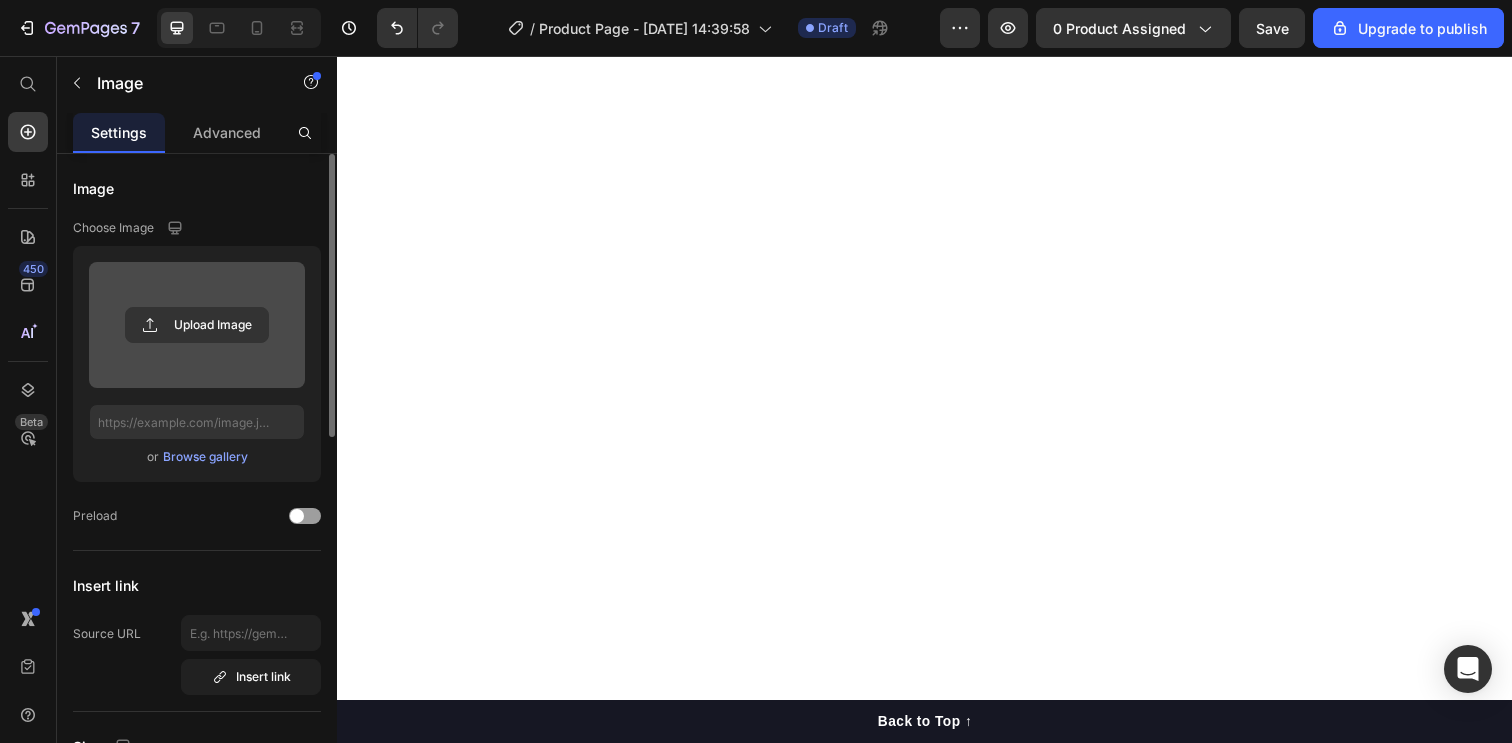 click at bounding box center [197, 325] 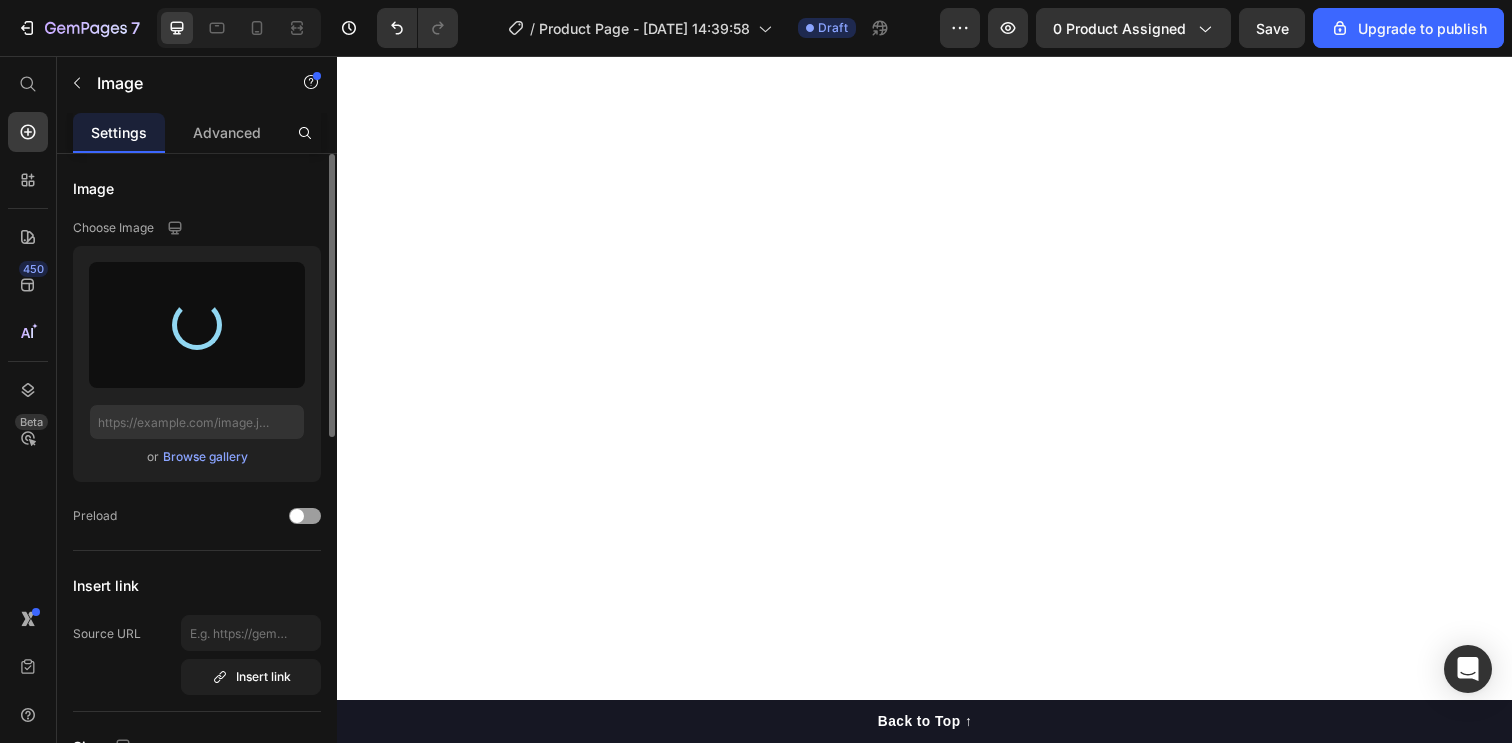 type on "https://cdn.shopify.com/s/files/1/0836/7069/6216/files/gempages_534974804281787407-92ab3ba1-2789-4d36-88d2-1e811817277b.webp" 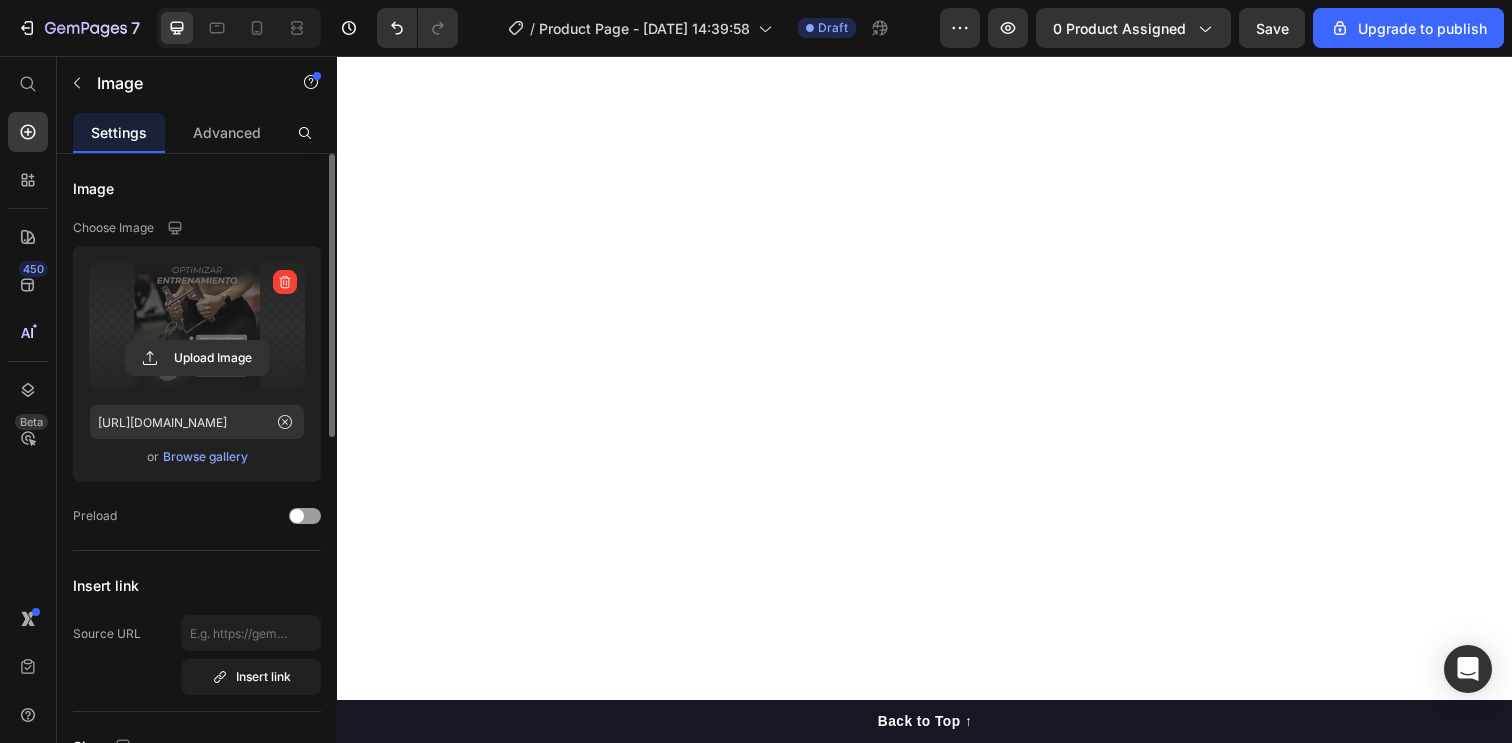 scroll, scrollTop: 1199, scrollLeft: 0, axis: vertical 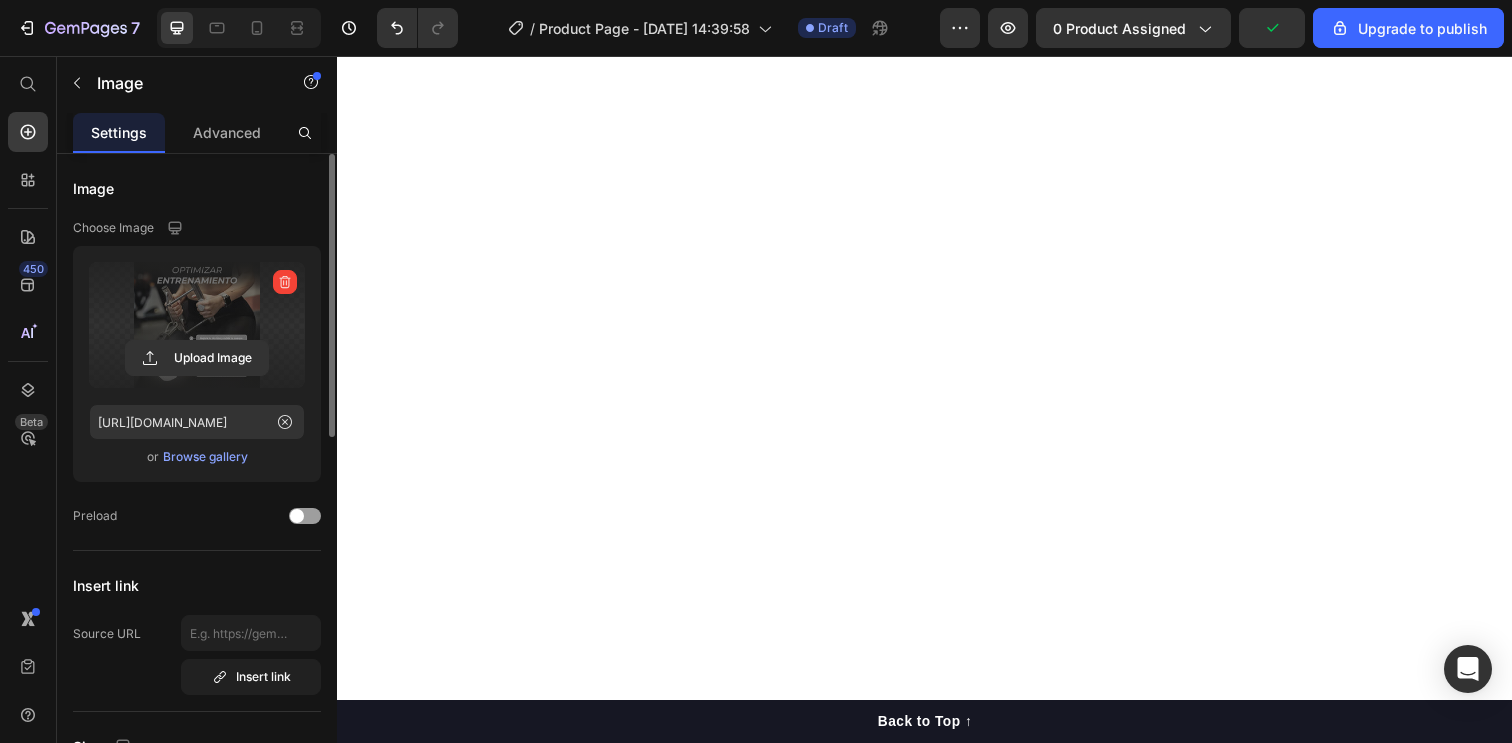click on "Image   0 Diseño ergonómico Text Block Section 4" at bounding box center [937, -46] 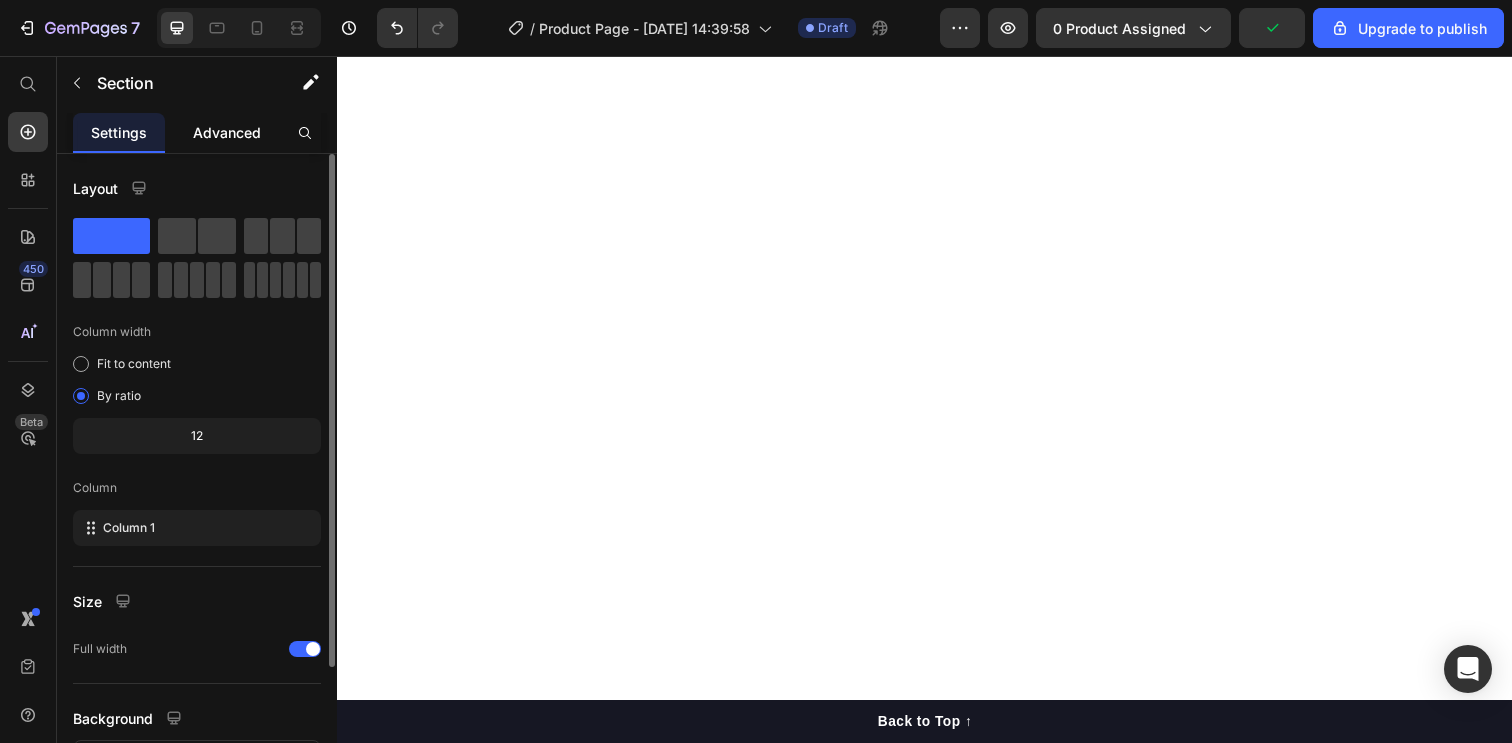 click on "Advanced" 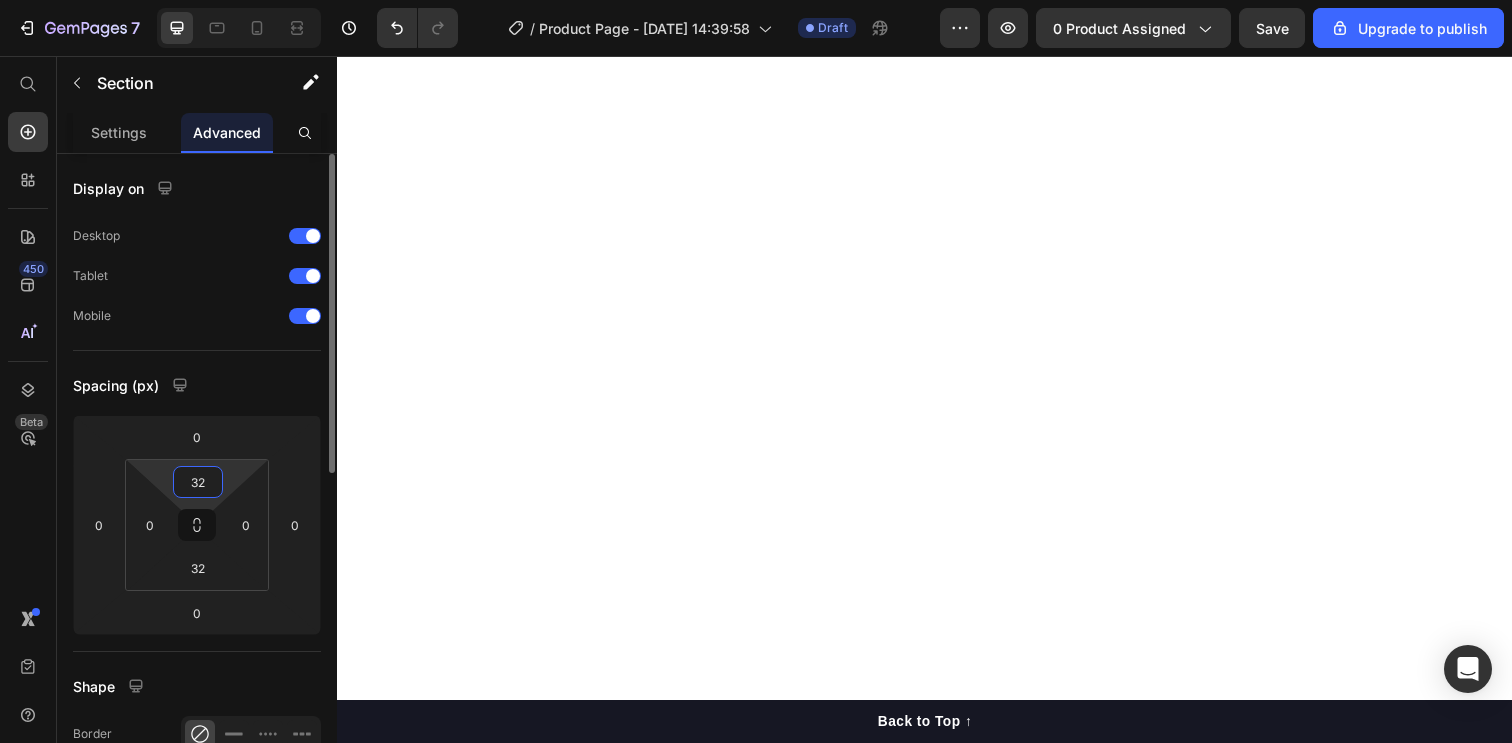 click on "32" at bounding box center [198, 482] 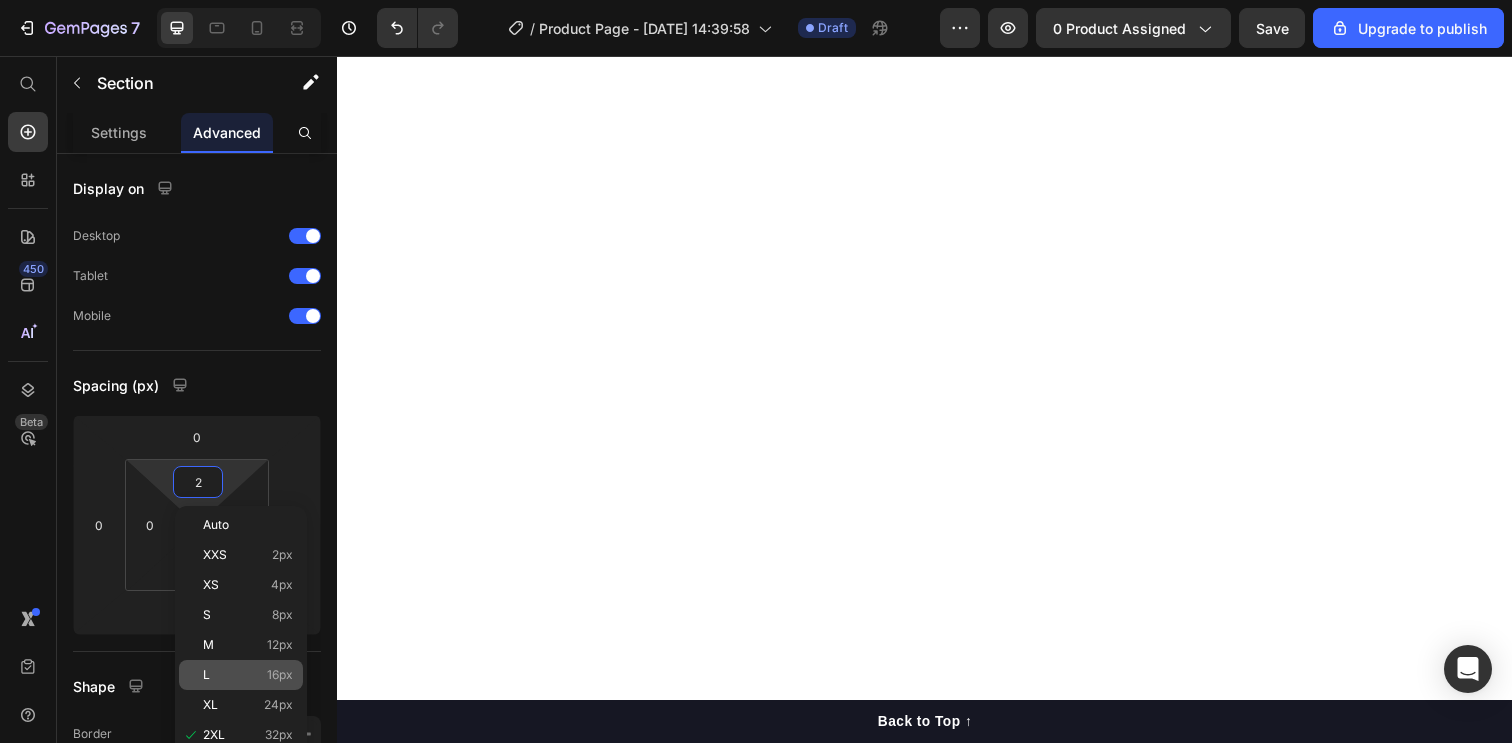 click on "L 16px" 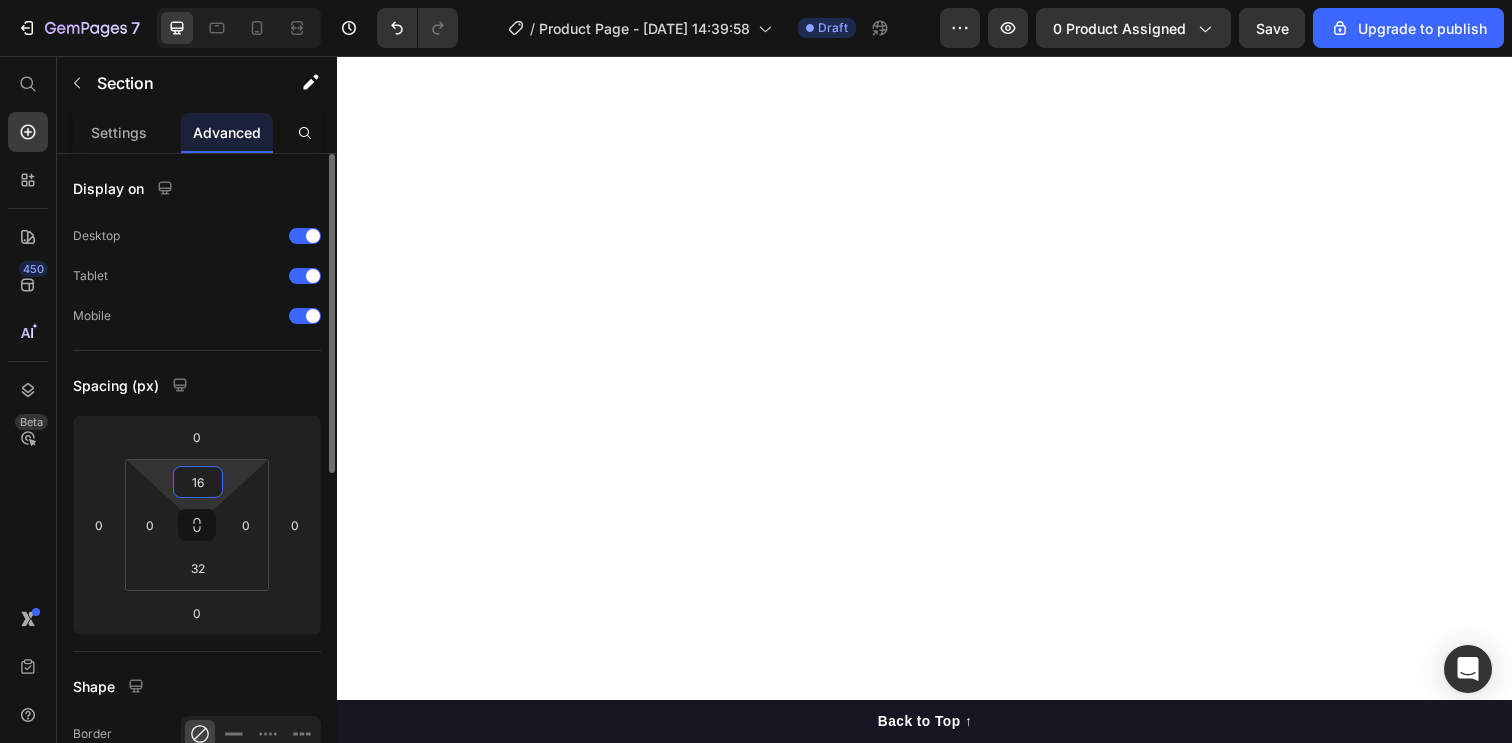 click on "16" at bounding box center [198, 482] 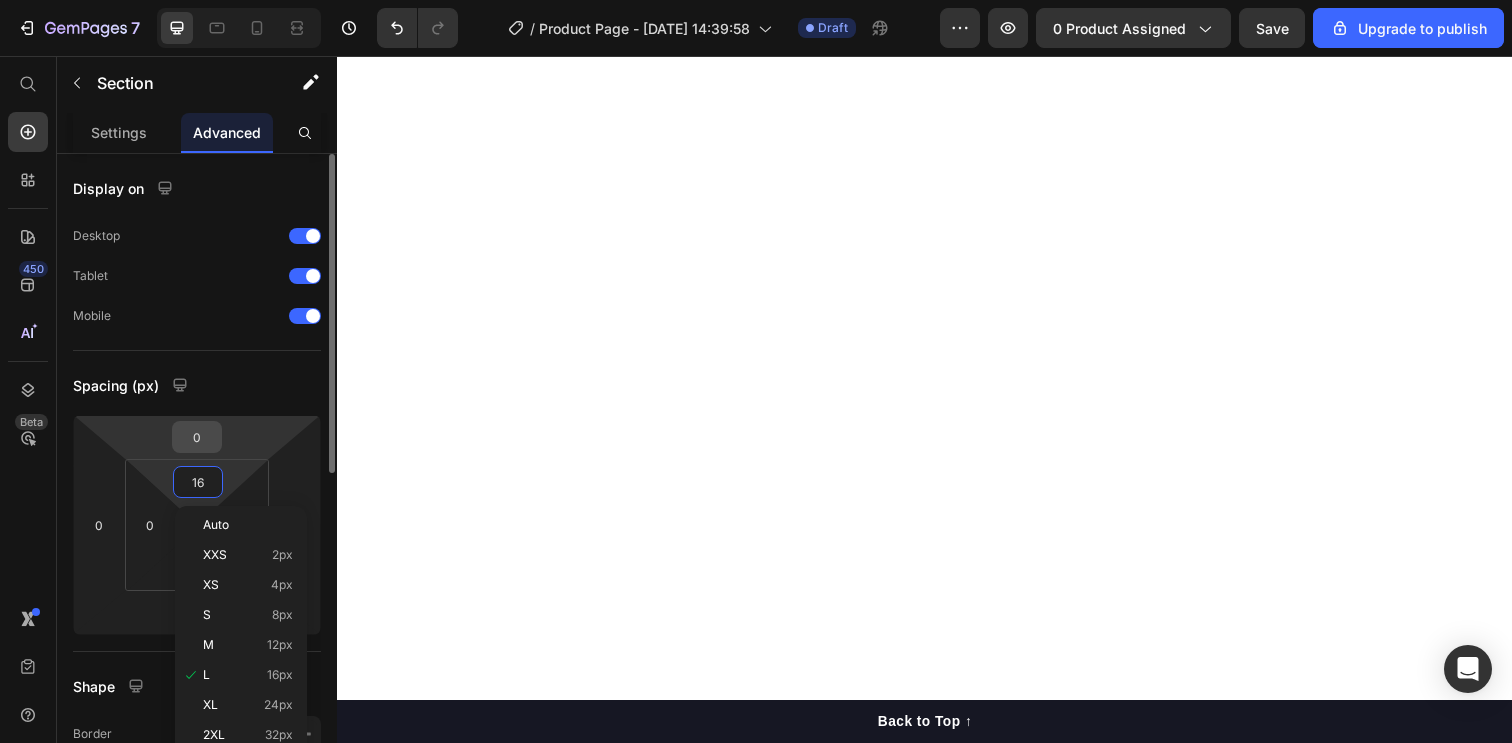 click on "0" at bounding box center (197, 437) 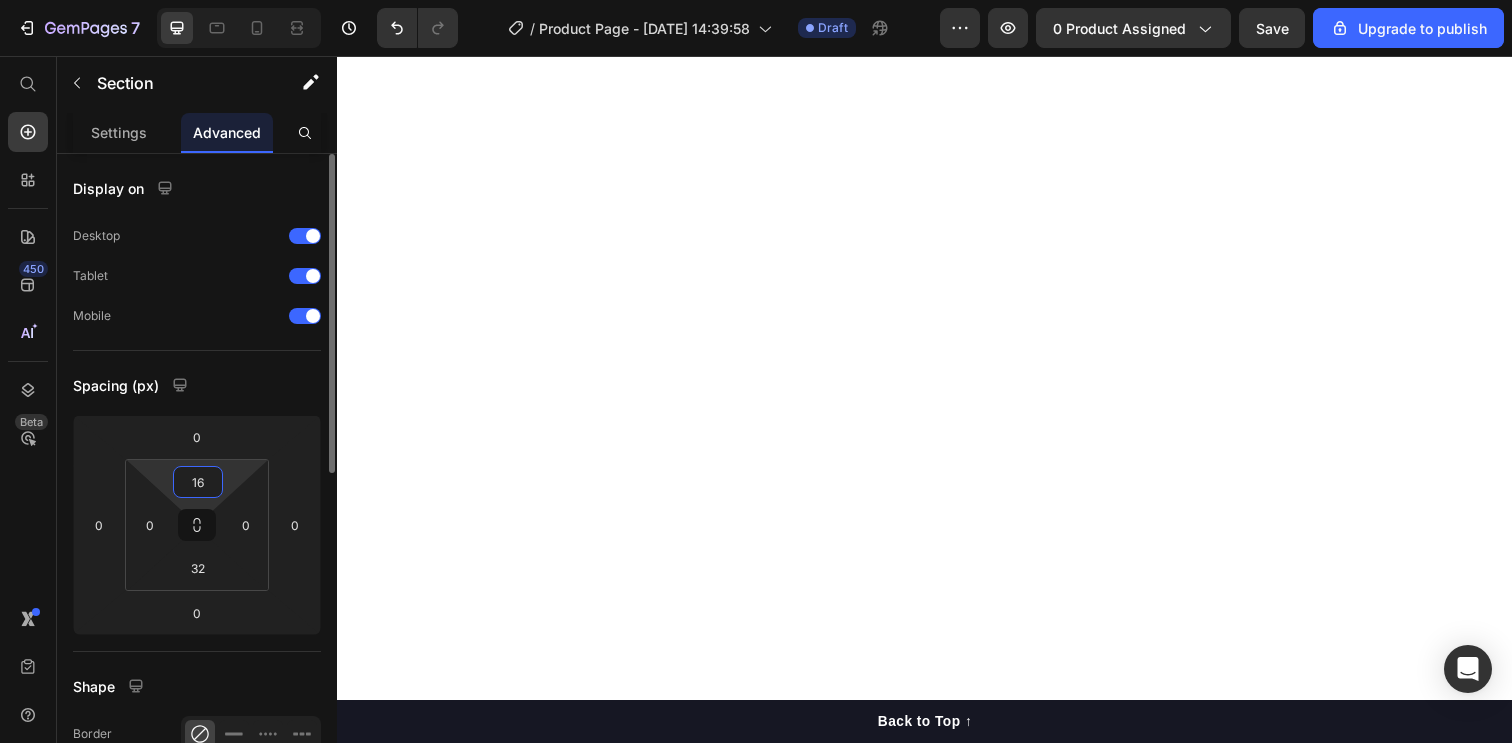 click on "7   /  Product Page - Jul 5, 14:39:58 Draft Preview 0 product assigned  Save  Upgrade to publish 450 Beta Start with Sections Elements Hero Section Product Detail Brands Trusted Badges Guarantee Product Breakdown How to use Testimonials Compare Bundle FAQs Social Proof Brand Story Product List Collection Blog List Contact Sticky Add to Cart Custom Footer Browse Library 450 Layout
Row
Row
Row
Row Text
Heading
Text Block Button
Button
Button
Sticky Back to top Media" at bounding box center [756, 0] 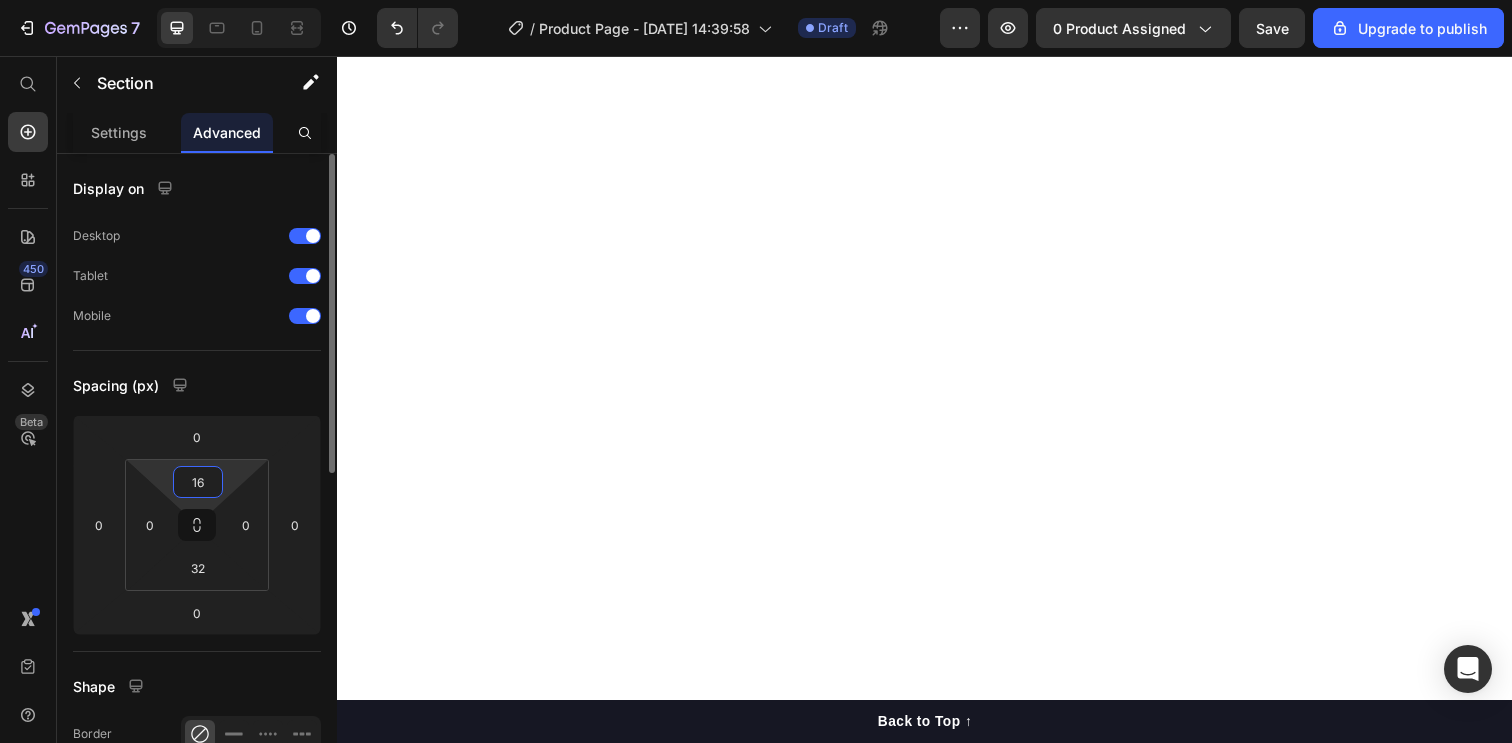 click on "16" at bounding box center (198, 482) 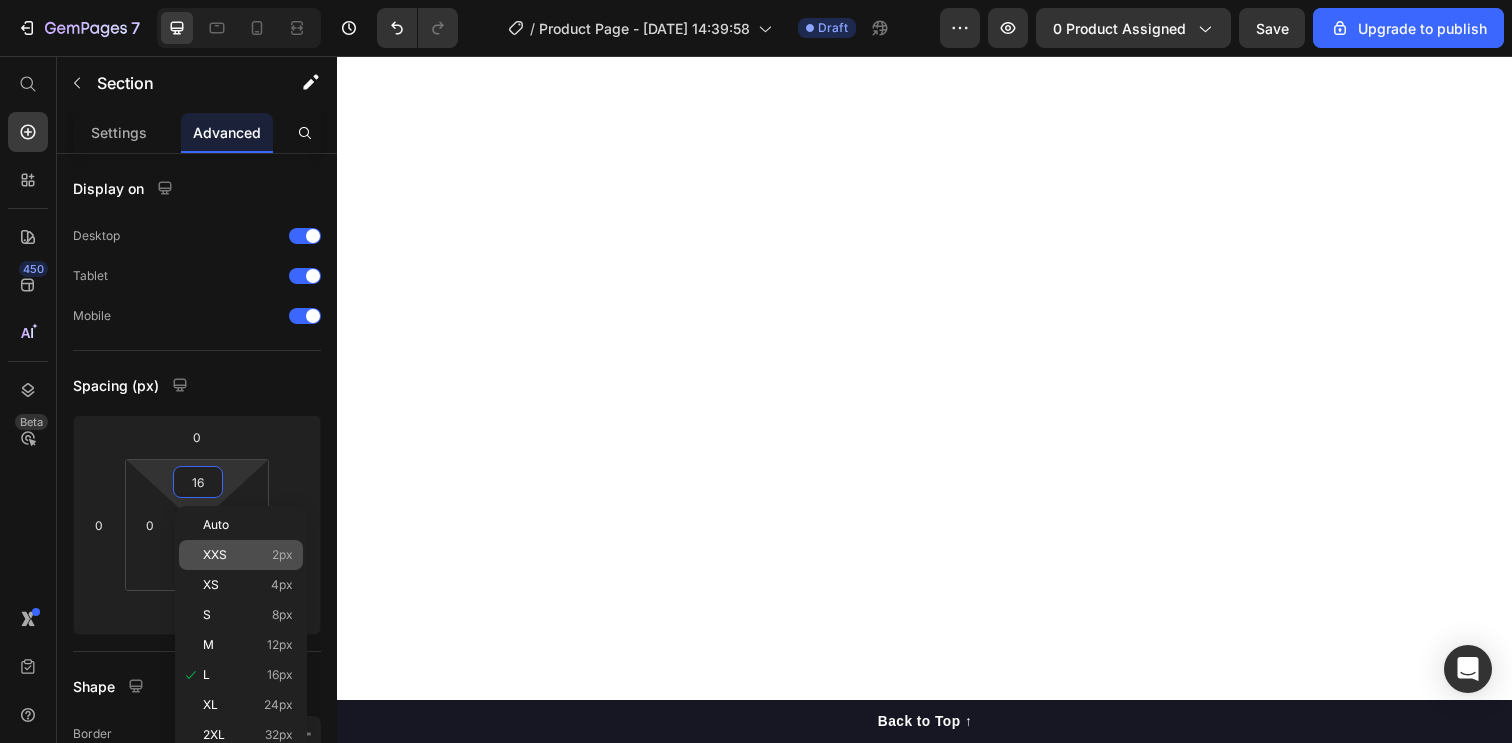 click on "XXS" at bounding box center (215, 555) 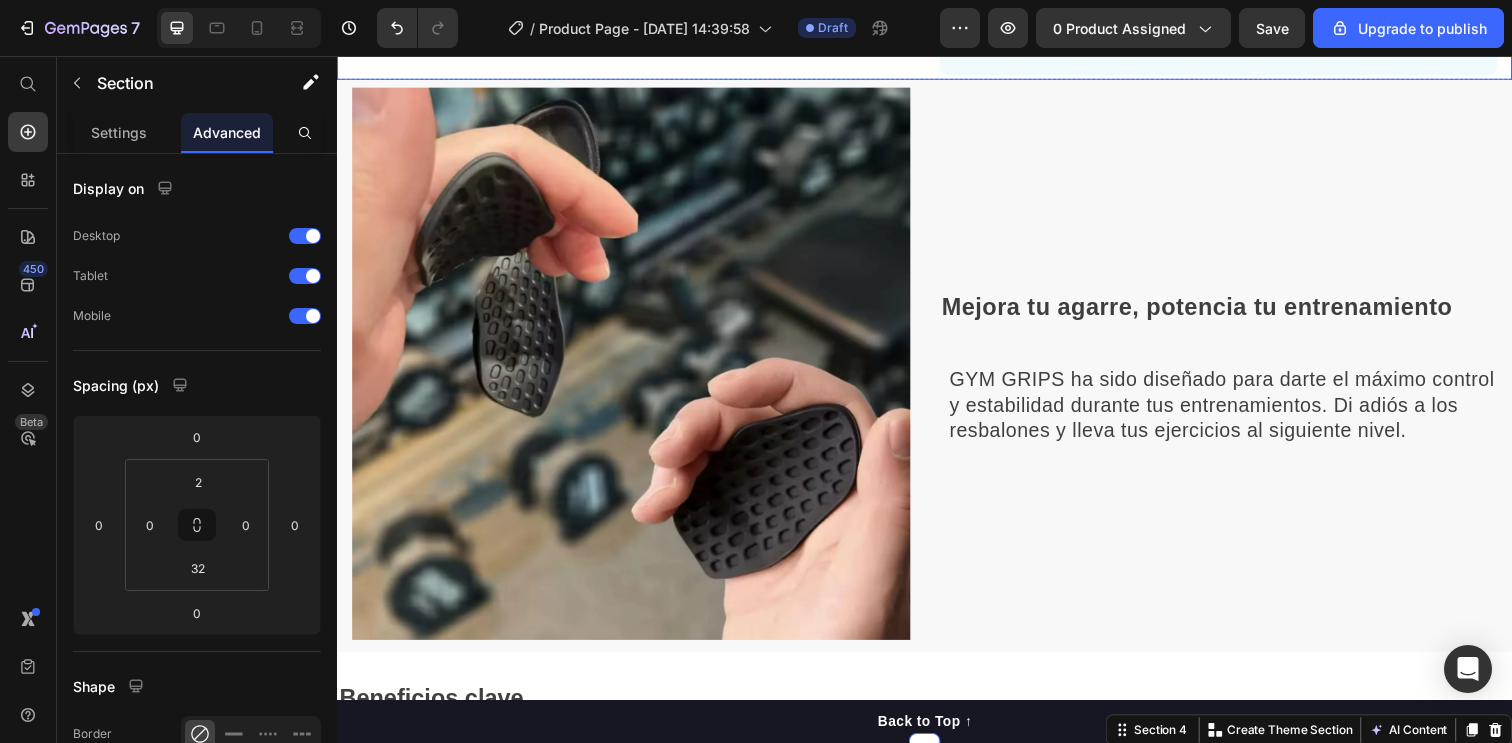scroll, scrollTop: 890, scrollLeft: 0, axis: vertical 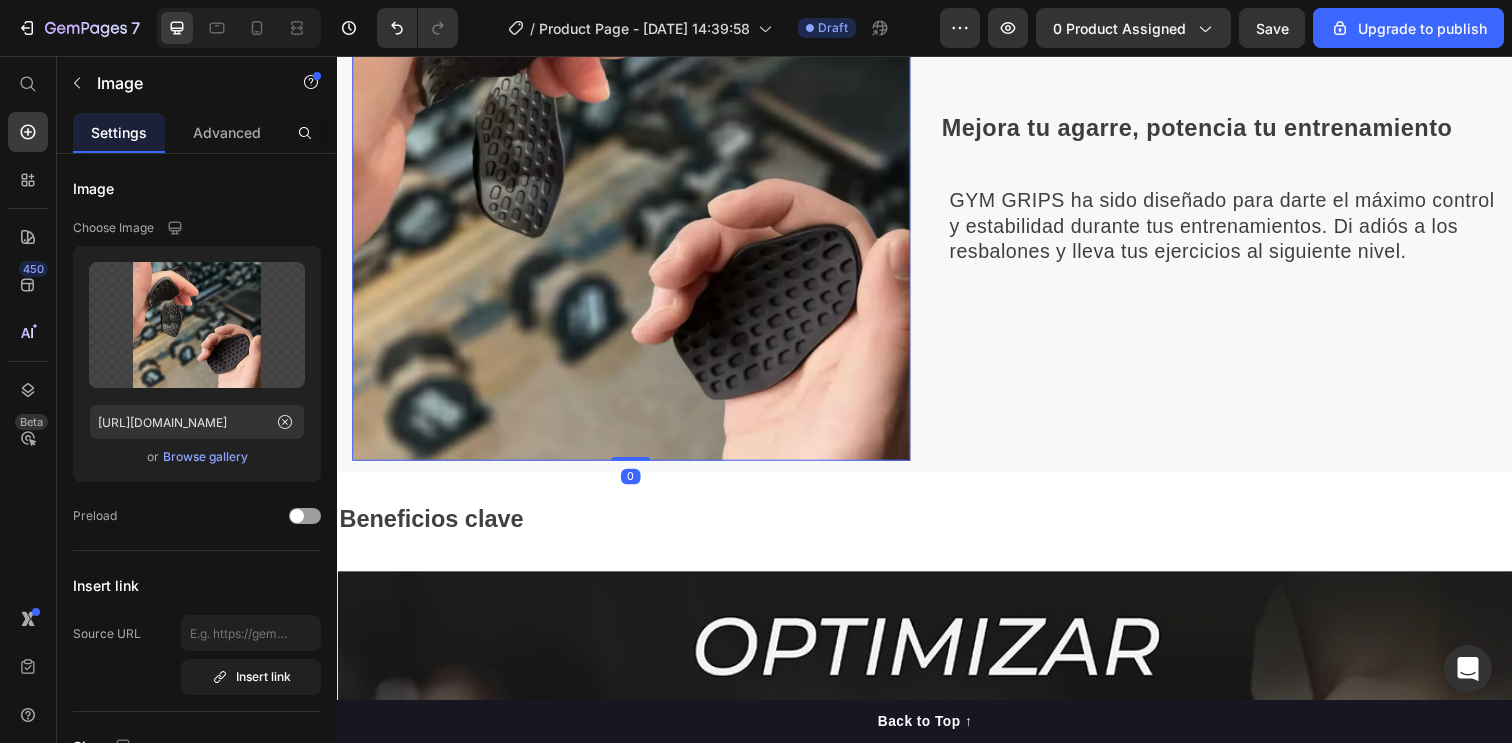 click at bounding box center [637, 187] 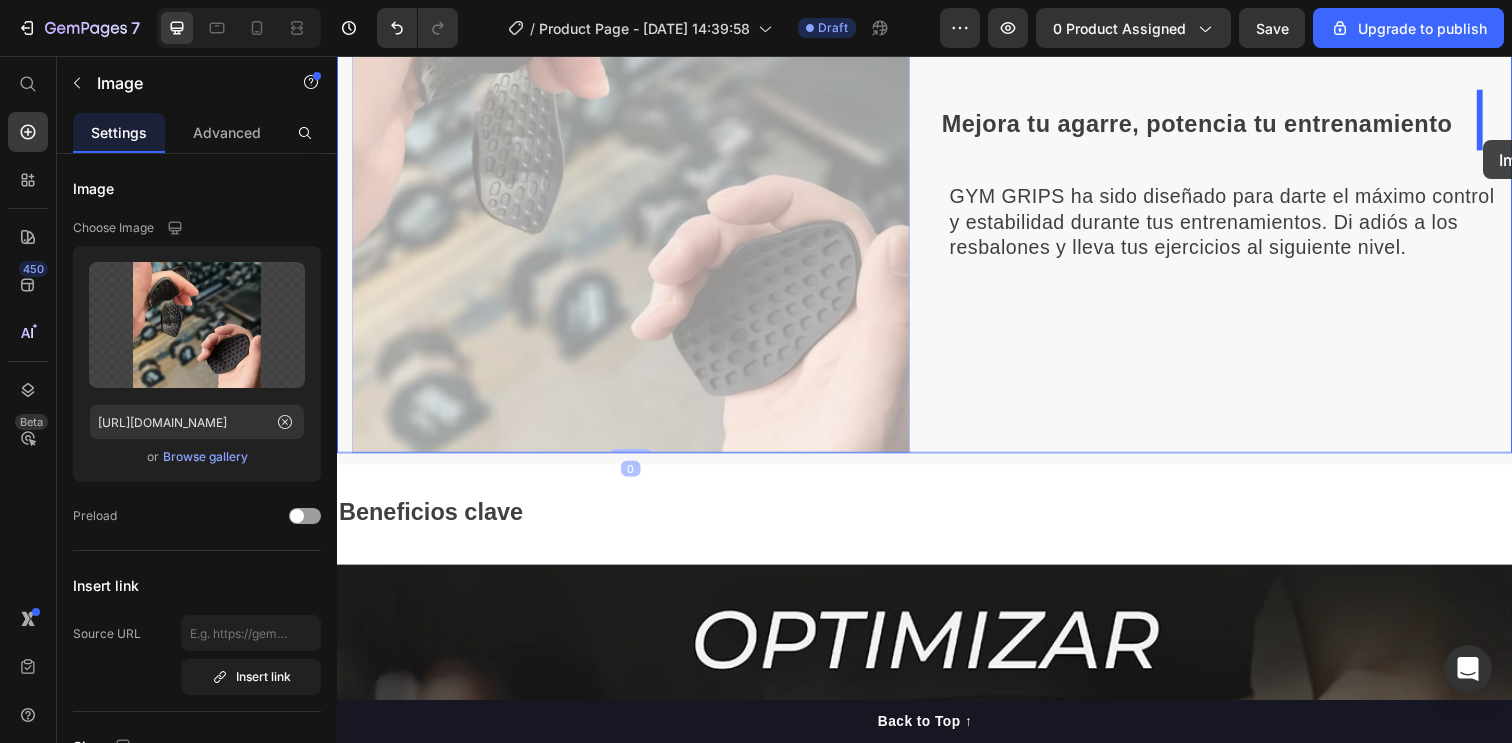 drag, startPoint x: 637, startPoint y: 227, endPoint x: 1507, endPoint y: 142, distance: 874.14246 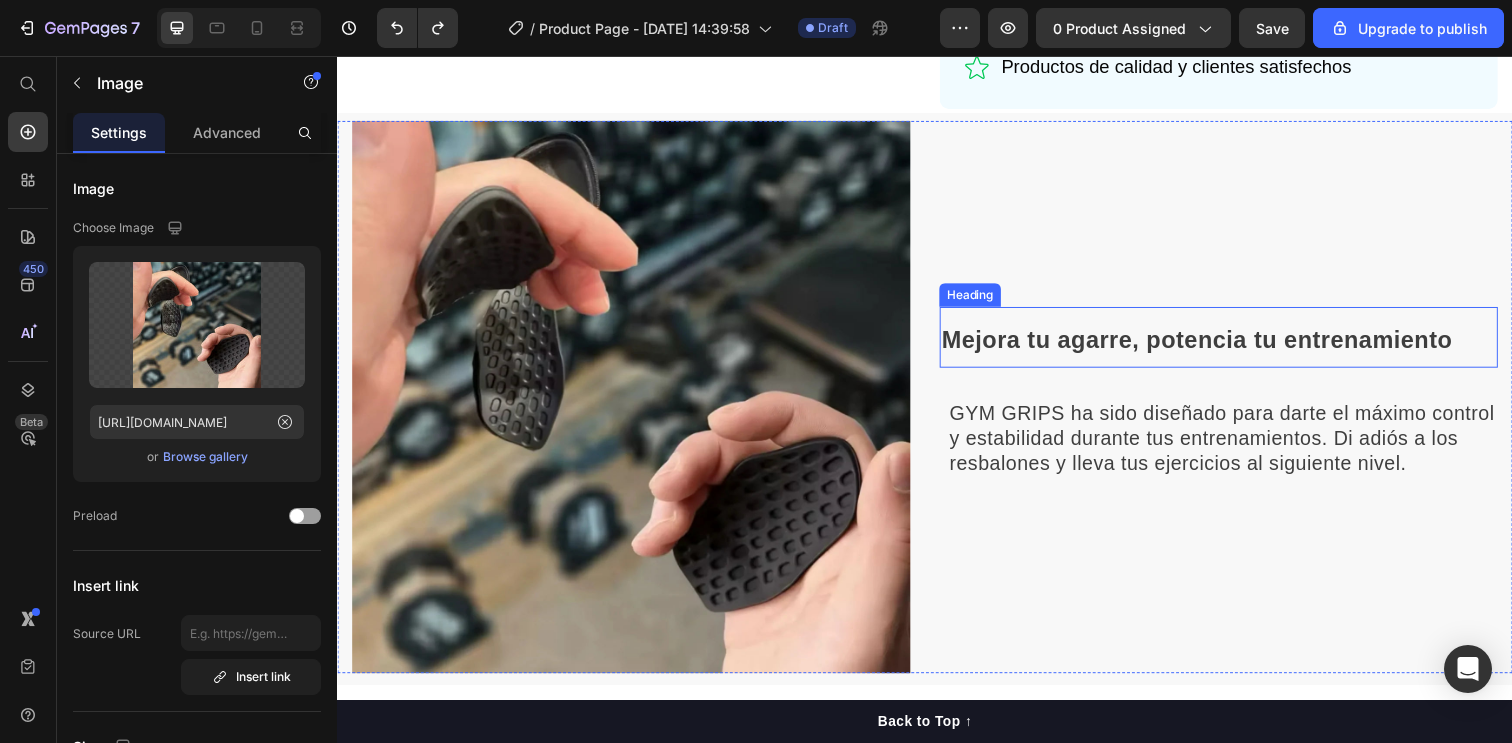scroll, scrollTop: 671, scrollLeft: 0, axis: vertical 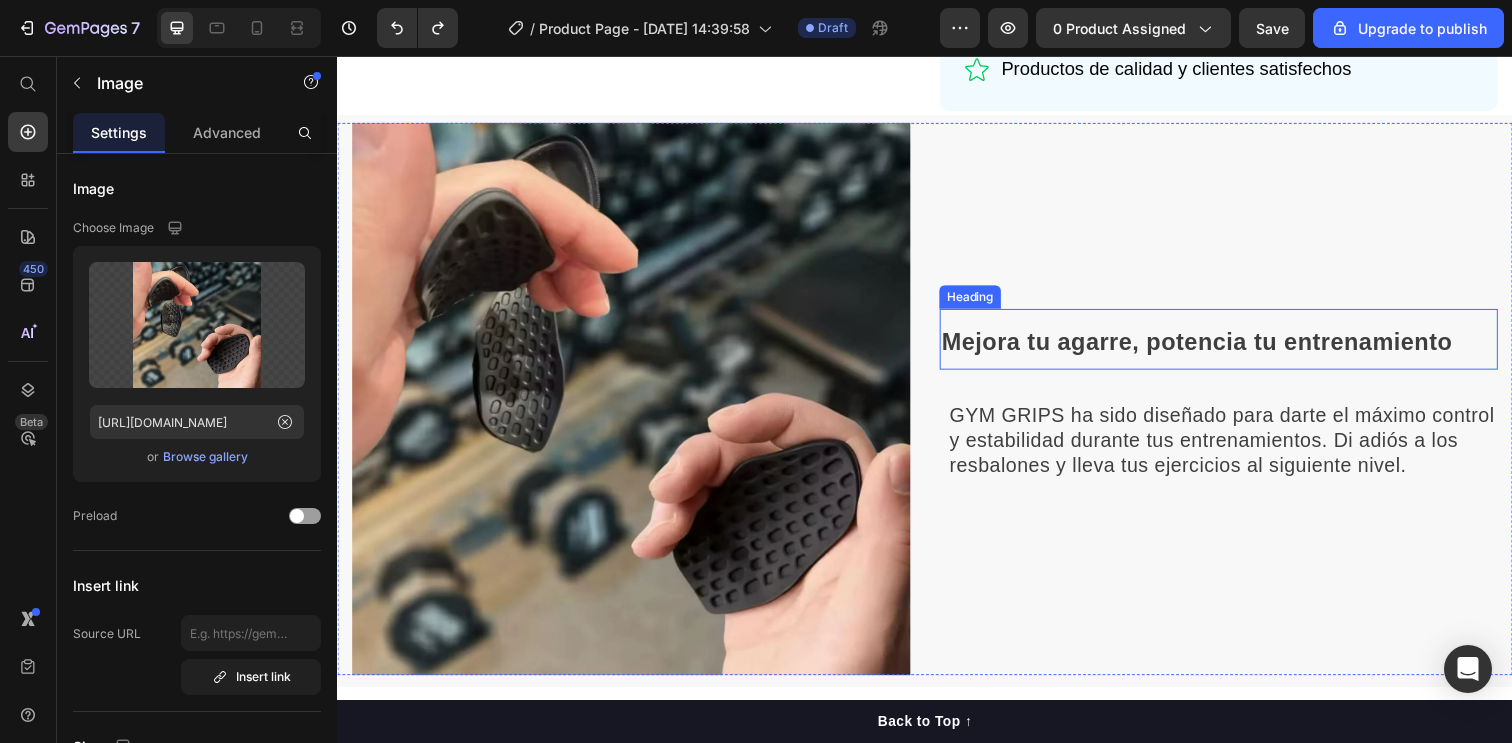 click on "Mejora tu agarre, potencia tu entrenamiento" at bounding box center [1215, 347] 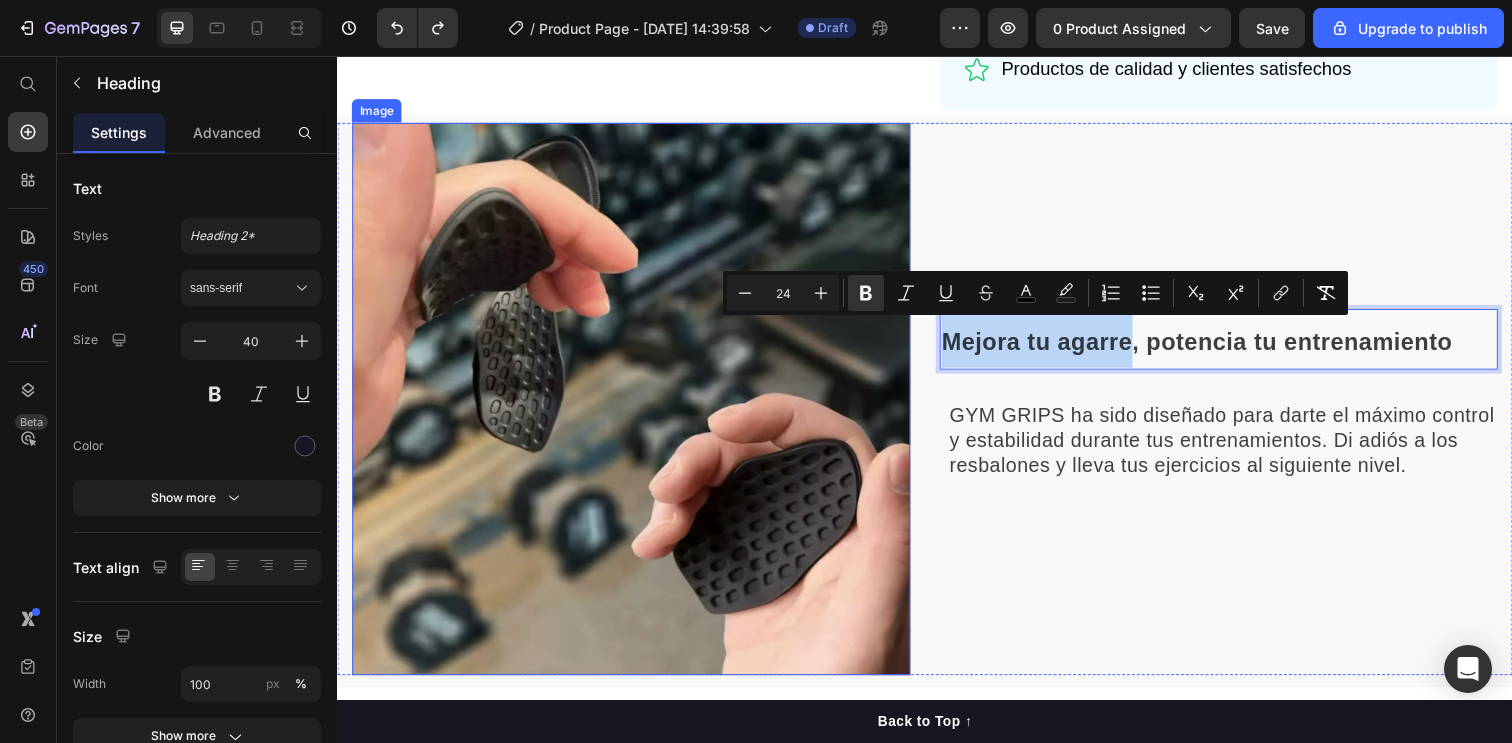 drag, startPoint x: 1135, startPoint y: 343, endPoint x: 838, endPoint y: 171, distance: 343.20984 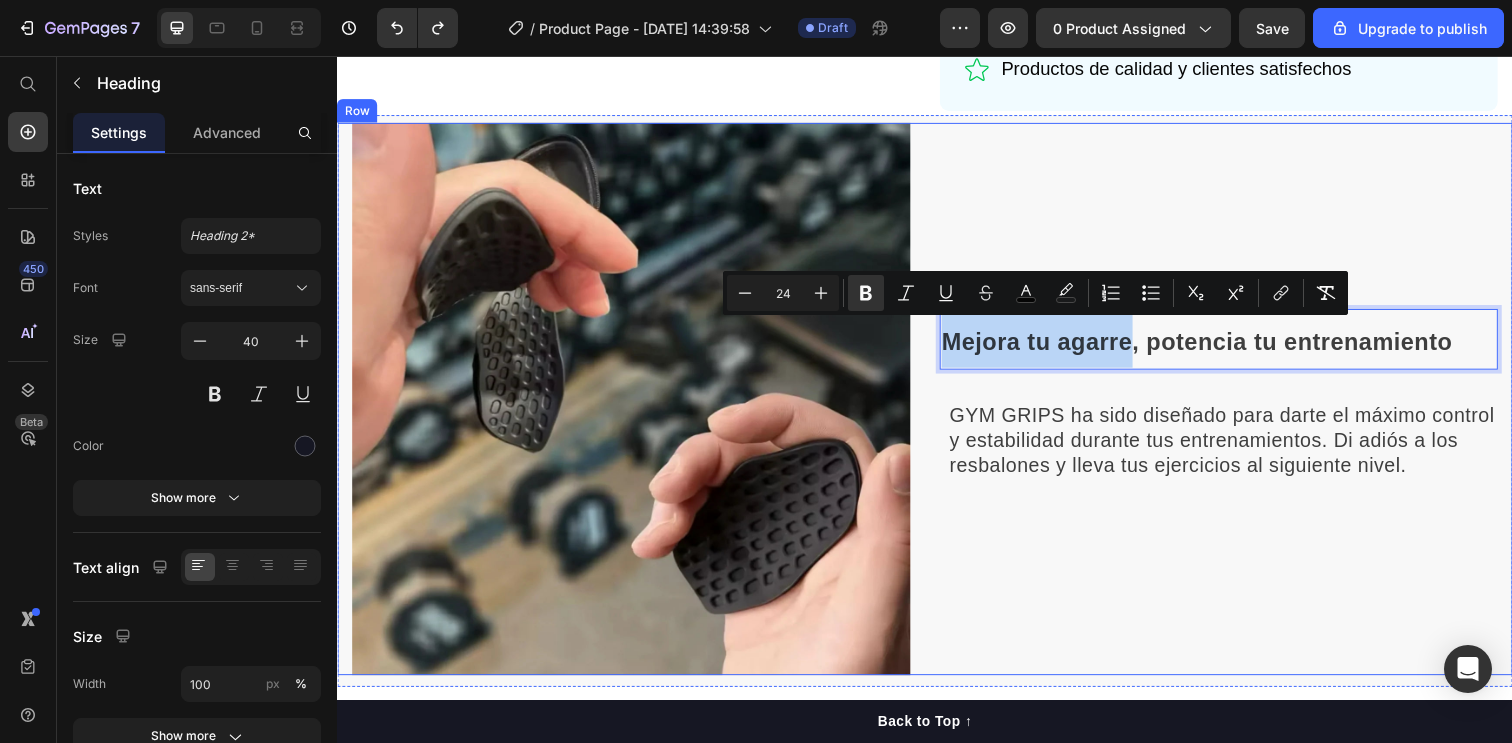 click on "Mejora tu agarre, potencia tu entrenamiento Heading   16 GYM GRIPS ha sido diseñado para darte el máximo control y estabilidad durante tus entrenamientos. Di adiós a los resbalones y lleva tus ejercicios al siguiente nivel. Text block Row" at bounding box center (1237, 406) 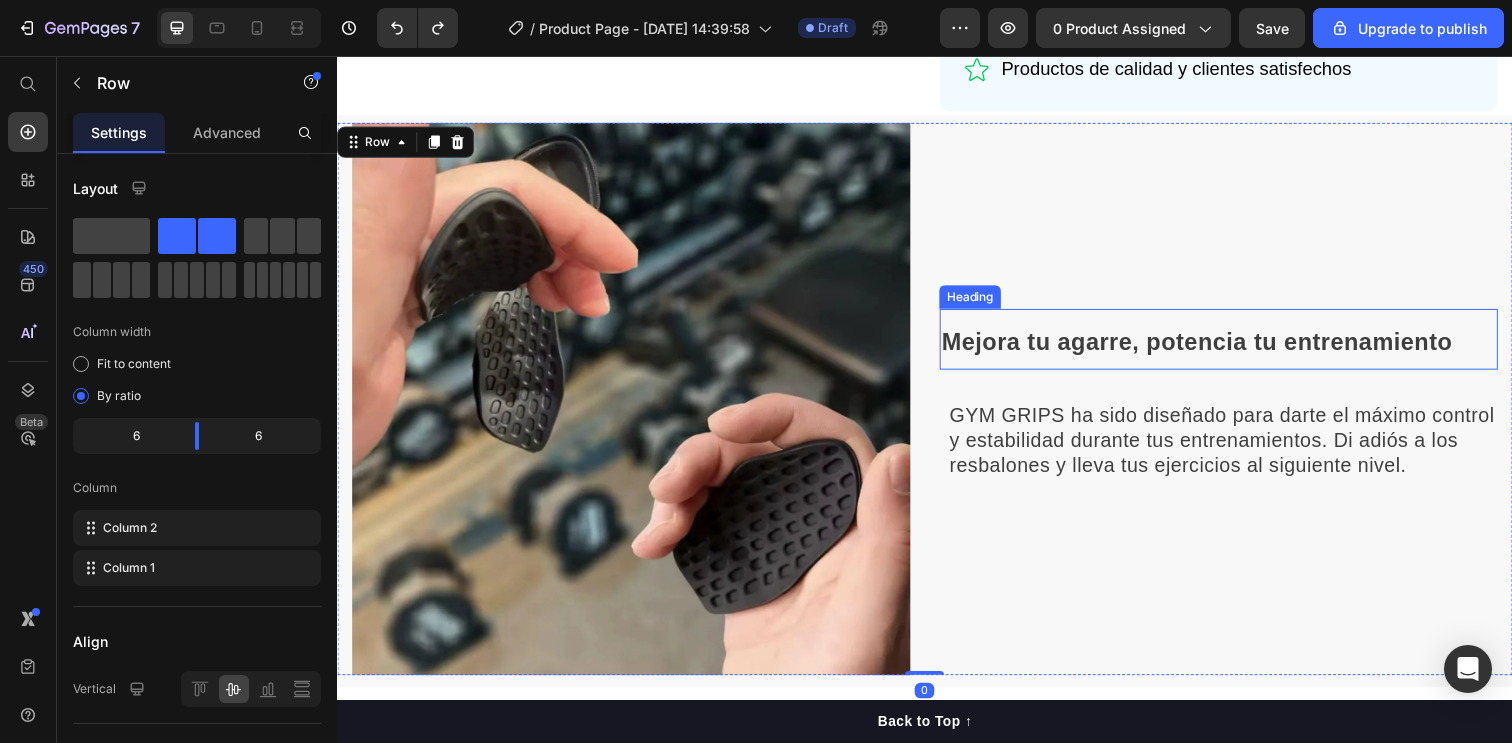 click on "Mejora tu agarre, potencia tu entrenamiento" at bounding box center (1215, 347) 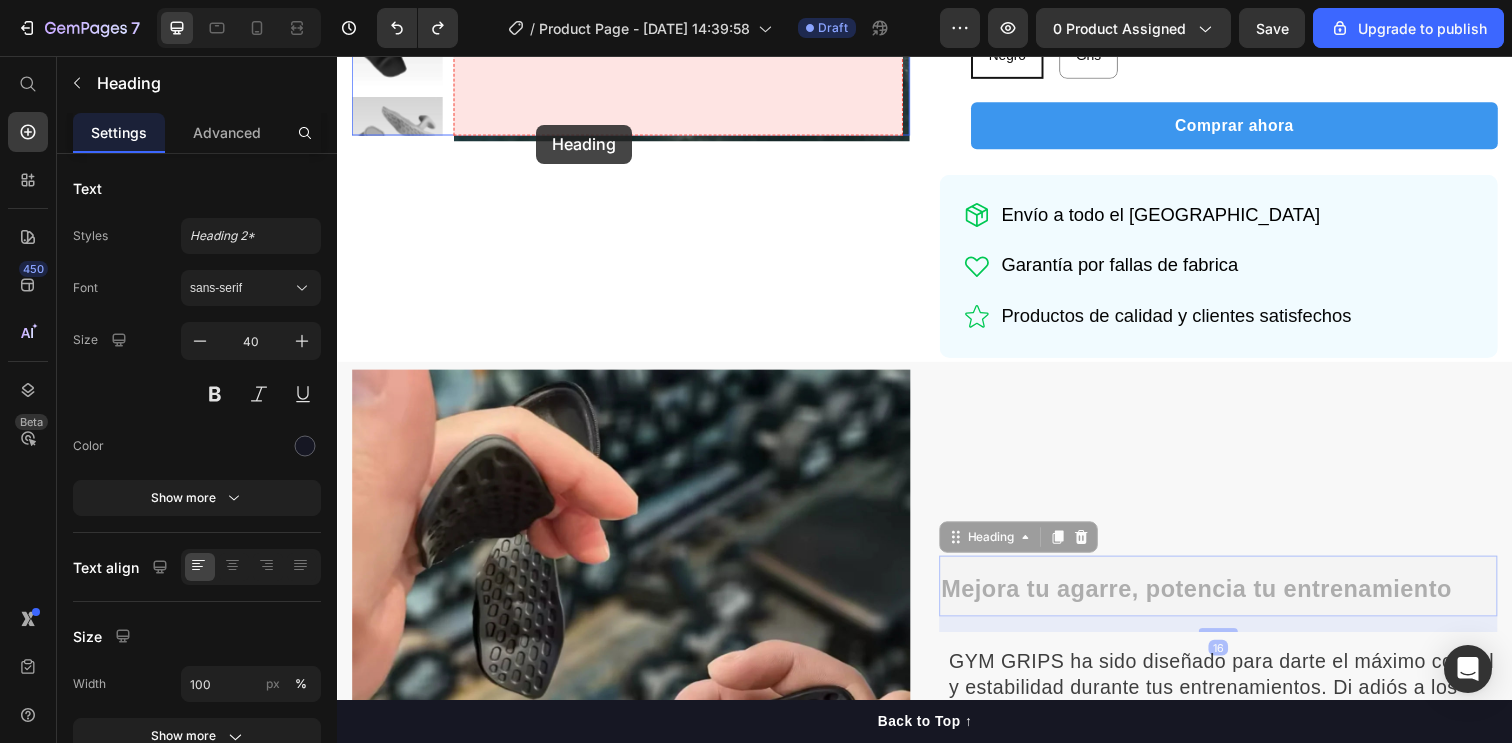 scroll, scrollTop: 323, scrollLeft: 0, axis: vertical 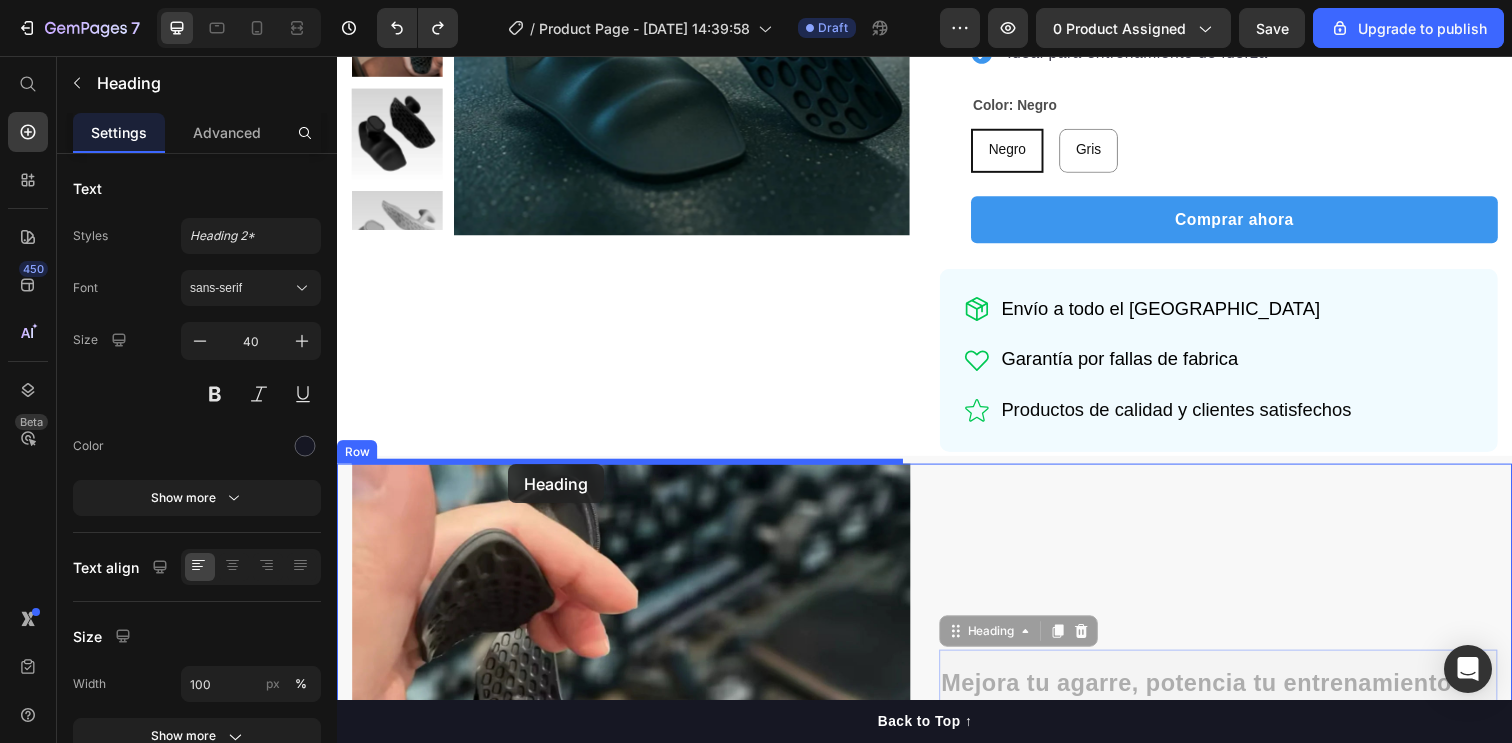 drag, startPoint x: 979, startPoint y: 292, endPoint x: 511, endPoint y: 468, distance: 500 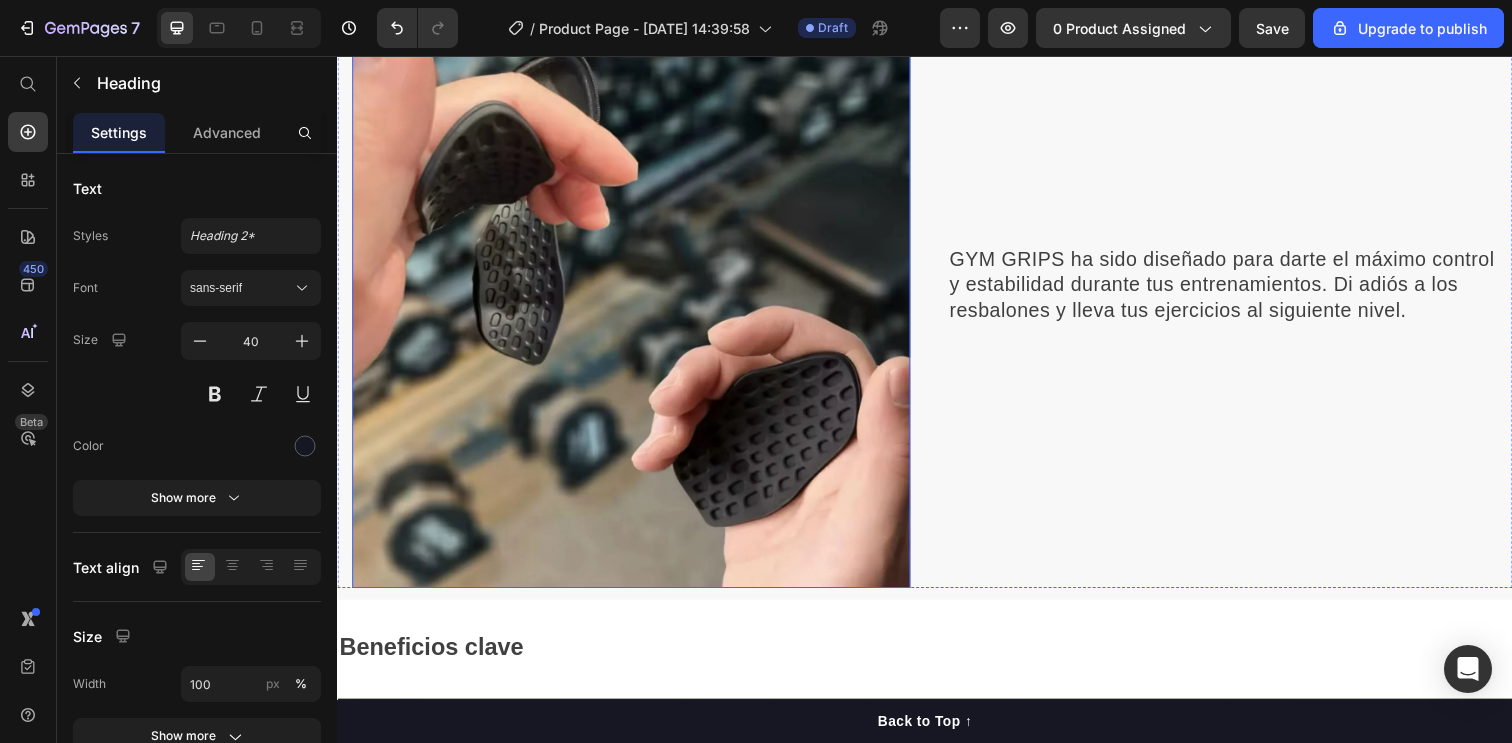 scroll, scrollTop: 787, scrollLeft: 0, axis: vertical 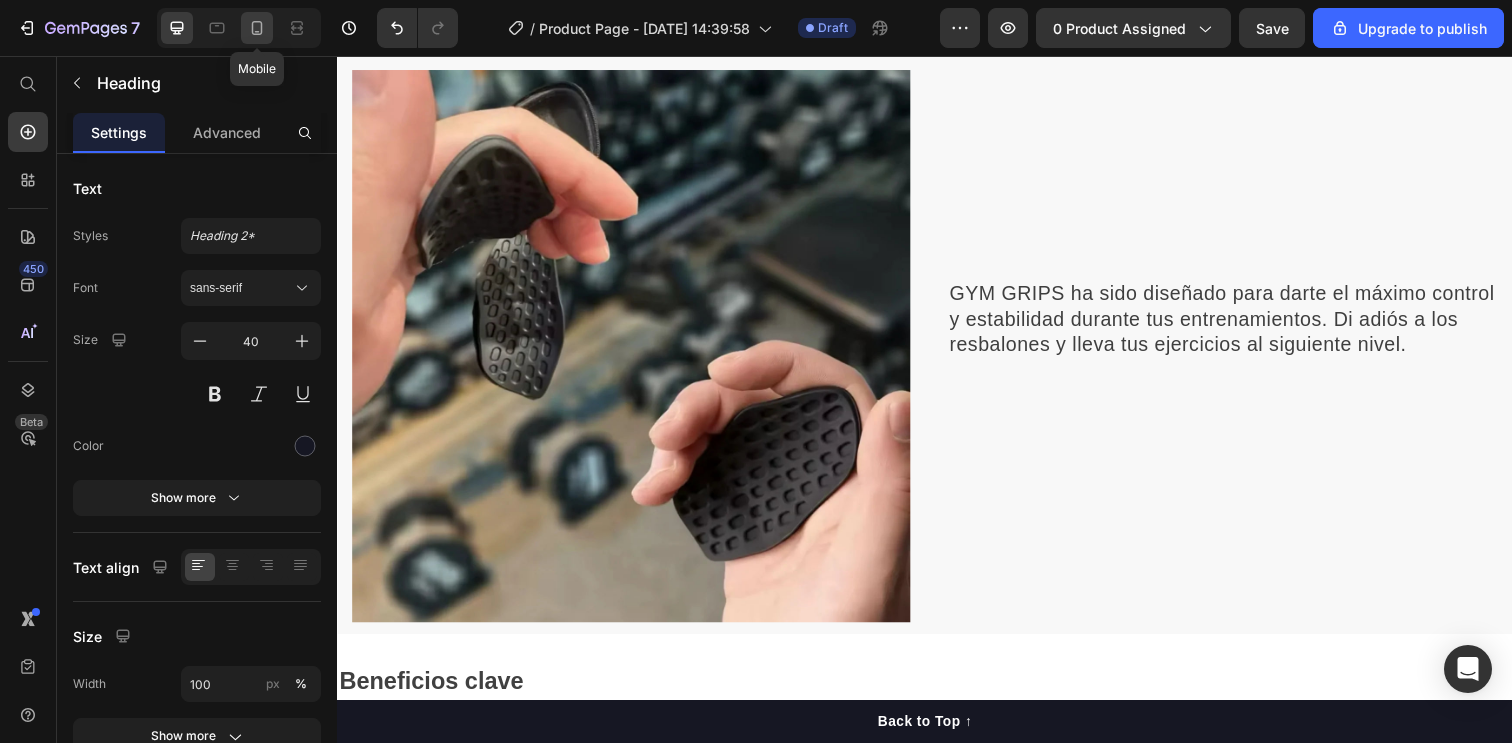 click 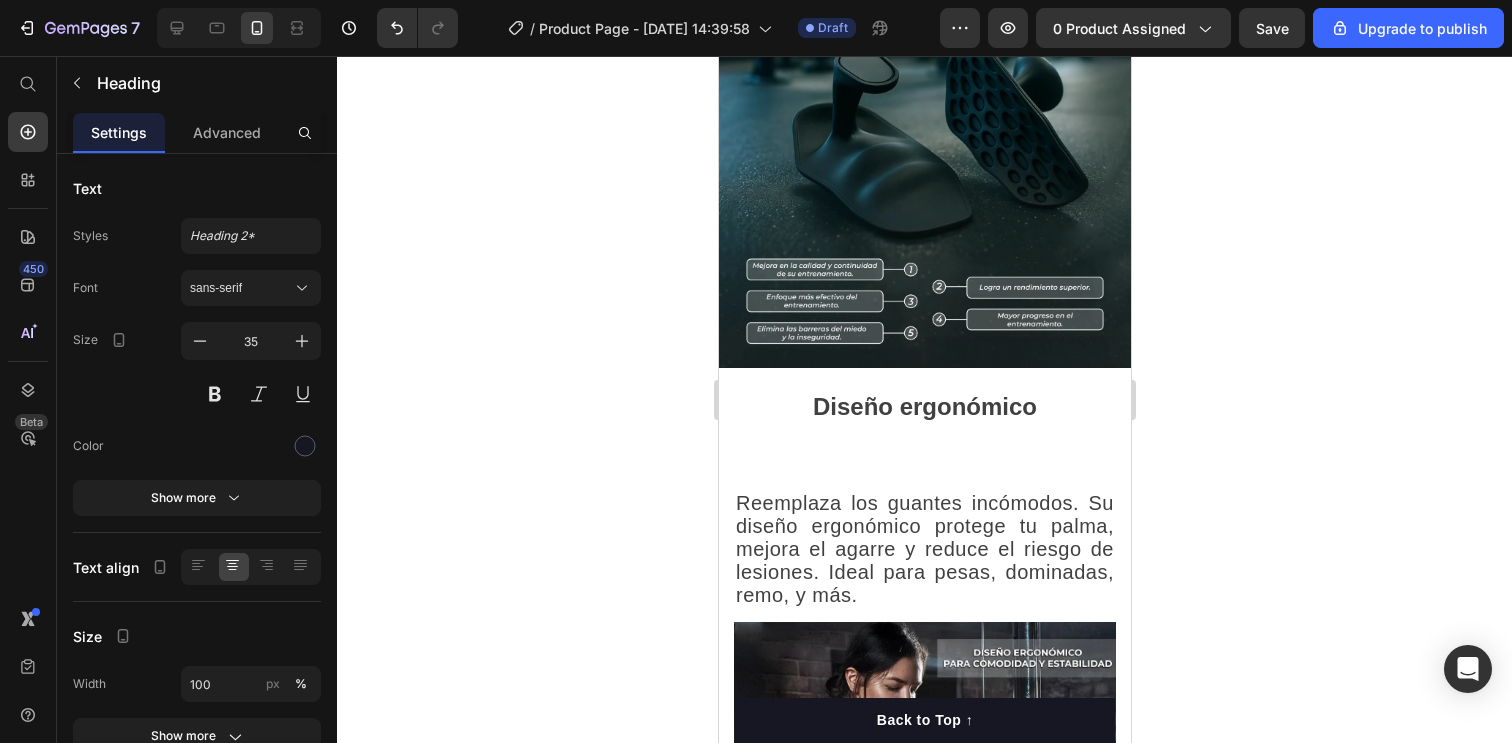 scroll, scrollTop: 1624, scrollLeft: 0, axis: vertical 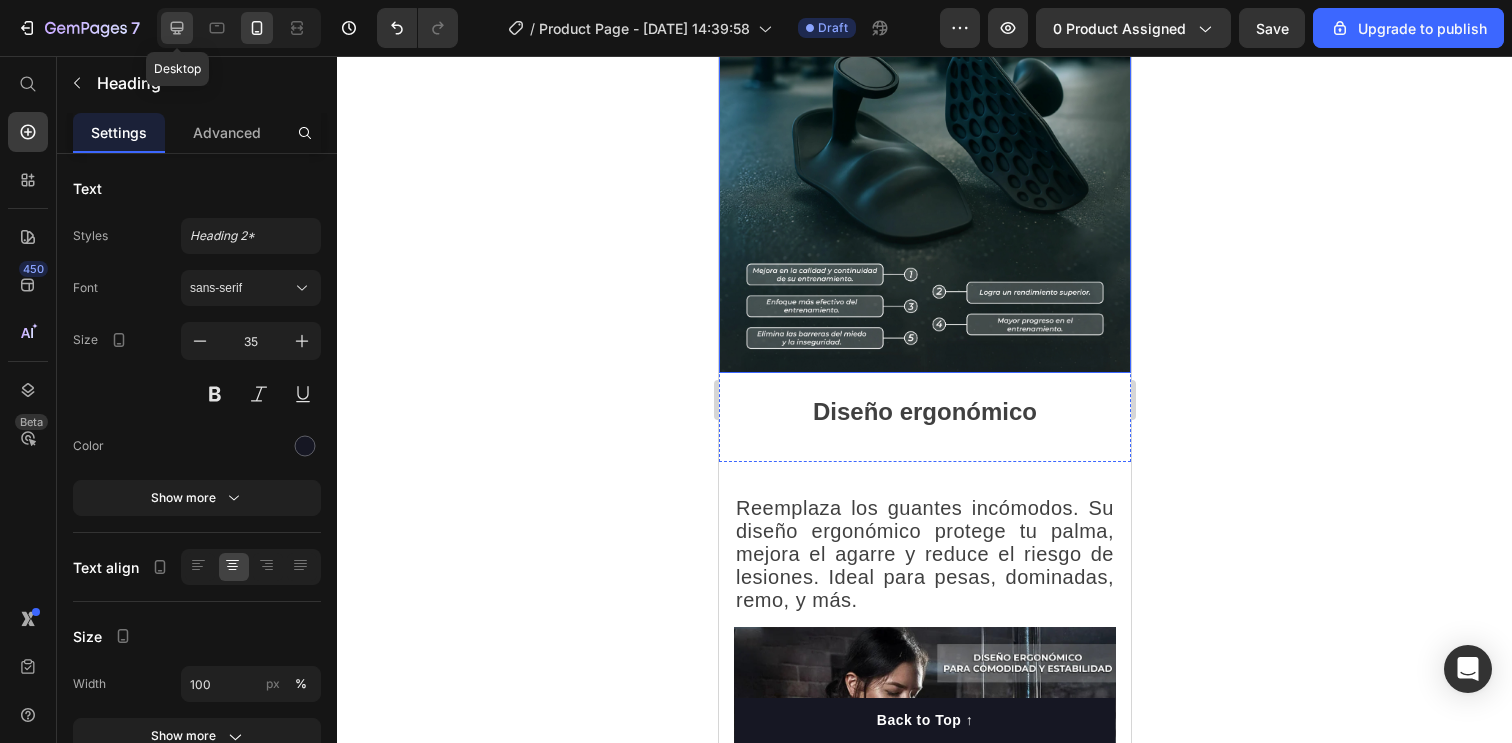 click 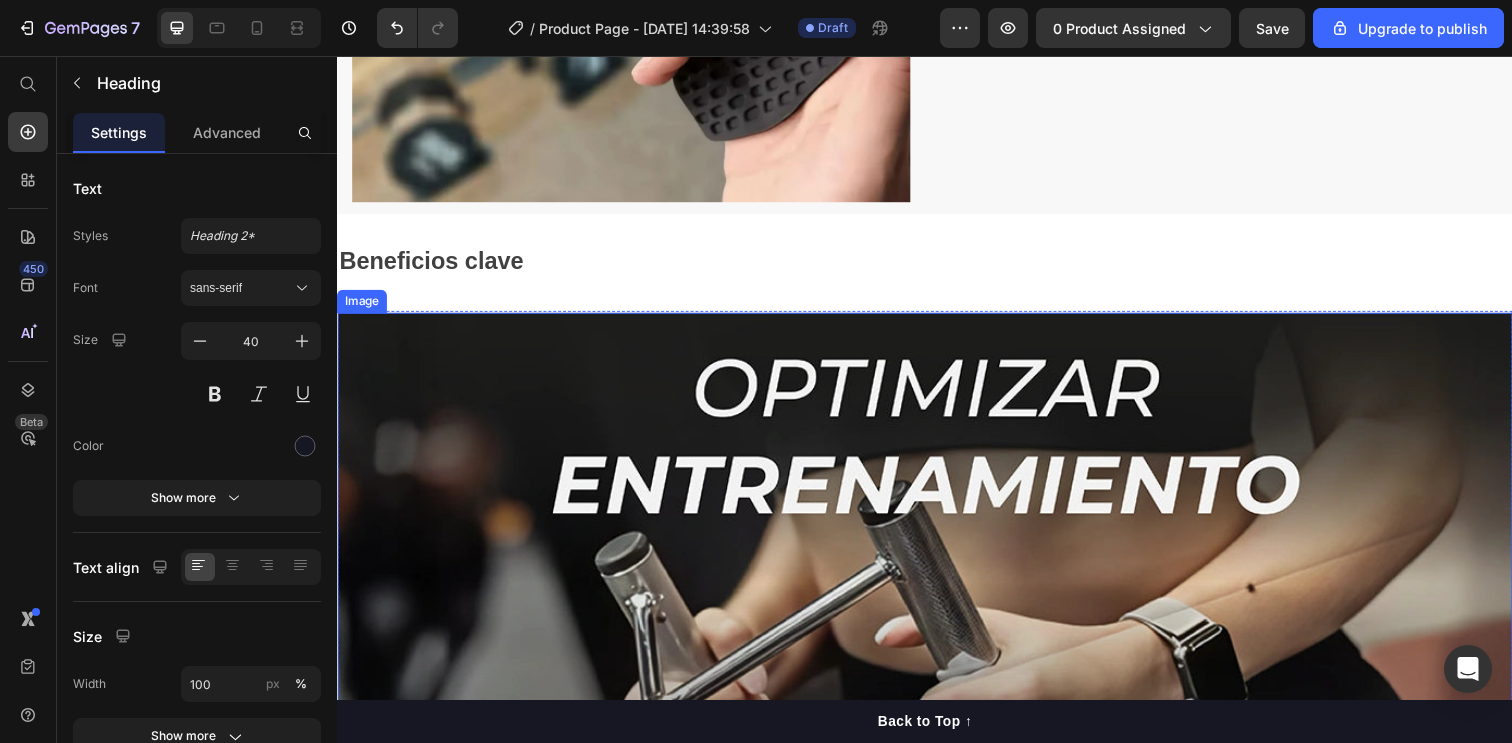 scroll, scrollTop: 1063, scrollLeft: 0, axis: vertical 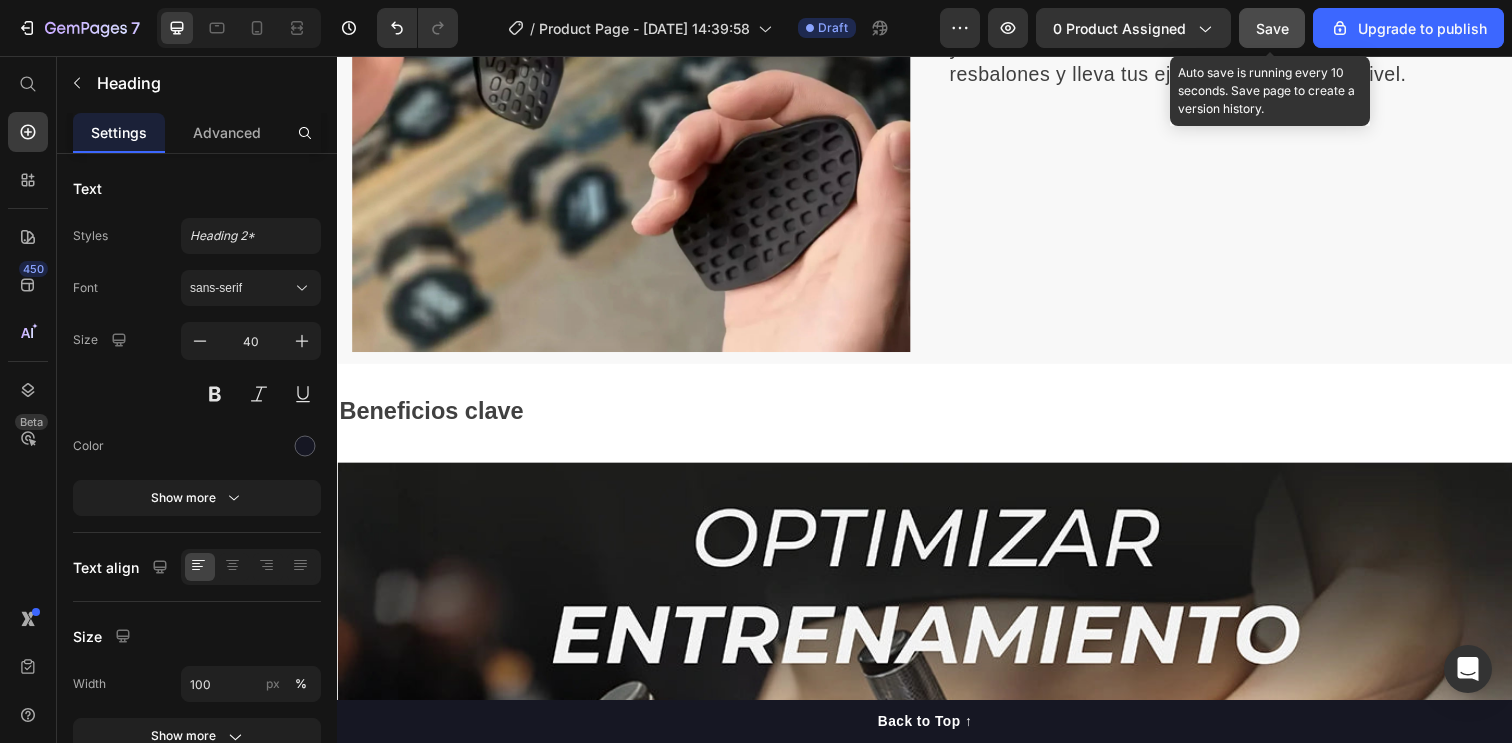 click on "Save" at bounding box center [1272, 28] 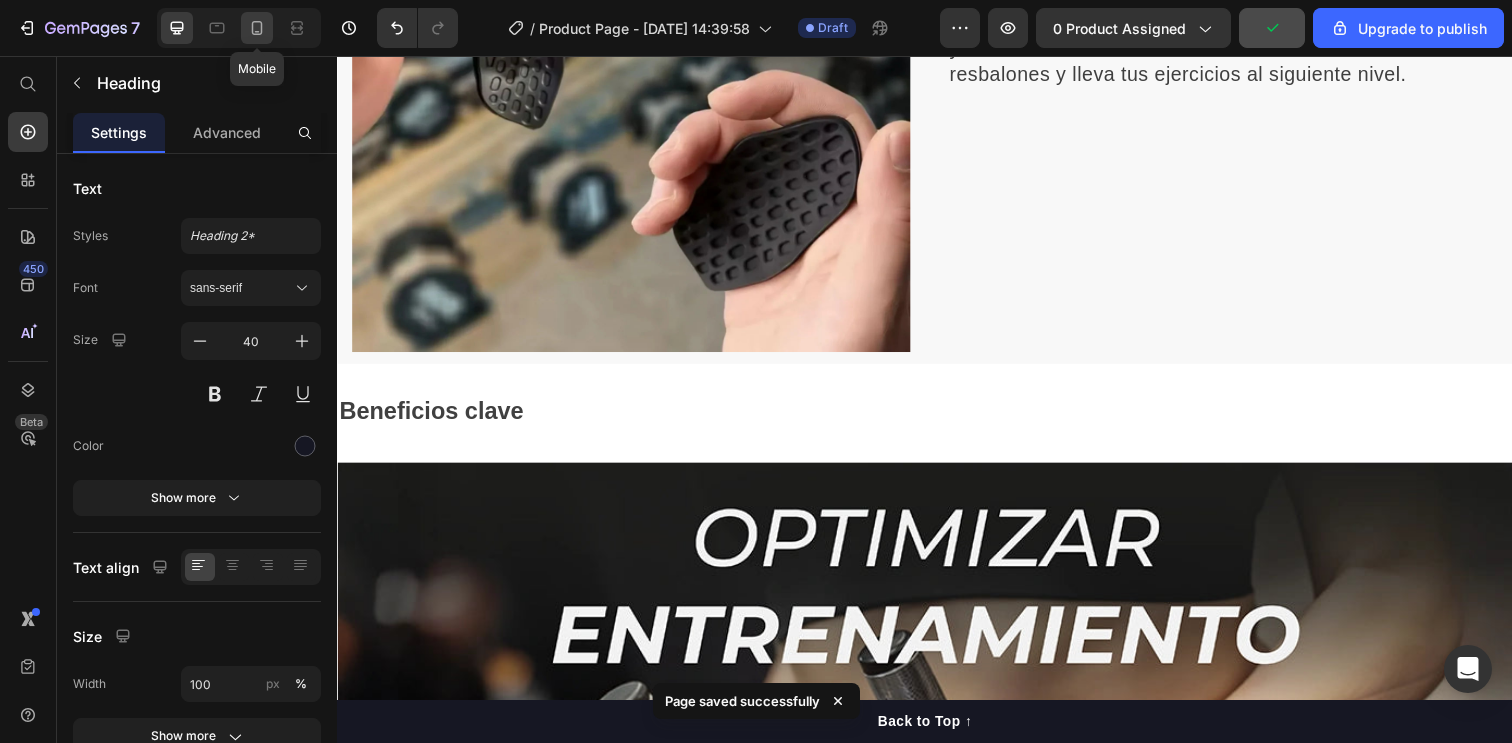 click 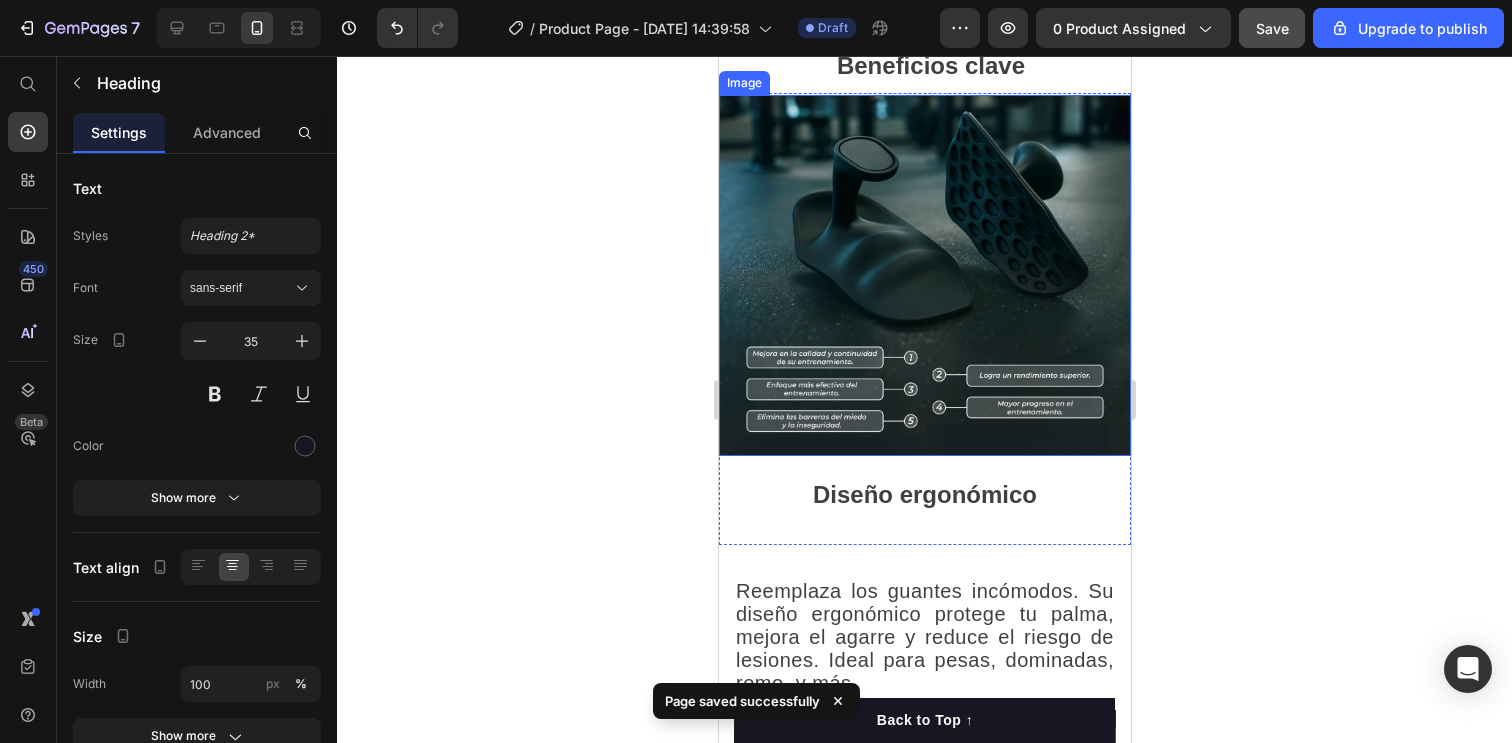 scroll, scrollTop: 1516, scrollLeft: 0, axis: vertical 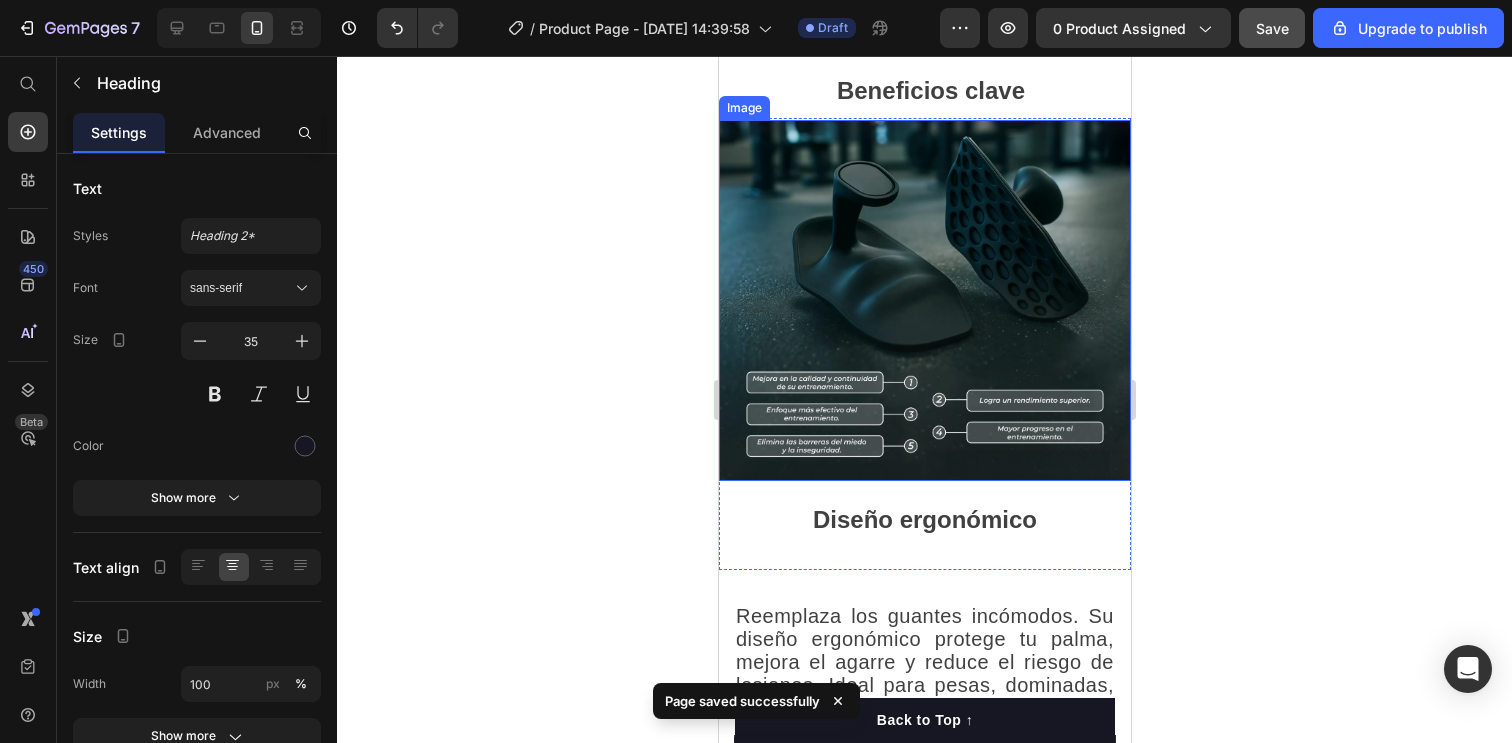click at bounding box center [924, 300] 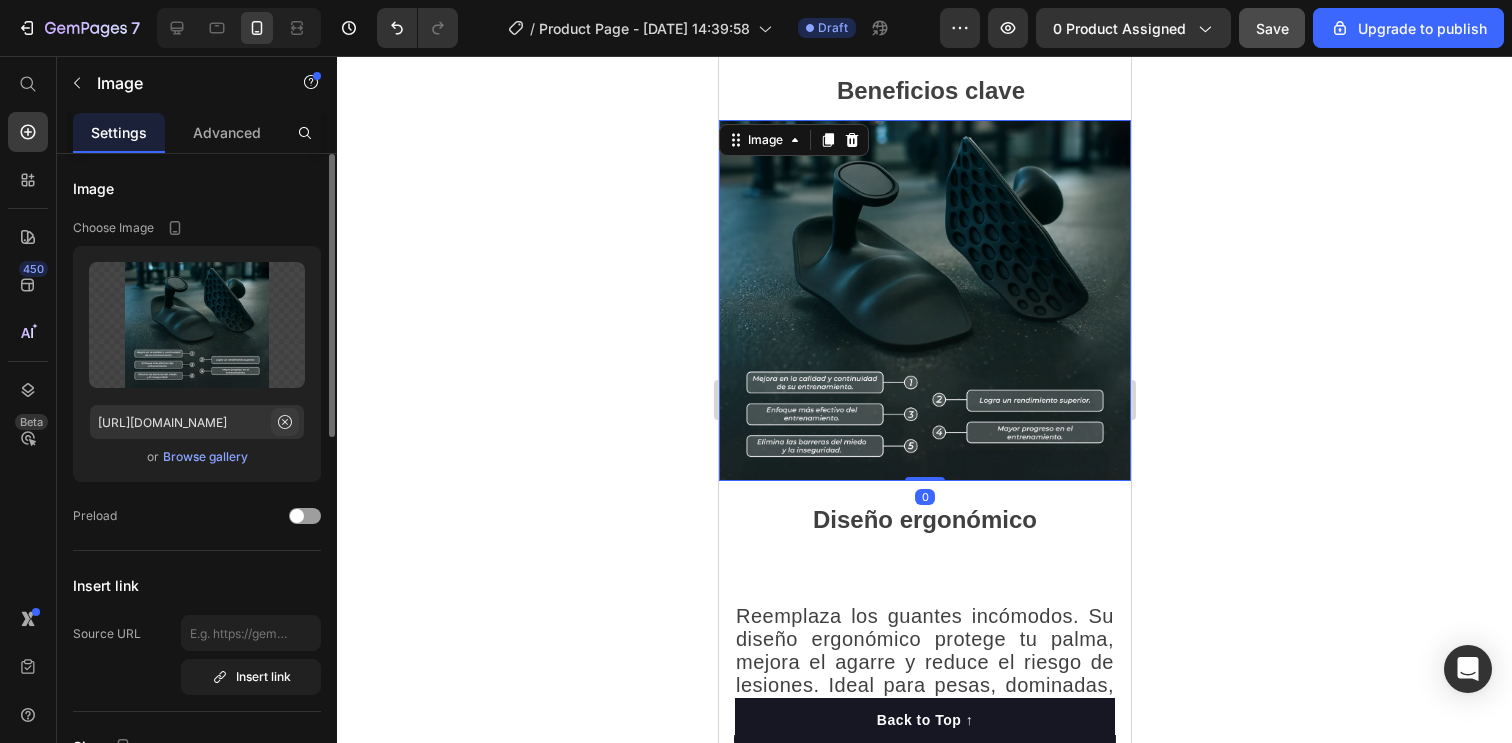 click 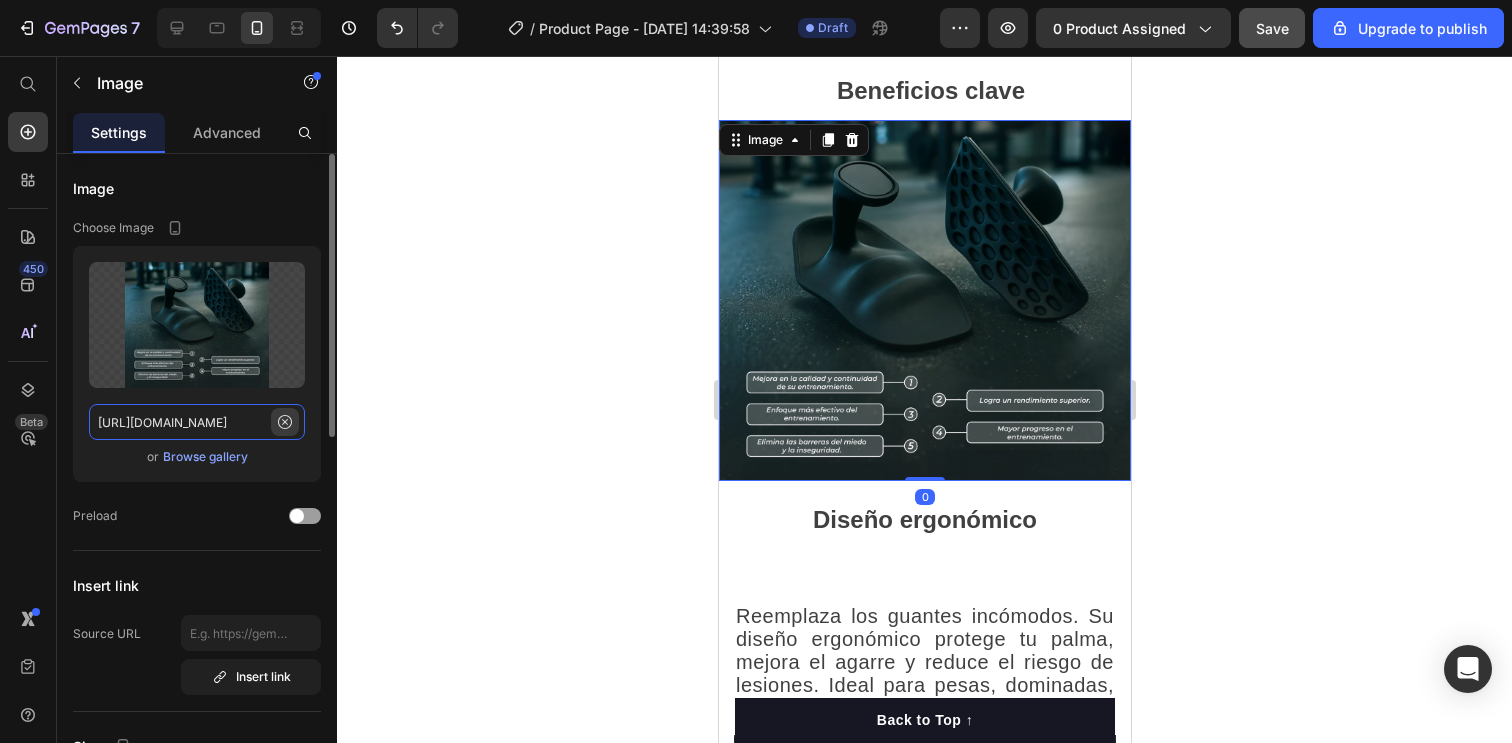 type 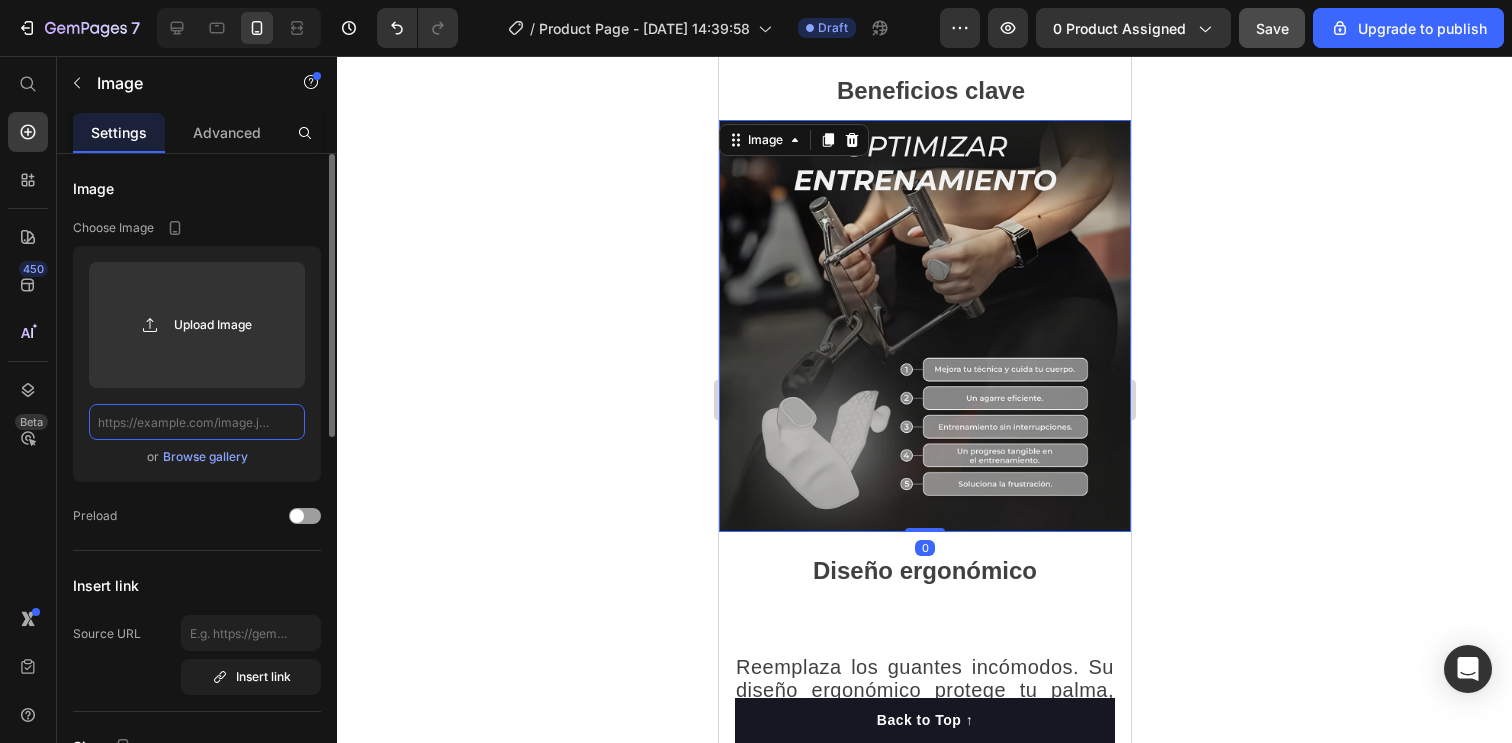 scroll, scrollTop: 0, scrollLeft: 0, axis: both 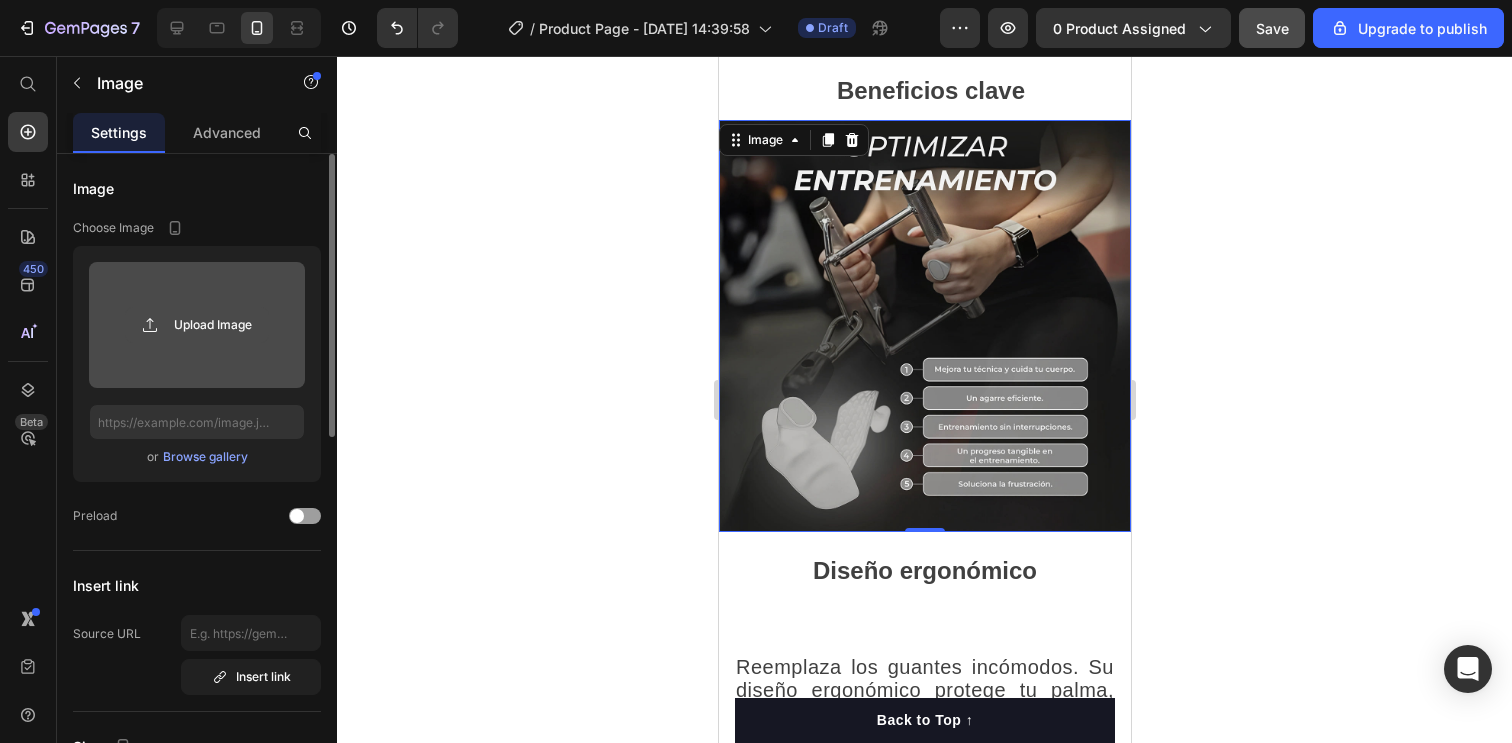 click 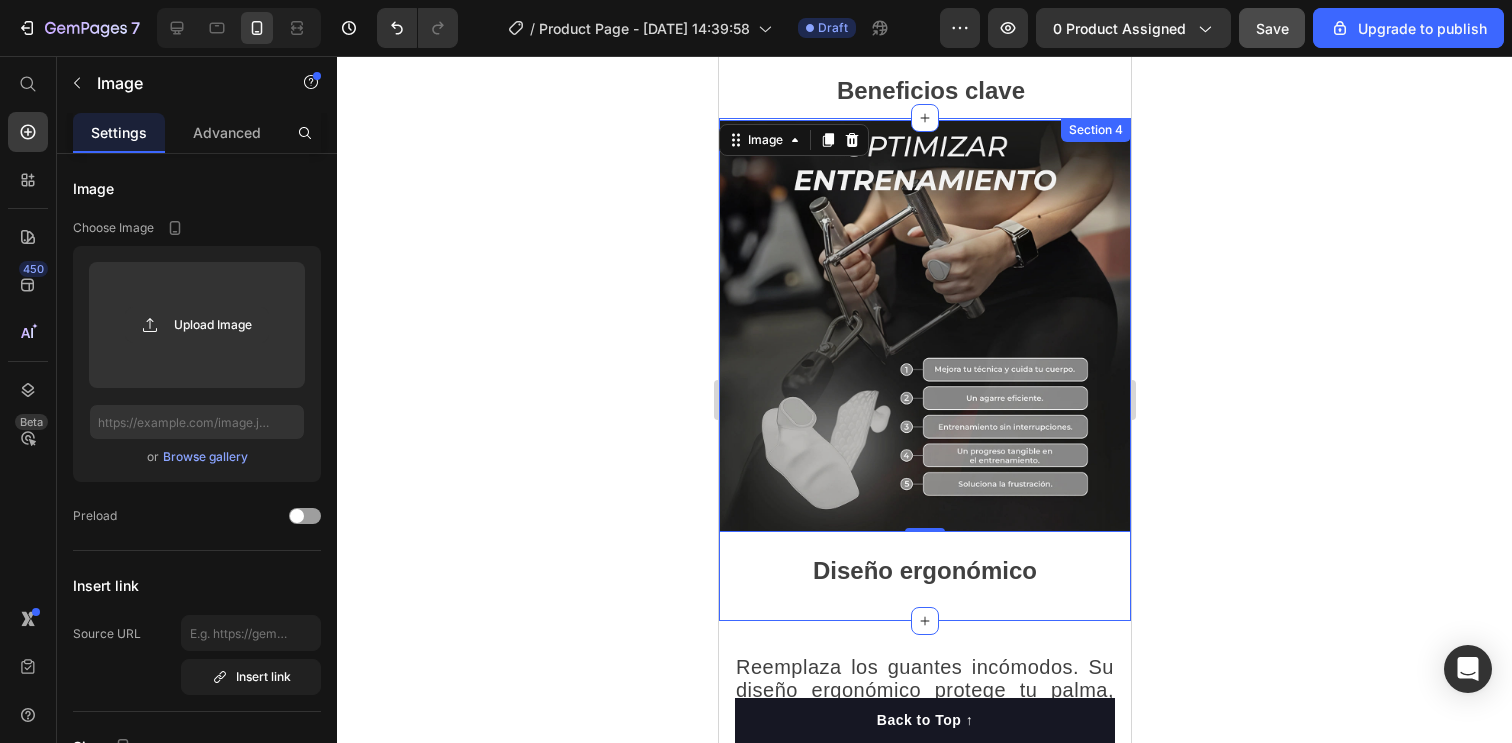click on "Image   0 Diseño ergonómico Text Block Section 4" at bounding box center [924, 369] 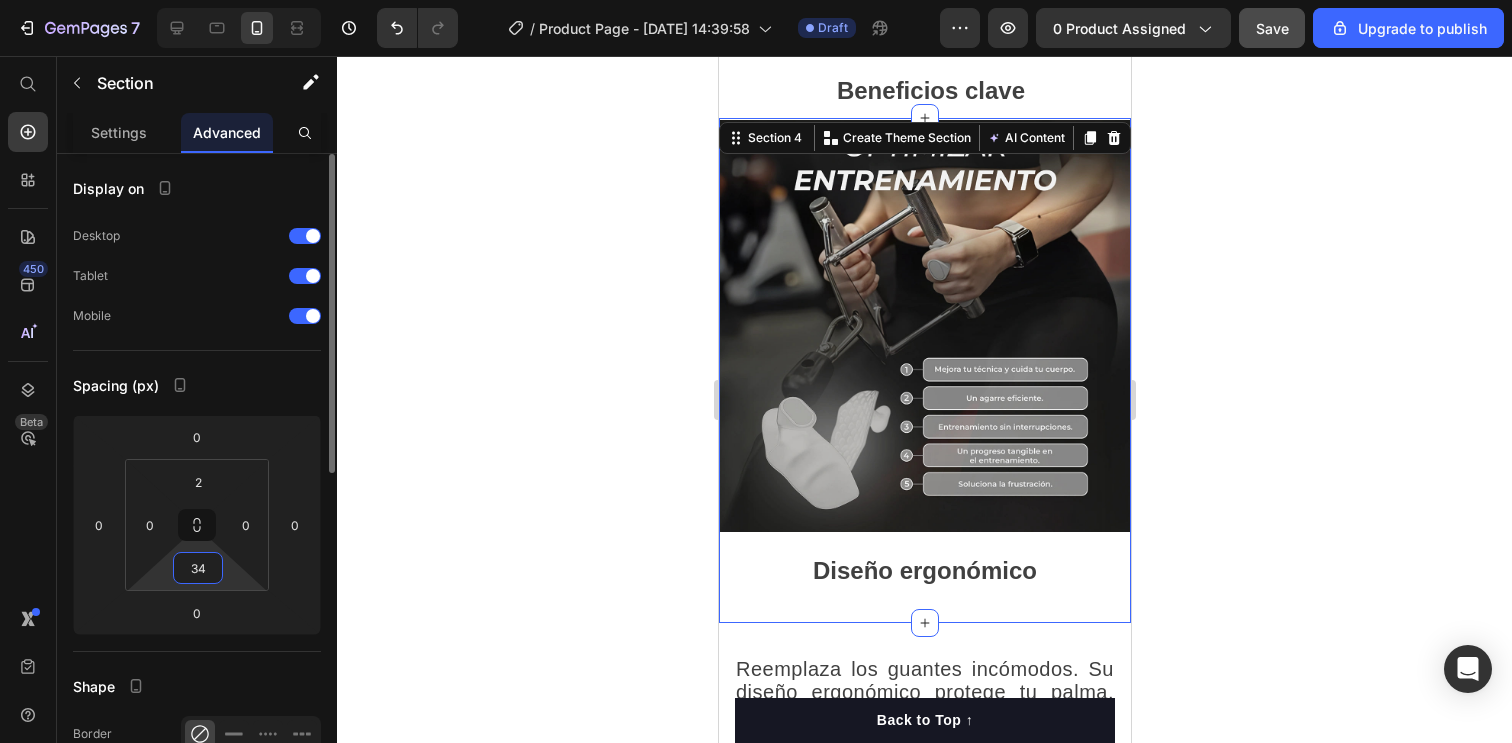 click on "34" at bounding box center (198, 568) 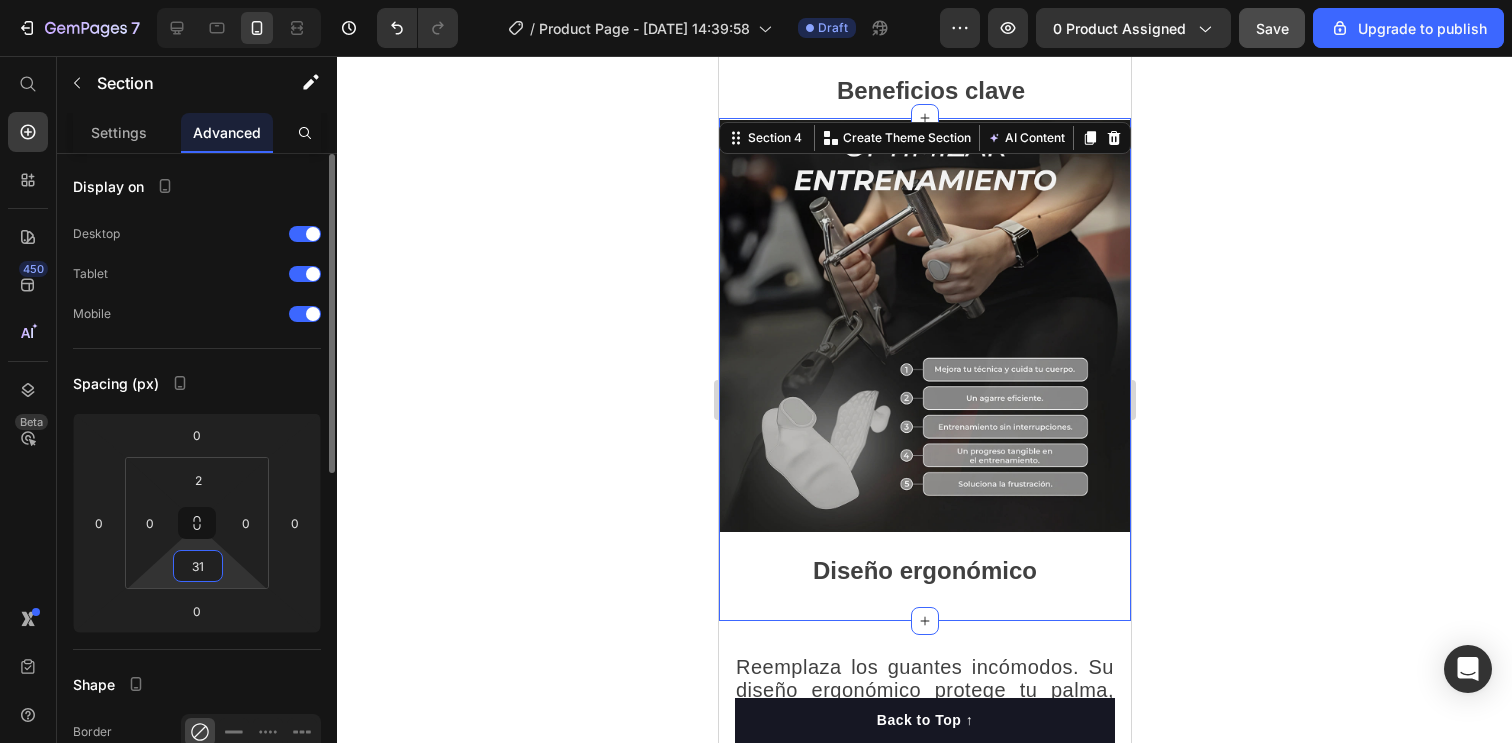 scroll, scrollTop: 4, scrollLeft: 0, axis: vertical 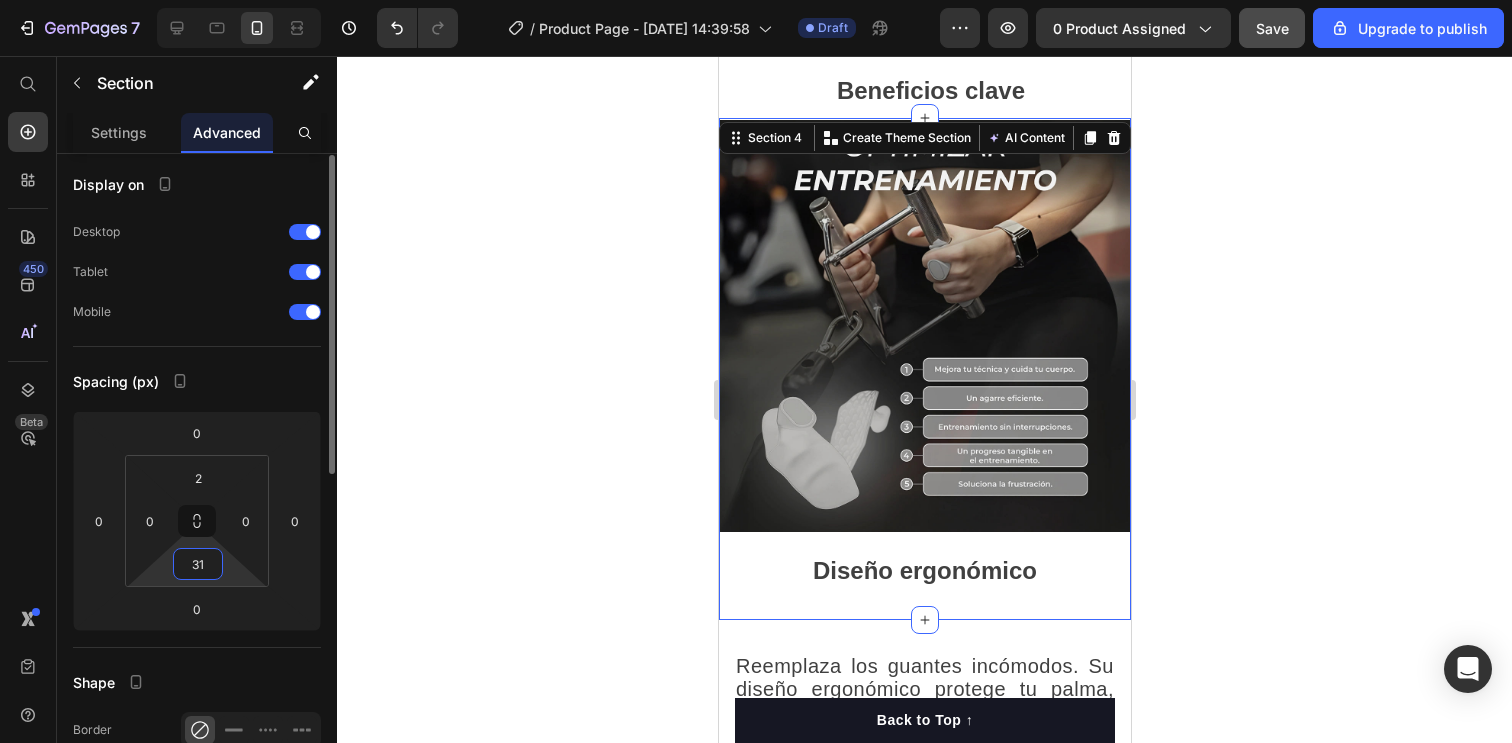 click on "31" at bounding box center (198, 564) 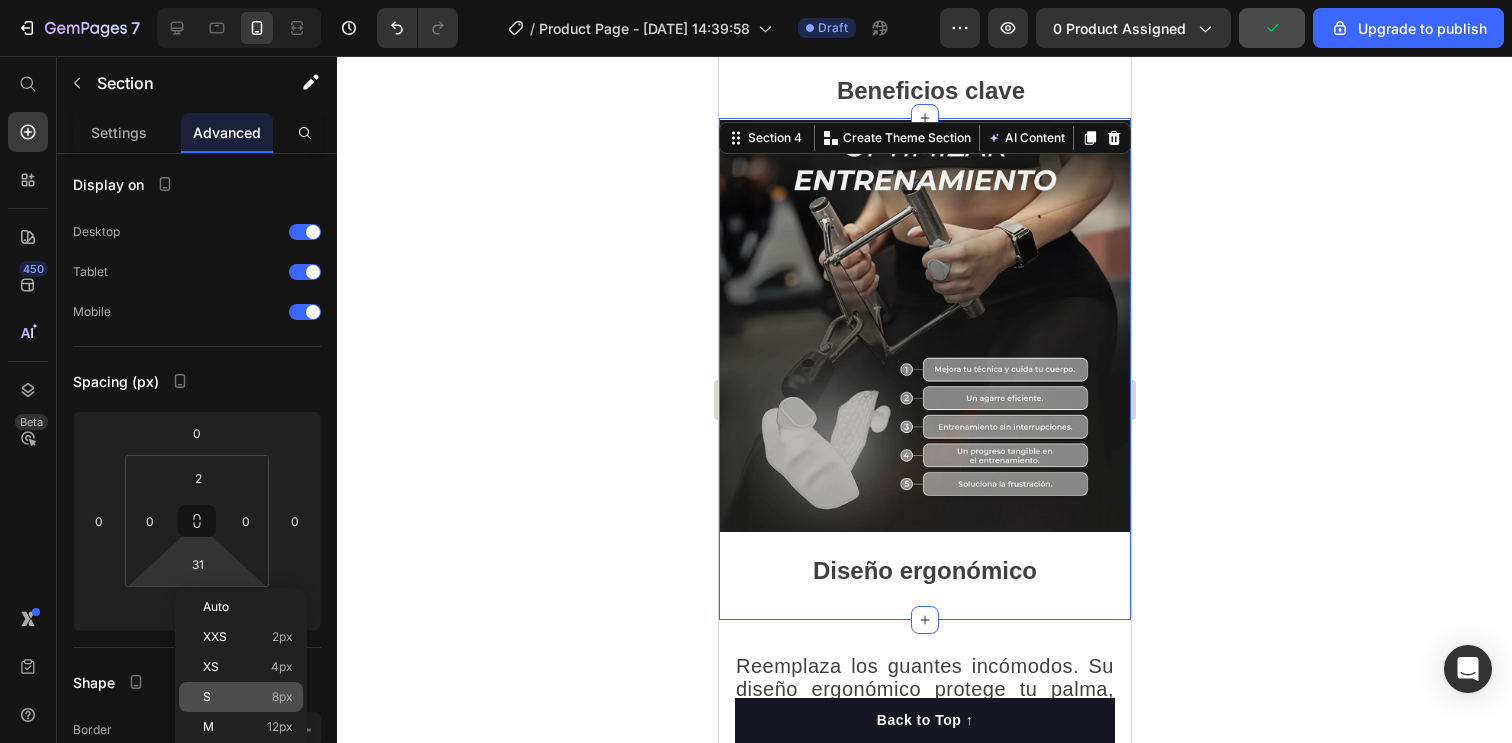 click on "S 8px" at bounding box center (248, 697) 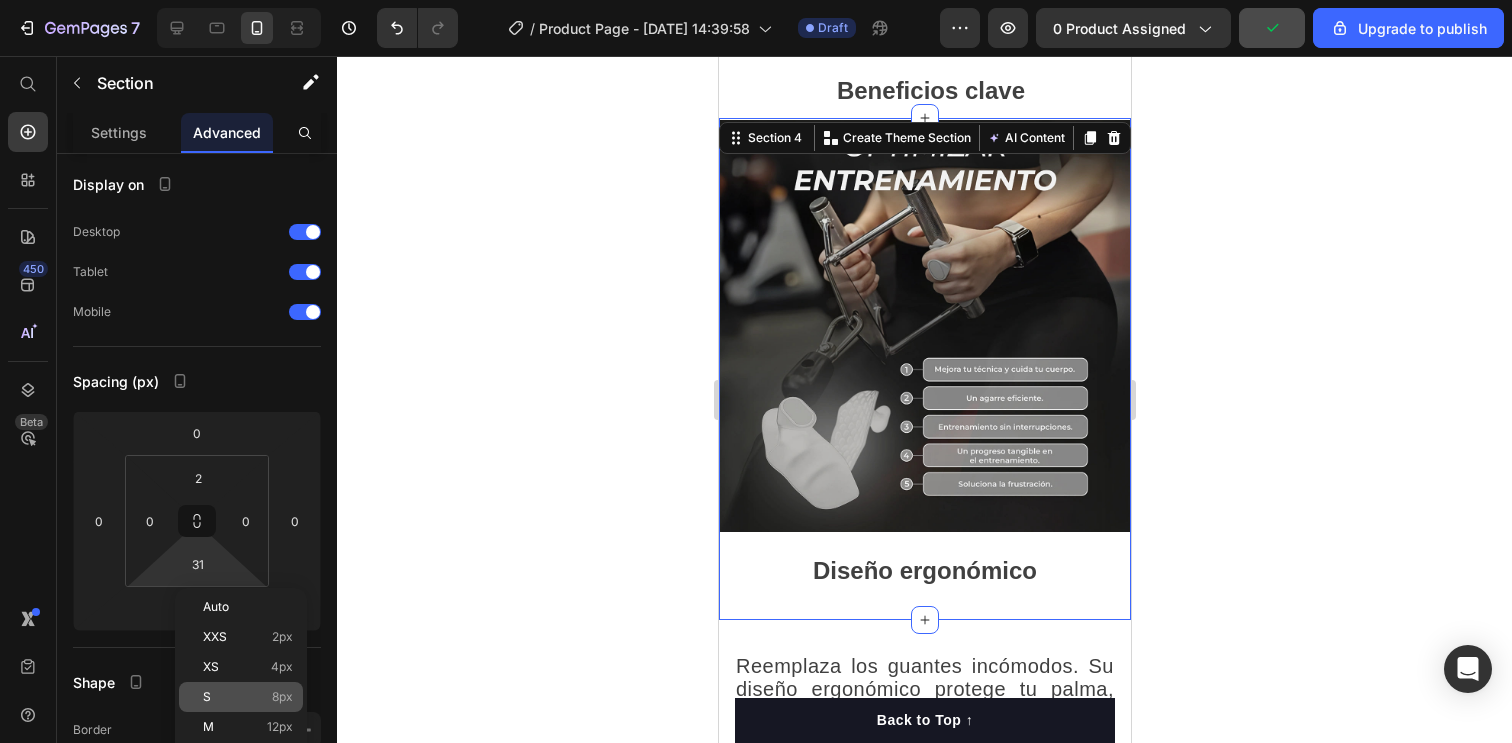 type on "8" 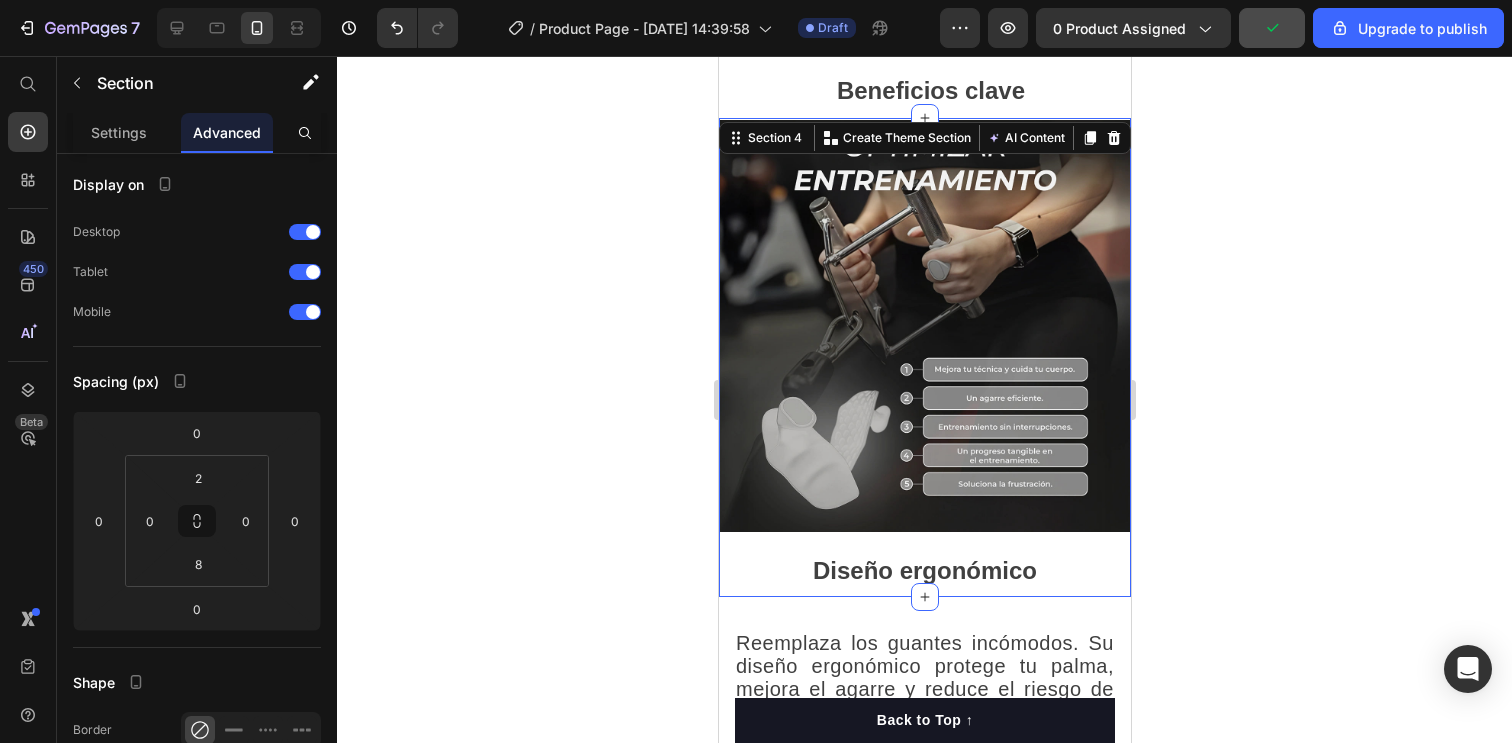 click 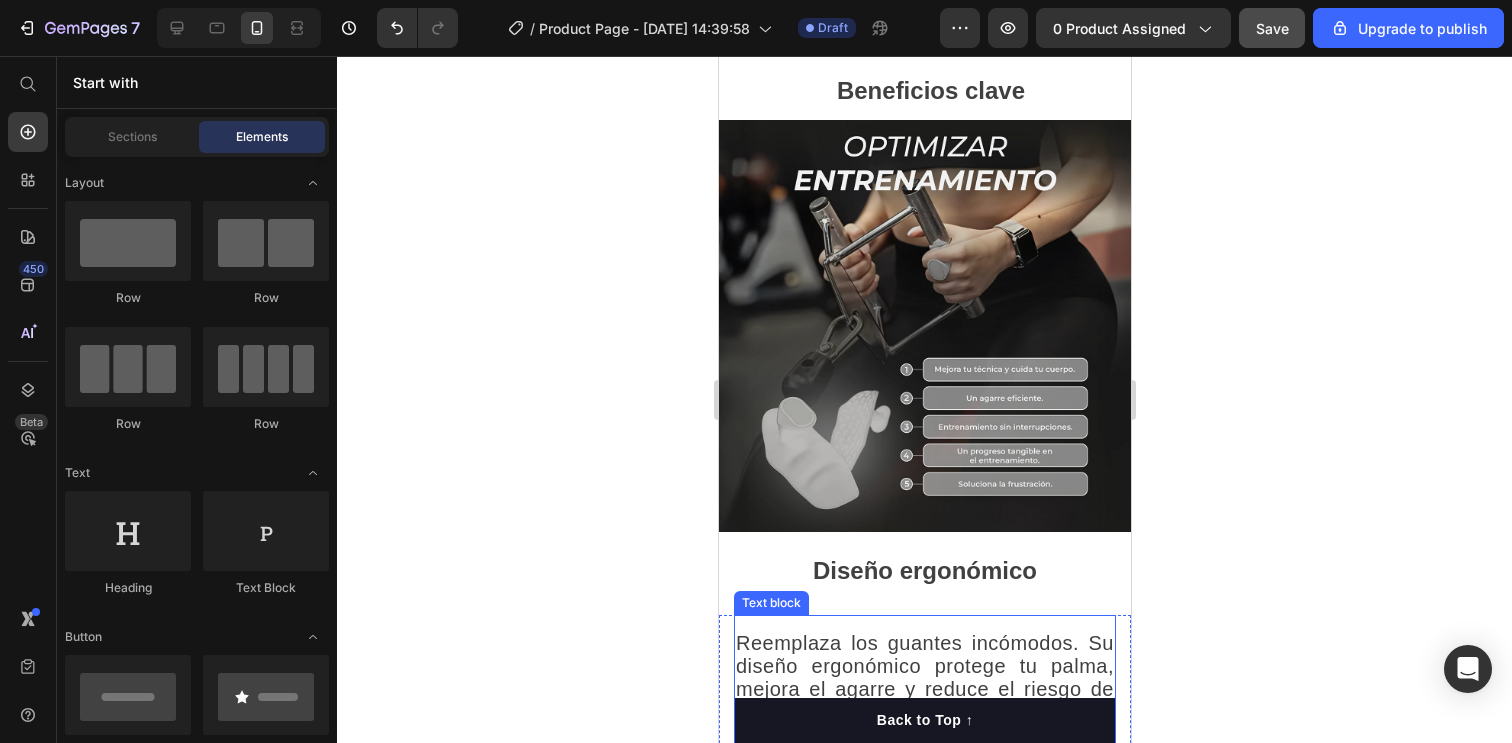 click on "Reemplaza los guantes incómodos. Su diseño ergonómico protege tu palma, mejora el agarre y reduce el riesgo de lesiones. Ideal para pesas, dominadas, remo, y más. Text block" at bounding box center [924, 688] 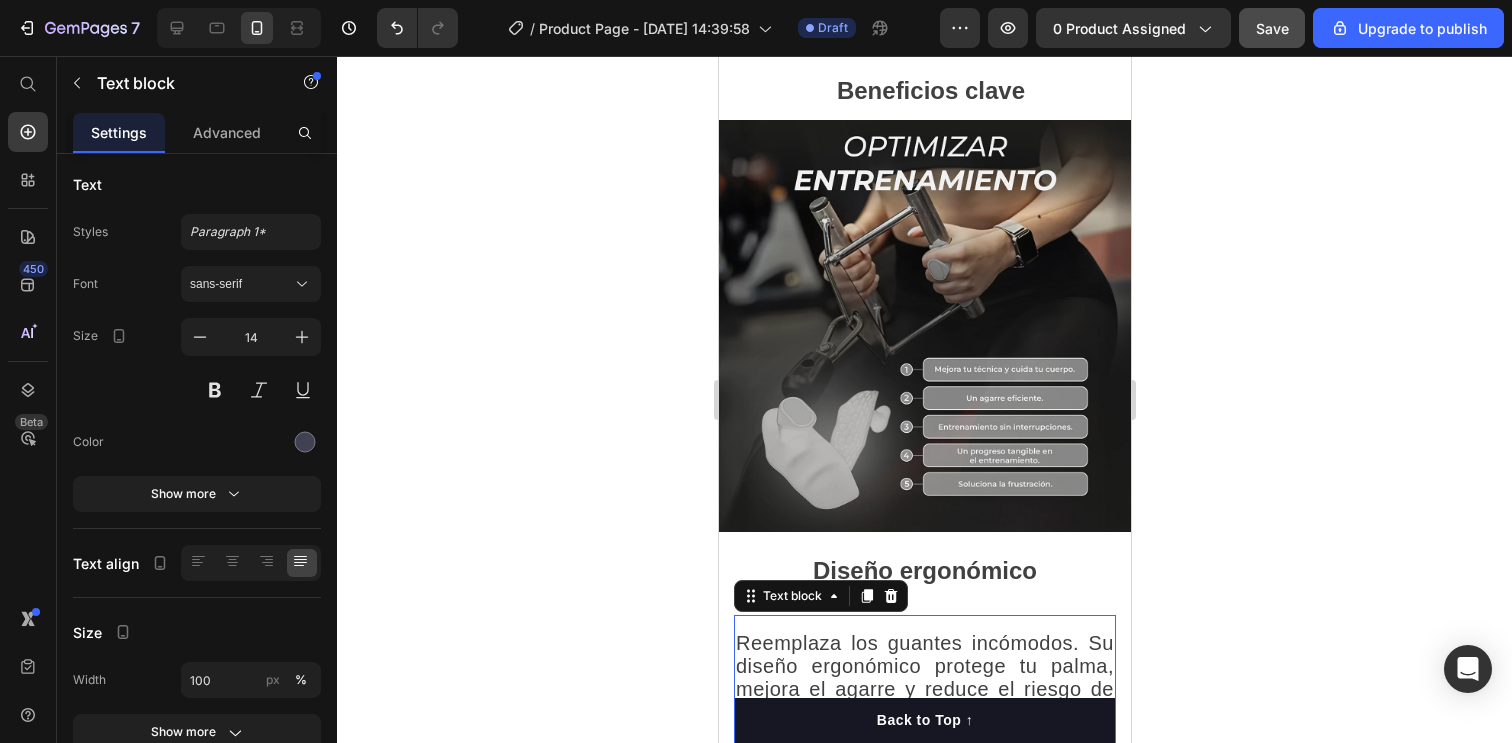 scroll, scrollTop: 0, scrollLeft: 0, axis: both 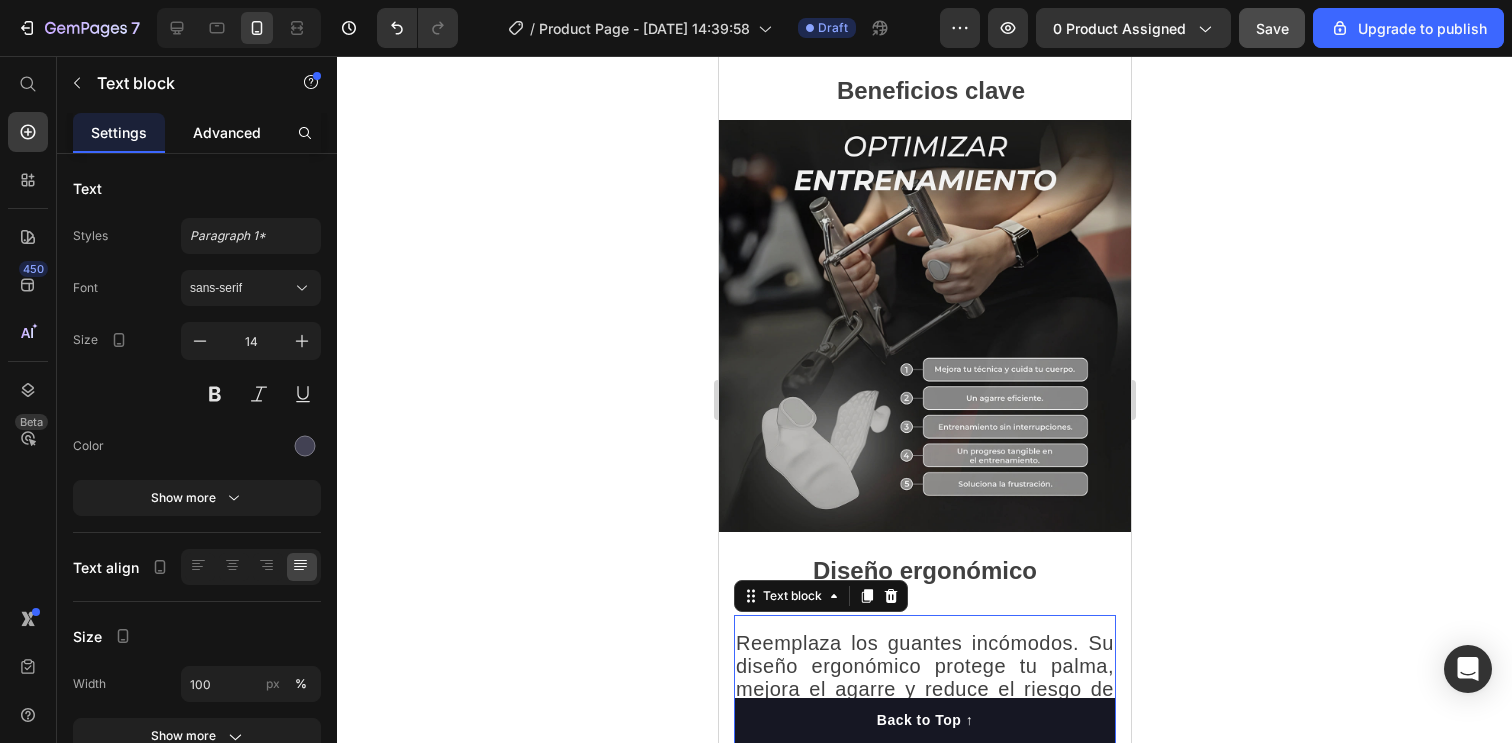 click on "Advanced" 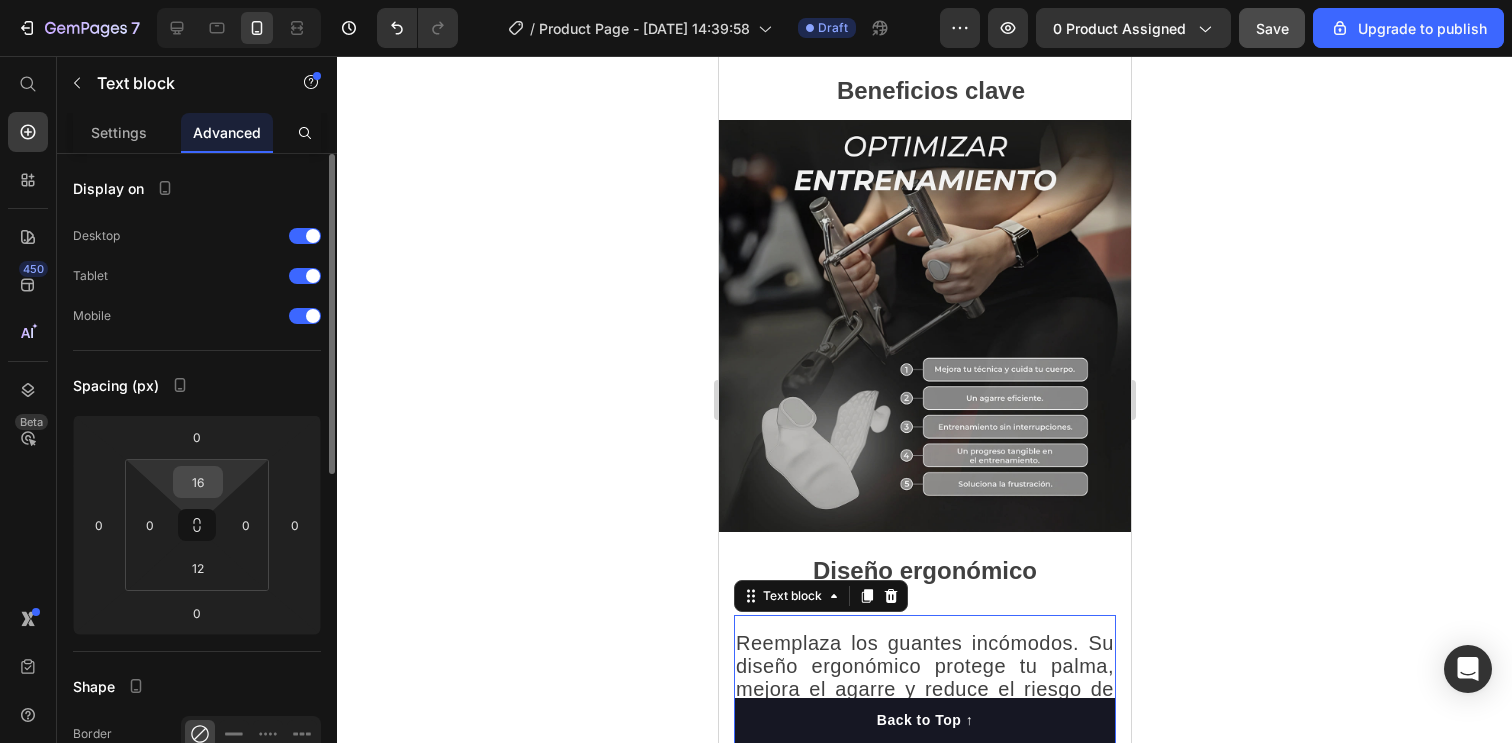 click on "16" at bounding box center (198, 482) 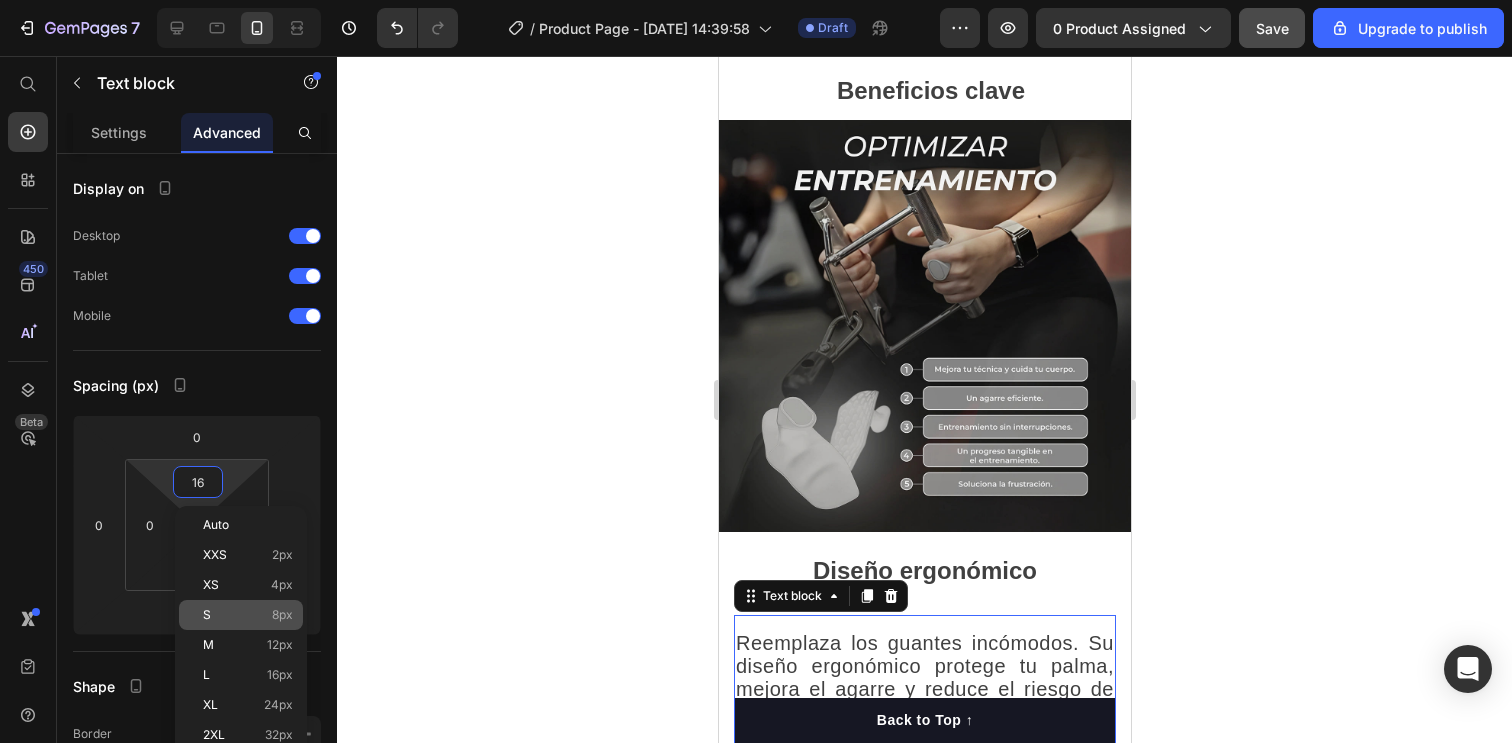click on "S 8px" at bounding box center (248, 615) 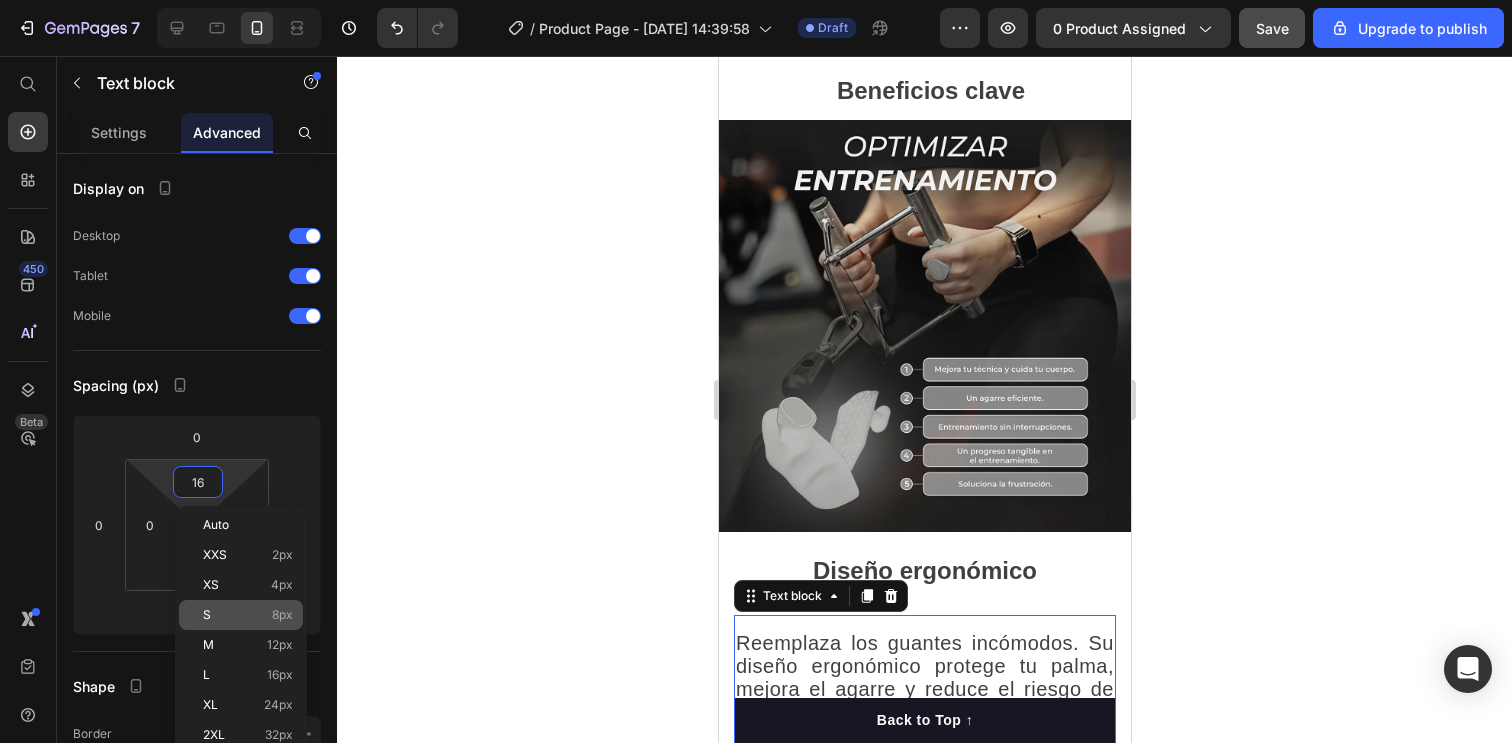 type on "8" 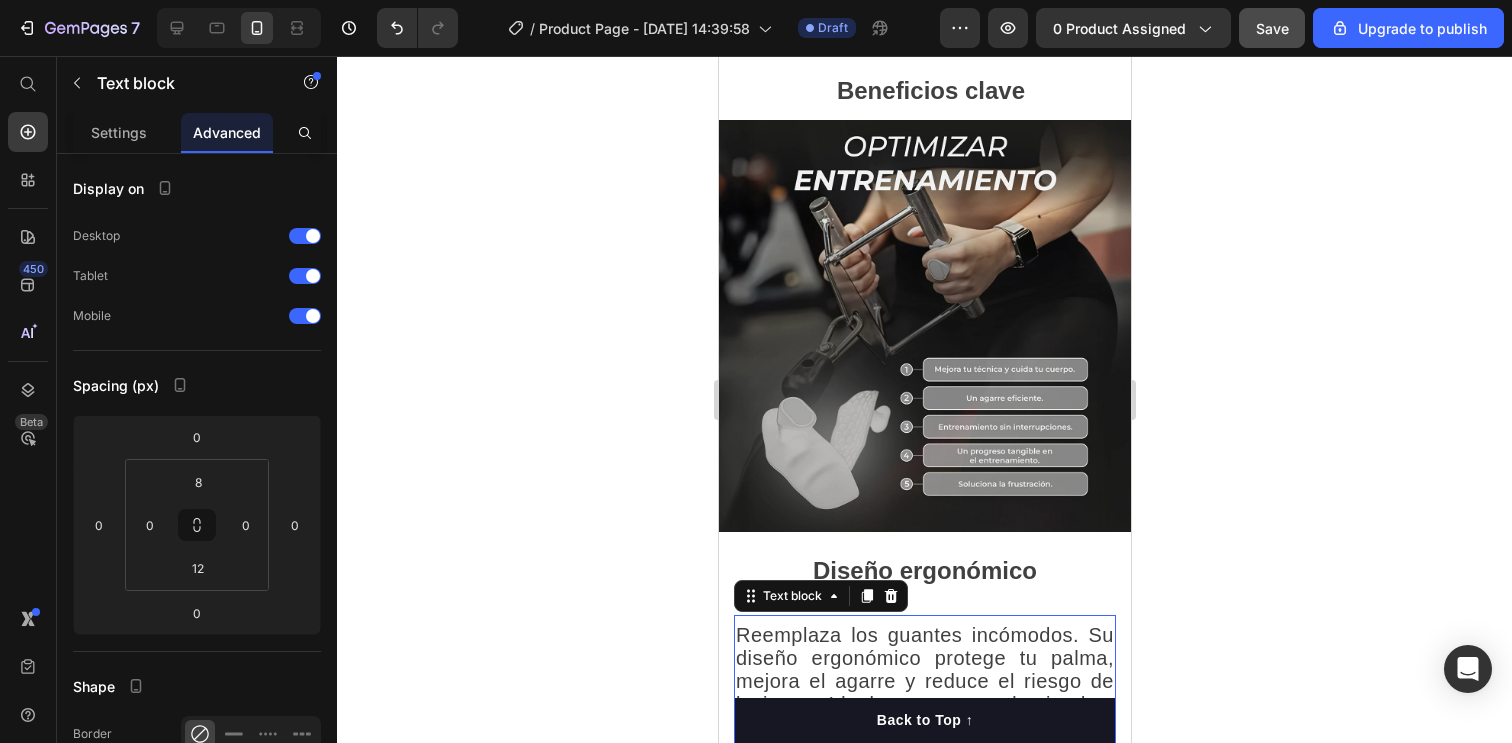 click 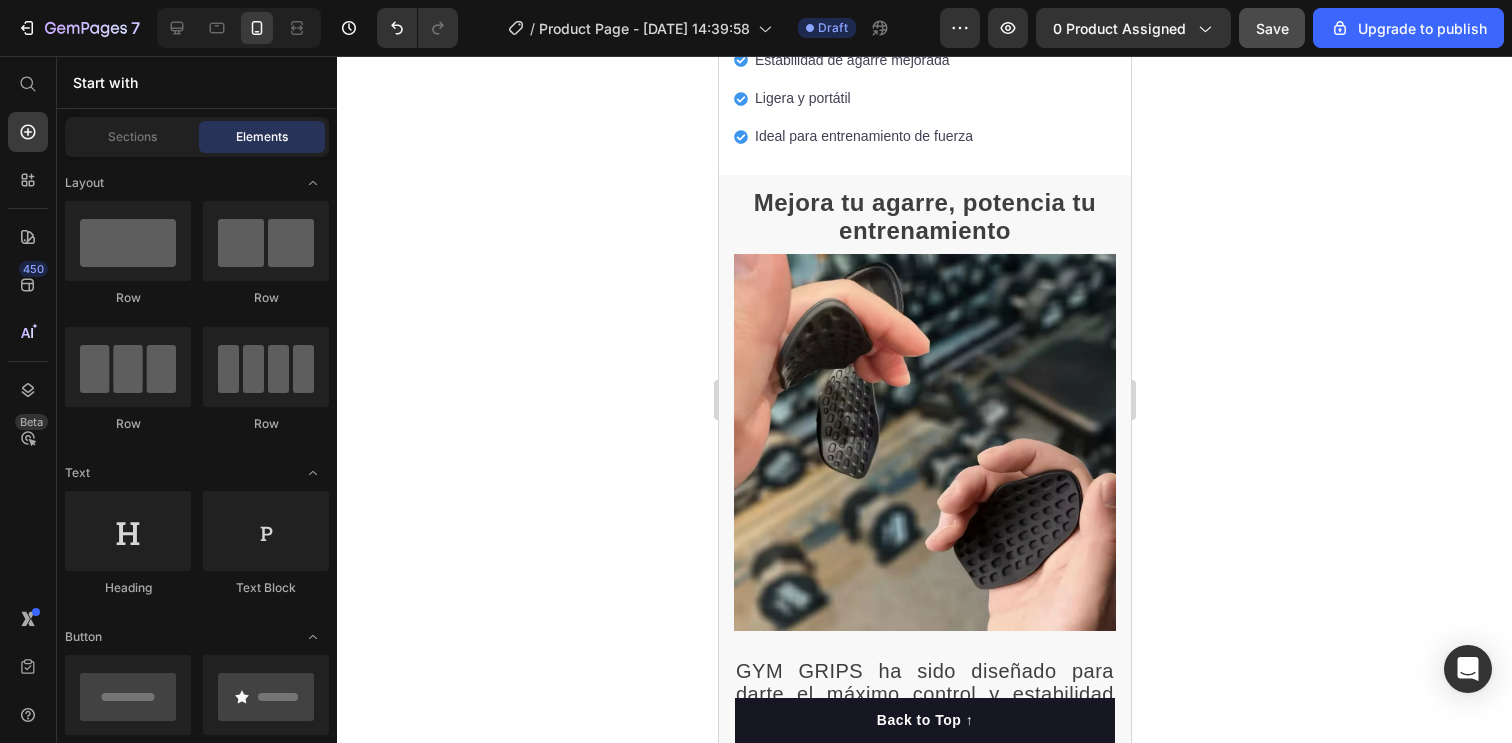 scroll, scrollTop: 788, scrollLeft: 0, axis: vertical 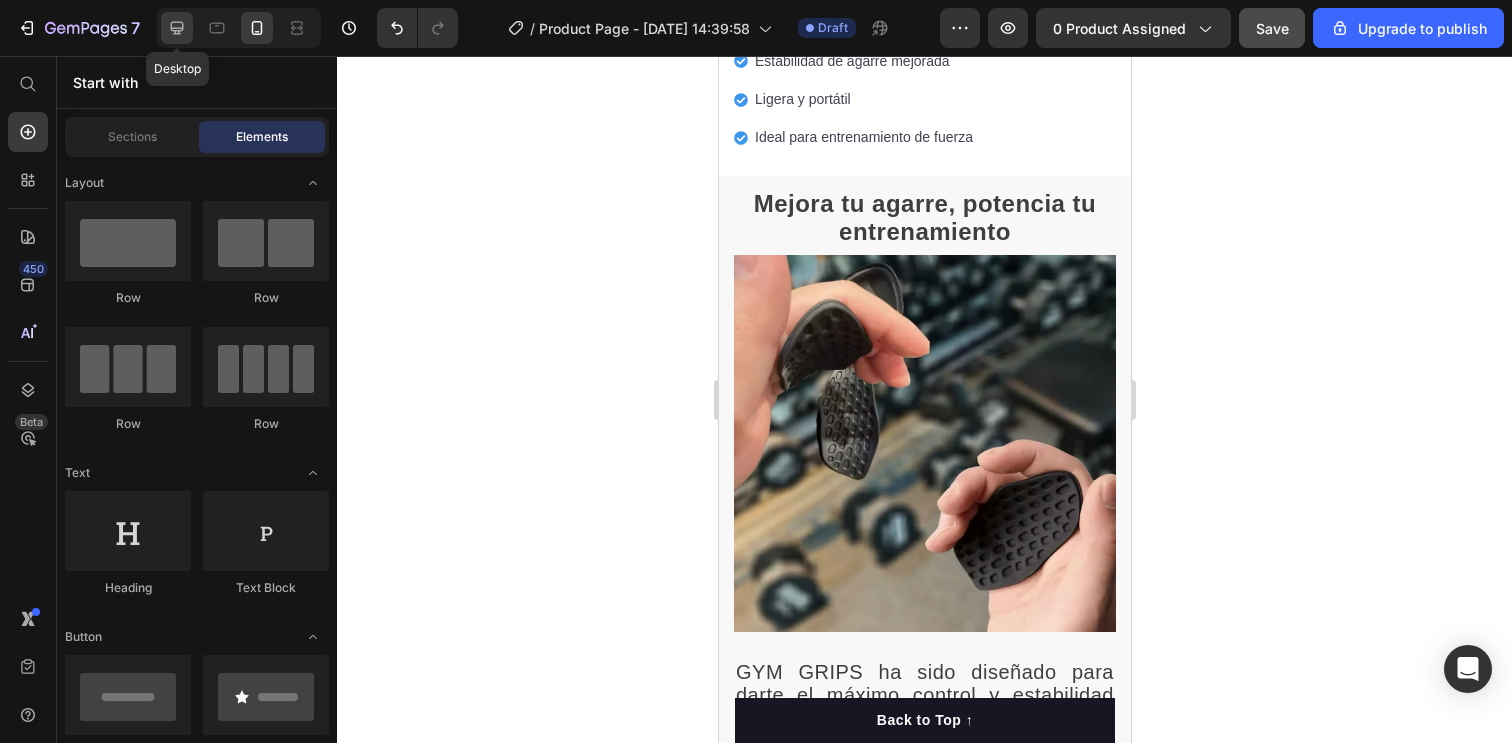 click 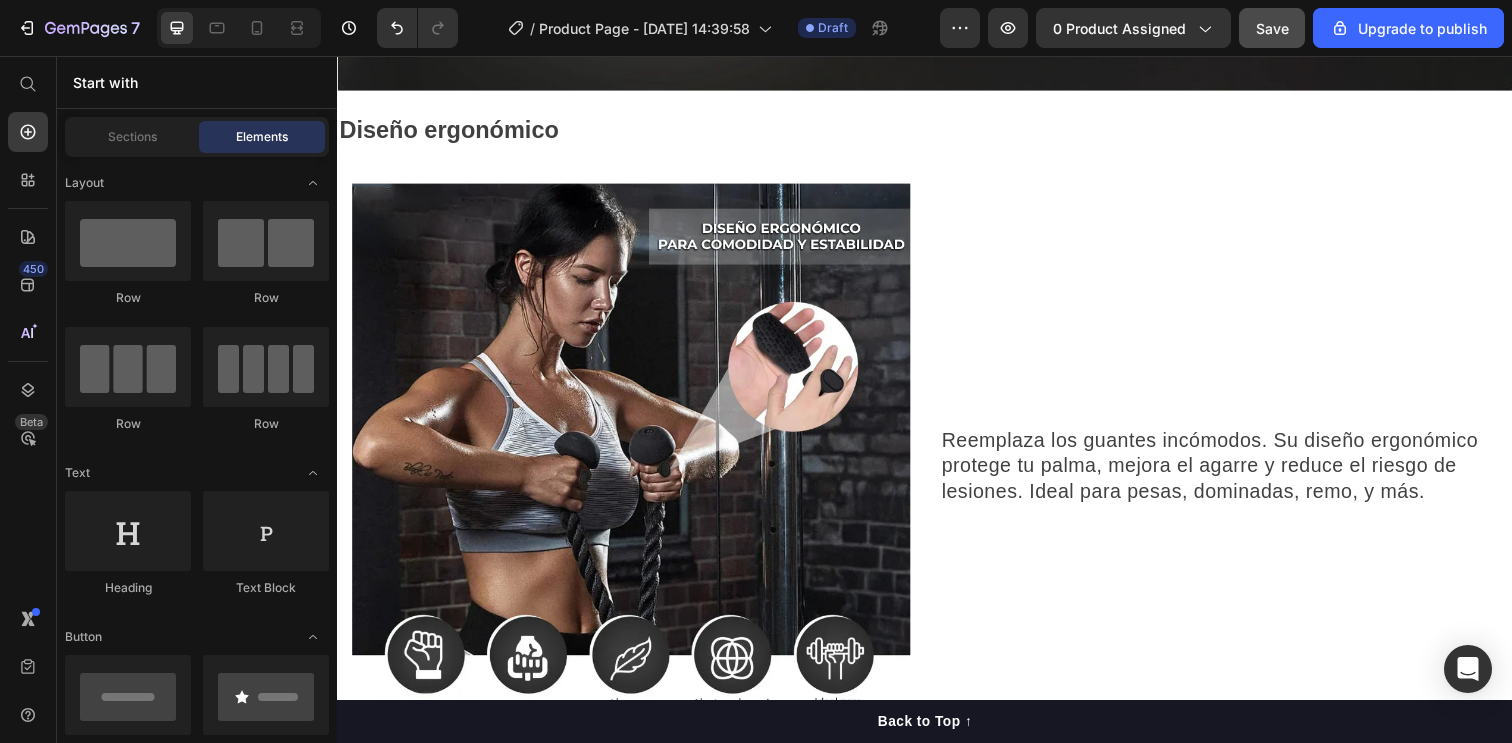 scroll, scrollTop: 2635, scrollLeft: 0, axis: vertical 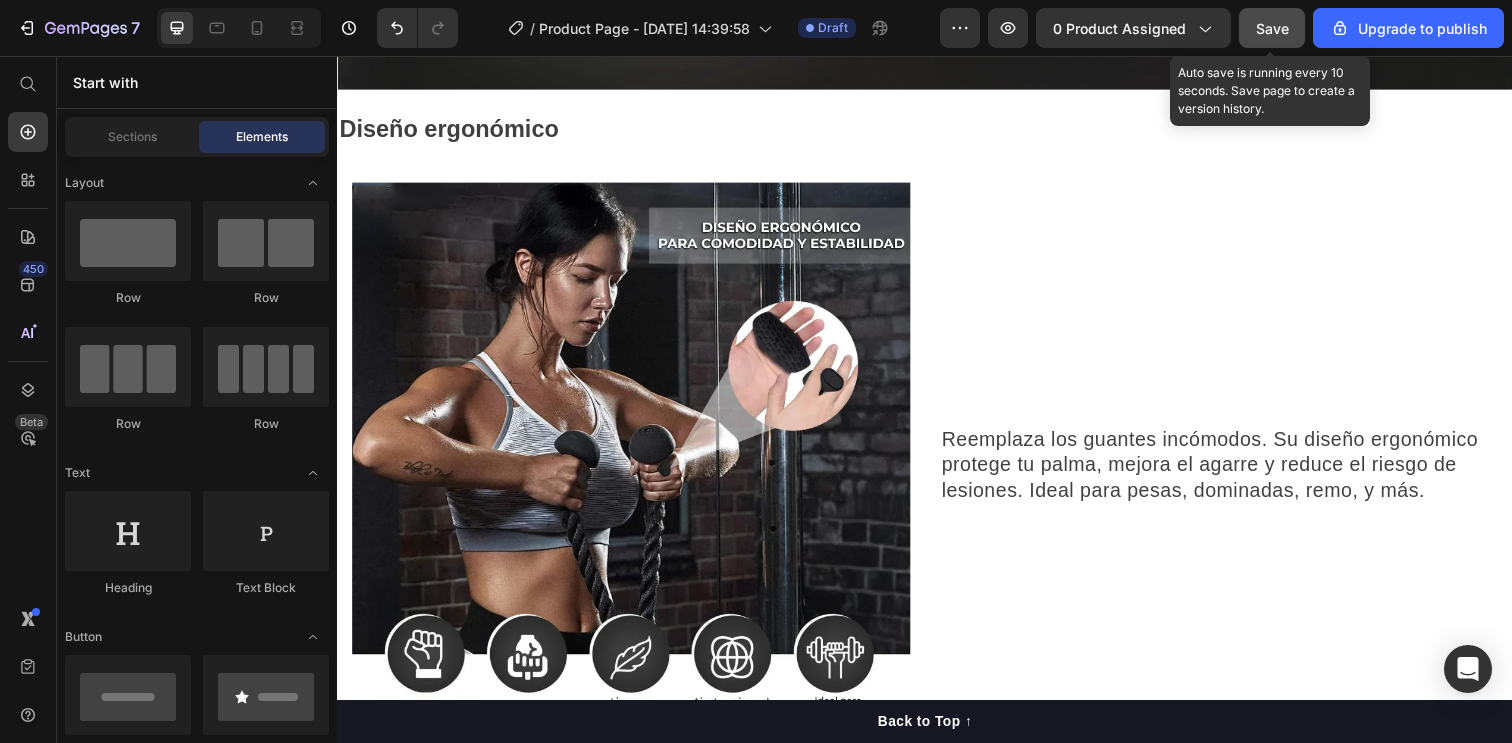click on "Save" at bounding box center (1272, 28) 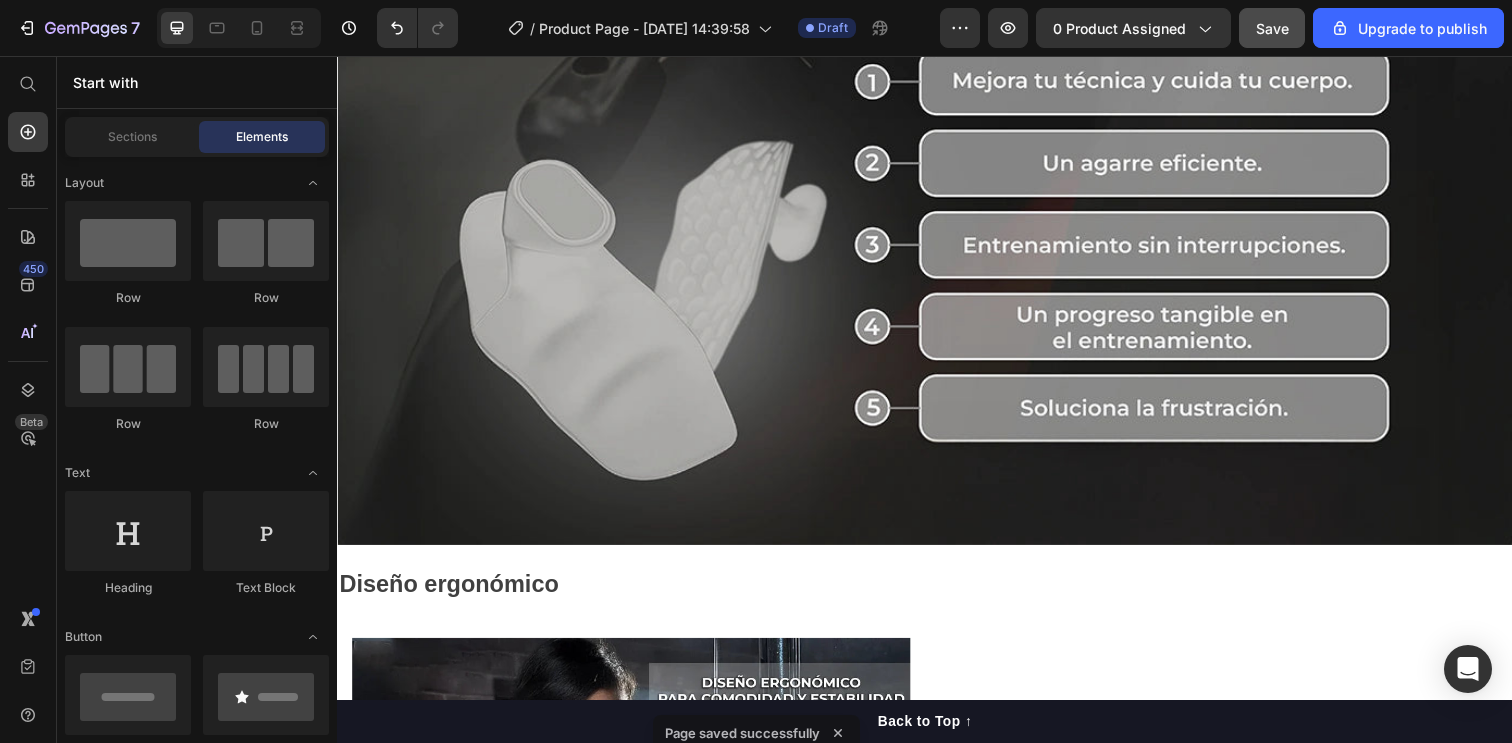 scroll, scrollTop: 2172, scrollLeft: 0, axis: vertical 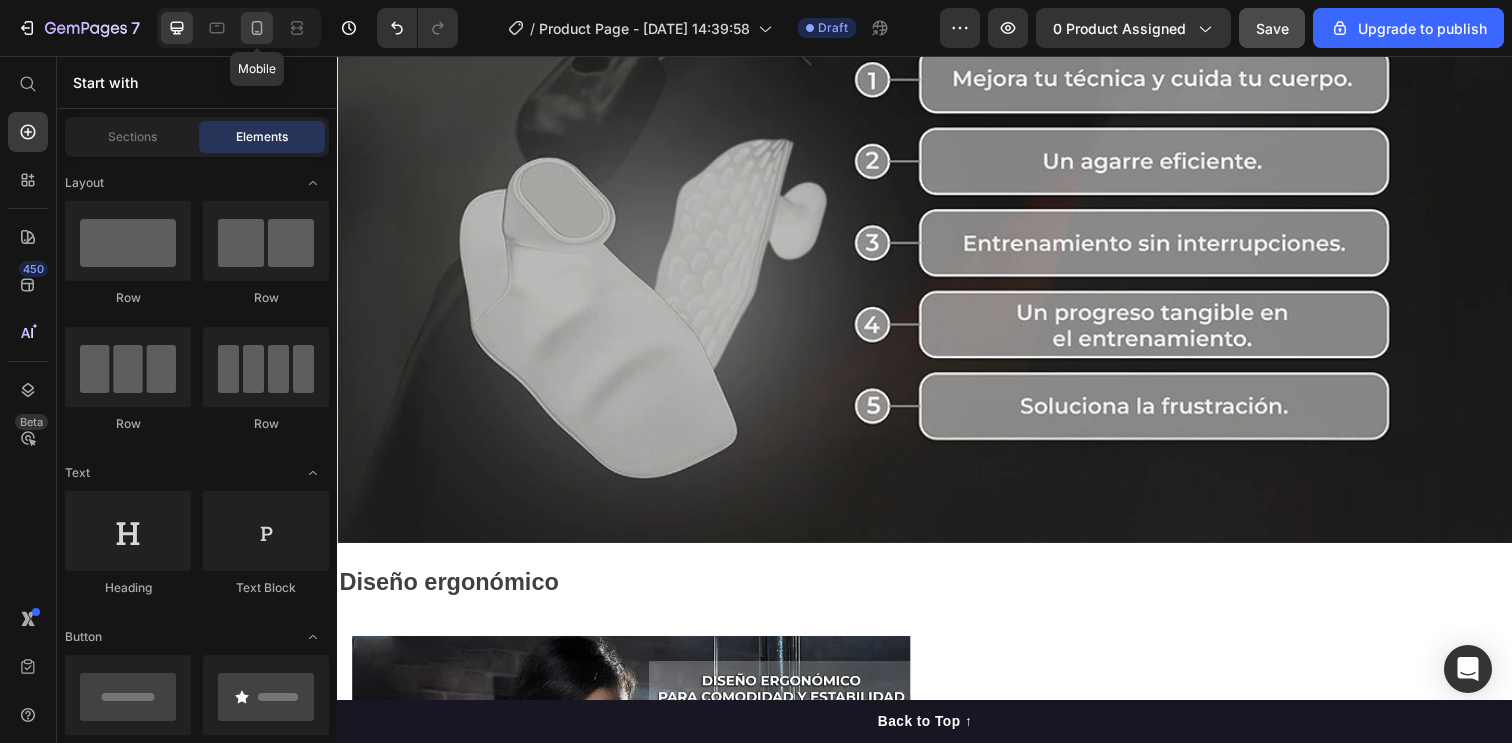 click 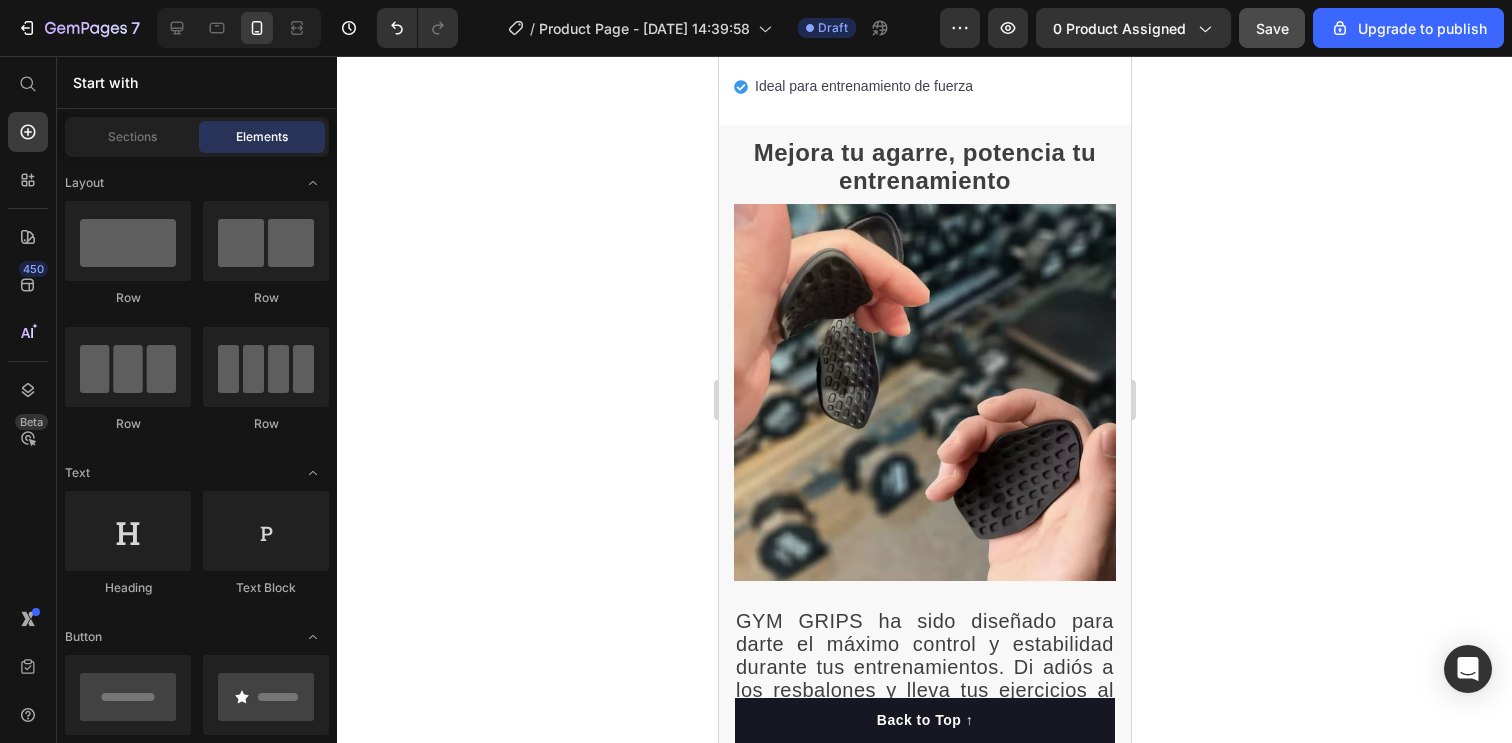 scroll, scrollTop: 844, scrollLeft: 0, axis: vertical 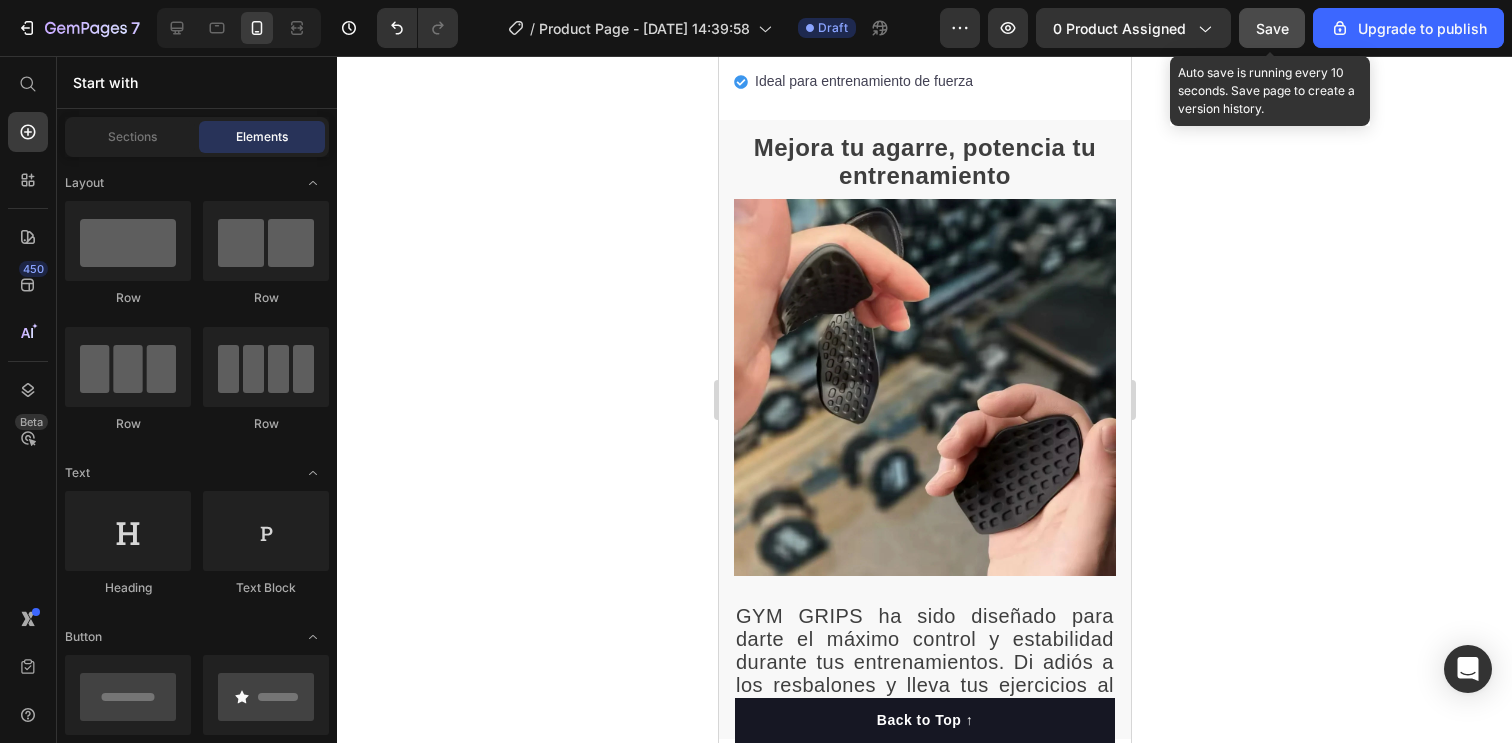 click on "Save" 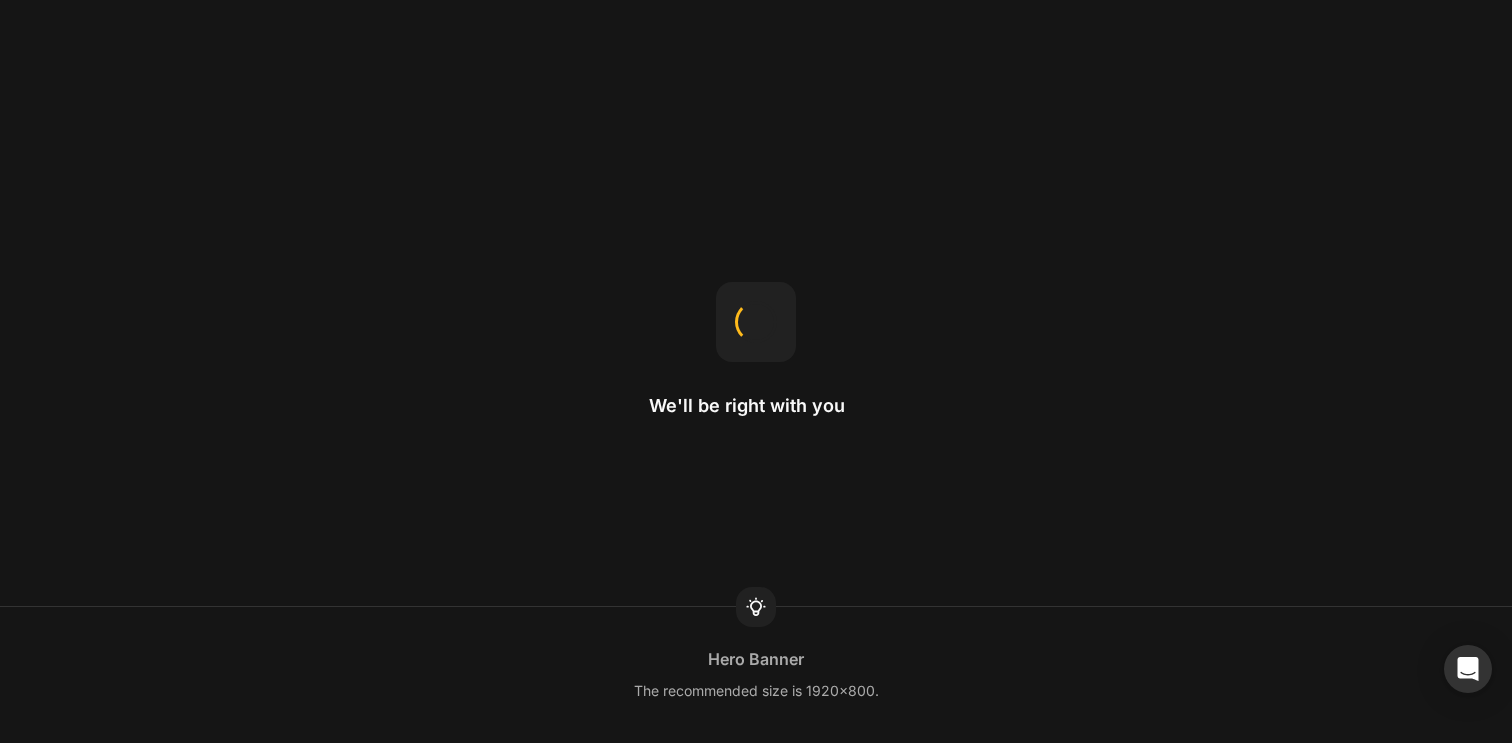 scroll, scrollTop: 0, scrollLeft: 0, axis: both 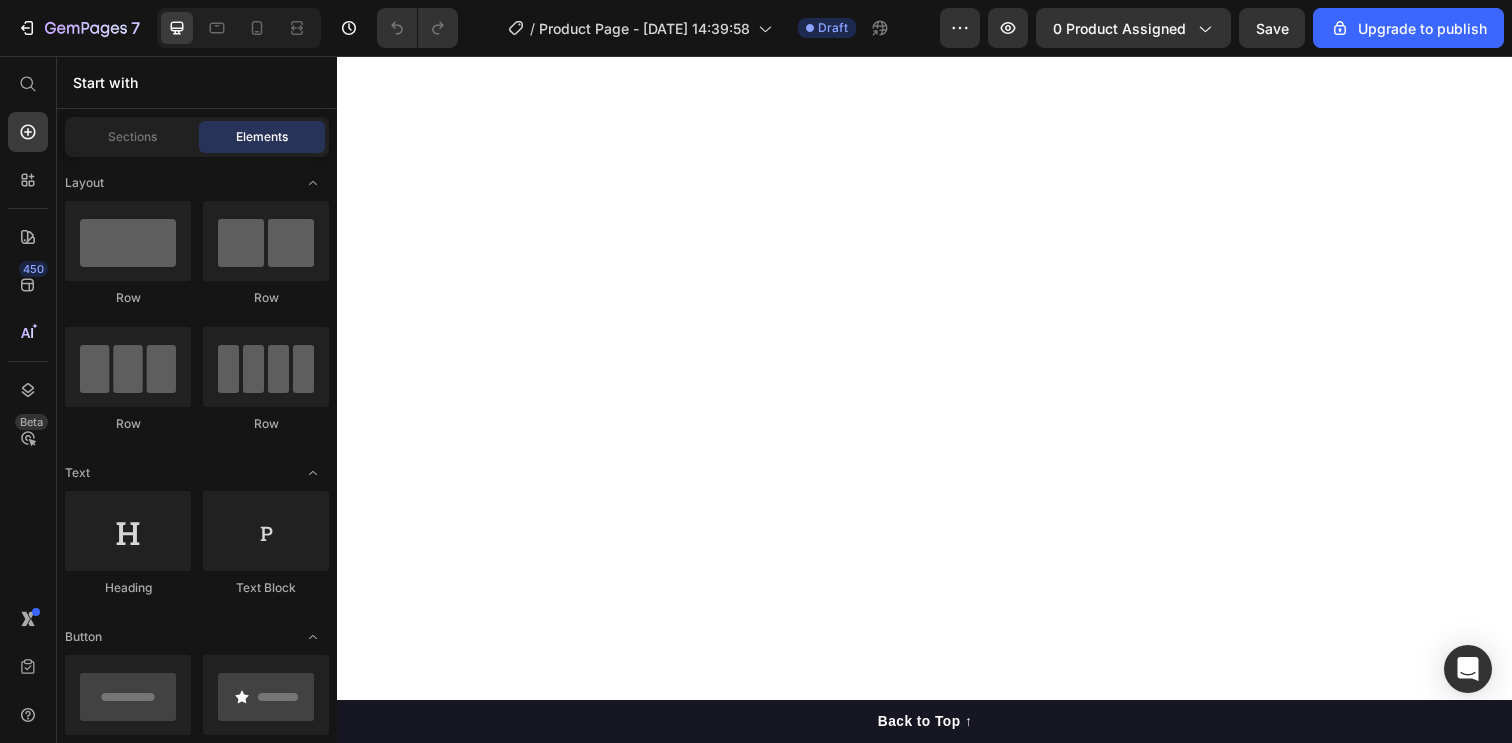 click at bounding box center [937, -156] 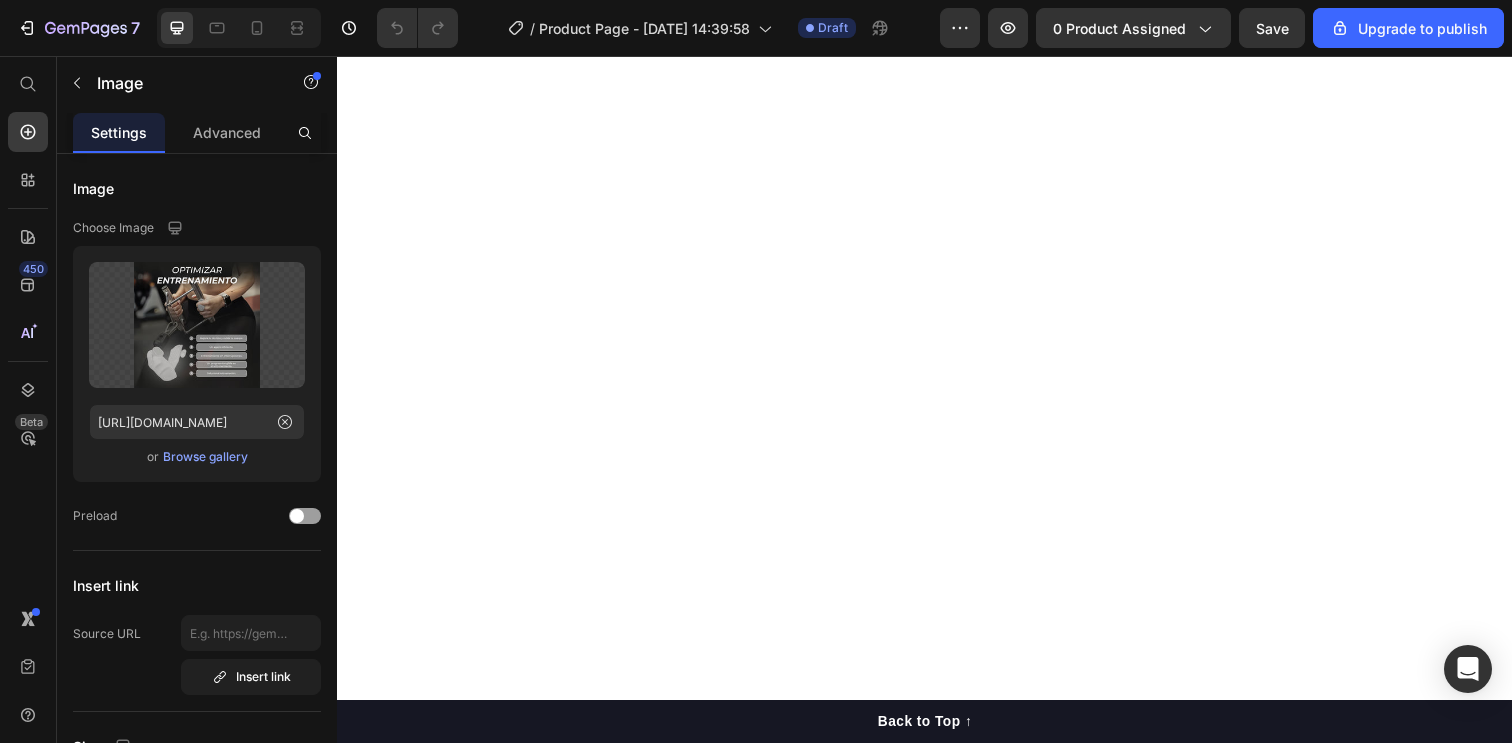 click 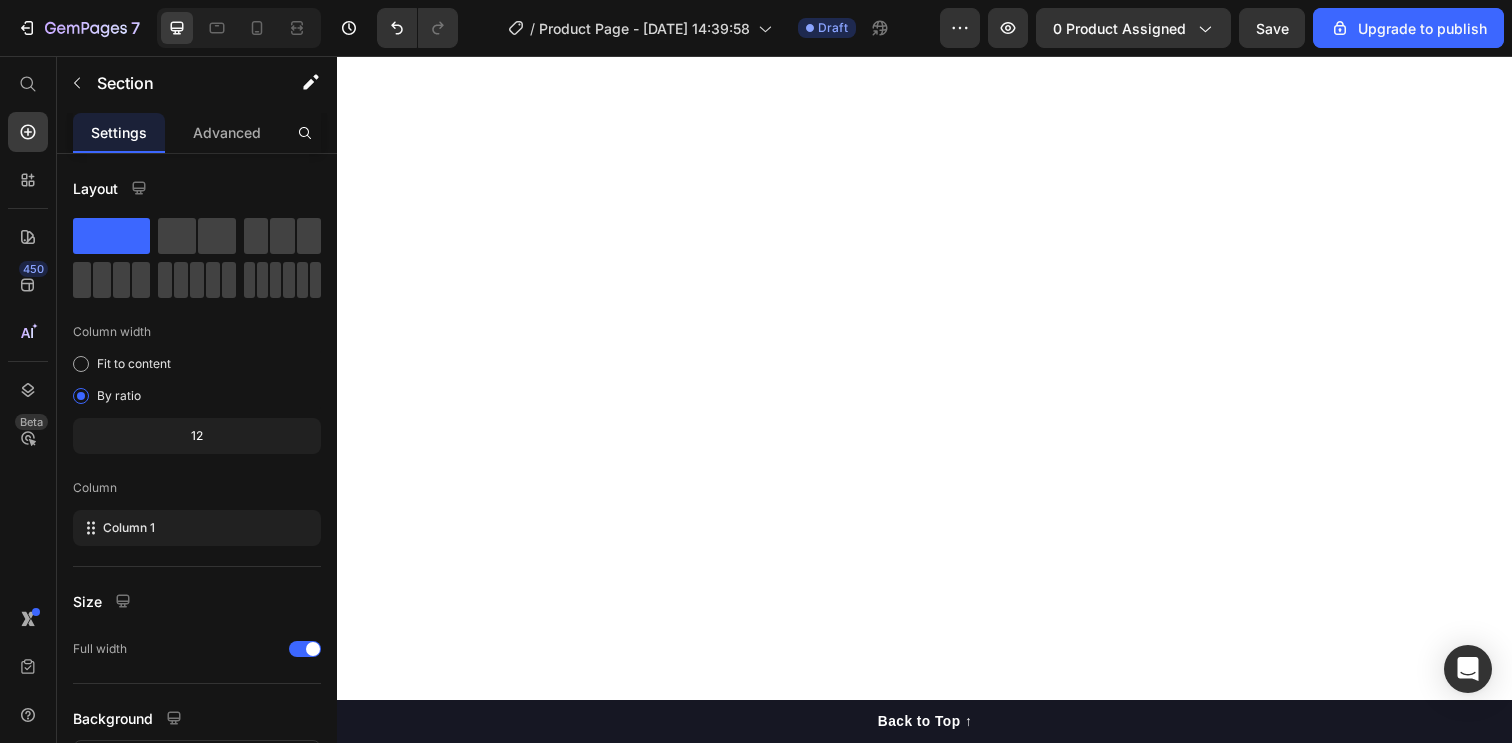 click on "Diseño ergonómico Text Block" at bounding box center [937, -126] 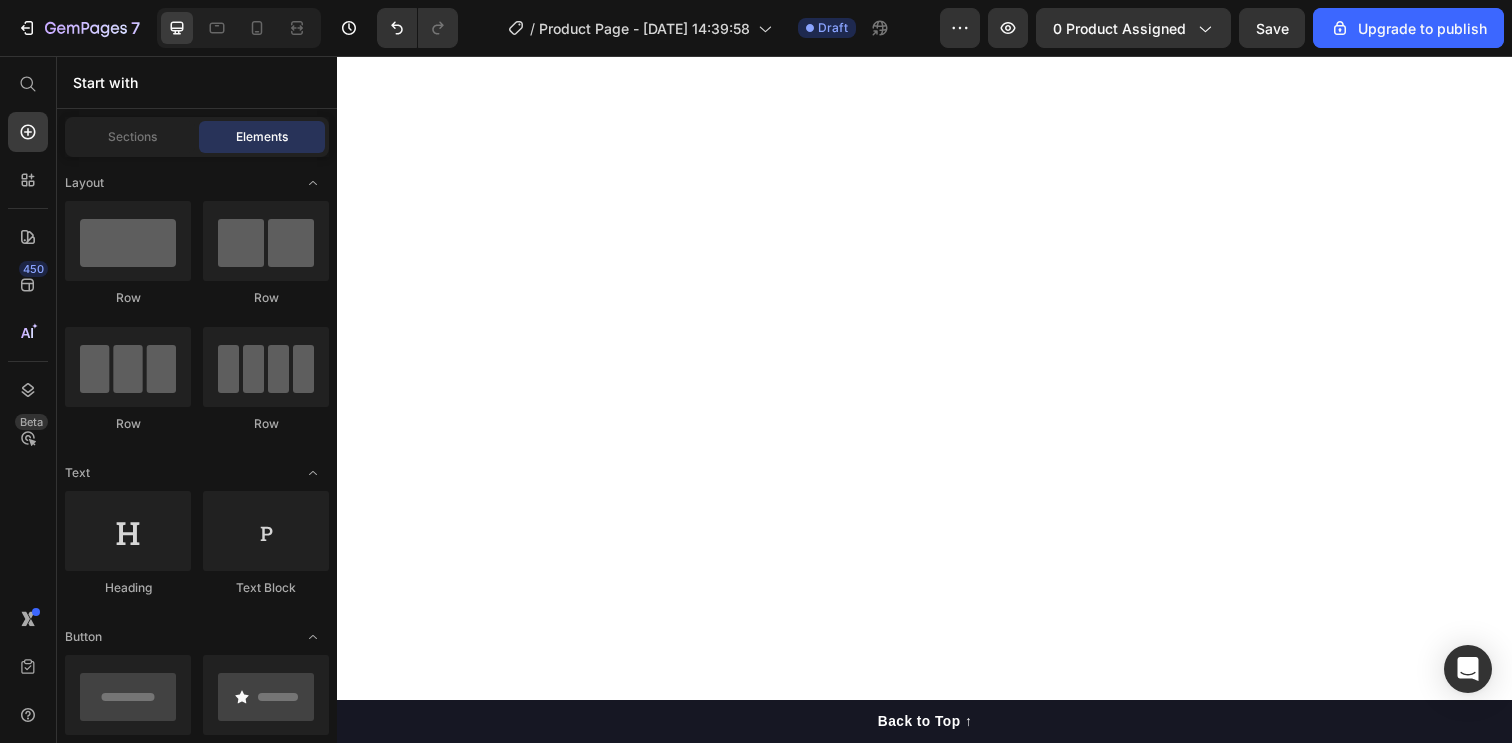 click at bounding box center [937, 127] 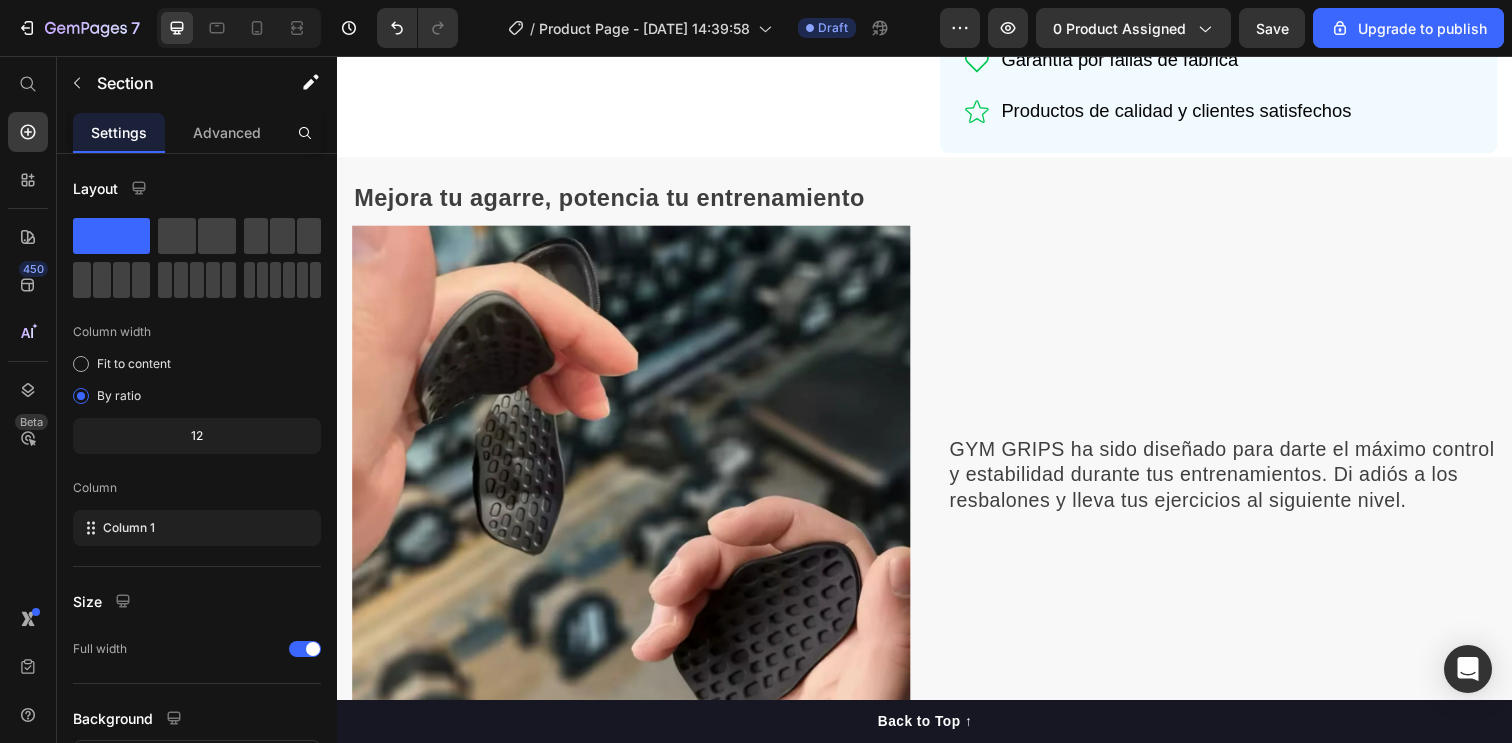scroll, scrollTop: 473, scrollLeft: 0, axis: vertical 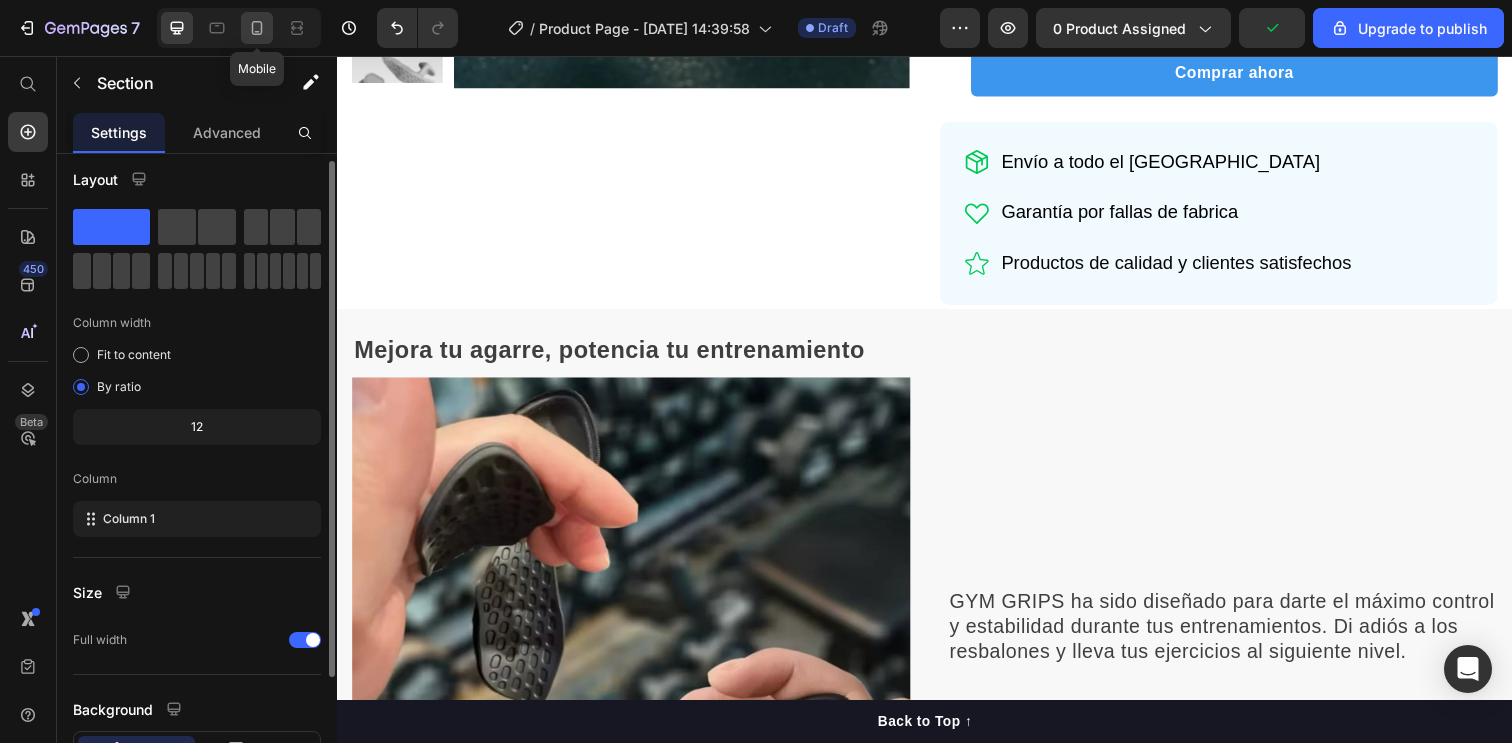 click 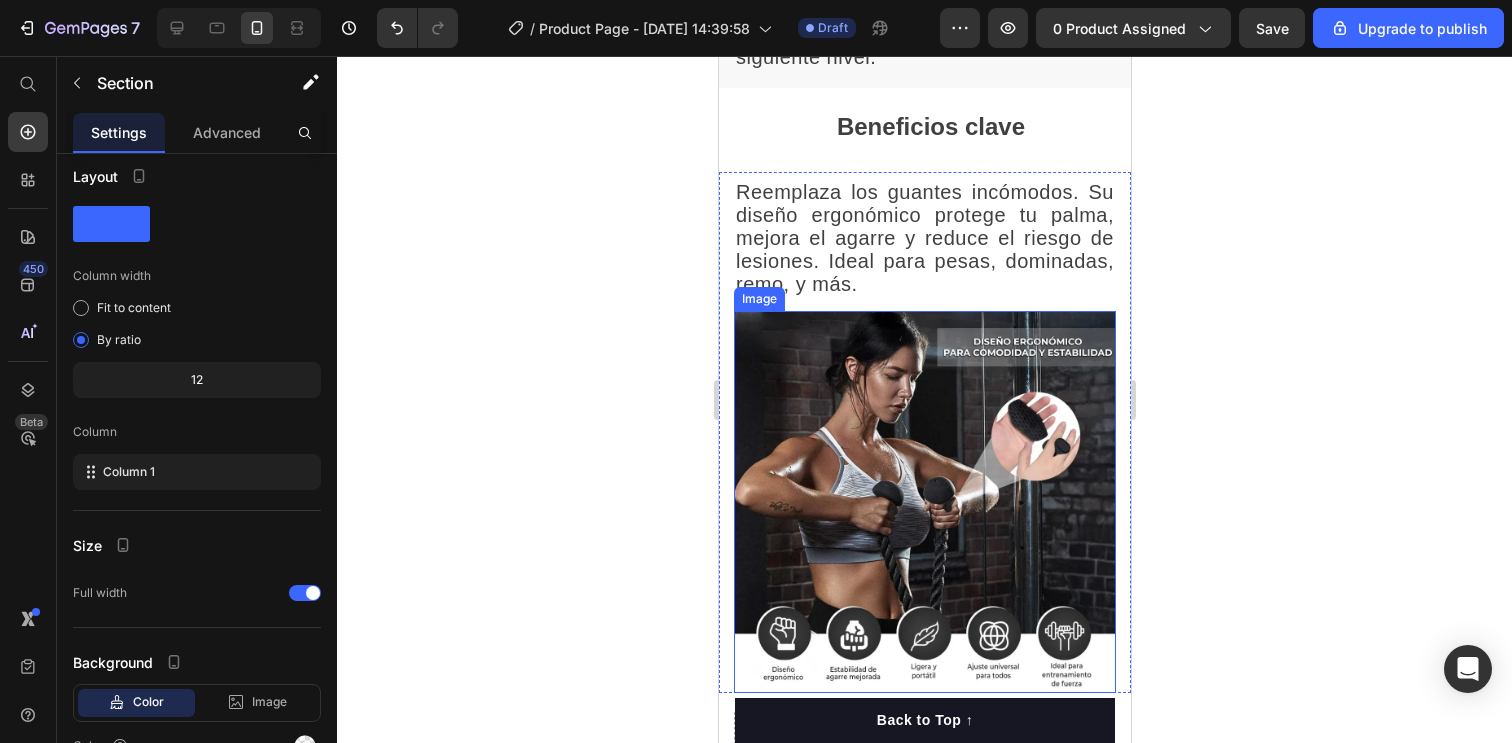 scroll, scrollTop: 1476, scrollLeft: 0, axis: vertical 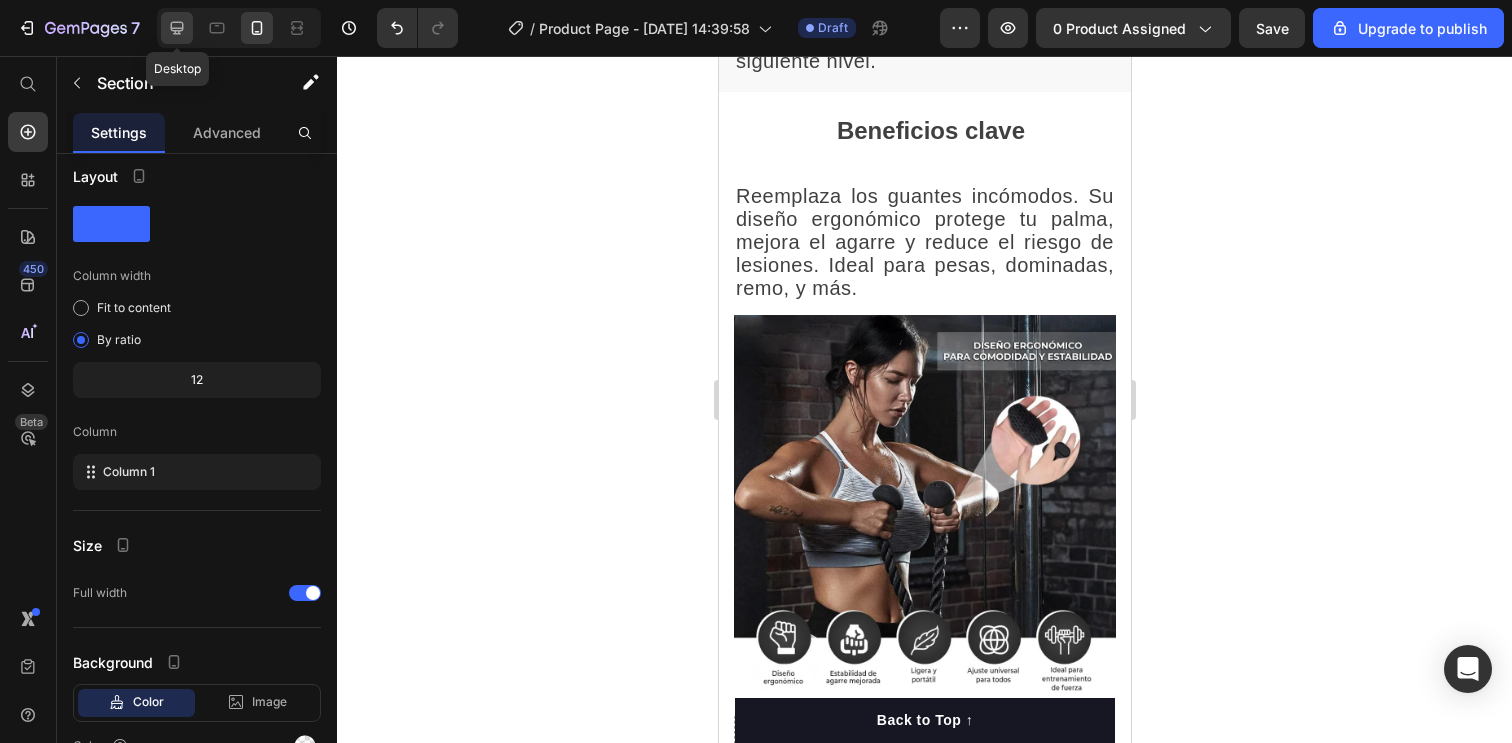 click 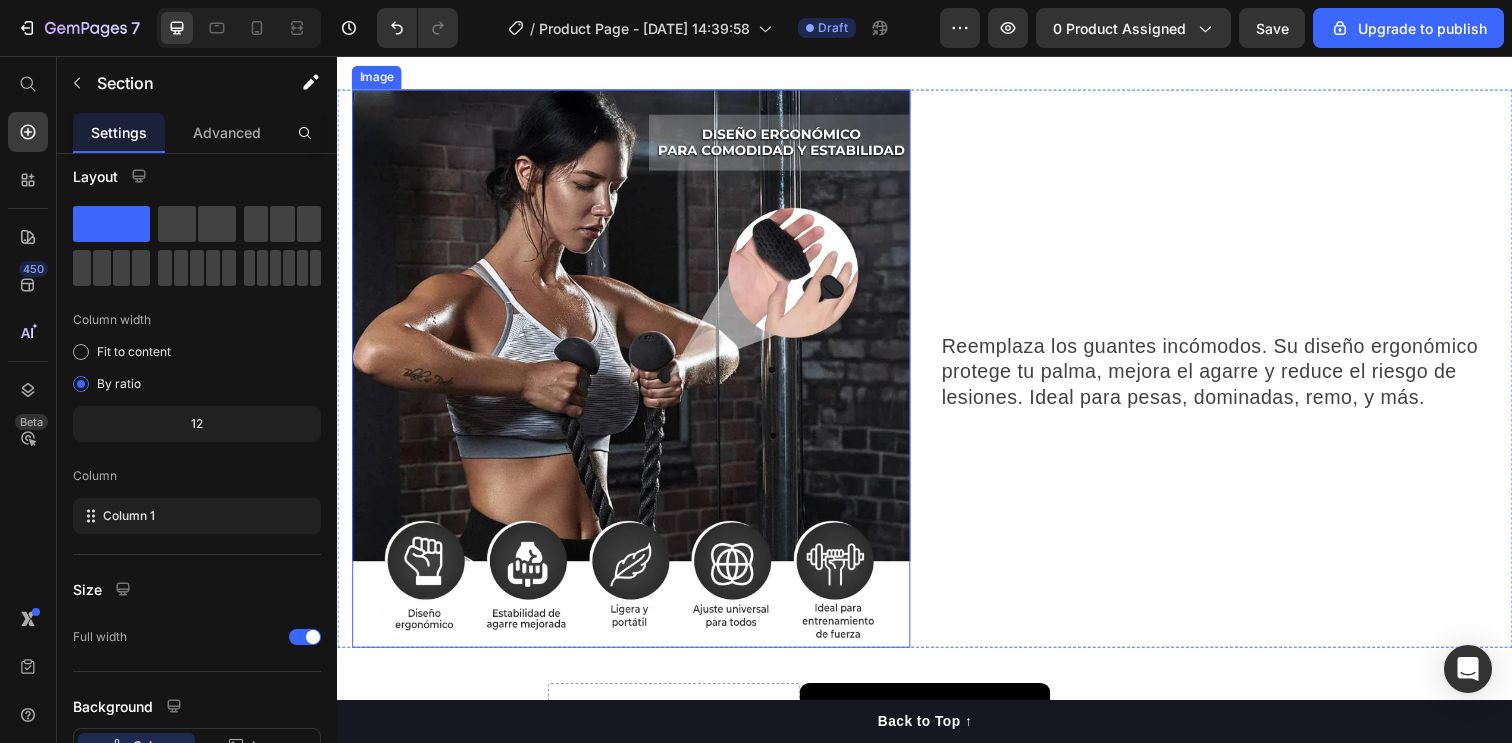 scroll, scrollTop: 1442, scrollLeft: 0, axis: vertical 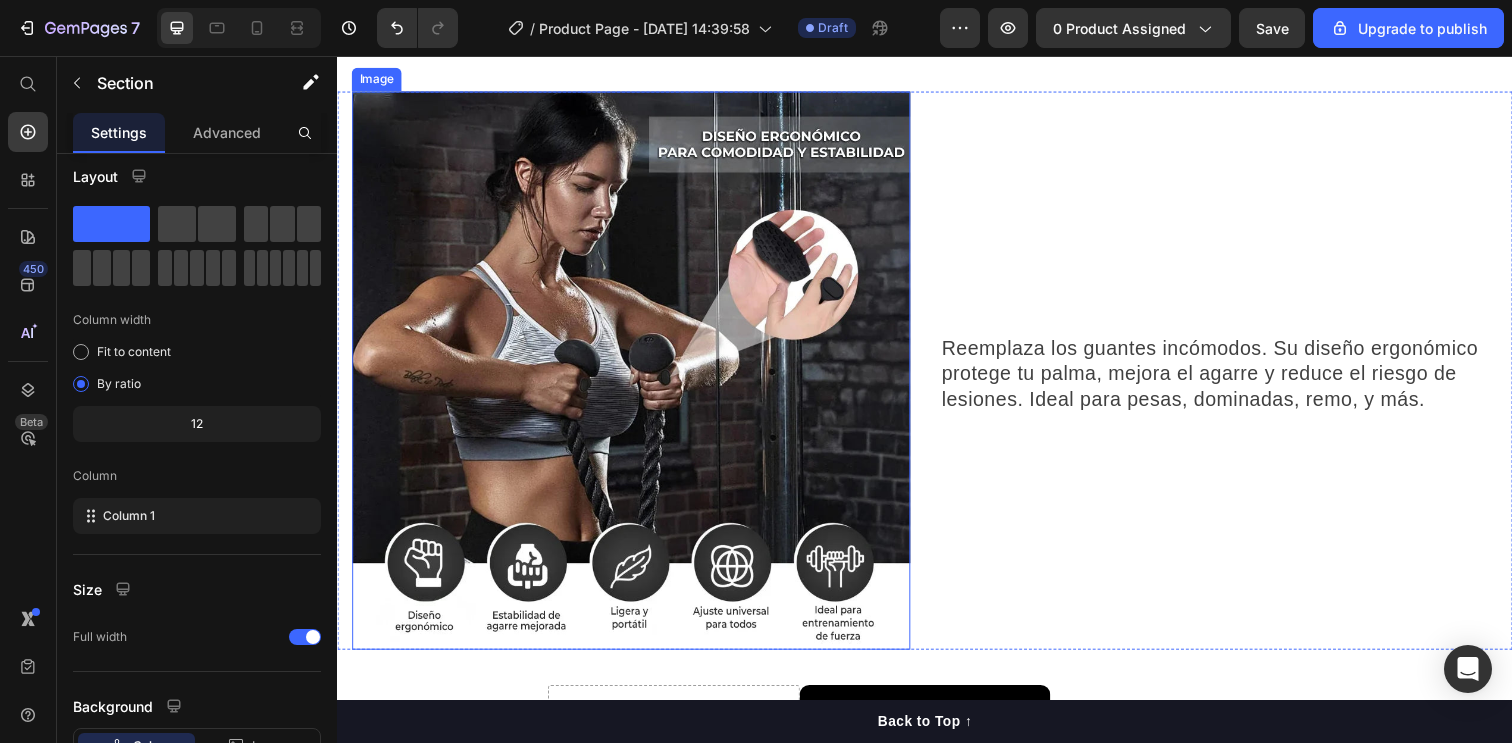 click at bounding box center [637, 377] 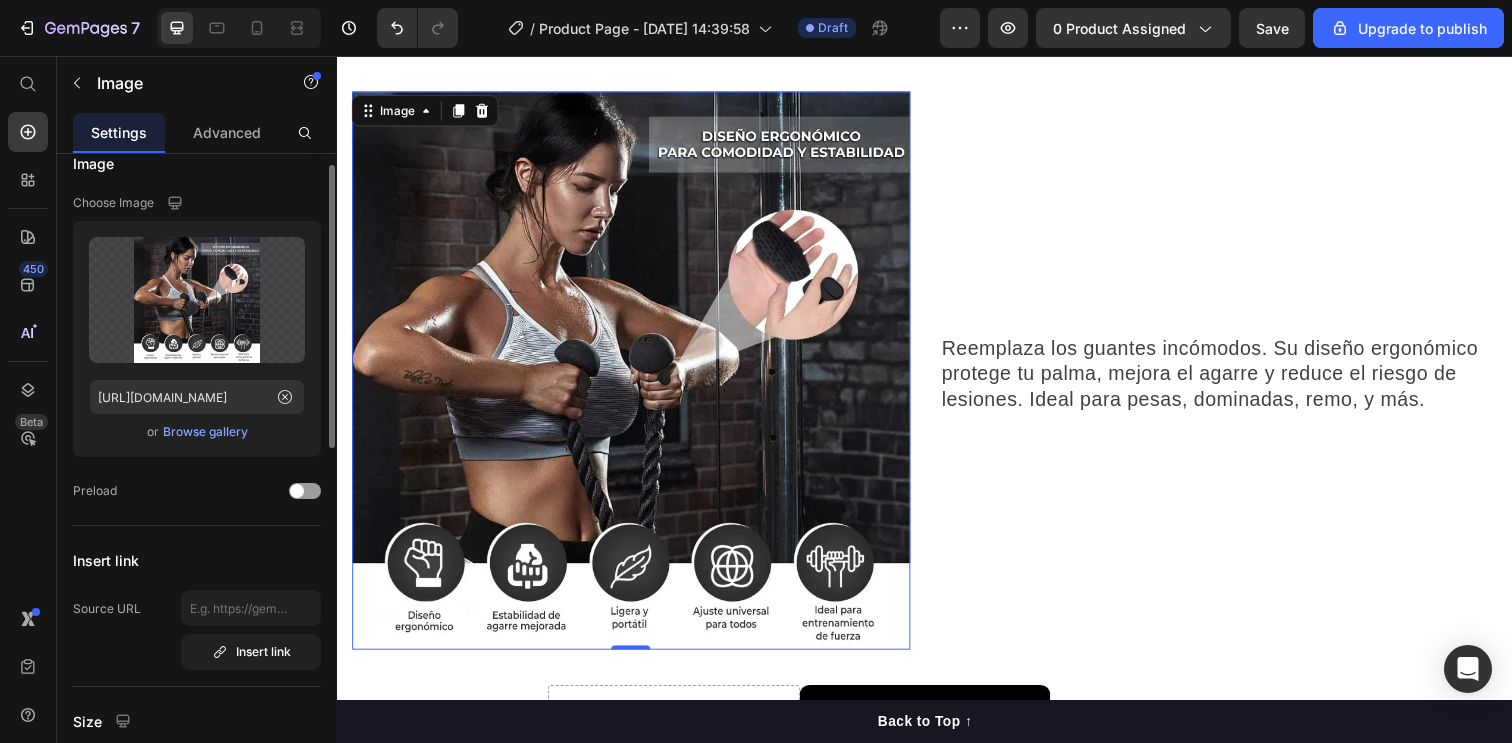 scroll, scrollTop: 0, scrollLeft: 0, axis: both 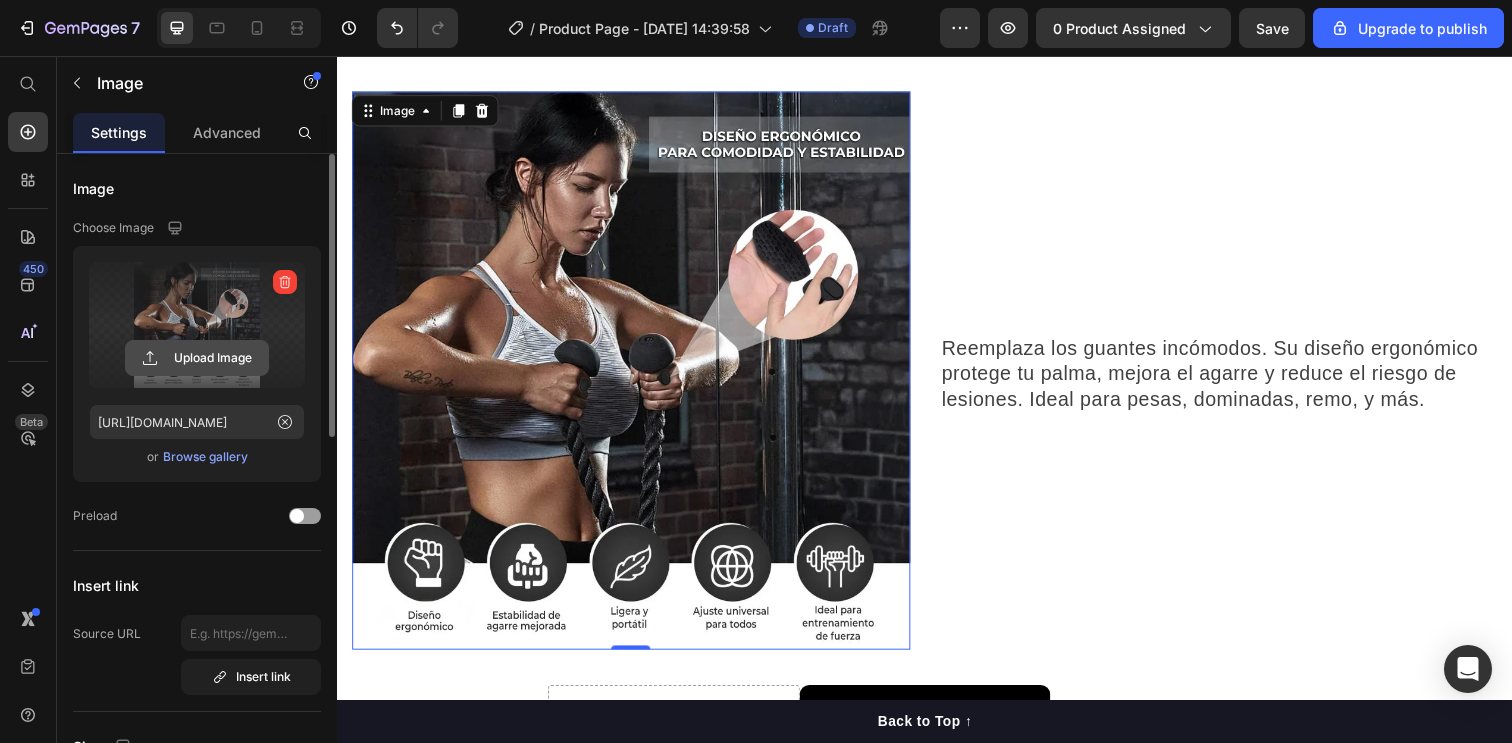 click 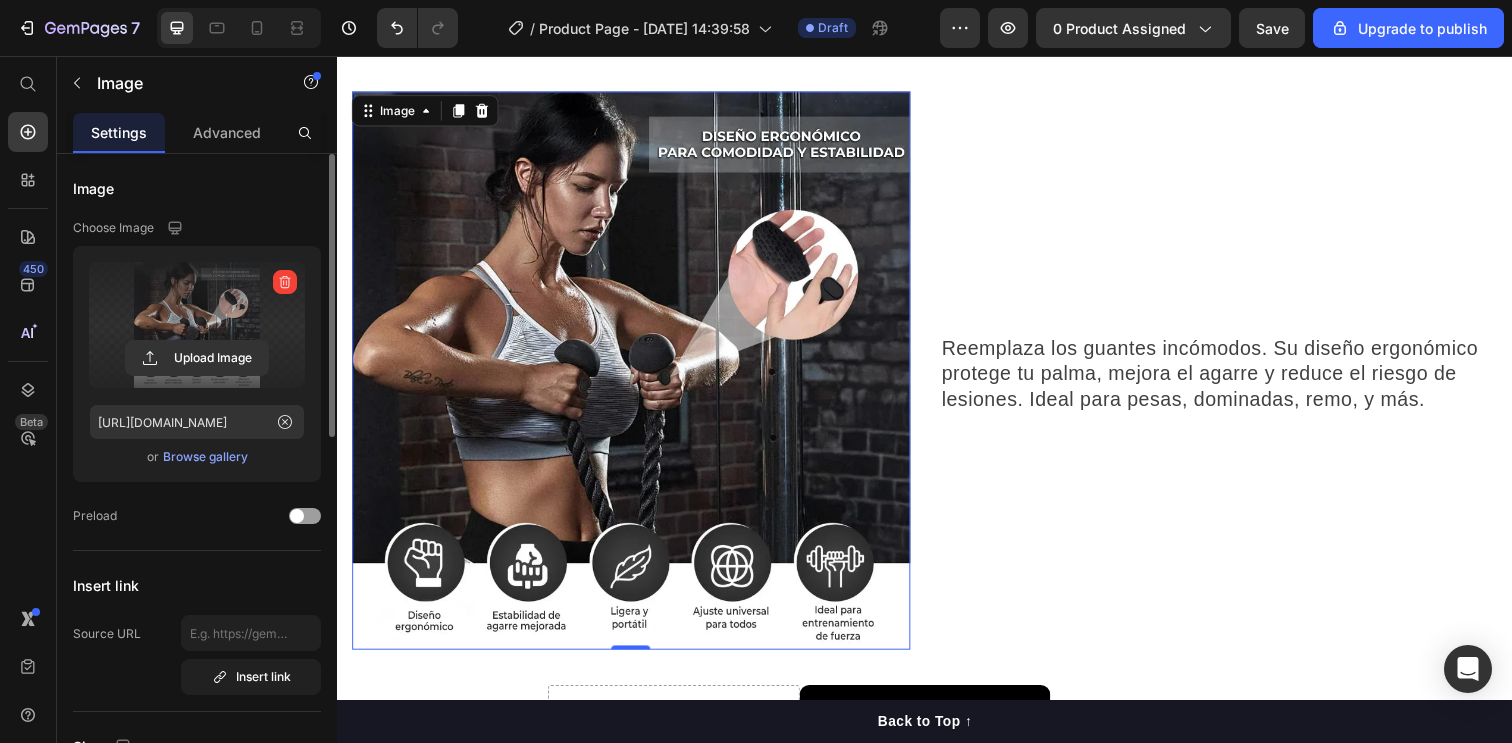 click at bounding box center [197, 325] 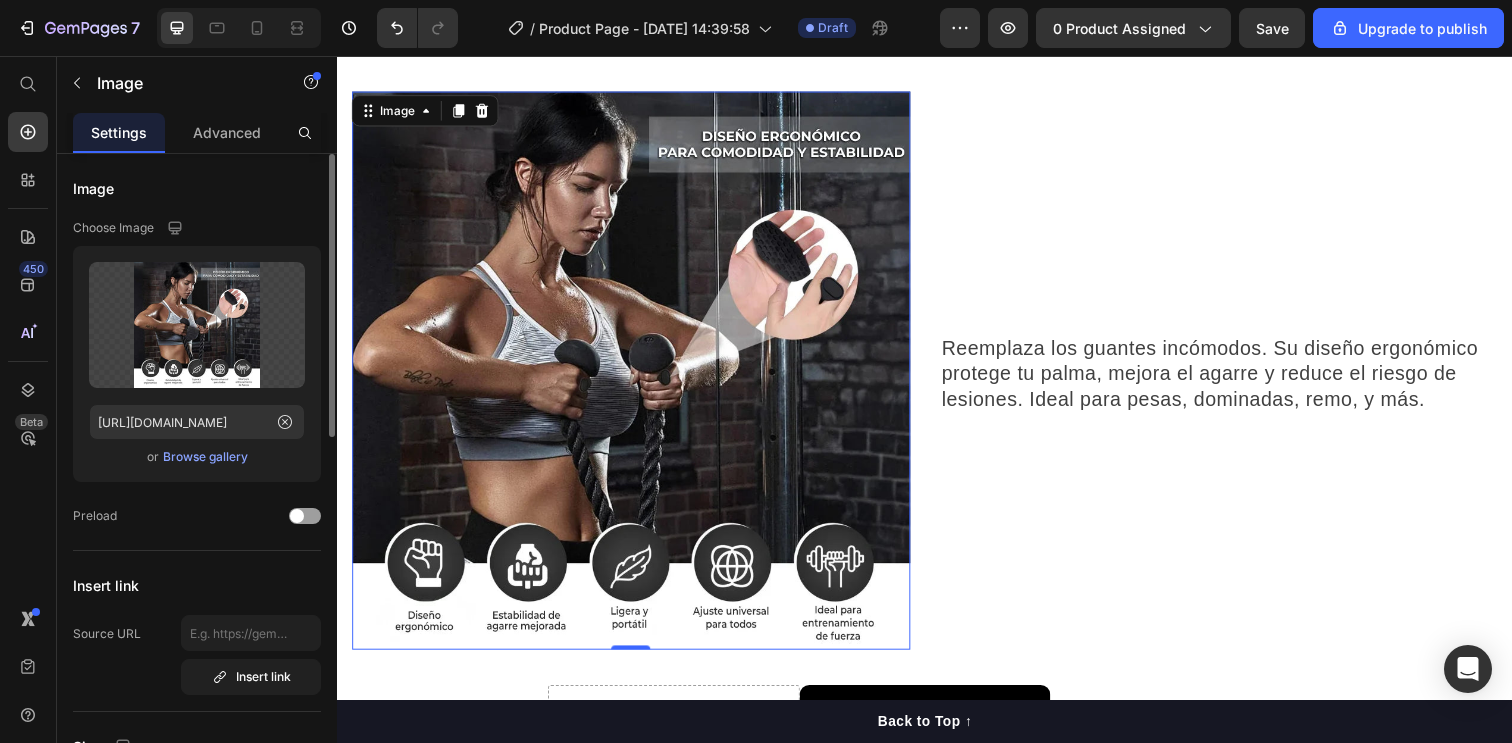 click on "Browse gallery" at bounding box center (205, 457) 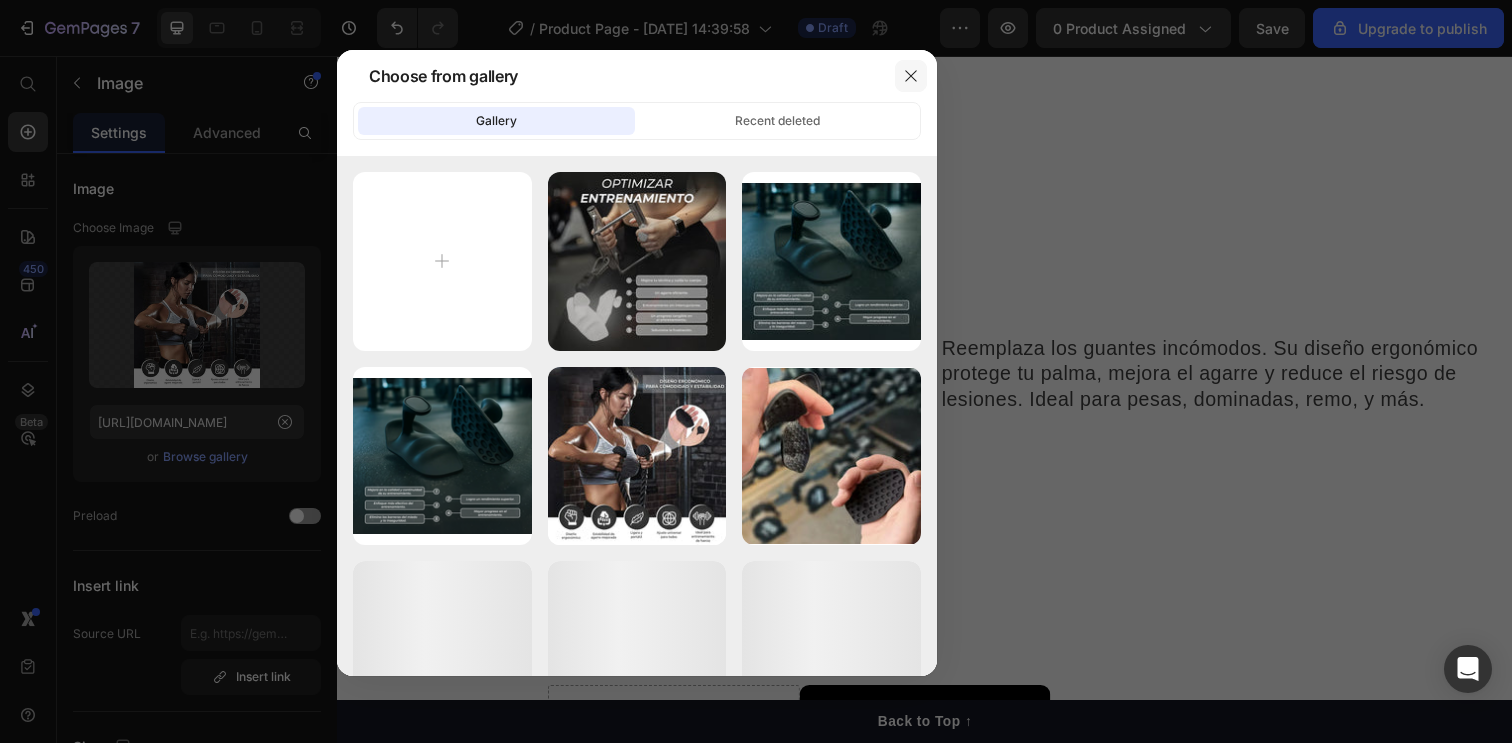 click at bounding box center [911, 76] 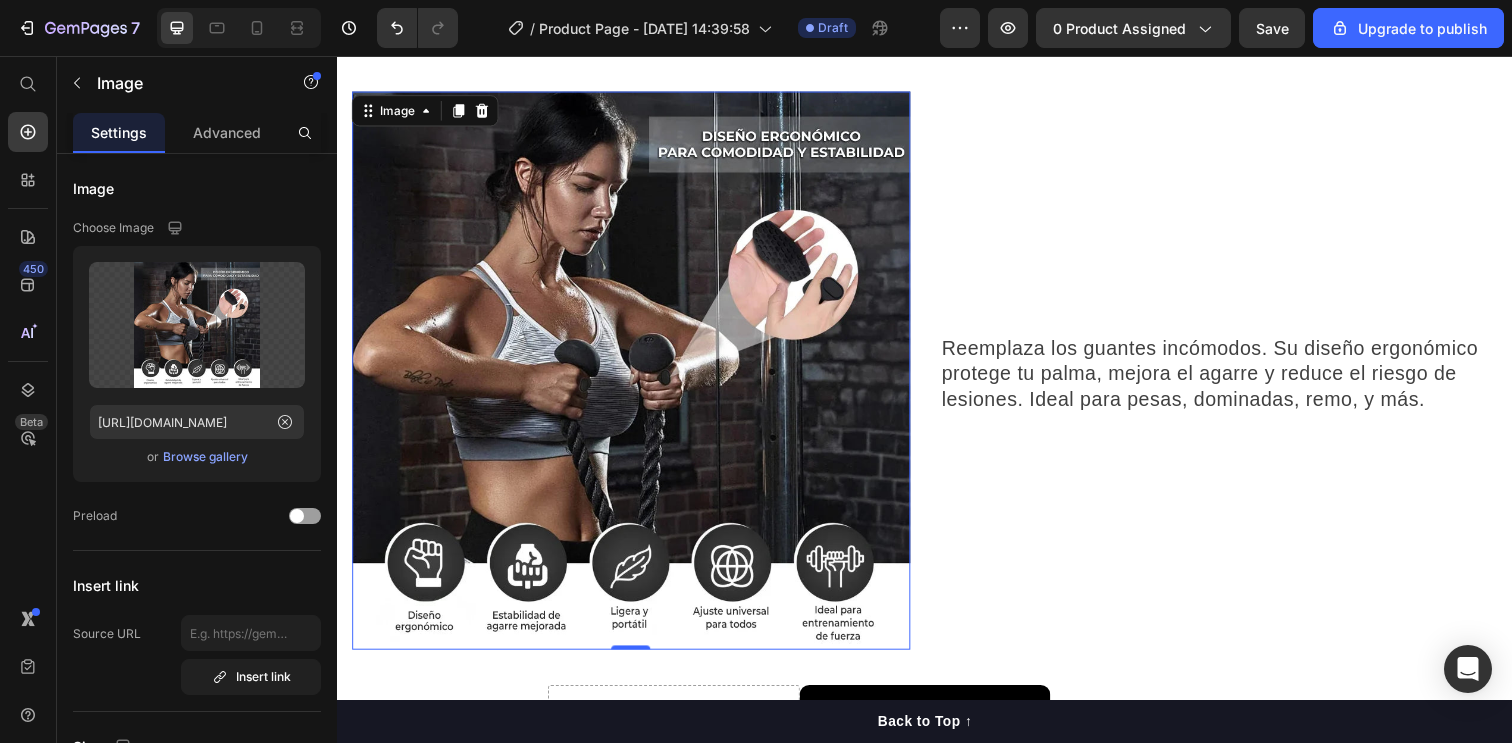 click at bounding box center [239, 28] 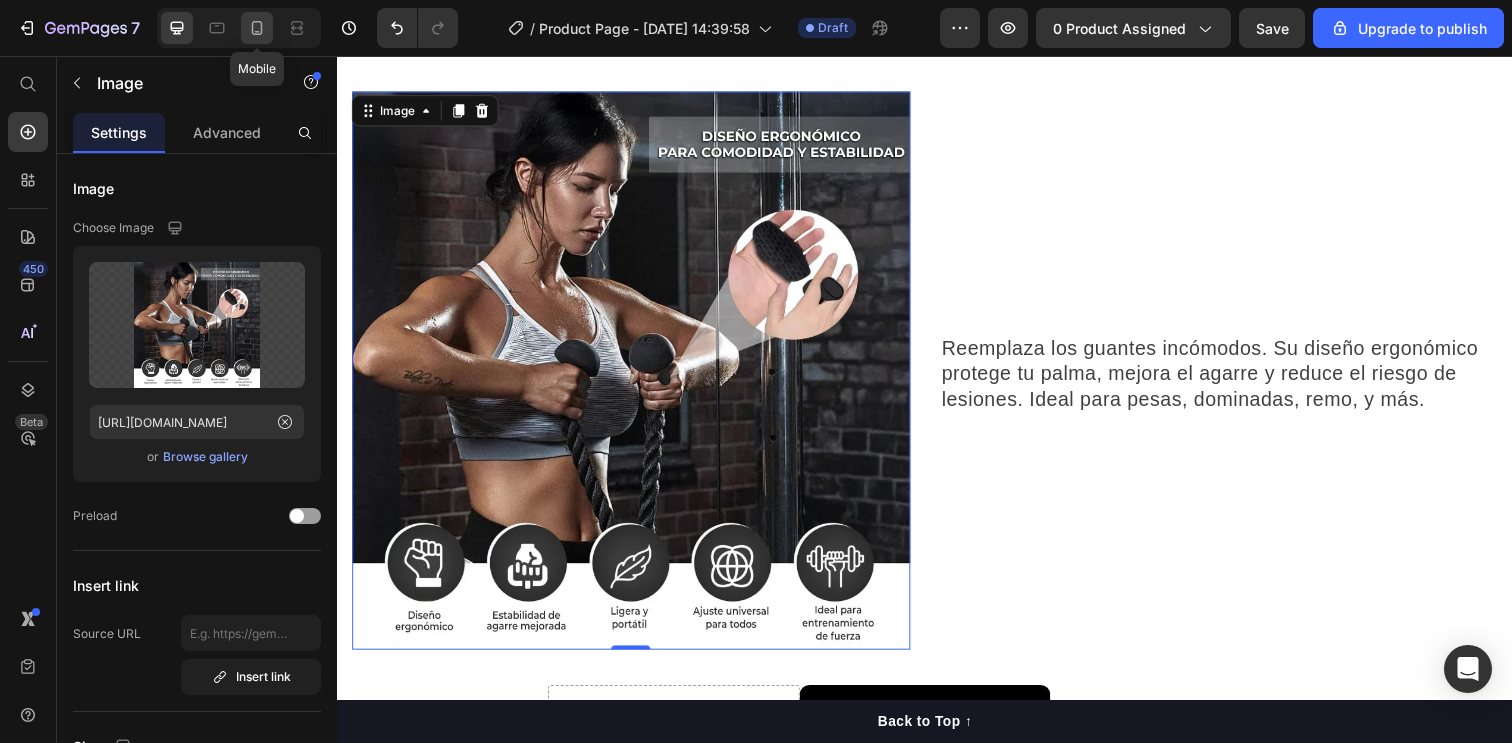 click 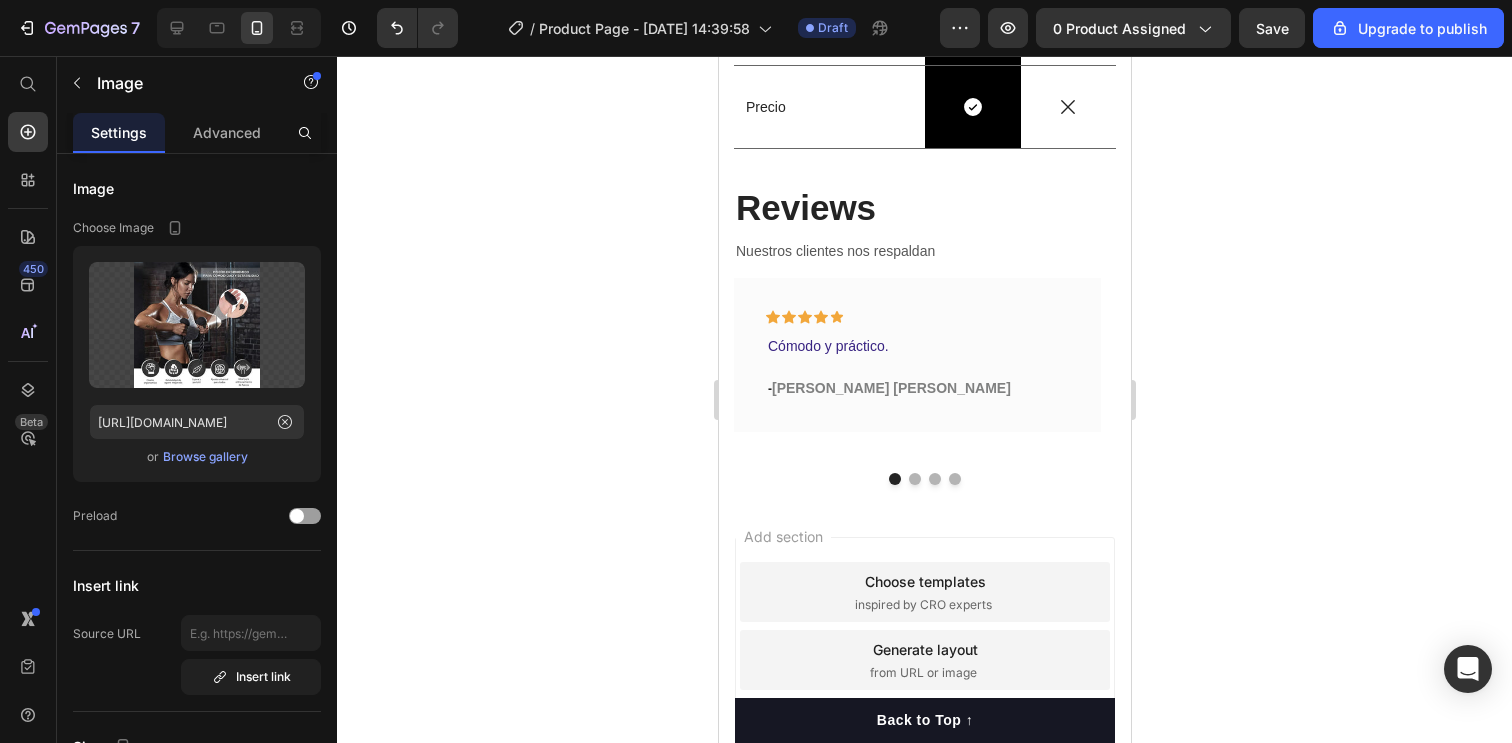 scroll, scrollTop: 2522, scrollLeft: 0, axis: vertical 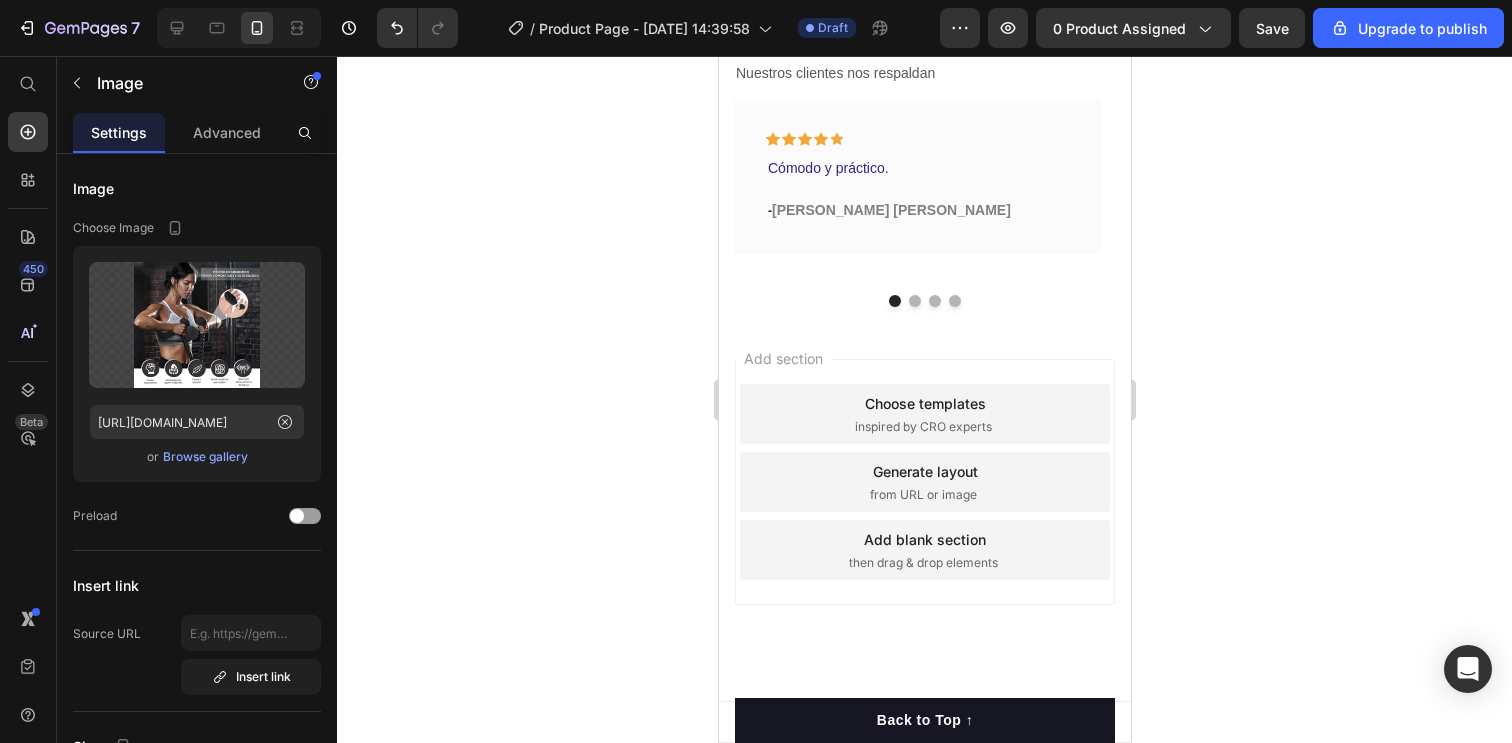 click on "Add section Choose templates inspired by CRO experts Generate layout from URL or image Add blank section then drag & drop elements" at bounding box center [924, 482] 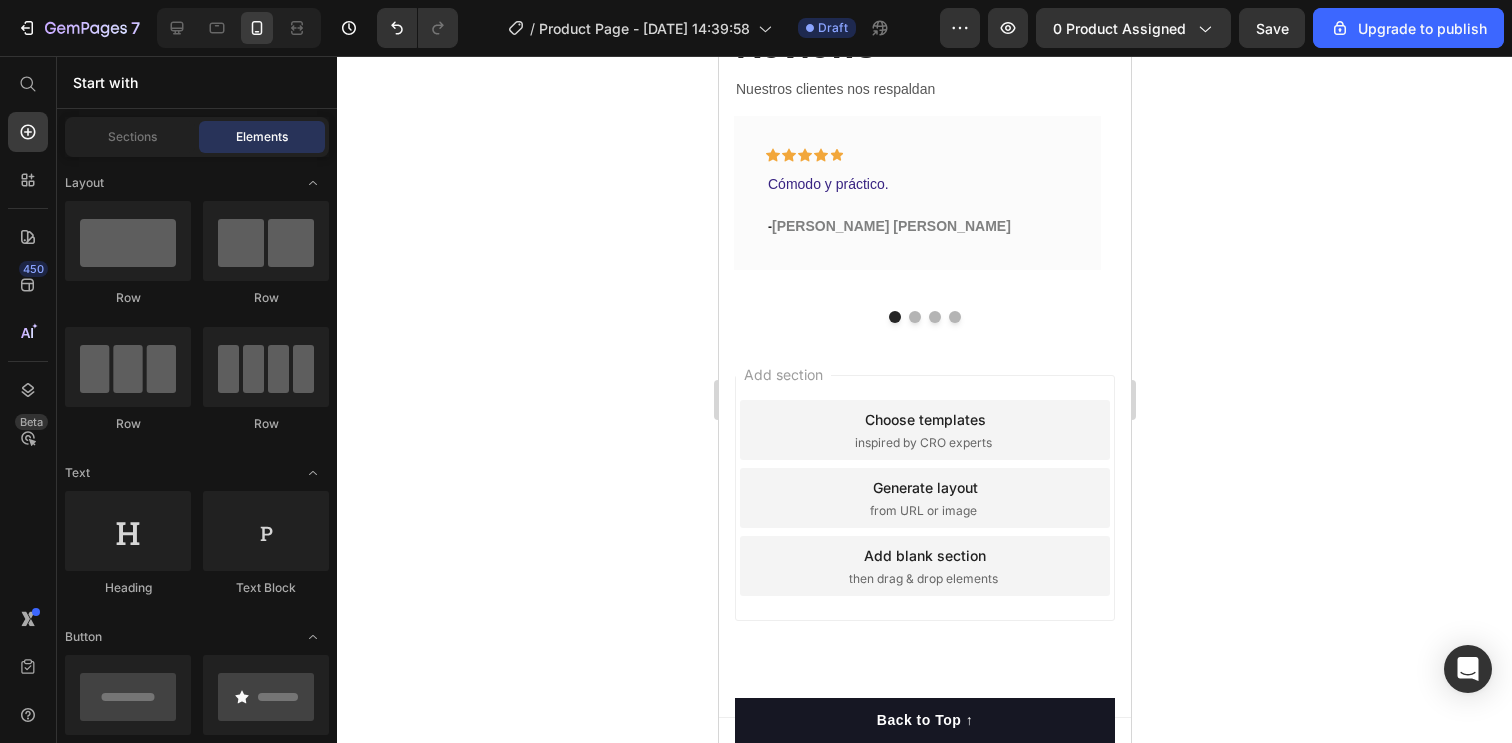 scroll, scrollTop: 2504, scrollLeft: 0, axis: vertical 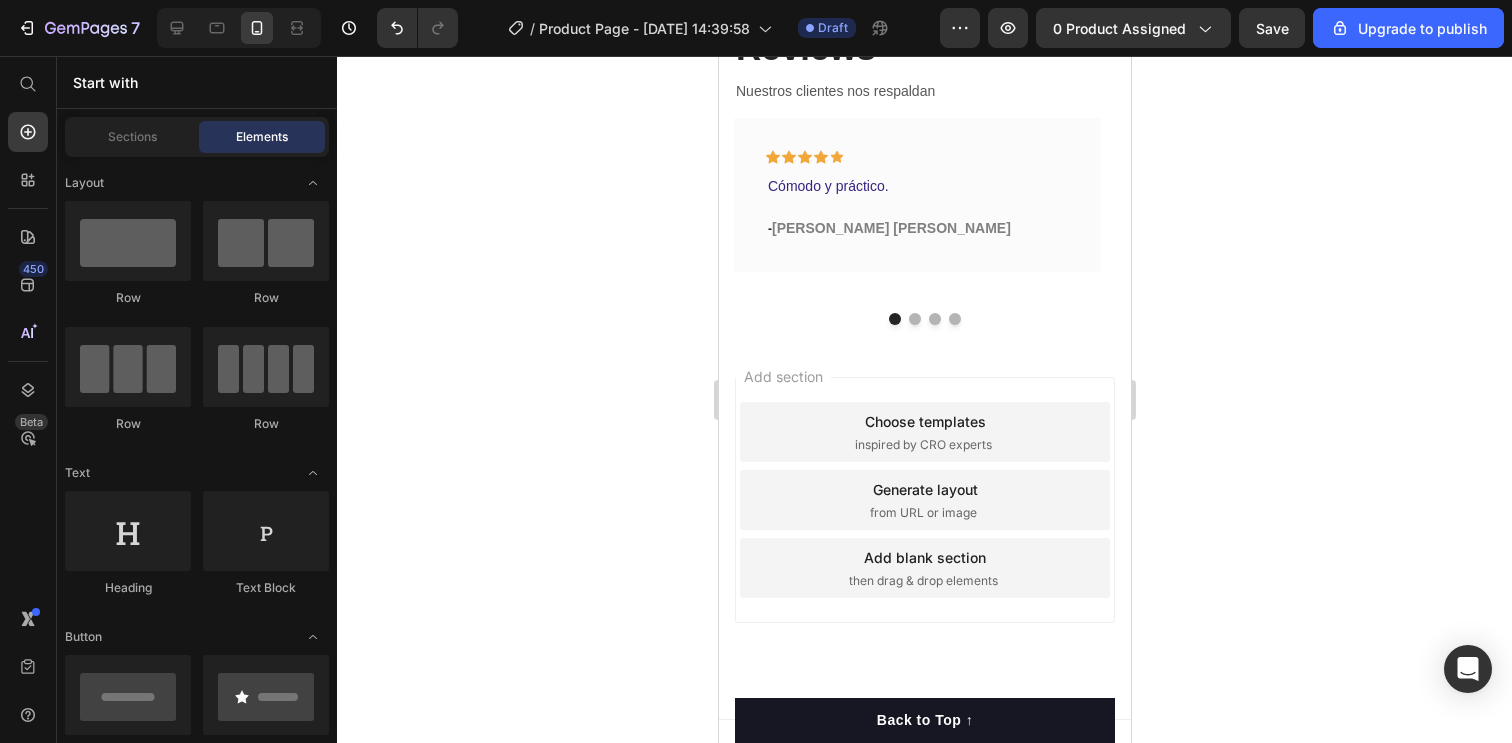 click 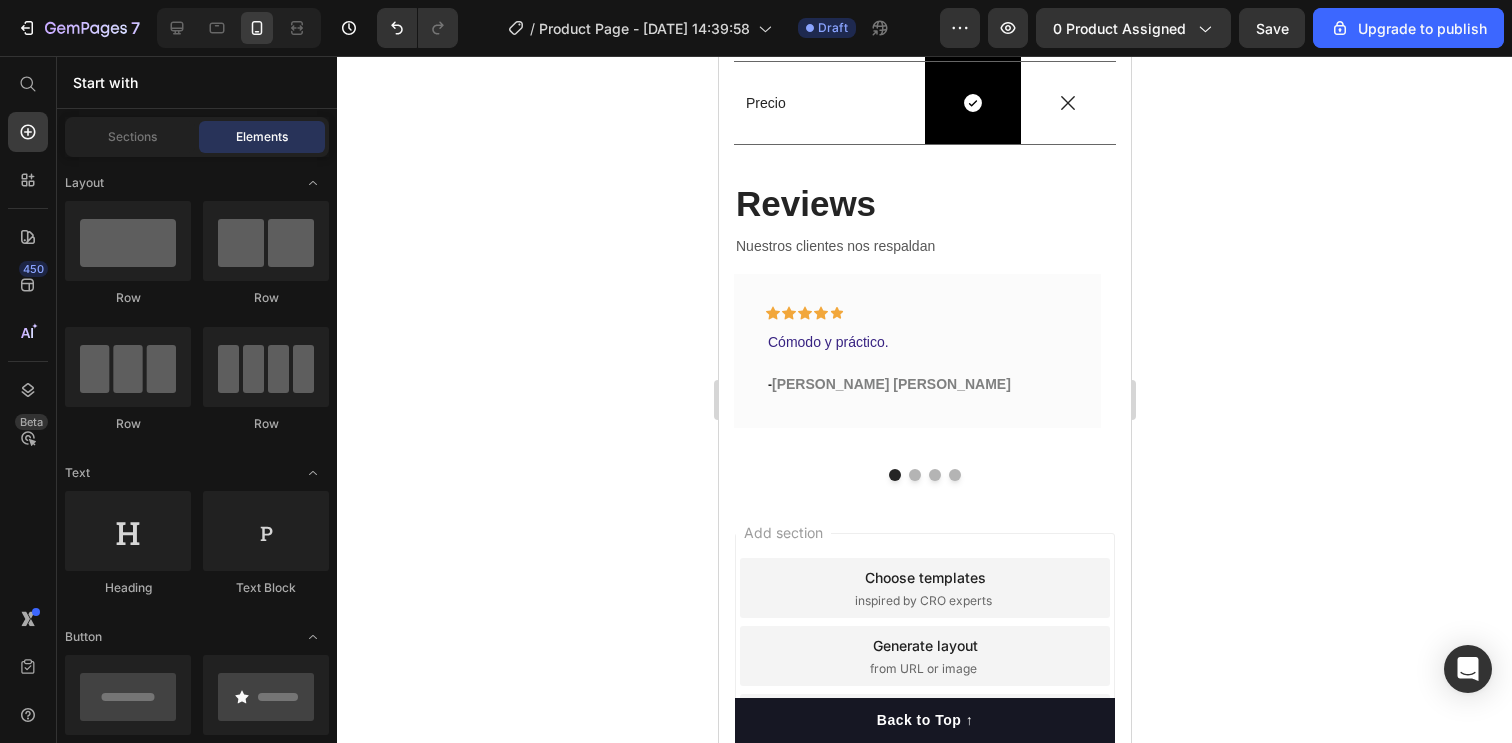 scroll, scrollTop: 2522, scrollLeft: 0, axis: vertical 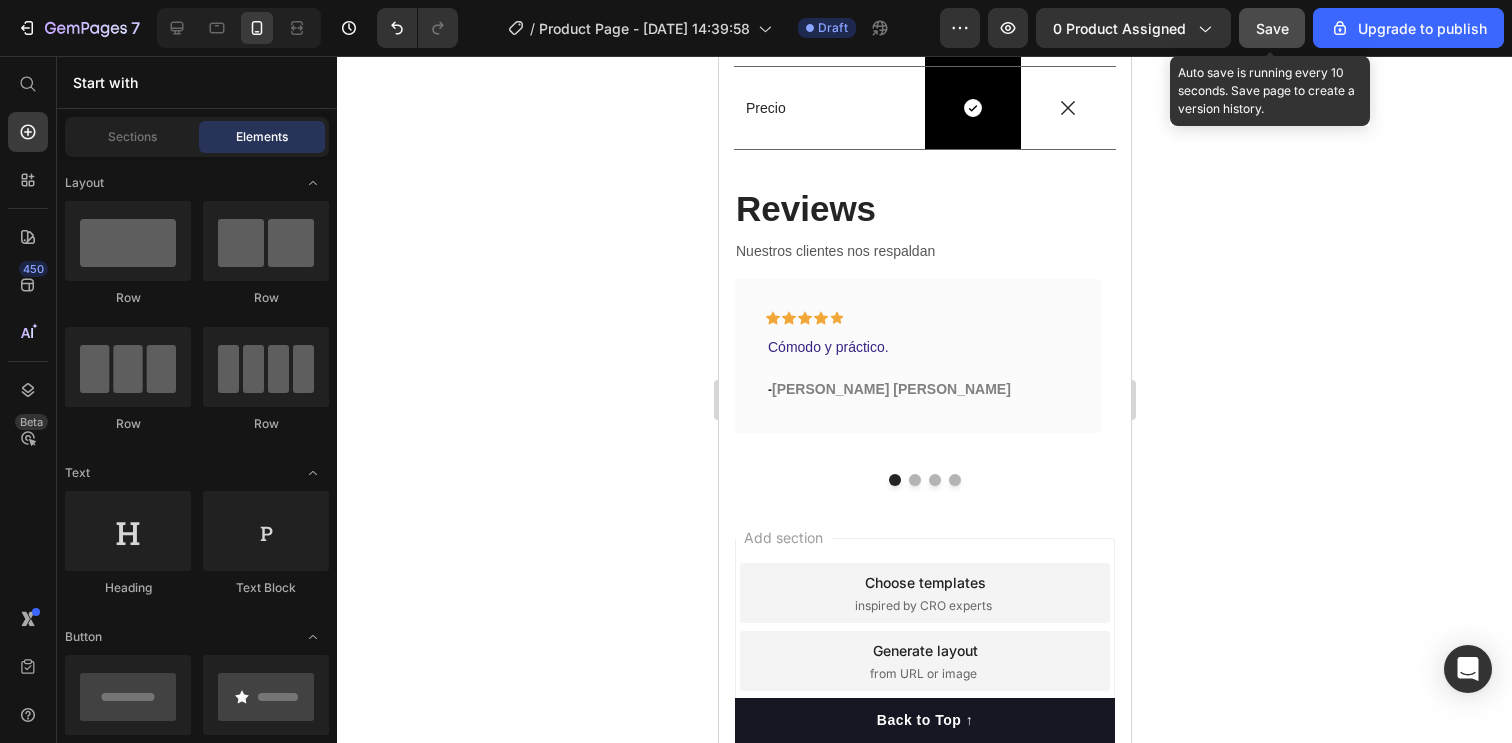 click on "Save" at bounding box center [1272, 28] 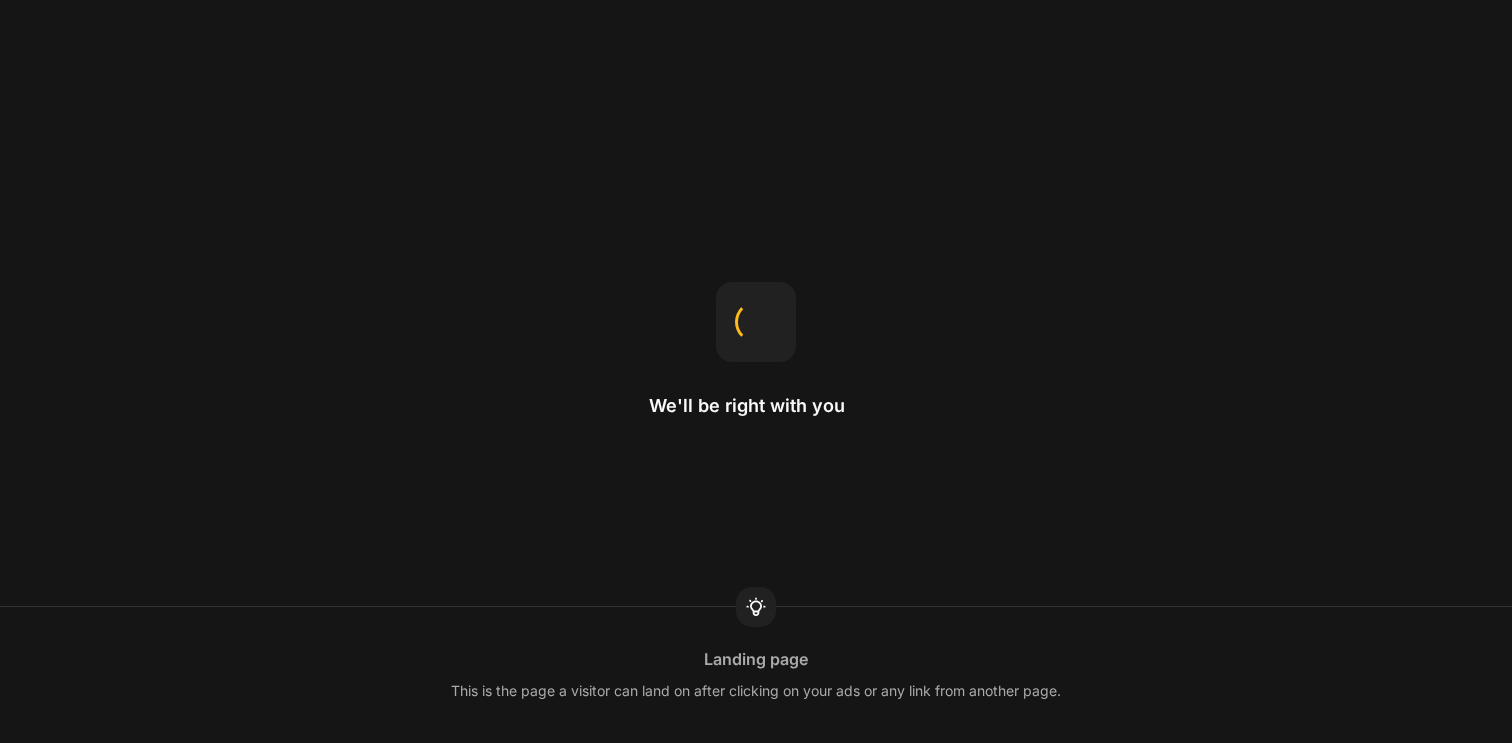 scroll, scrollTop: 0, scrollLeft: 0, axis: both 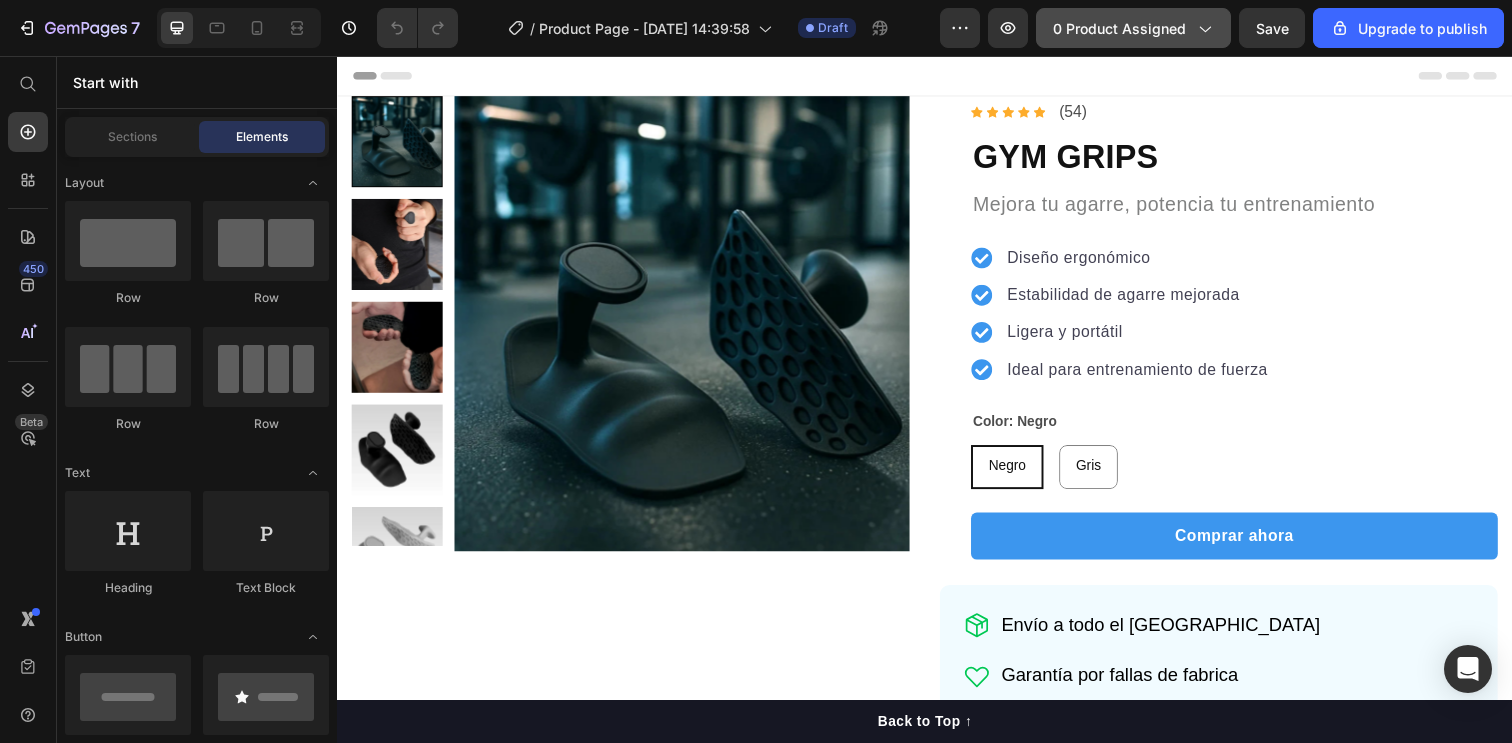 click 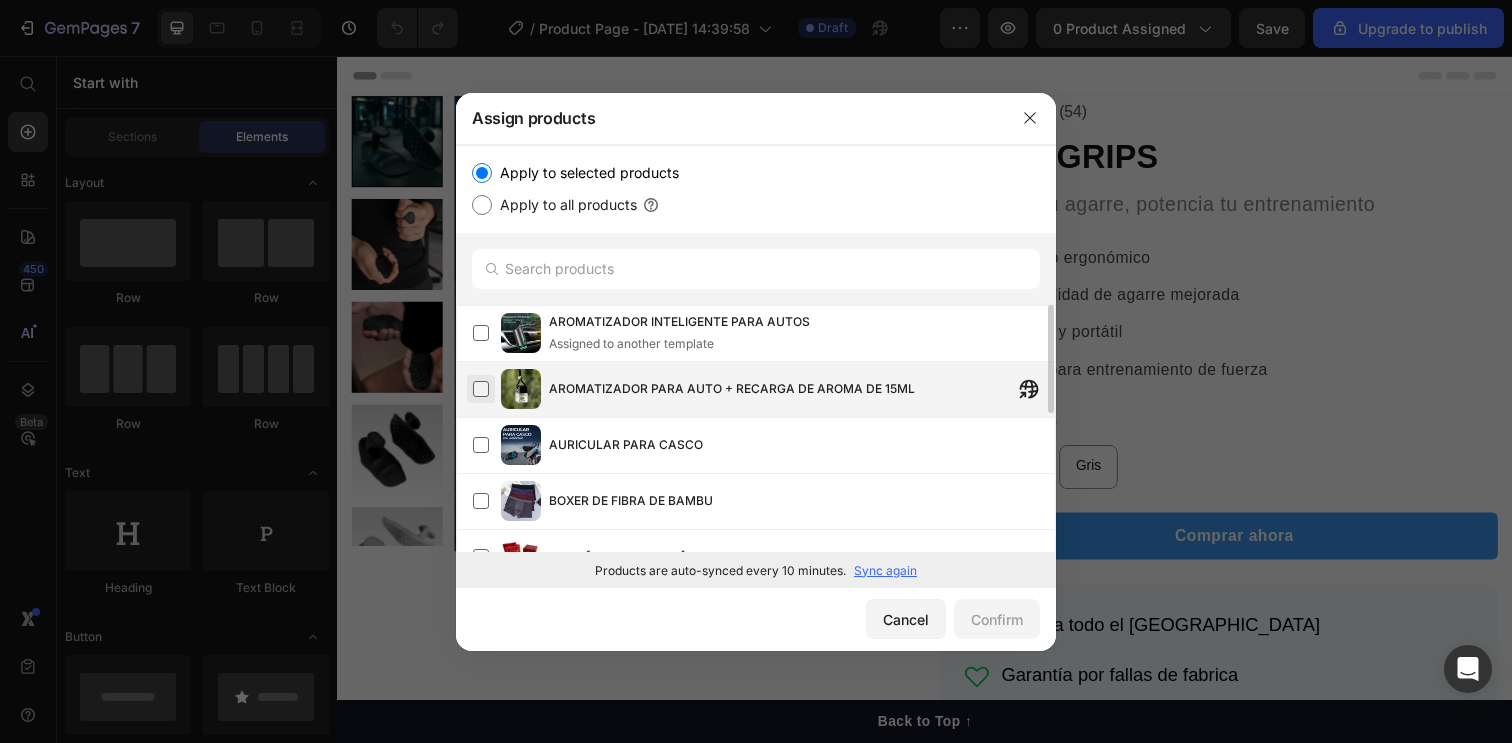 click at bounding box center [481, 389] 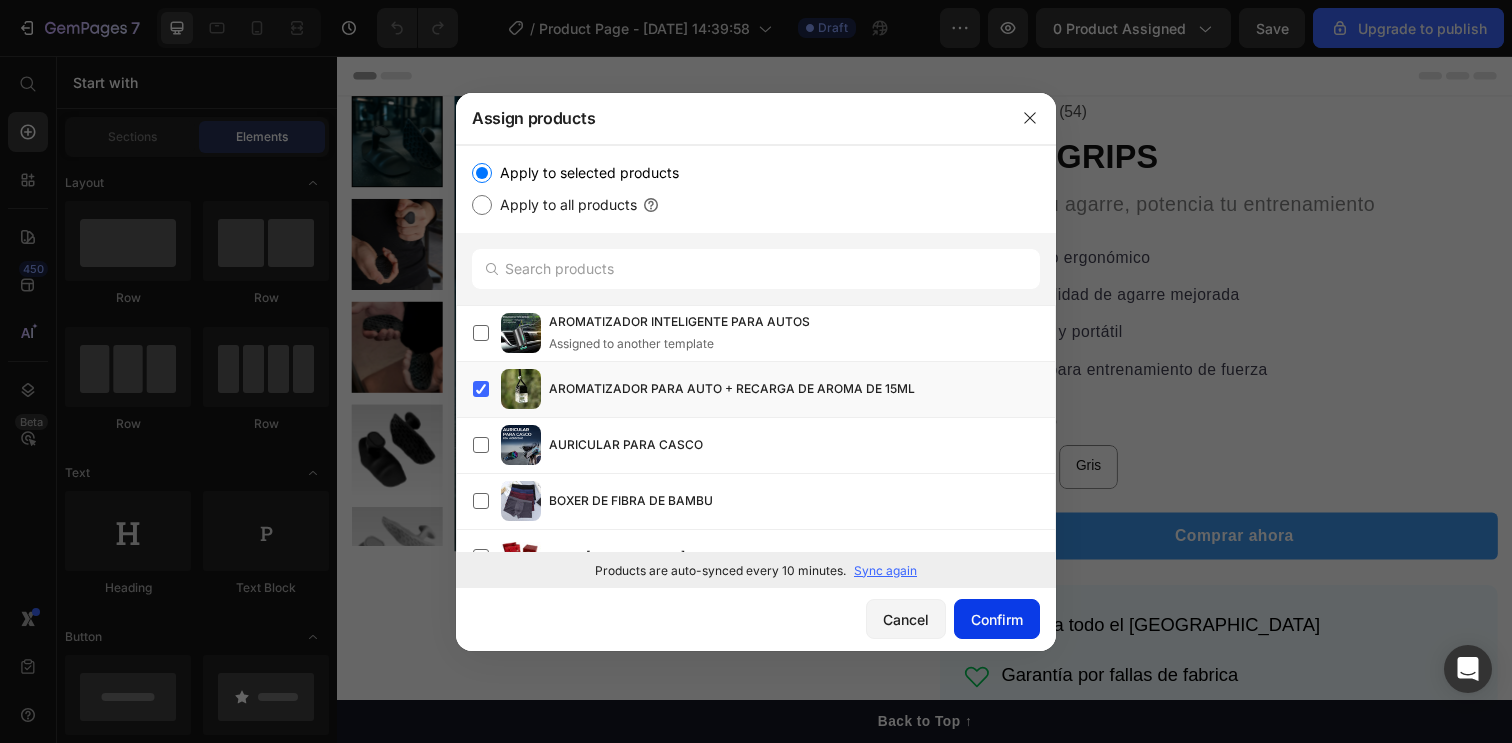 click on "Confirm" at bounding box center (997, 619) 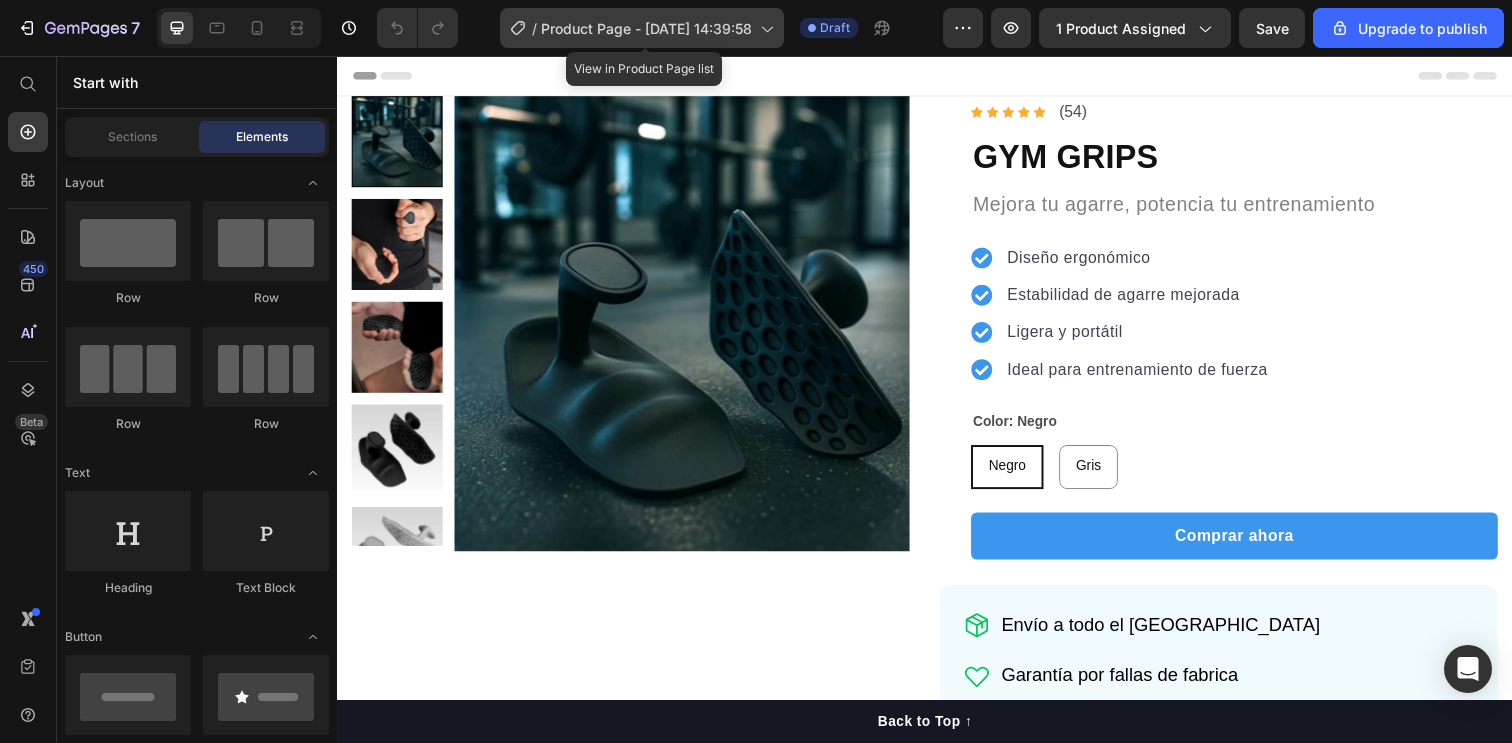 click on "Product Page - [DATE] 14:39:58" at bounding box center [646, 28] 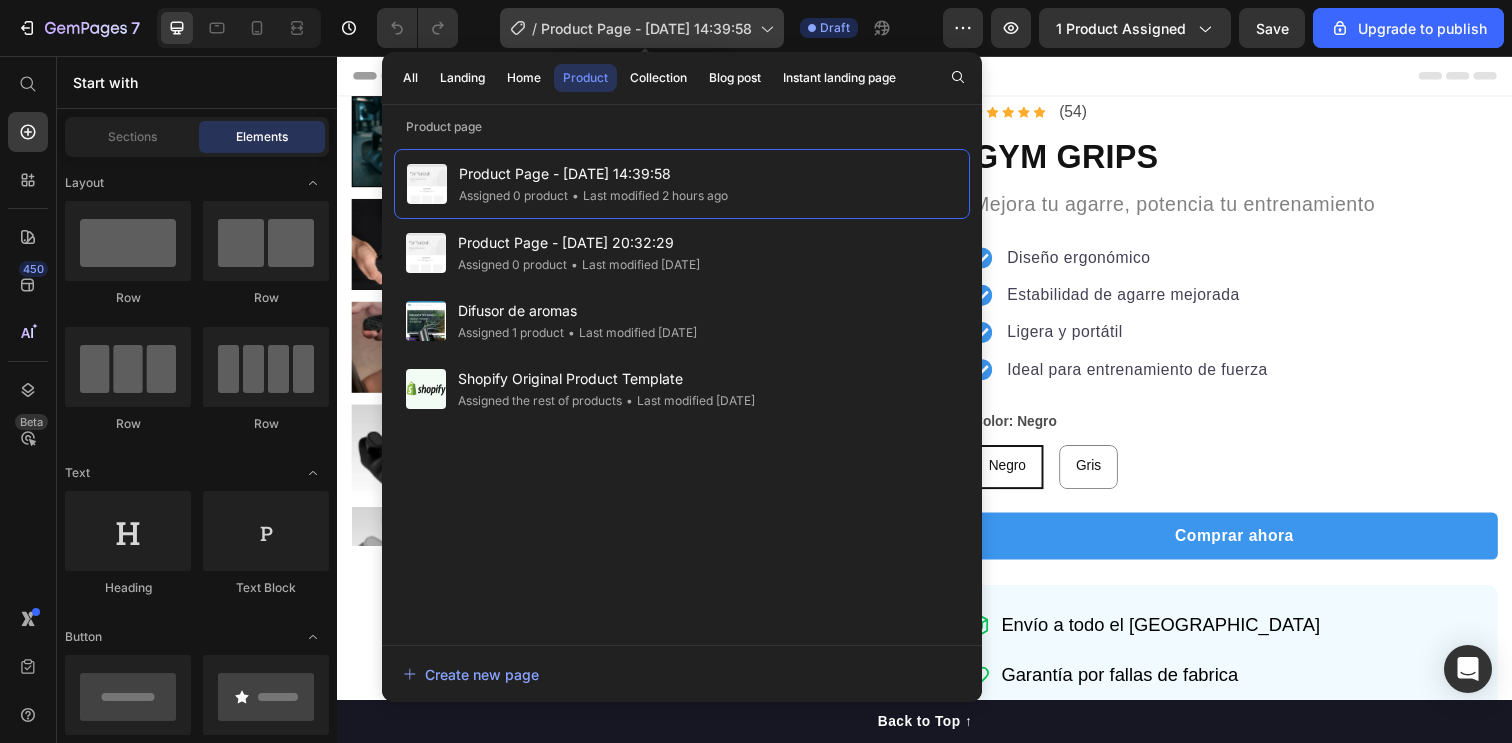 click on "Product Page - [DATE] 14:39:58" at bounding box center (646, 28) 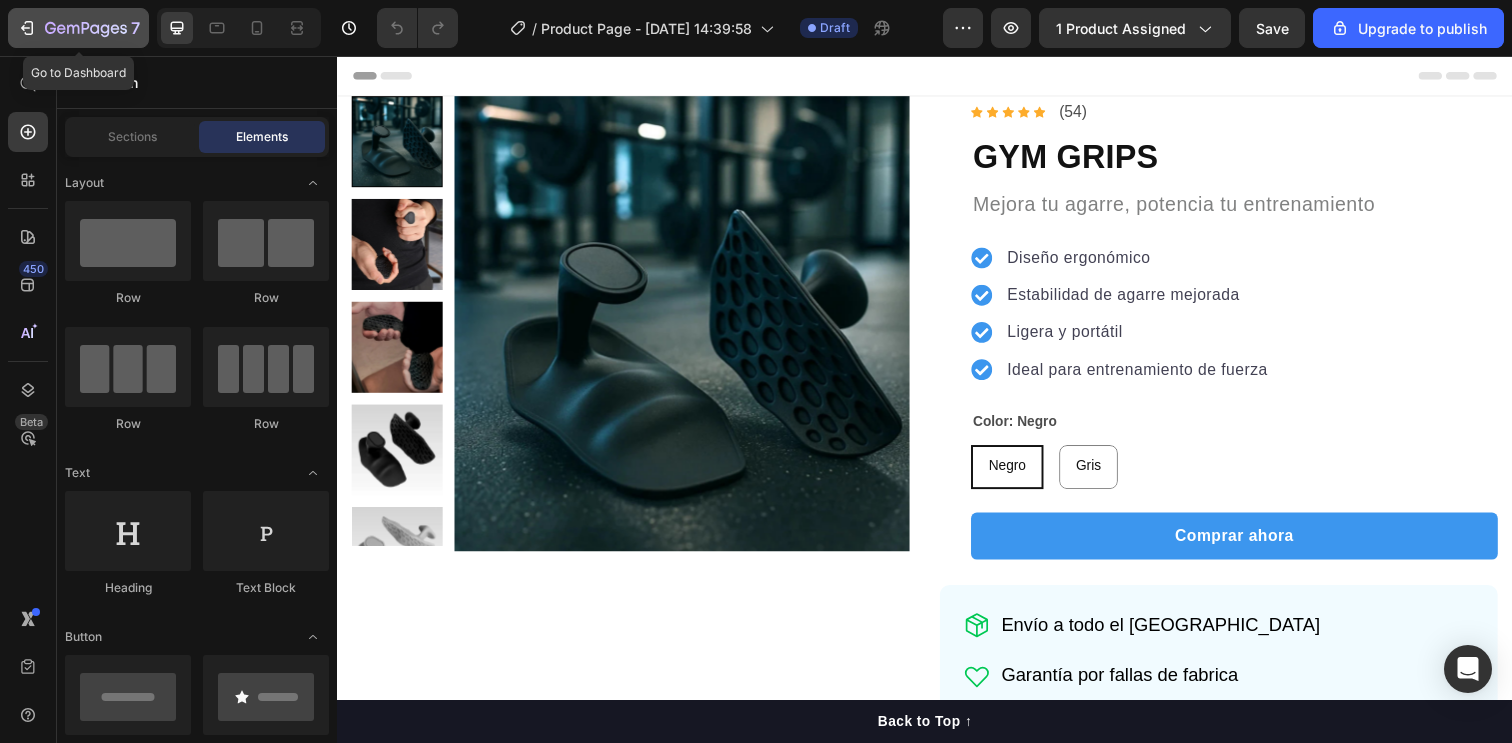 click 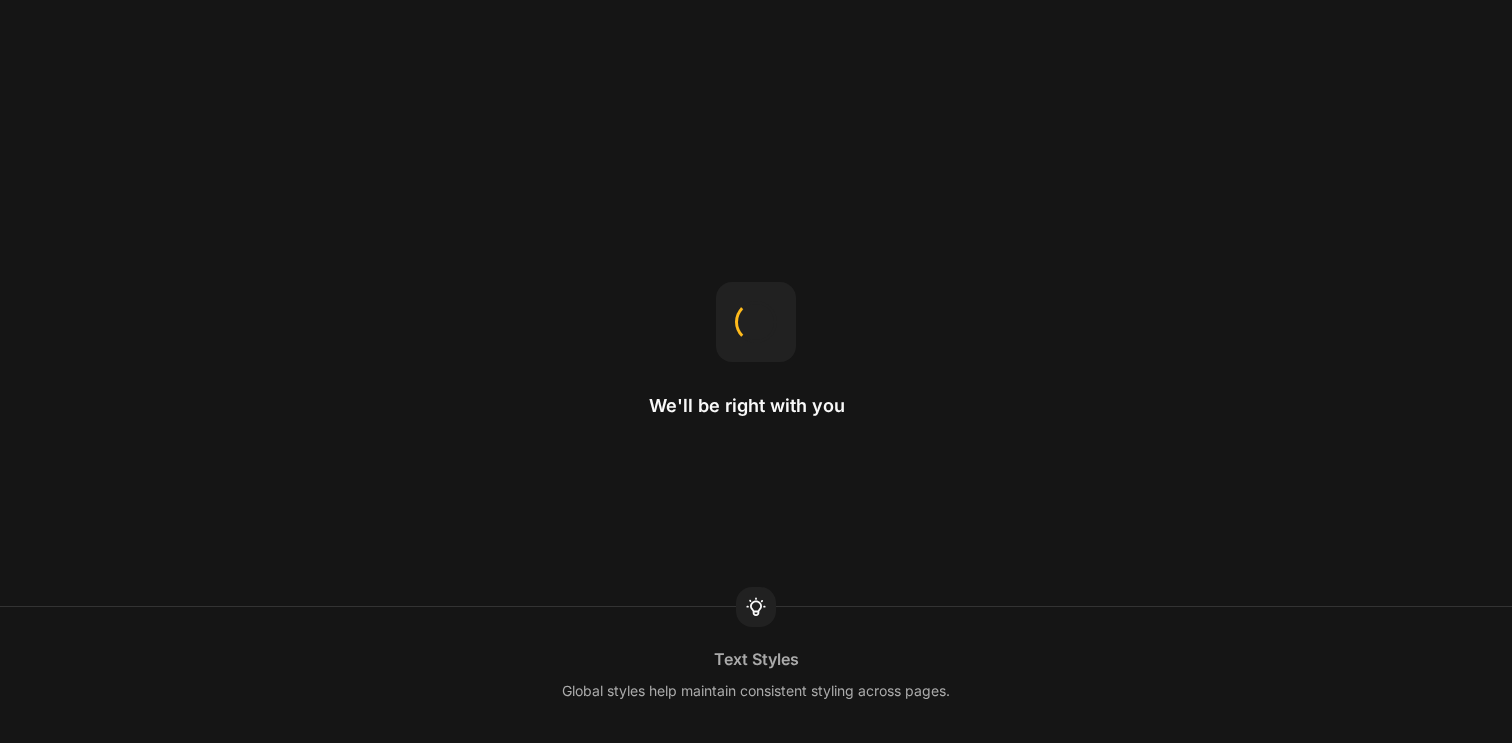 scroll, scrollTop: 0, scrollLeft: 0, axis: both 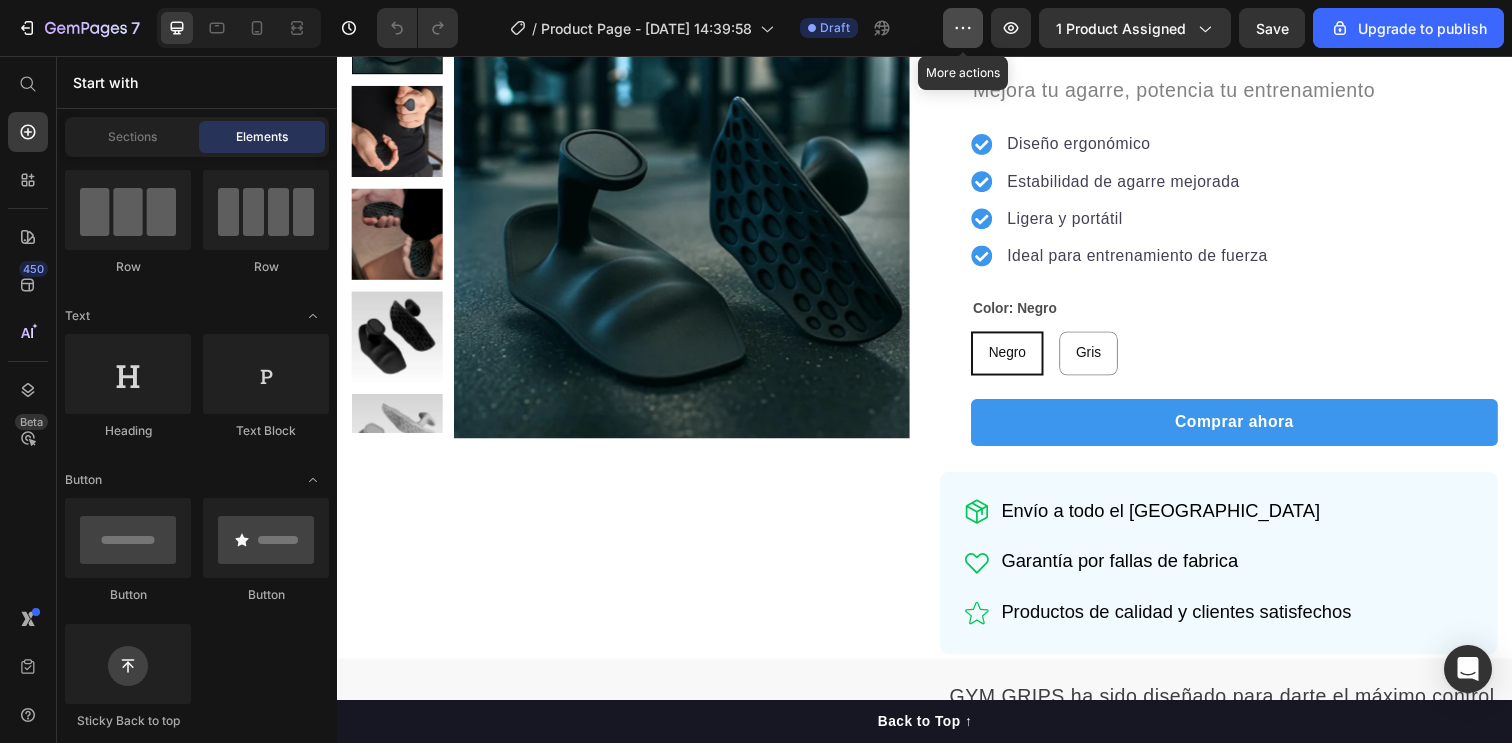 click 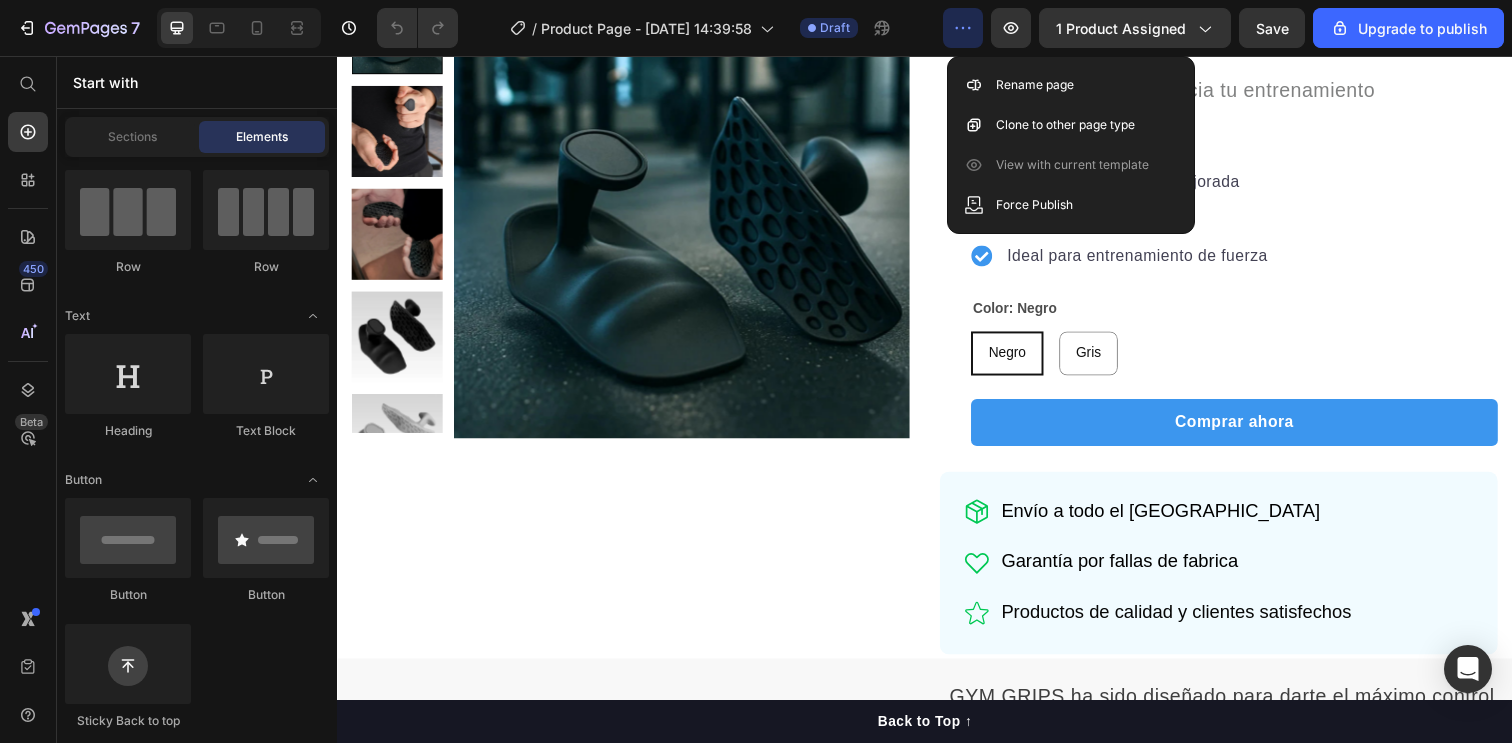 click 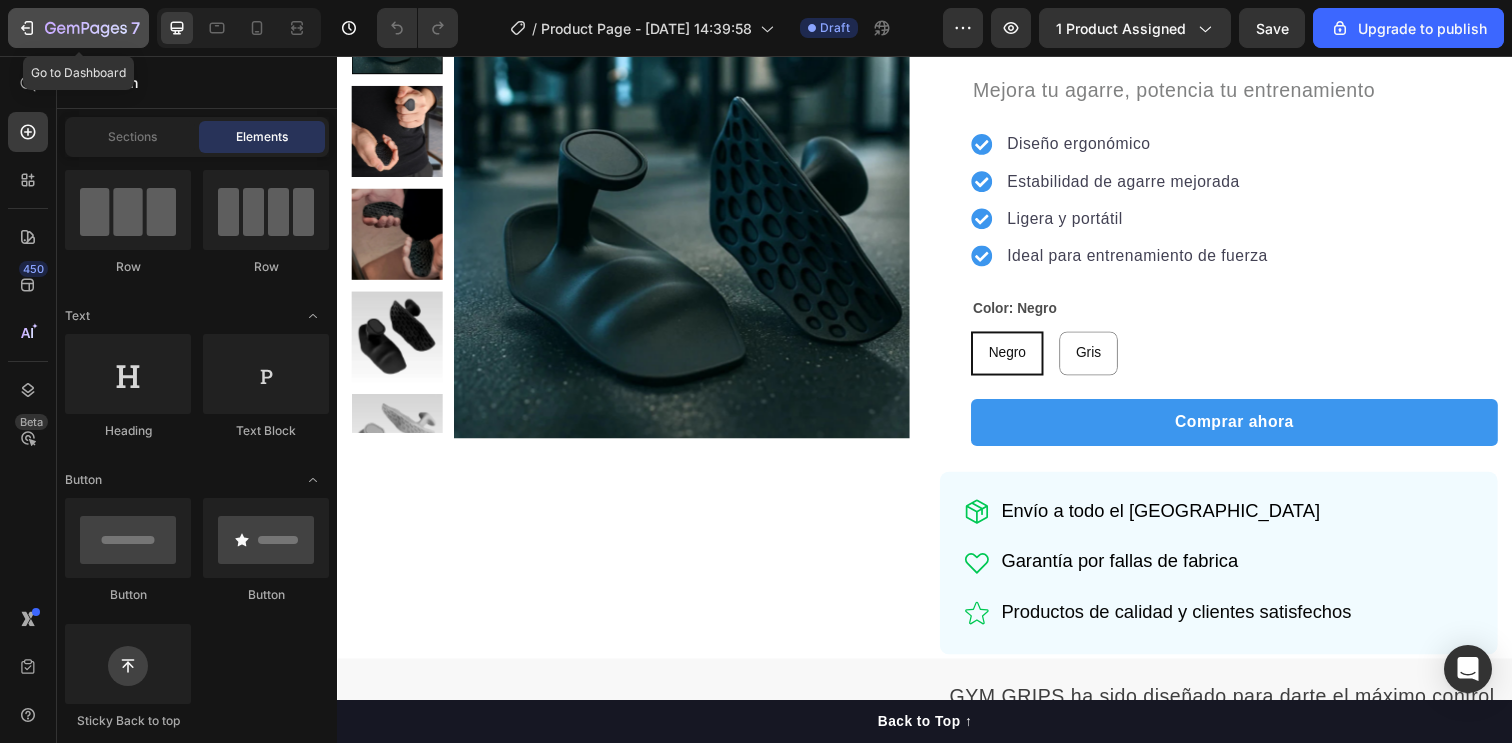 click 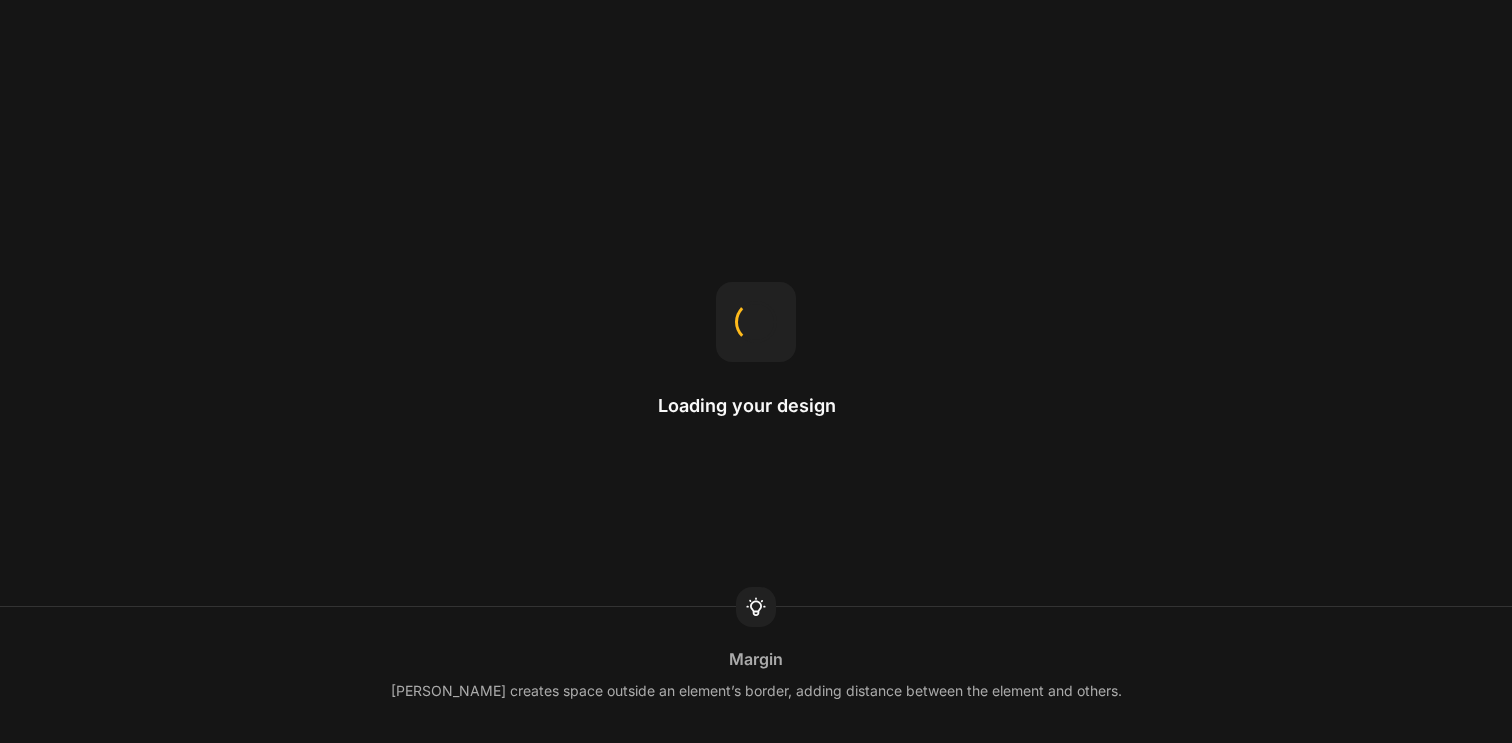scroll, scrollTop: 0, scrollLeft: 0, axis: both 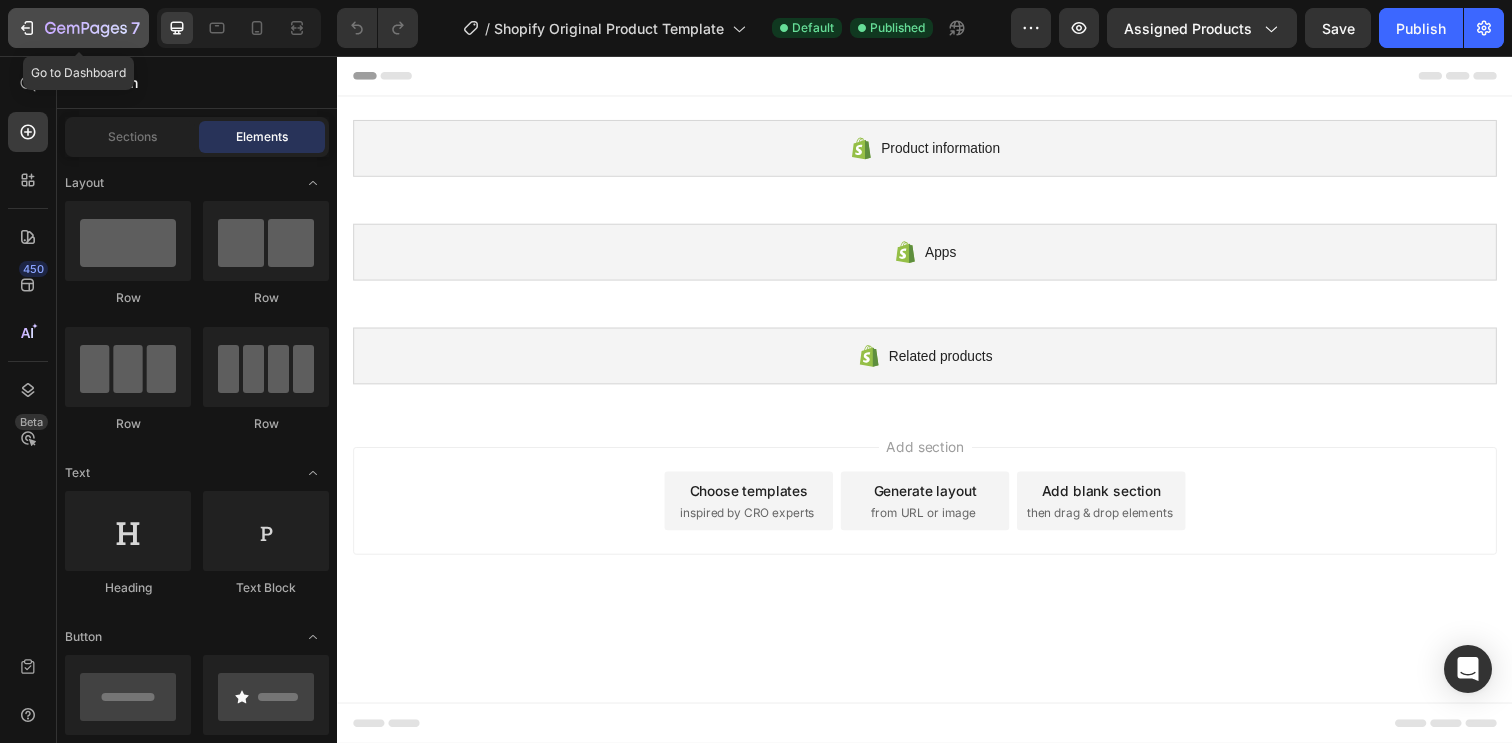 click 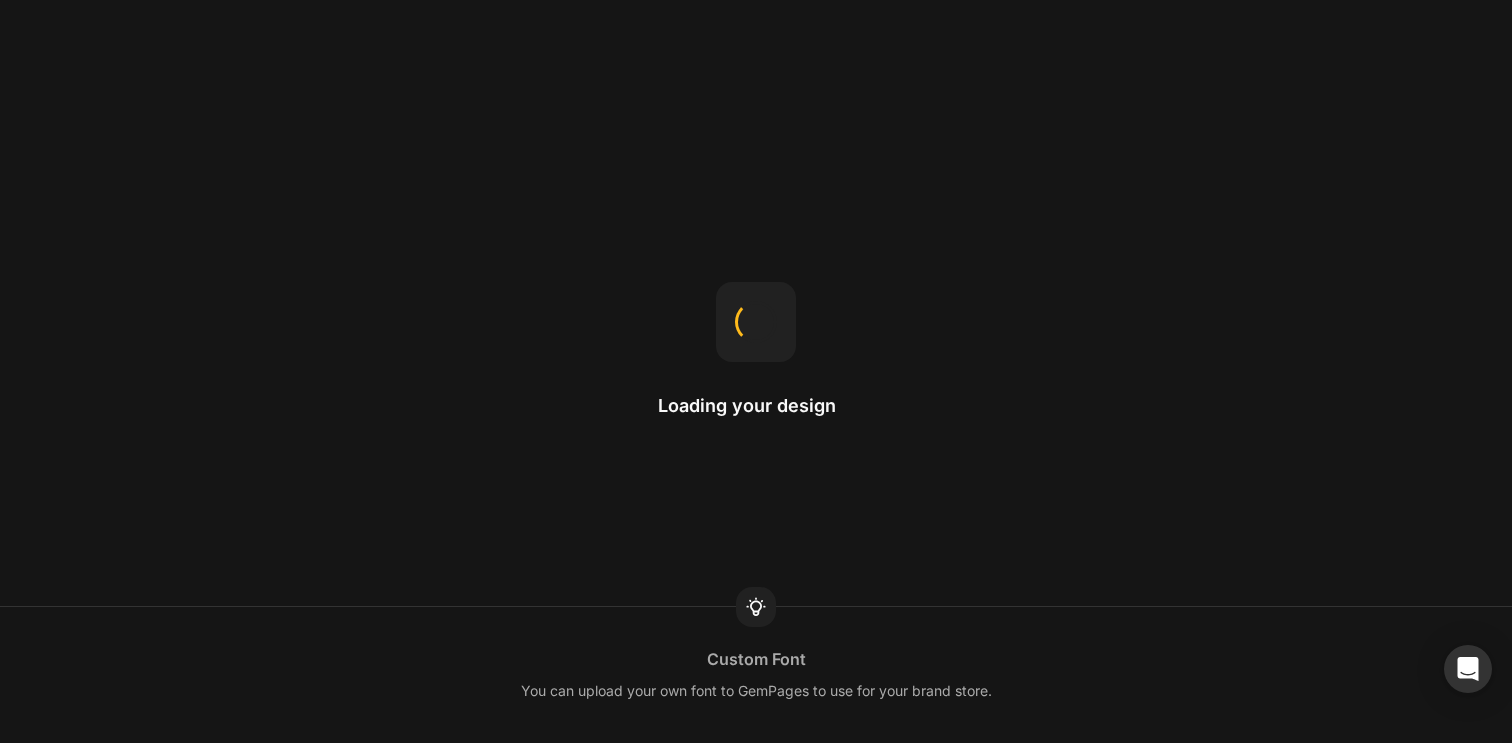scroll, scrollTop: 0, scrollLeft: 0, axis: both 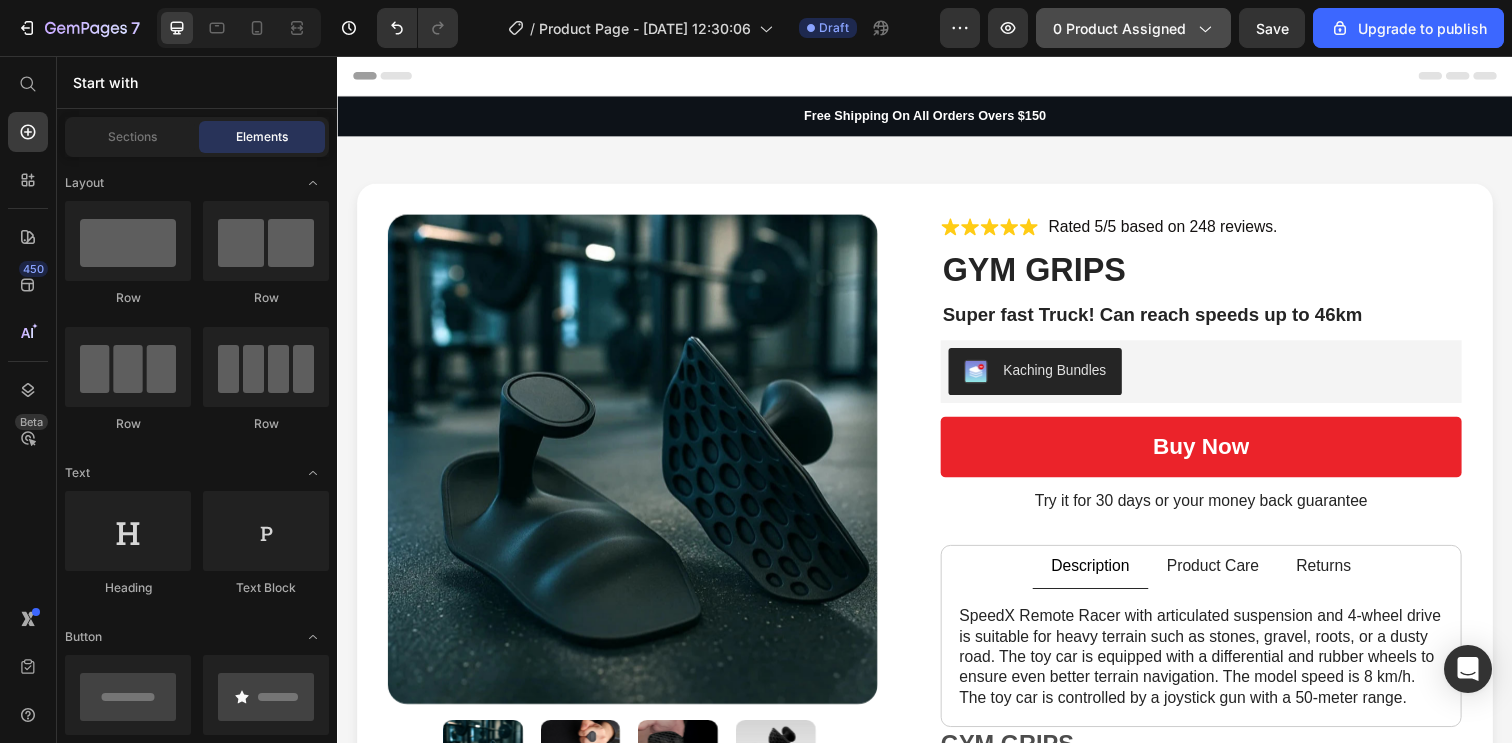 click on "0 product assigned" 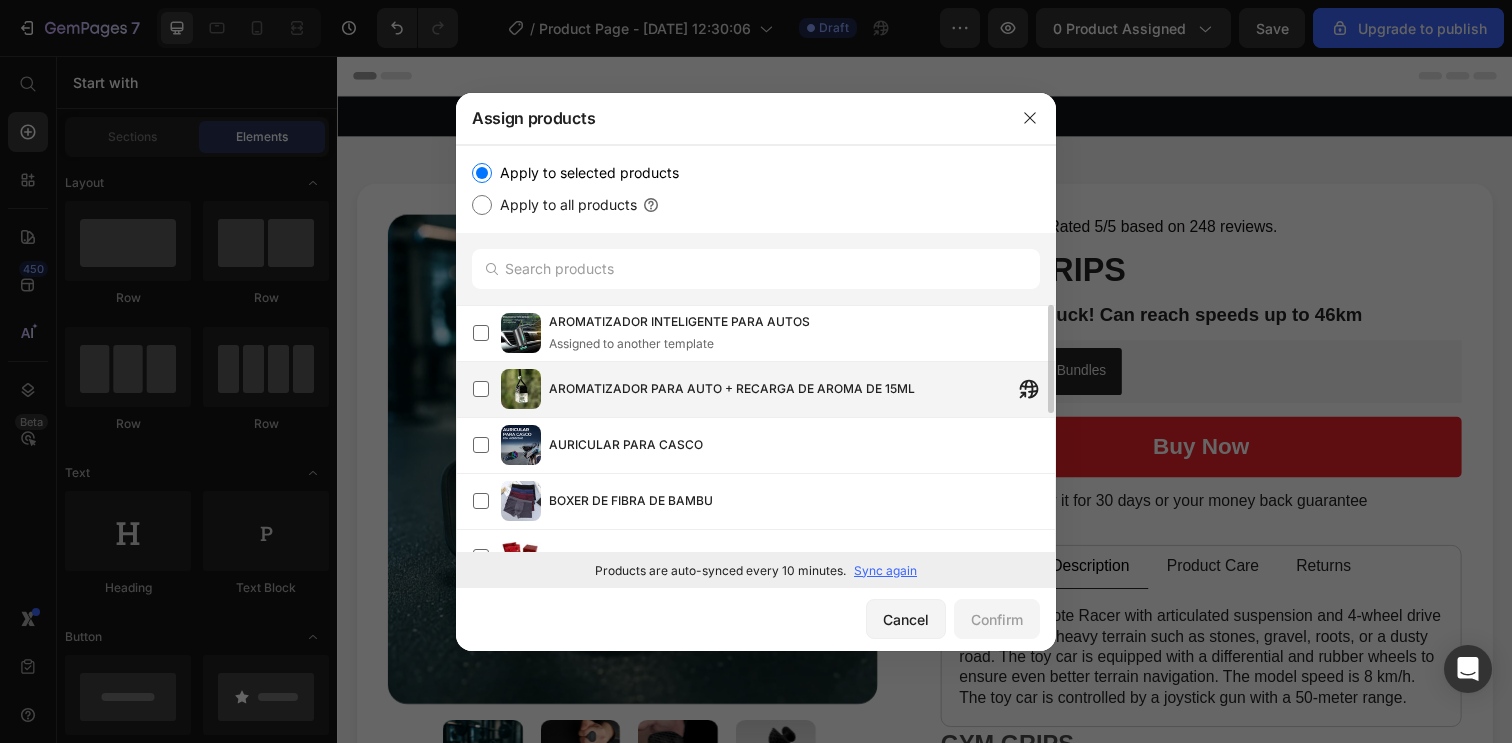 click on "AROMATIZADOR PARA AUTO + RECARGA DE AROMA DE 15ML" at bounding box center [732, 389] 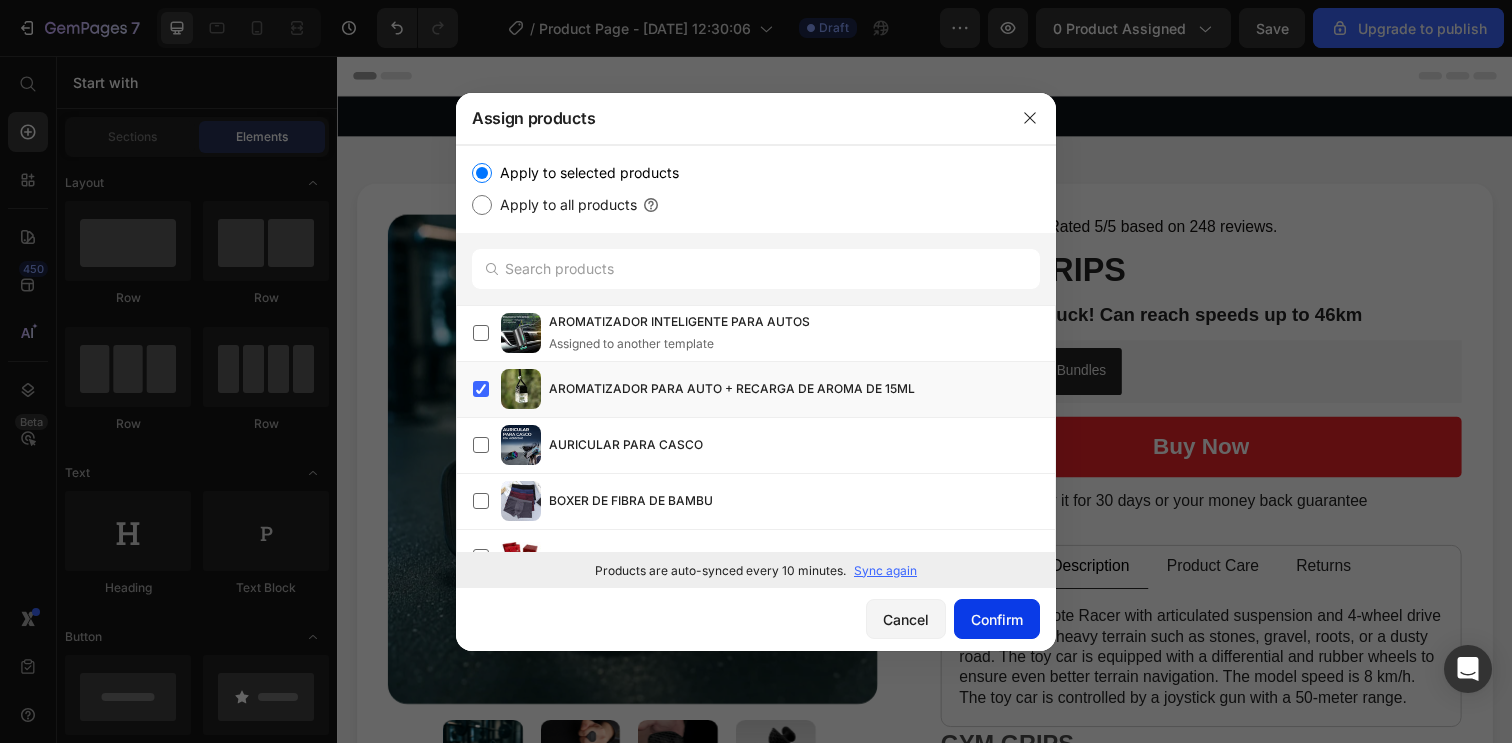 click on "Confirm" at bounding box center (997, 619) 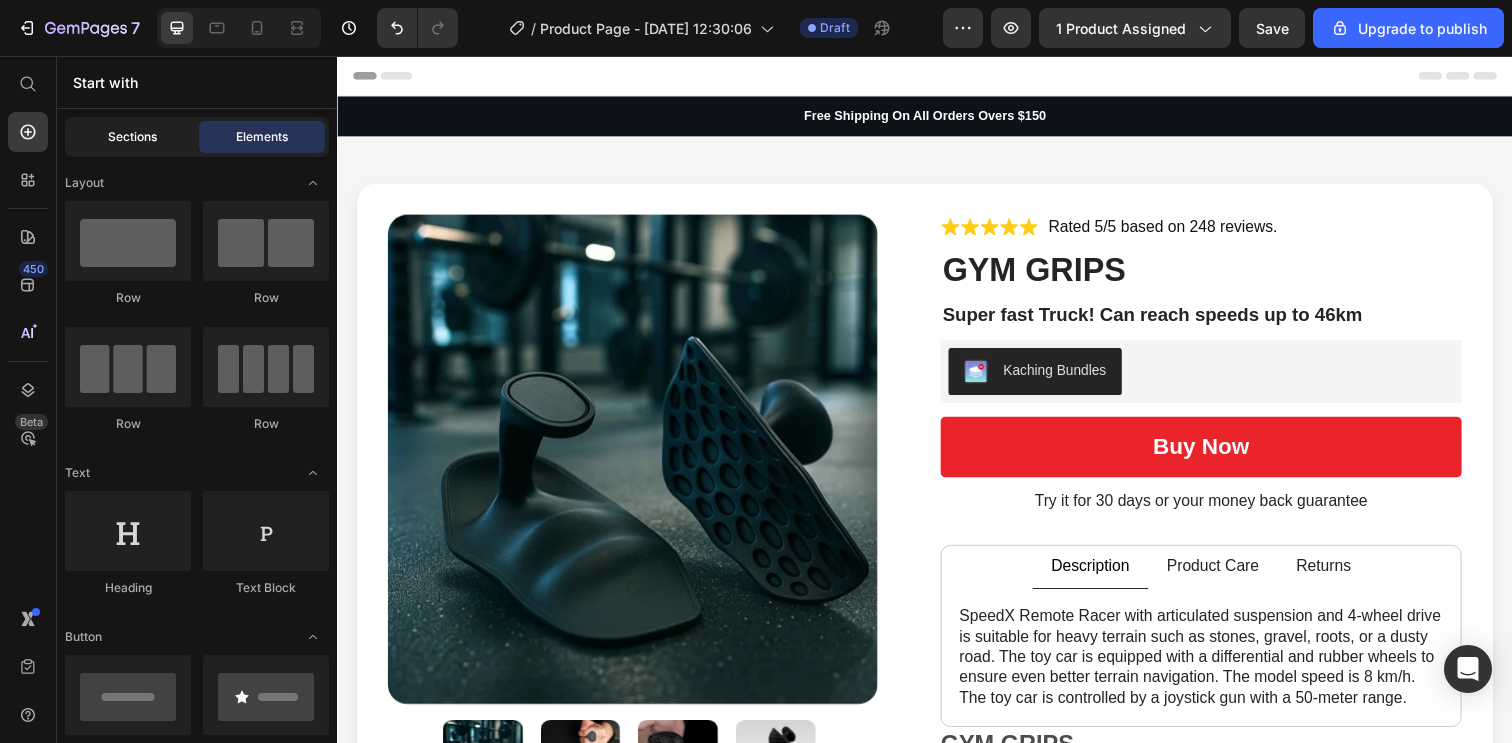 click on "Sections" at bounding box center (132, 137) 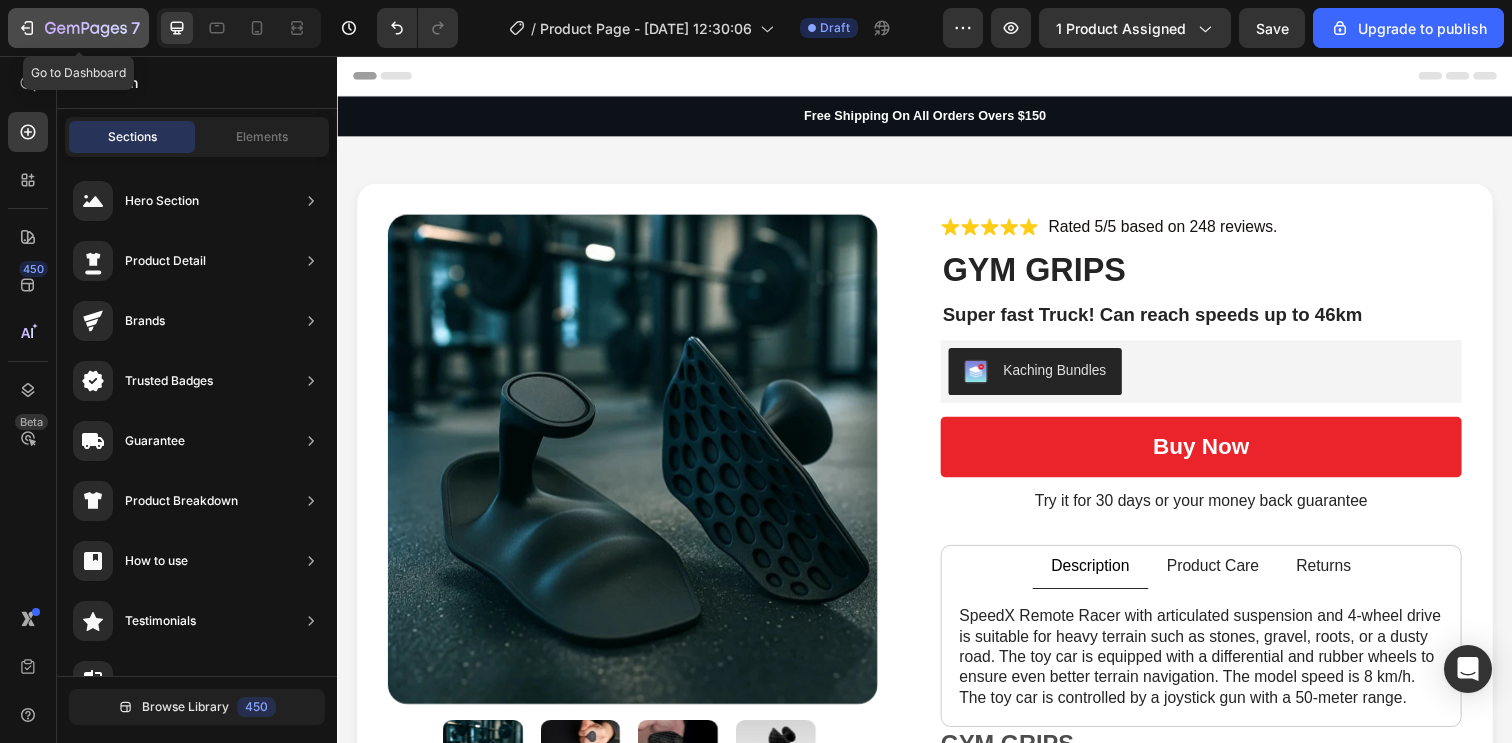 click 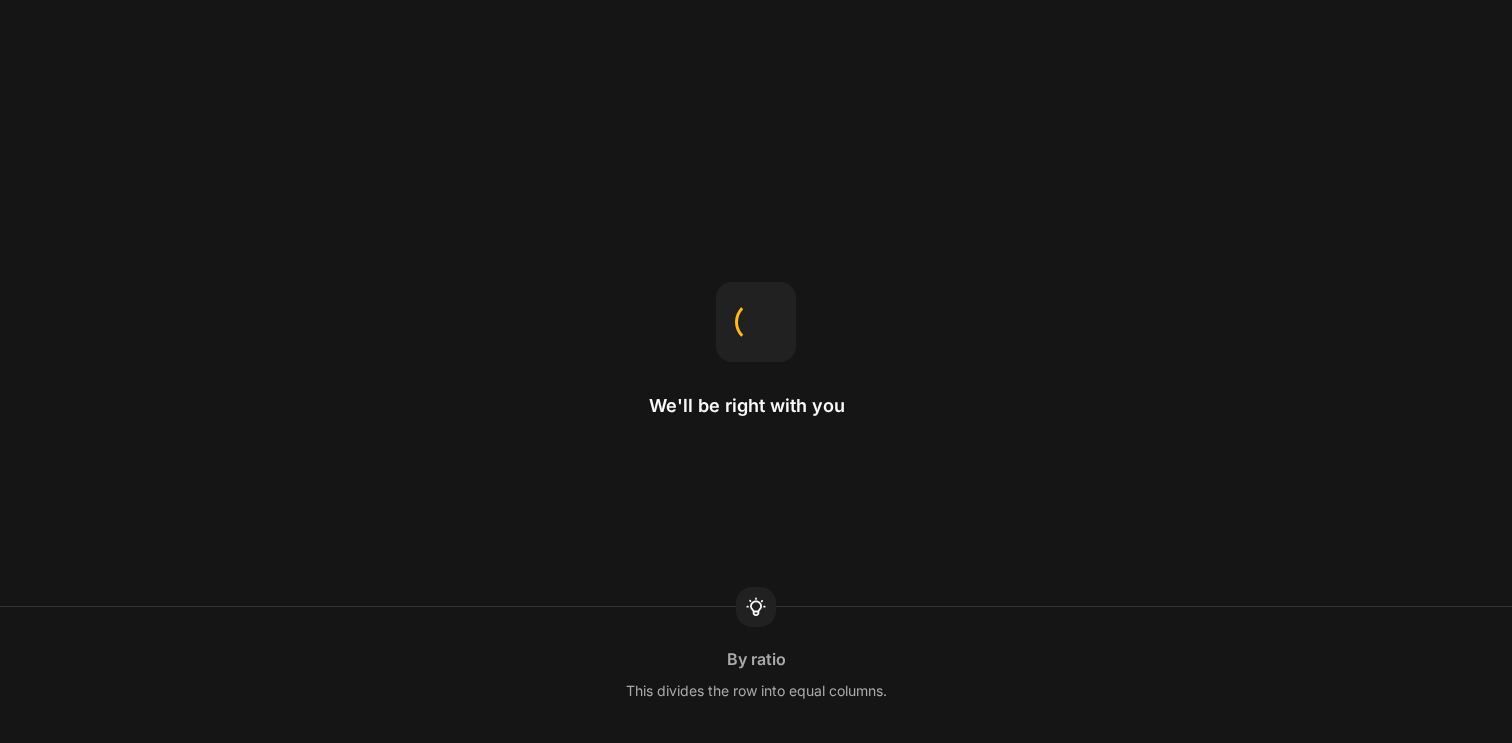 scroll, scrollTop: 0, scrollLeft: 0, axis: both 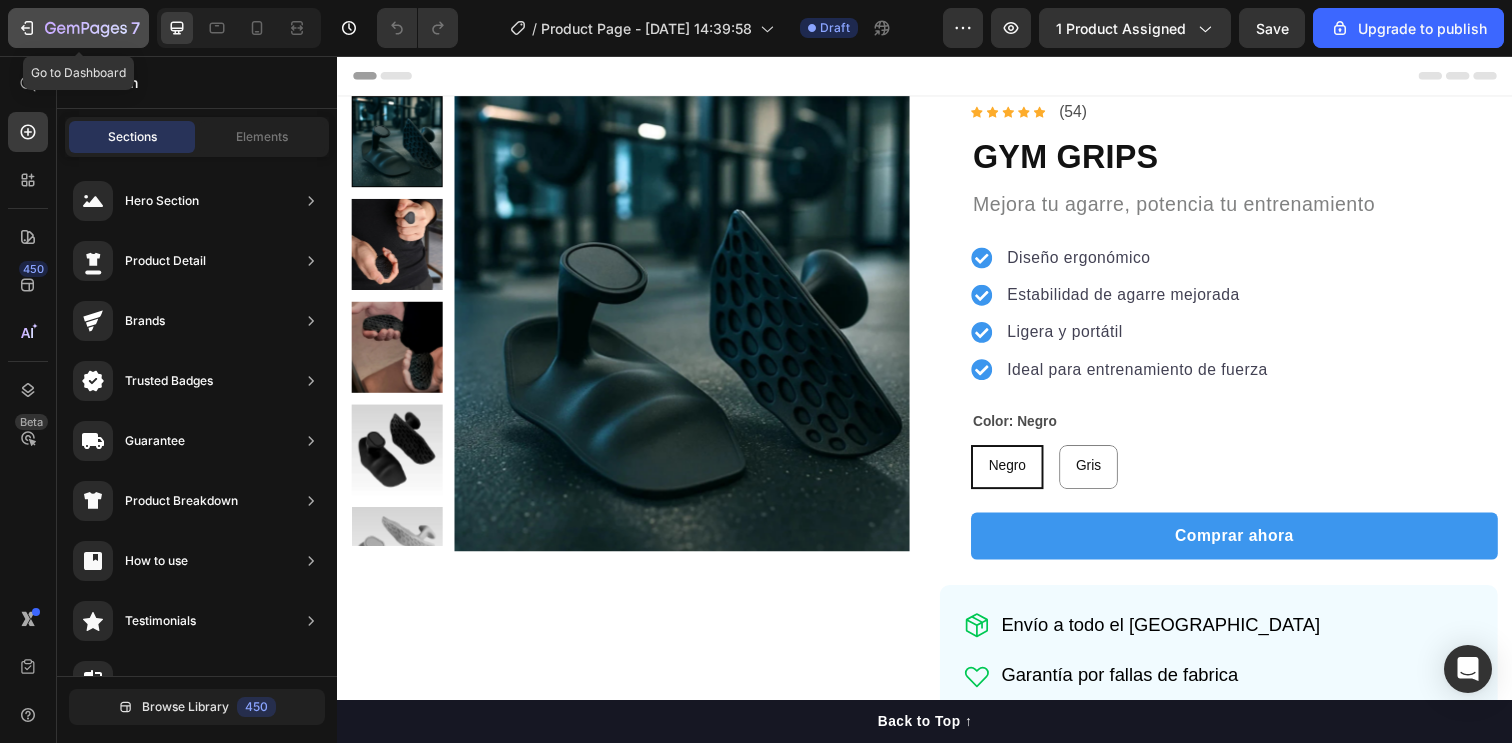 click 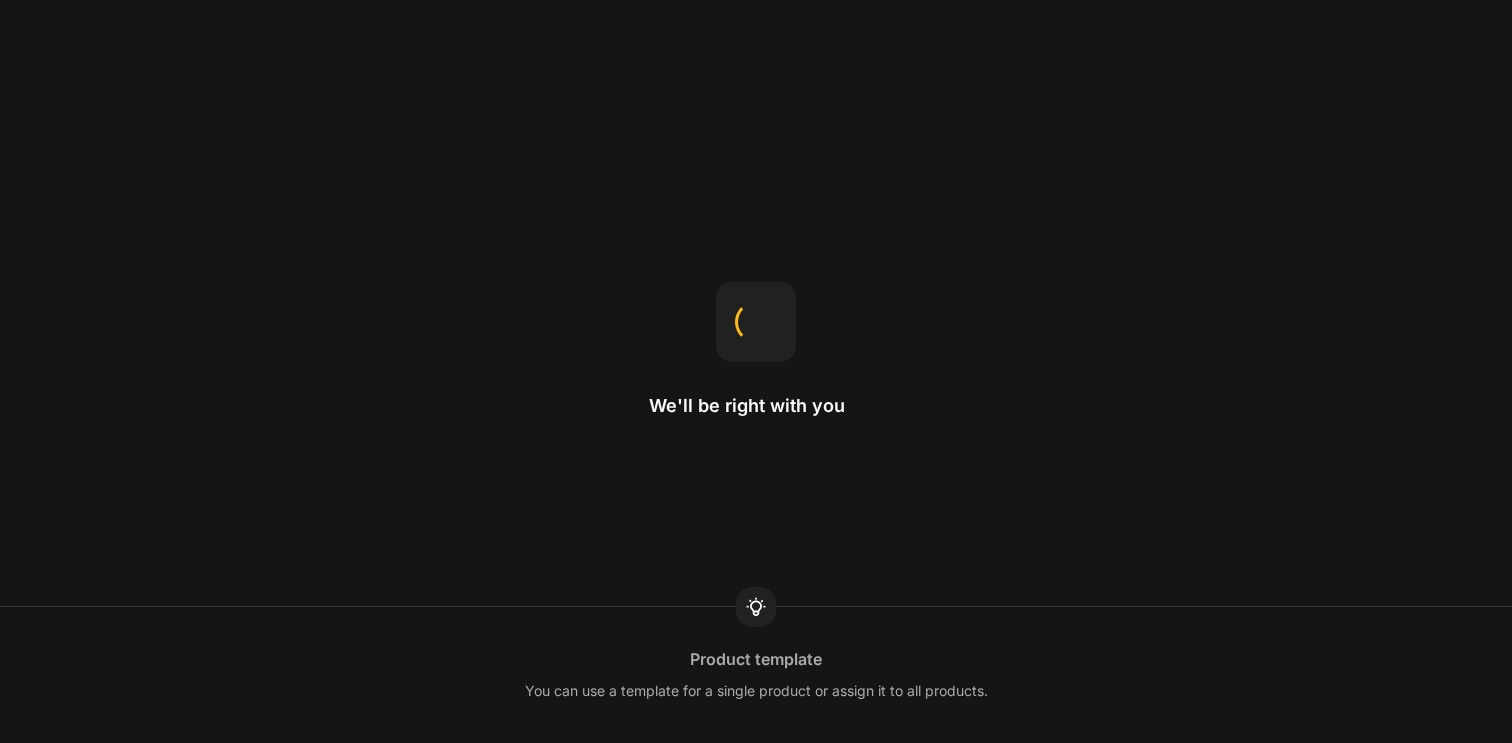 scroll, scrollTop: 0, scrollLeft: 0, axis: both 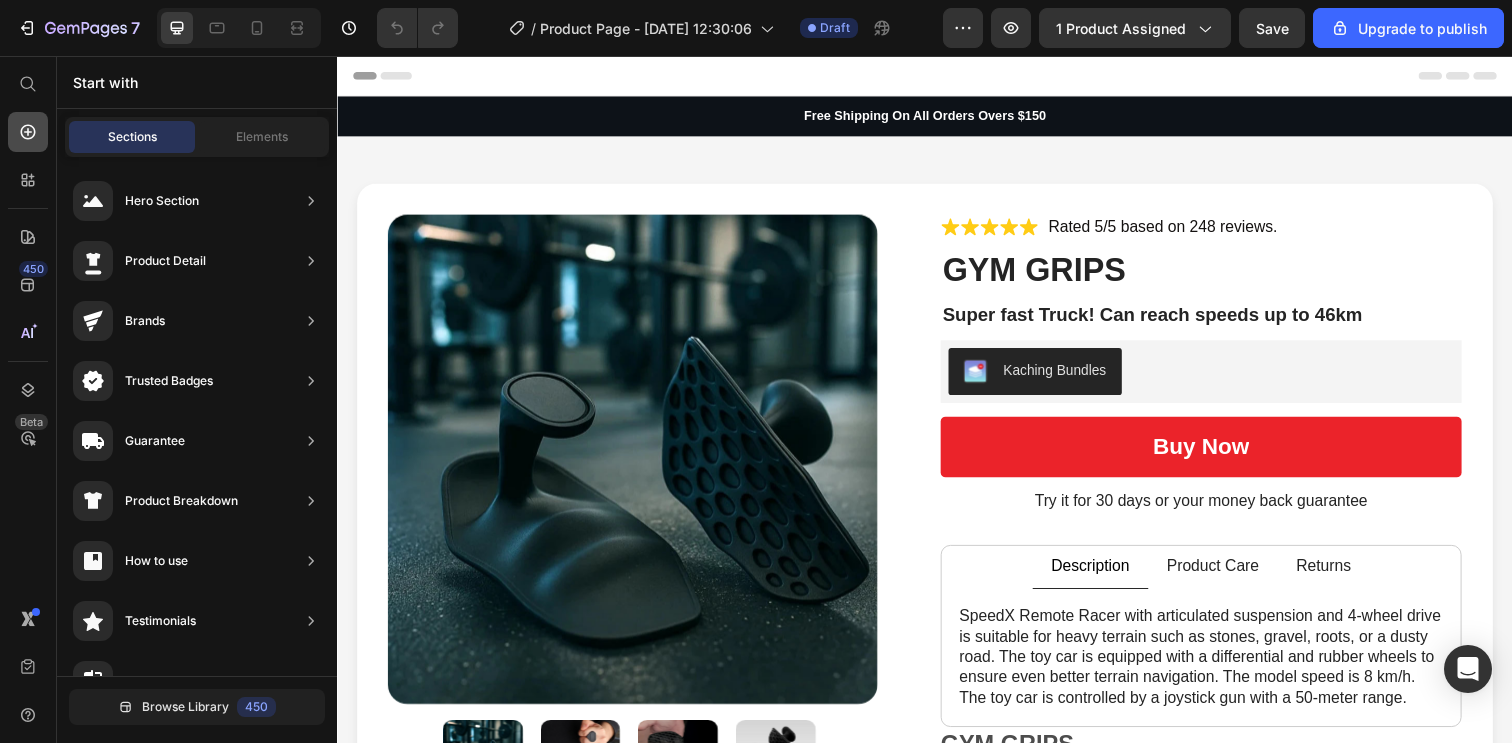 click 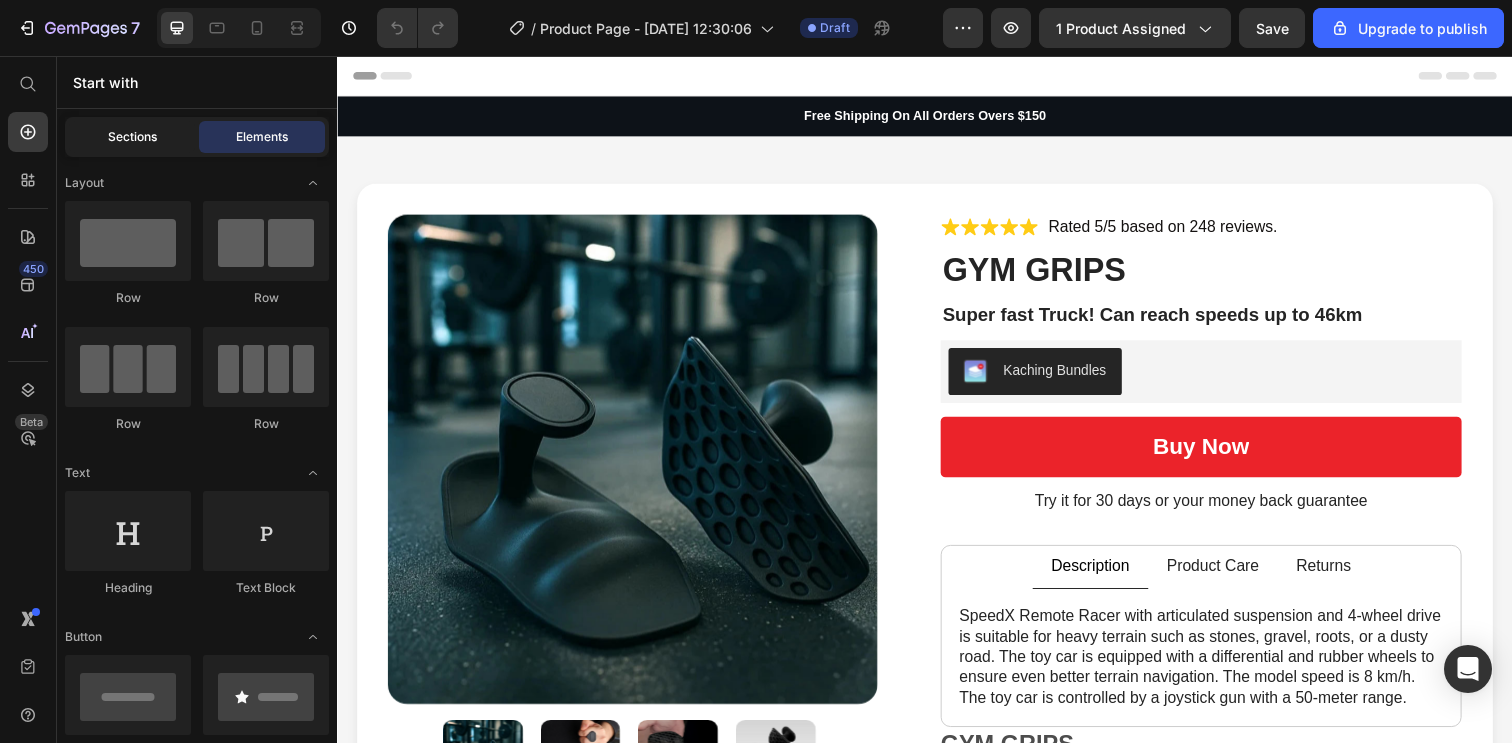 click on "Sections" 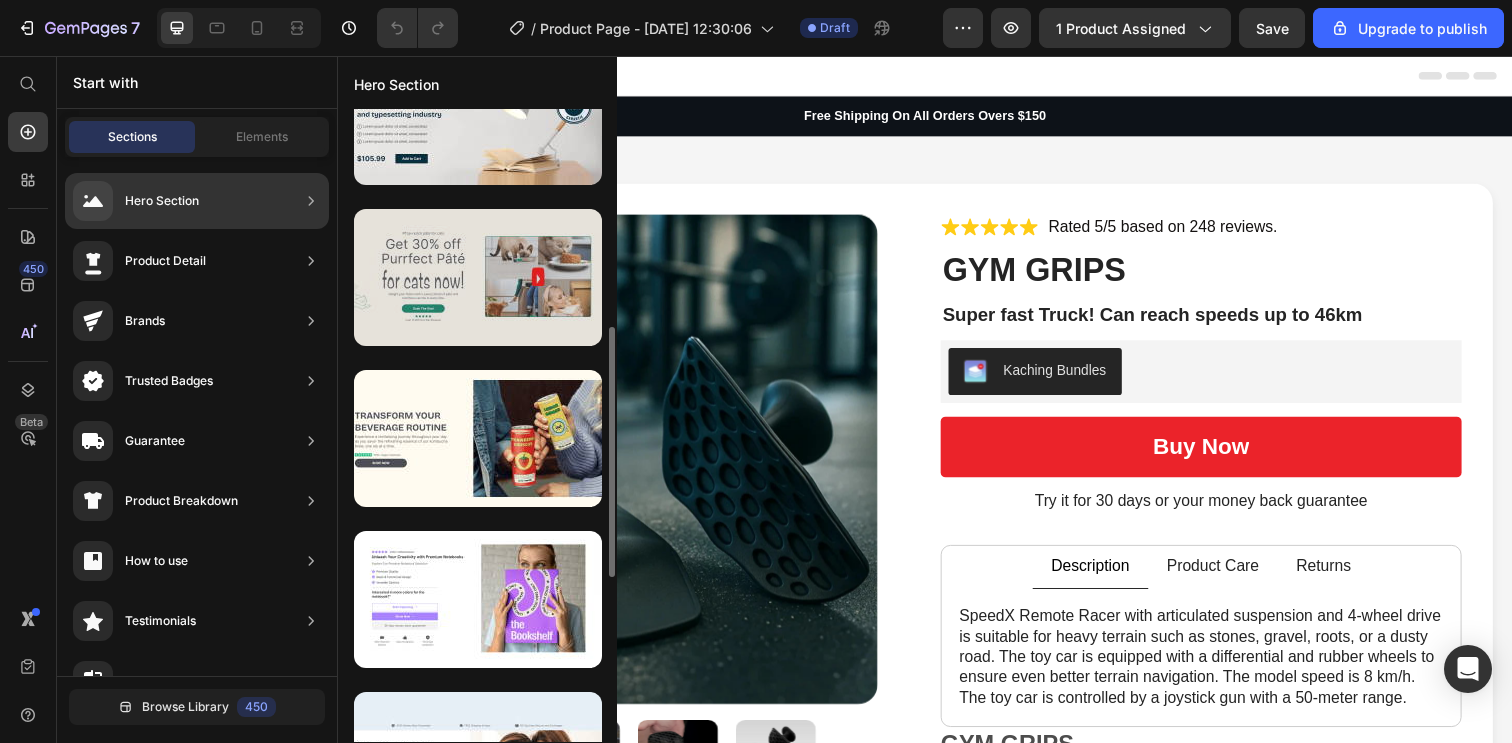 scroll, scrollTop: 546, scrollLeft: 0, axis: vertical 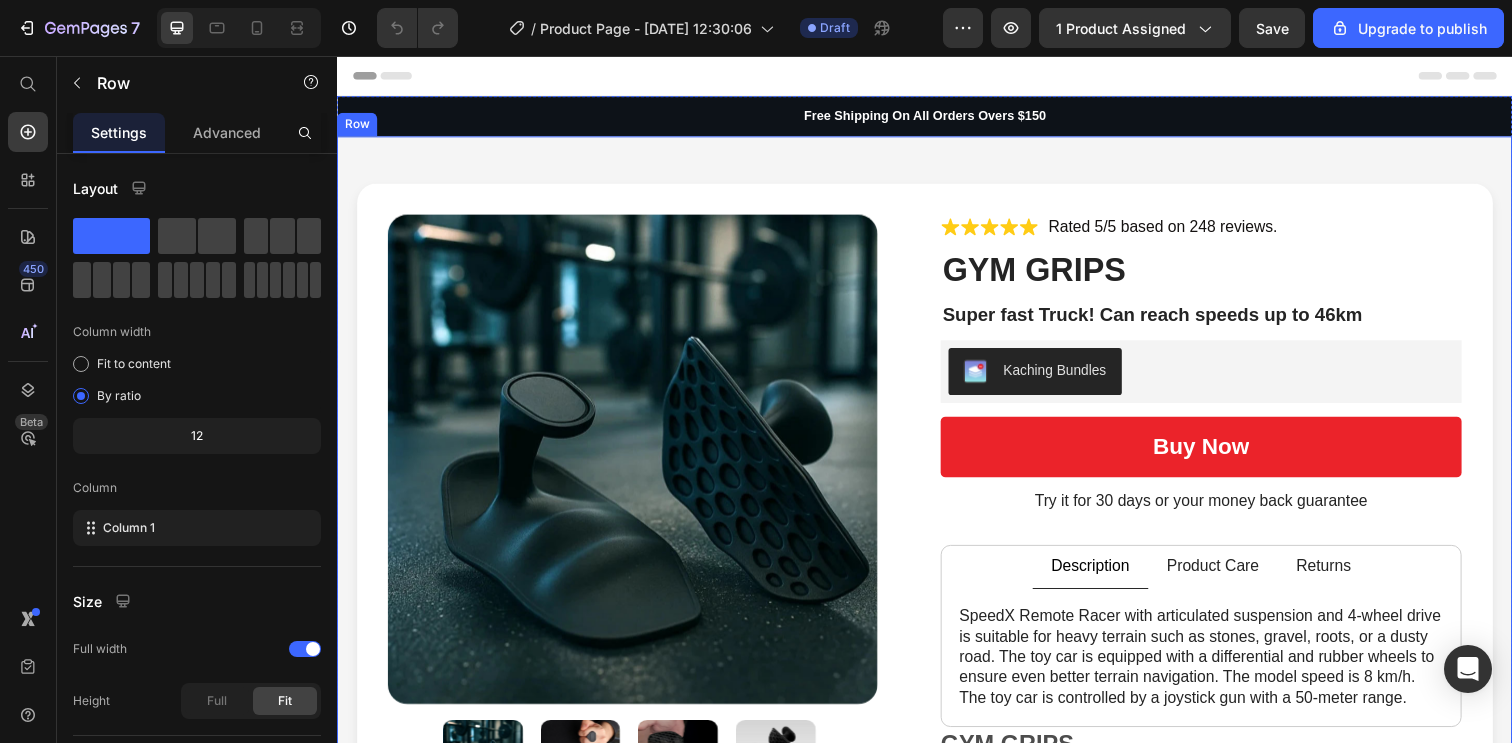click on "Product Images
Icon
Icon
Icon
Icon
Icon Icon List Rated 5/5 based on 248 reviews. Text Block Row GYM GRIPS Product Title Super fast Truck! Can reach speeds up to 46km Text Block Kaching Bundles Kaching Bundles buy now Add to Cart Try it for 30 days or your money back guarantee Text Block Description Product Care Returns SpeedX Remote Racer with articulated suspension and 4-wheel drive is suitable for heavy terrain such as stones, gravel, roots, or a dusty road. The toy car is equipped with a differential and rubber wheels to ensure even better terrain navigation. The model speed is 8 km/h. The toy car is controlled by a joystick gun with a 50-meter range. Text Block Features top speed of 30 hm/h, 4ghz radio system, Fully proportional throttle and steering, Splashproof ESC/Receiver unit, Splashproof 1kg rated servo, RC390 Brushed Motor w/Heatsink, Front & Rear Geared. Text Block Text Block   For more information please visit the Help Centre. Text Block" at bounding box center [937, 686] 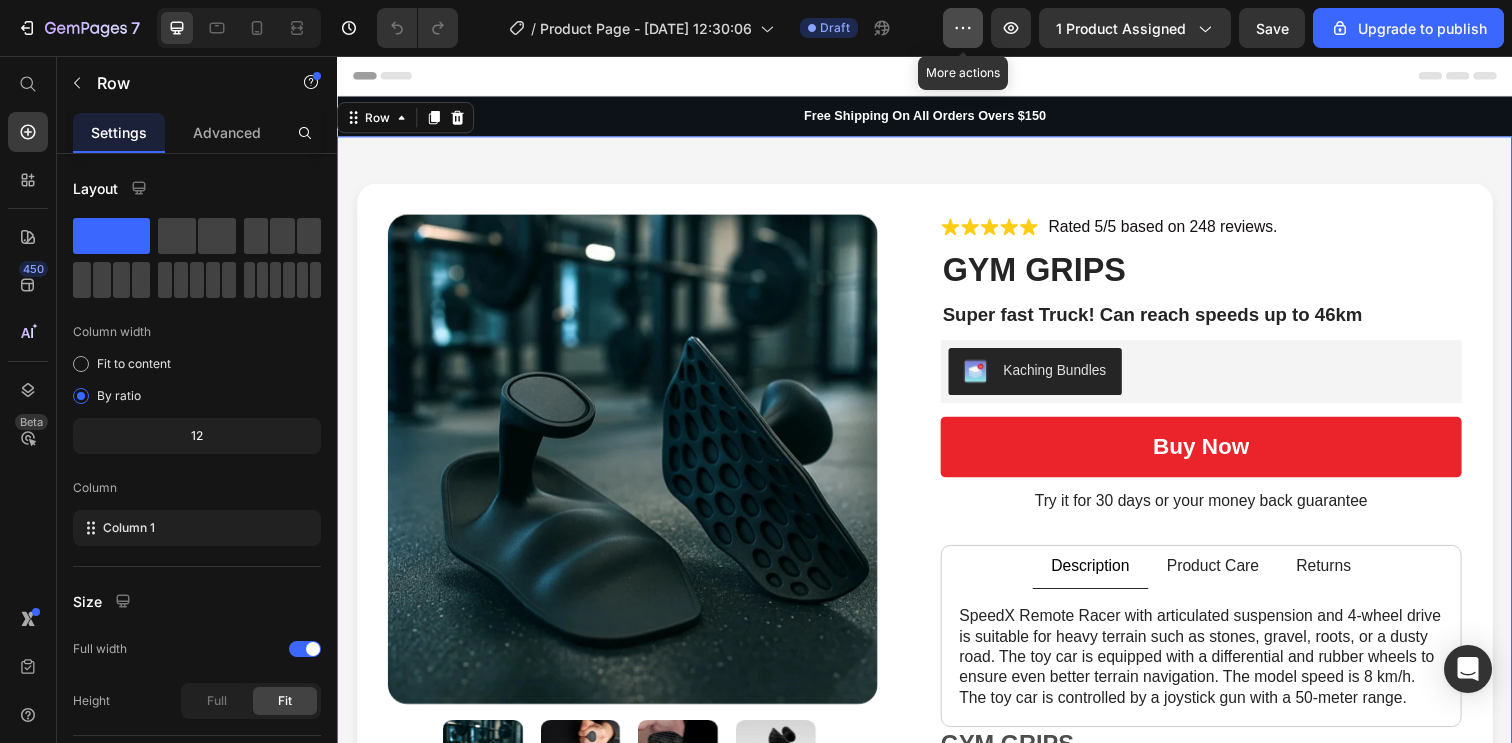 click 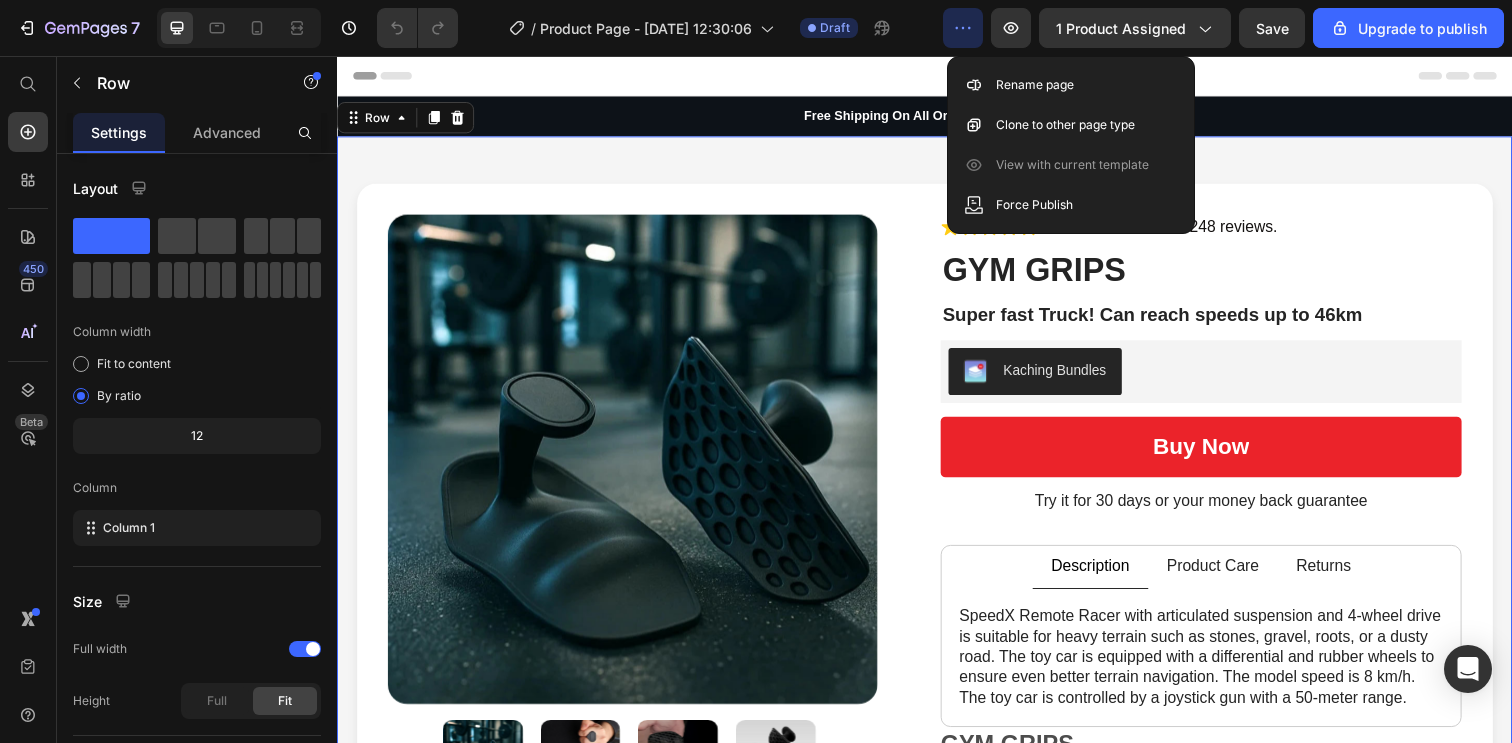 click 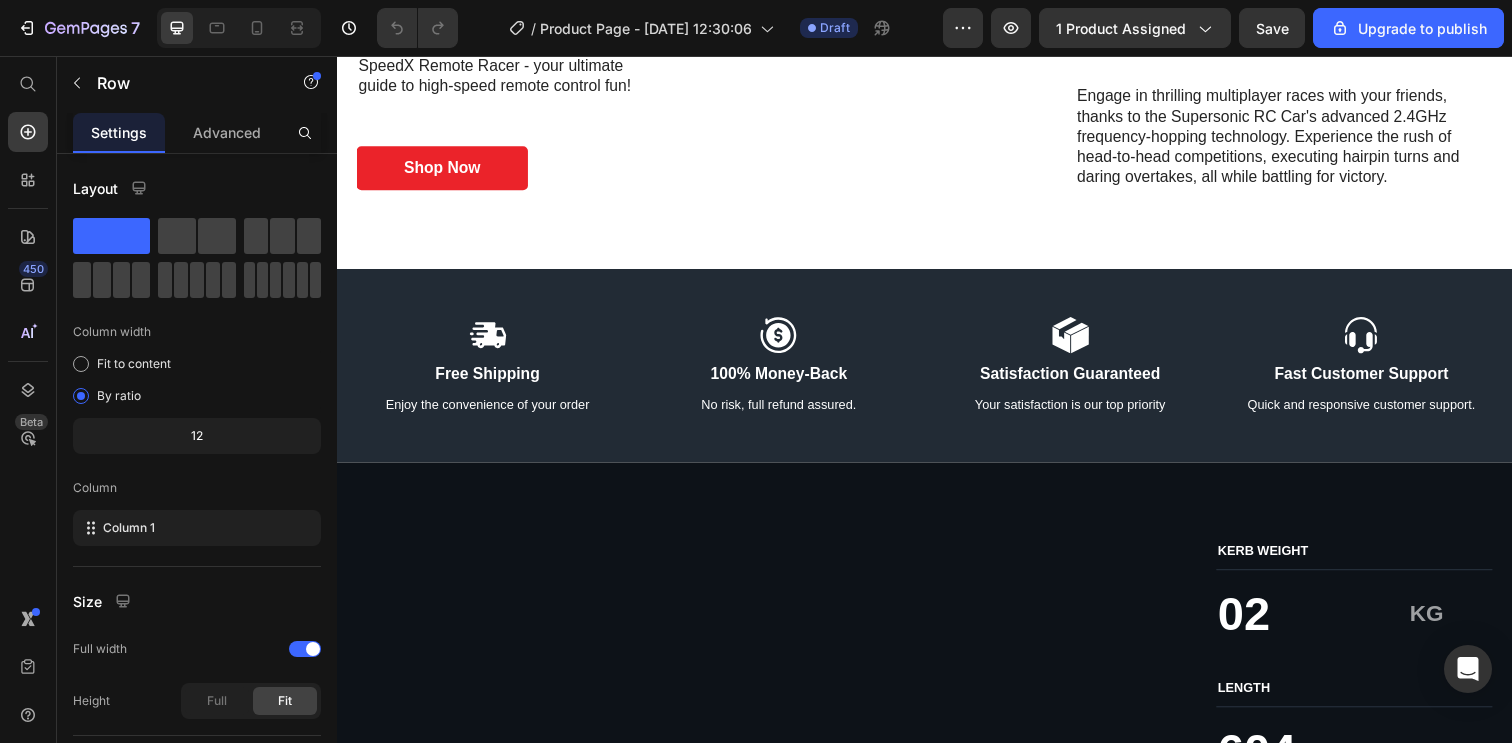 scroll, scrollTop: 2235, scrollLeft: 0, axis: vertical 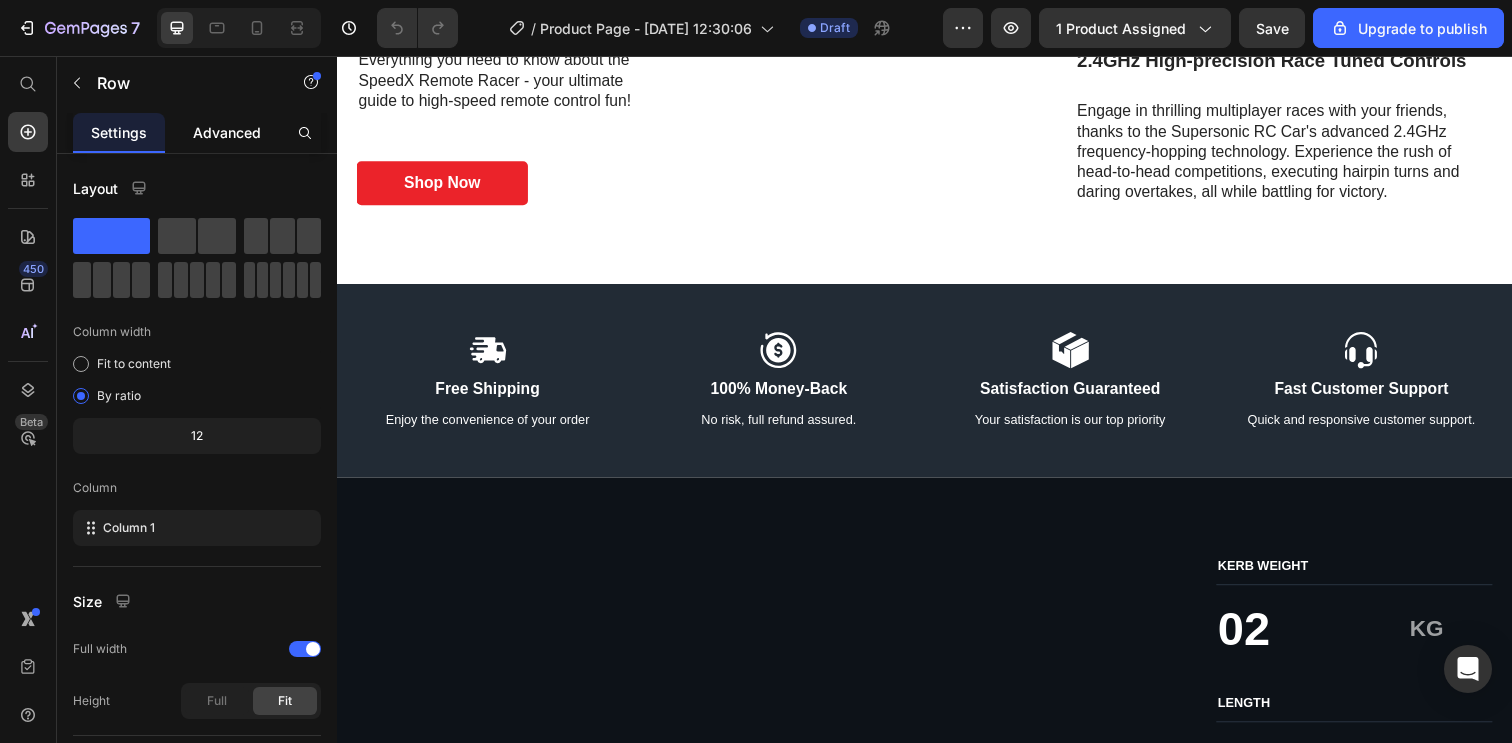 click on "Advanced" 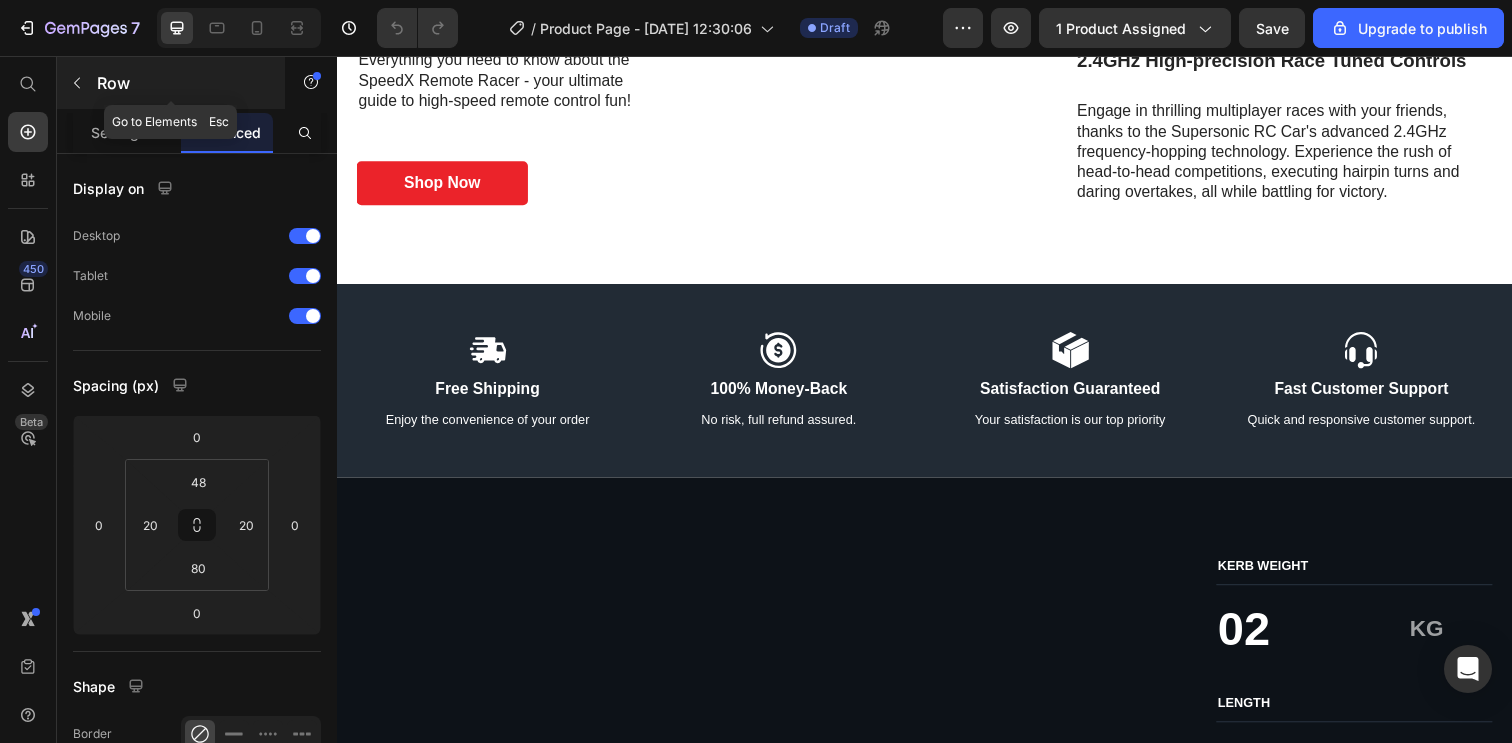 click 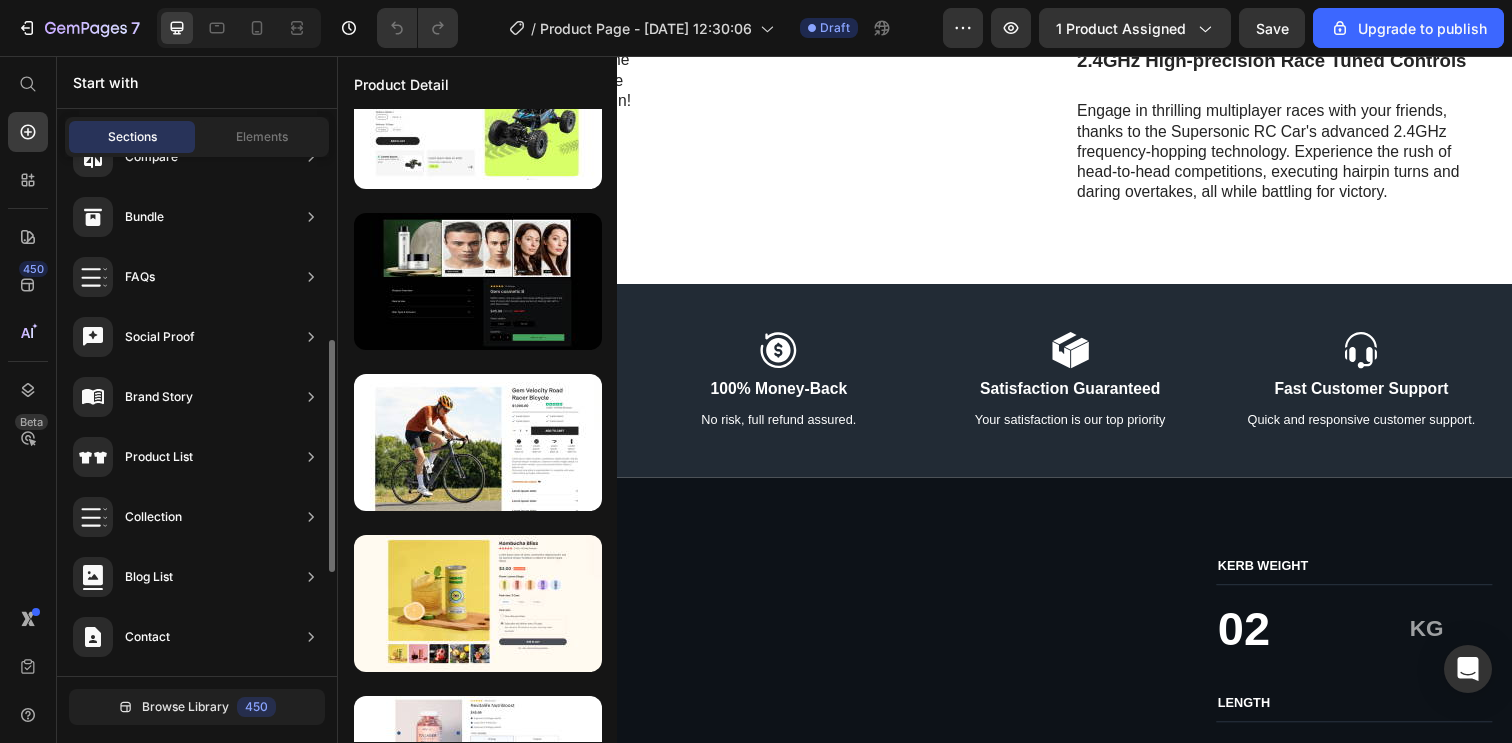 scroll, scrollTop: 641, scrollLeft: 0, axis: vertical 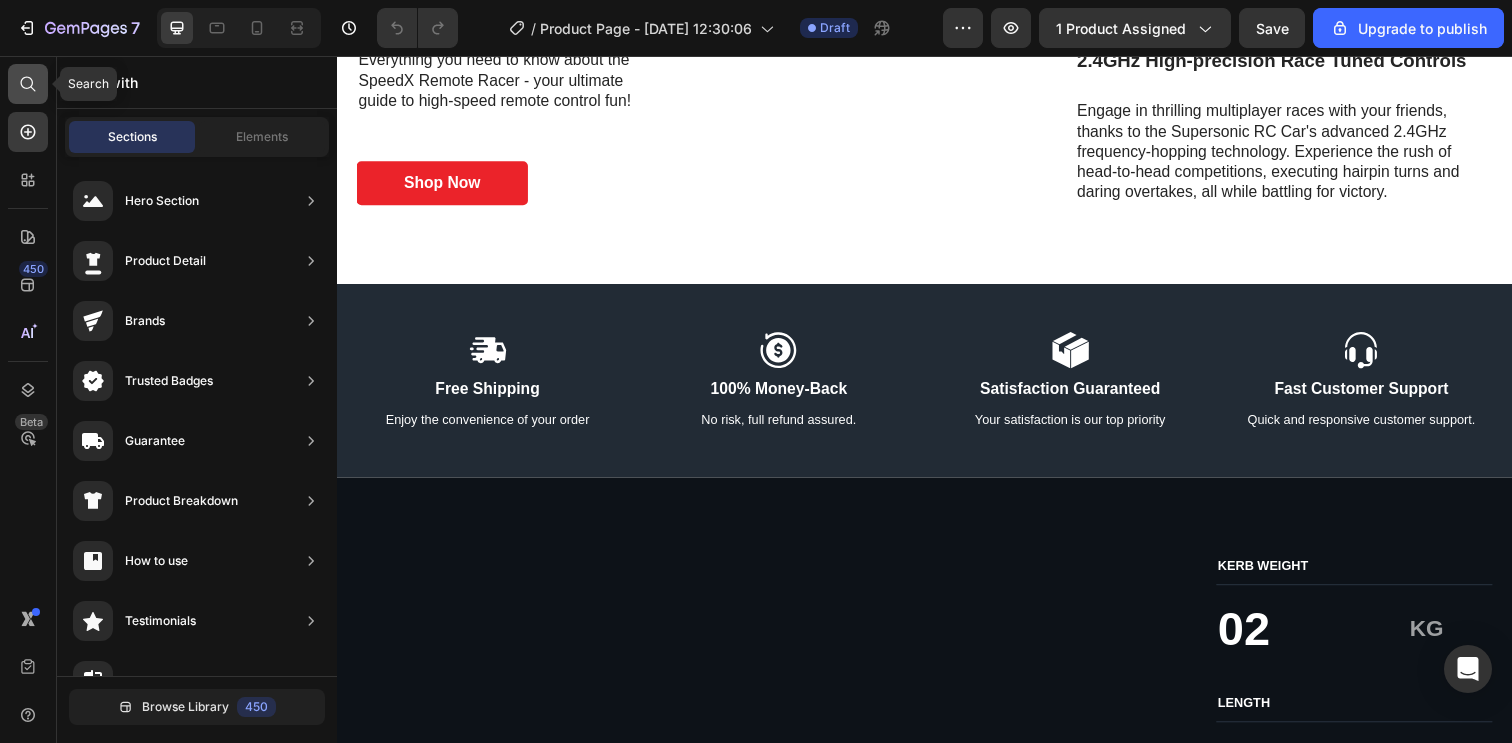 click 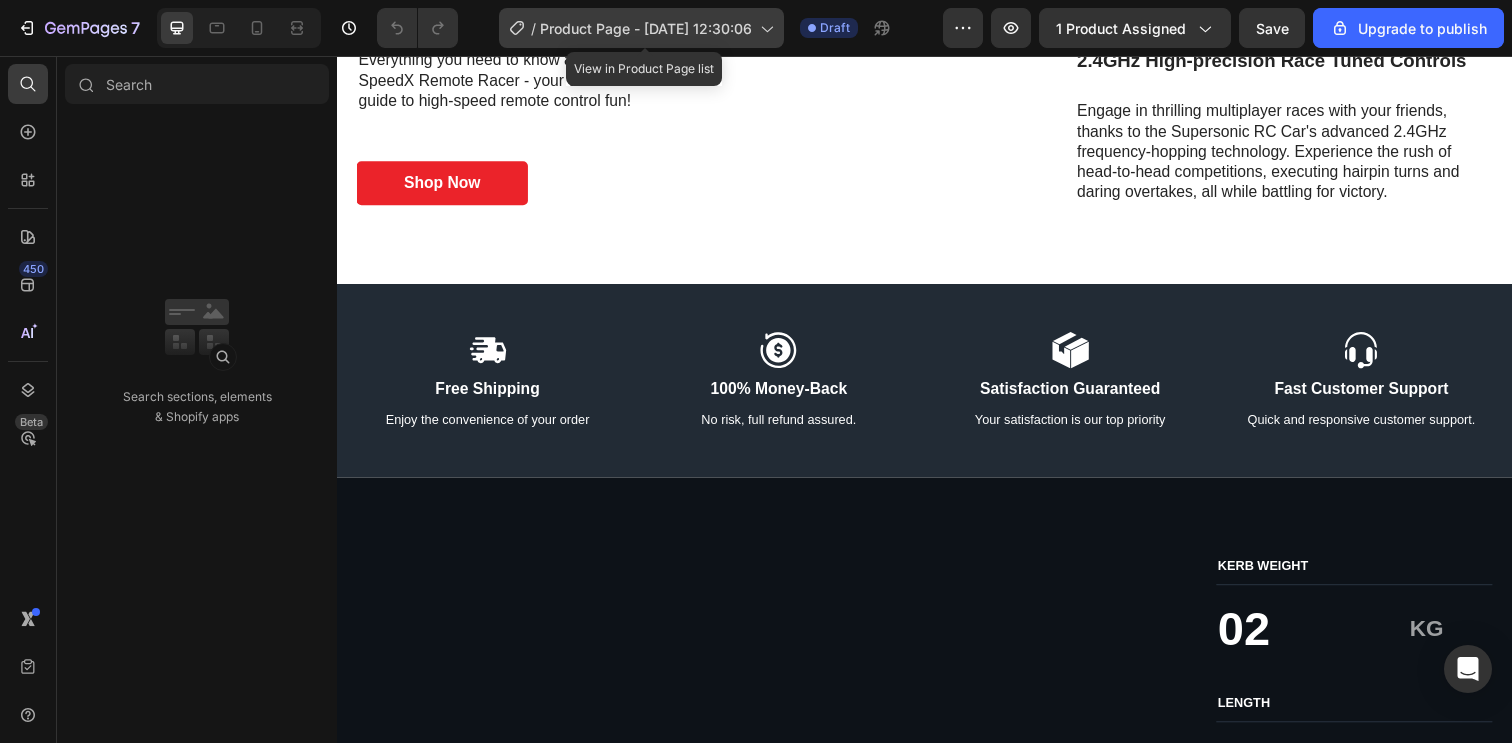 click 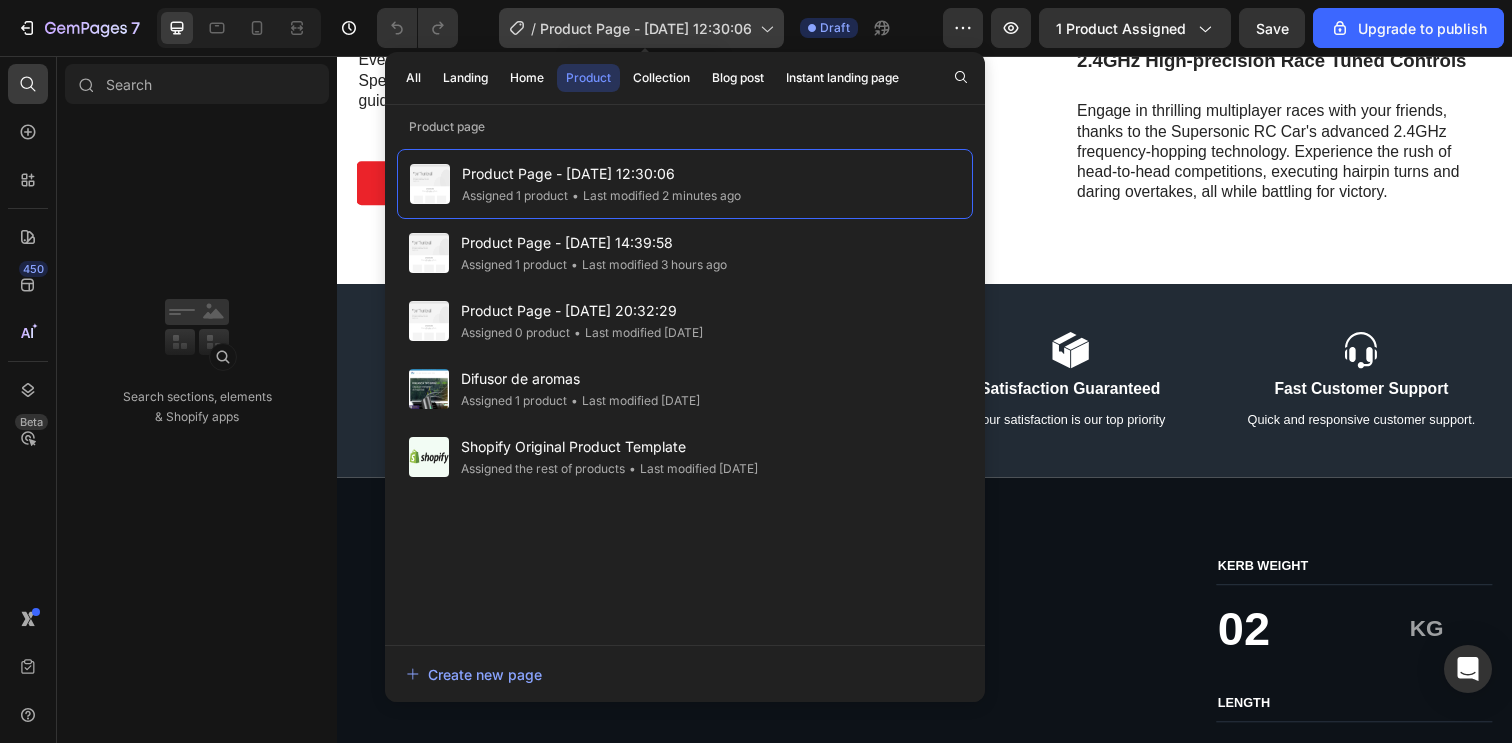 click 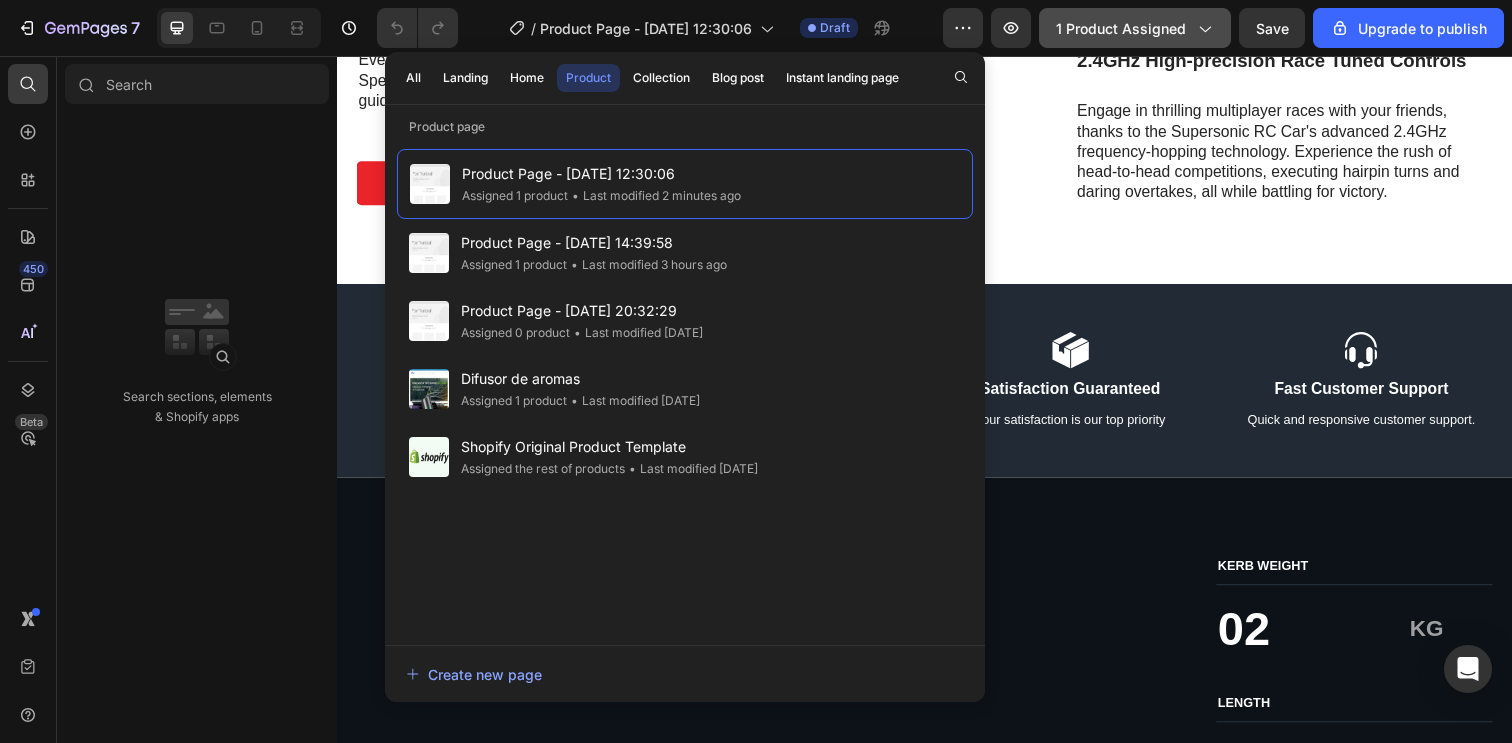 click 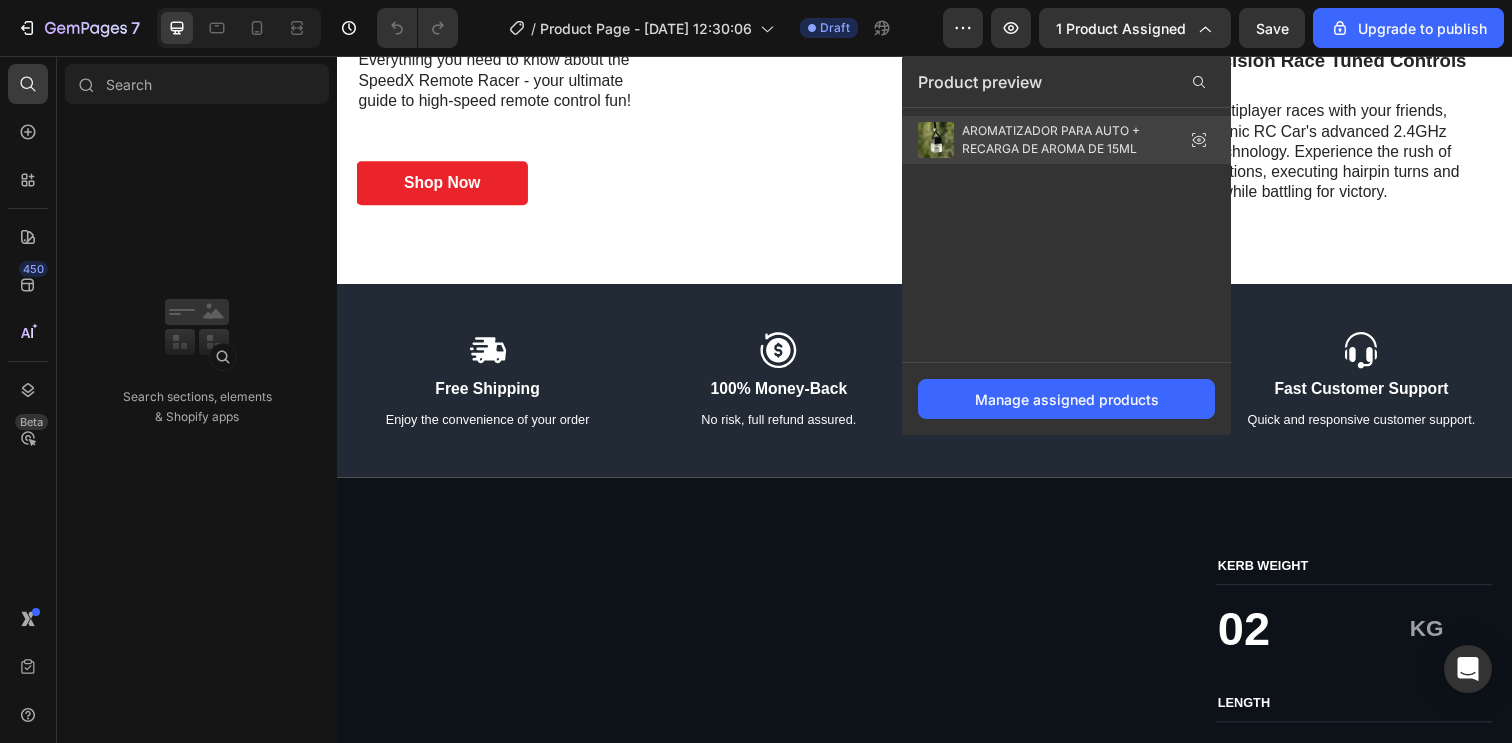 click on "AROMATIZADOR PARA AUTO + RECARGA DE AROMA DE 15ML" at bounding box center (1062, 140) 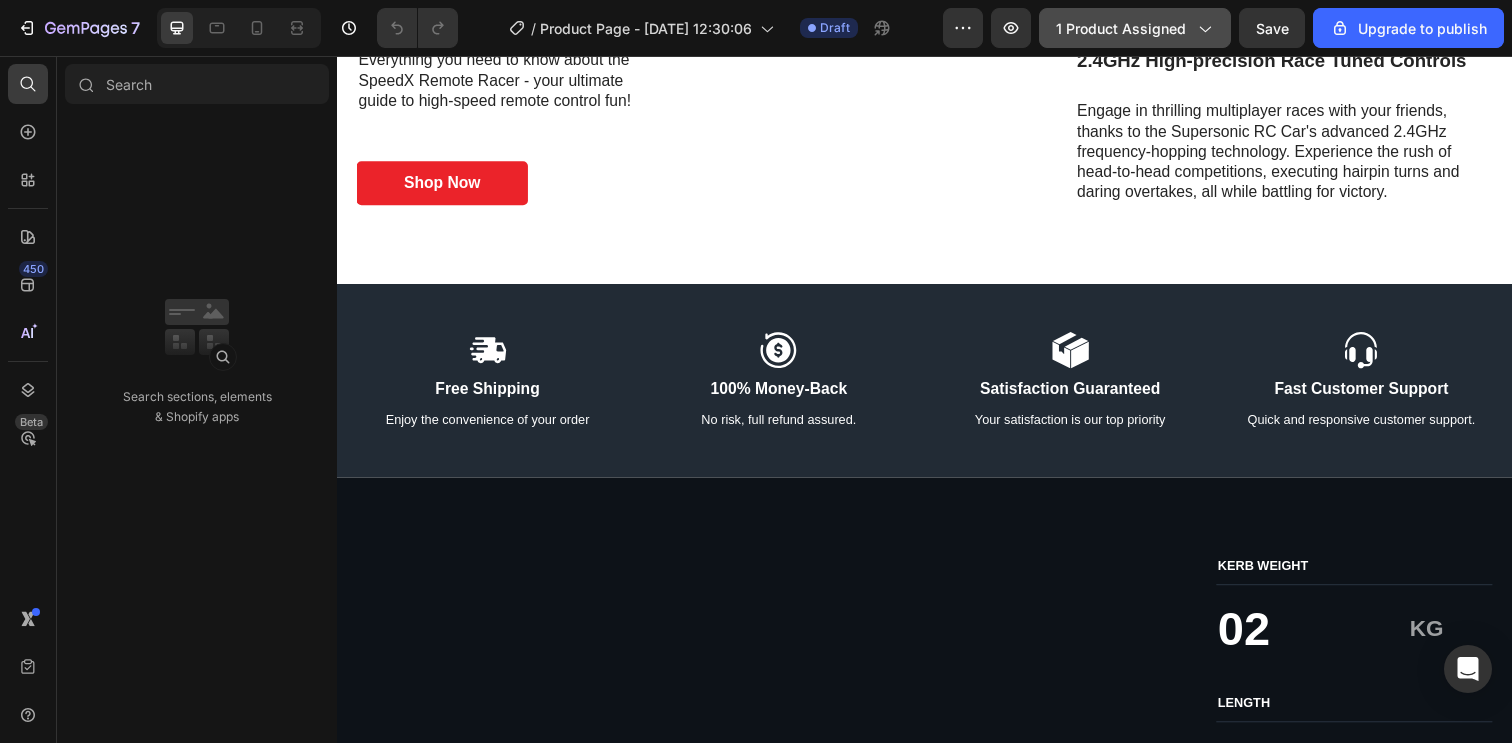 click on "1 product assigned" at bounding box center (1135, 28) 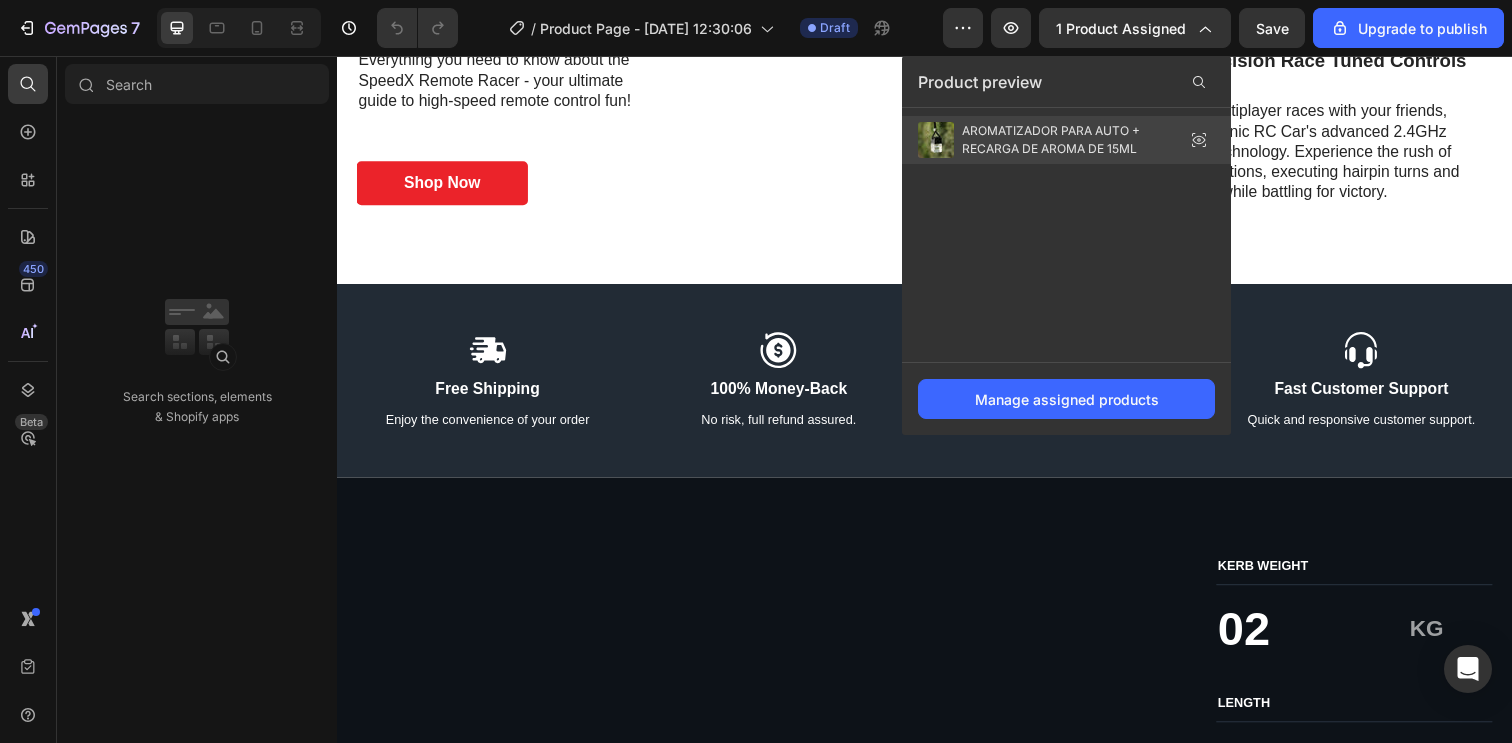 click 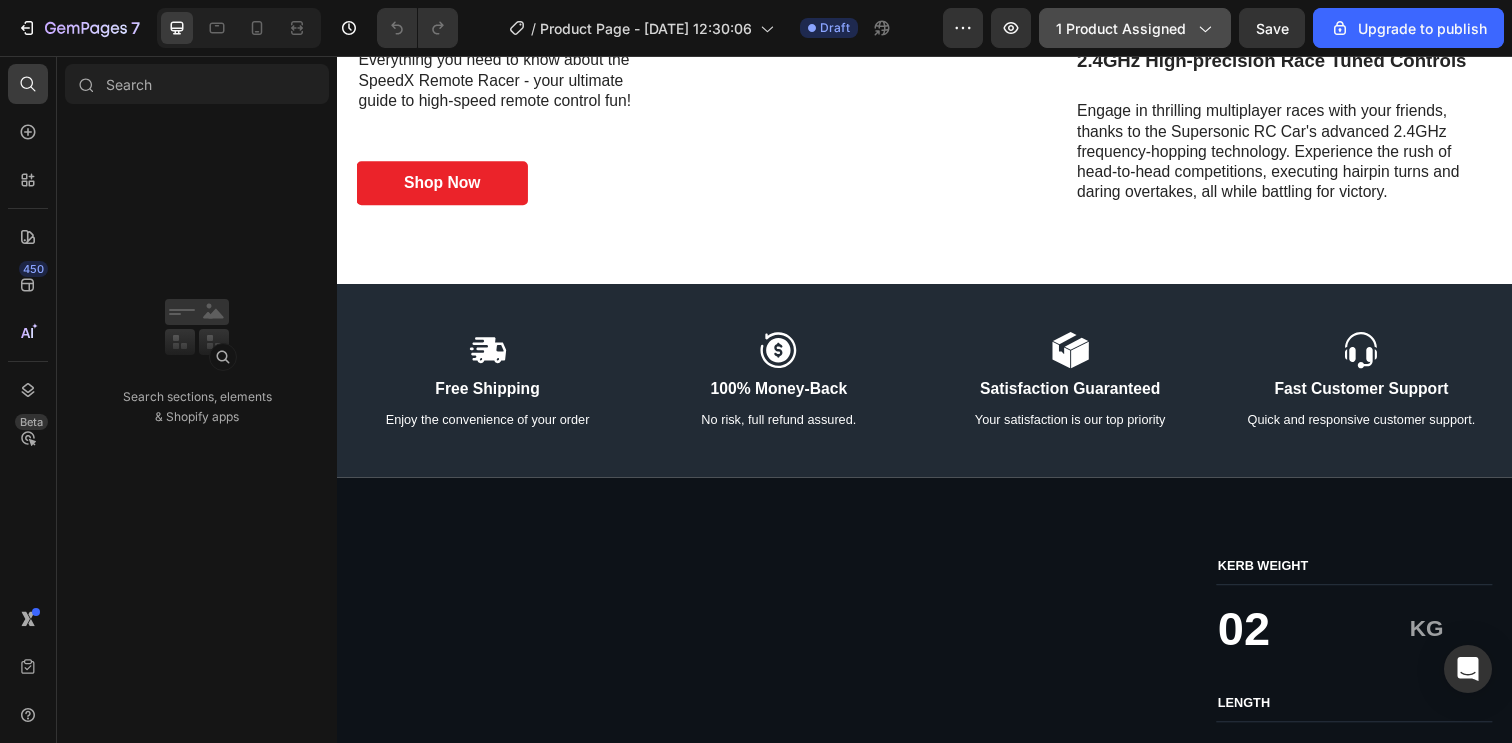click 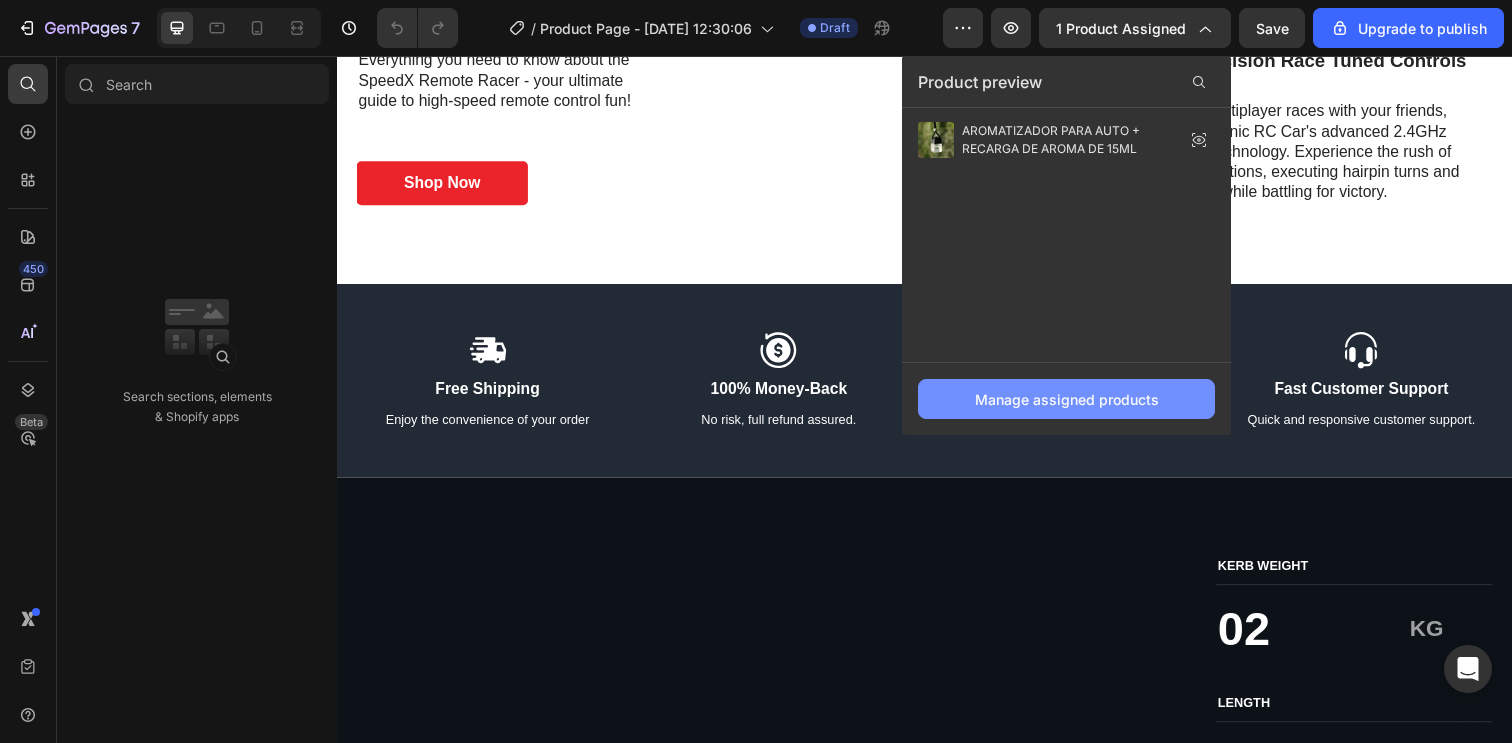 click on "Manage assigned products" at bounding box center [1067, 399] 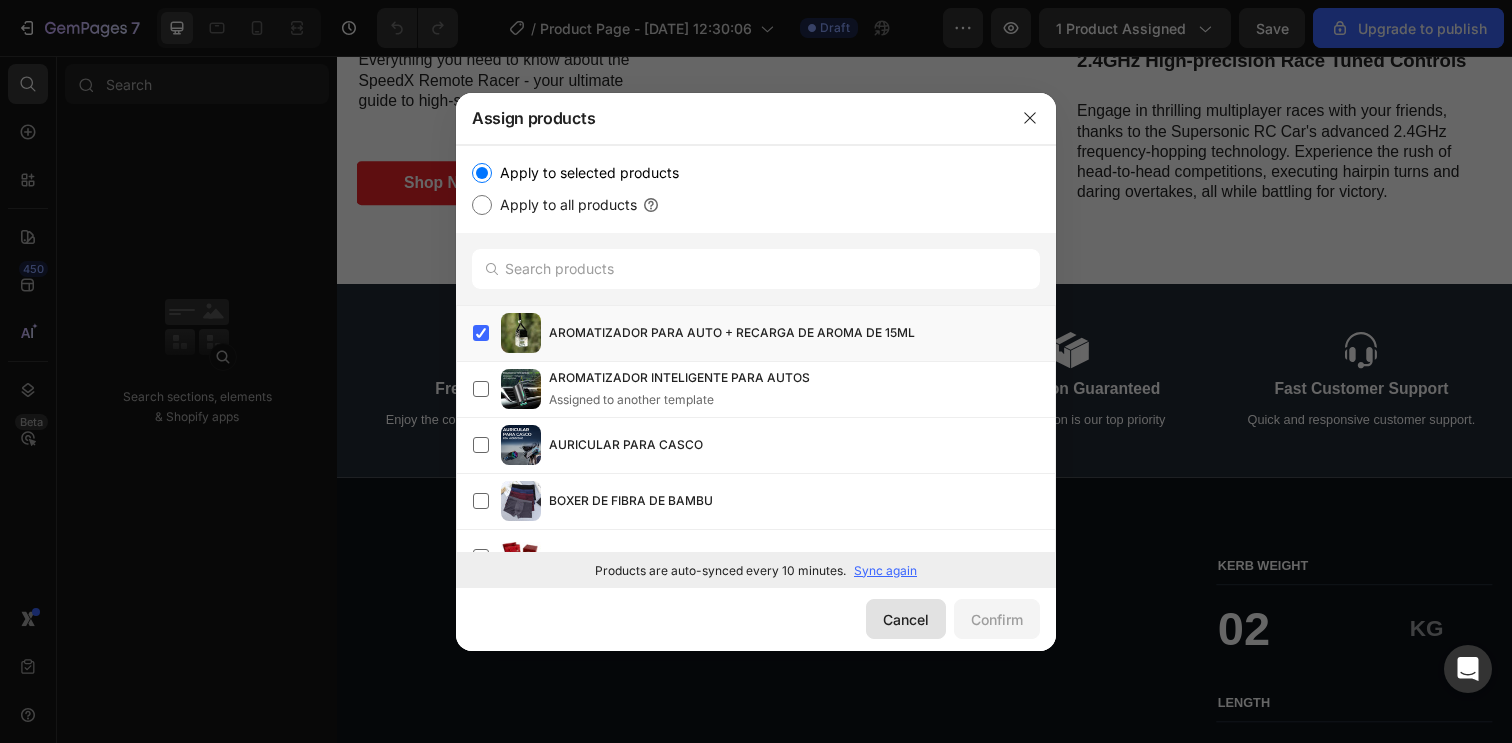 click on "Cancel" at bounding box center [906, 619] 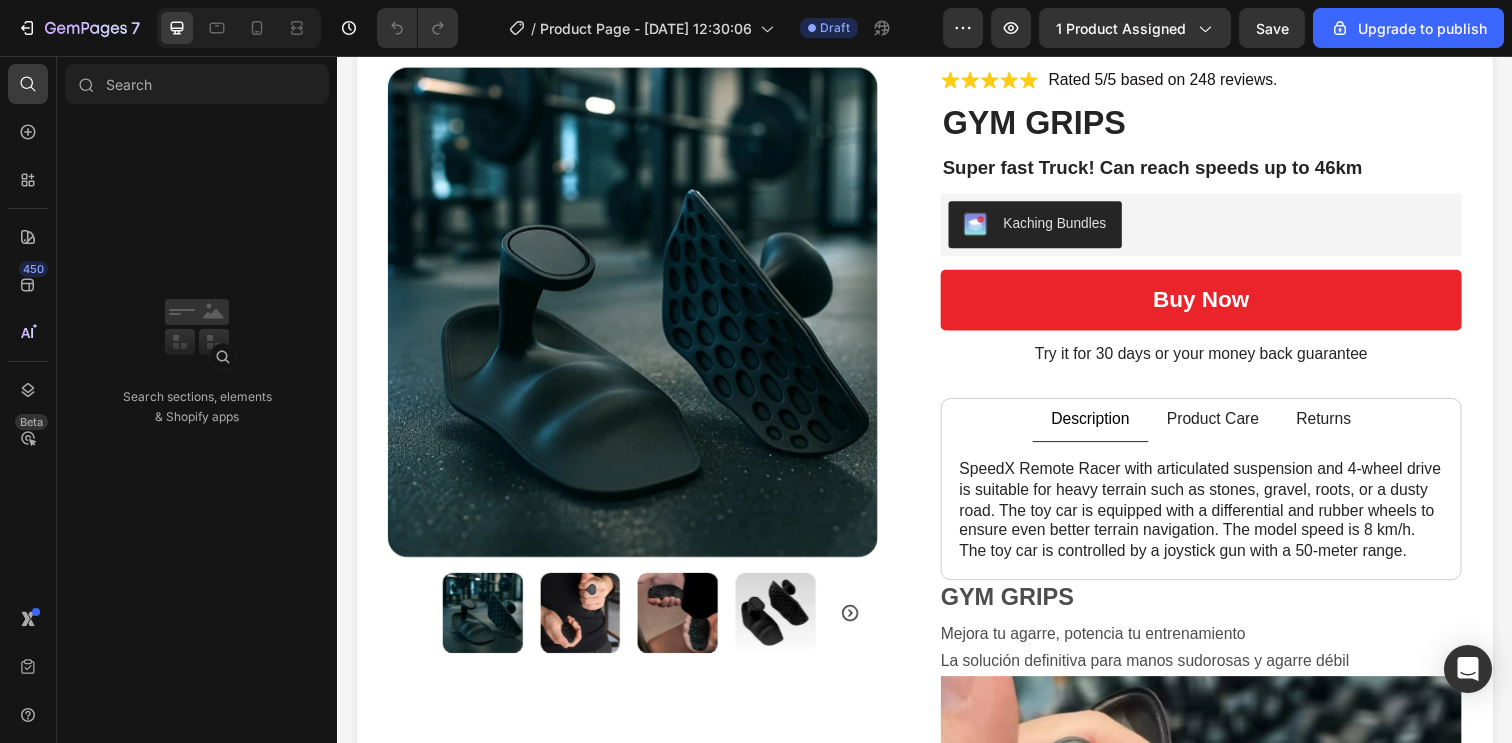 scroll, scrollTop: 0, scrollLeft: 0, axis: both 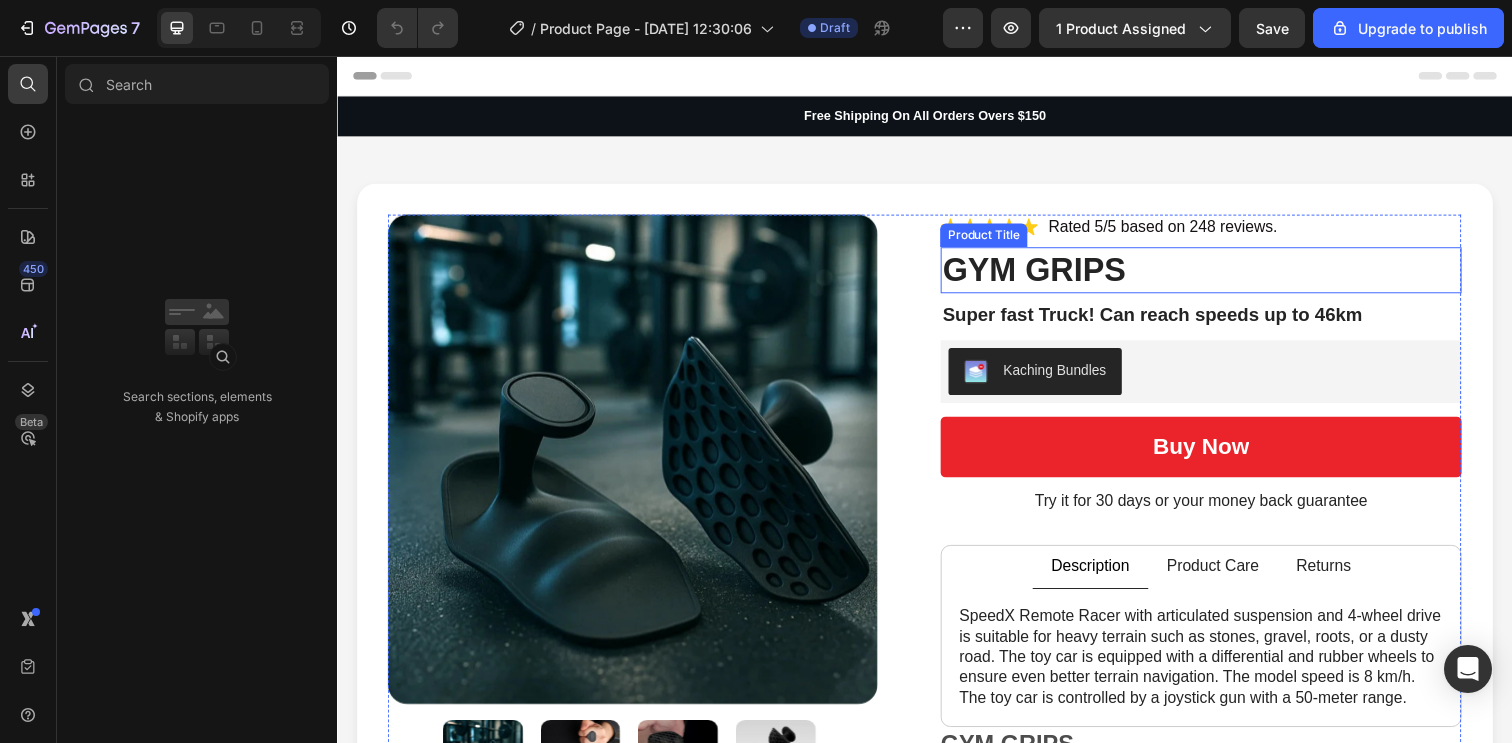 click on "GYM GRIPS" at bounding box center (1219, 274) 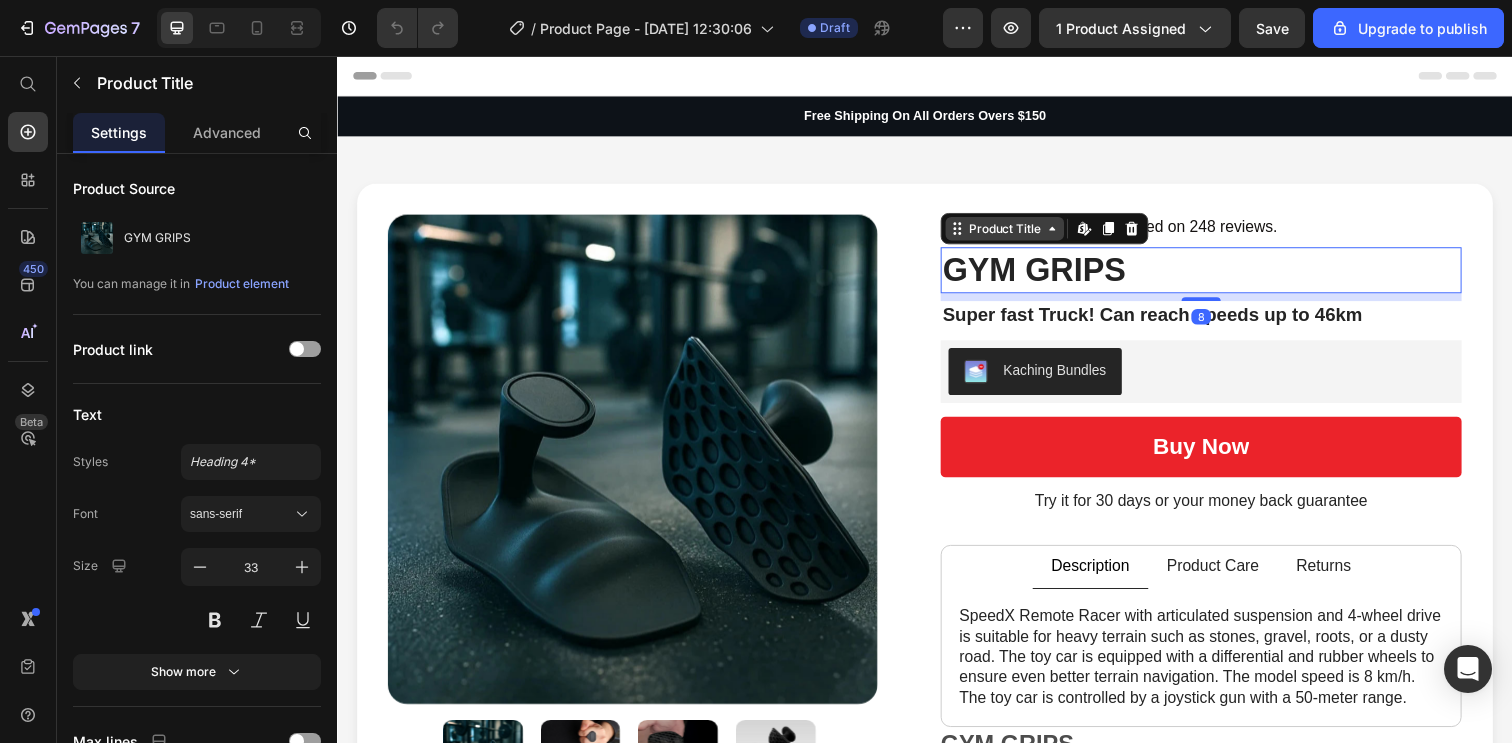 click 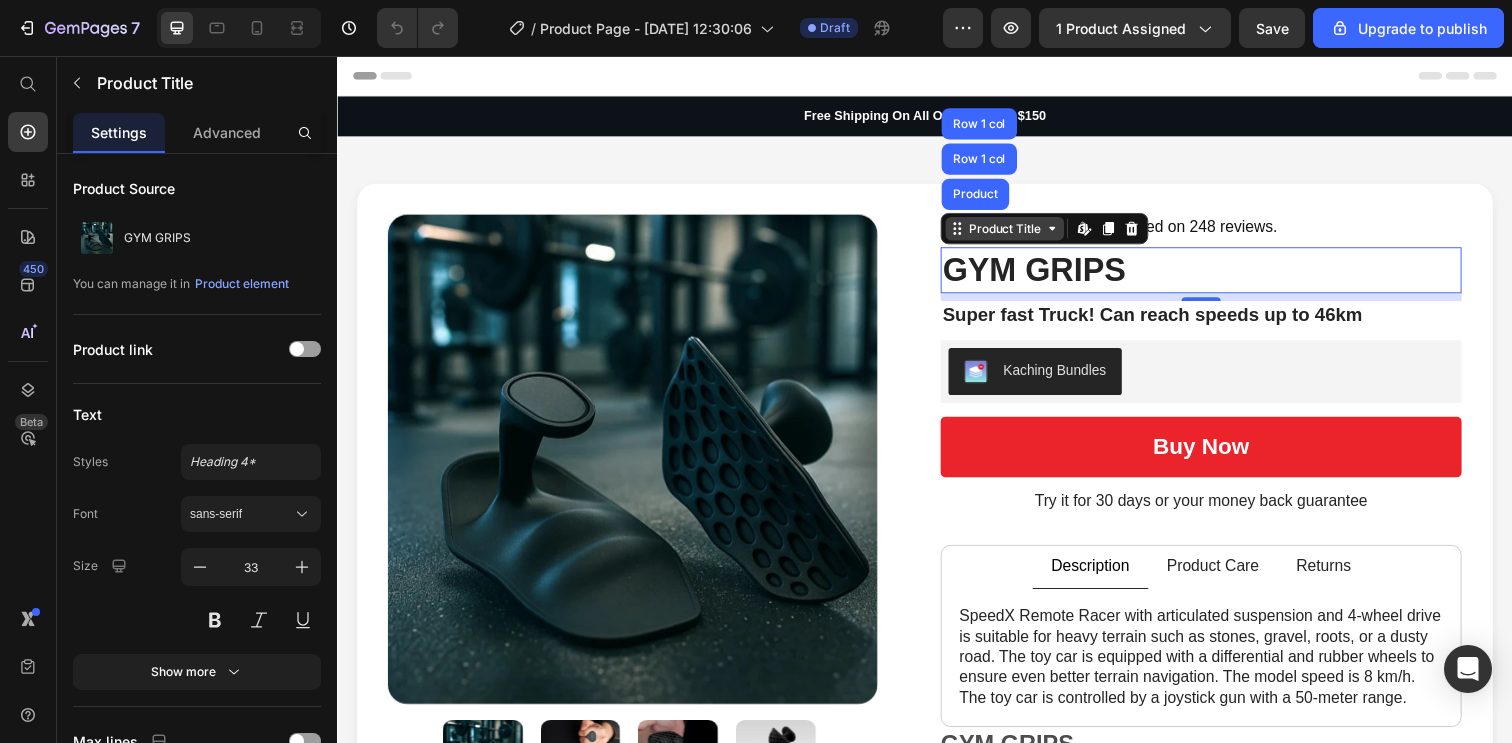 click 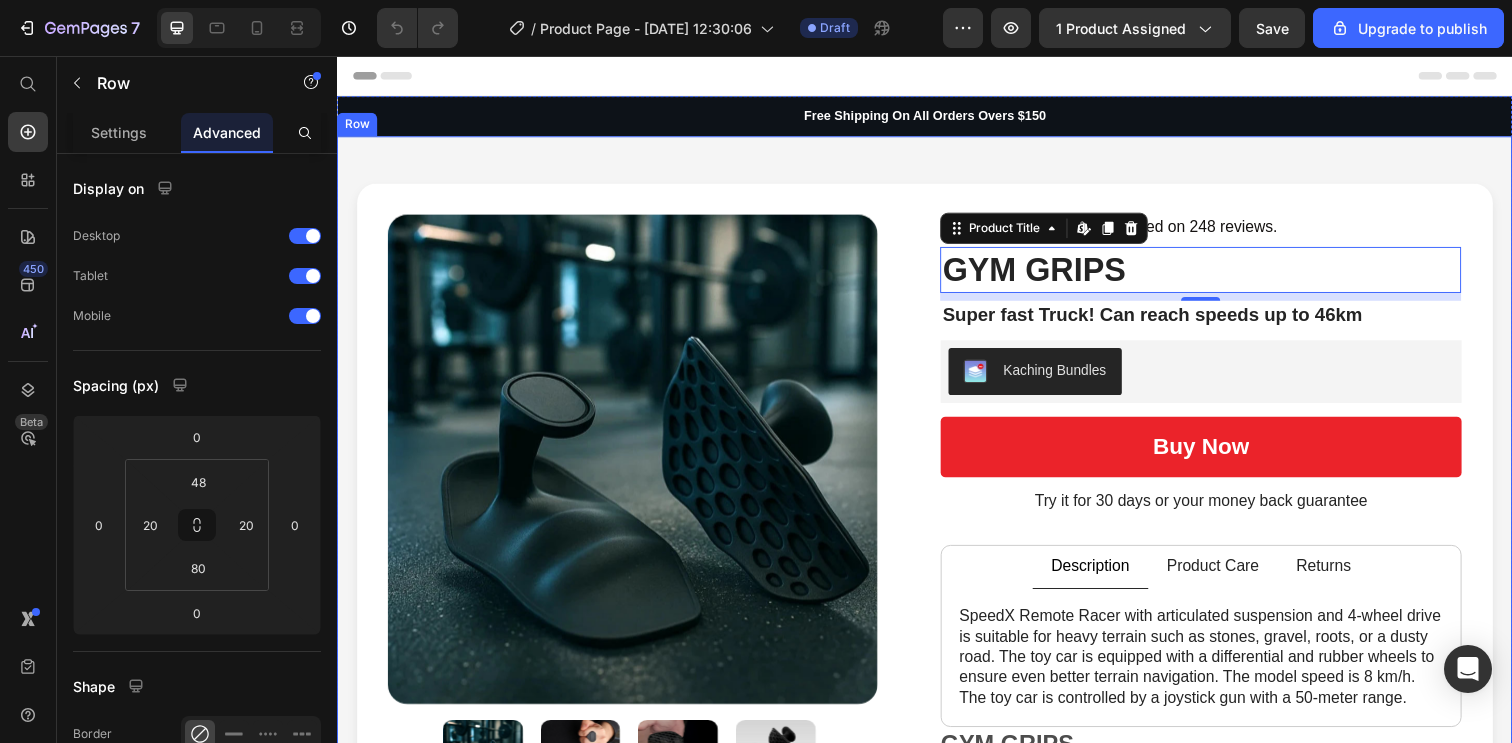 click on "Product Images
Icon
Icon
Icon
Icon
Icon Icon List Rated 5/5 based on 248 reviews. Text Block Row GYM GRIPS Product Title   Edit content in Shopify 8 Super fast Truck! Can reach speeds up to 46km Text Block Kaching Bundles Kaching Bundles buy now Add to Cart Try it for 30 days or your money back guarantee Text Block Description Product Care Returns SpeedX Remote Racer with articulated suspension and 4-wheel drive is suitable for heavy terrain such as stones, gravel, roots, or a dusty road. The toy car is equipped with a differential and rubber wheels to ensure even better terrain navigation. The model speed is 8 km/h. The toy car is controlled by a joystick gun with a 50-meter range. Text Block Features top speed of 30 hm/h, 4ghz radio system, Fully proportional throttle and steering, Splashproof ESC/Receiver unit, Splashproof 1kg rated servo, RC390 Brushed Motor w/Heatsink, Front & Rear Geared. Text Block Text Block   Text Block Tab GYM GRIPS" at bounding box center (937, 686) 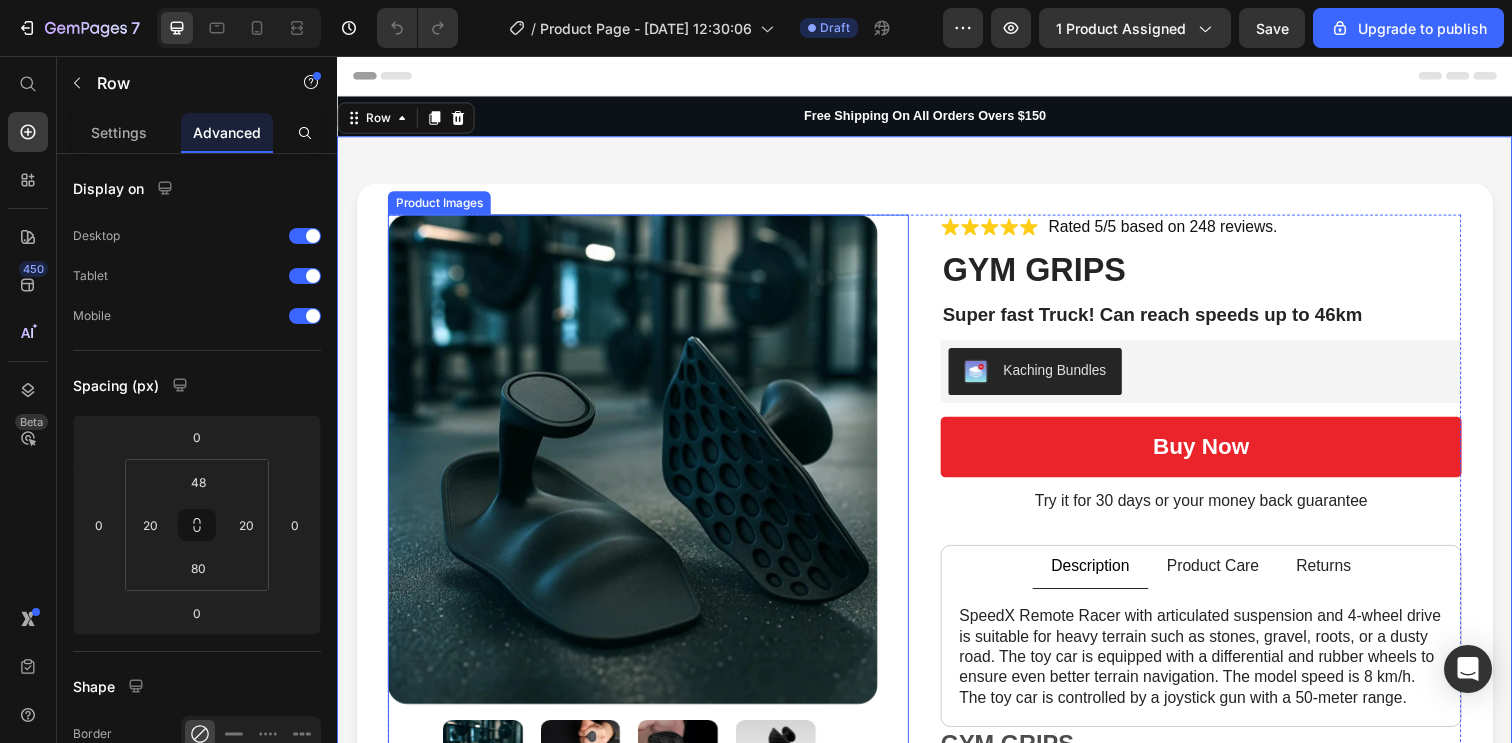 click at bounding box center [639, 468] 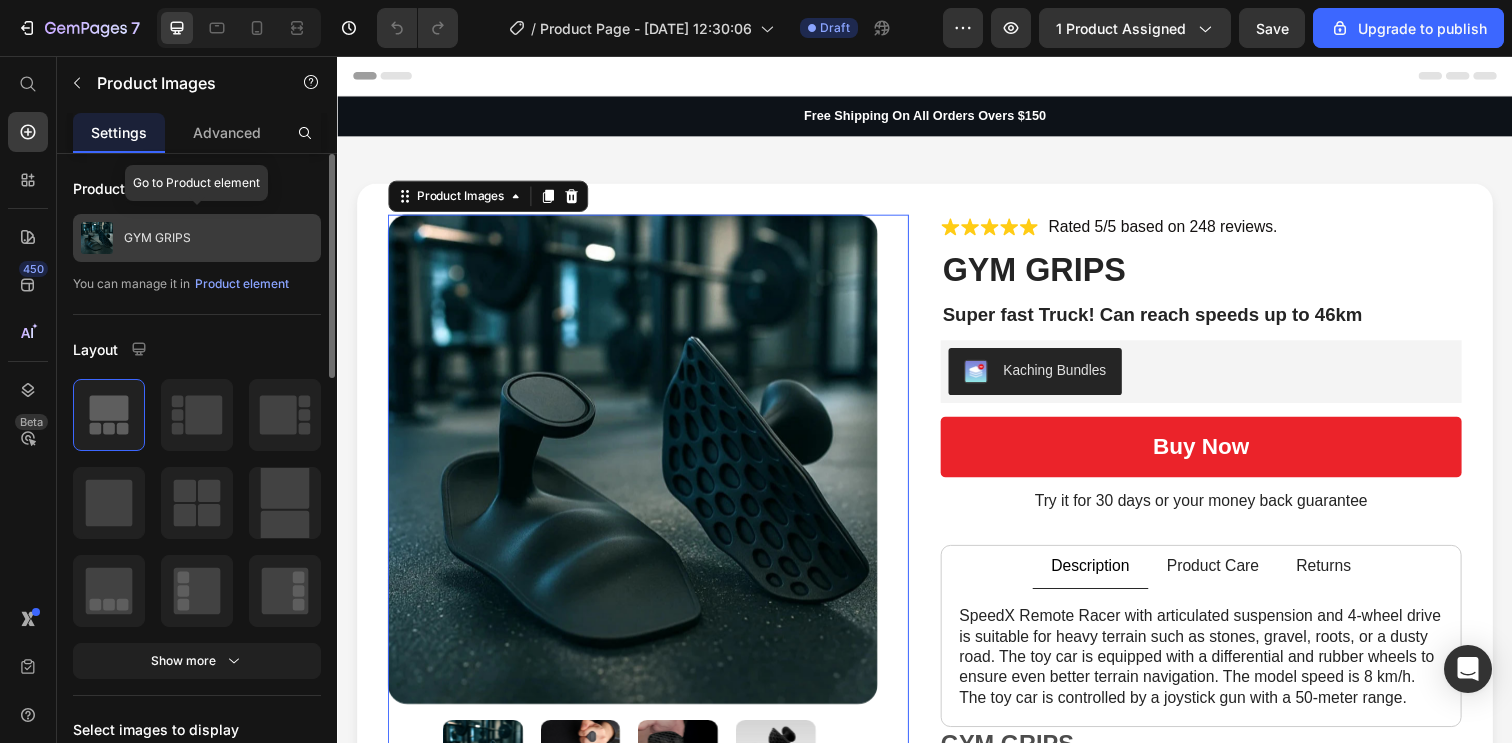 click on "GYM GRIPS" at bounding box center [197, 238] 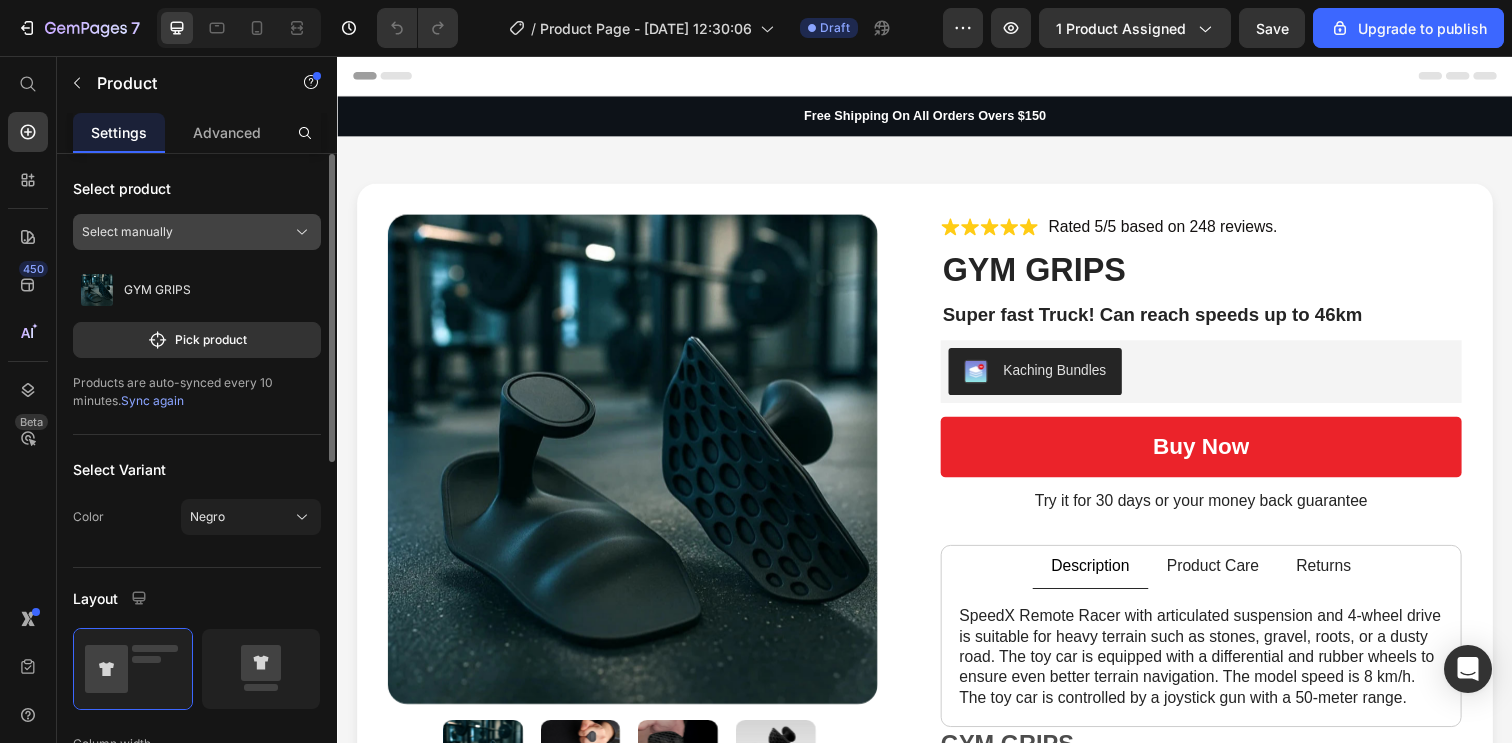 click on "Select manually" 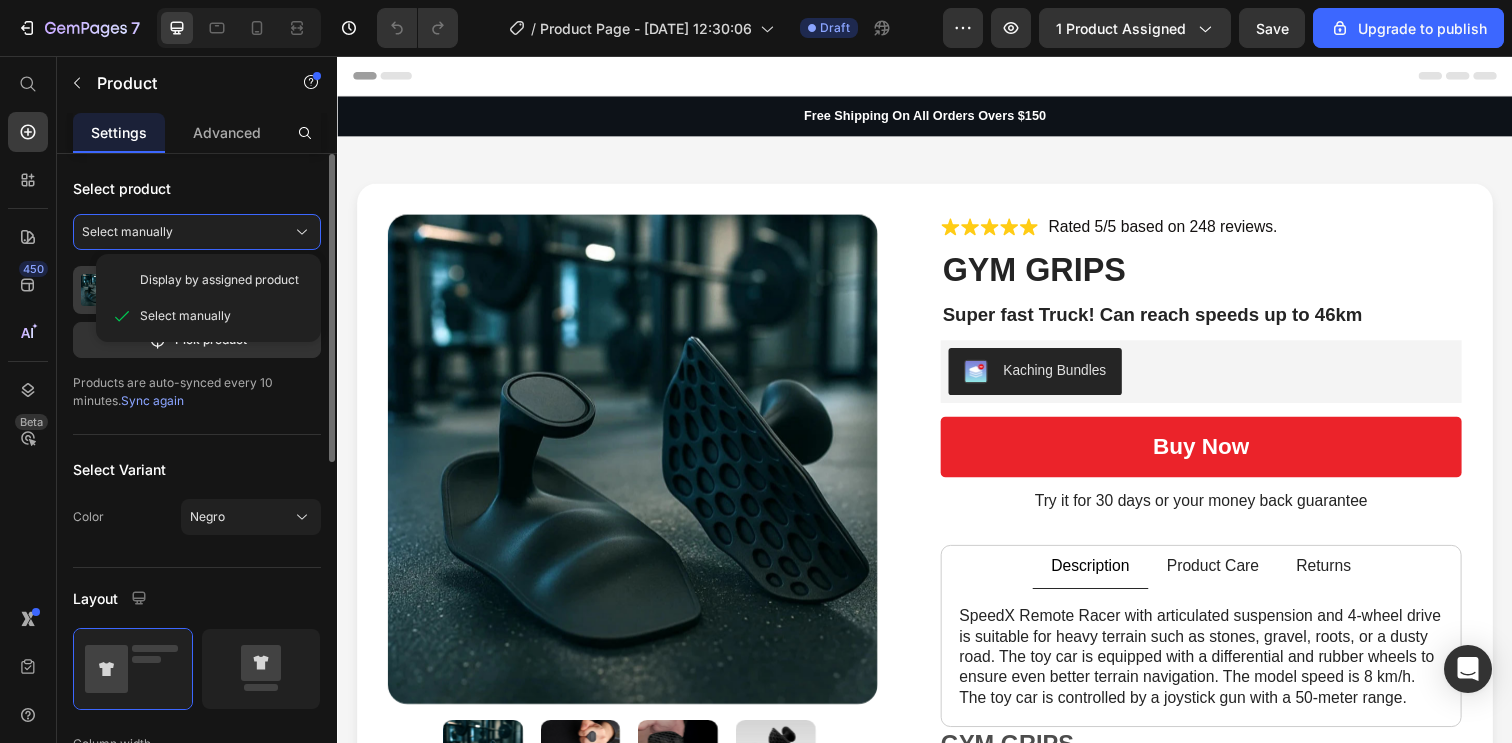 click on "Display by assigned product" at bounding box center [219, 280] 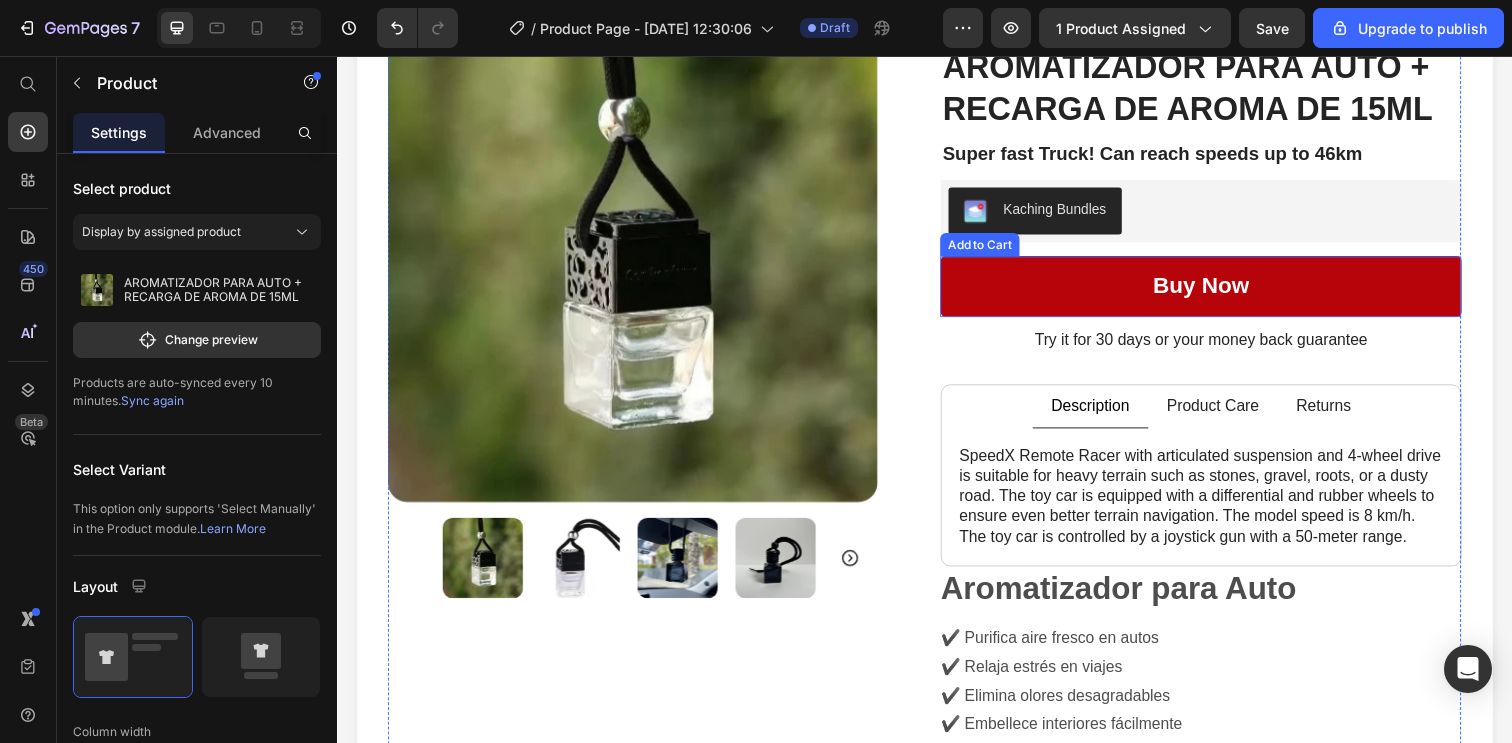 scroll, scrollTop: 201, scrollLeft: 0, axis: vertical 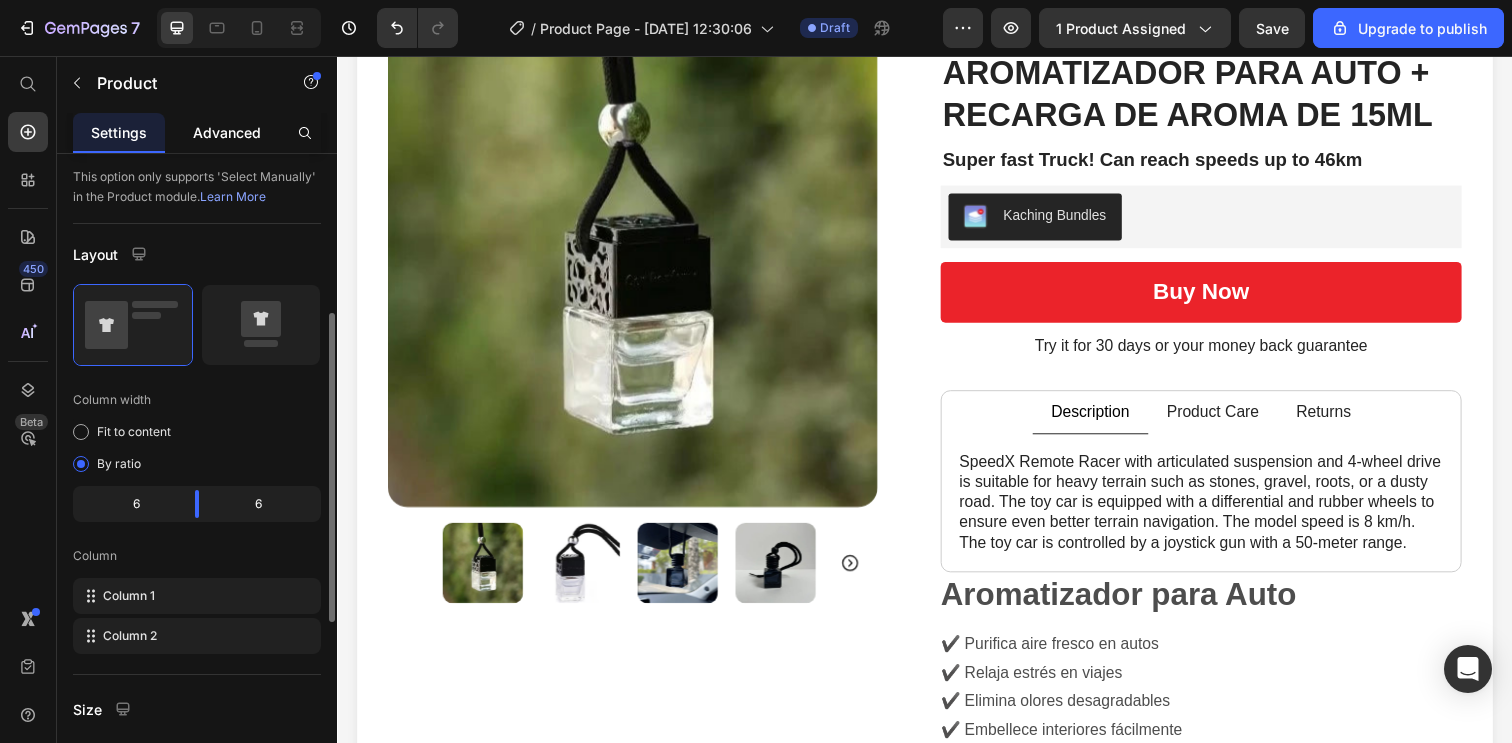 click on "Advanced" 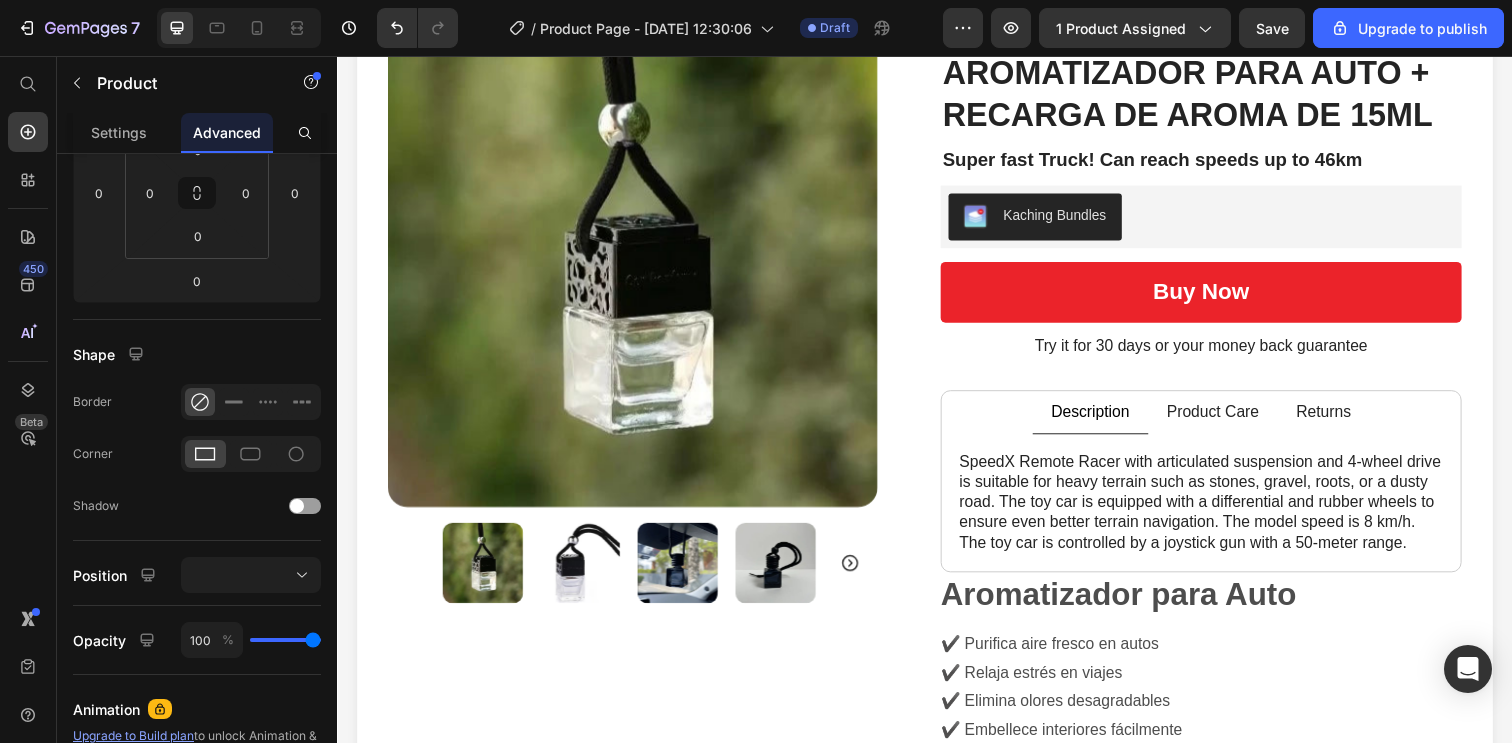 scroll, scrollTop: 0, scrollLeft: 0, axis: both 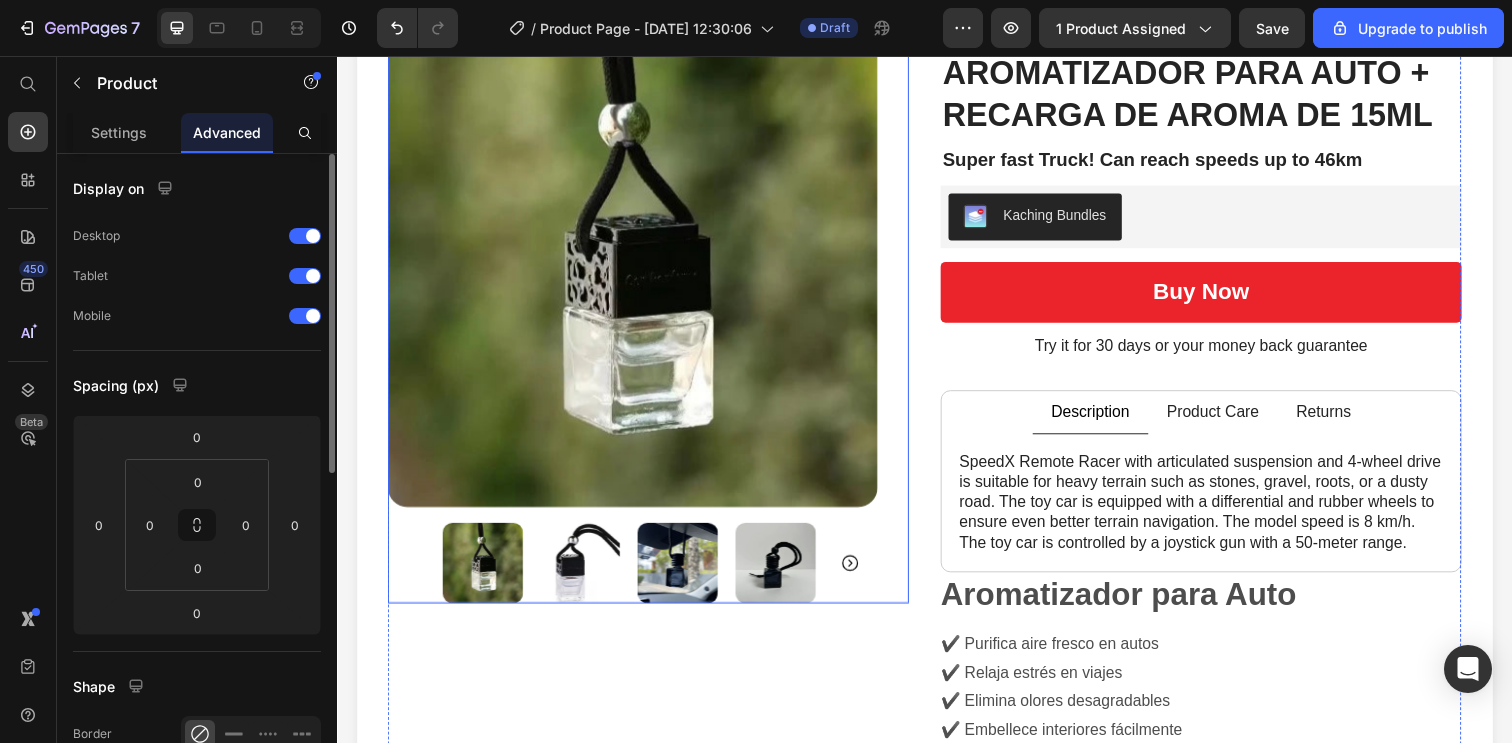 click at bounding box center (639, 267) 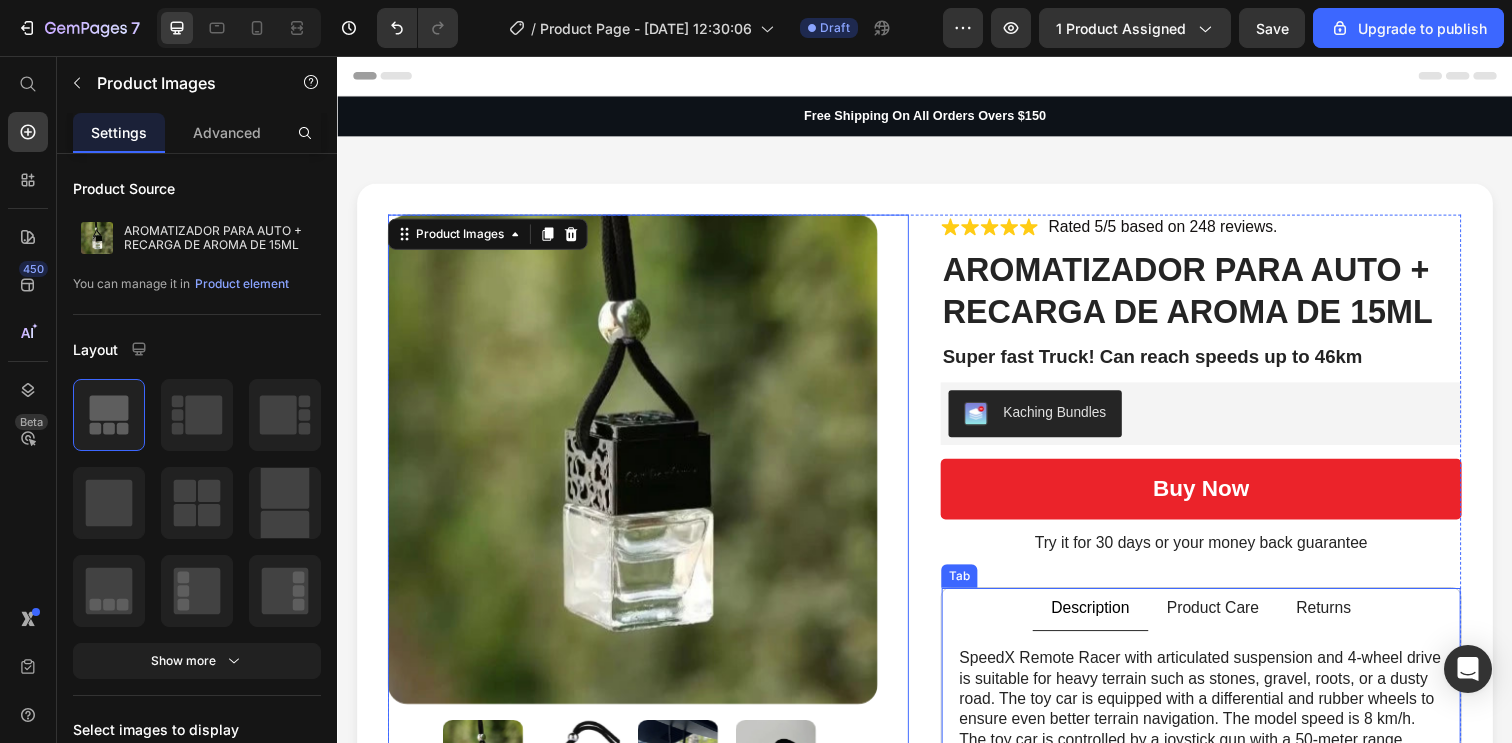 scroll, scrollTop: 6, scrollLeft: 0, axis: vertical 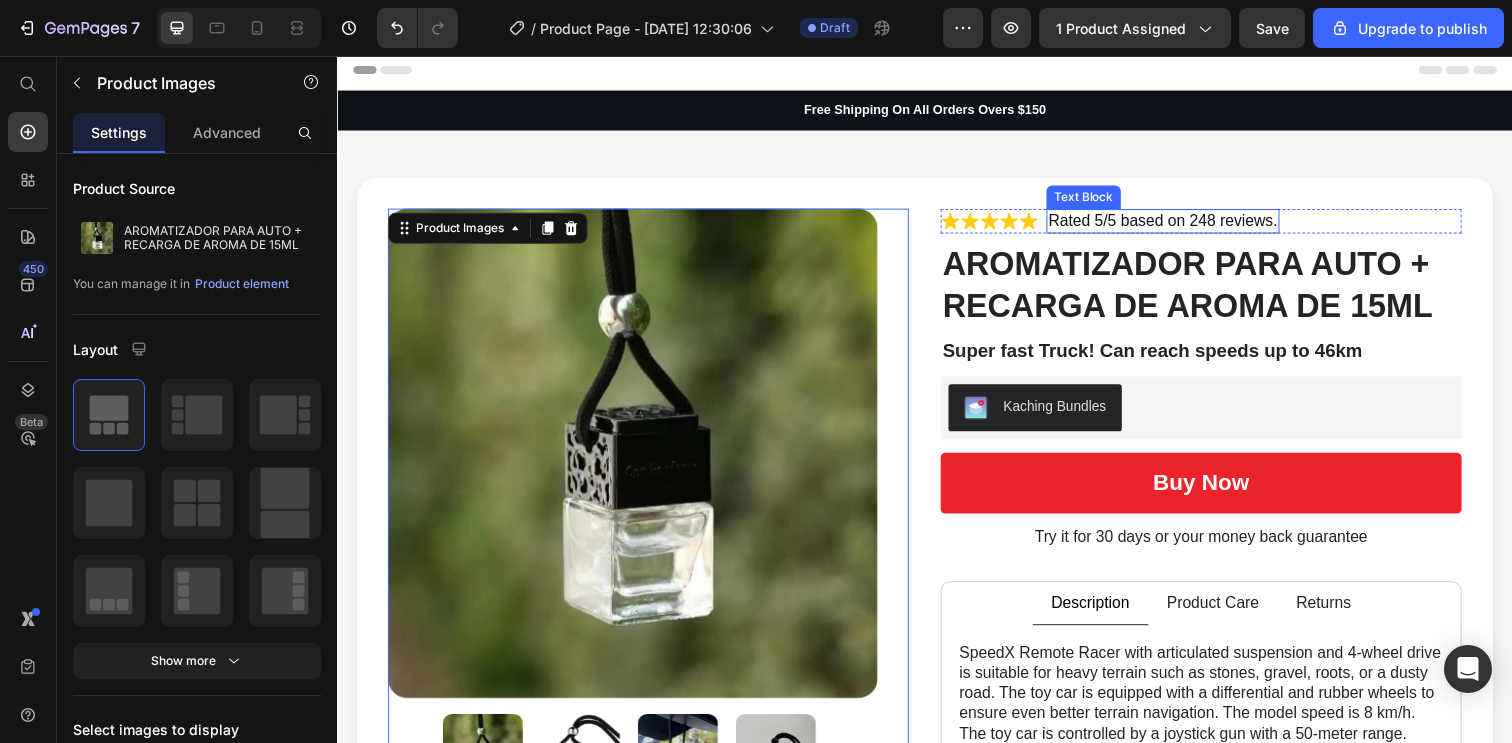 click on "Rated 5/5 based on 248 reviews." at bounding box center [1180, 224] 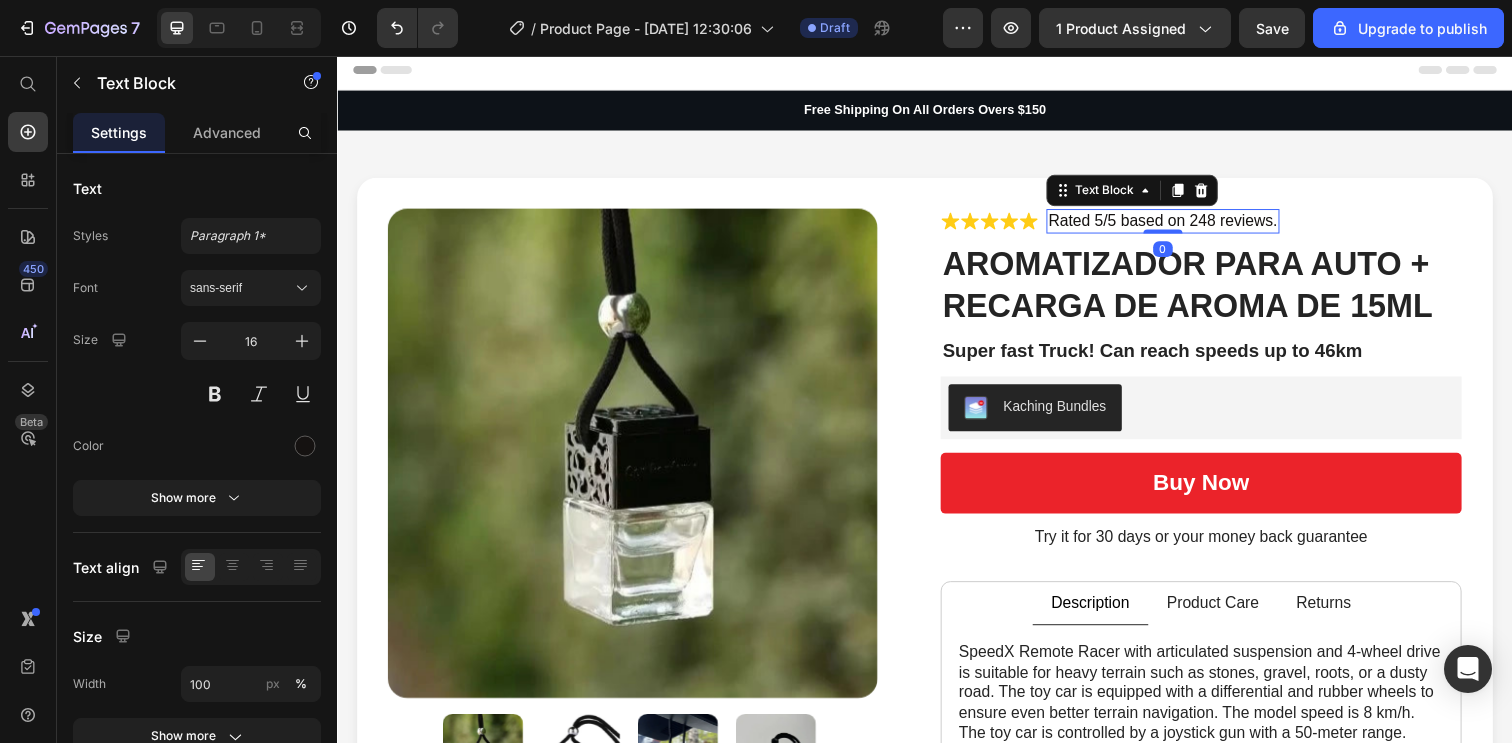 click on "Rated 5/5 based on 248 reviews." at bounding box center [1180, 224] 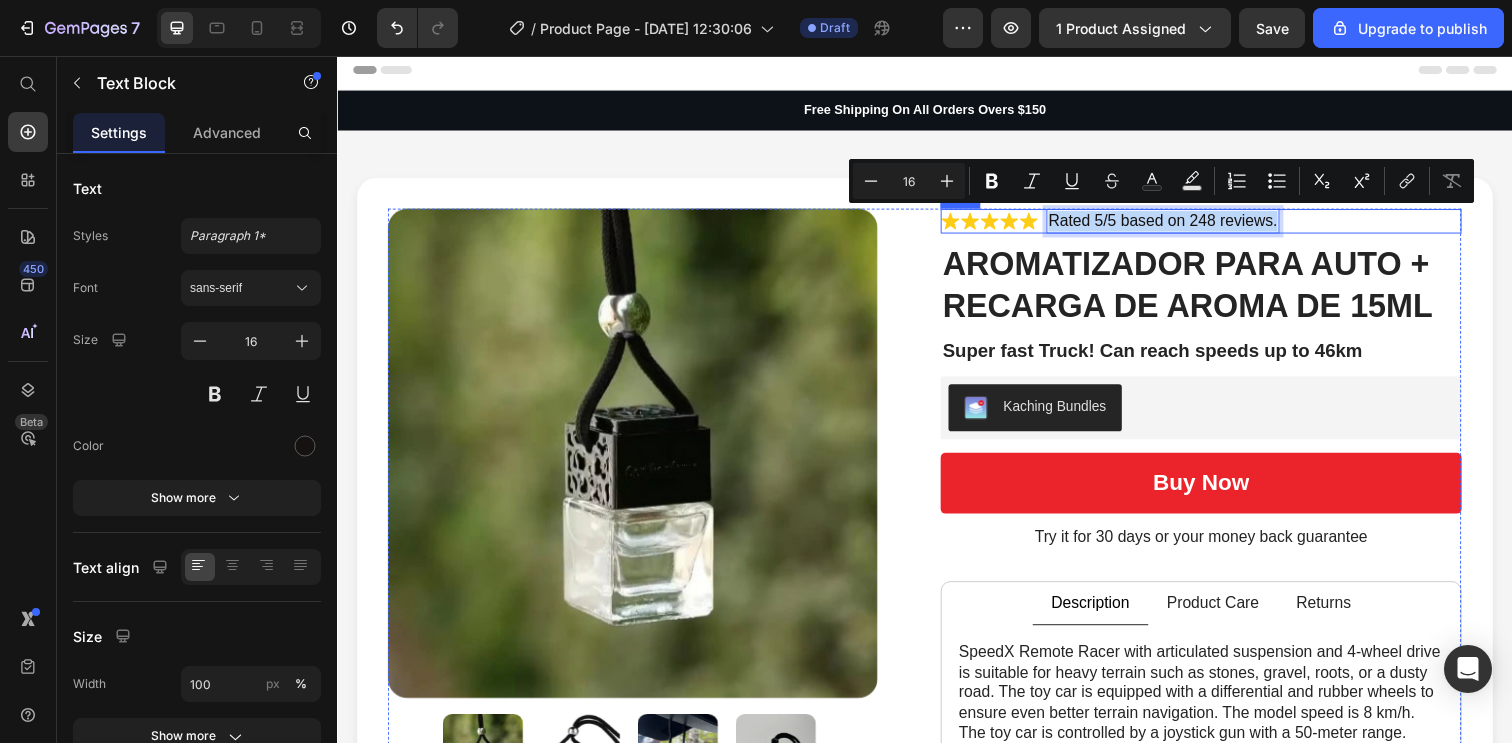 drag, startPoint x: 1287, startPoint y: 224, endPoint x: 1052, endPoint y: 229, distance: 235.05319 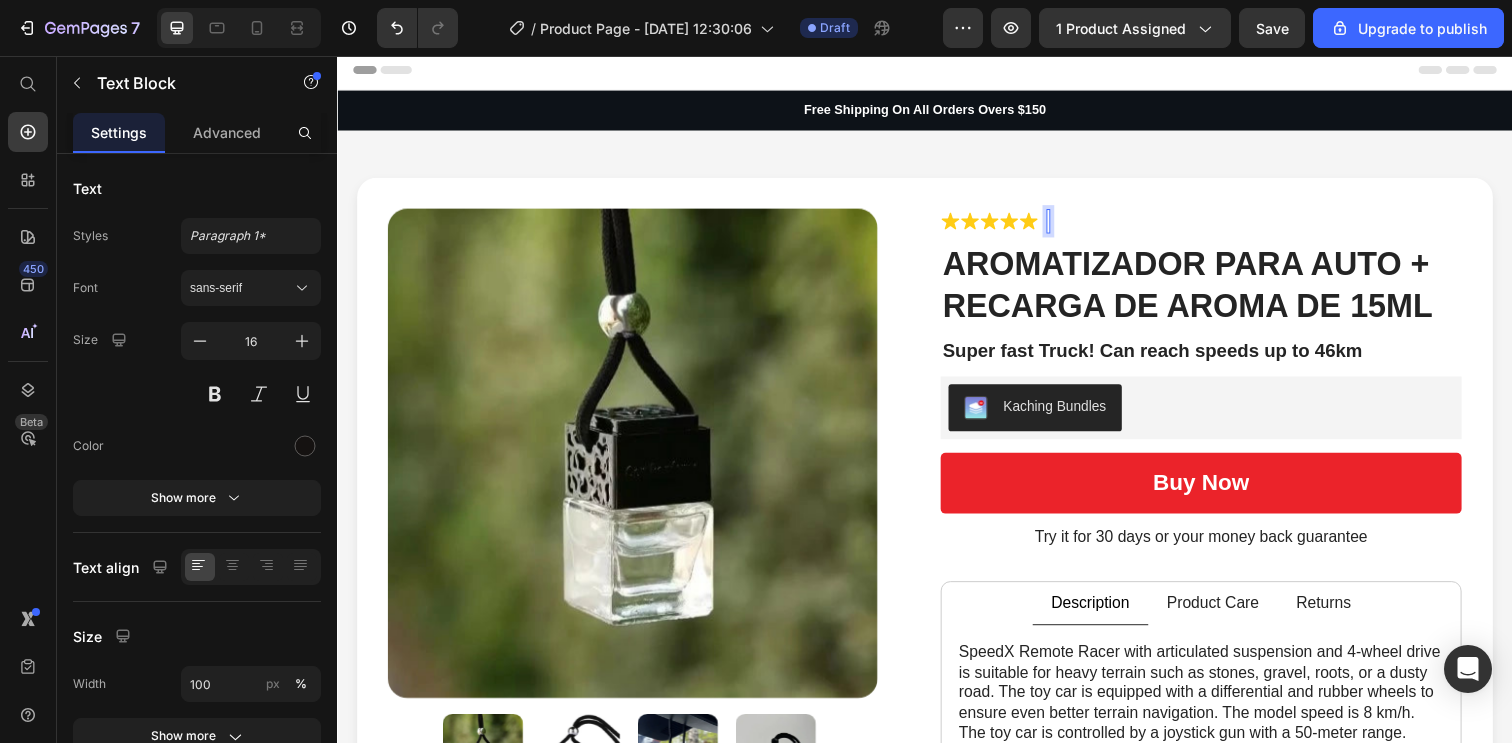 scroll, scrollTop: 0, scrollLeft: 0, axis: both 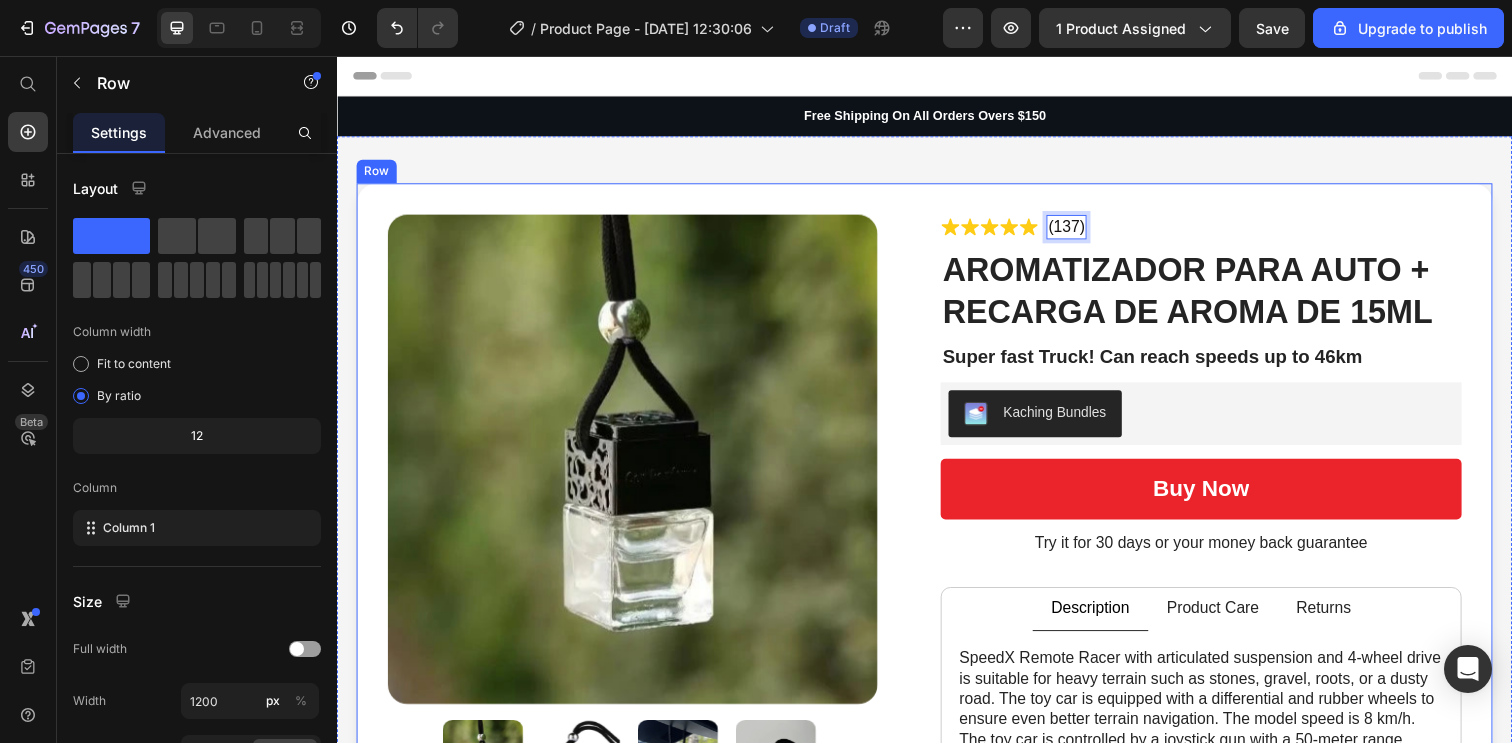 click on "Product Images
Icon
Icon
Icon
Icon
Icon Icon List (137) Text Block   0 Row AROMATIZADOR PARA AUTO + RECARGA DE AROMA DE 15ML Product Title Super fast Truck! Can reach speeds up to 46km Text Block Kaching Bundles Kaching Bundles buy now Add to Cart Try it for 30 days or your money back guarantee Text Block Description Product Care Returns SpeedX Remote Racer with articulated suspension and 4-wheel drive is suitable for heavy terrain such as stones, gravel, roots, or a dusty road. The toy car is equipped with a differential and rubber wheels to ensure even better terrain navigation. The model speed is 8 km/h. The toy car is controlled by a joystick gun with a 50-meter range. Text Block Features top speed of 30 hm/h, 4ghz radio system, Fully proportional throttle and steering, Splashproof ESC/Receiver unit, Splashproof 1kg rated servo, RC390 Brushed Motor w/Heatsink, Front & Rear Geared. Text Block Text Block   Text Block Tab Aromatizador para Auto" at bounding box center [937, 691] 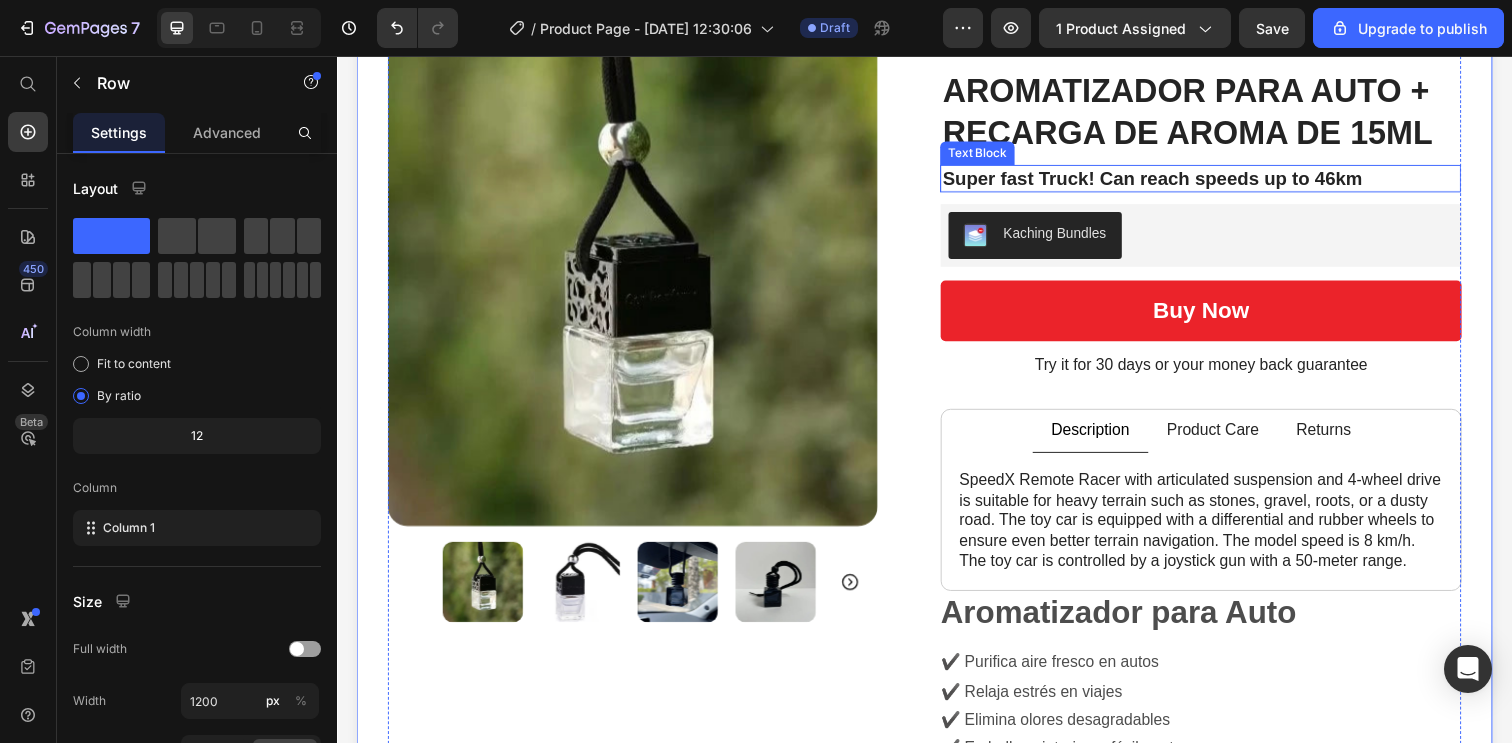 scroll, scrollTop: 71, scrollLeft: 0, axis: vertical 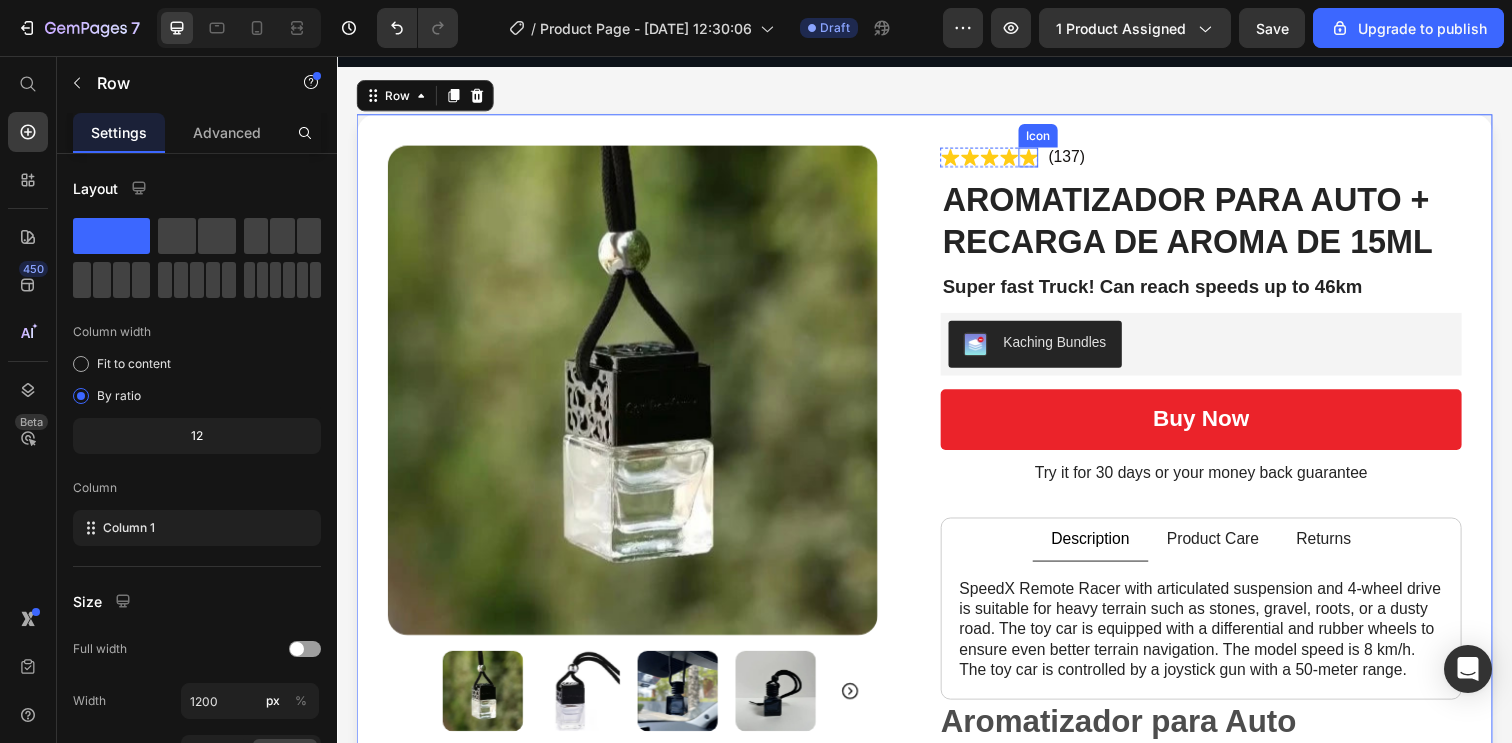 click 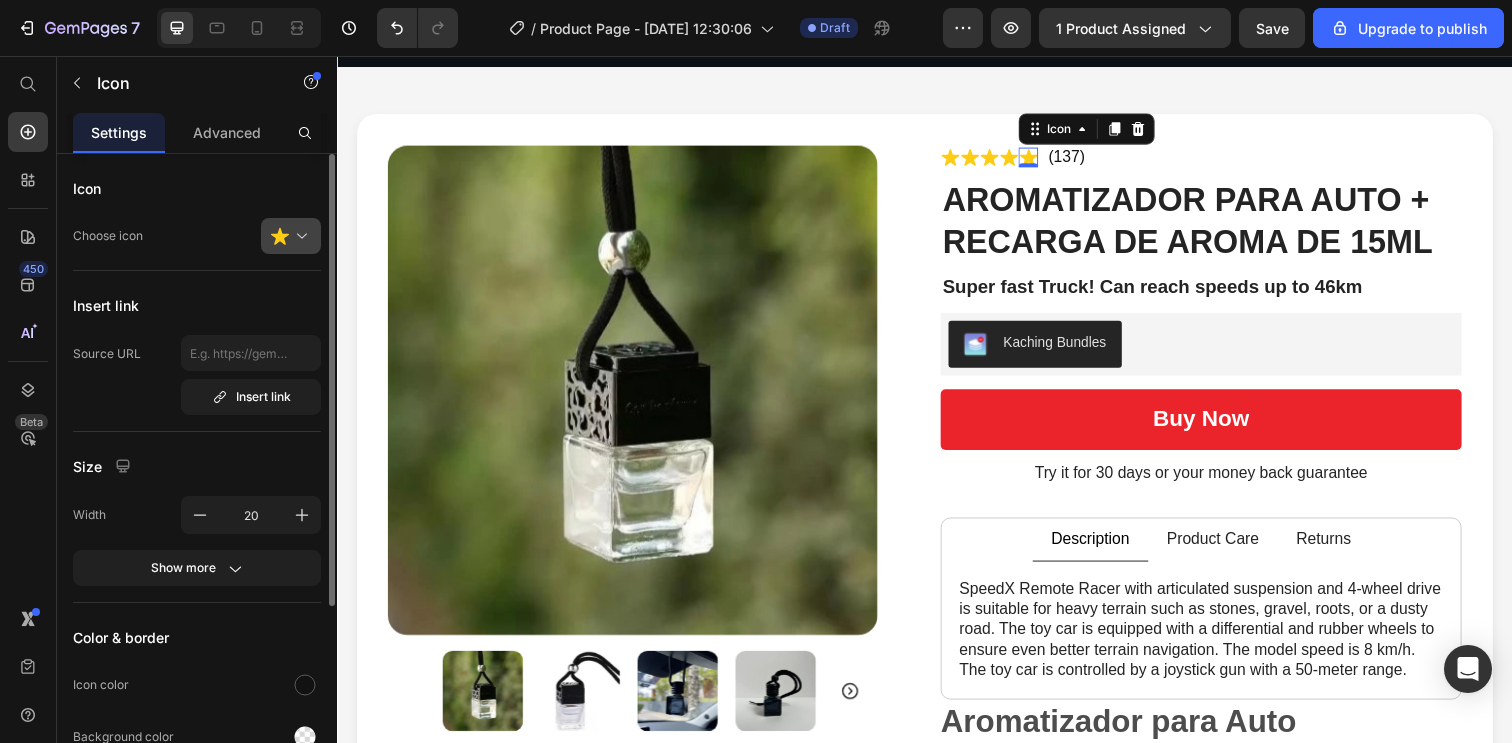 click at bounding box center [299, 236] 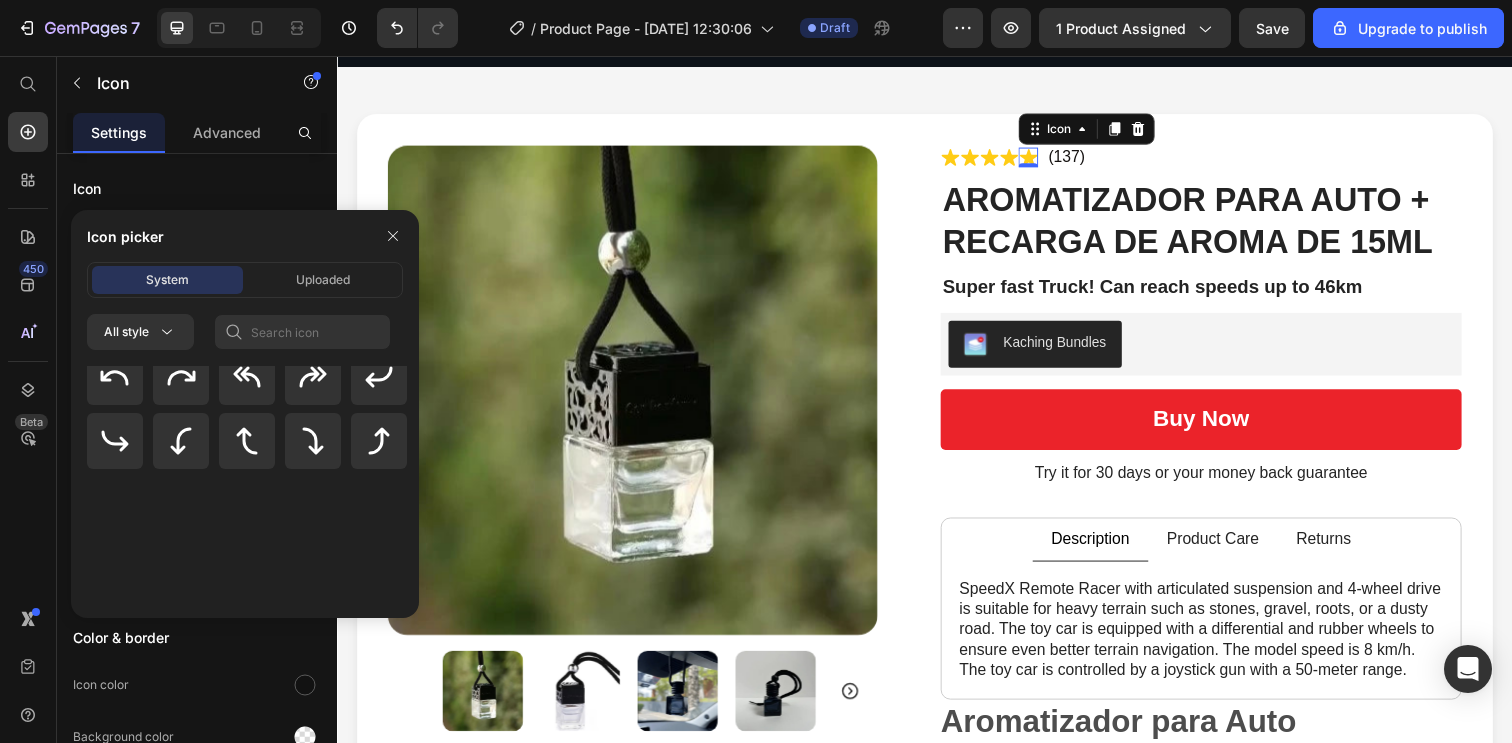 scroll, scrollTop: 0, scrollLeft: 0, axis: both 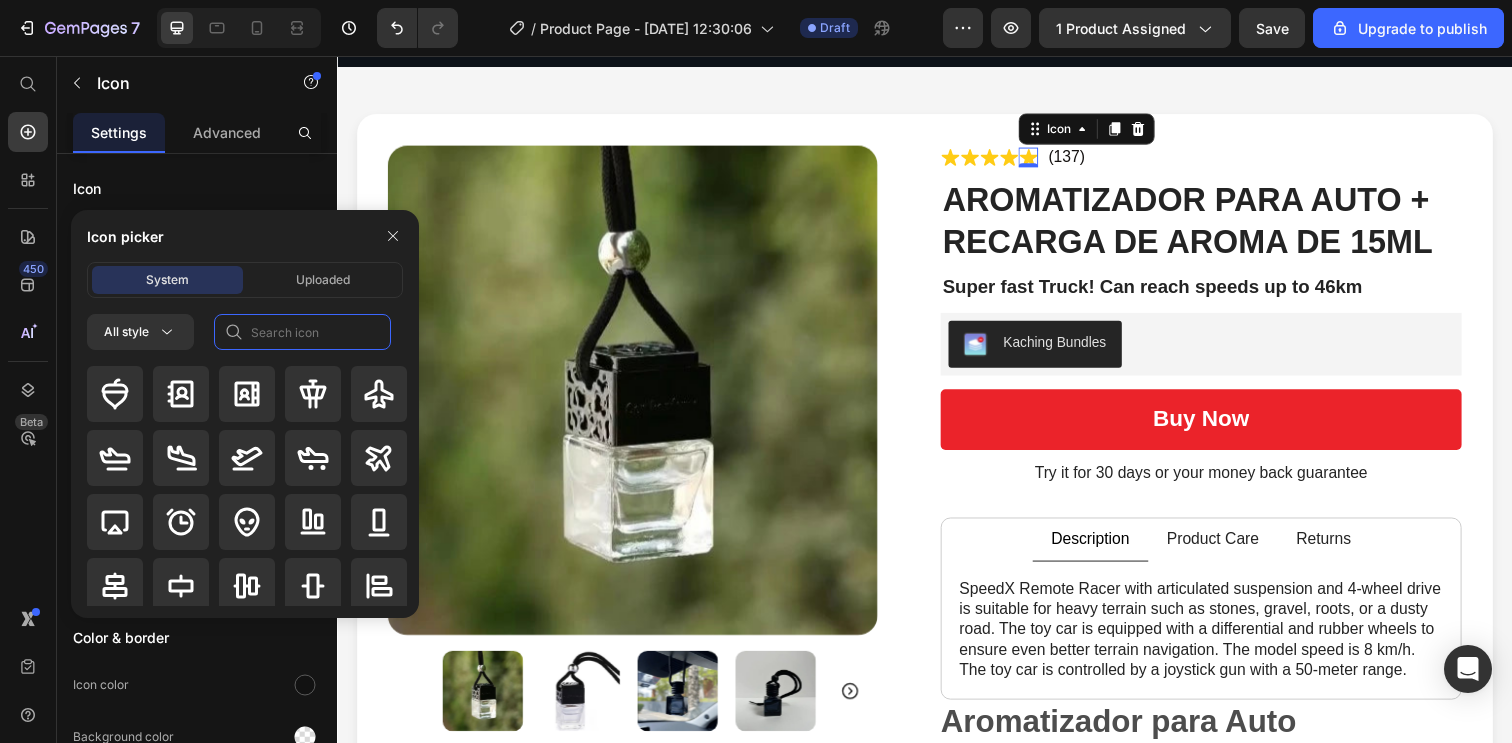 click 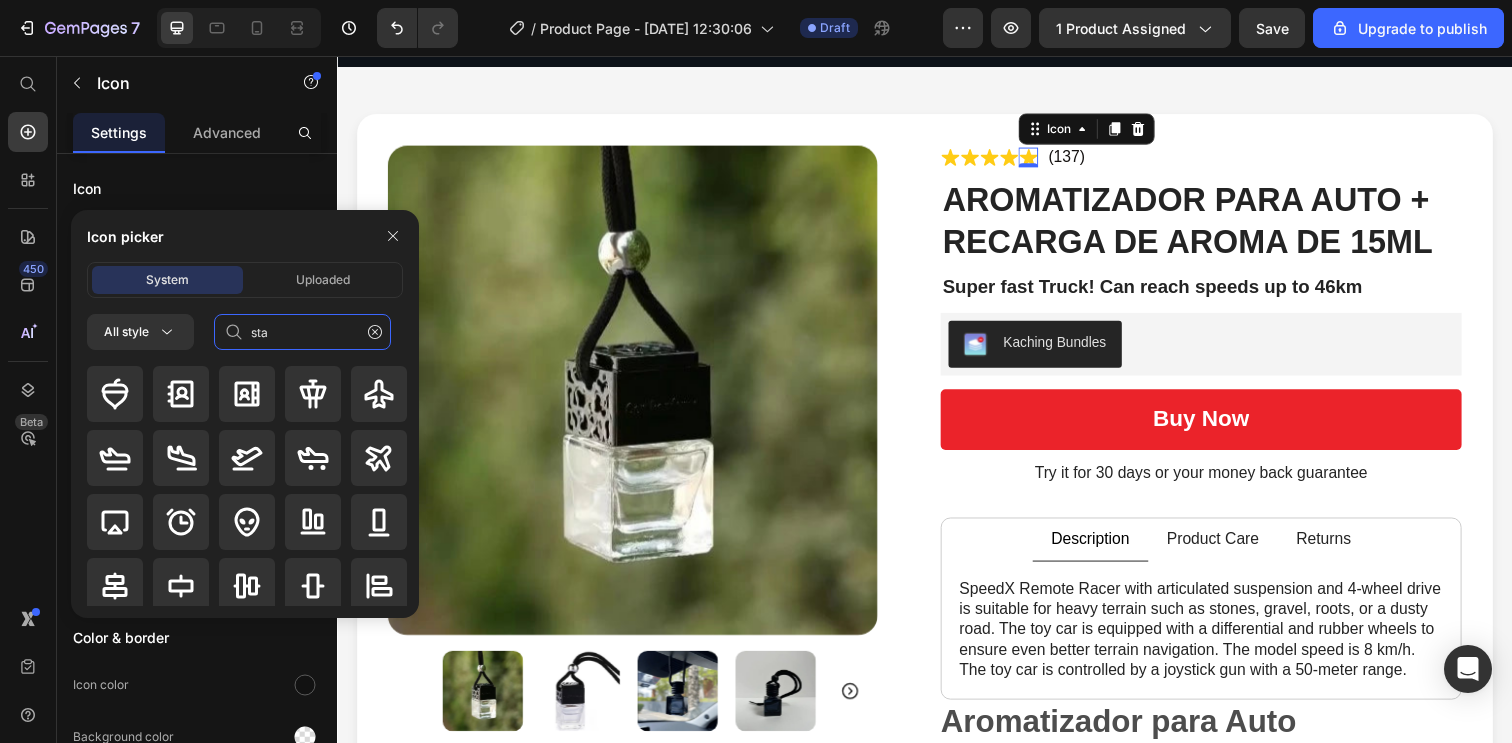 type on "star" 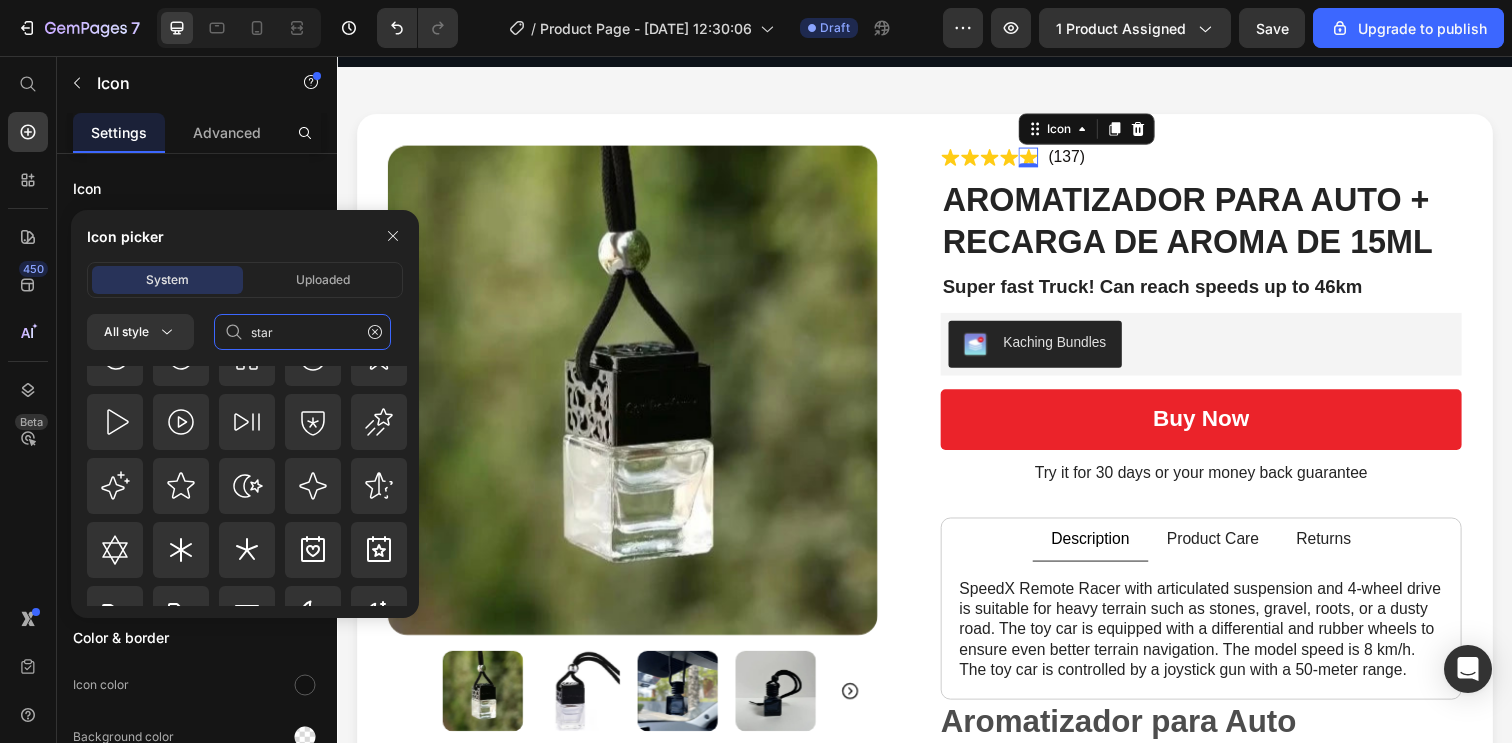 scroll, scrollTop: 393, scrollLeft: 0, axis: vertical 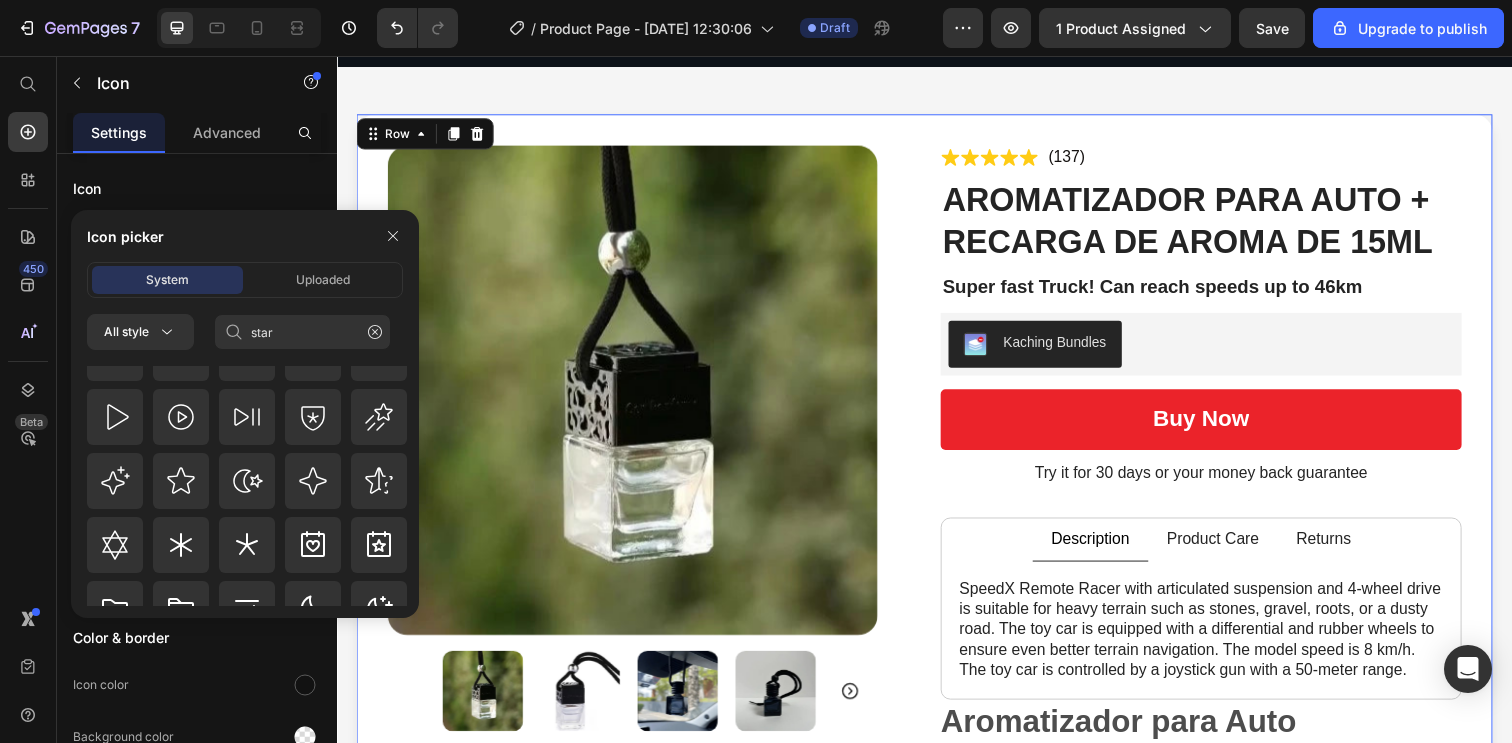 click on "Product Images
Icon
Icon
Icon
Icon
Icon Icon List (137) Text Block Row AROMATIZADOR PARA AUTO + RECARGA DE AROMA DE 15ML Product Title Super fast Truck! Can reach speeds up to 46km Text Block Kaching Bundles Kaching Bundles buy now Add to Cart Try it for 30 days or your money back guarantee Text Block Description Product Care Returns SpeedX Remote Racer with articulated suspension and 4-wheel drive is suitable for heavy terrain such as stones, gravel, roots, or a dusty road. The toy car is equipped with a differential and rubber wheels to ensure even better terrain navigation. The model speed is 8 km/h. The toy car is controlled by a joystick gun with a 50-meter range. Text Block Features top speed of 30 hm/h, 4ghz radio system, Fully proportional throttle and steering, Splashproof ESC/Receiver unit, Splashproof 1kg rated servo, RC390 Brushed Motor w/Heatsink, Front & Rear Geared. Text Block Text Block   For more information please visit the Help Centre." at bounding box center (937, 620) 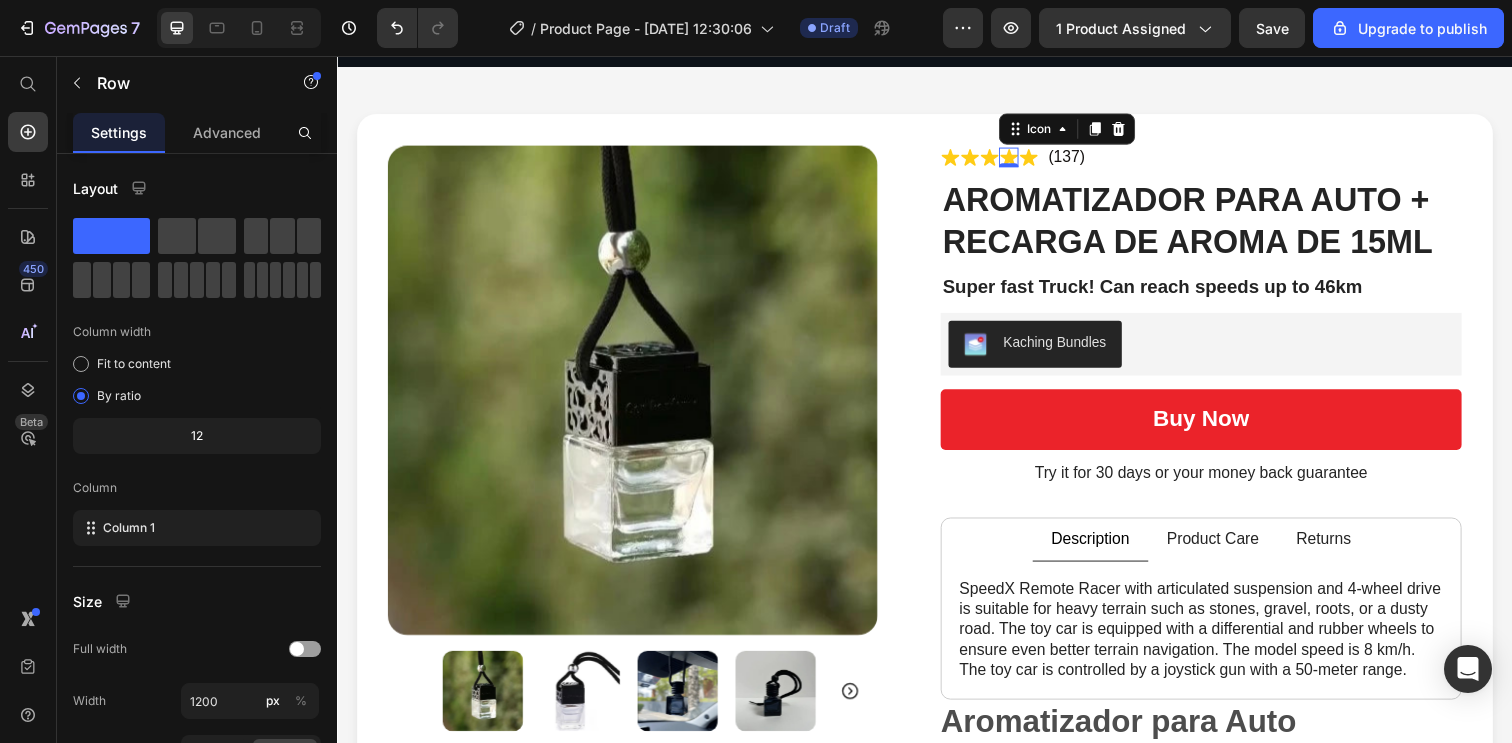 drag, startPoint x: 1016, startPoint y: 155, endPoint x: 1034, endPoint y: 155, distance: 18 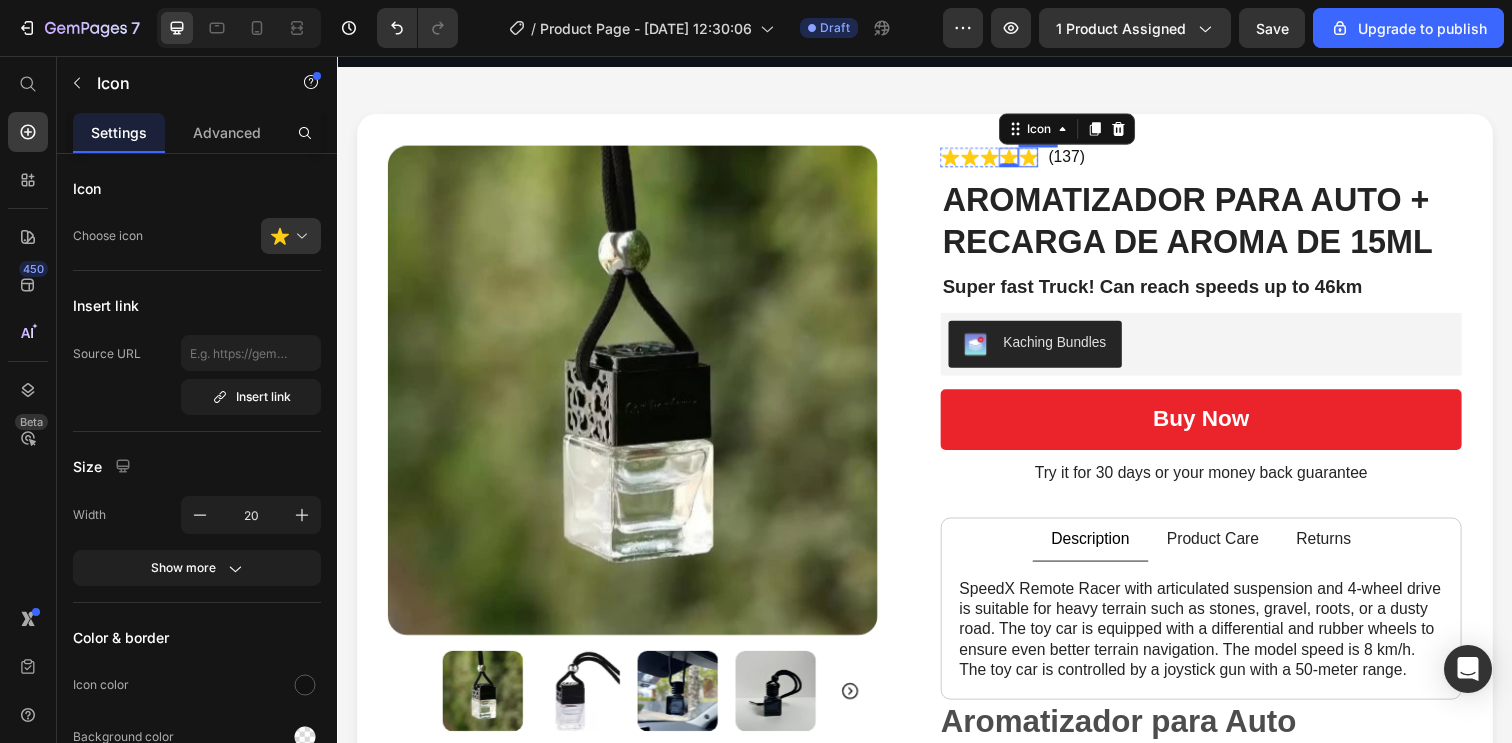 click 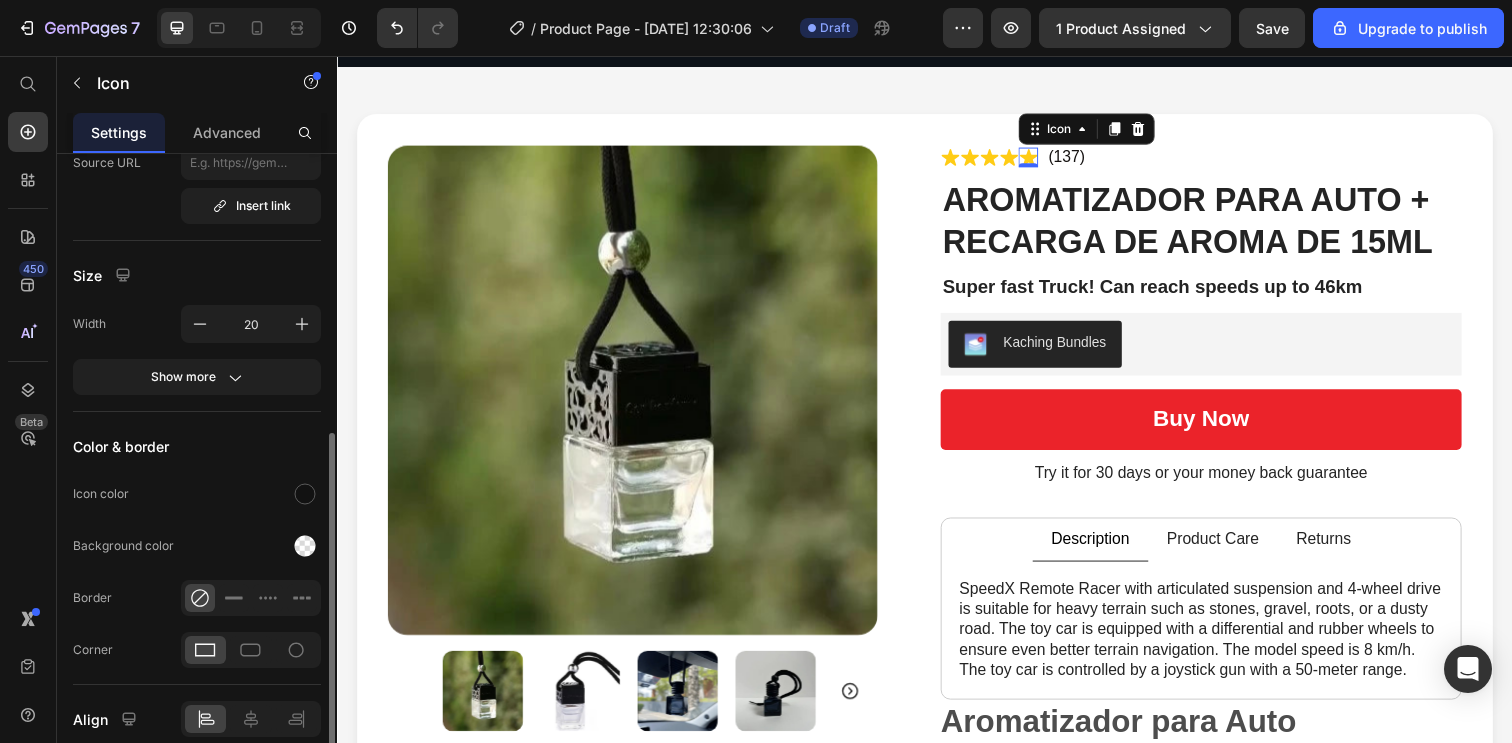 scroll, scrollTop: 276, scrollLeft: 0, axis: vertical 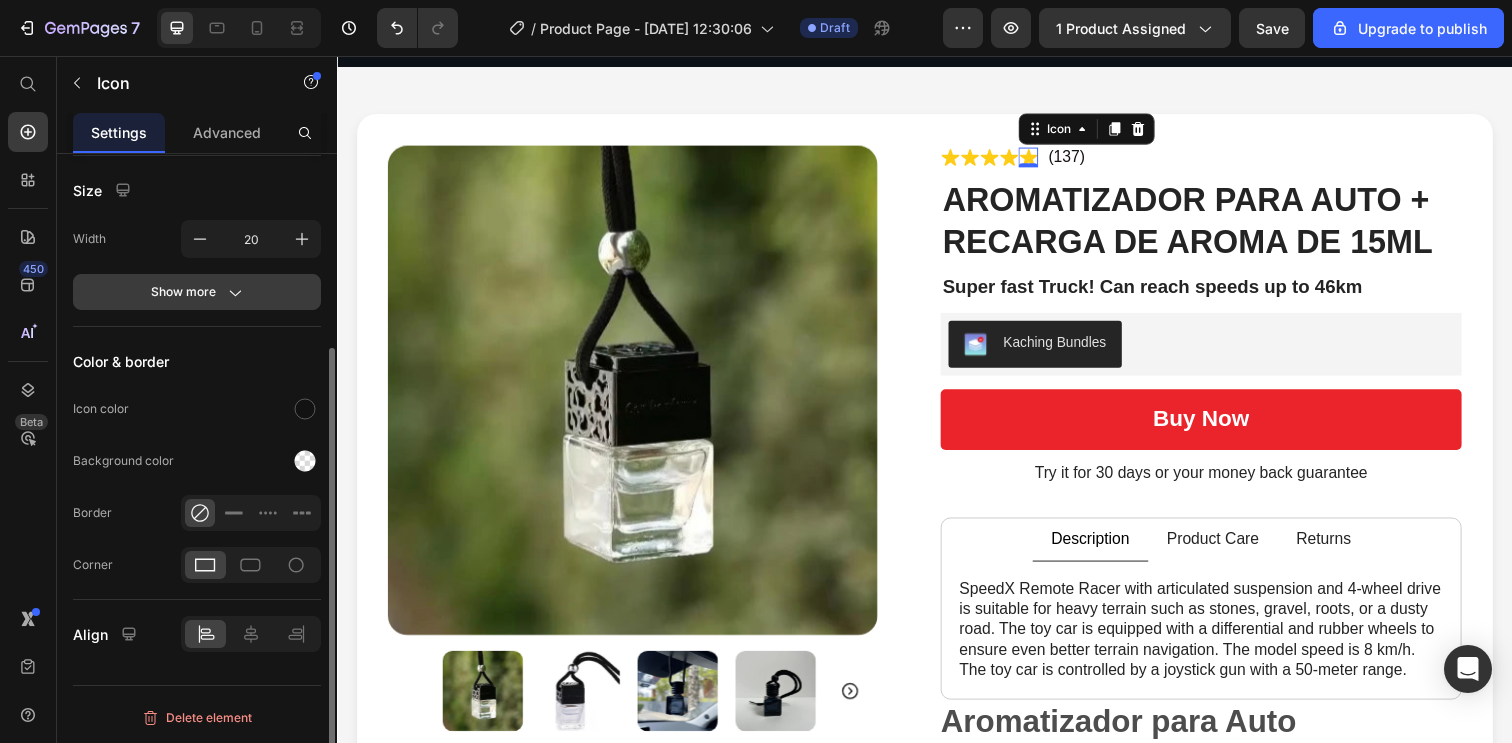 click on "Show more" 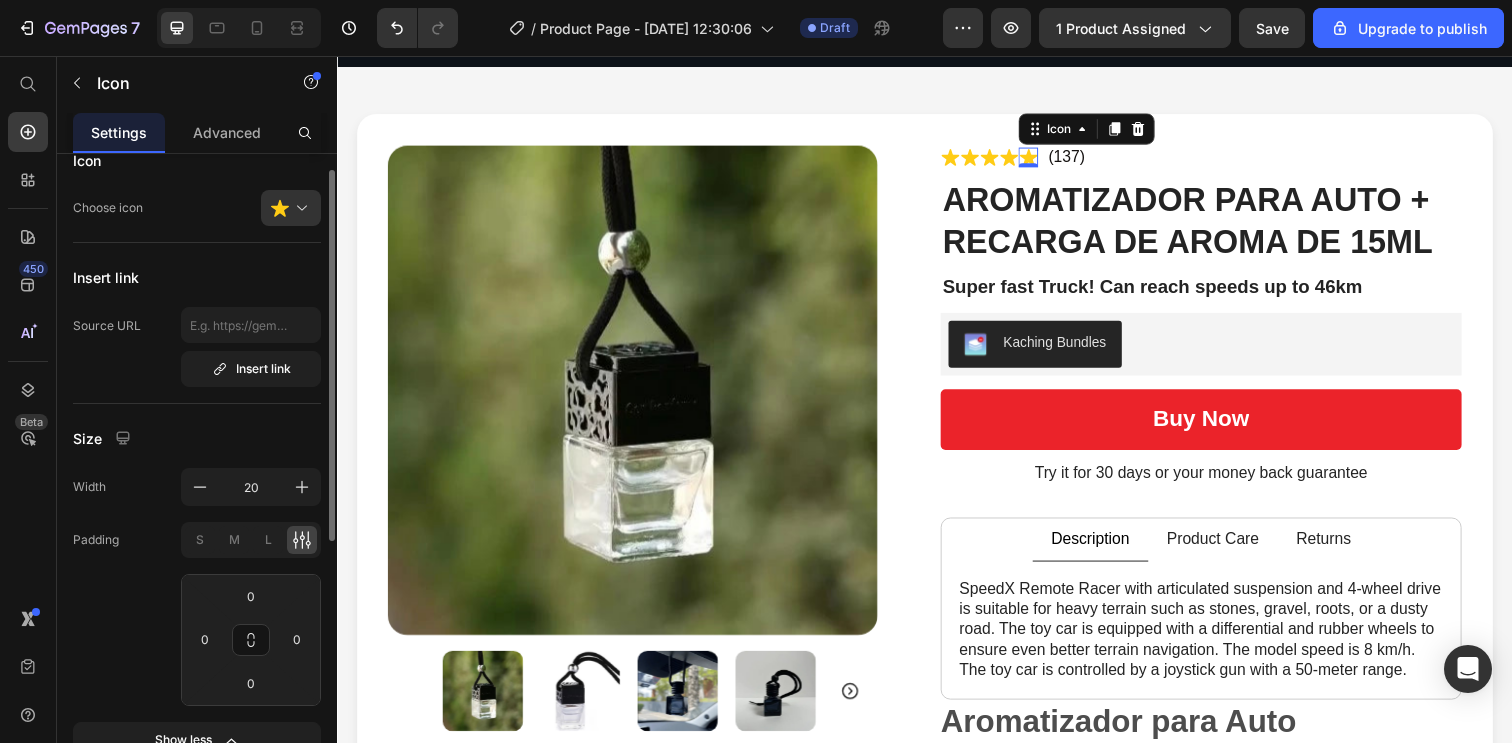 scroll, scrollTop: 0, scrollLeft: 0, axis: both 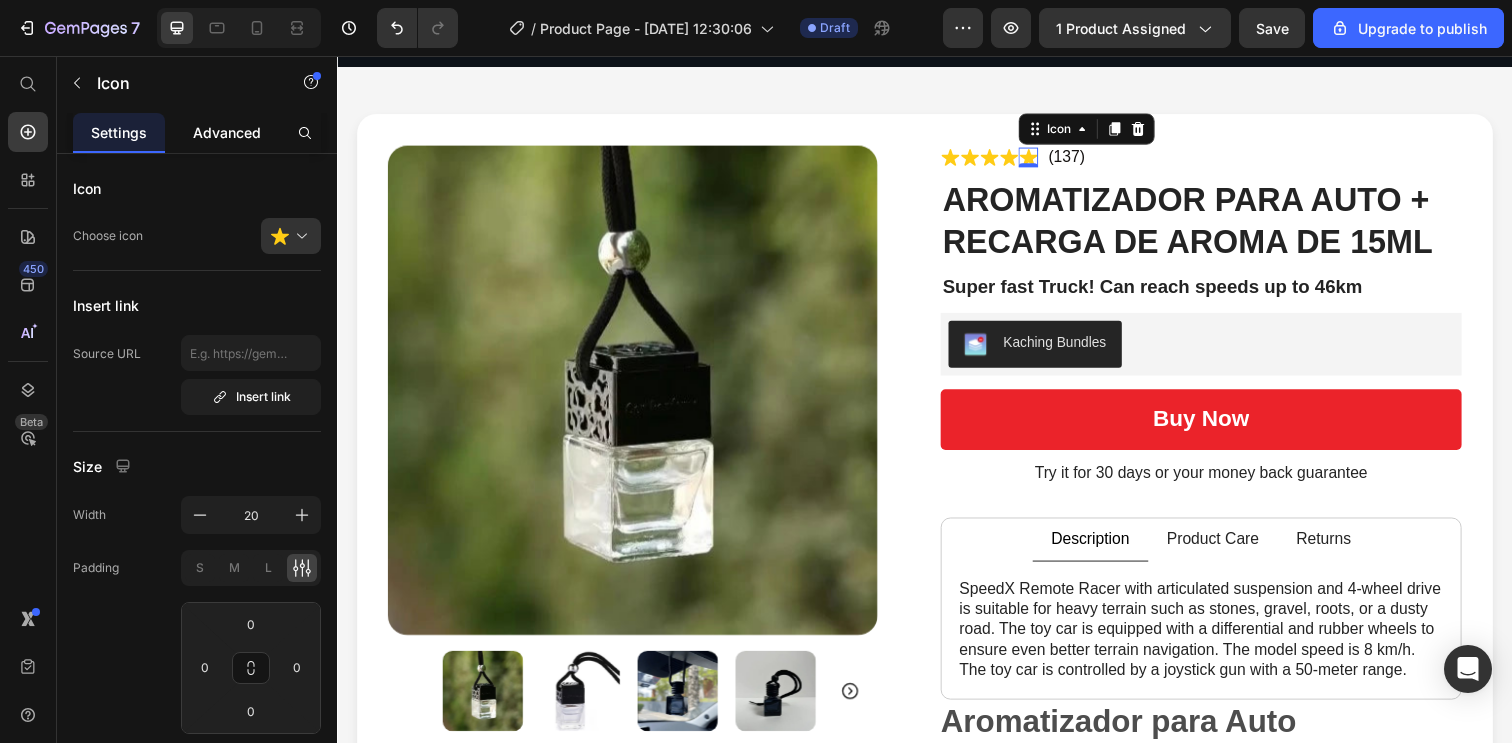 click on "Advanced" at bounding box center (227, 132) 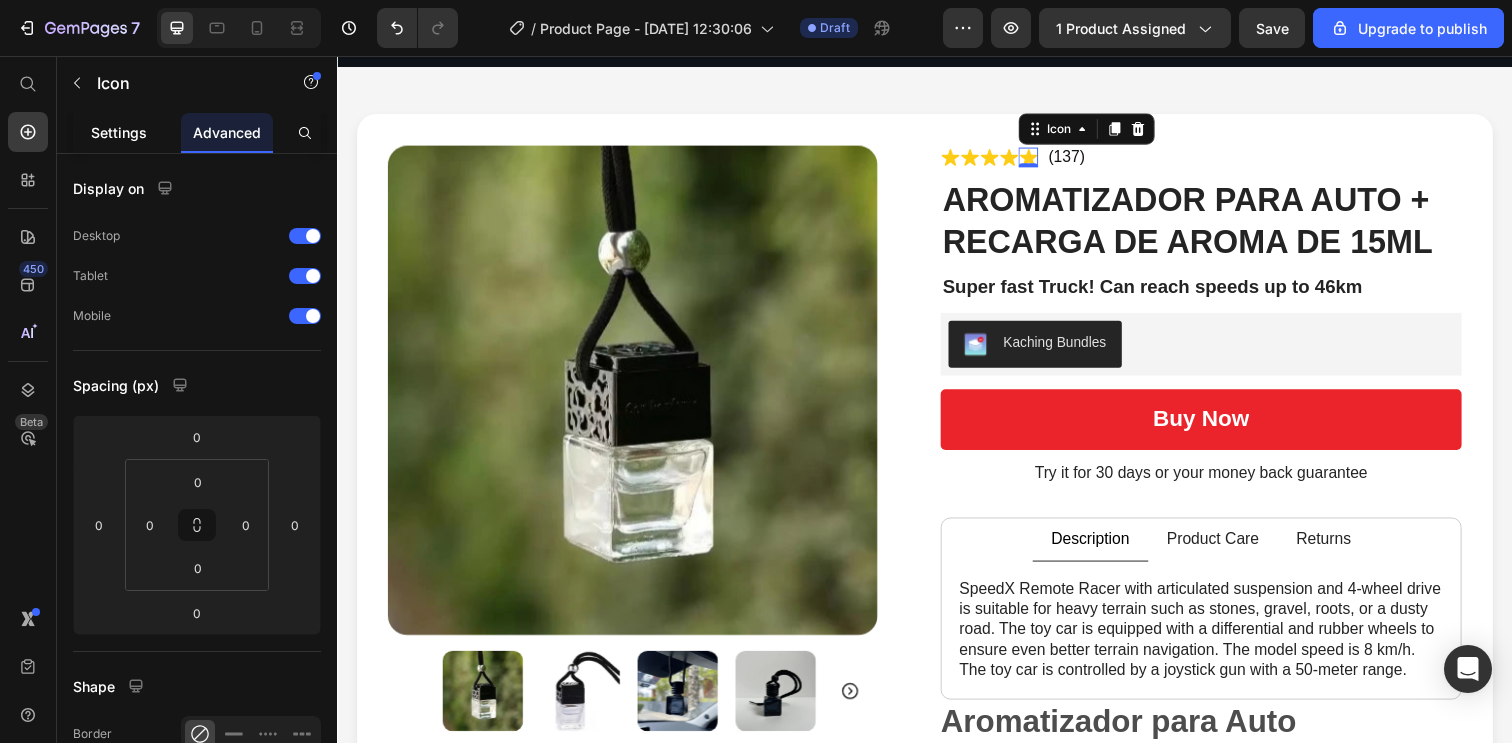 click on "Settings" 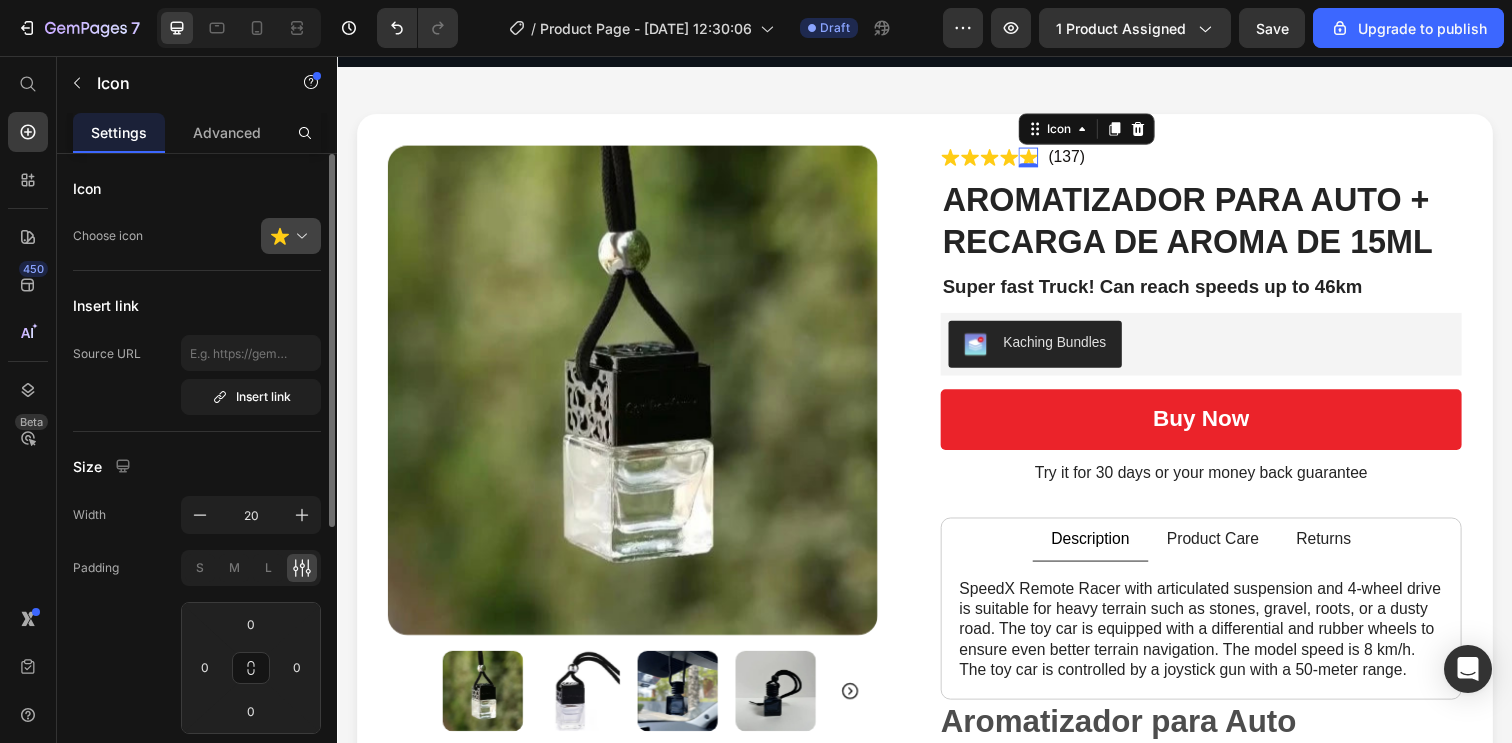 click at bounding box center (299, 236) 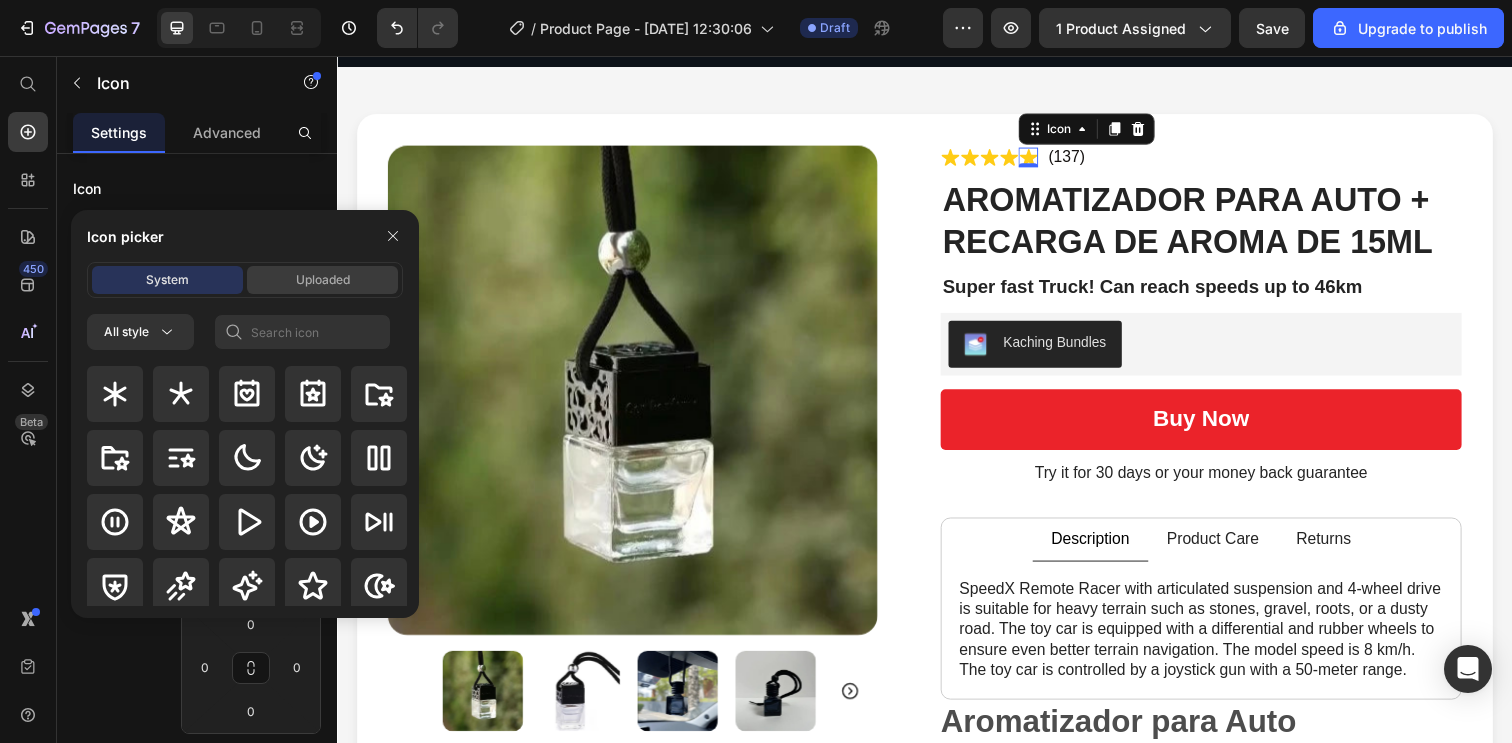 click on "Uploaded" at bounding box center (323, 280) 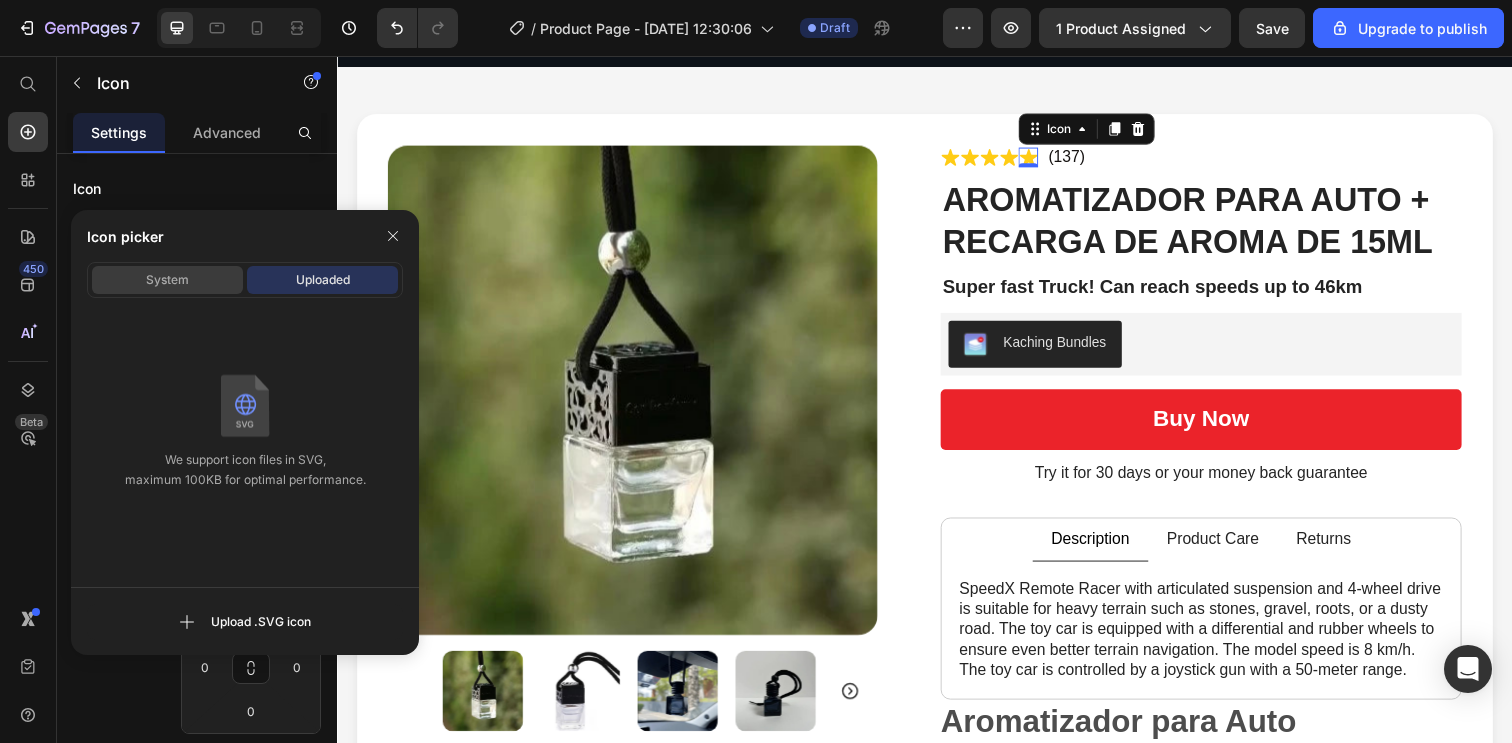 click on "System" at bounding box center [167, 280] 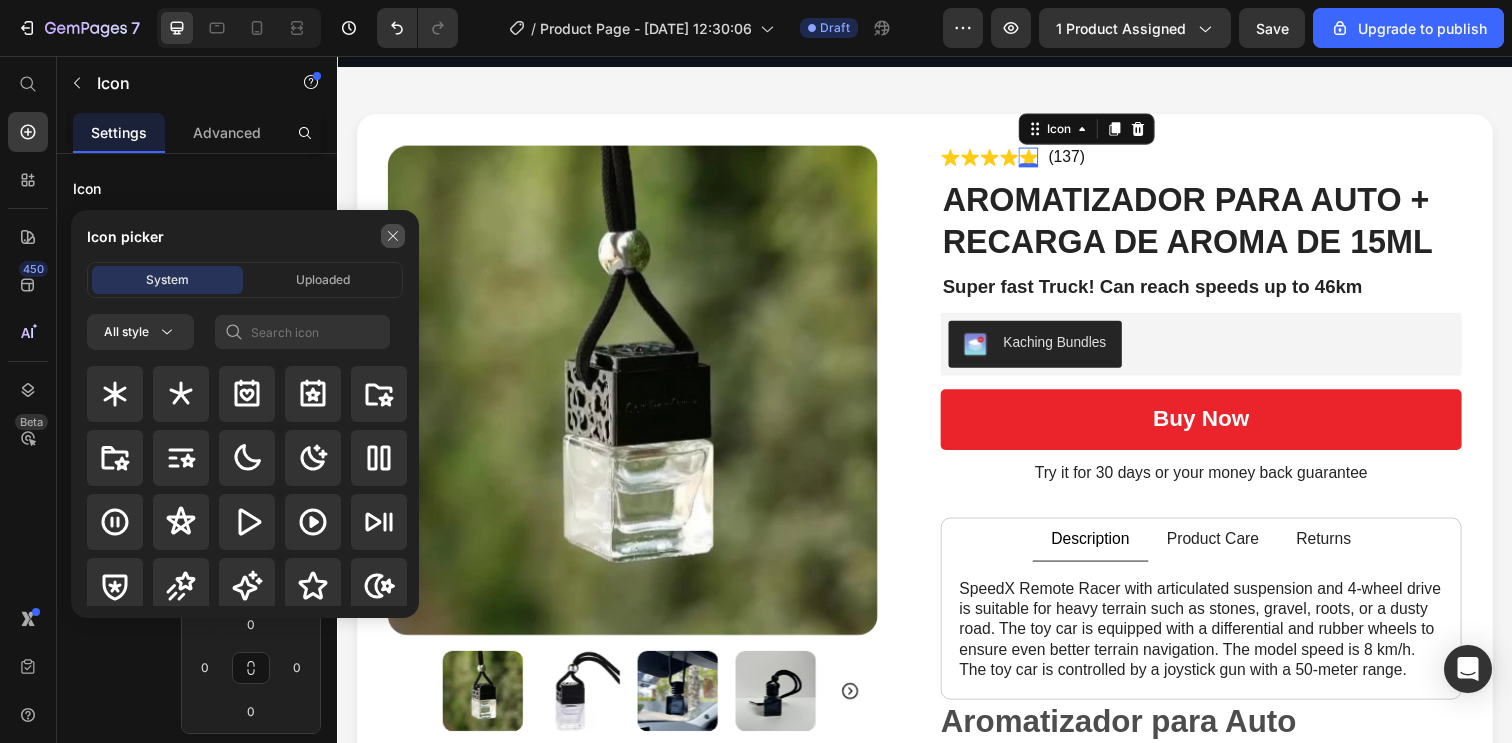 click 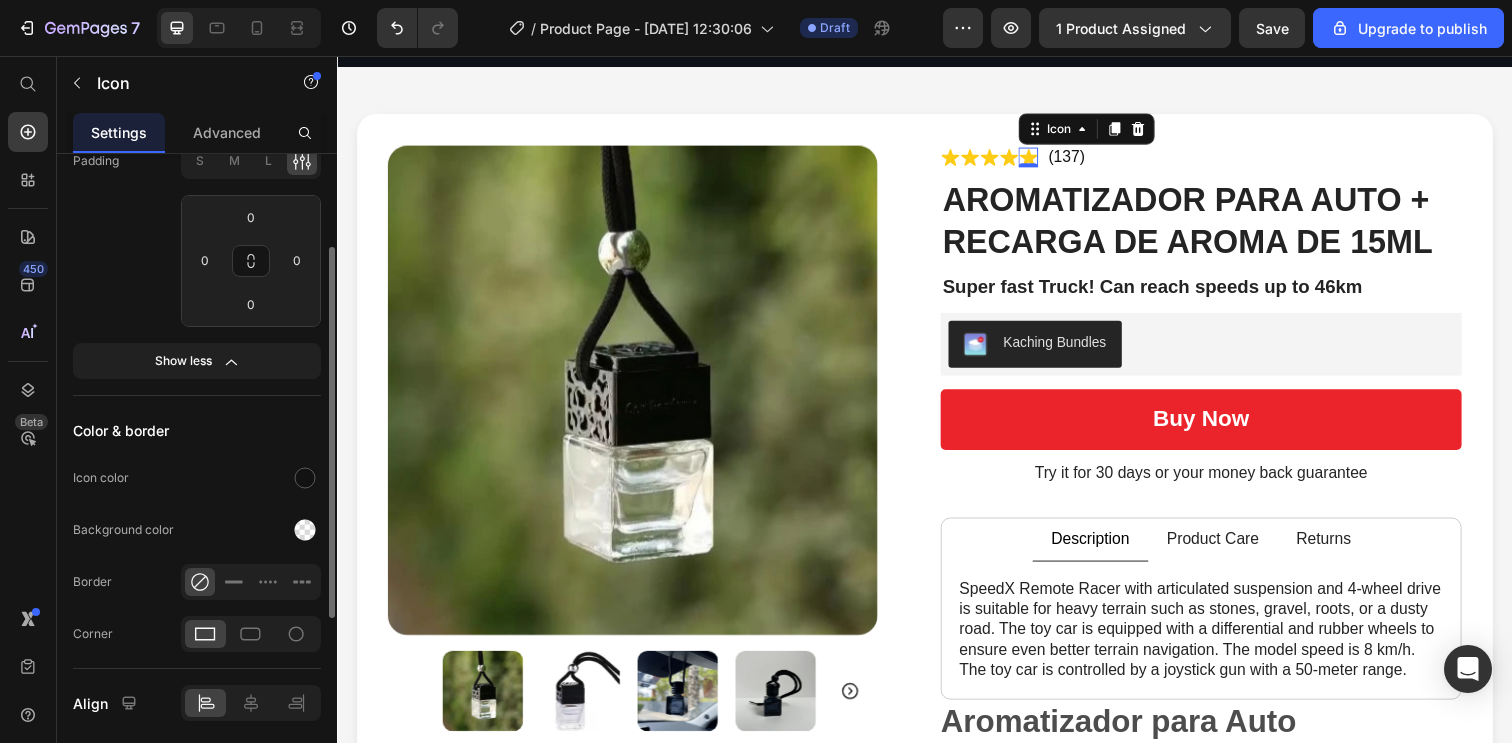 scroll, scrollTop: 408, scrollLeft: 0, axis: vertical 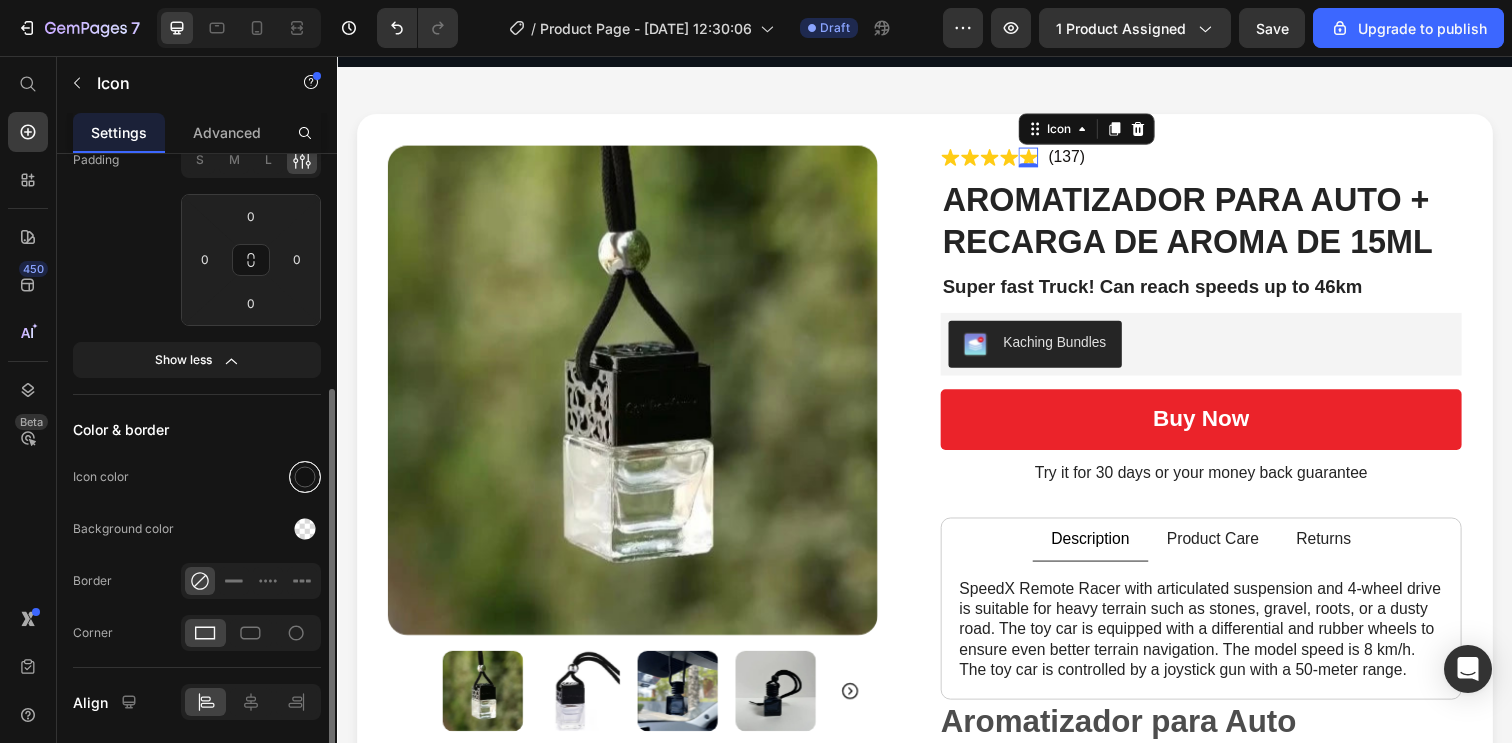 click at bounding box center [305, 477] 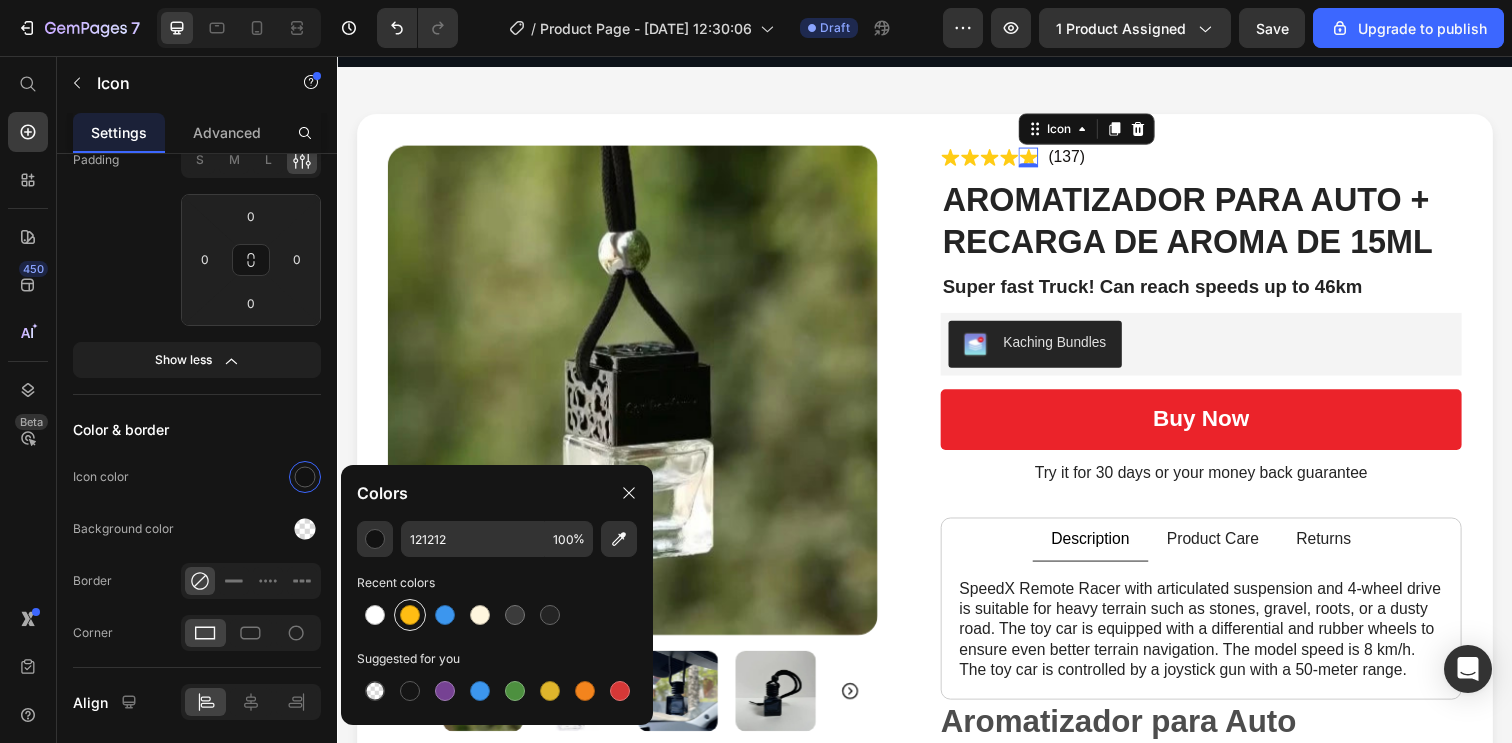 click at bounding box center [410, 615] 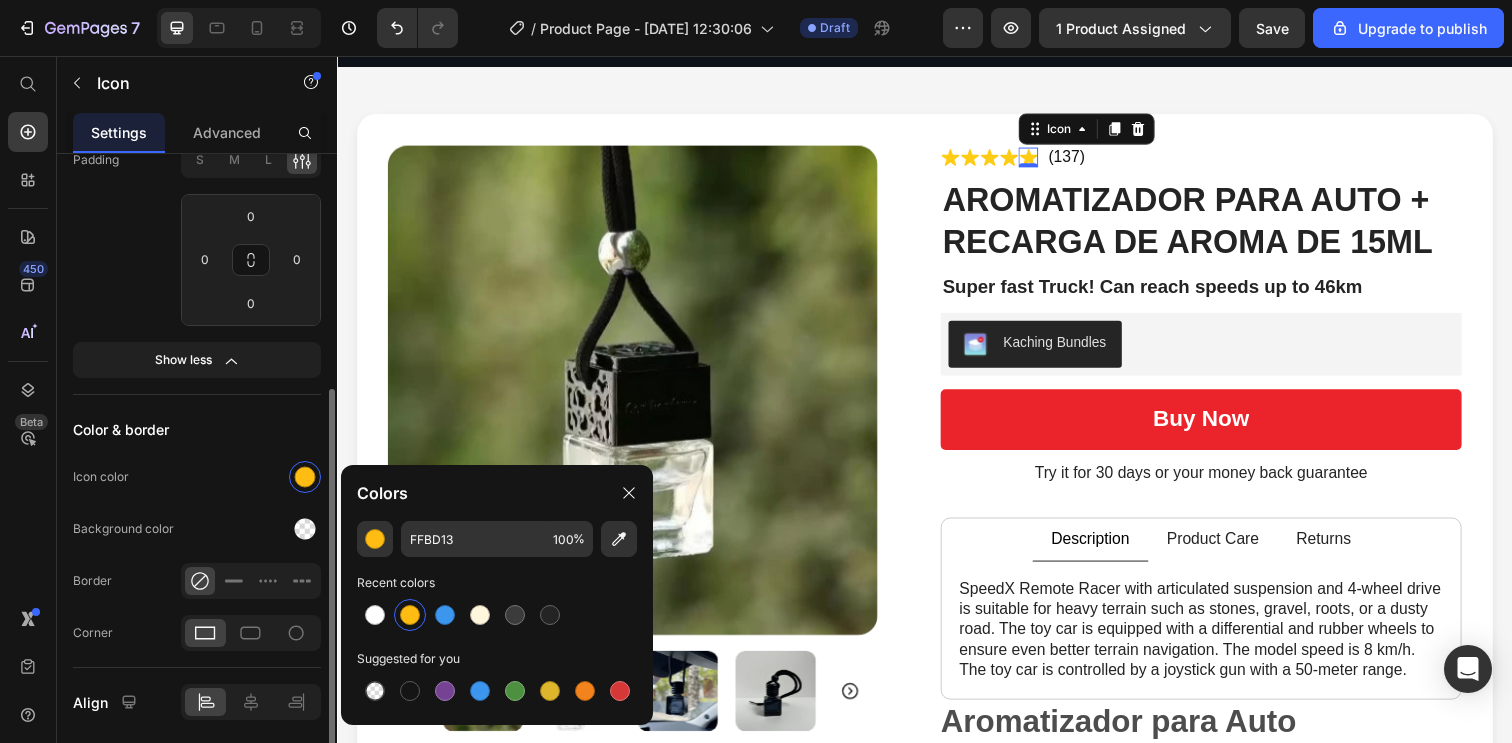 click on "Background color" 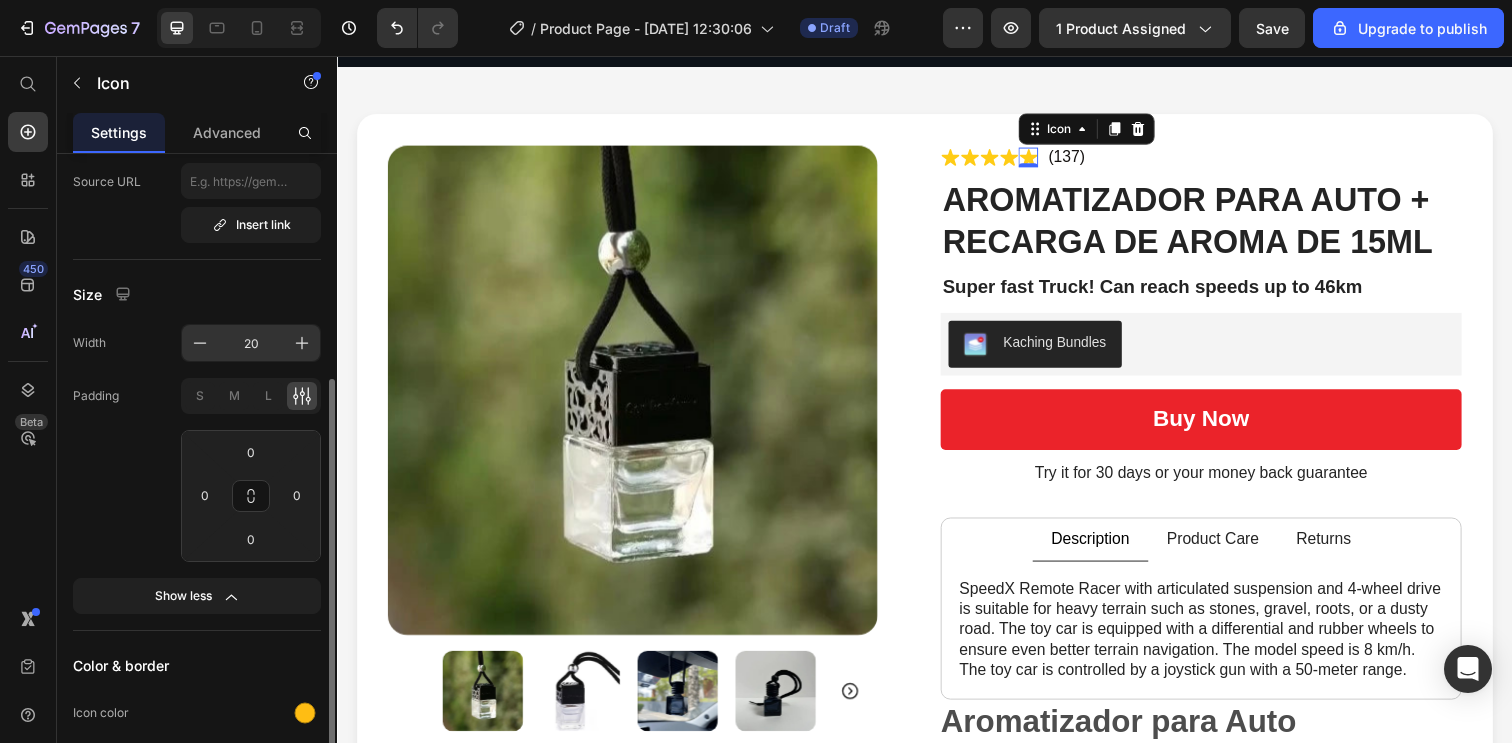 scroll, scrollTop: 0, scrollLeft: 0, axis: both 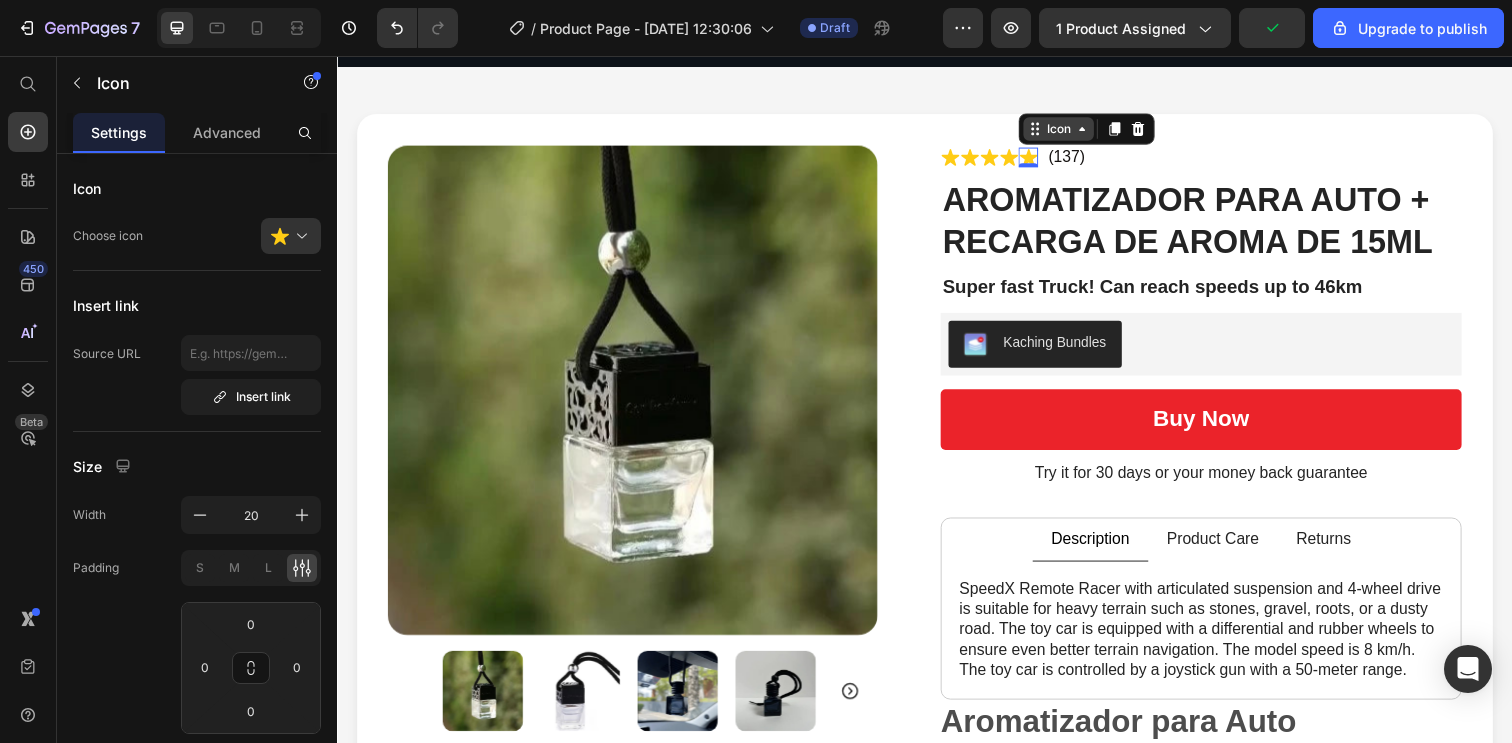 click 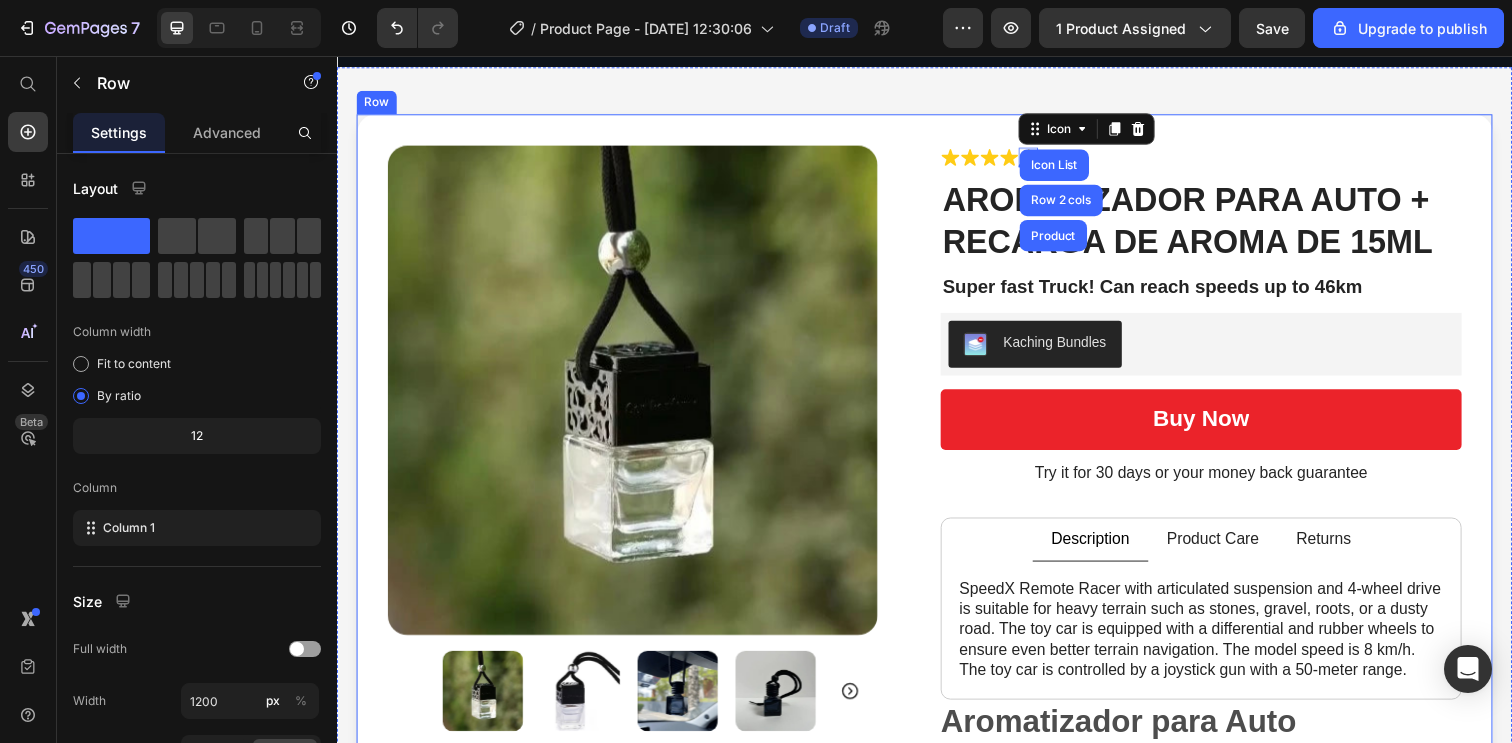 click on "Product Images
Icon
Icon
Icon
Icon
Icon Icon List Row 2 cols Product   0 Icon List (137) Text Block Row AROMATIZADOR PARA AUTO + RECARGA DE AROMA DE 15ML Product Title Super fast Truck! Can reach speeds up to 46km Text Block Kaching Bundles Kaching Bundles buy now Add to Cart Try it for 30 days or your money back guarantee Text Block Description Product Care Returns SpeedX Remote Racer with articulated suspension and 4-wheel drive is suitable for heavy terrain such as stones, gravel, roots, or a dusty road. The toy car is equipped with a differential and rubber wheels to ensure even better terrain navigation. The model speed is 8 km/h. The toy car is controlled by a joystick gun with a 50-meter range. Text Block Features top speed of 30 hm/h, 4ghz radio system, Fully proportional throttle and steering, Splashproof ESC/Receiver unit, Splashproof 1kg rated servo, RC390 Brushed Motor w/Heatsink, Front & Rear Geared. Text Block Text Block   Text Block Tab" at bounding box center [937, 620] 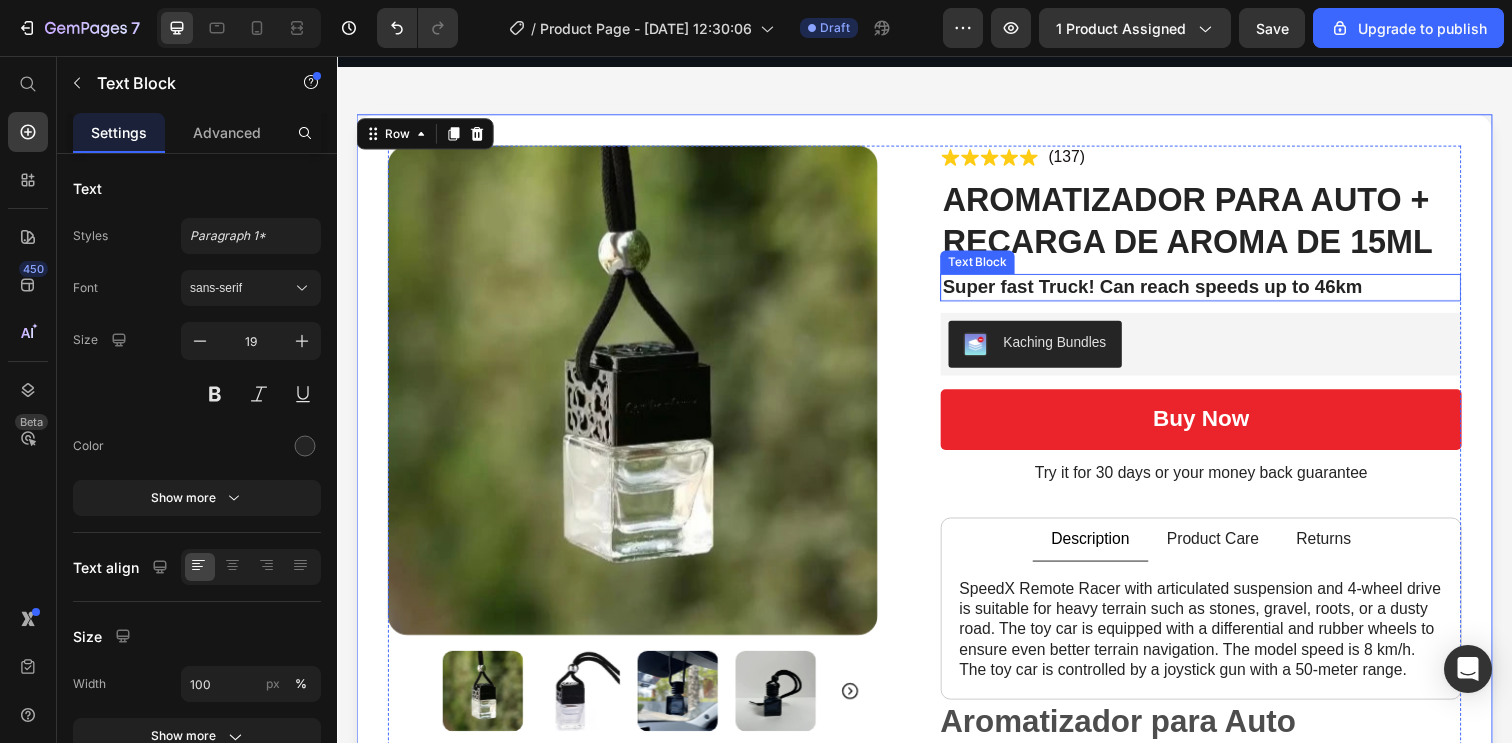 click on "Super fast Truck! Can reach speeds up to 46km" at bounding box center [1219, 292] 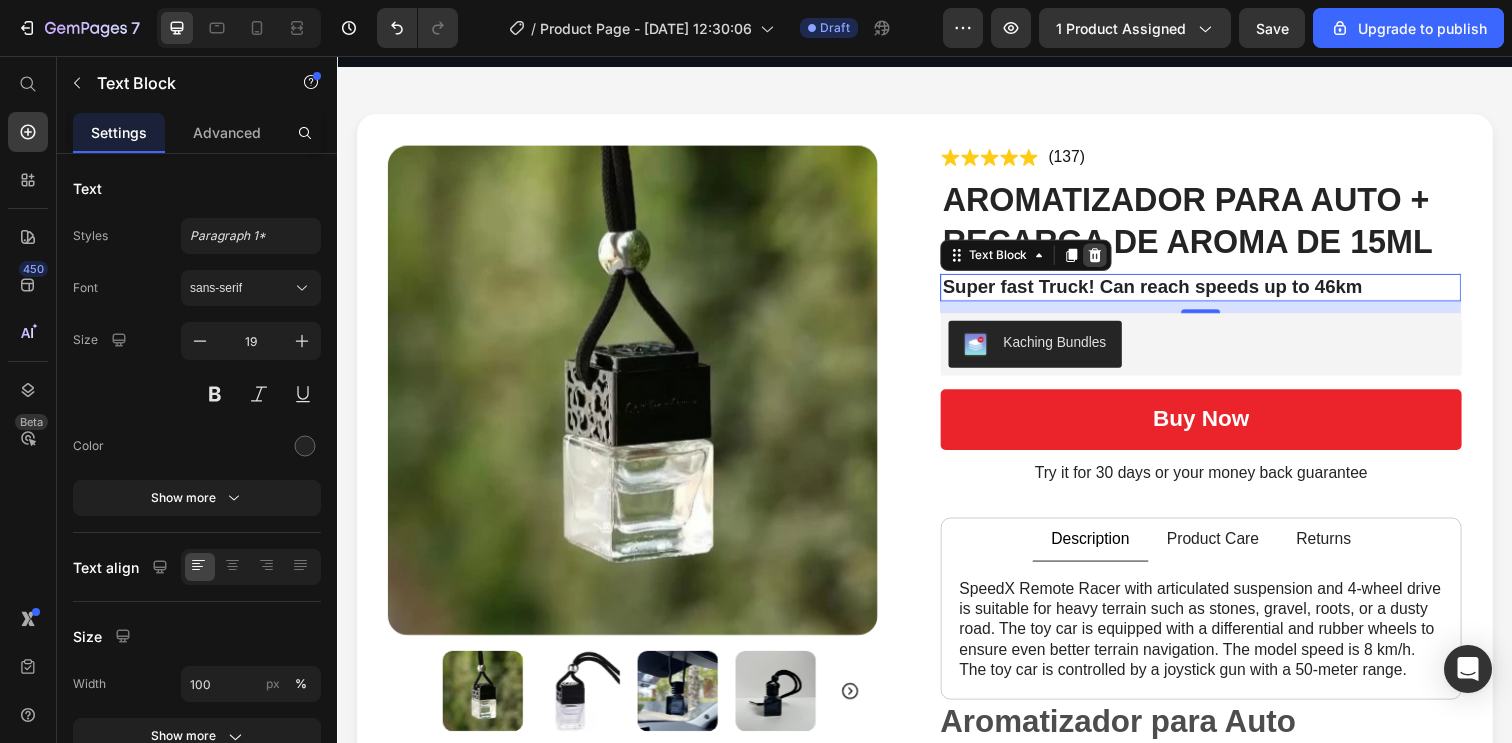 click 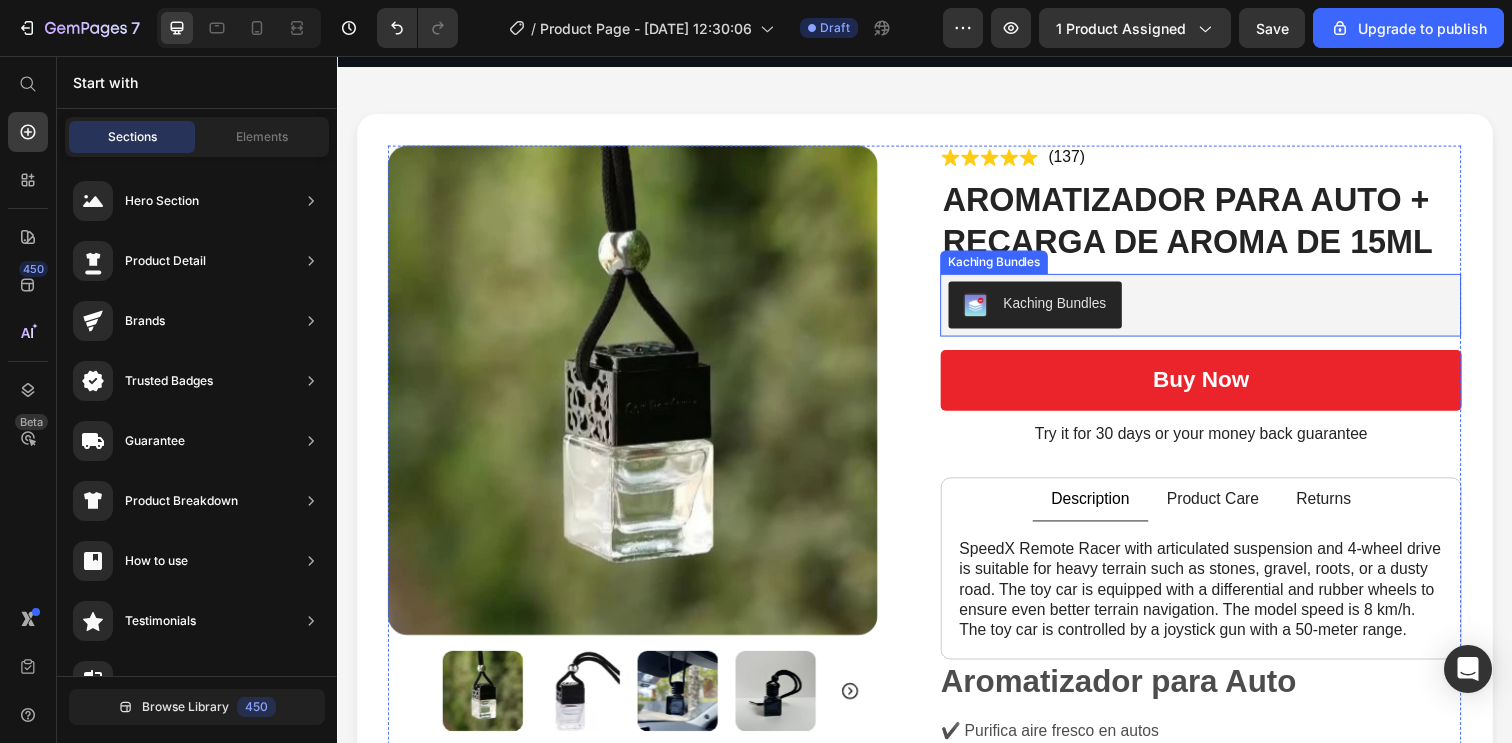 click on "Kaching Bundles" at bounding box center (1219, 310) 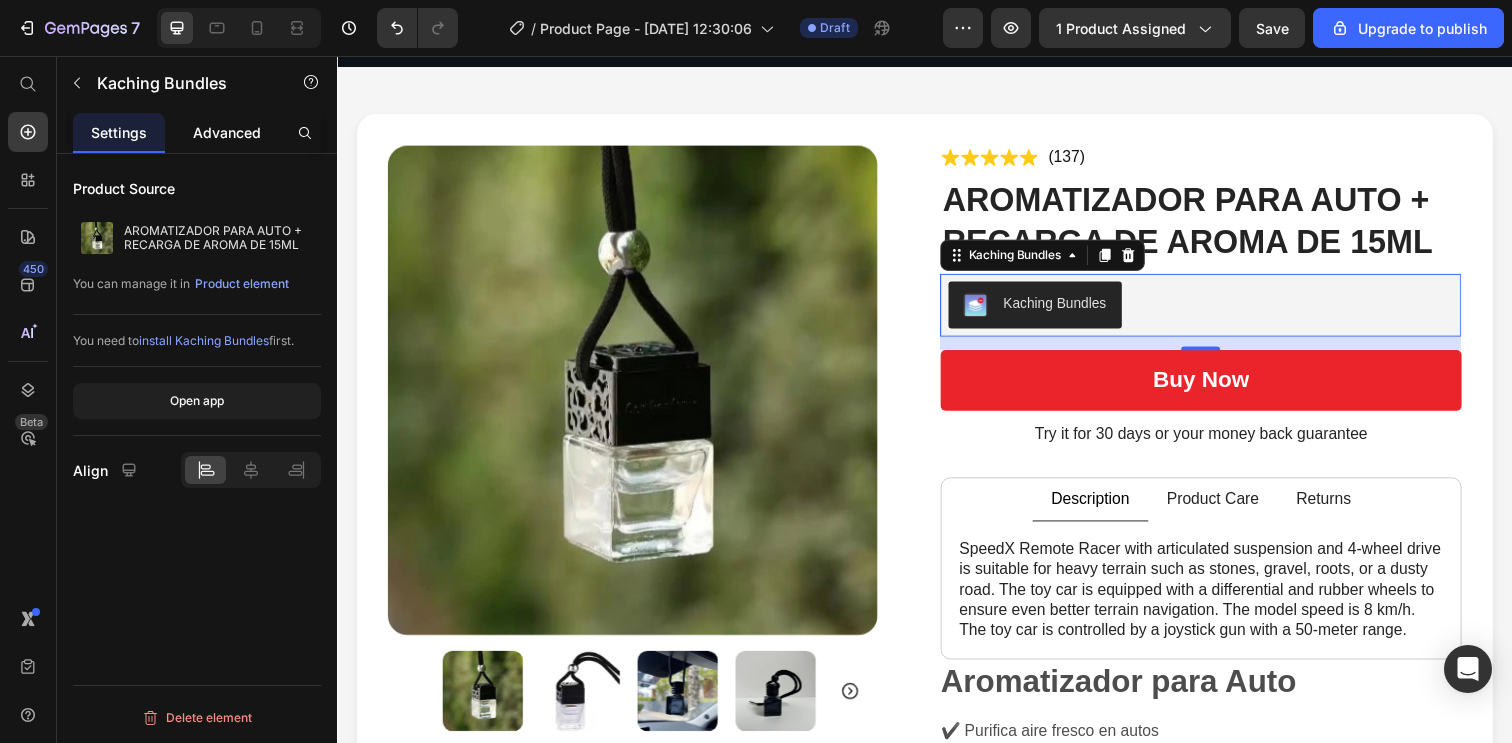 click on "Advanced" at bounding box center [227, 132] 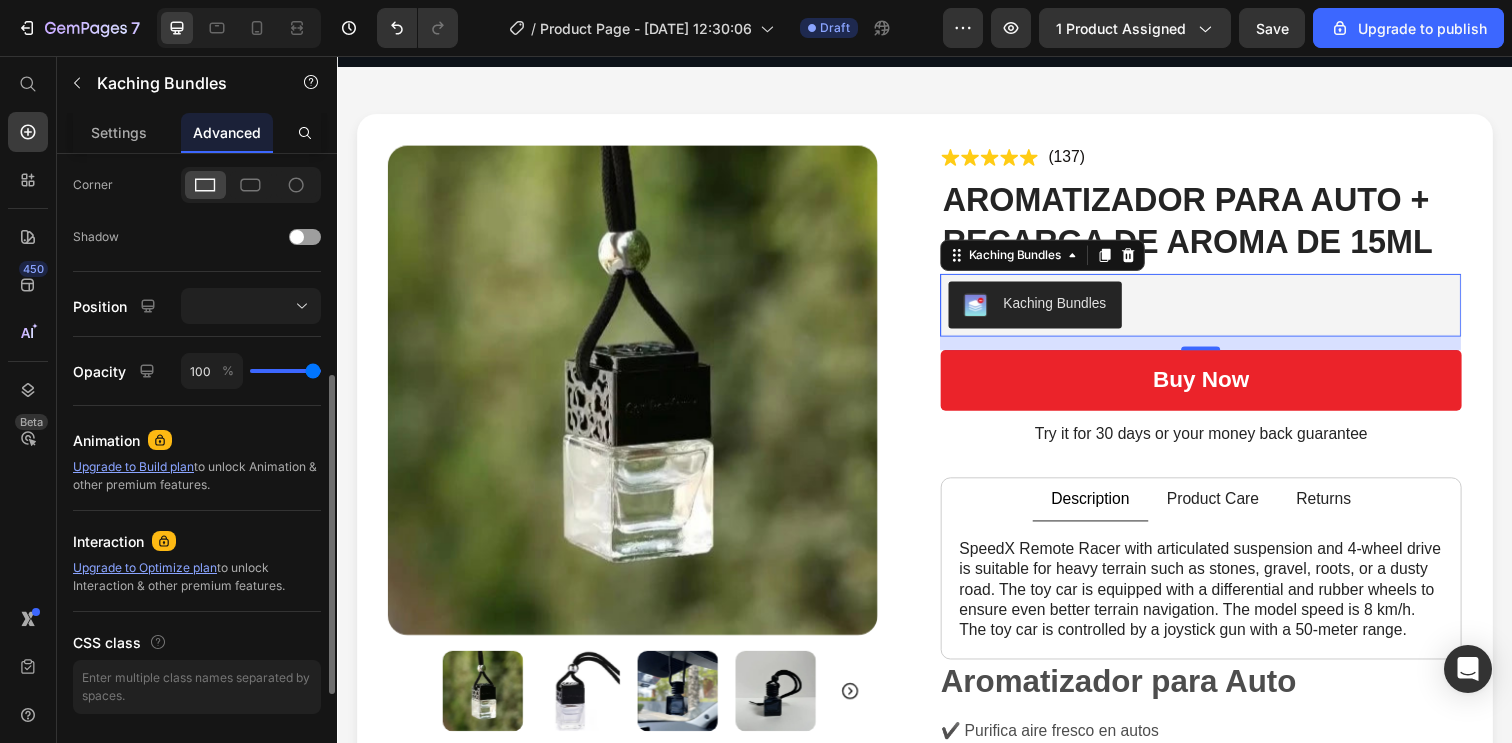 scroll, scrollTop: 659, scrollLeft: 0, axis: vertical 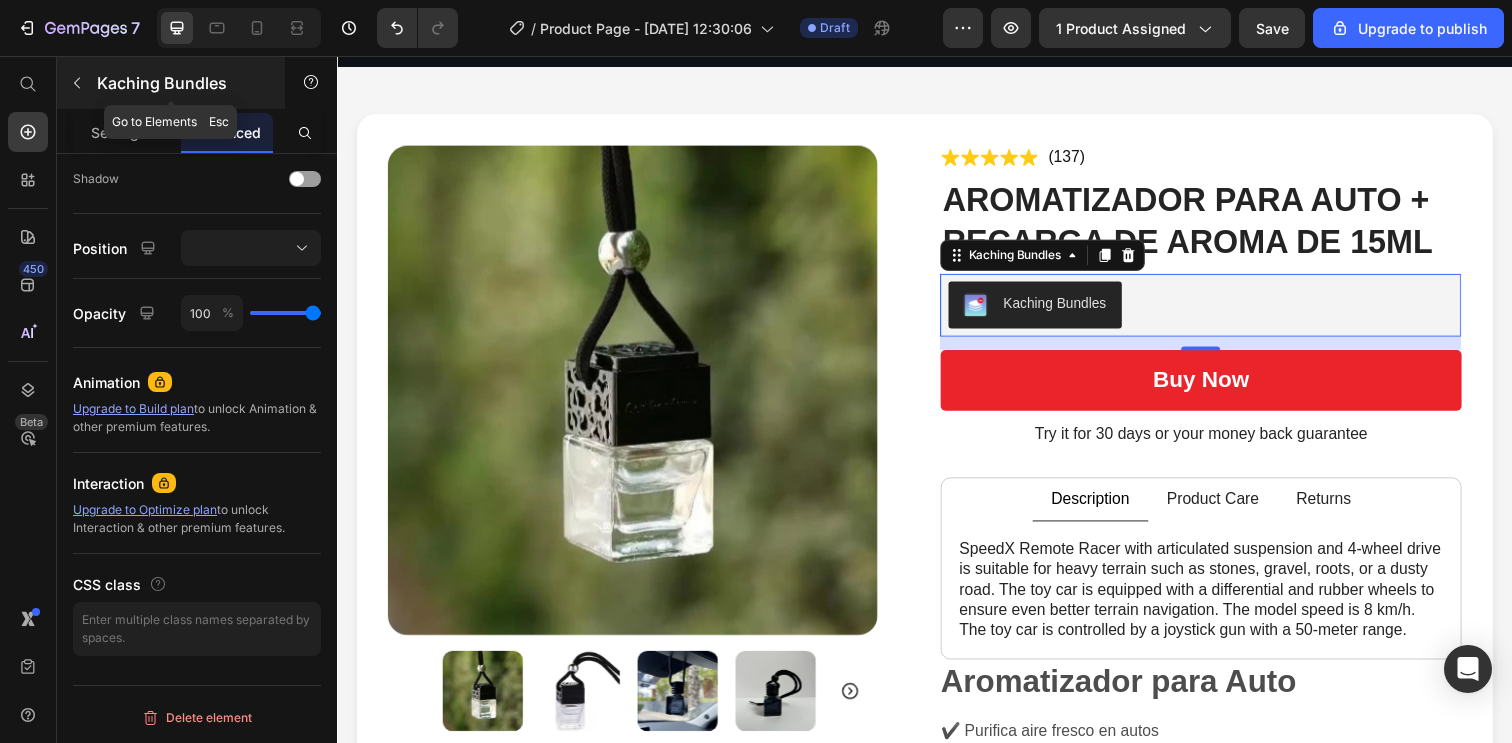 click at bounding box center [77, 83] 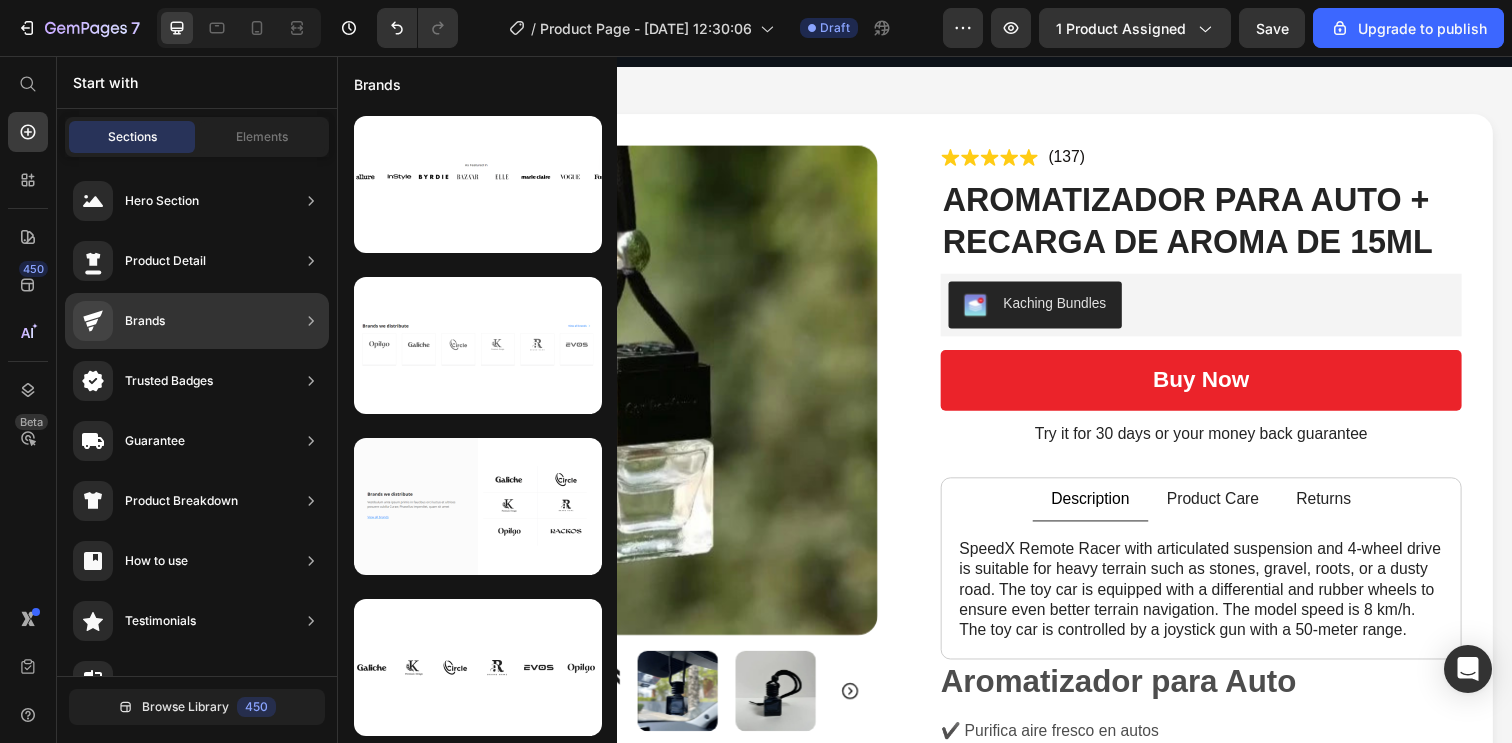 scroll, scrollTop: 321, scrollLeft: 0, axis: vertical 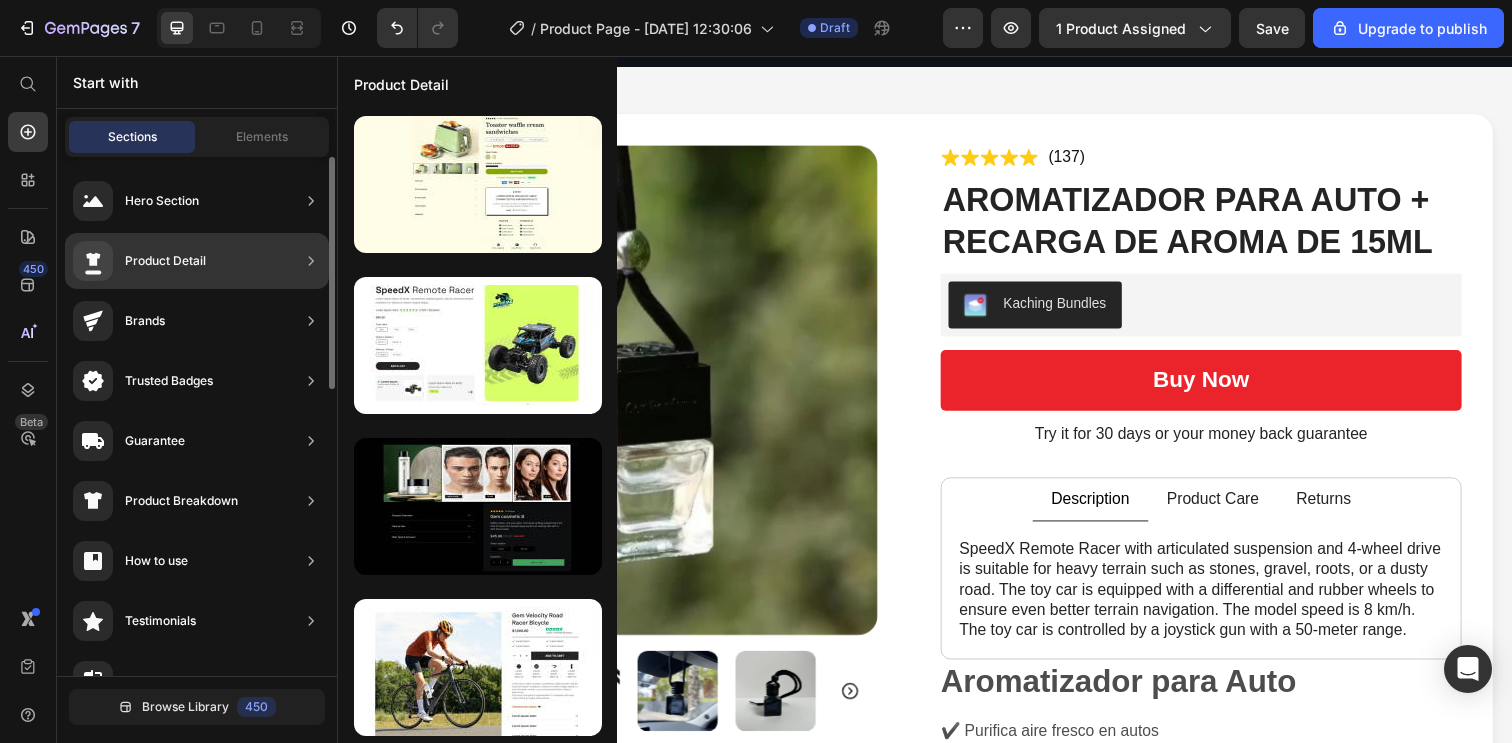 click on "Product Detail" 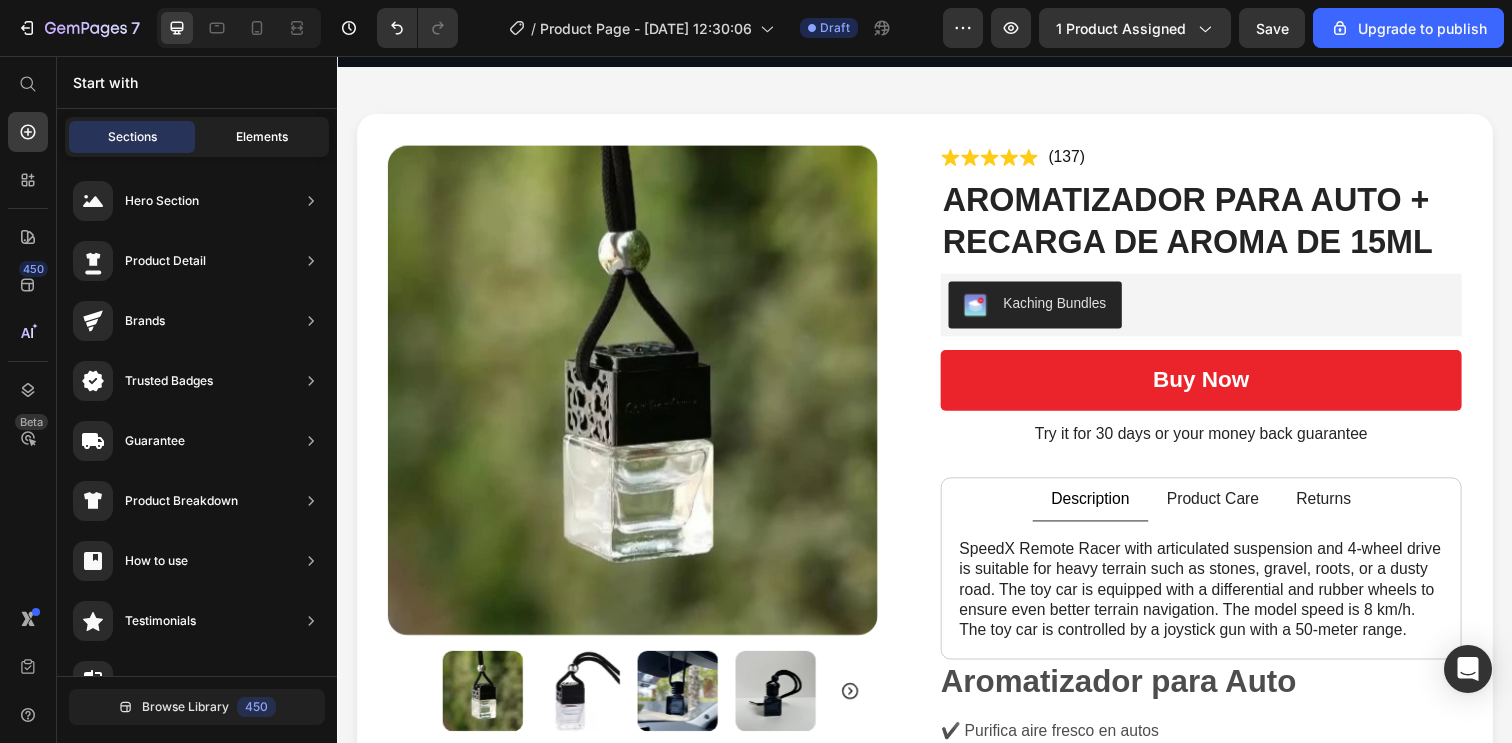 click on "Elements" 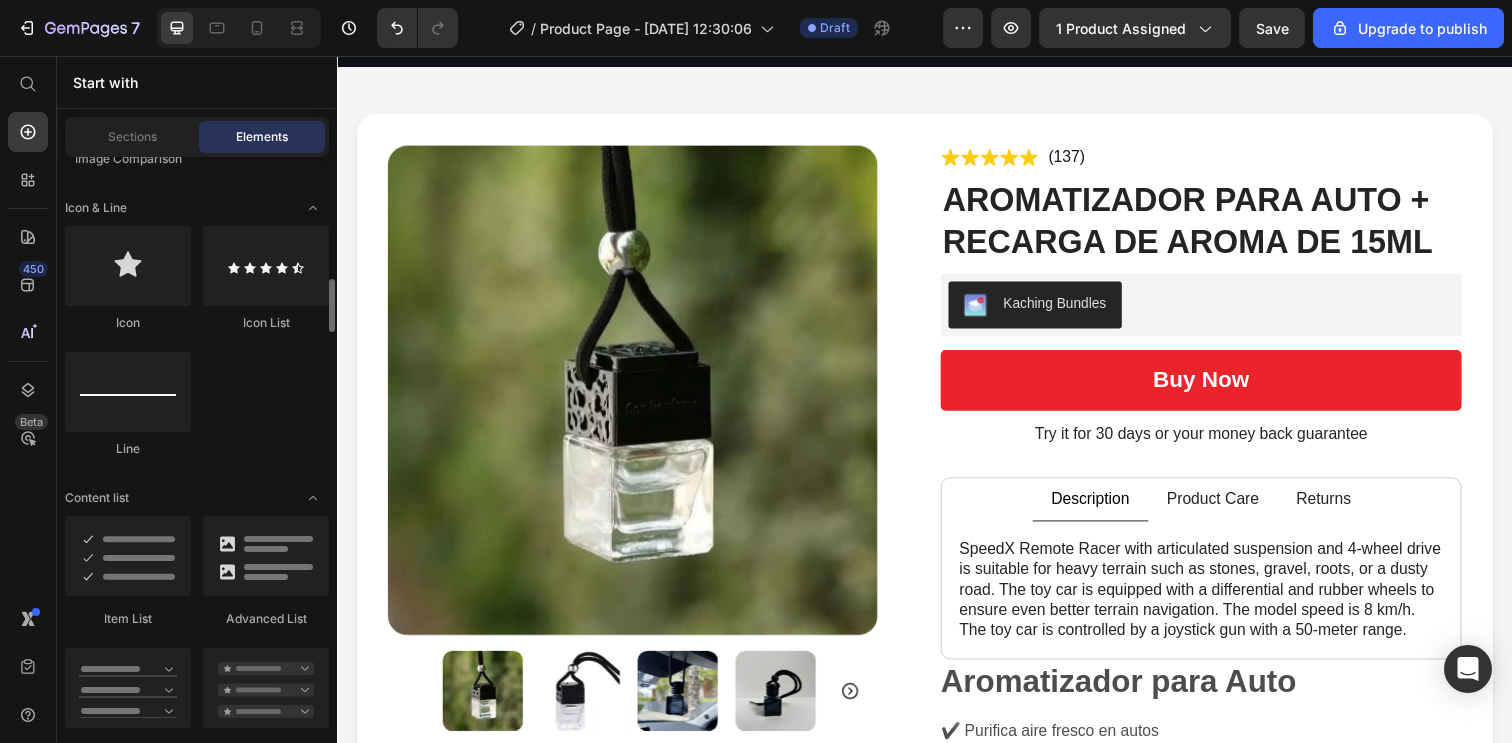 scroll, scrollTop: 1406, scrollLeft: 0, axis: vertical 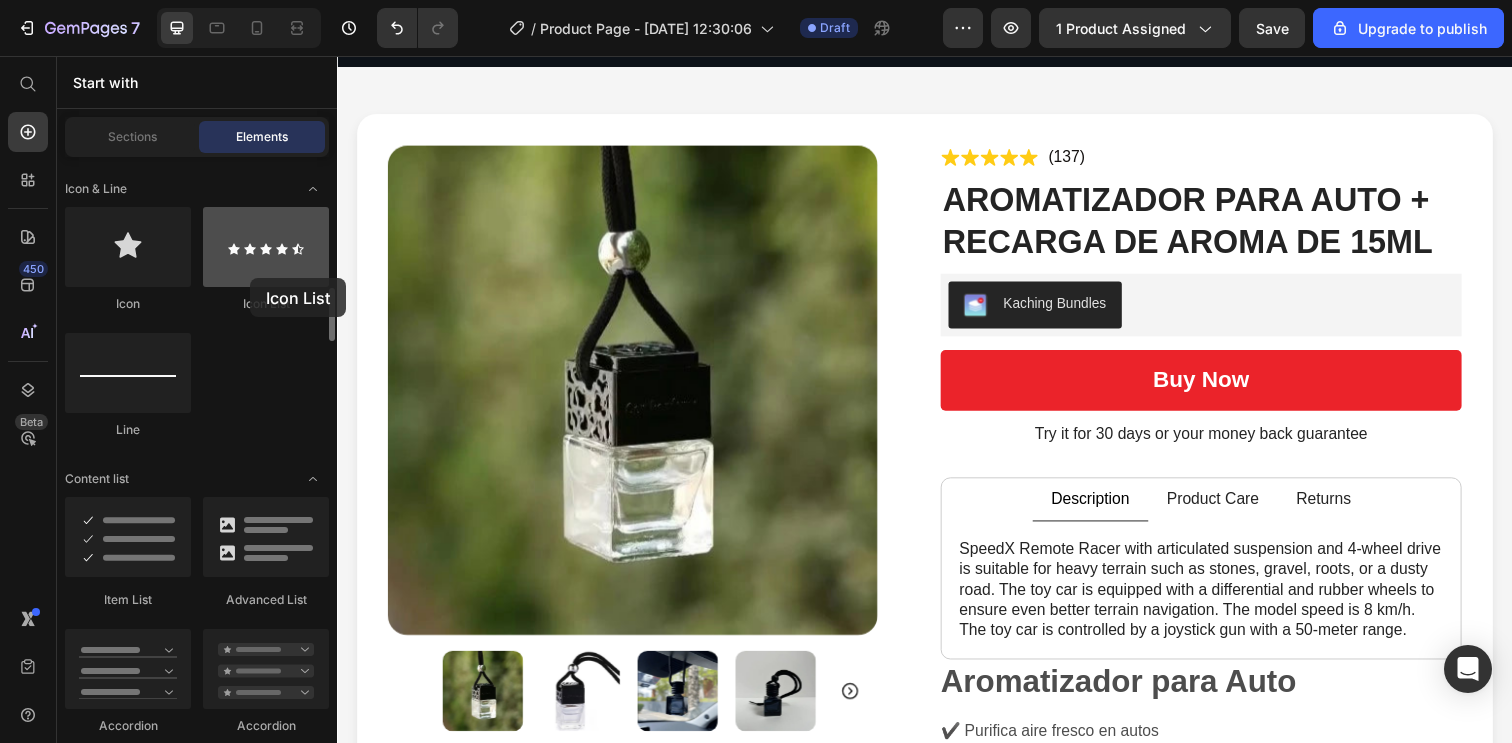click at bounding box center (266, 247) 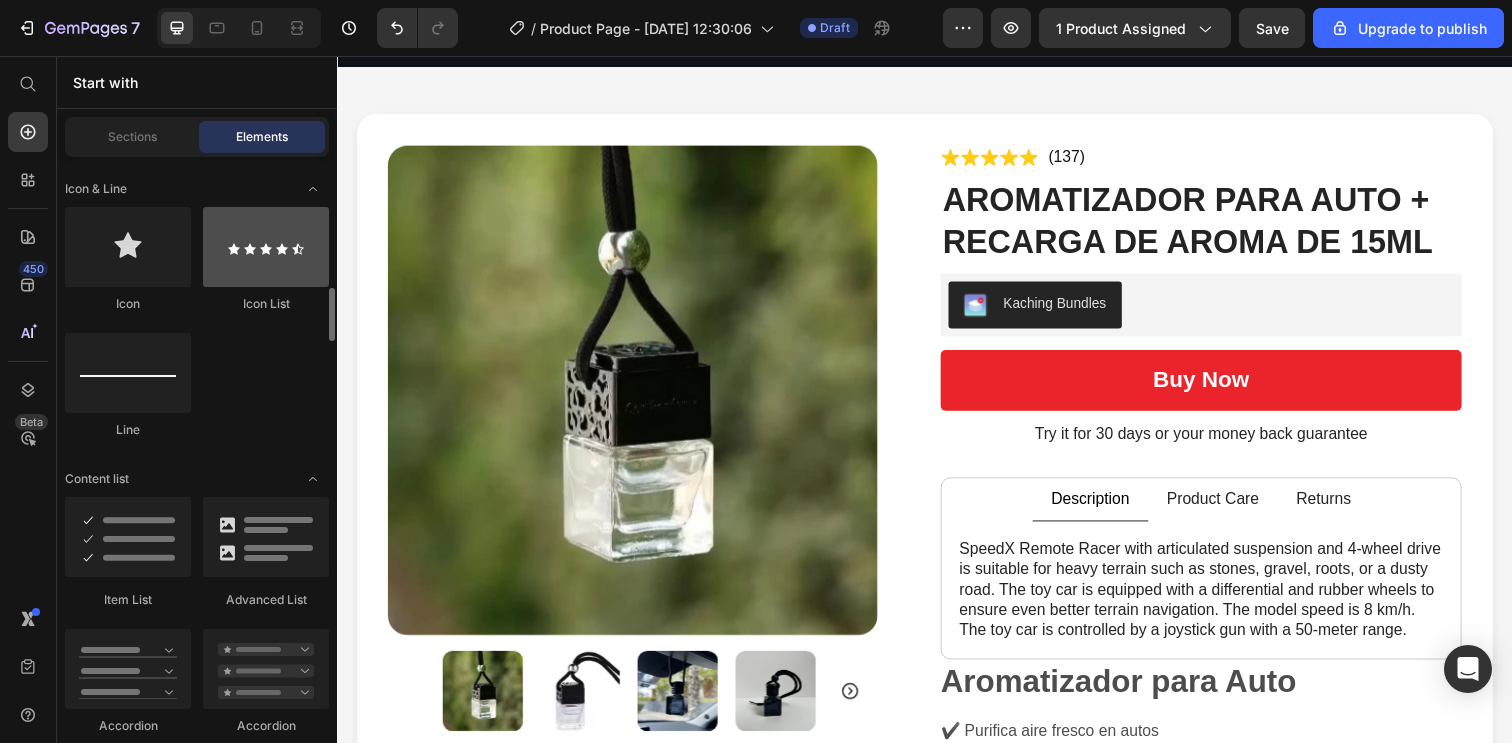 click at bounding box center (266, 247) 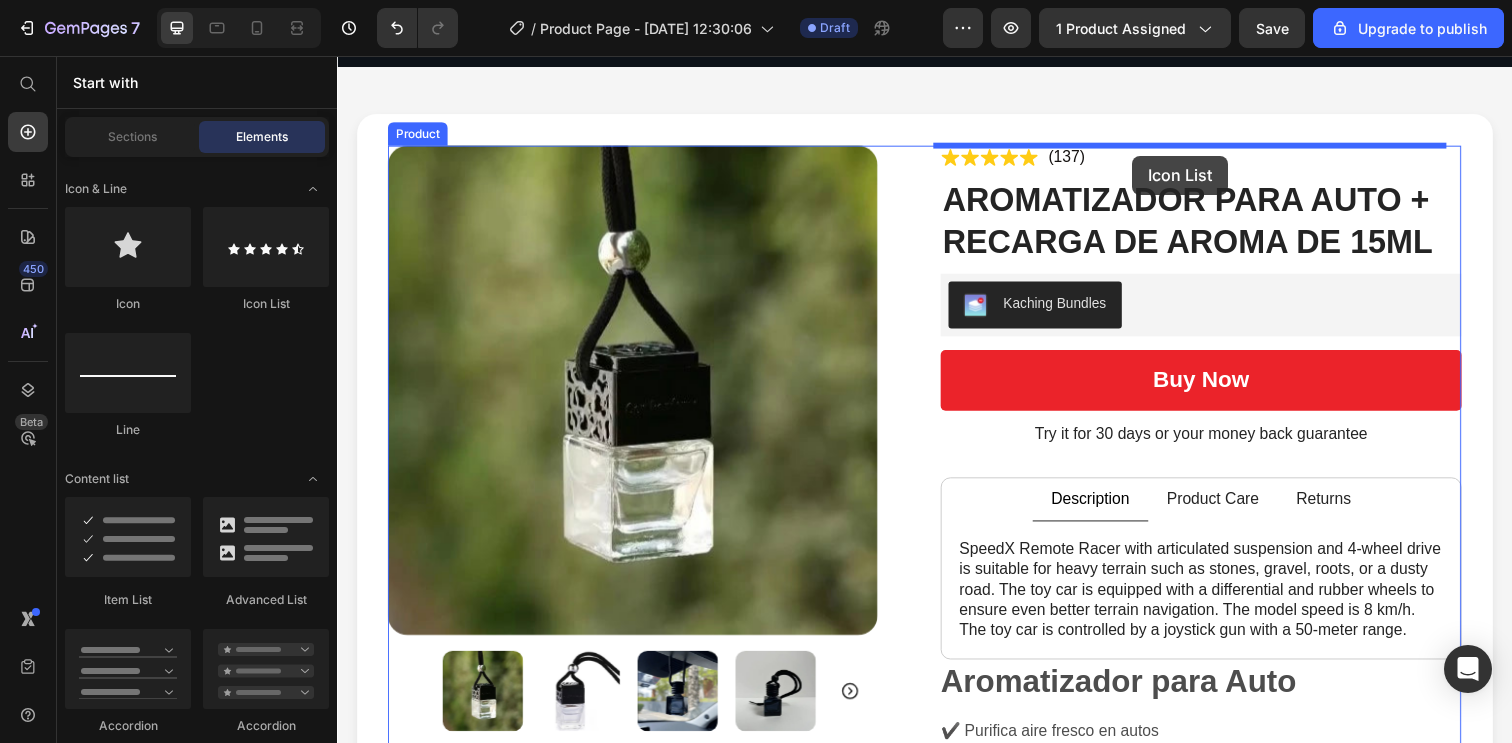 drag, startPoint x: 591, startPoint y: 327, endPoint x: 1148, endPoint y: 158, distance: 582.07385 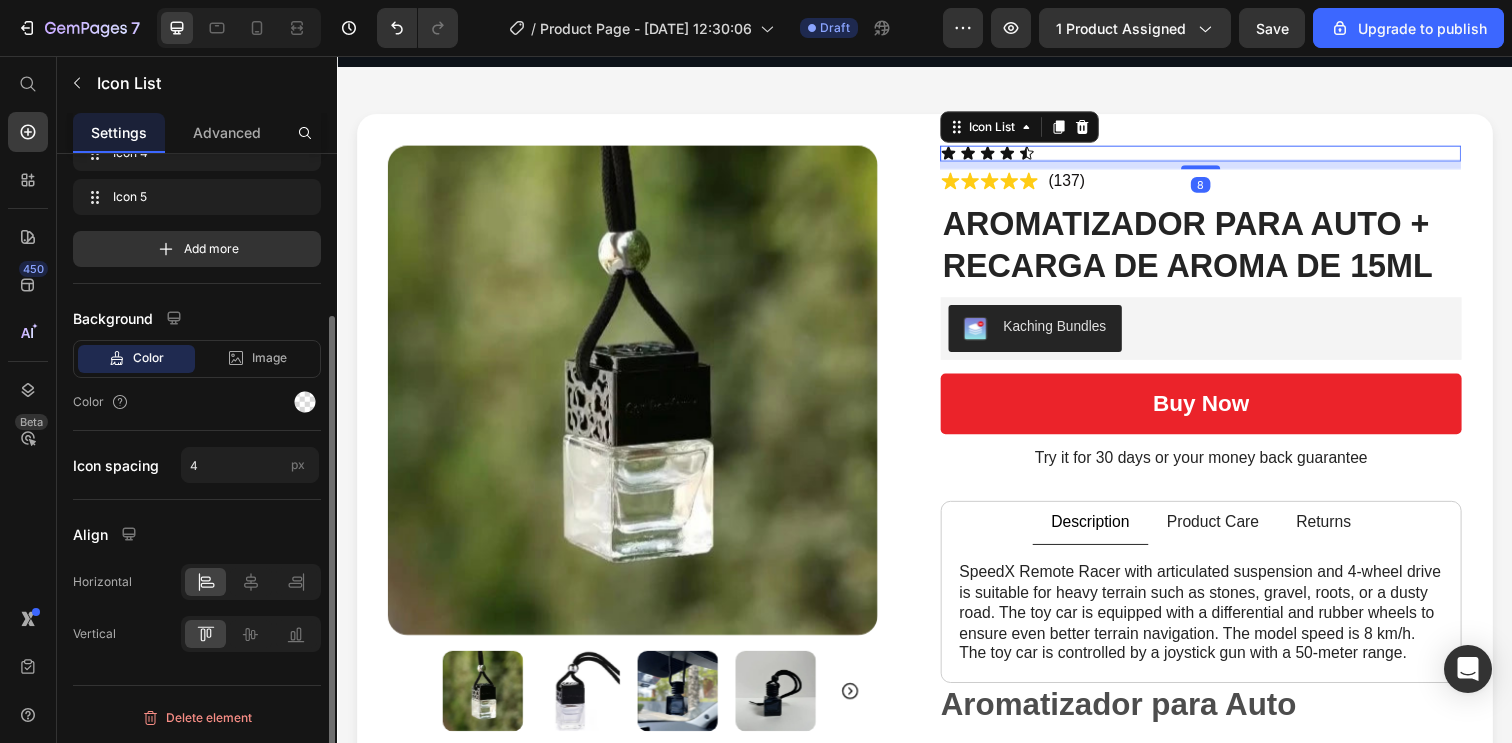 scroll, scrollTop: 0, scrollLeft: 0, axis: both 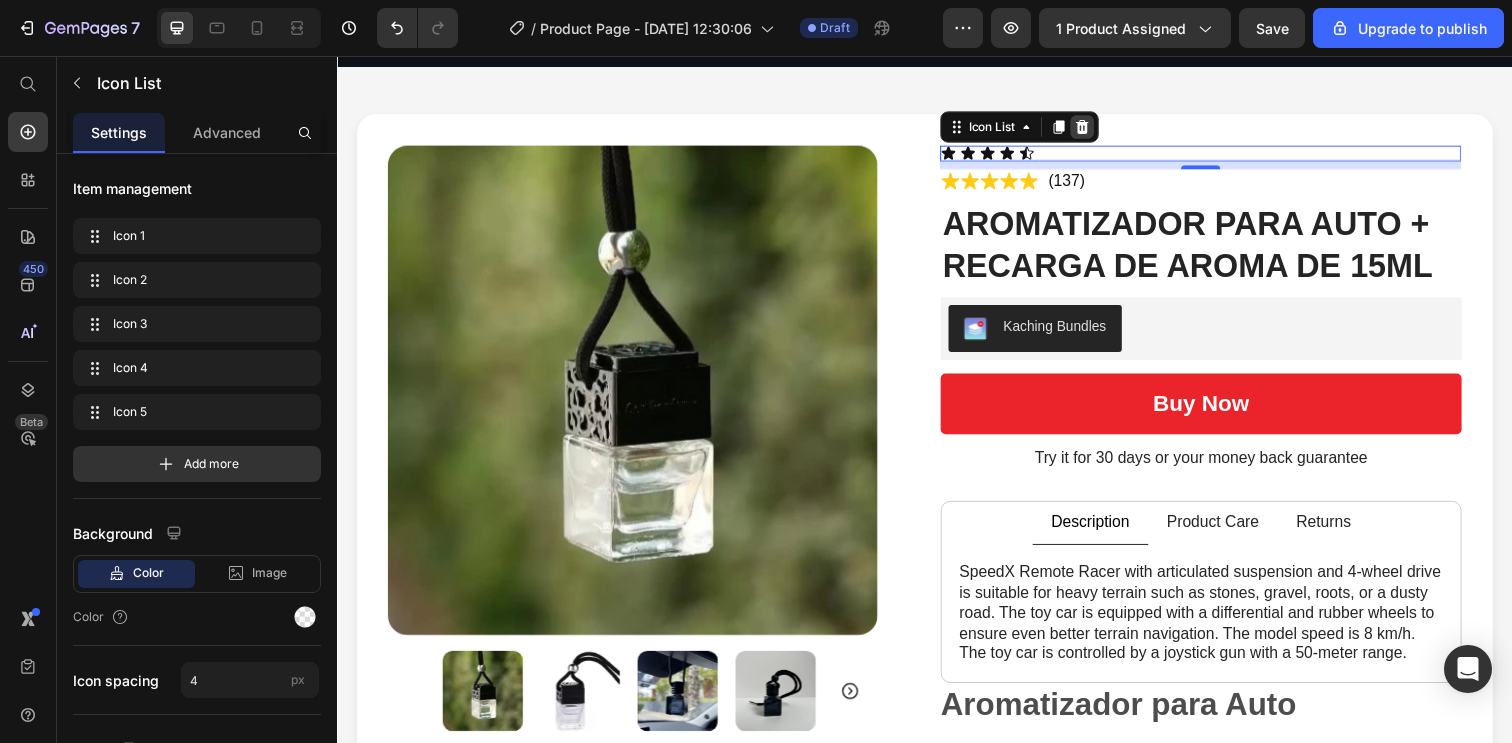 click 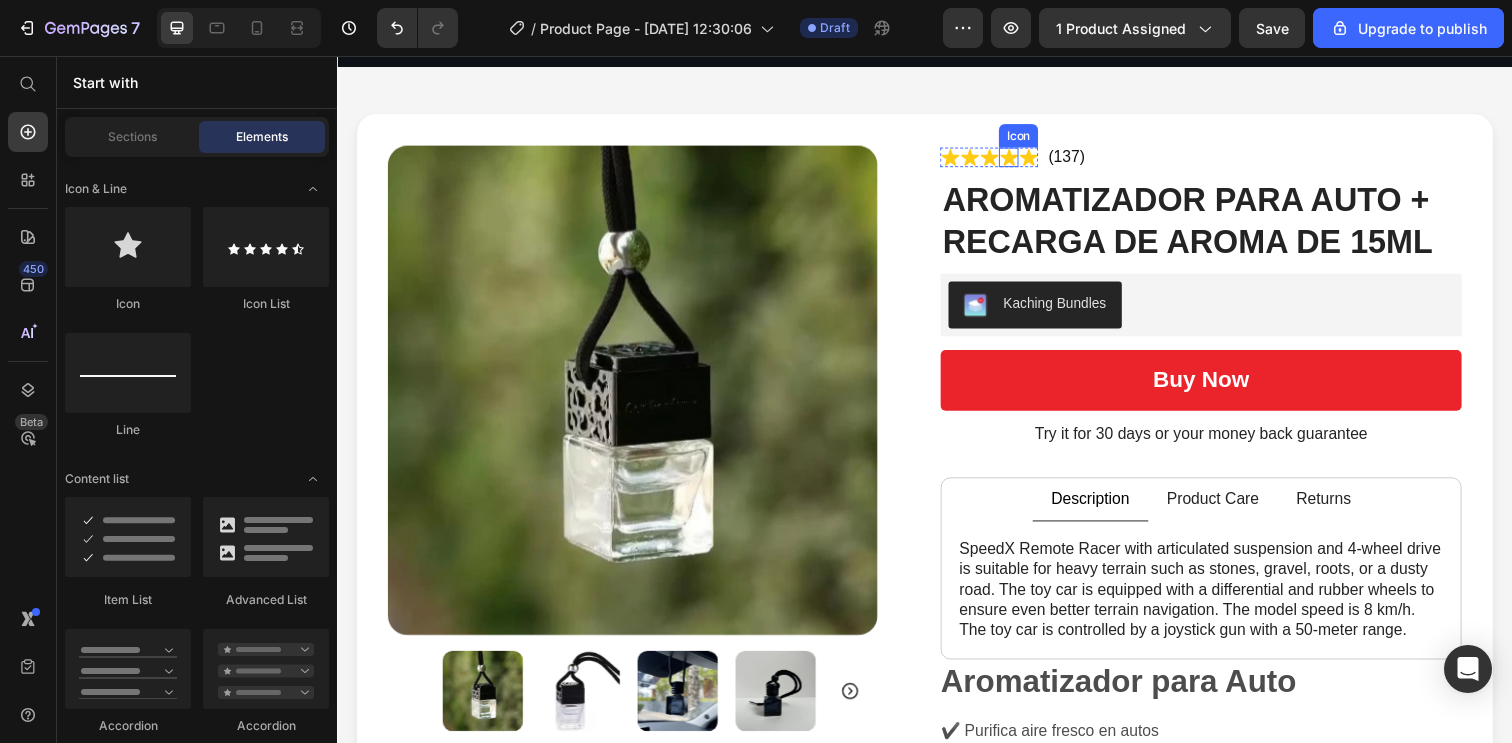 click on "Icon" at bounding box center [1023, 159] 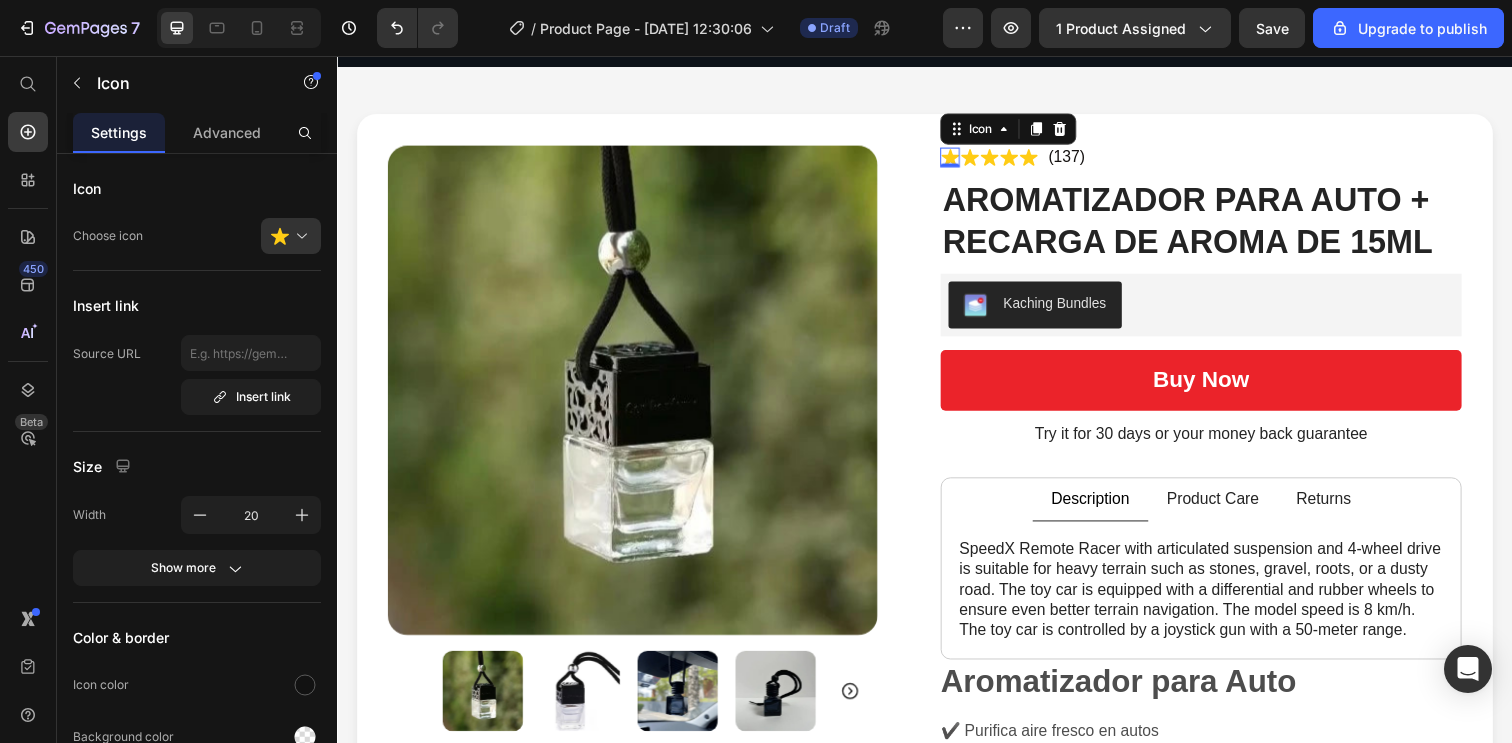 click 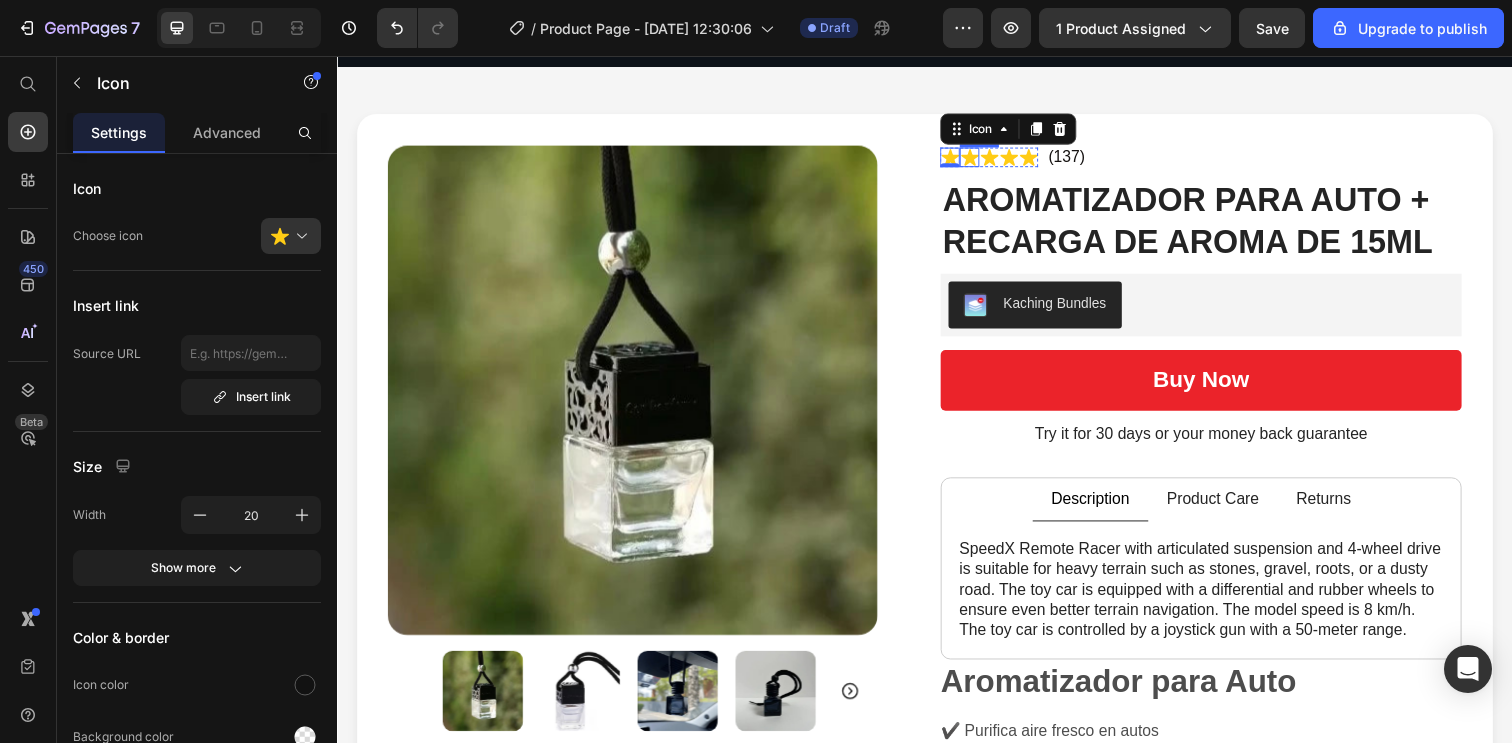 click 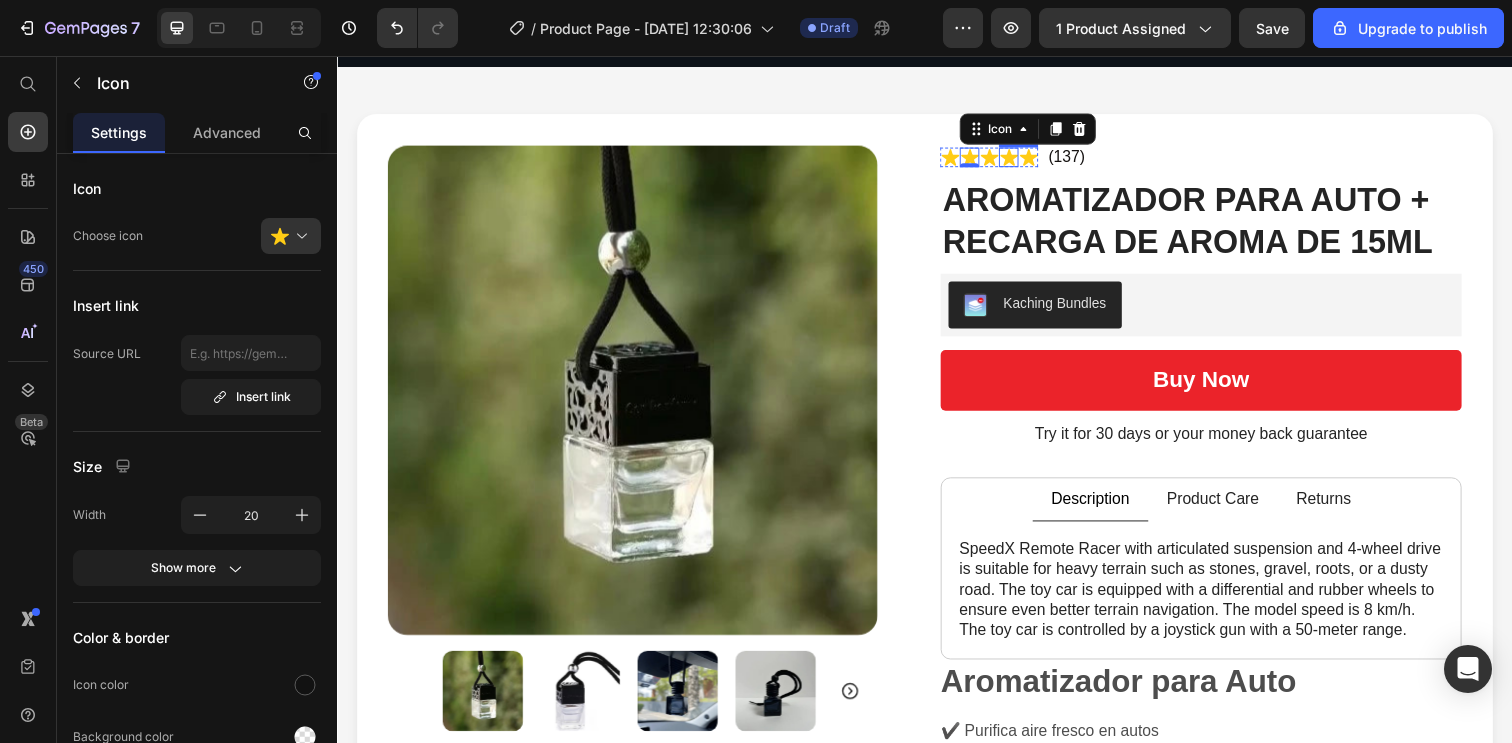 click 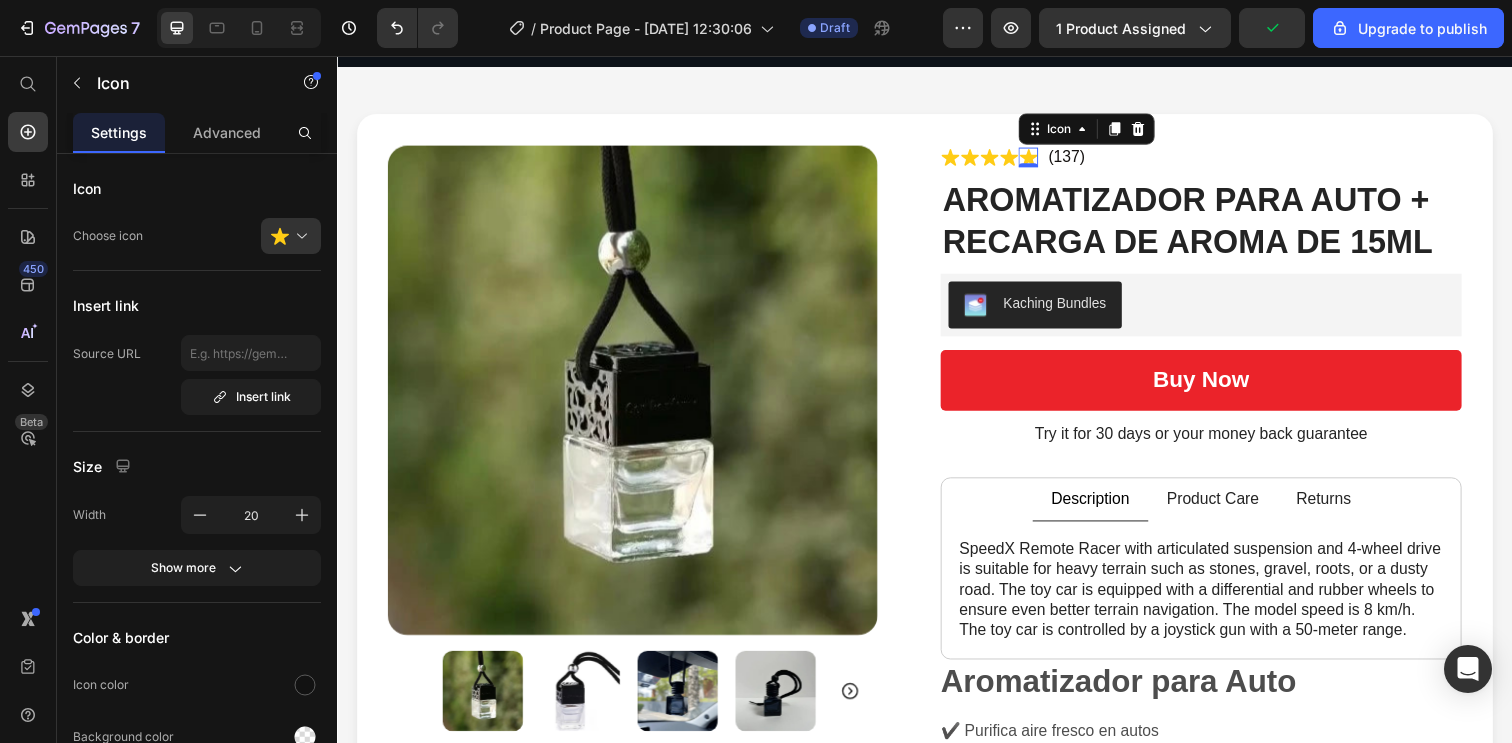 click on "Icon   0" at bounding box center [1043, 159] 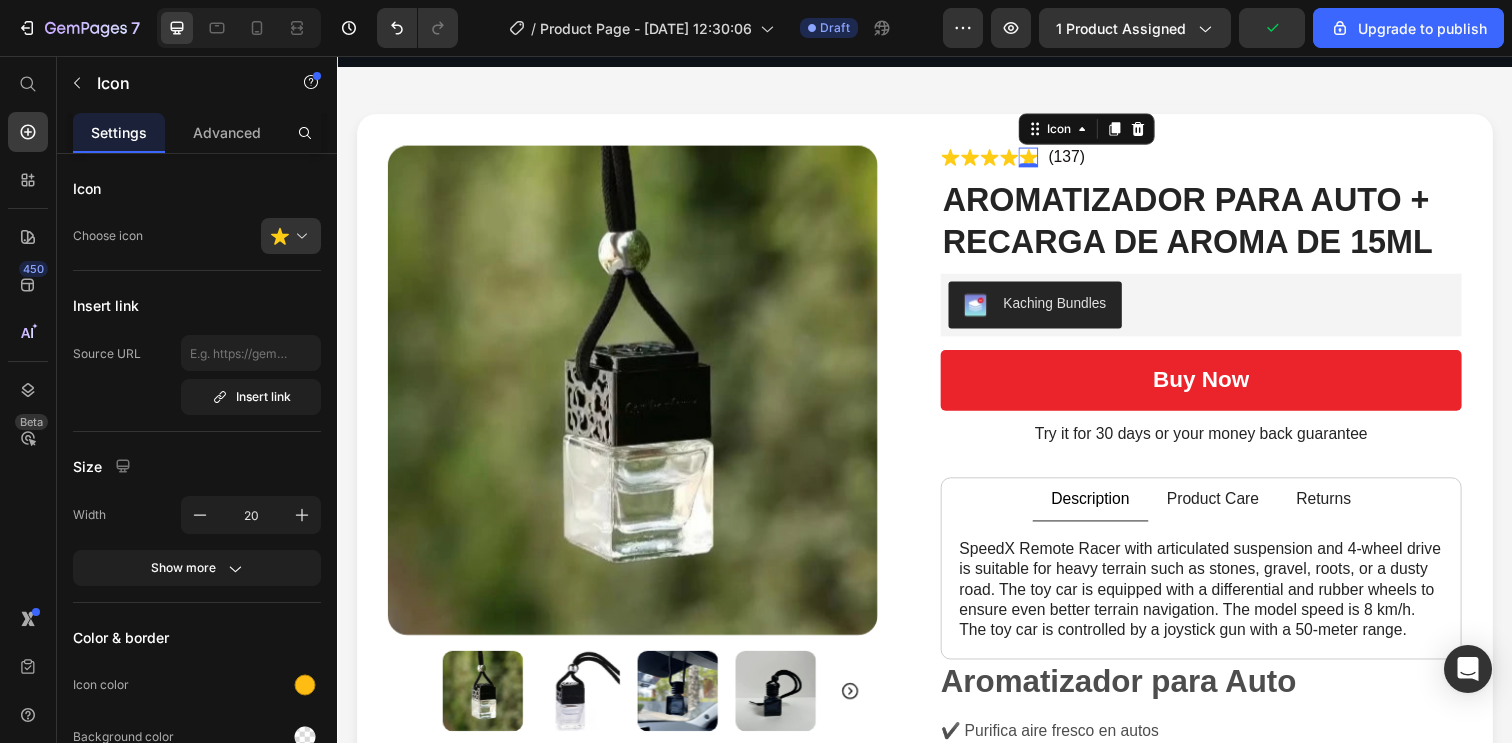 click on "0" at bounding box center (1043, 169) 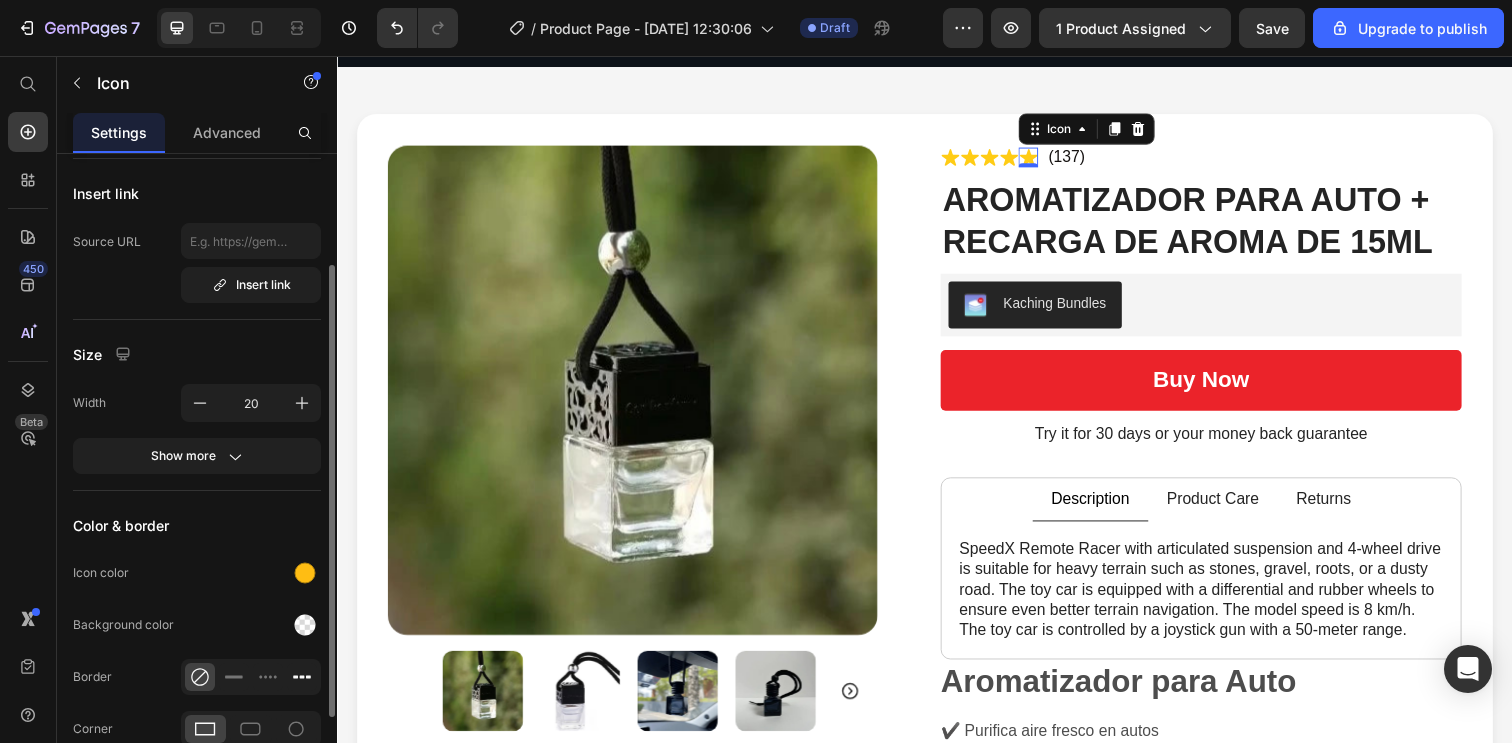 scroll, scrollTop: 169, scrollLeft: 0, axis: vertical 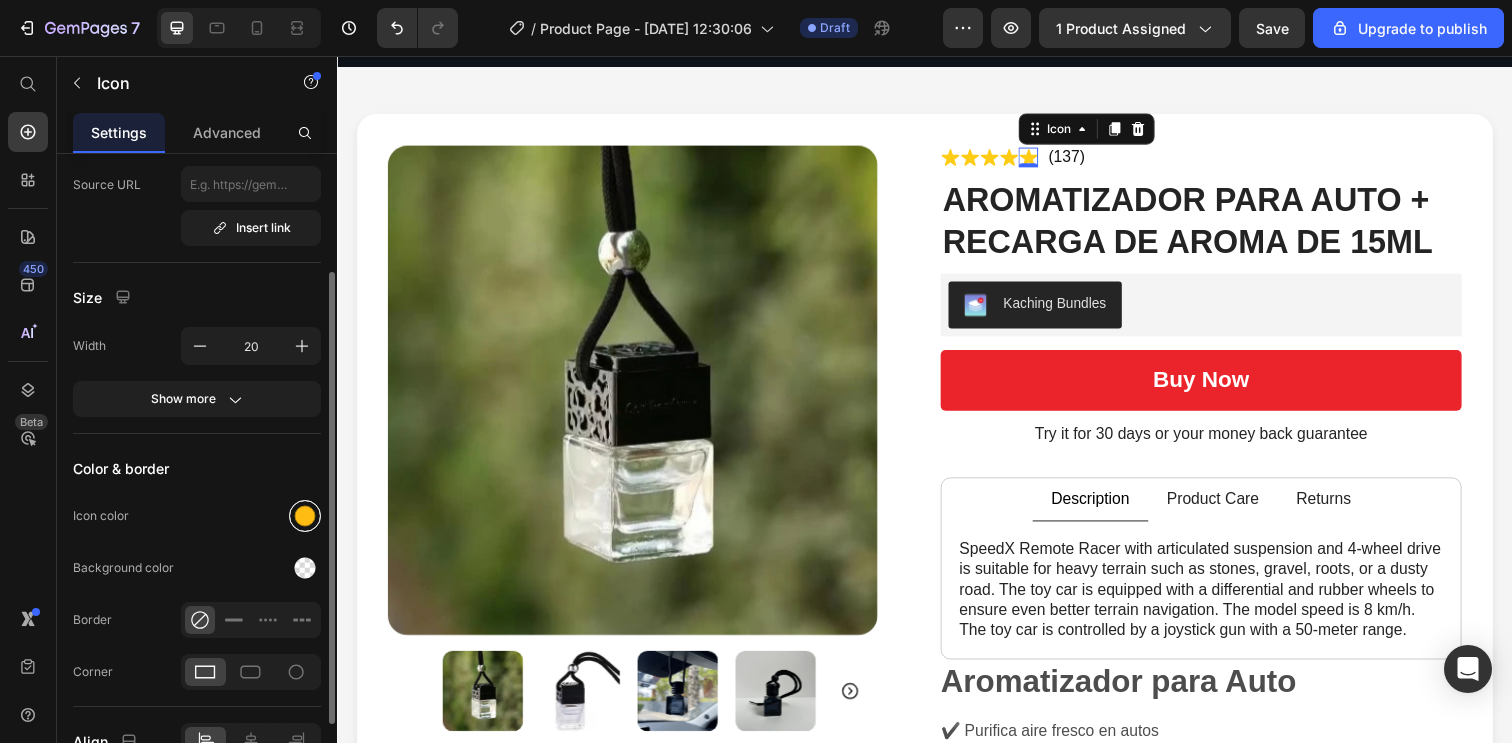 click at bounding box center (305, 516) 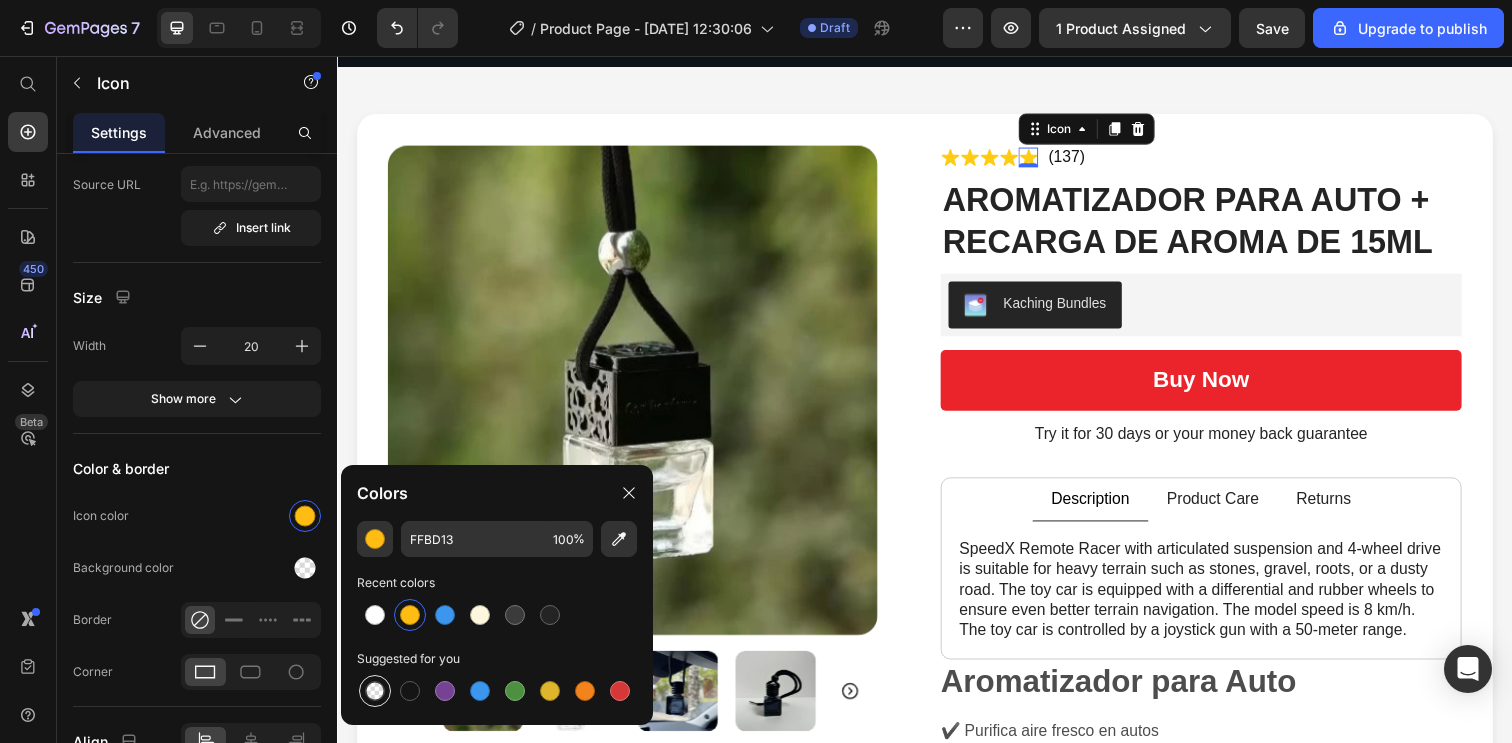 click at bounding box center (375, 691) 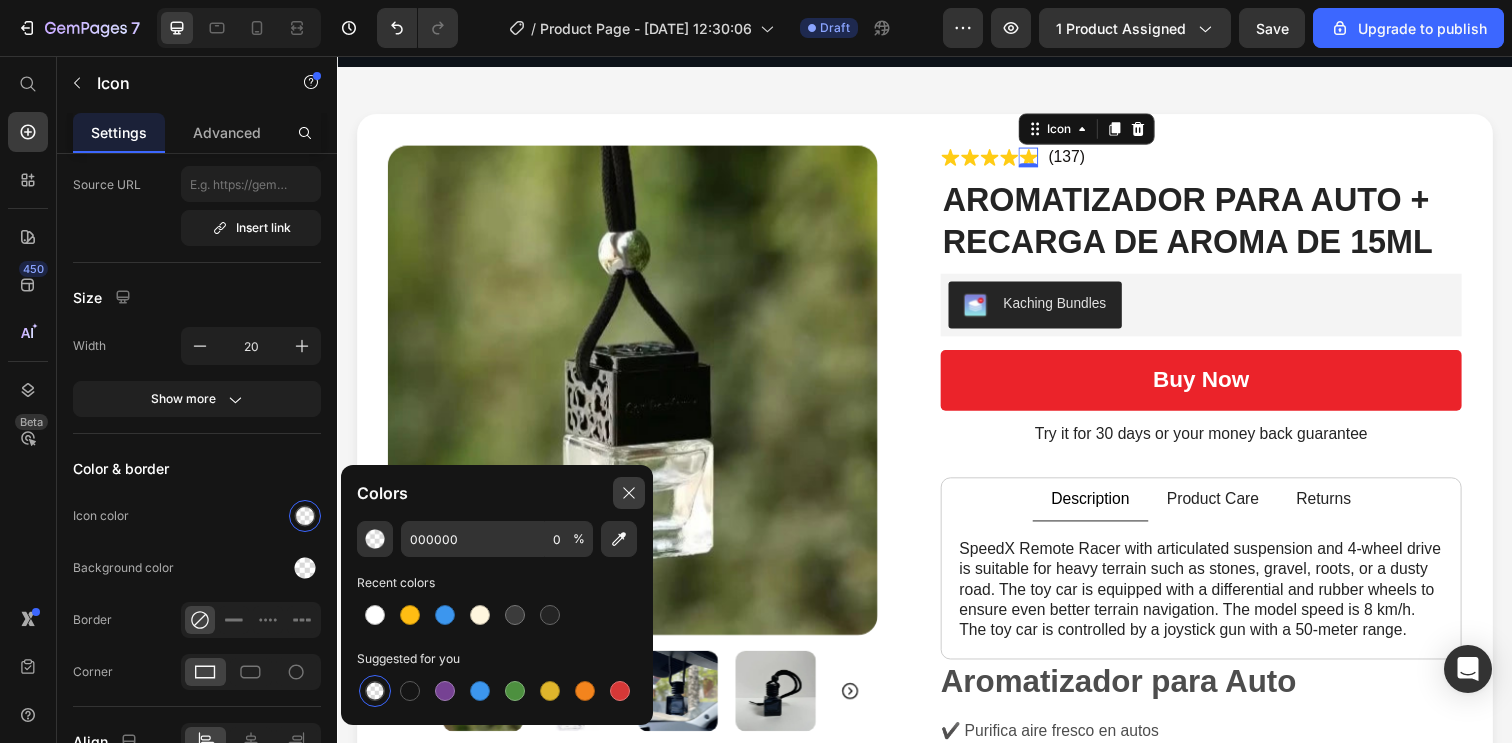 click 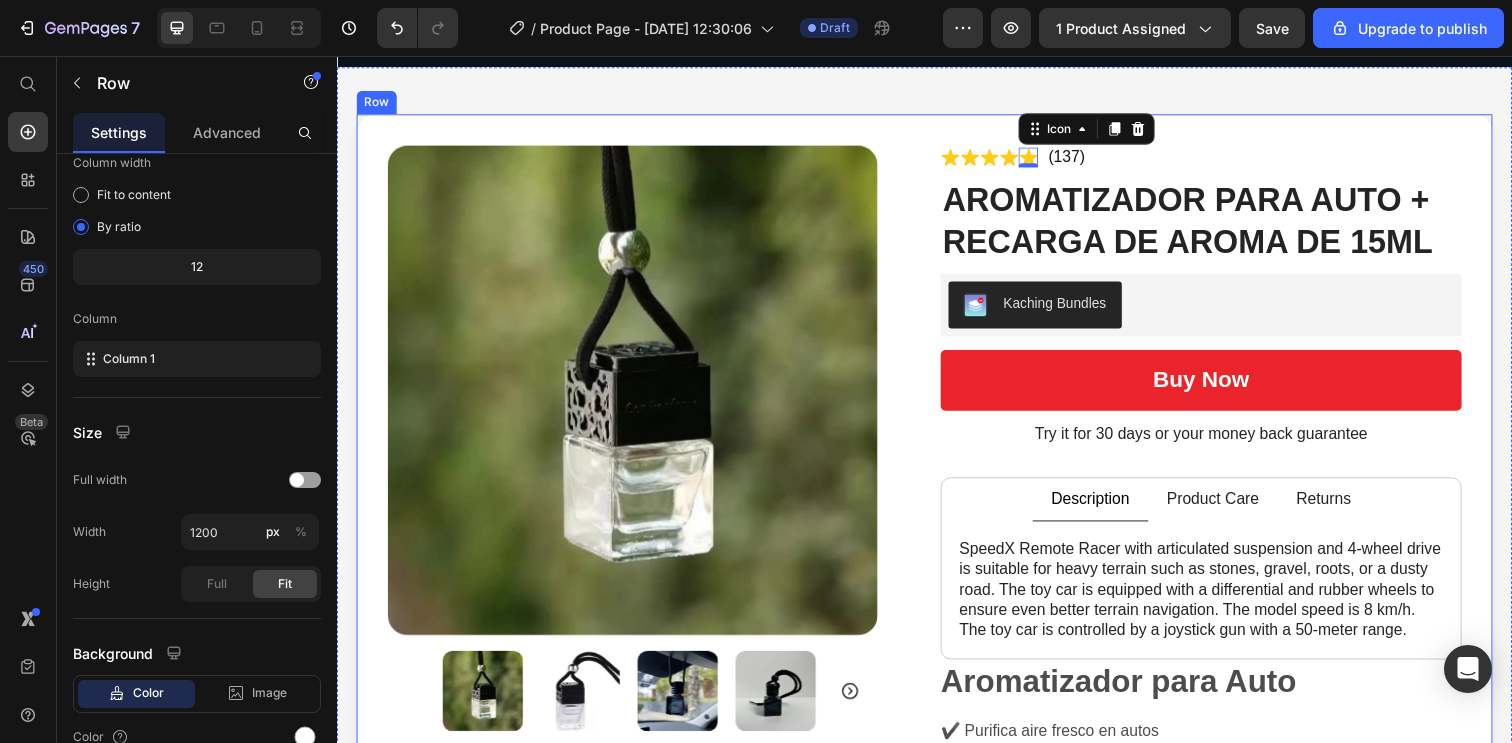 click on "Product Images
Icon
Icon
Icon
Icon
Icon   0 Icon List (137) Text Block Row AROMATIZADOR PARA AUTO + RECARGA DE AROMA DE 15ML Product Title Kaching Bundles Kaching Bundles buy now Add to Cart Try it for 30 days or your money back guarantee Text Block Description Product Care Returns SpeedX Remote Racer with articulated suspension and 4-wheel drive is suitable for heavy terrain such as stones, gravel, roots, or a dusty road. The toy car is equipped with a differential and rubber wheels to ensure even better terrain navigation. The model speed is 8 km/h. The toy car is controlled by a joystick gun with a 50-meter range. Text Block Features top speed of 30 hm/h, 4ghz radio system, Fully proportional throttle and steering, Splashproof ESC/Receiver unit, Splashproof 1kg rated servo, RC390 Brushed Motor w/Heatsink, Front & Rear Geared. Text Block Text Block   For more information please visit the Help Centre. Text Block Tab Aromatizador para Auto" at bounding box center (937, 600) 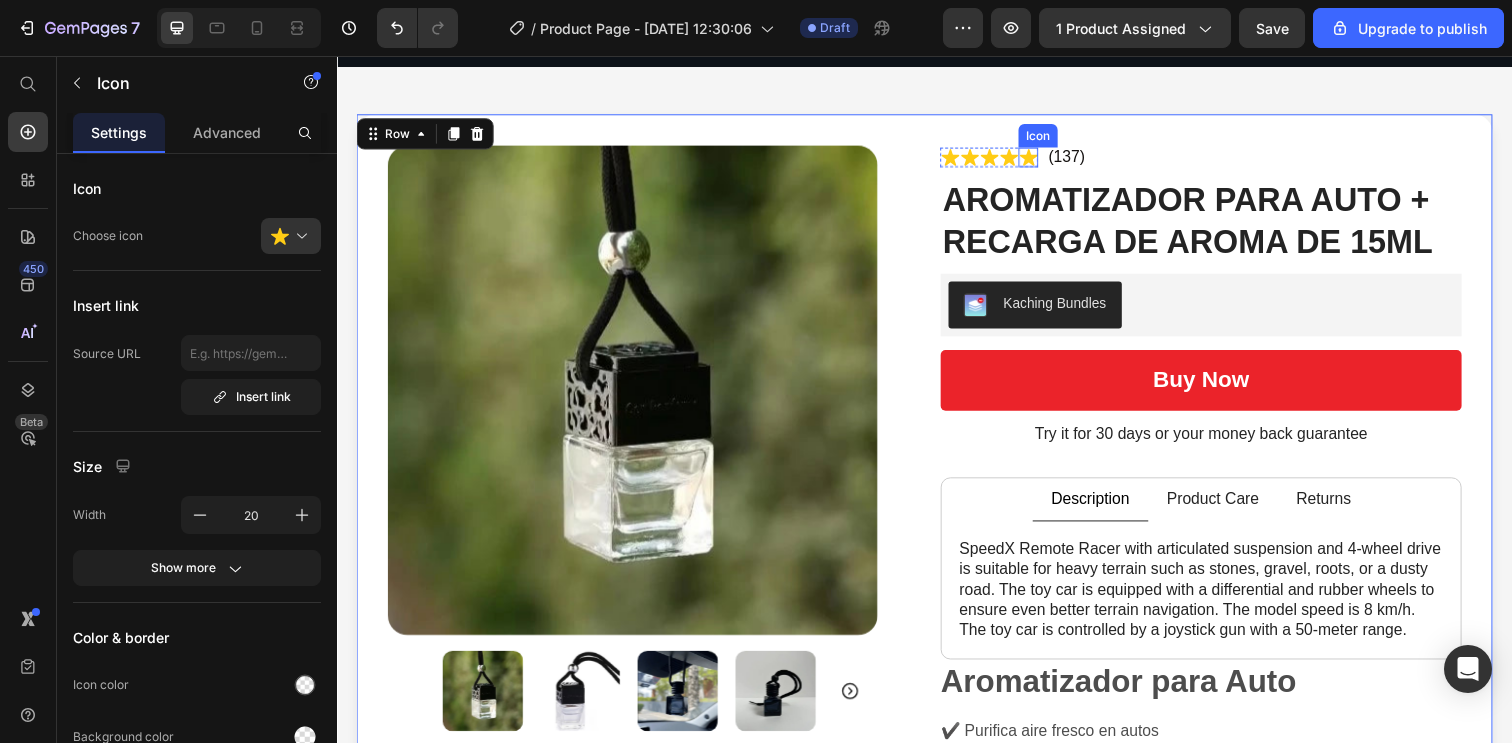 click 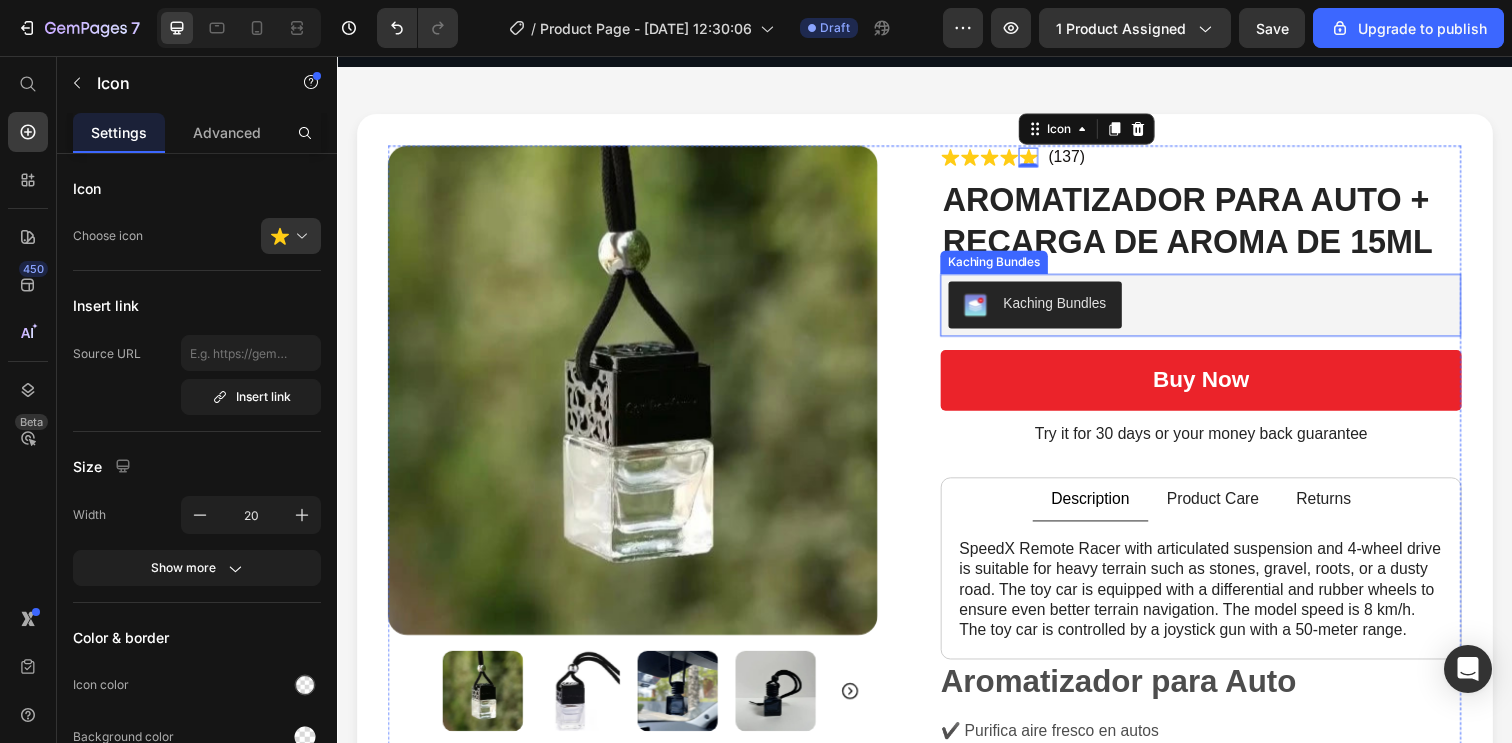 click on "Kaching Bundles" at bounding box center (1219, 310) 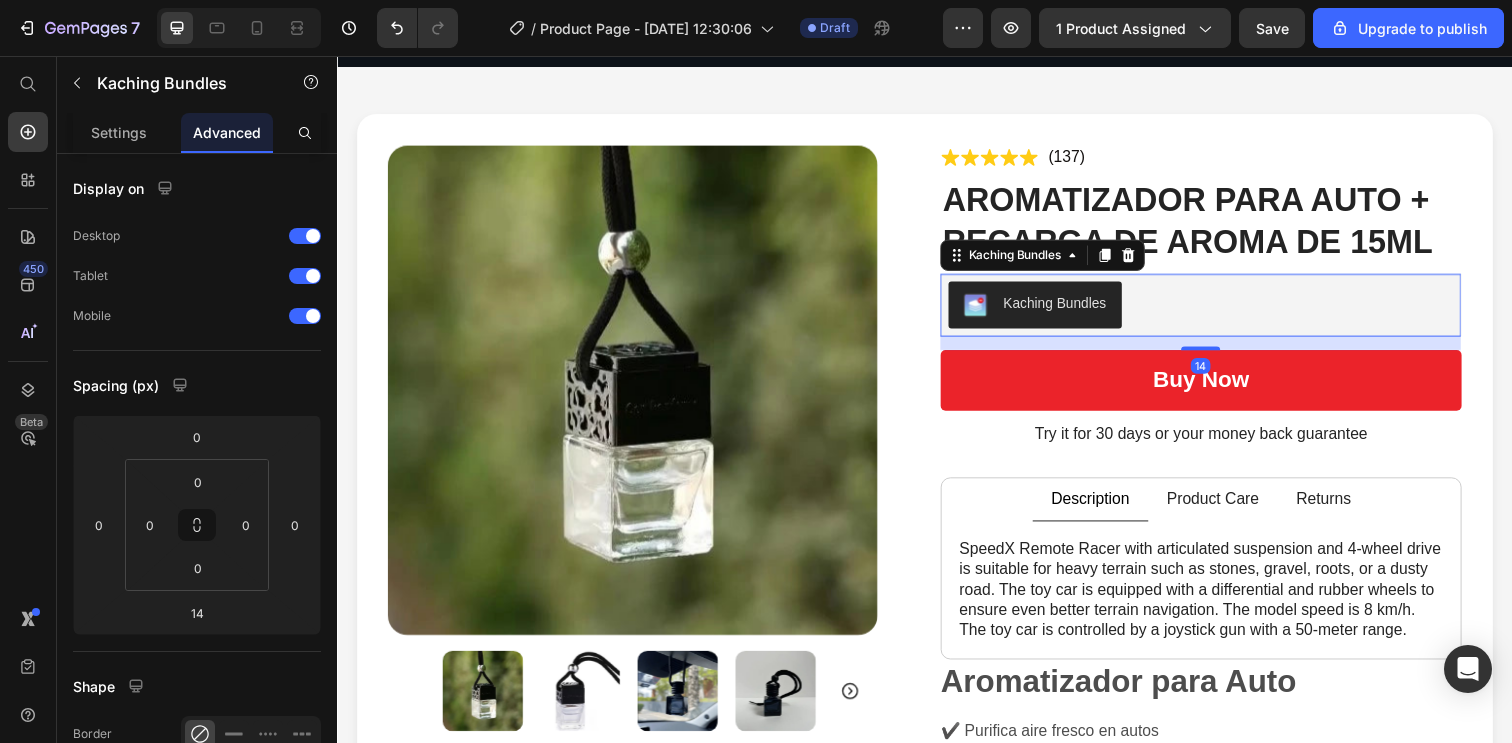 click on "Kaching Bundles" at bounding box center [1069, 308] 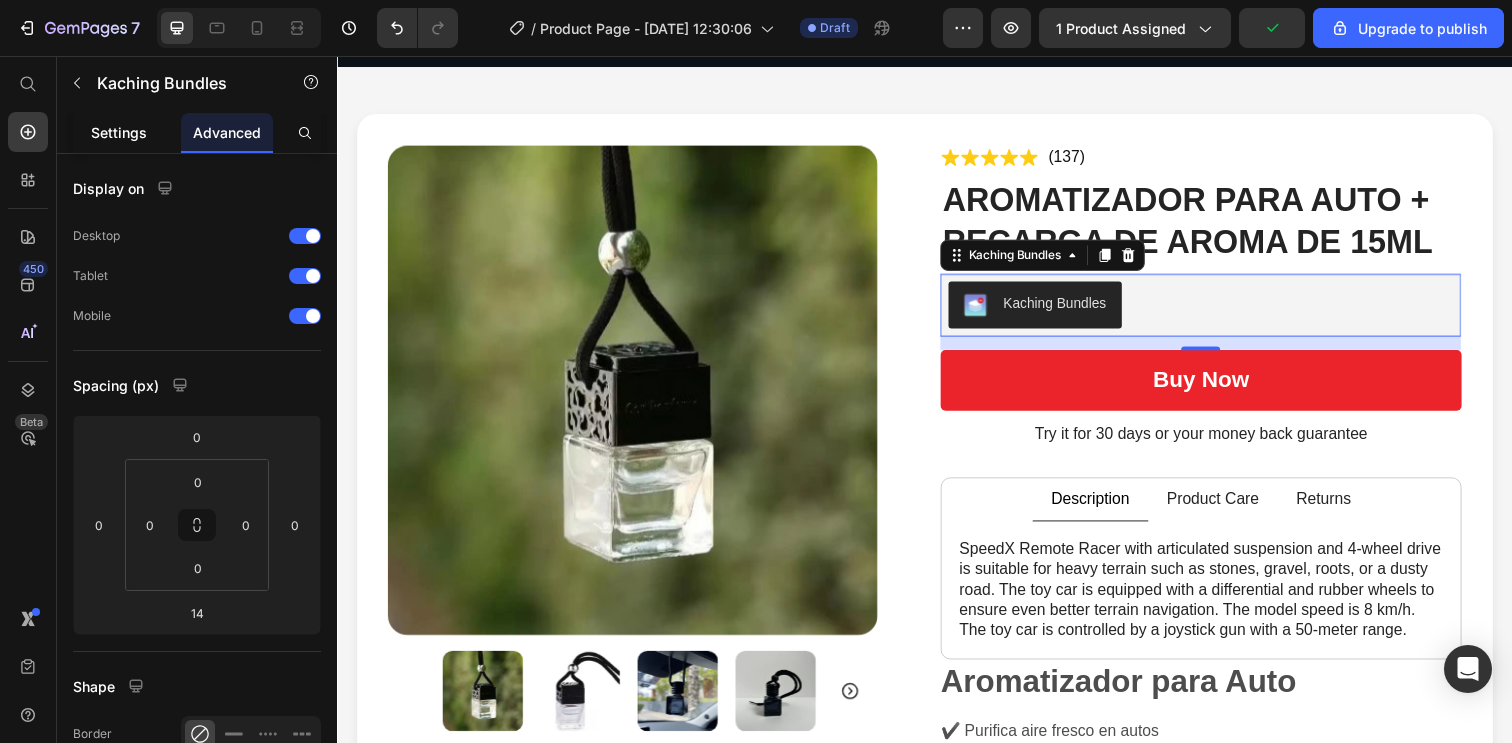 click on "Settings" at bounding box center [119, 132] 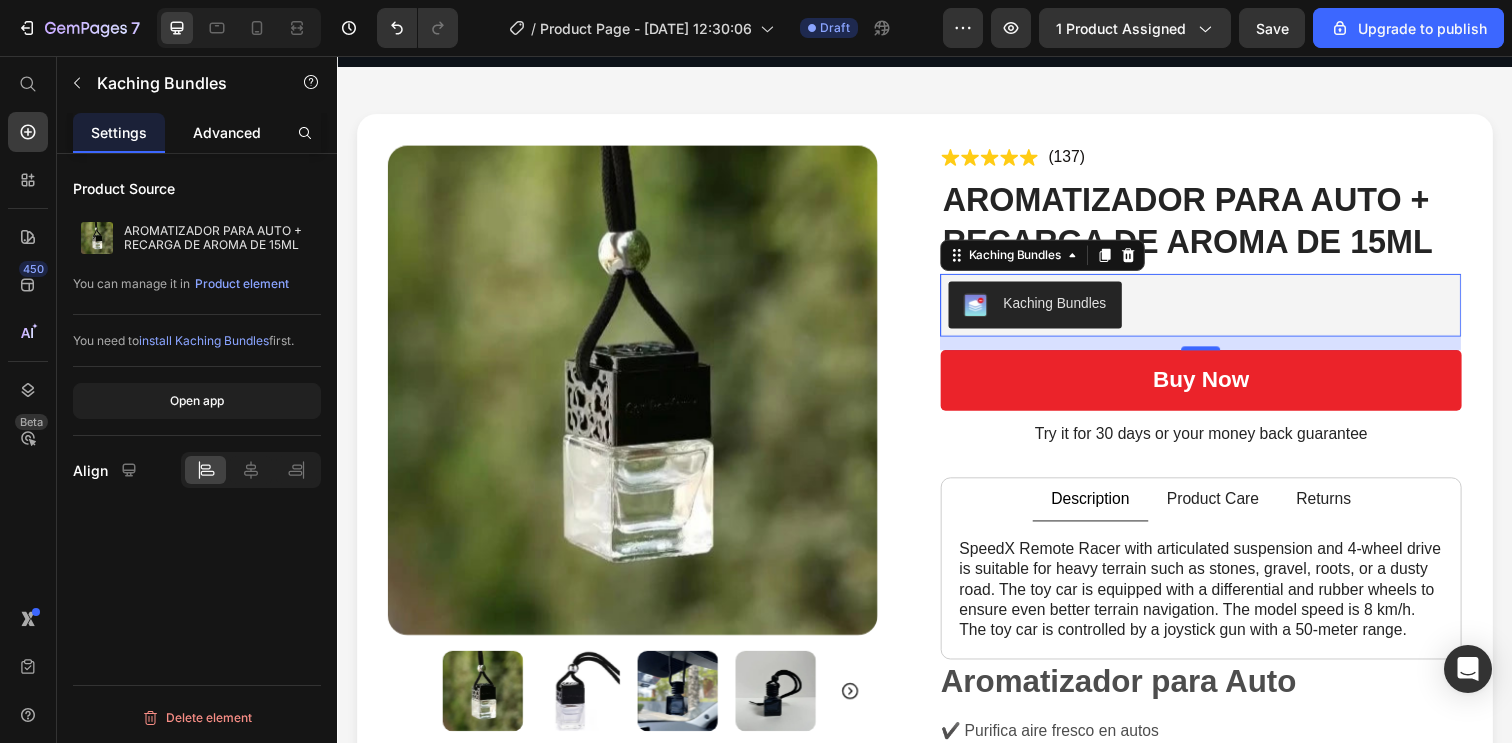 click on "Advanced" at bounding box center [227, 132] 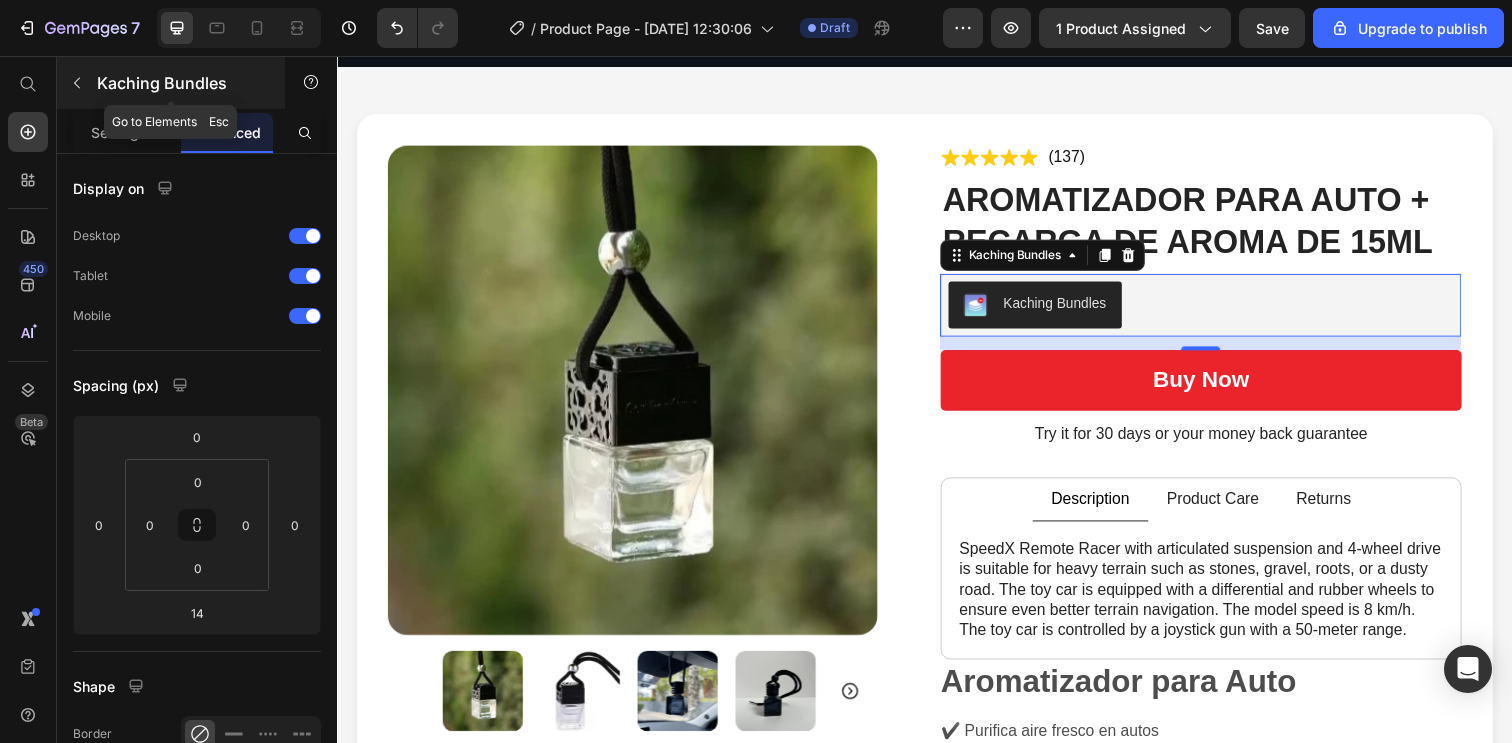 click 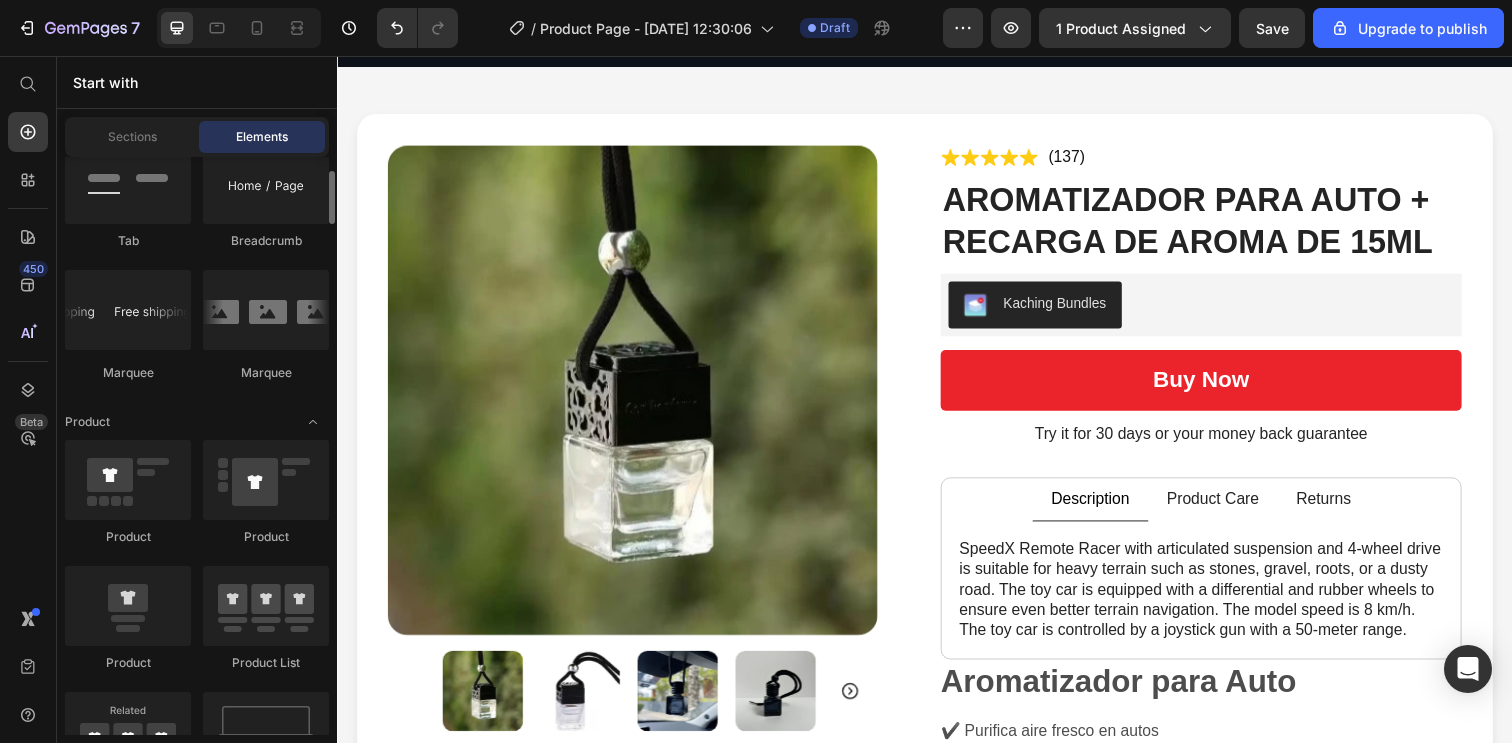 scroll, scrollTop: 0, scrollLeft: 0, axis: both 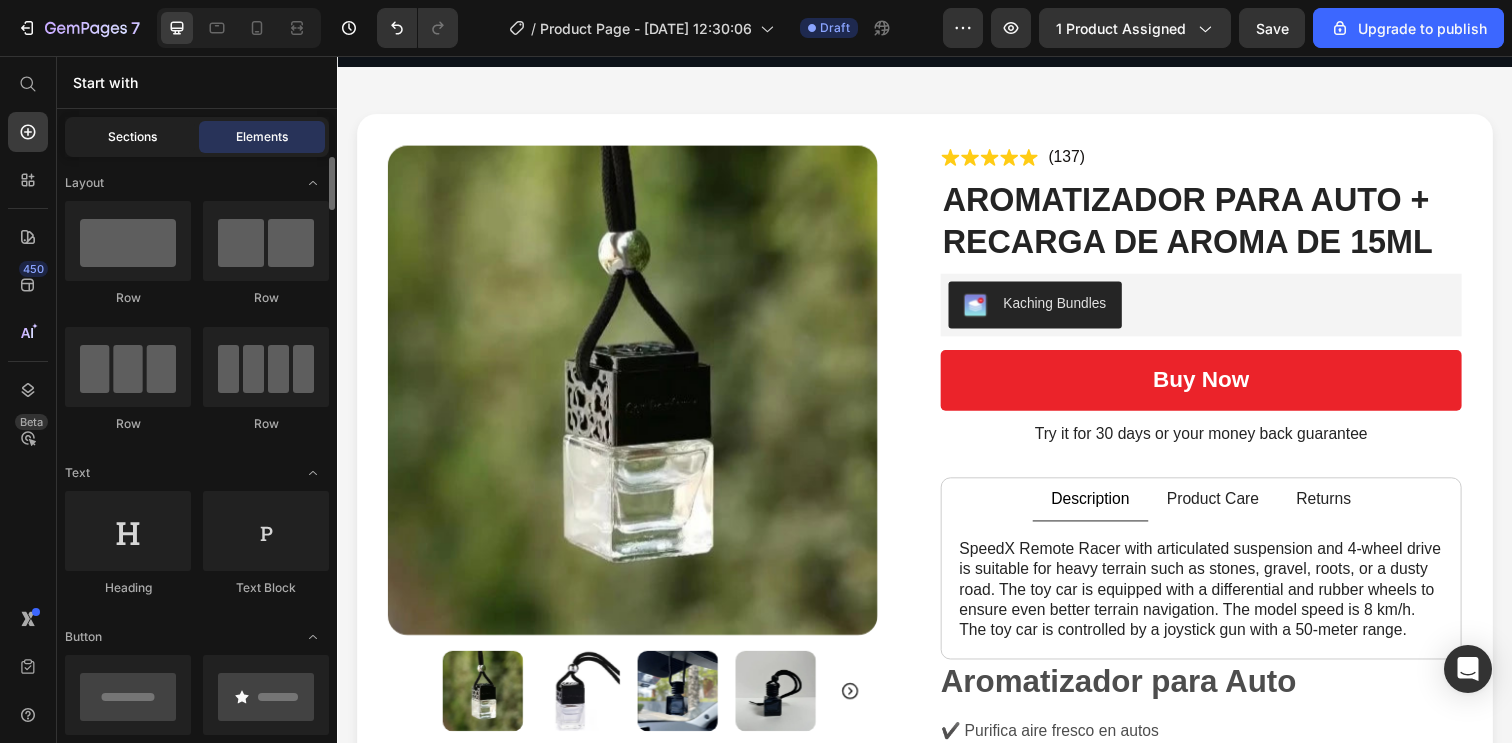 click on "Sections" at bounding box center (132, 137) 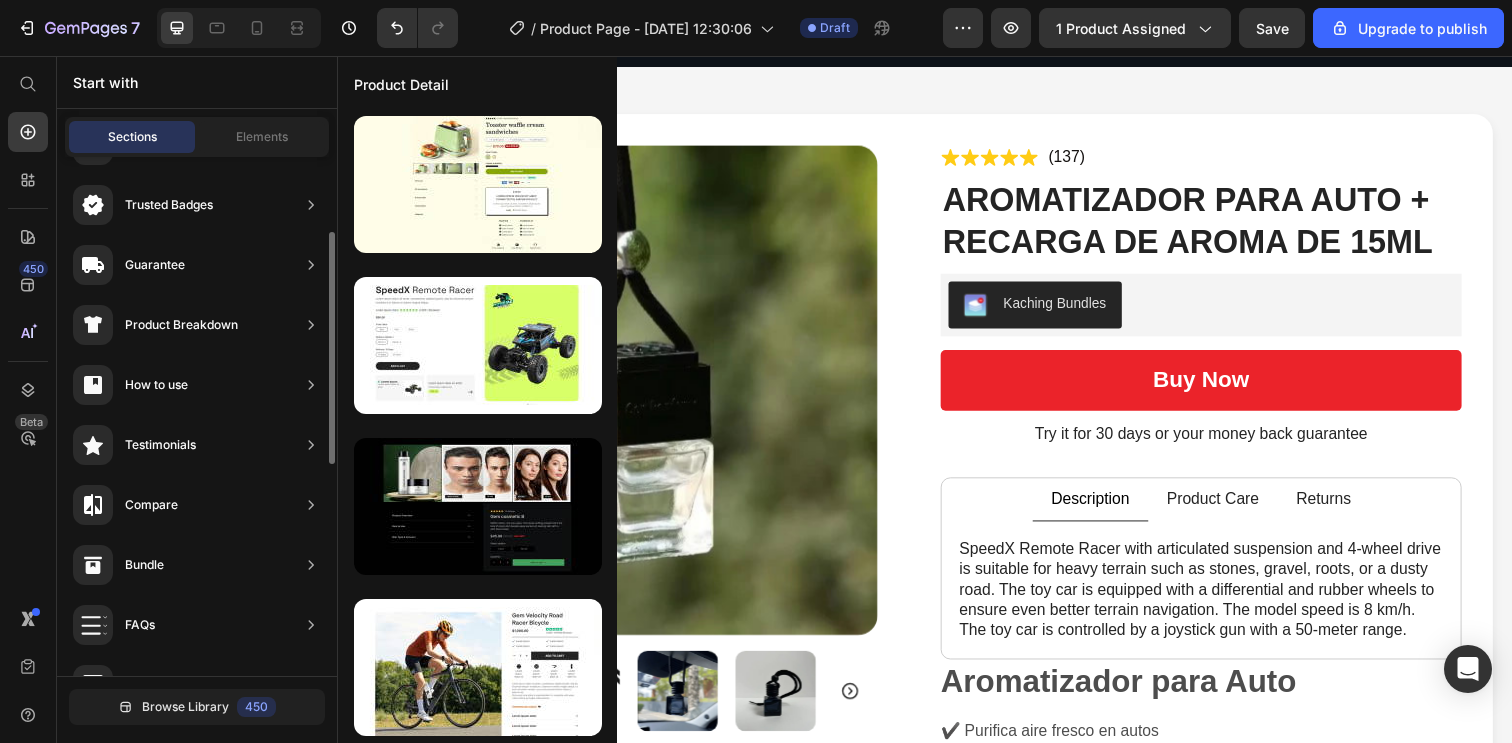 scroll, scrollTop: 282, scrollLeft: 0, axis: vertical 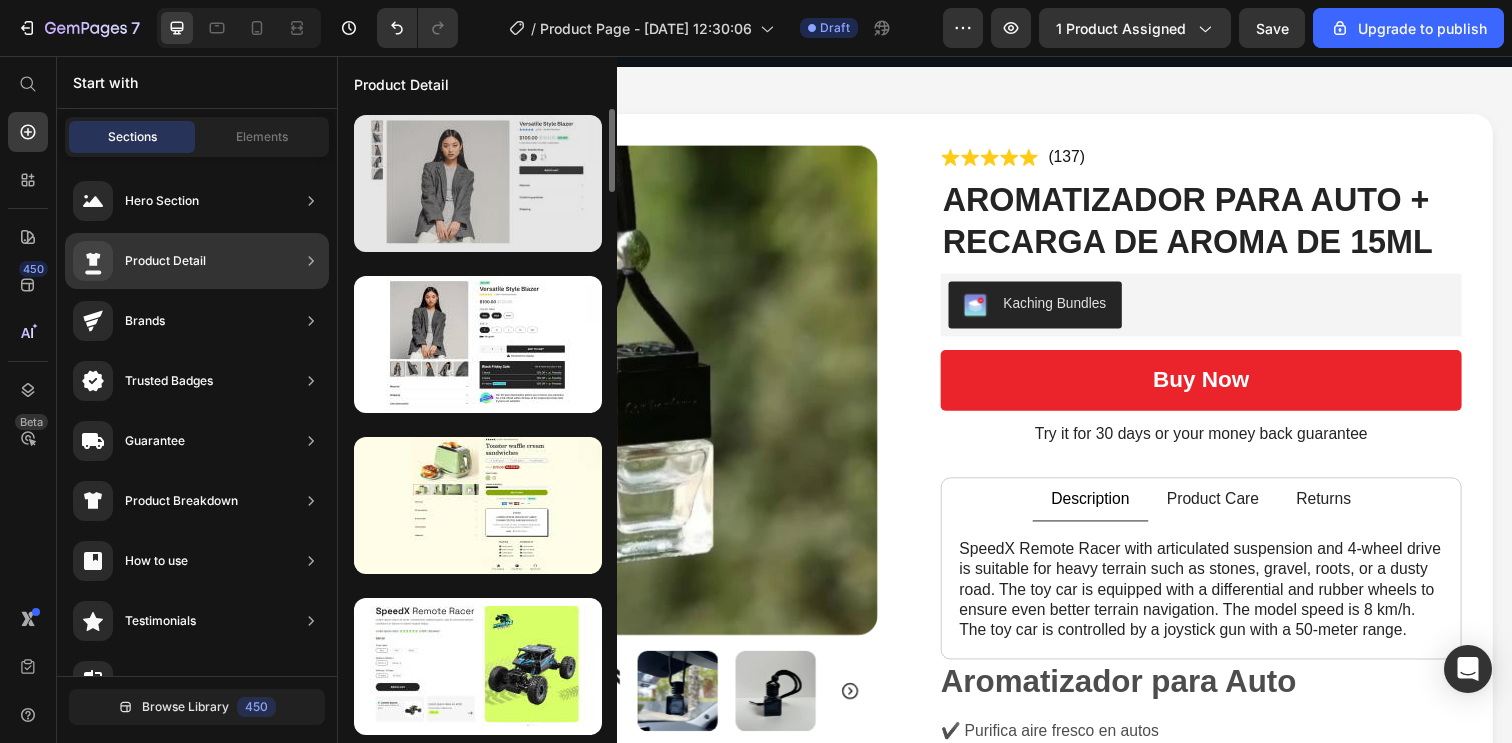 click at bounding box center [478, 183] 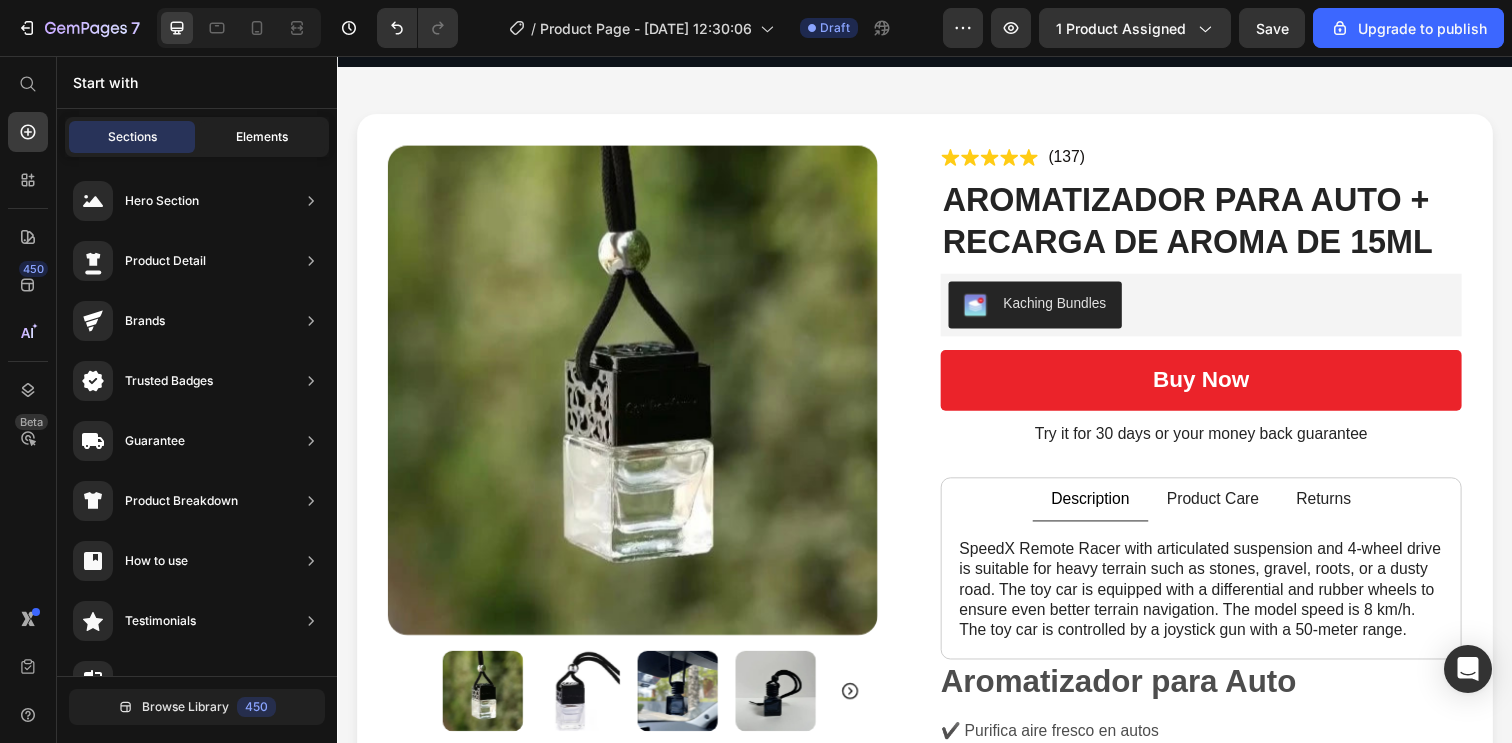 click on "Elements" 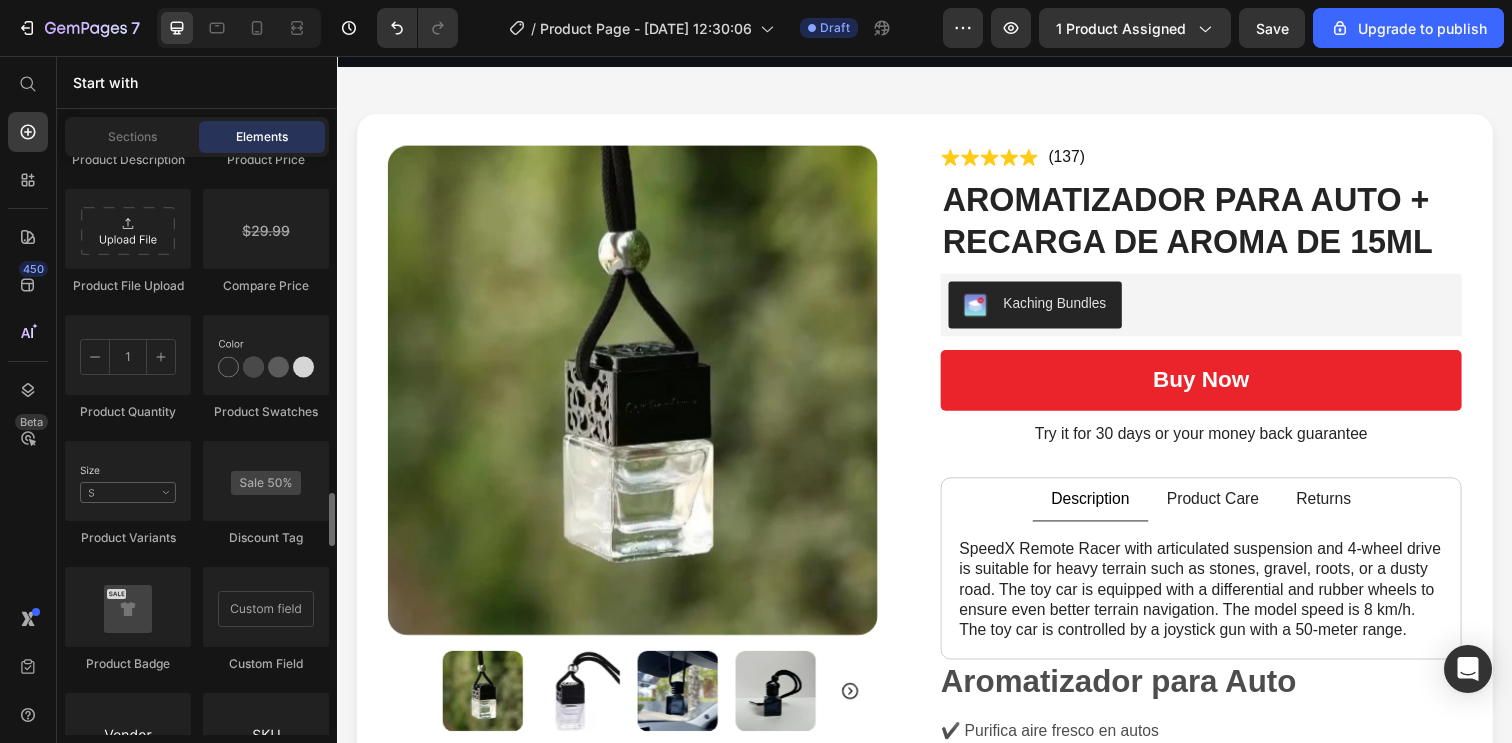 scroll, scrollTop: 3574, scrollLeft: 0, axis: vertical 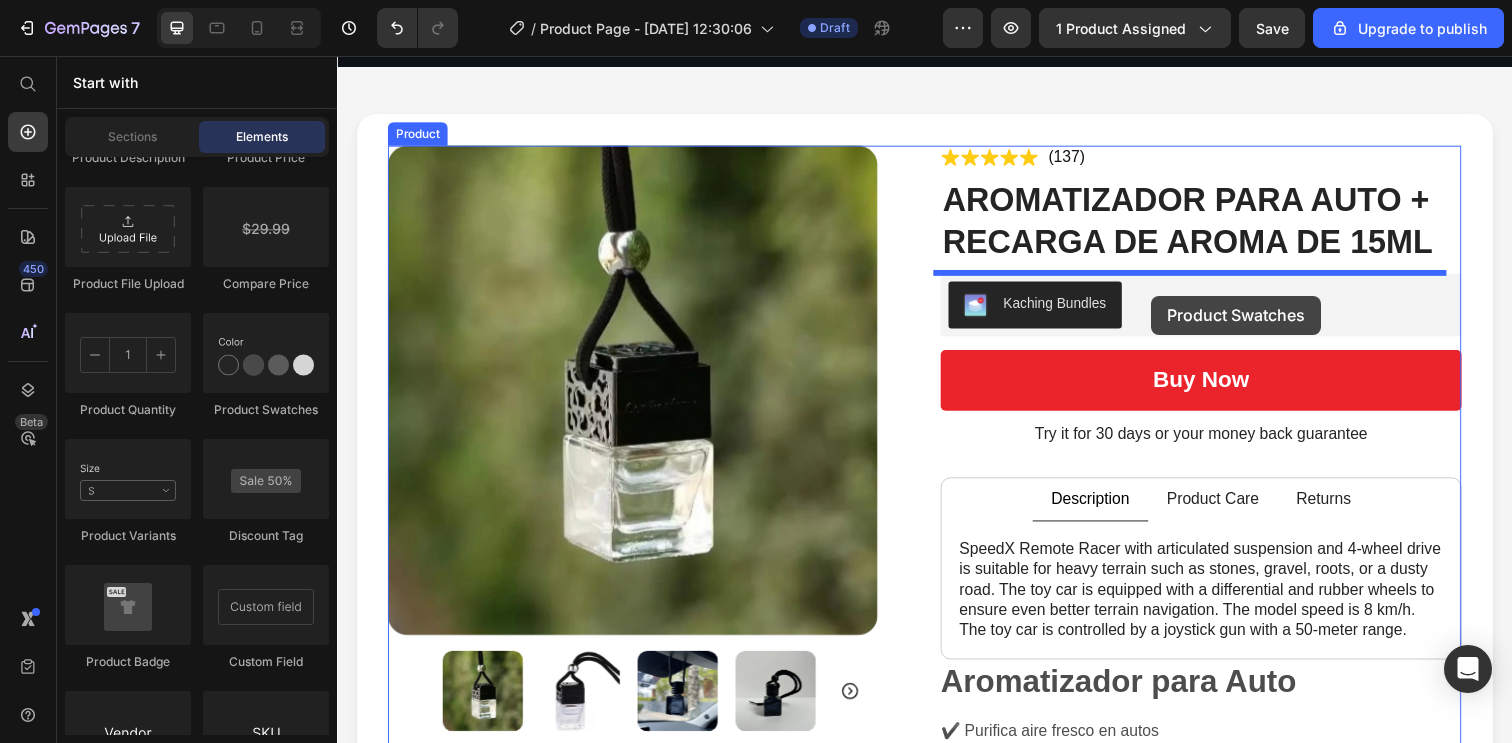 drag, startPoint x: 659, startPoint y: 426, endPoint x: 1168, endPoint y: 301, distance: 524.124 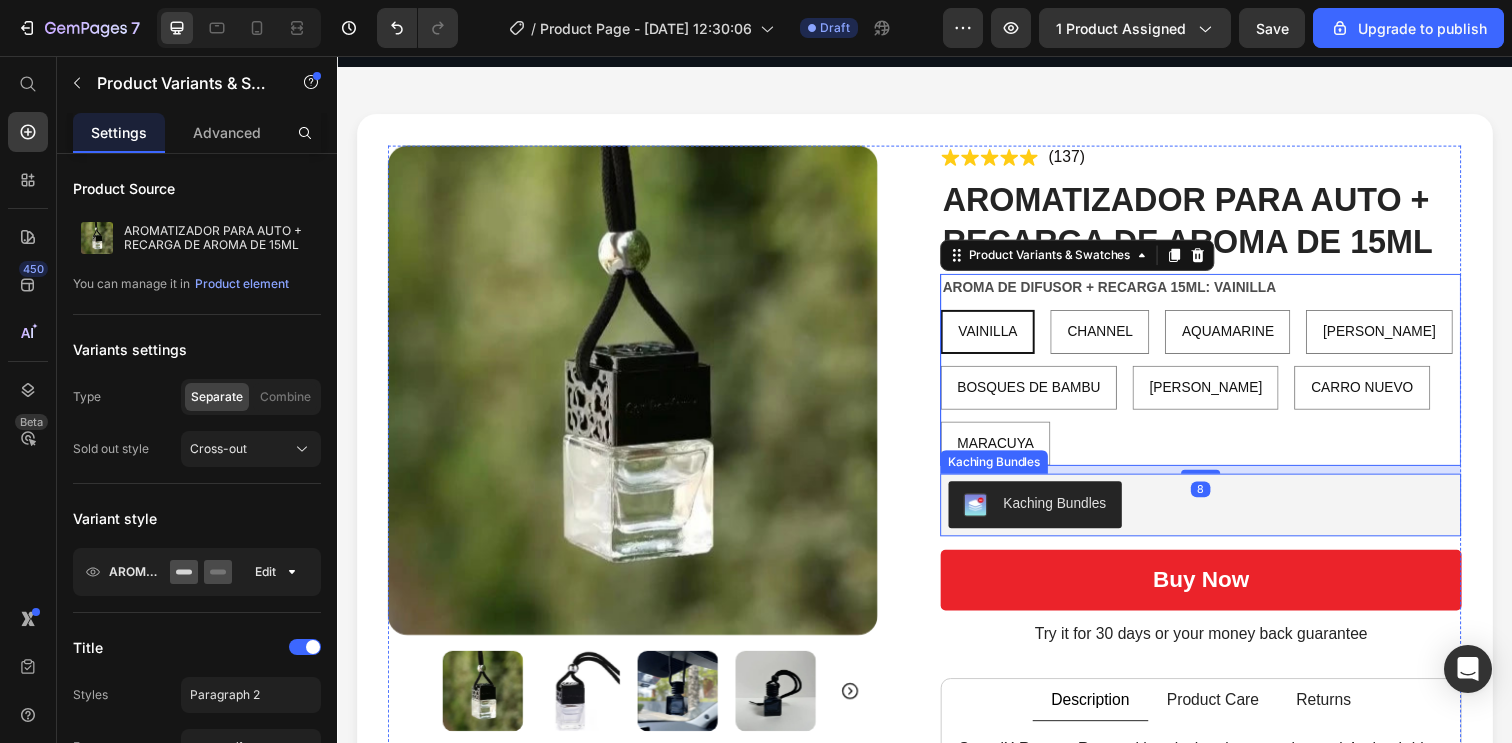 click on "Kaching Bundles" at bounding box center (1219, 514) 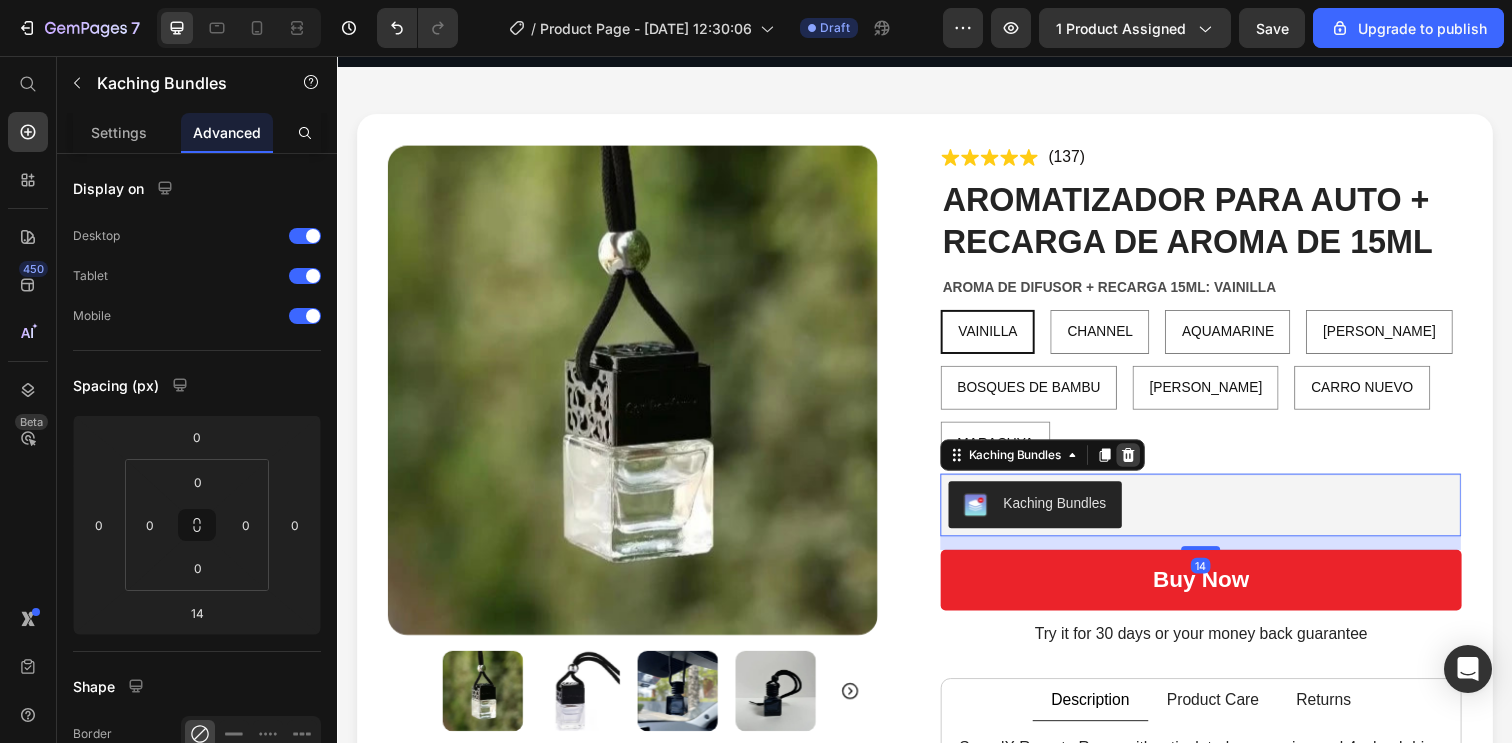 click 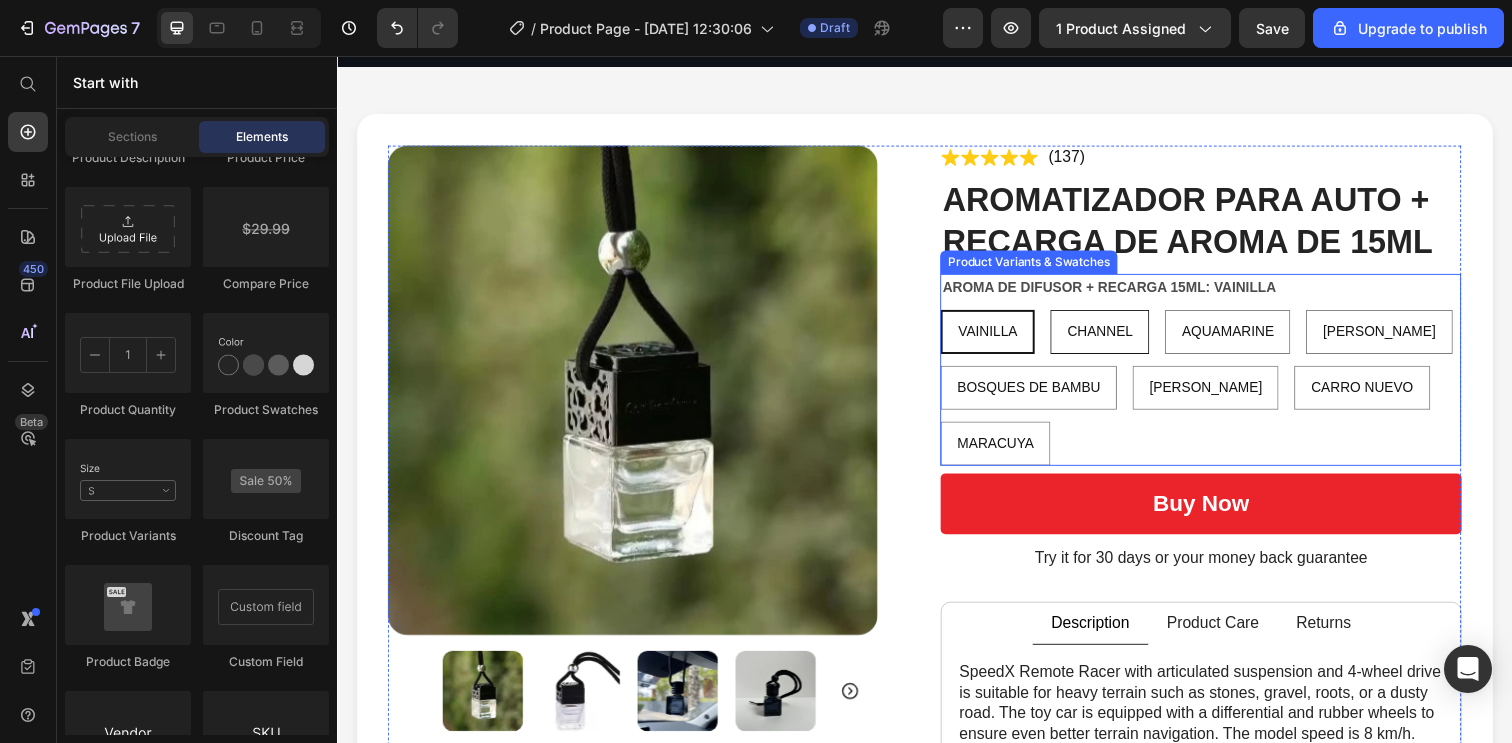 click on "CHANNEL" at bounding box center (1115, 337) 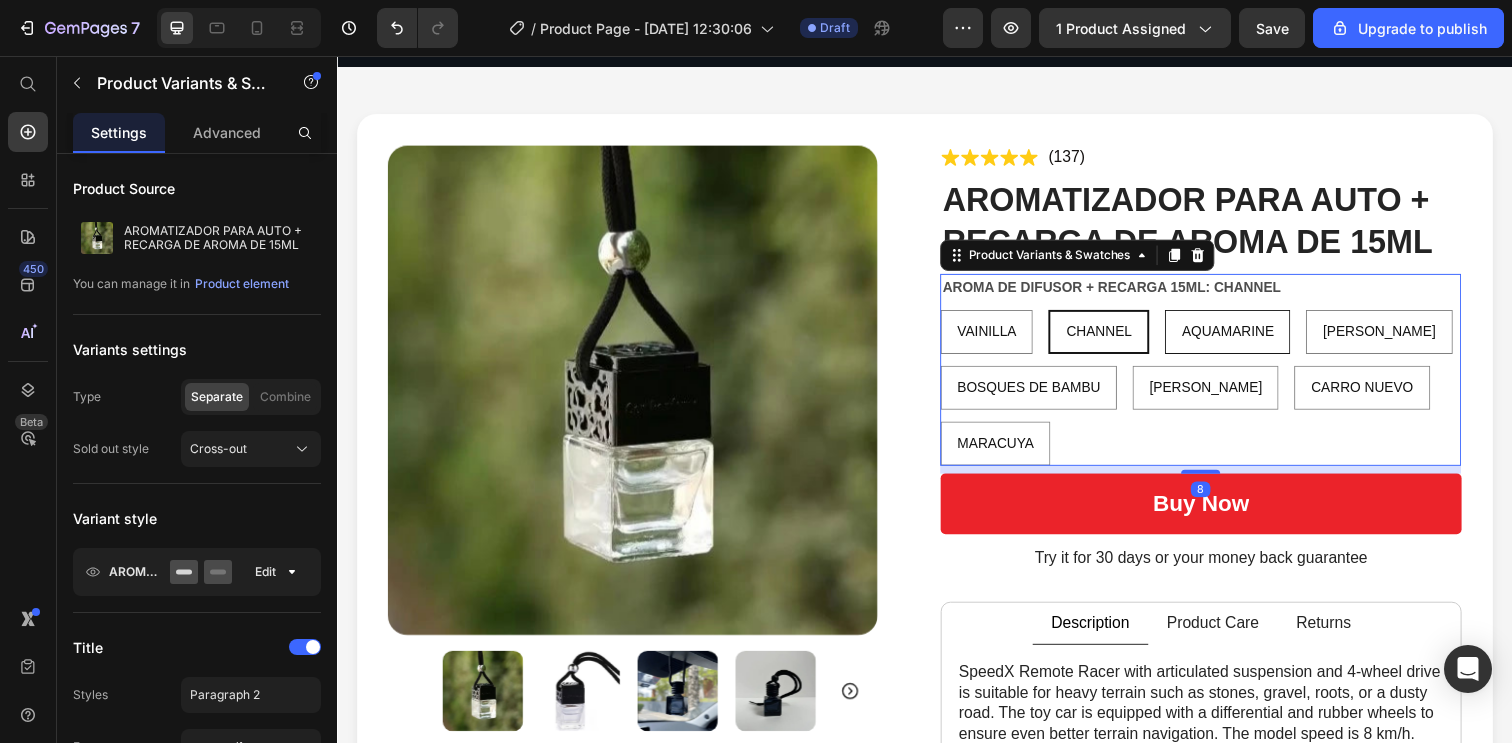 click on "AQUAMARINE" at bounding box center [1246, 337] 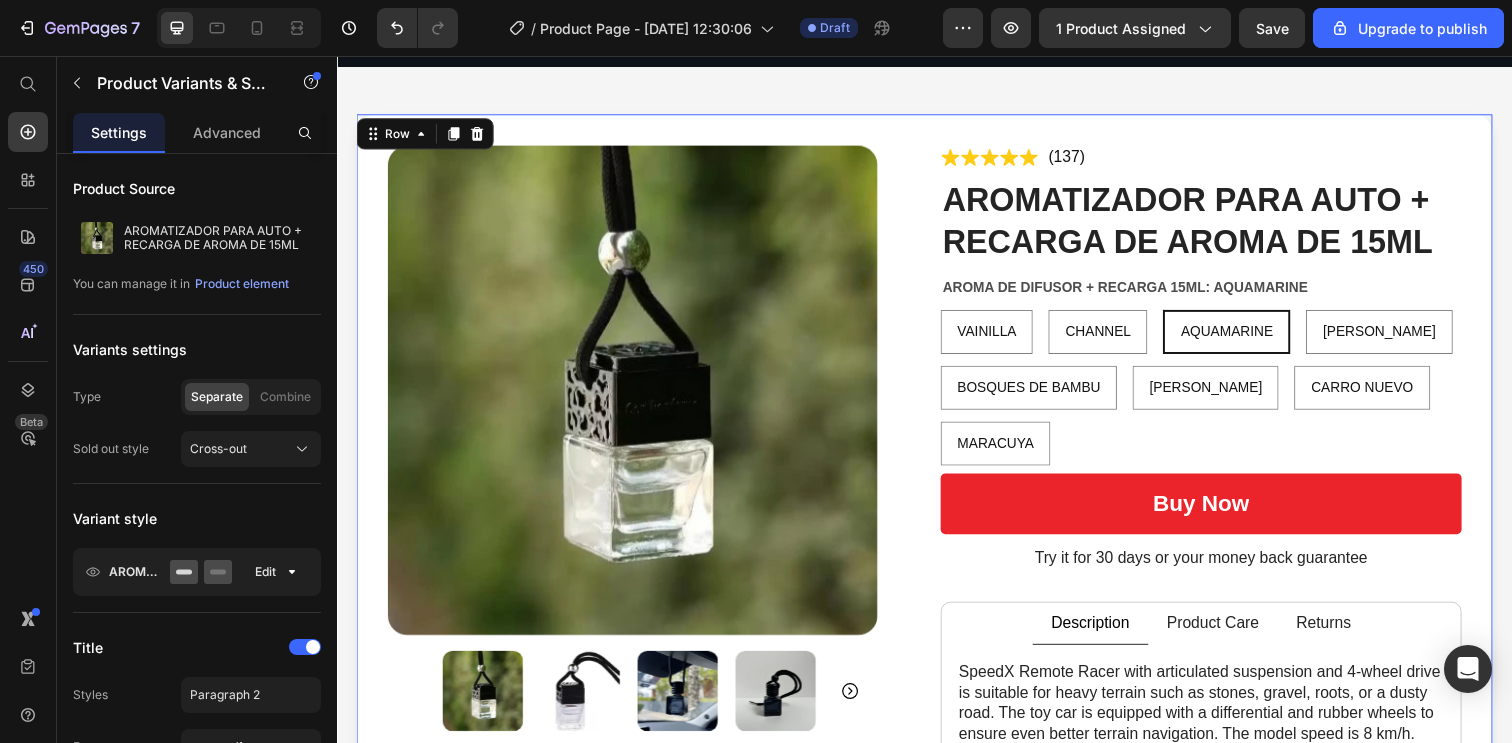 click on "Product Images
Icon
Icon
Icon
Icon
Icon Icon List (137) Text Block Row AROMATIZADOR PARA AUTO + RECARGA DE AROMA DE 15ML Product Title AROMA DE DIFUSOR + RECARGA 15ML: AQUAMARINE VAINILLA VAINILLA VAINILLA CHANNEL CHANNEL CHANNEL AQUAMARINE AQUAMARINE AQUAMARINE [PERSON_NAME] [PERSON_NAME] [PERSON_NAME] BOSQUES DE BAMBU BOSQUES DE BAMBU BOSQUES DE BAMBU [PERSON_NAME] [PERSON_NAME] [PERSON_NAME] CARRO NUEVO CARRO NUEVO CARRO NUEVO MARACUYA MARACUYA MARACUYA Product Variants & Swatches buy now Add to Cart Try it for 30 days or your money back guarantee Text Block Description Product Care Returns SpeedX Remote Racer with articulated suspension and 4-wheel drive is suitable for heavy terrain such as stones, gravel, roots, or a dusty road. The toy car is equipped with a differential and rubber wheels to ensure even better terrain navigation. The model speed is 8 km/h. The toy car is controlled by a joystick gun with a 50-meter range. Text Block" at bounding box center (937, 663) 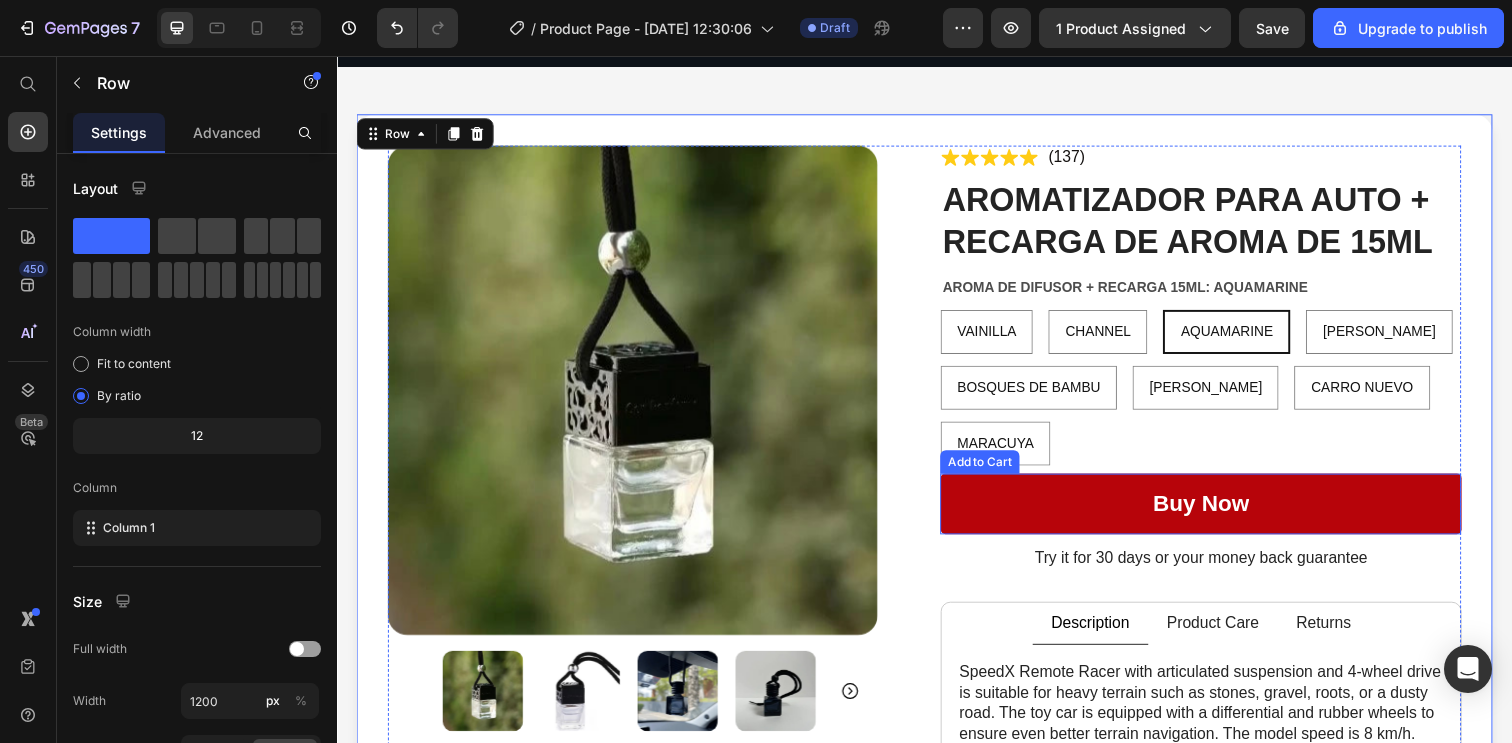 click on "buy now" at bounding box center (1219, 513) 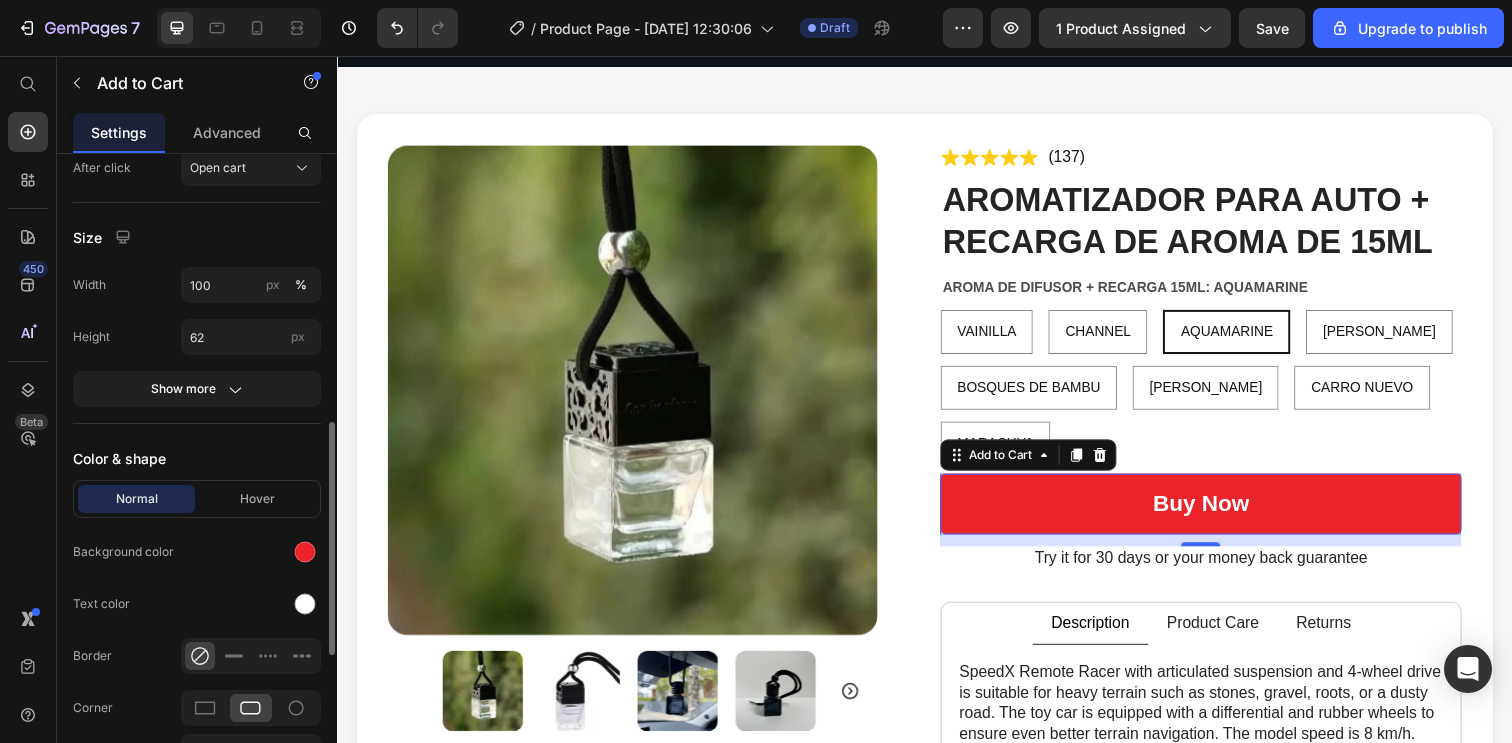 scroll, scrollTop: 777, scrollLeft: 0, axis: vertical 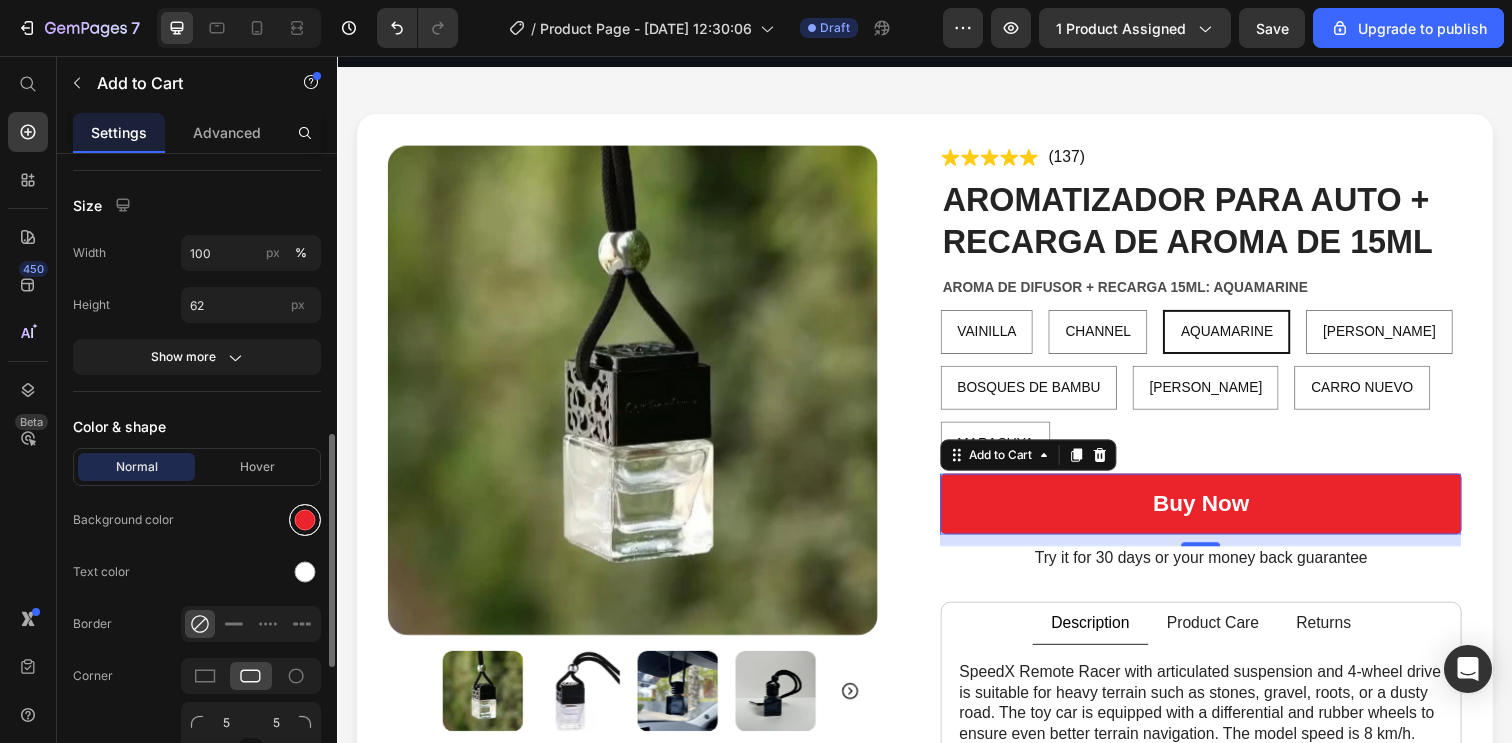 click at bounding box center (305, 520) 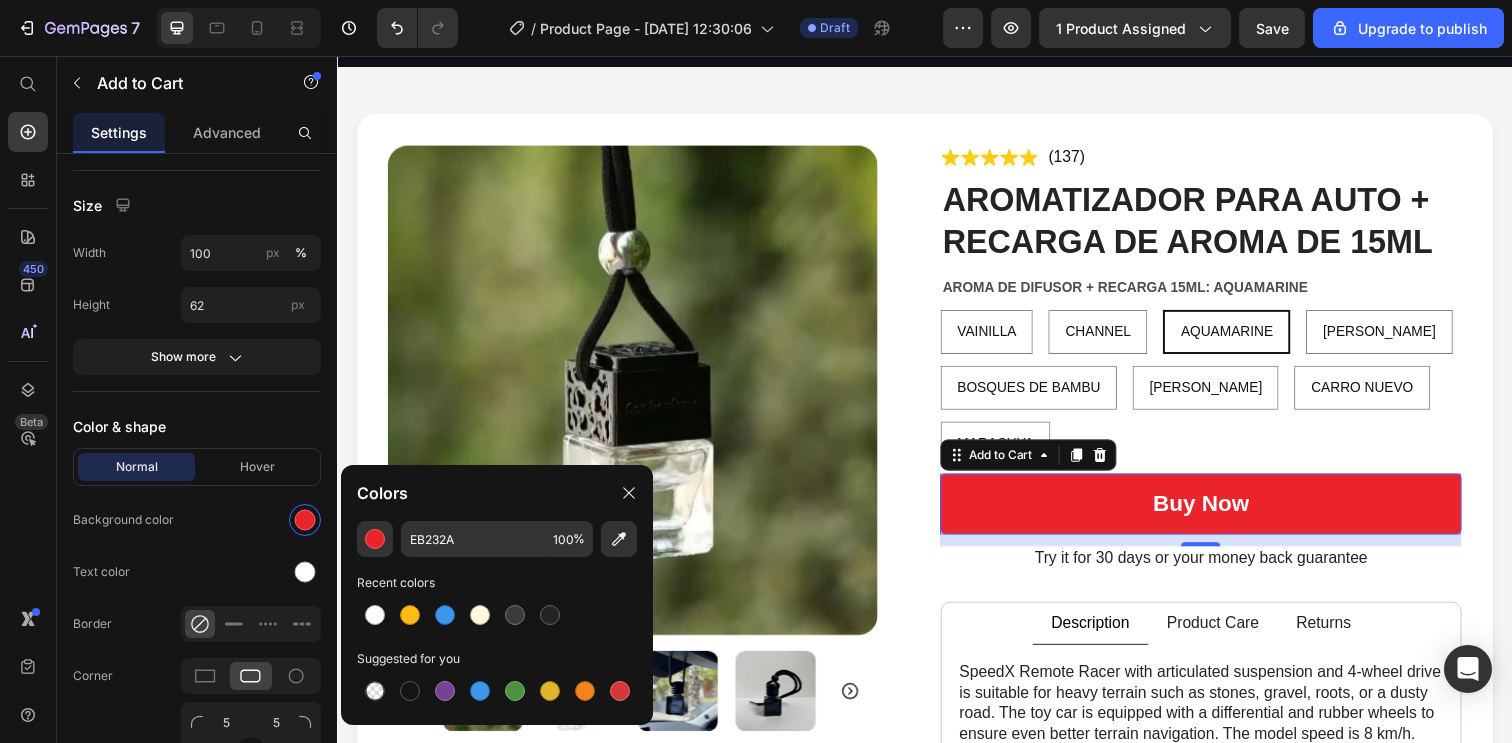 drag, startPoint x: 455, startPoint y: 625, endPoint x: 513, endPoint y: 597, distance: 64.40497 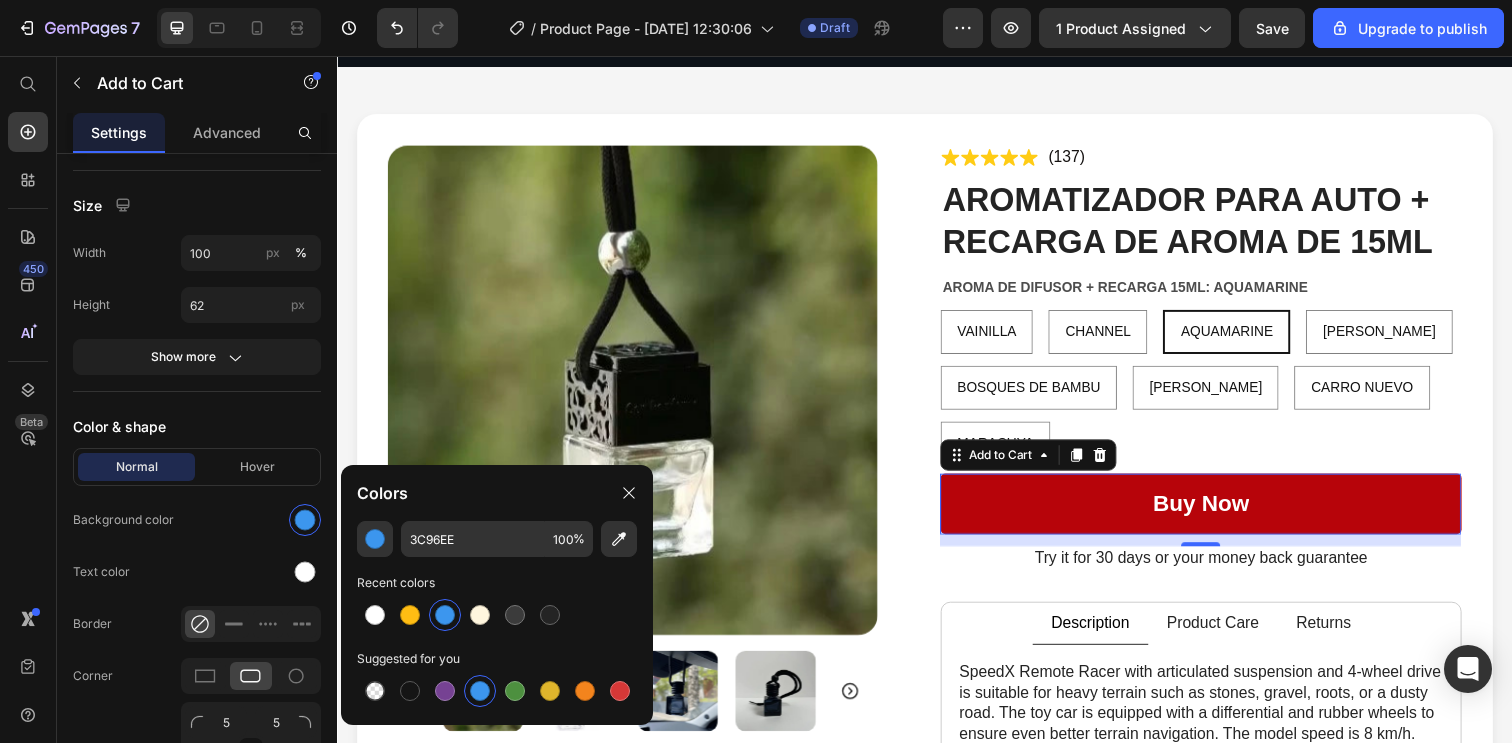 click on "buy now" at bounding box center [1219, 513] 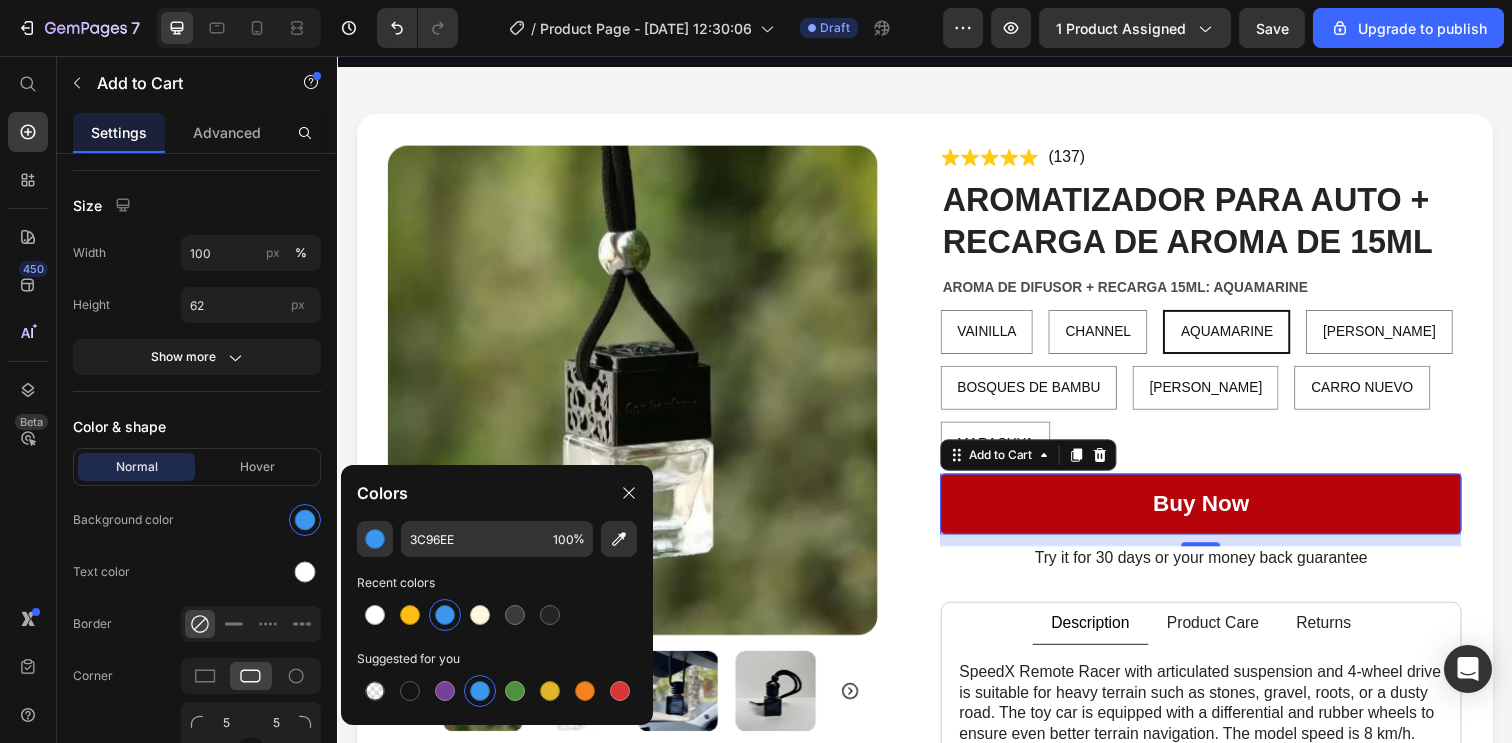 click on "buy now" at bounding box center [1219, 513] 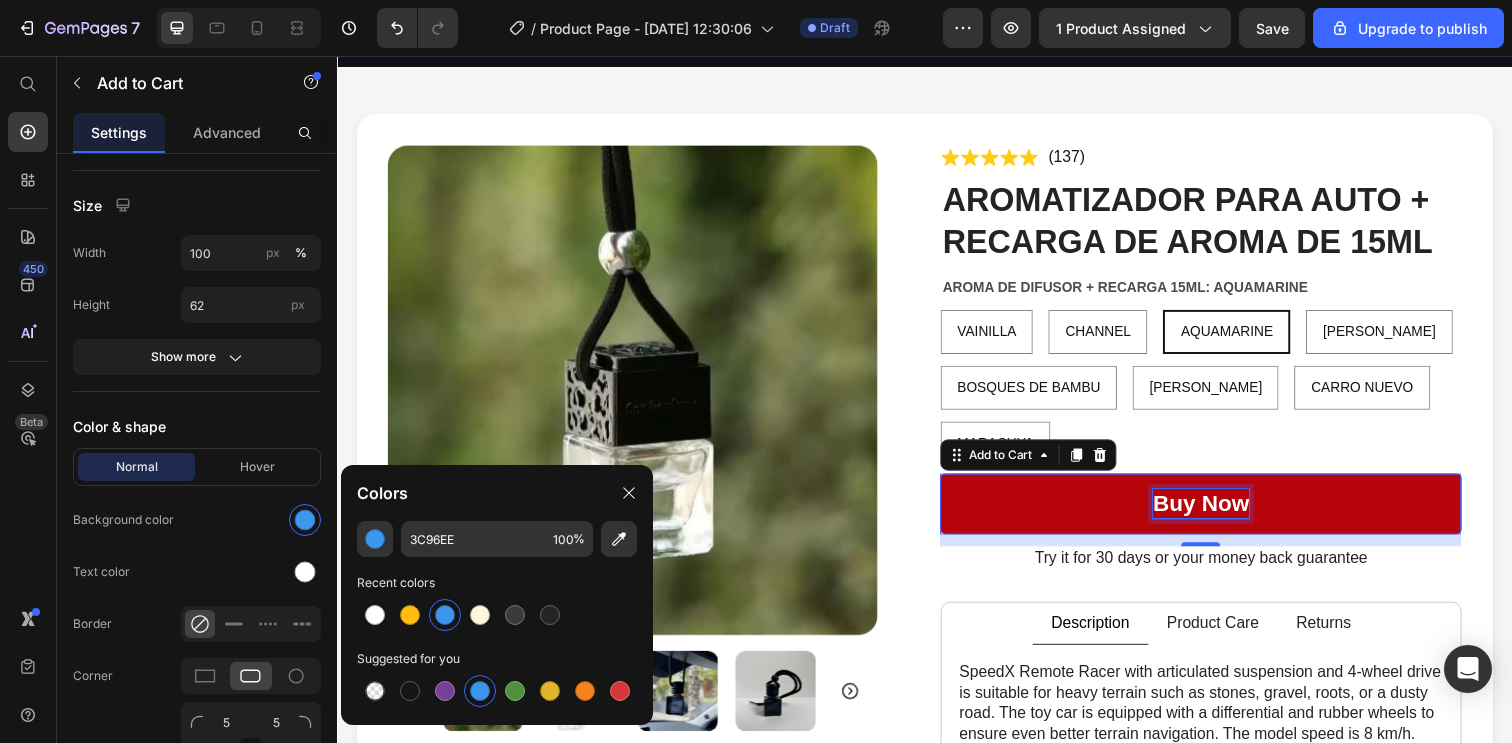click on "buy now" at bounding box center [1219, 513] 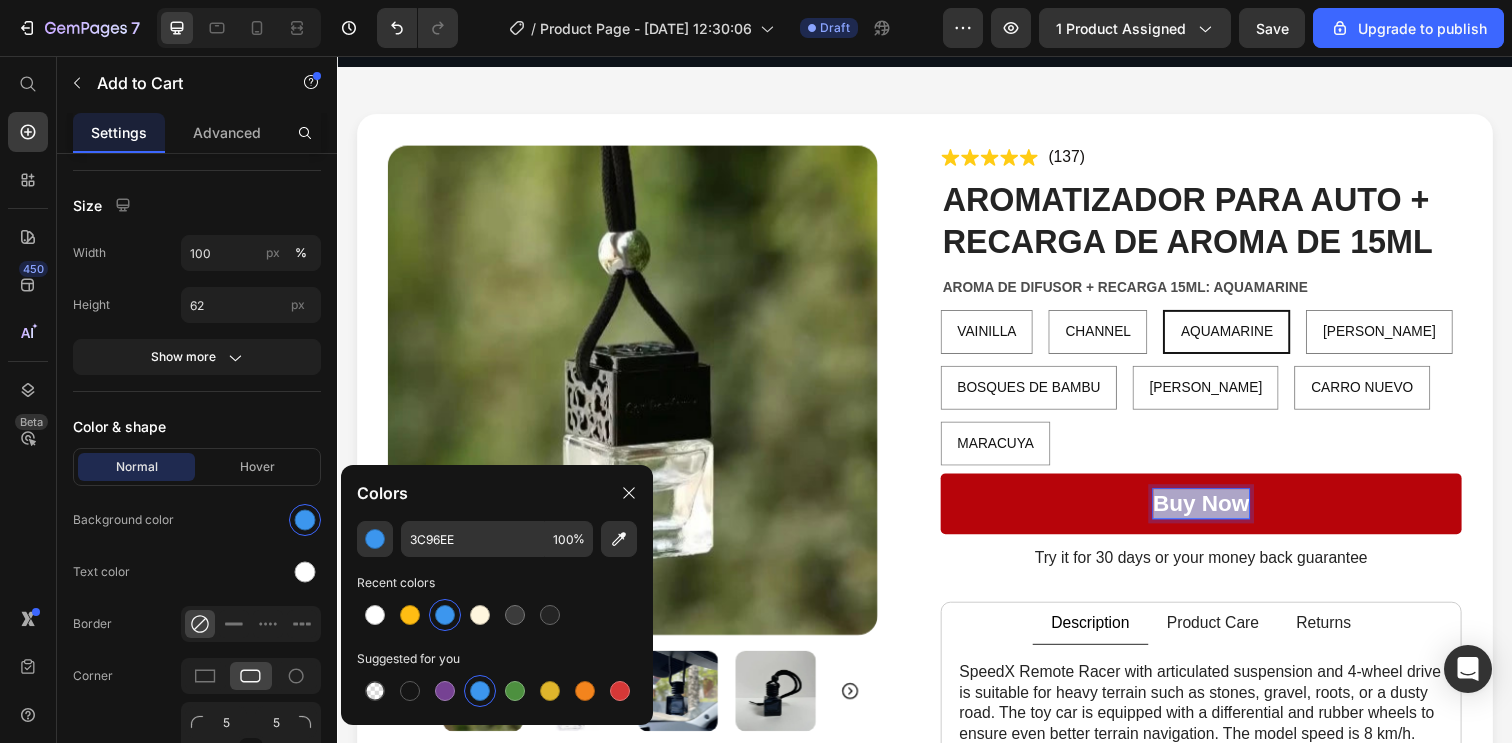 drag, startPoint x: 1252, startPoint y: 511, endPoint x: 1130, endPoint y: 513, distance: 122.016396 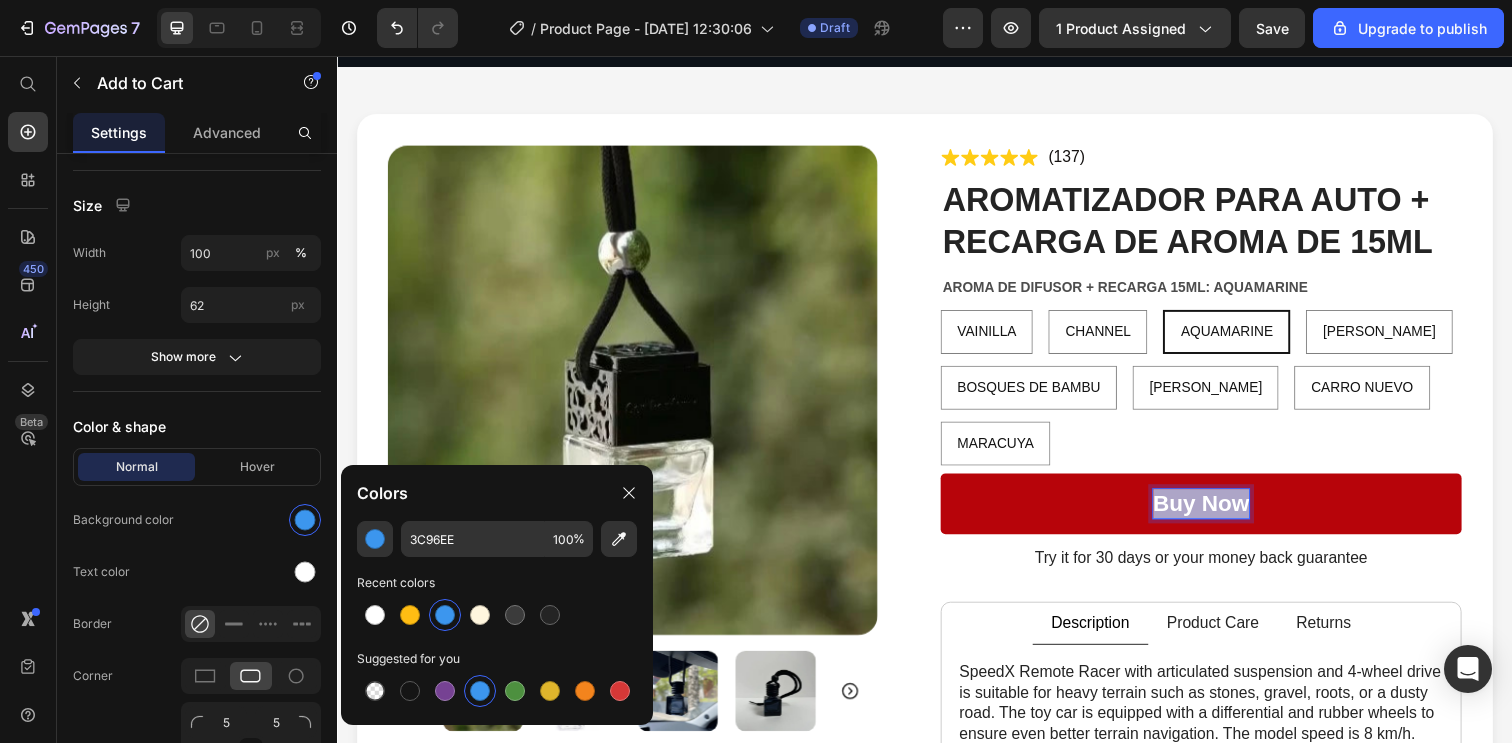 click on "buy now" at bounding box center (1219, 513) 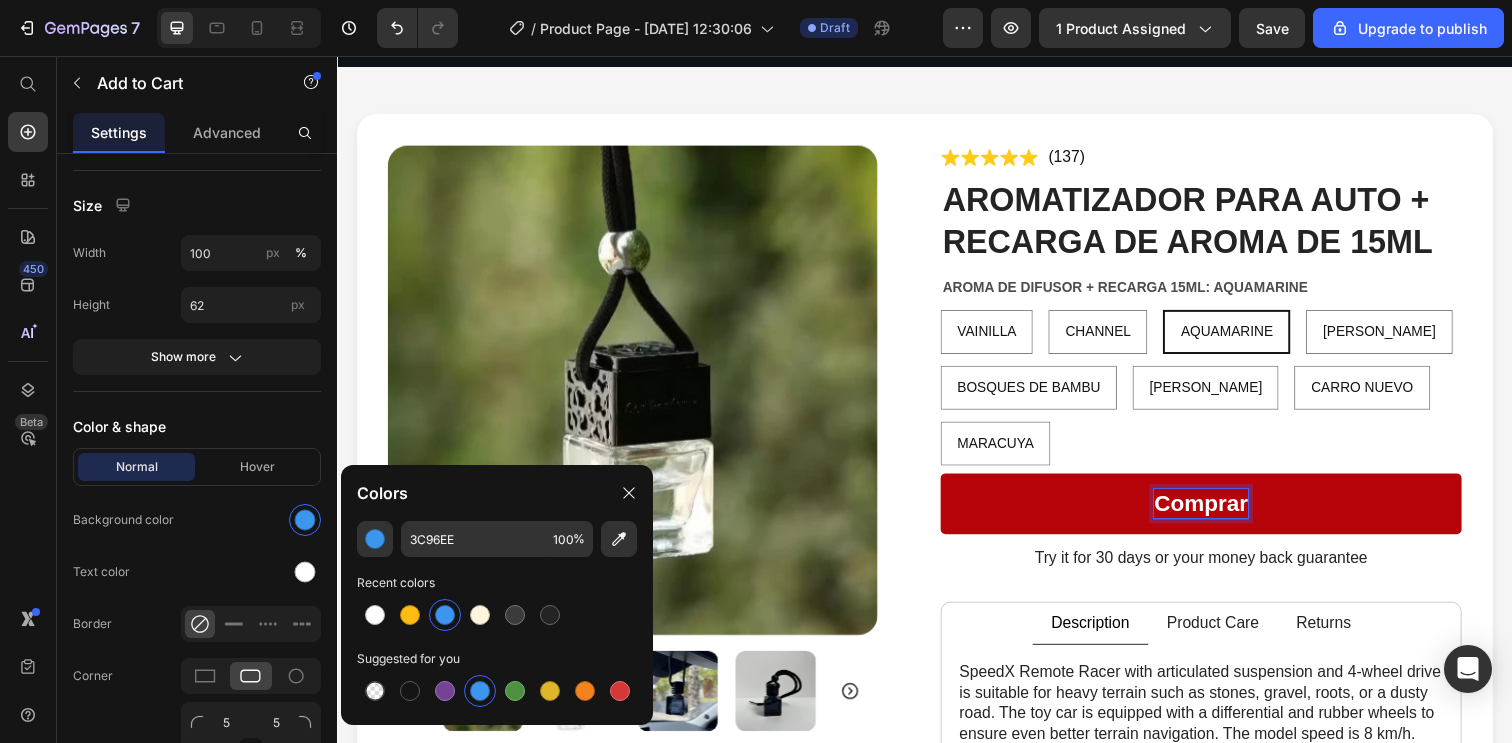 click on "Comprar" at bounding box center (1219, 513) 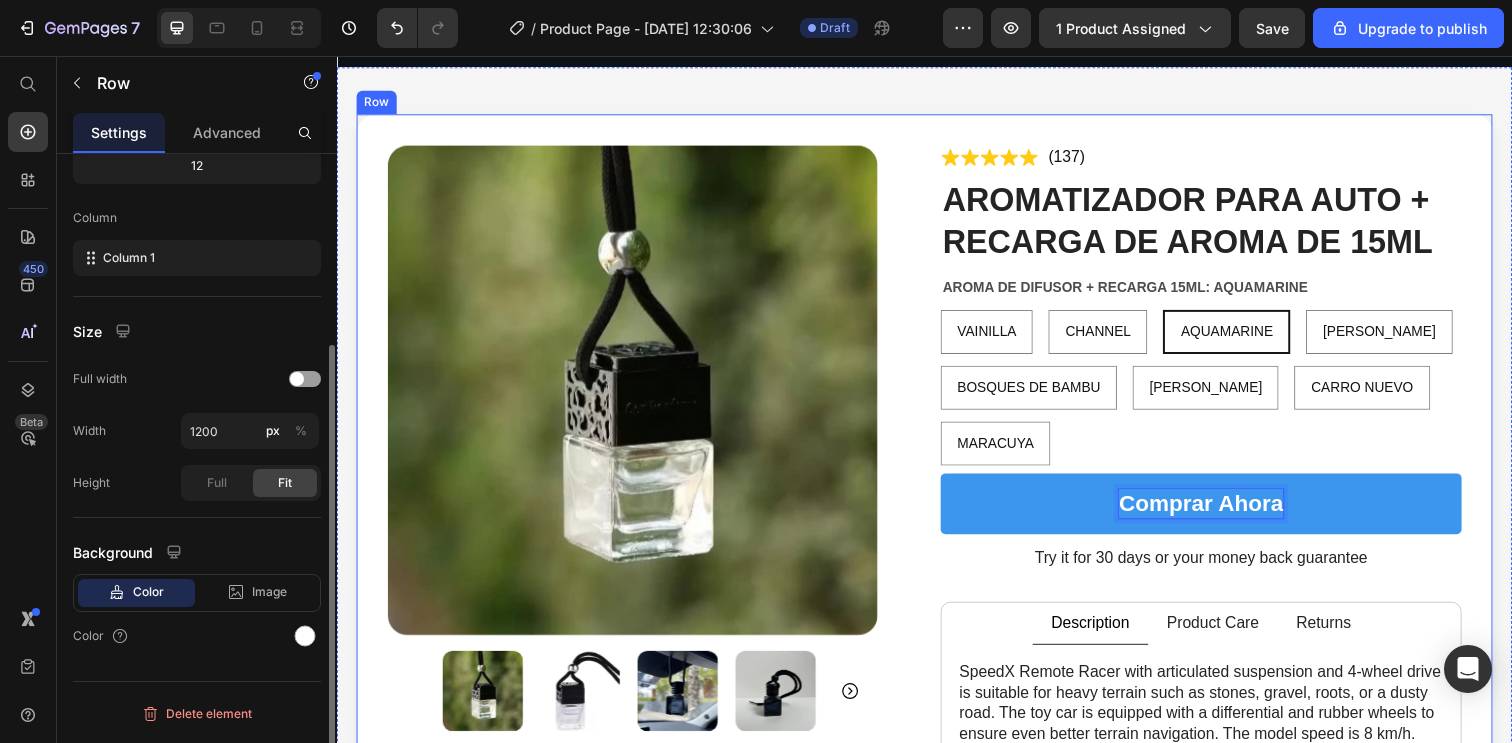 click on "Product Images
Icon
Icon
Icon
Icon
Icon Icon List (137) Text Block Row AROMATIZADOR PARA AUTO + RECARGA DE AROMA DE 15ML Product Title AROMA DE DIFUSOR + RECARGA 15ML: AQUAMARINE VAINILLA VAINILLA VAINILLA CHANNEL CHANNEL CHANNEL AQUAMARINE AQUAMARINE AQUAMARINE [PERSON_NAME] [PERSON_NAME] [PERSON_NAME] BOSQUES DE BAMBU BOSQUES DE BAMBU BOSQUES DE BAMBU [PERSON_NAME] [PERSON_NAME] [PERSON_NAME] CARRO NUEVO CARRO NUEVO CARRO NUEVO MARACUYA MARACUYA MARACUYA Product Variants & Swatches Comprar ahora Add to Cart   12 Try it for 30 days or your money back guarantee Text Block Description Product Care Returns SpeedX Remote Racer with articulated suspension and 4-wheel drive is suitable for heavy terrain such as stones, gravel, roots, or a dusty road. The toy car is equipped with a differential and rubber wheels to ensure even better terrain navigation. The model speed is 8 km/h. The toy car is controlled by a joystick gun with a 50-meter range." at bounding box center (937, 663) 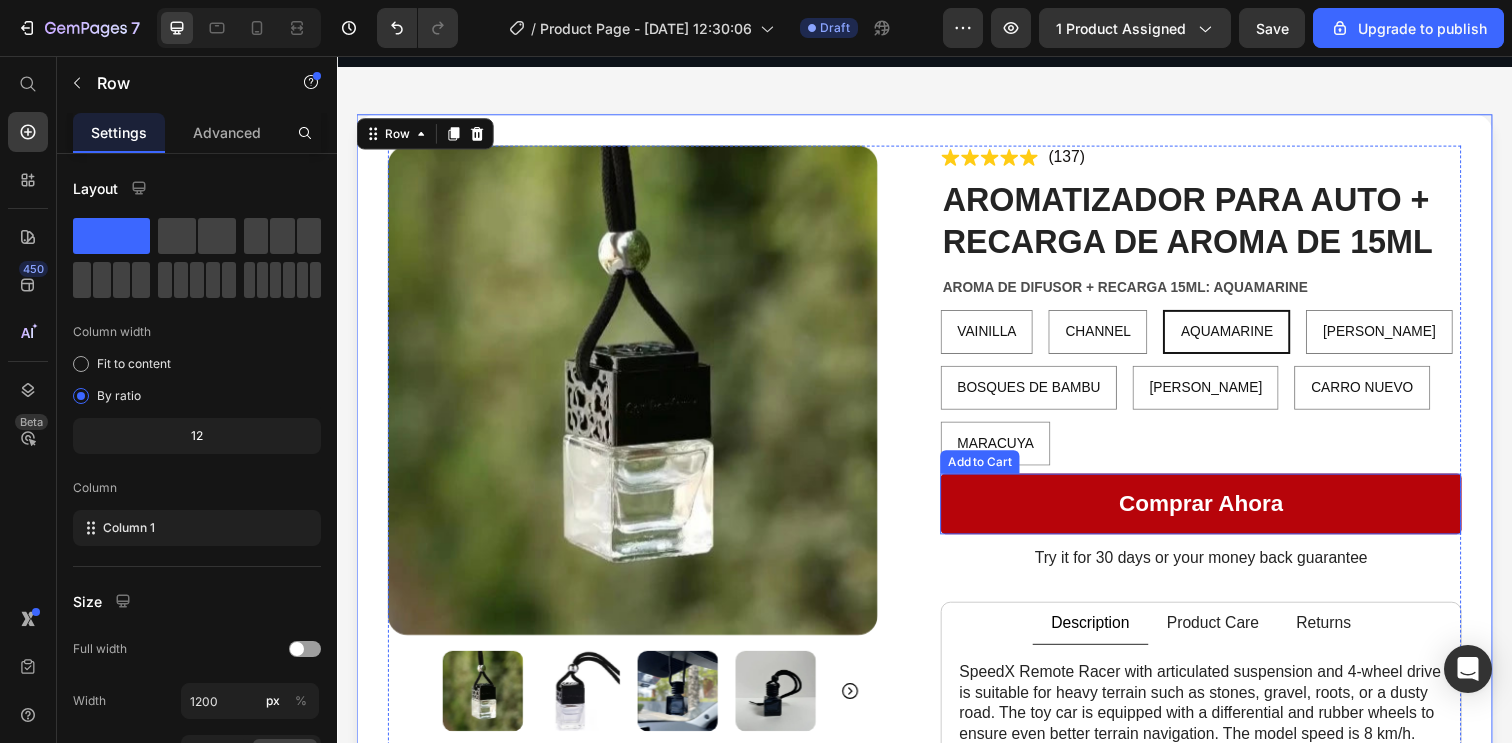 click on "Comprar ahora" at bounding box center (1219, 513) 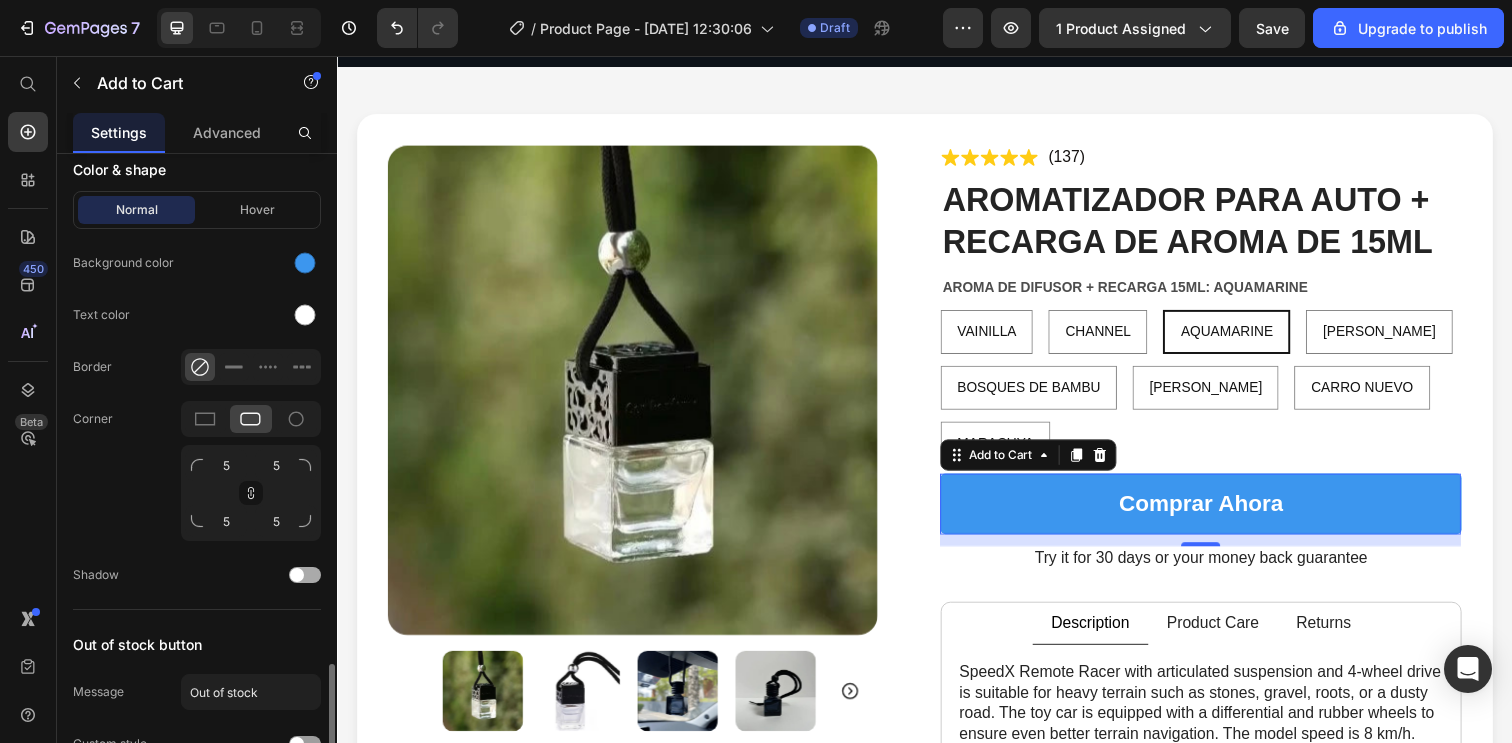 scroll, scrollTop: 1019, scrollLeft: 0, axis: vertical 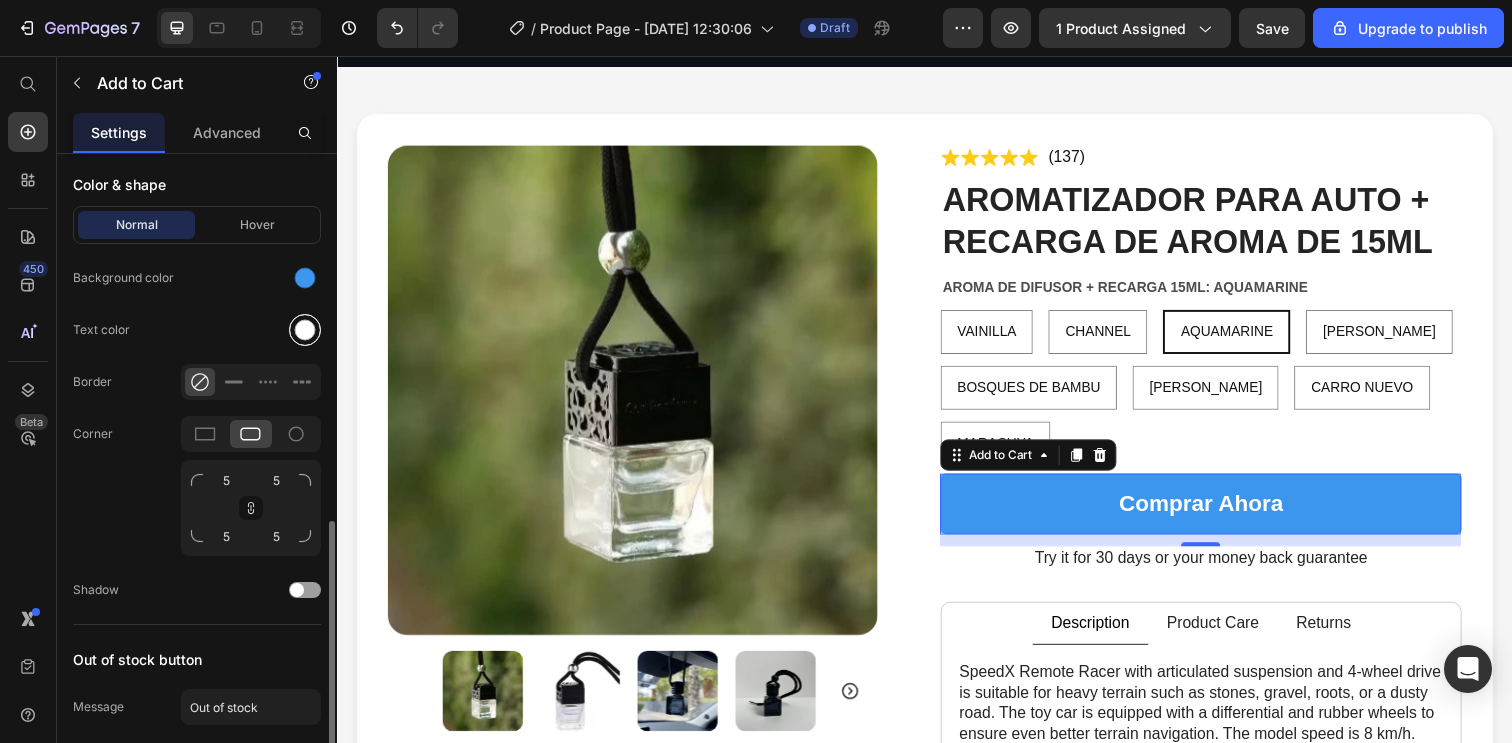 click at bounding box center (305, 330) 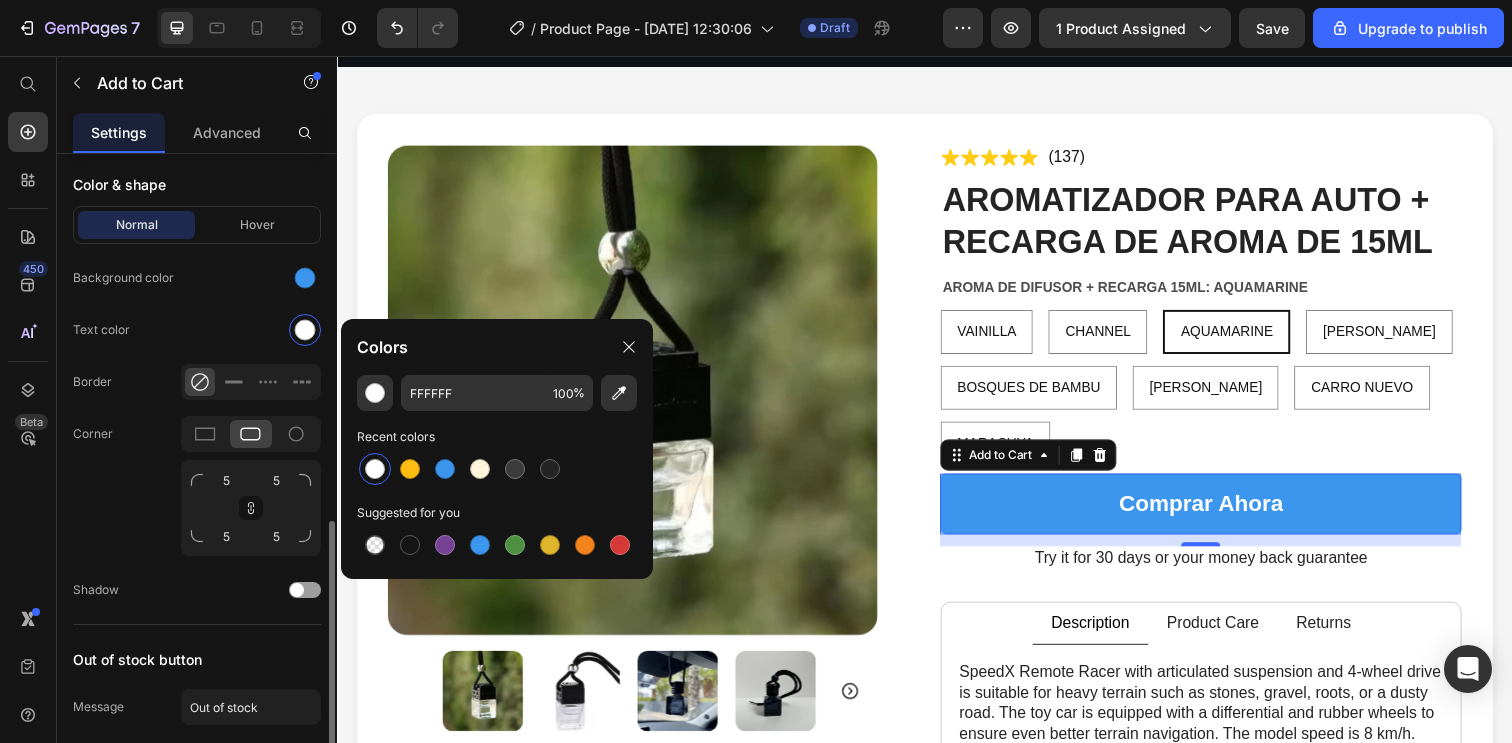 click on "Text color" 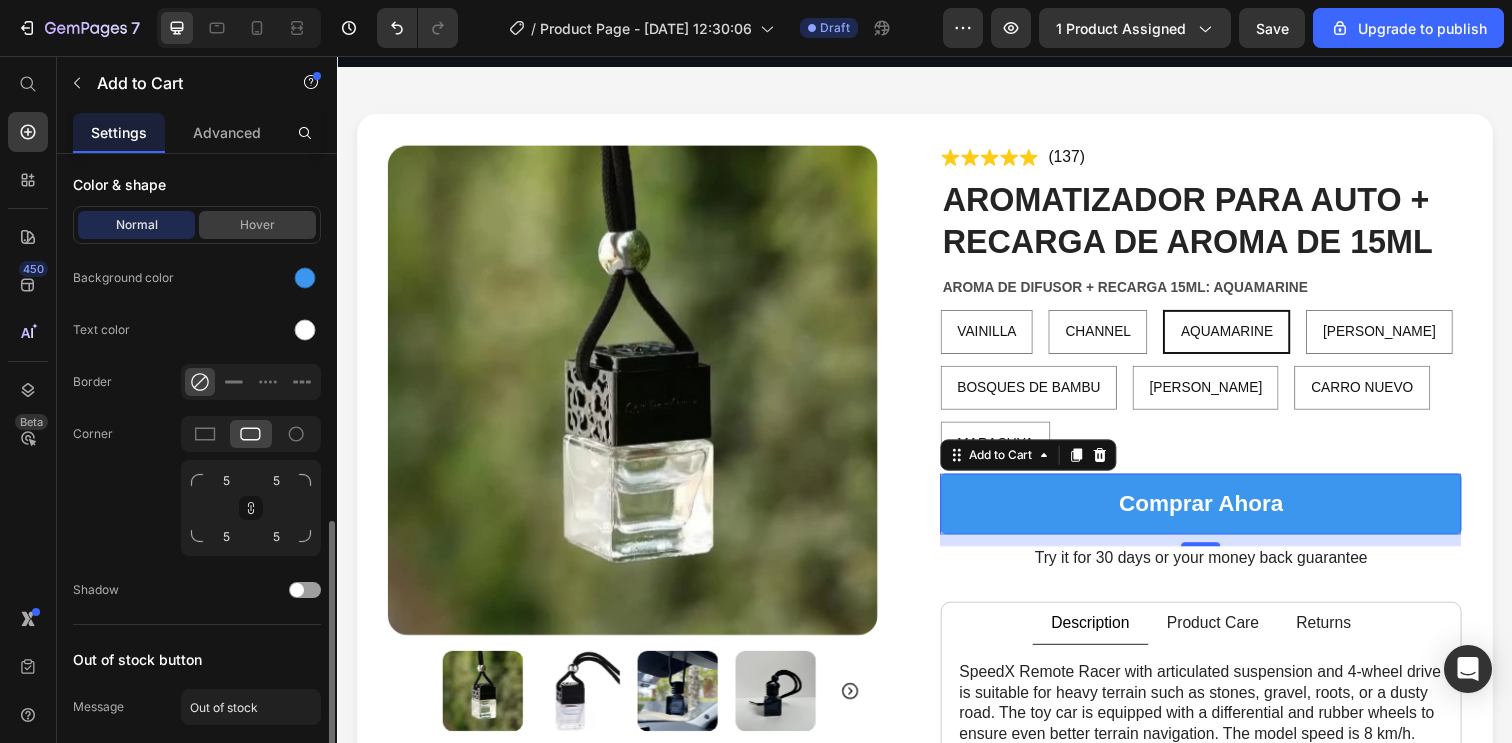 click on "Hover" at bounding box center [257, 225] 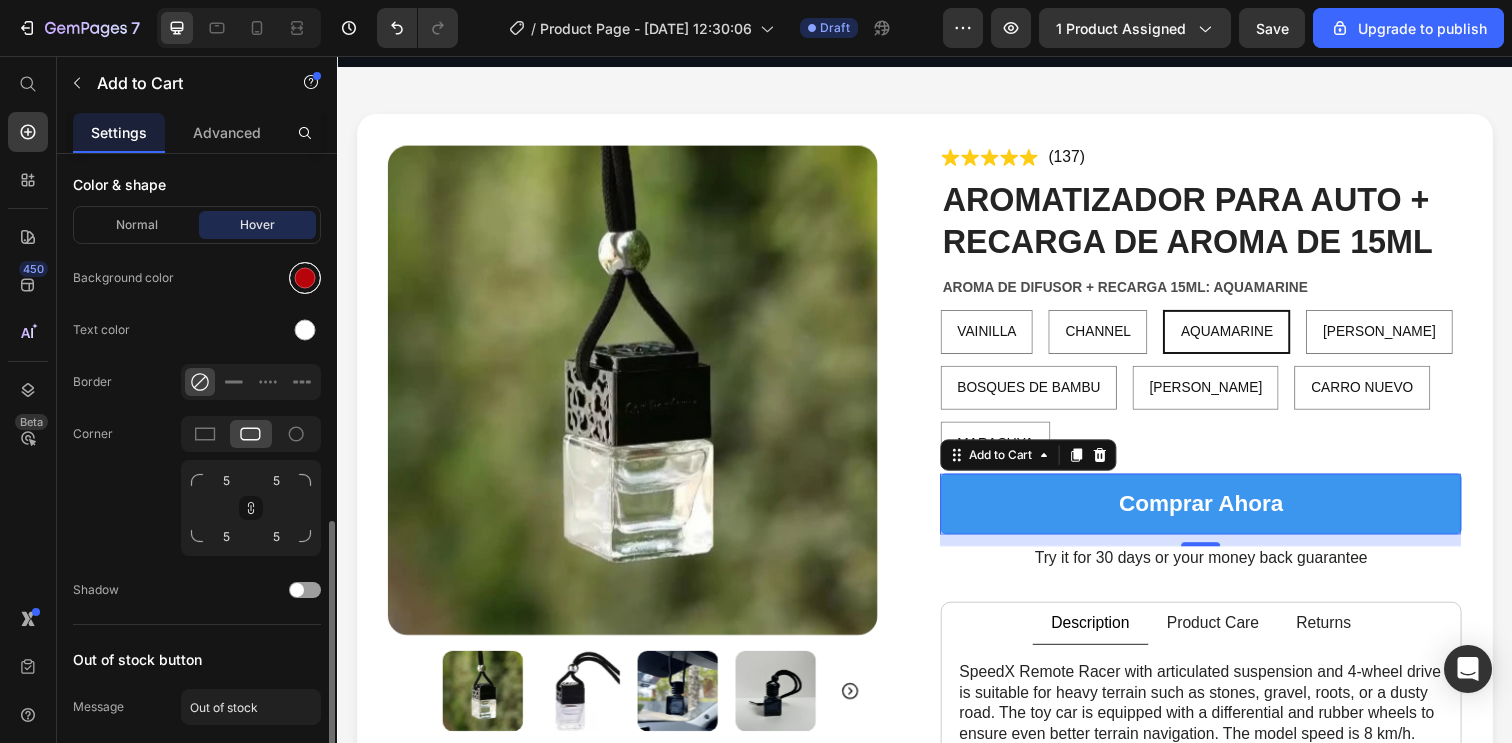 click at bounding box center [305, 278] 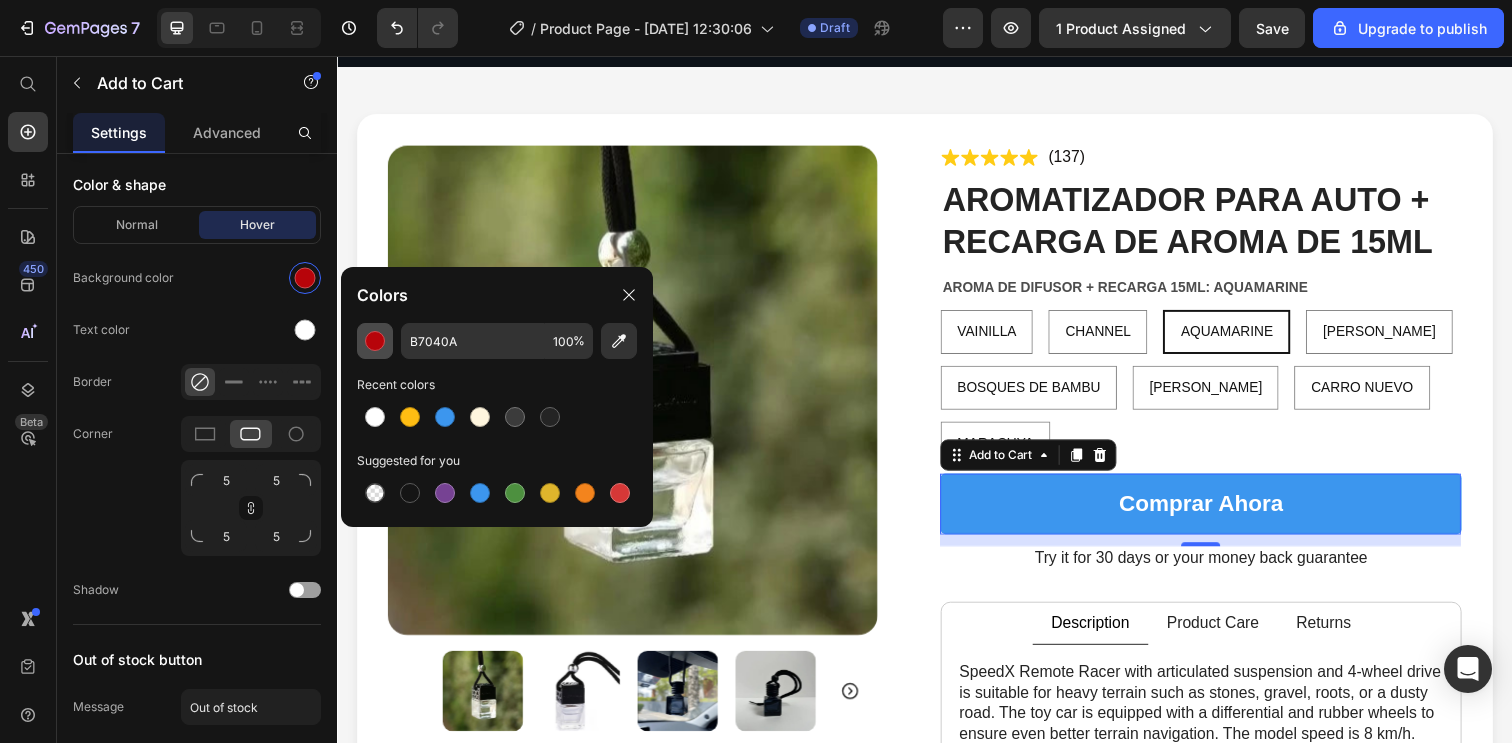 click at bounding box center [375, 341] 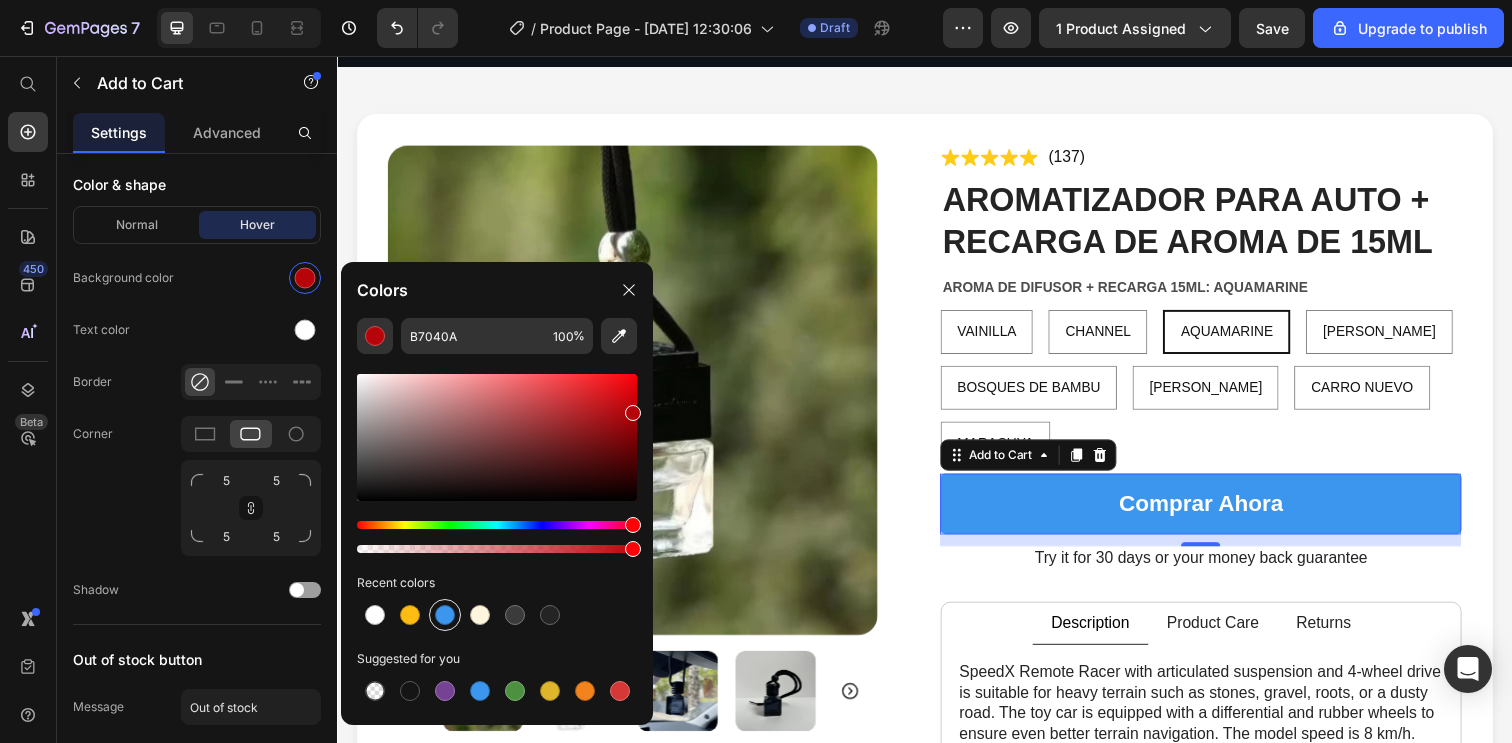 click at bounding box center (445, 615) 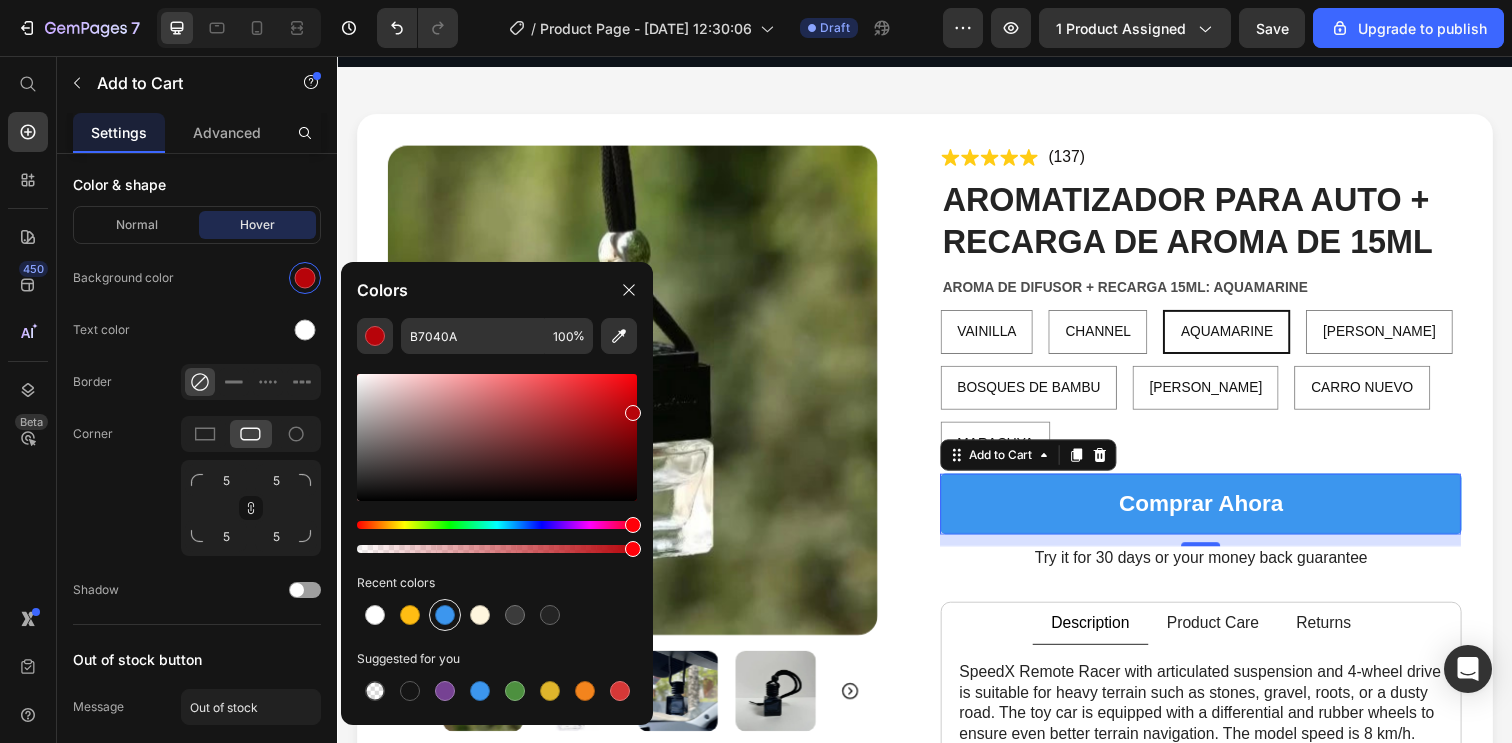 type on "3C96EE" 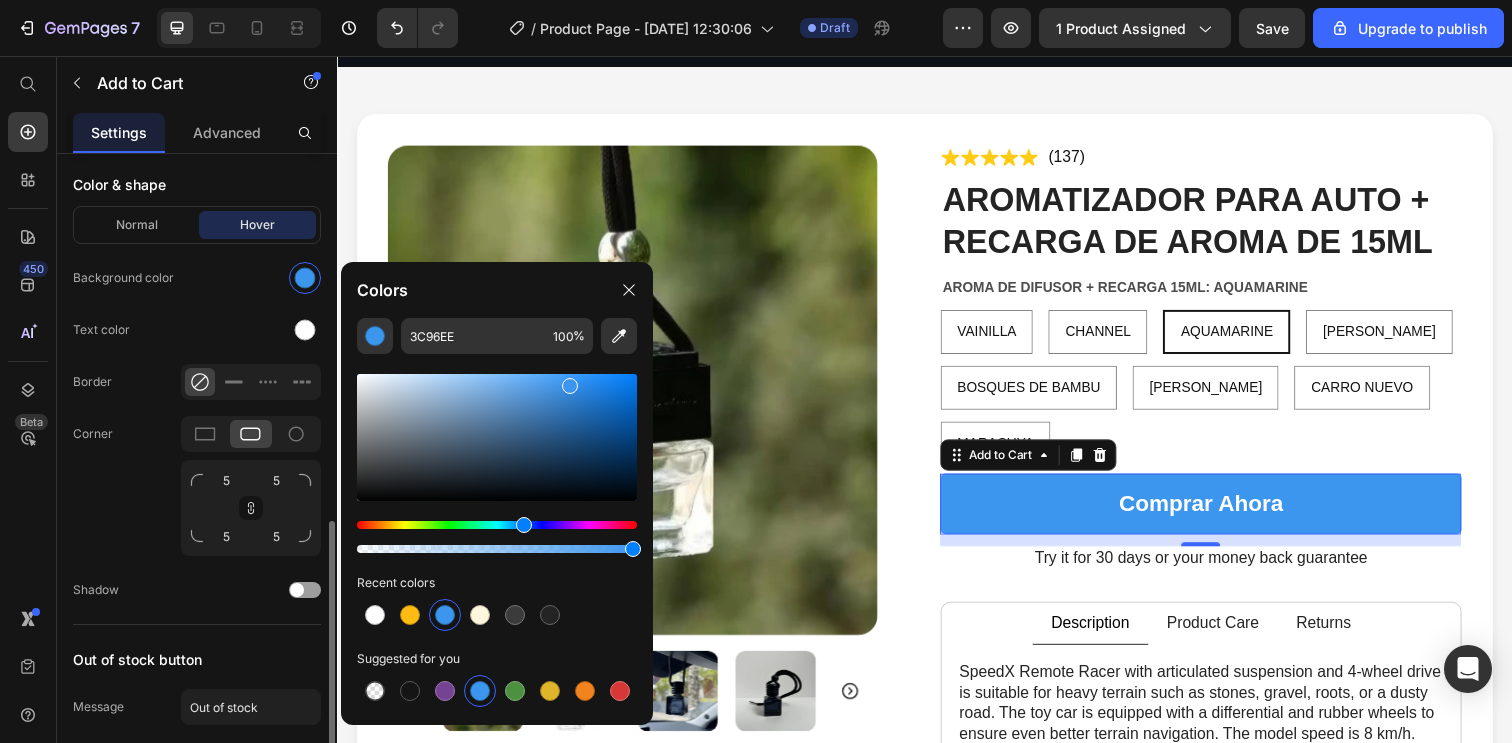 click on "Text color" 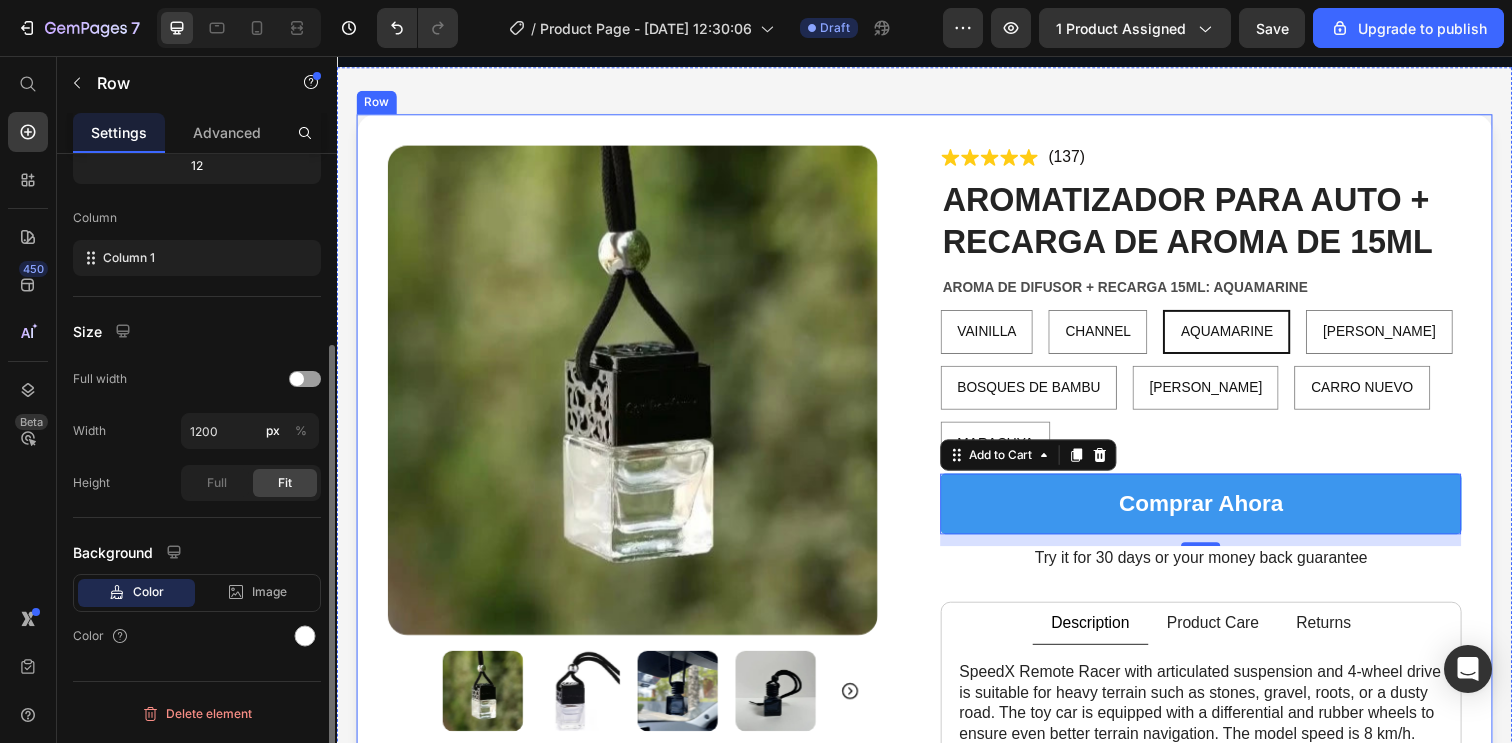 click on "Product Images
Icon
Icon
Icon
Icon
Icon Icon List (137) Text Block Row AROMATIZADOR PARA AUTO + RECARGA DE AROMA DE 15ML Product Title AROMA DE DIFUSOR + RECARGA 15ML: AQUAMARINE VAINILLA VAINILLA VAINILLA CHANNEL CHANNEL CHANNEL AQUAMARINE AQUAMARINE AQUAMARINE [PERSON_NAME] [PERSON_NAME] [PERSON_NAME] BOSQUES DE BAMBU BOSQUES DE BAMBU BOSQUES DE BAMBU [PERSON_NAME] [PERSON_NAME] [PERSON_NAME] CARRO NUEVO CARRO NUEVO CARRO NUEVO MARACUYA MARACUYA MARACUYA Product Variants & Swatches Comprar ahora Add to Cart   12 Try it for 30 days or your money back guarantee Text Block Description Product Care Returns SpeedX Remote Racer with articulated suspension and 4-wheel drive is suitable for heavy terrain such as stones, gravel, roots, or a dusty road. The toy car is equipped with a differential and rubber wheels to ensure even better terrain navigation. The model speed is 8 km/h. The toy car is controlled by a joystick gun with a 50-meter range." at bounding box center [937, 663] 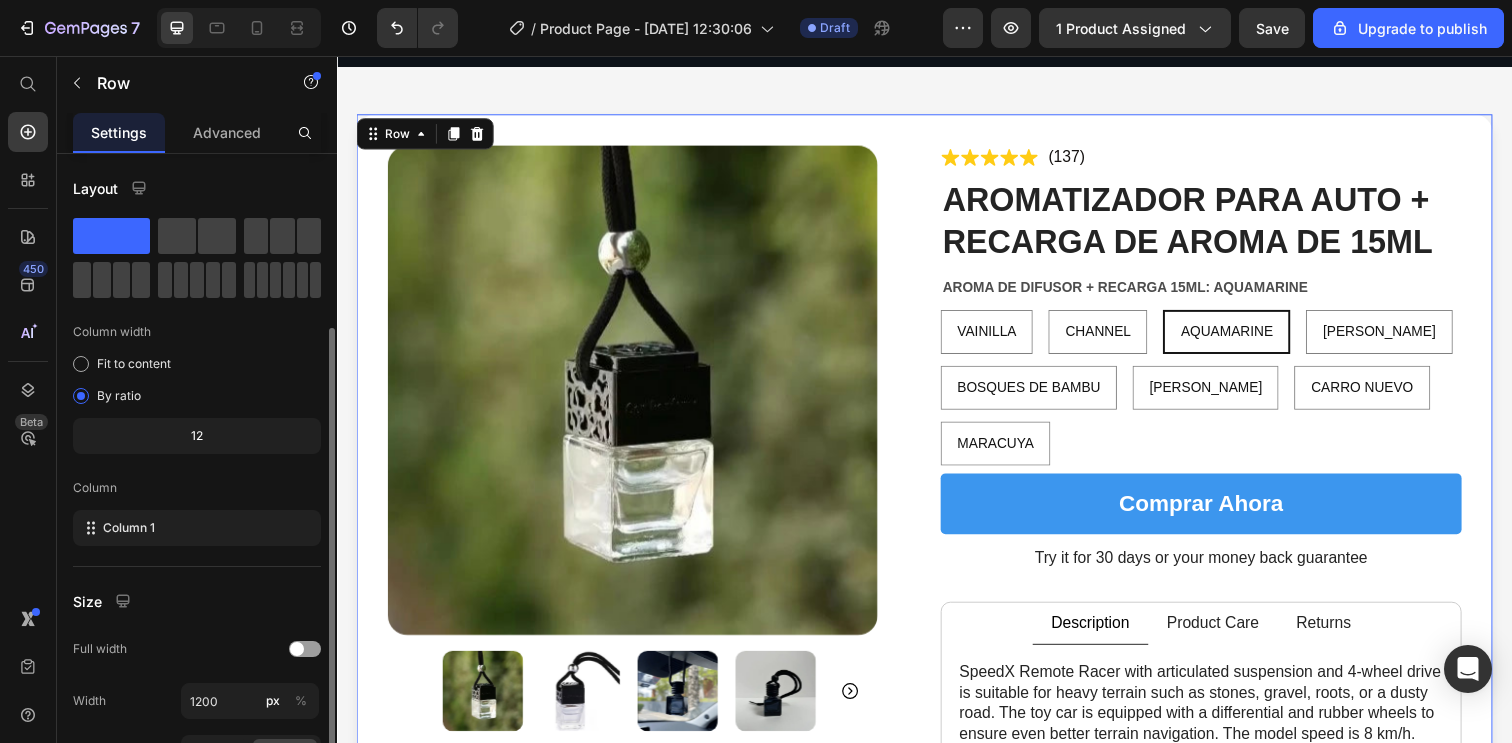 scroll, scrollTop: 266, scrollLeft: 0, axis: vertical 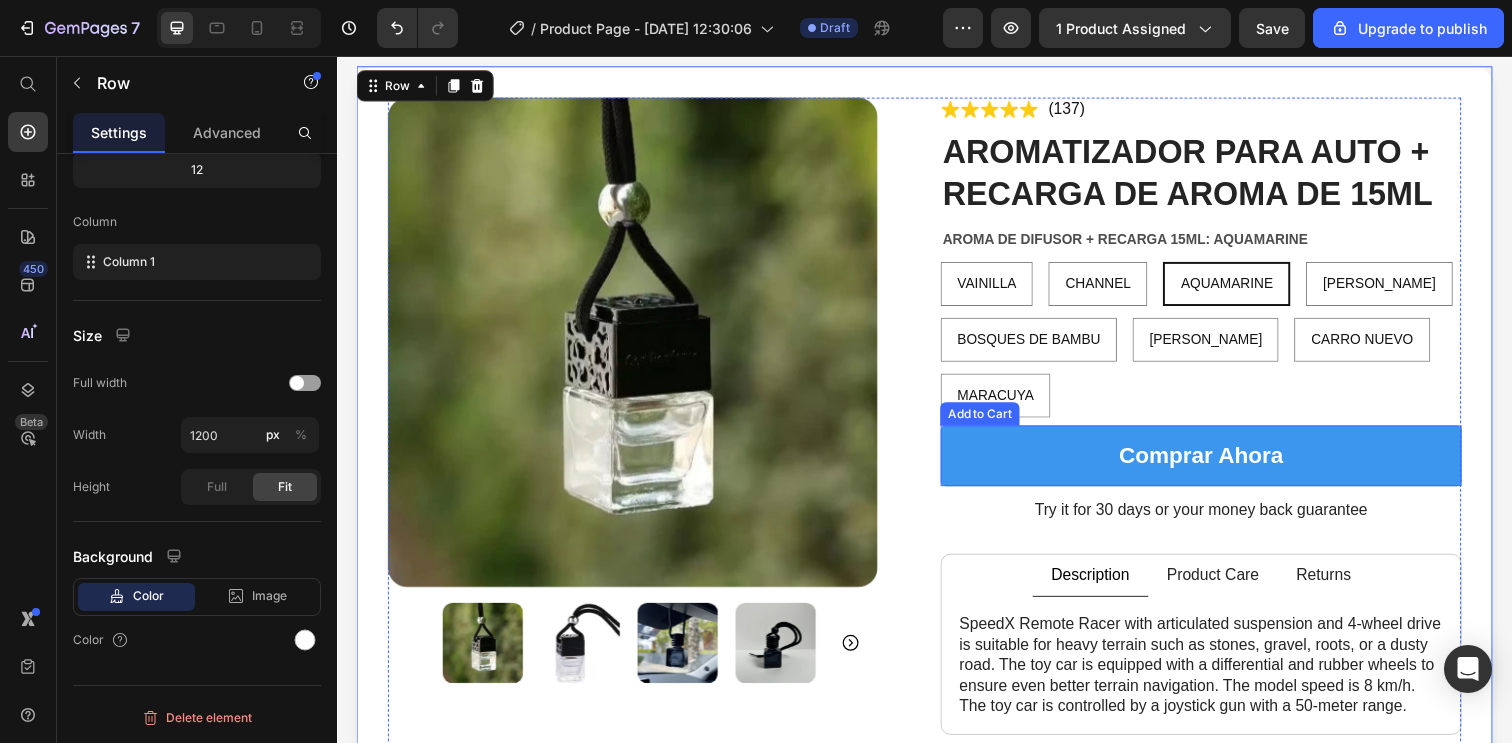 click on "Comprar ahora" at bounding box center (1219, 464) 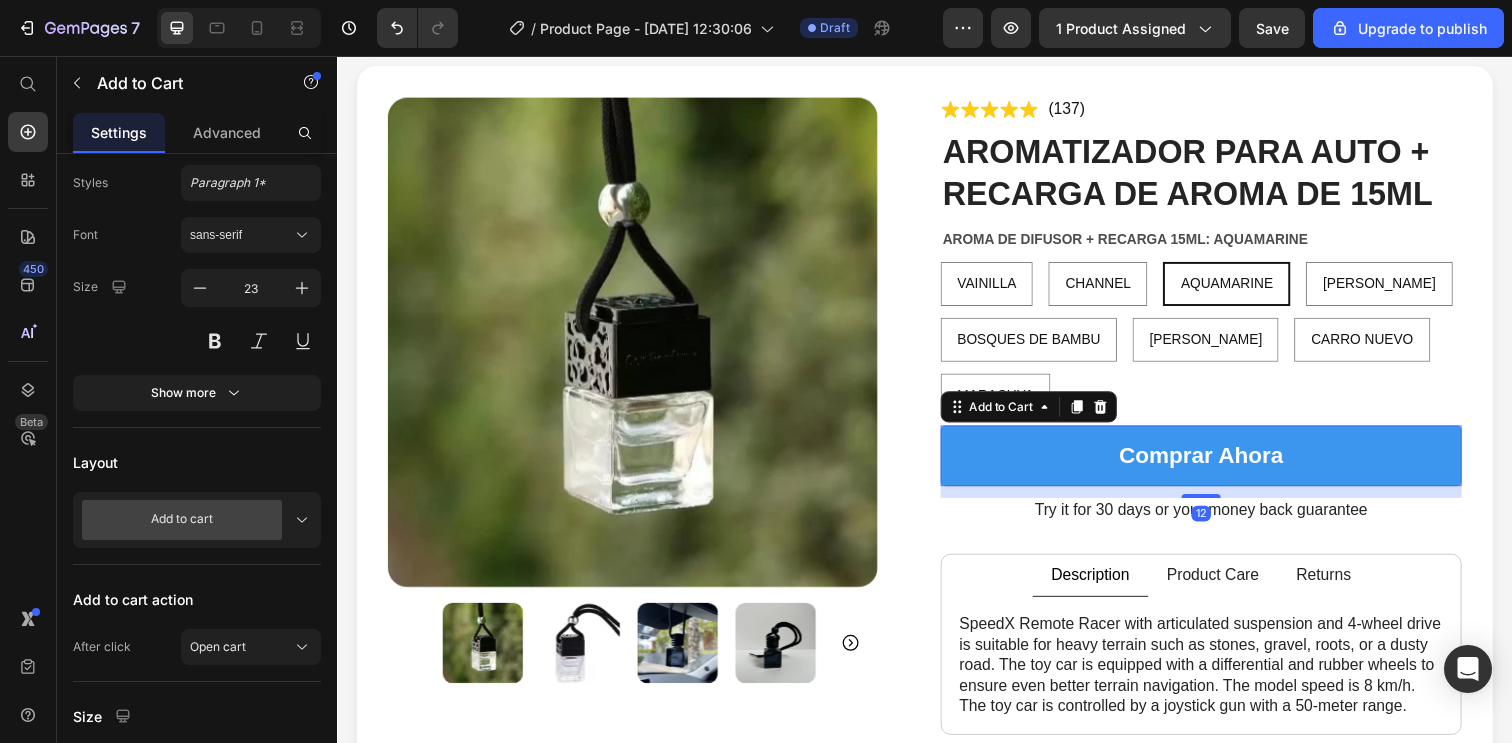 scroll, scrollTop: 0, scrollLeft: 0, axis: both 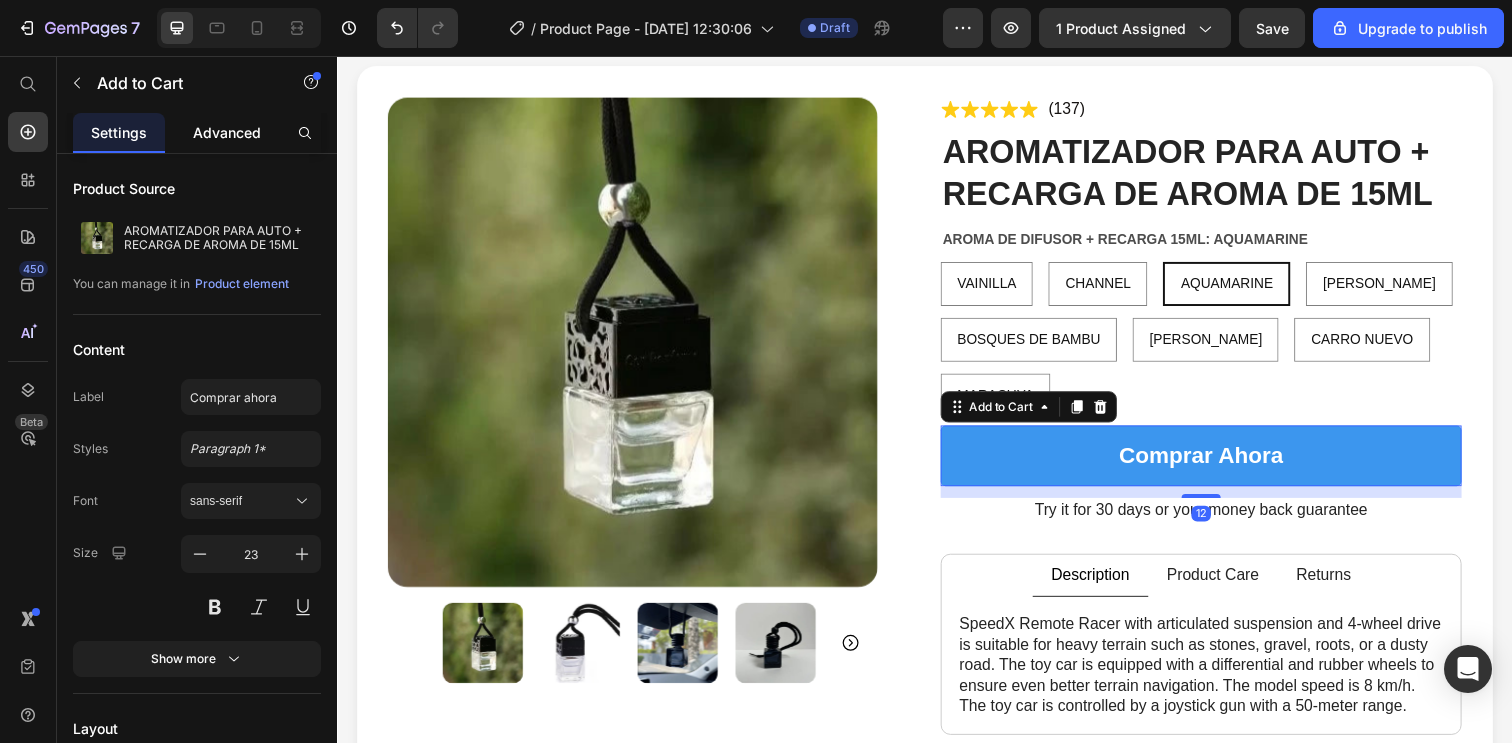 click on "Advanced" at bounding box center [227, 132] 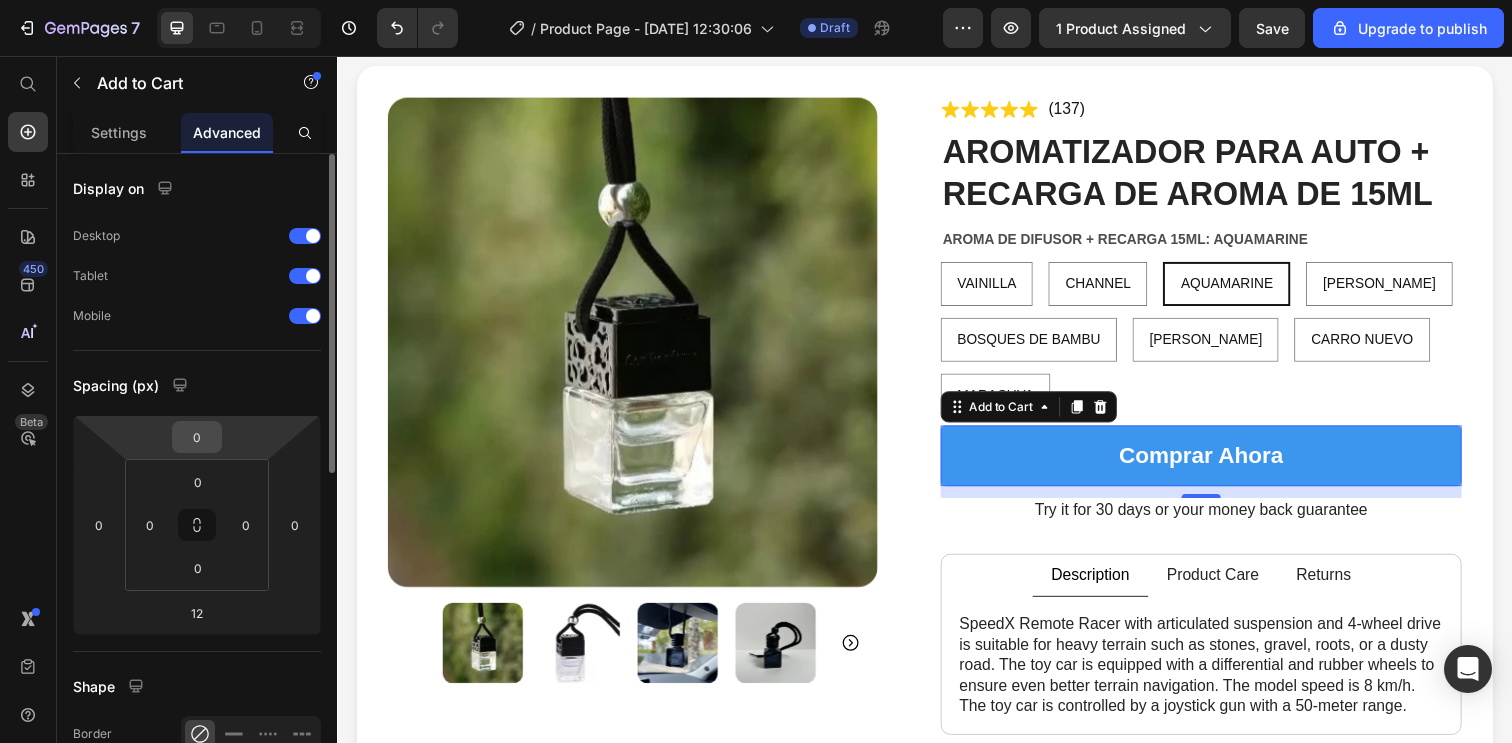 click on "0" at bounding box center (197, 437) 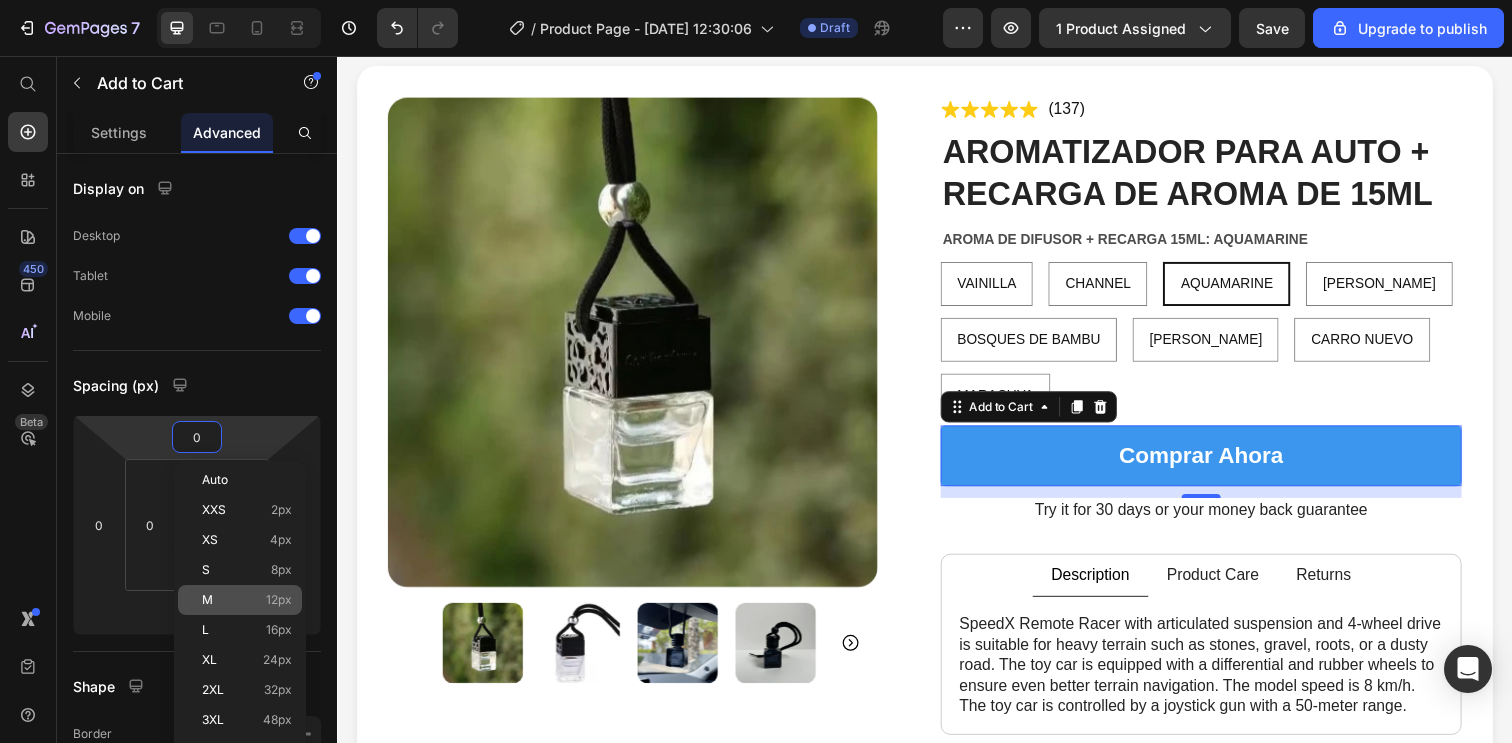 click on "M 12px" at bounding box center [247, 600] 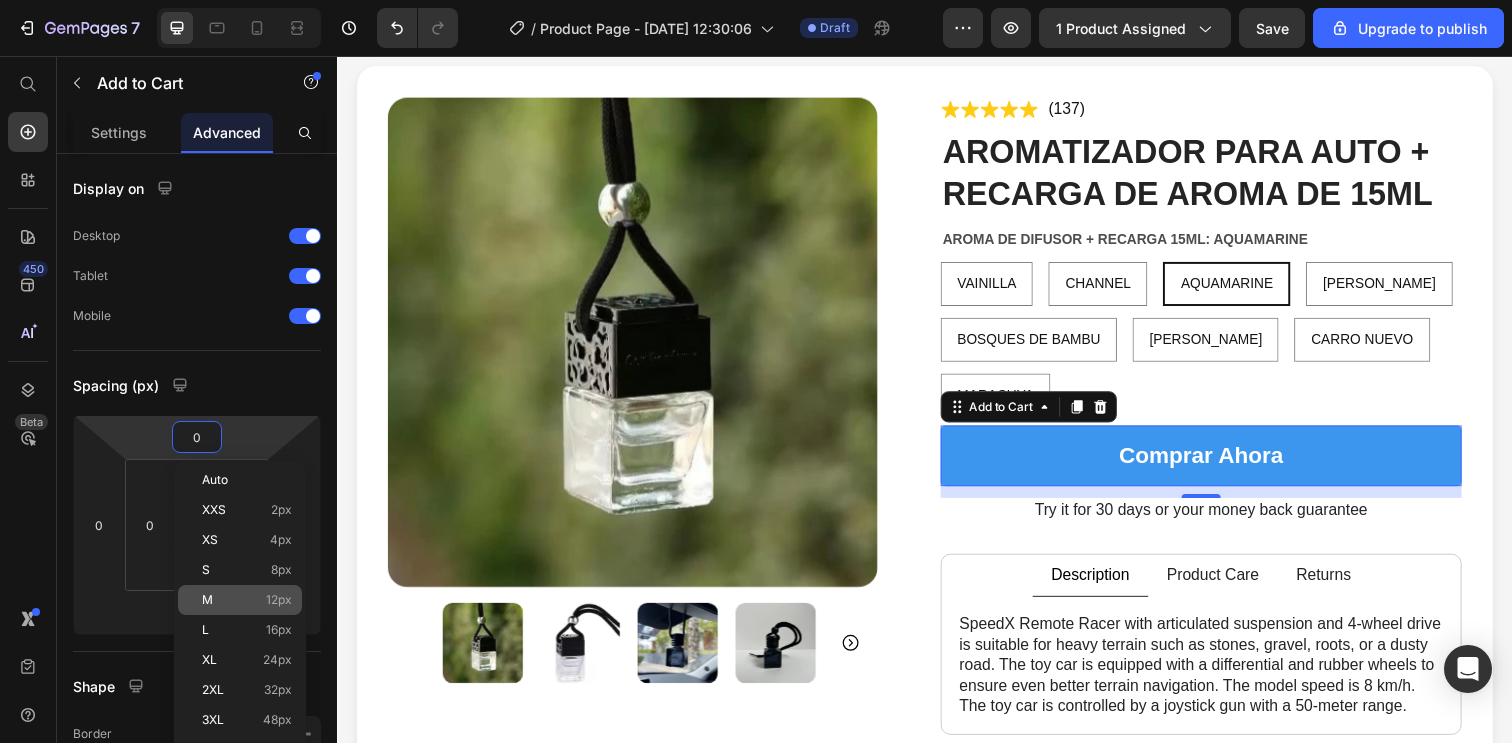 type on "12" 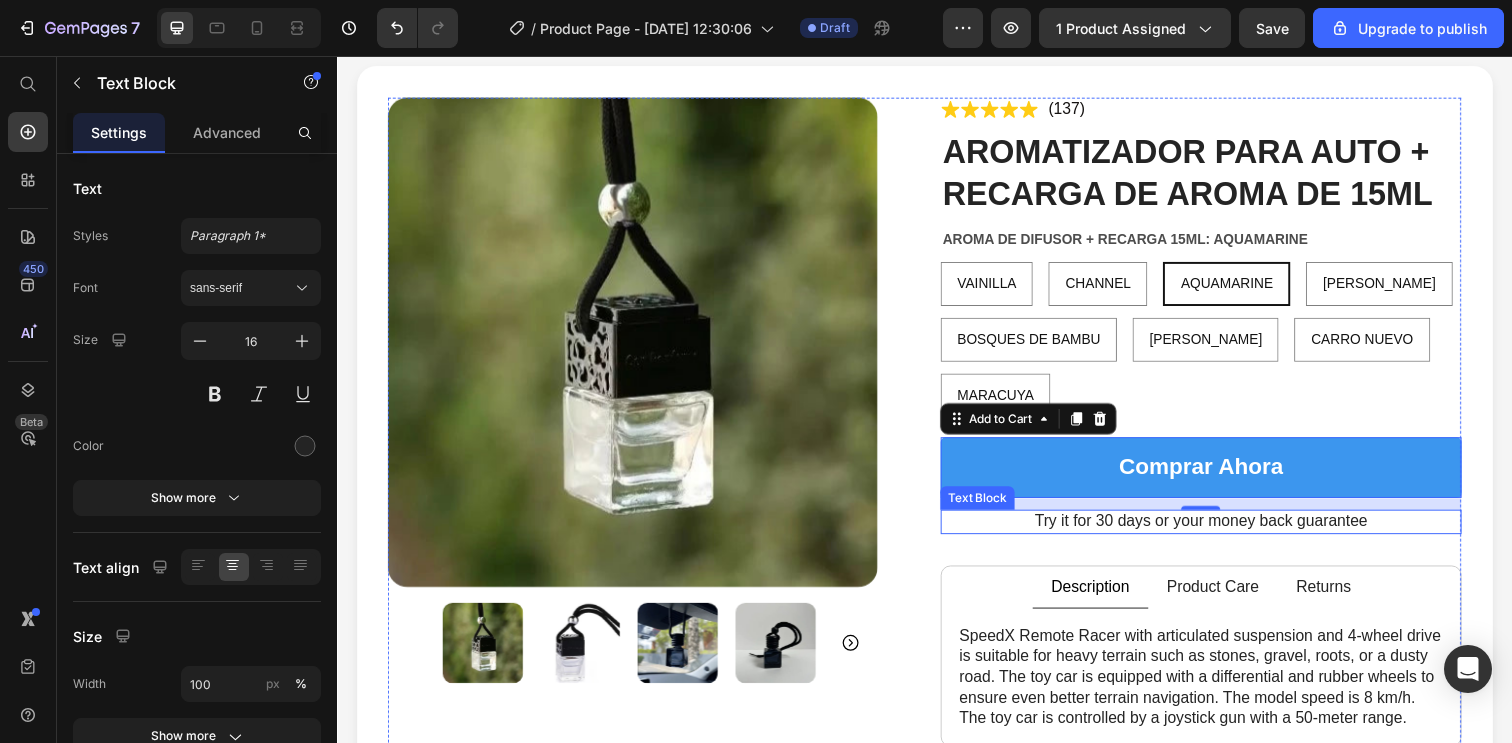 click on "Try it for 30 days or your money back guarantee" at bounding box center [1219, 531] 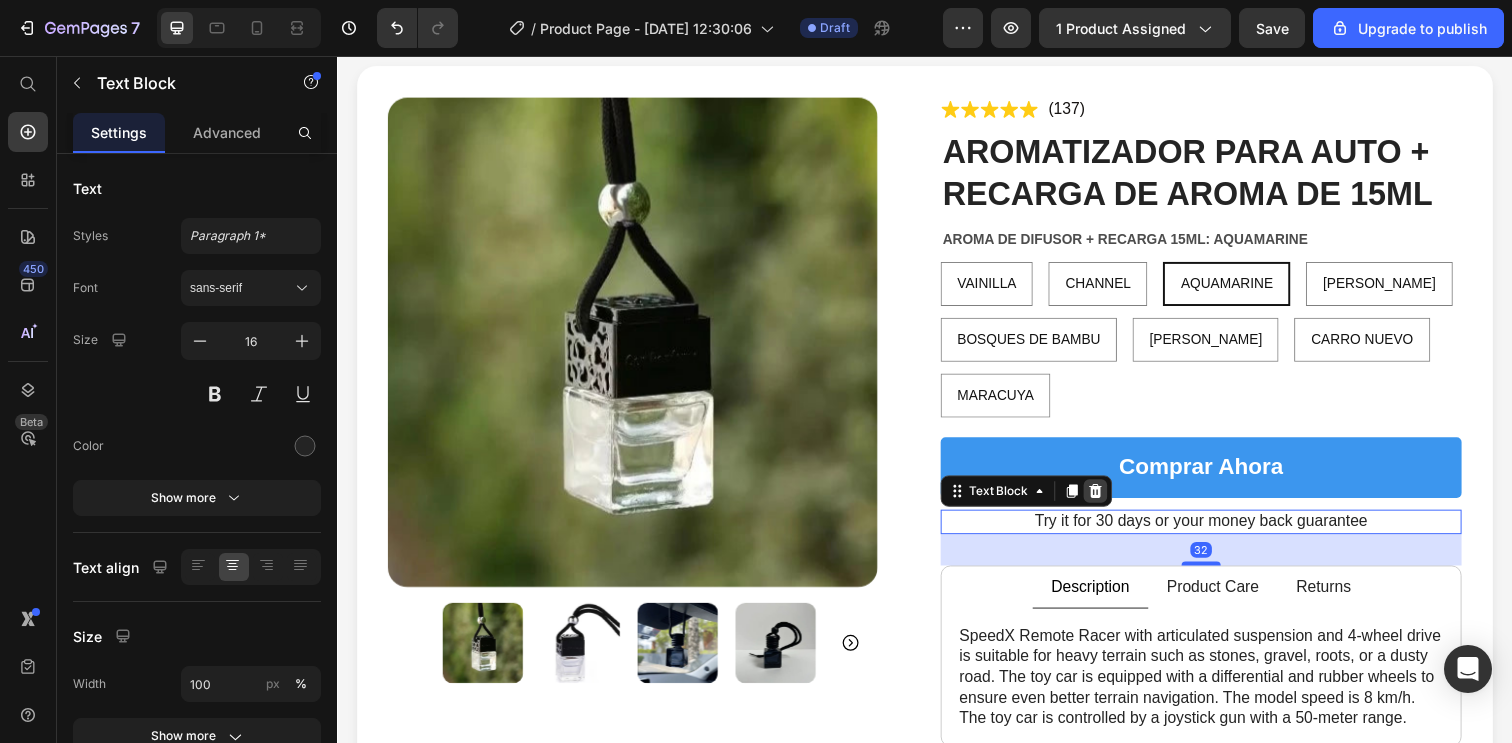 click at bounding box center (1111, 500) 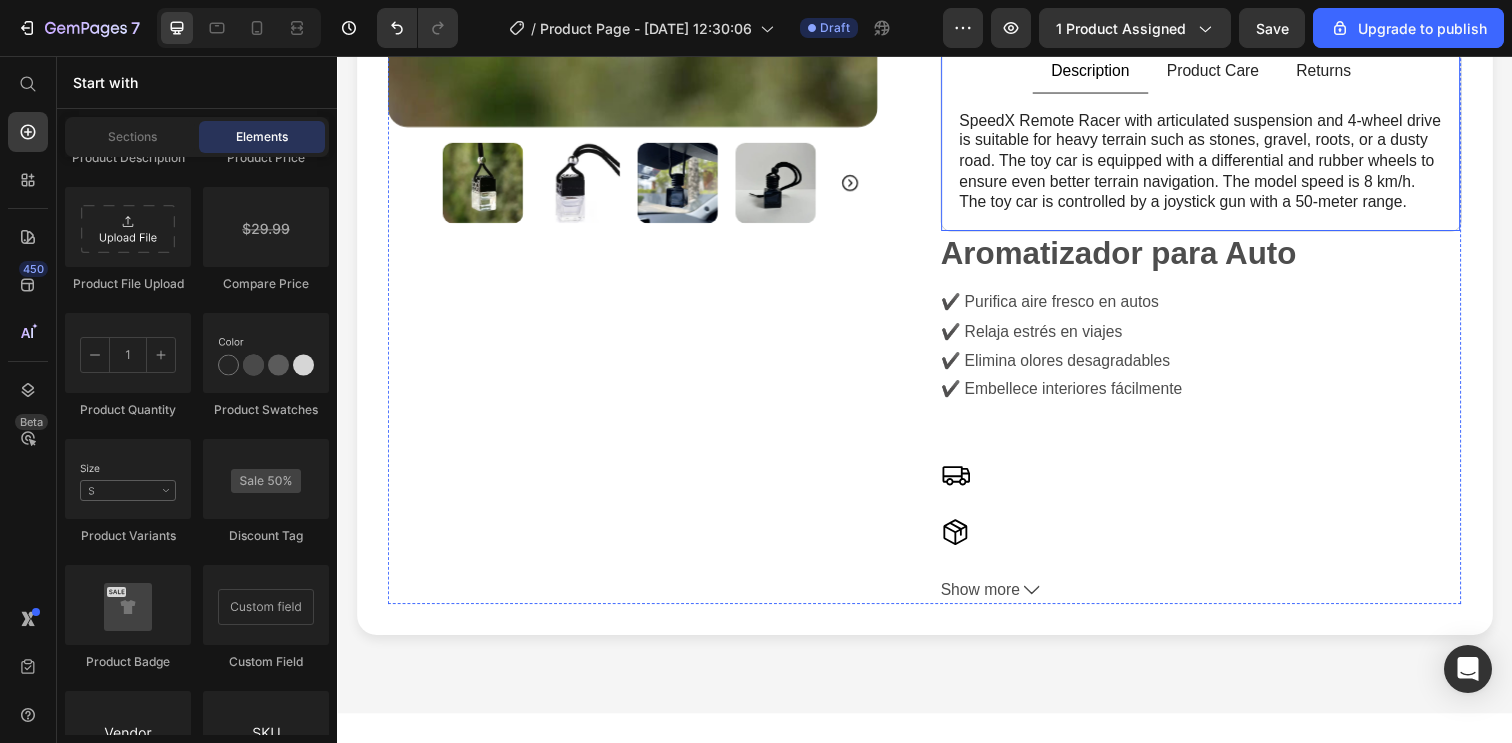 scroll, scrollTop: 612, scrollLeft: 0, axis: vertical 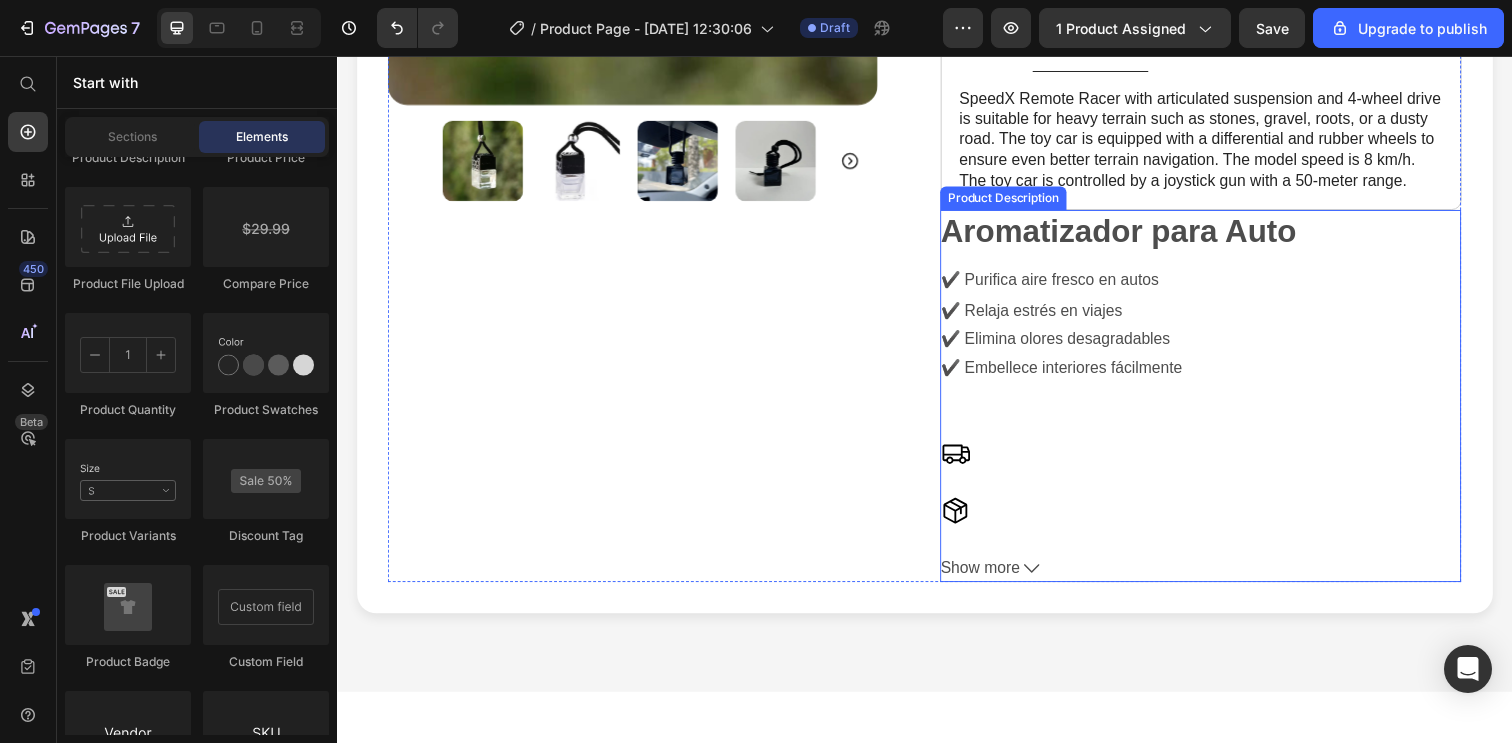 click on "✔️ Elimina olores desagradables" at bounding box center [1070, 344] 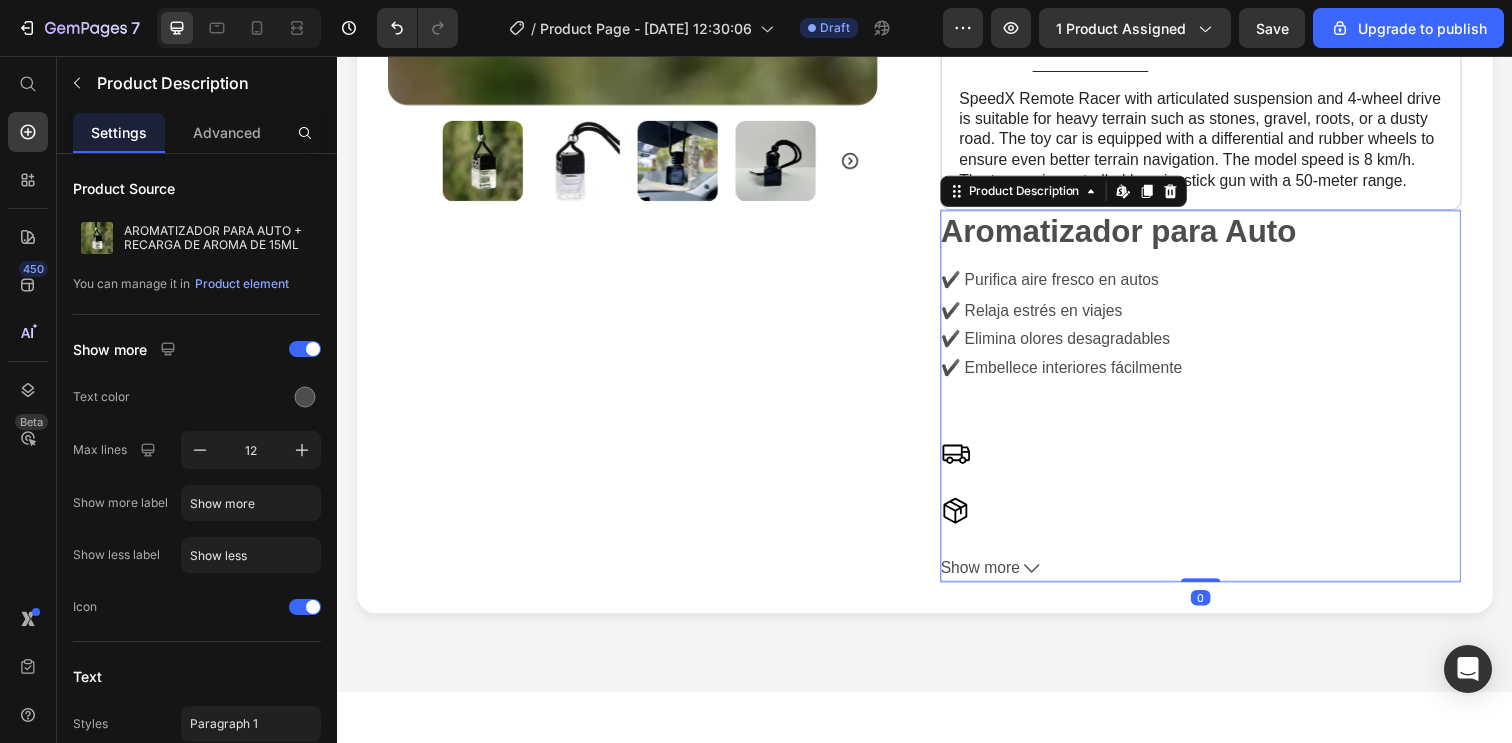 click on "✔️ Purifica aire fresco en autos" at bounding box center (1064, 284) 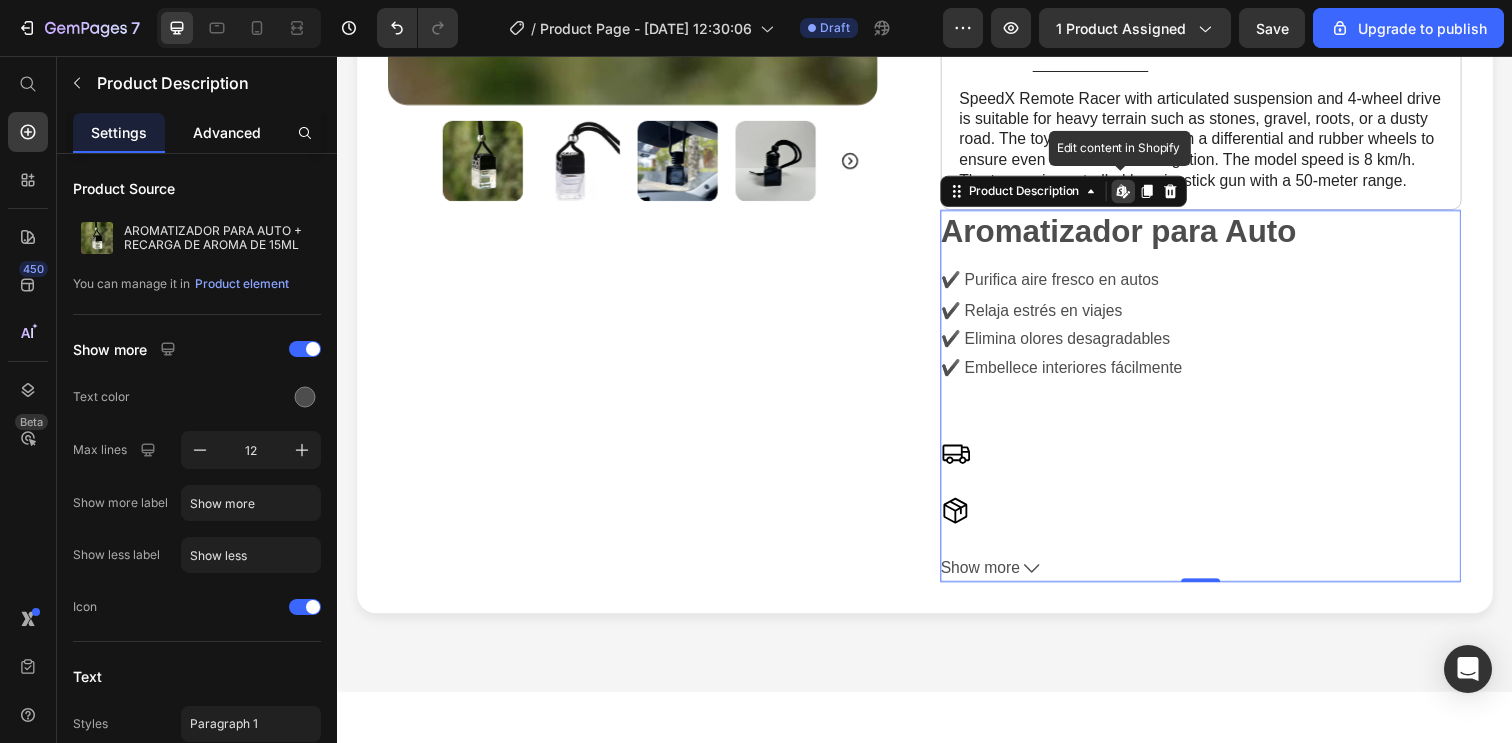 click on "Advanced" at bounding box center [227, 132] 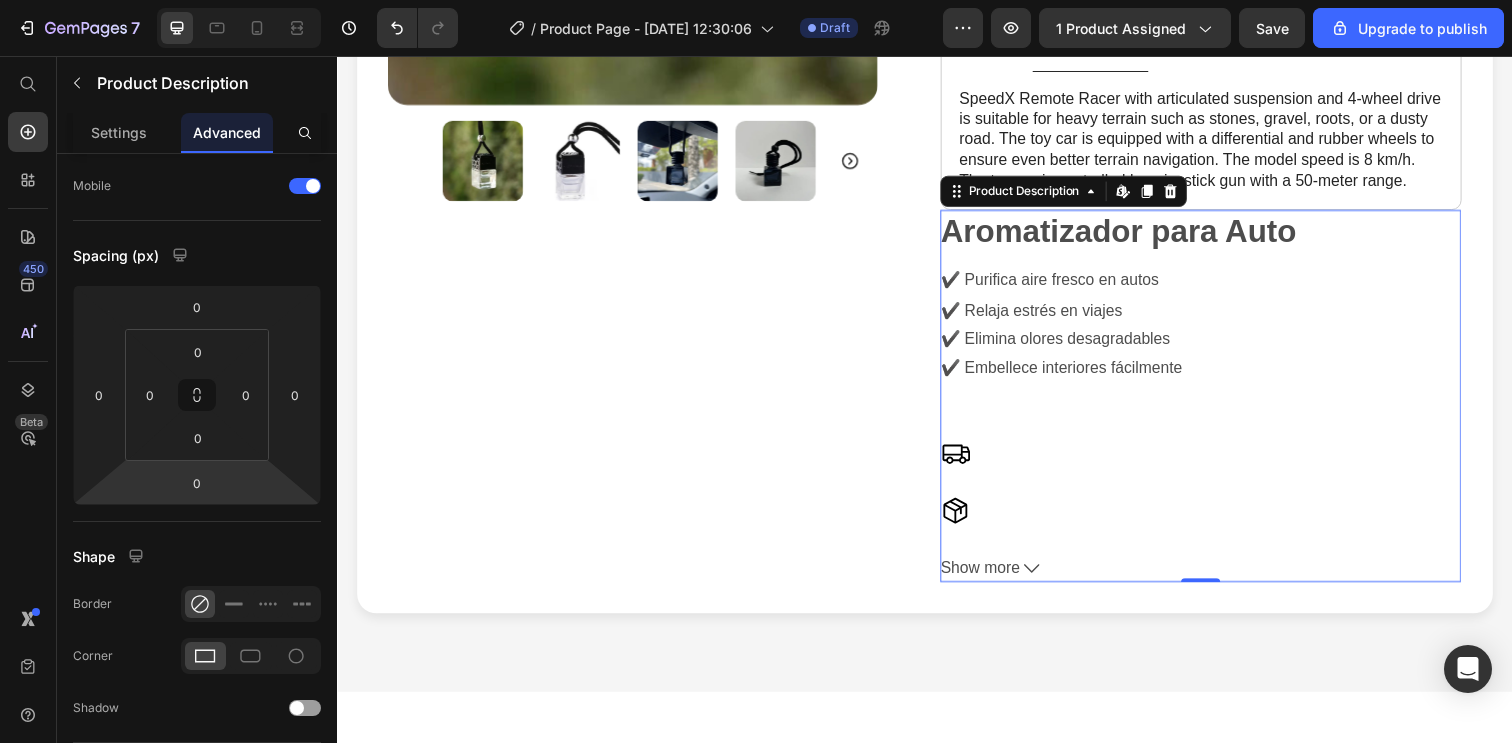 scroll, scrollTop: 0, scrollLeft: 0, axis: both 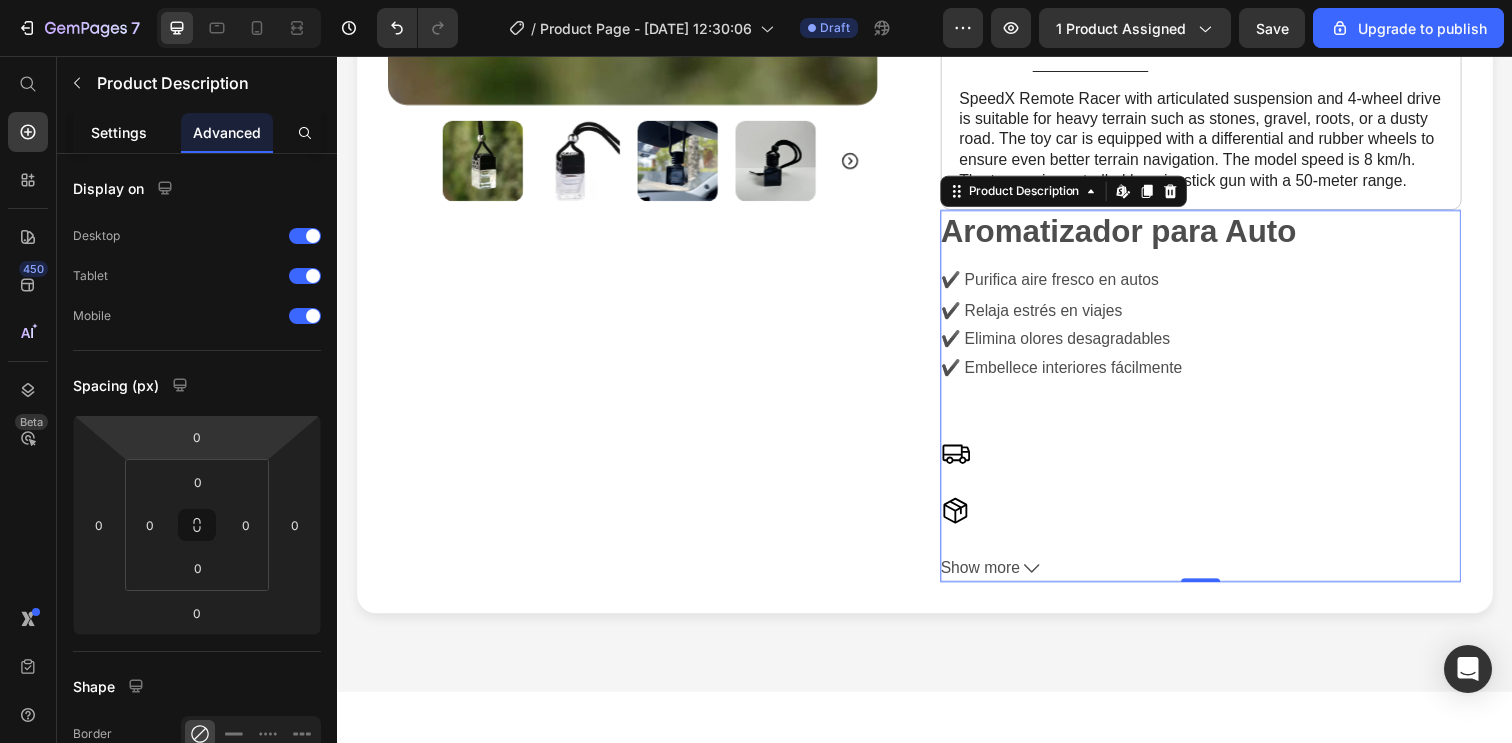 click on "Settings" at bounding box center (119, 132) 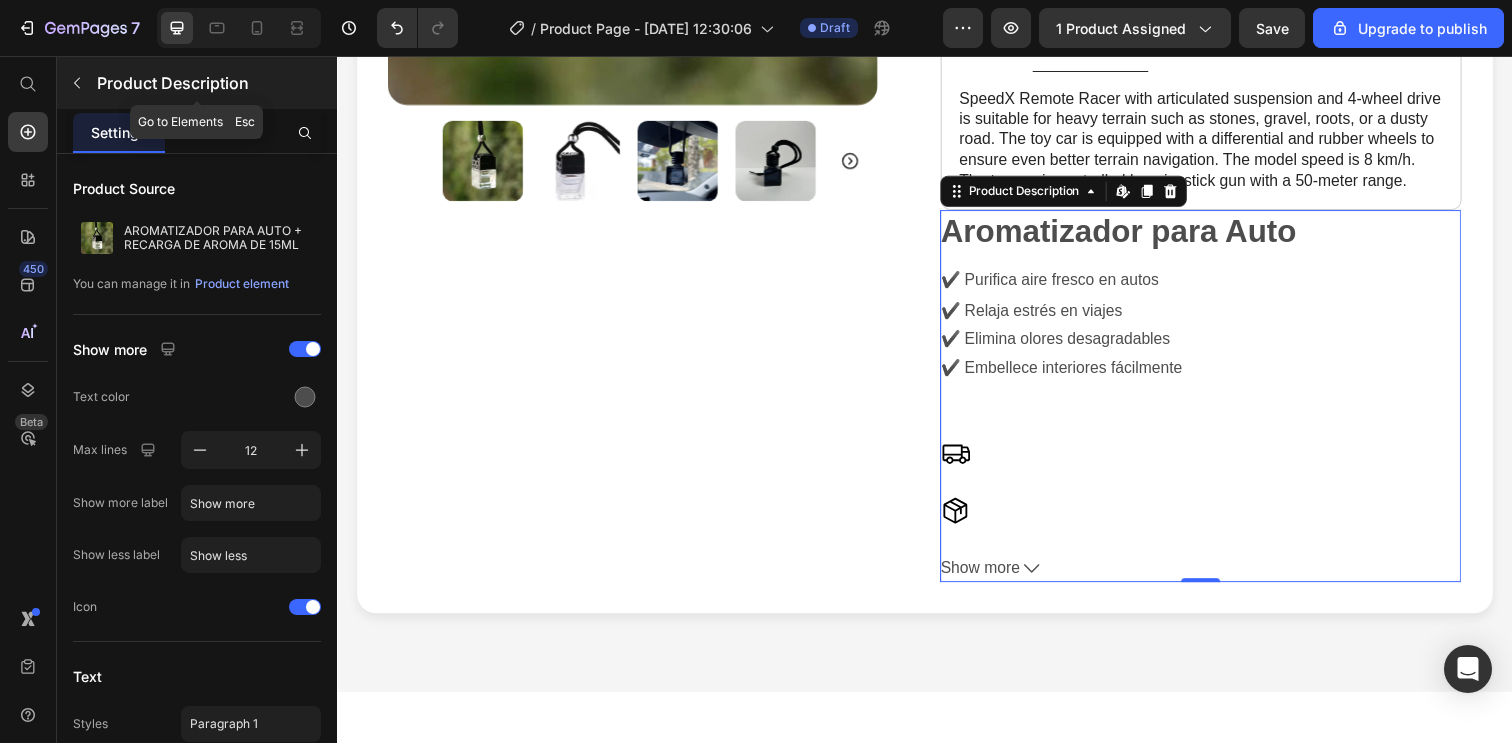 click at bounding box center [77, 83] 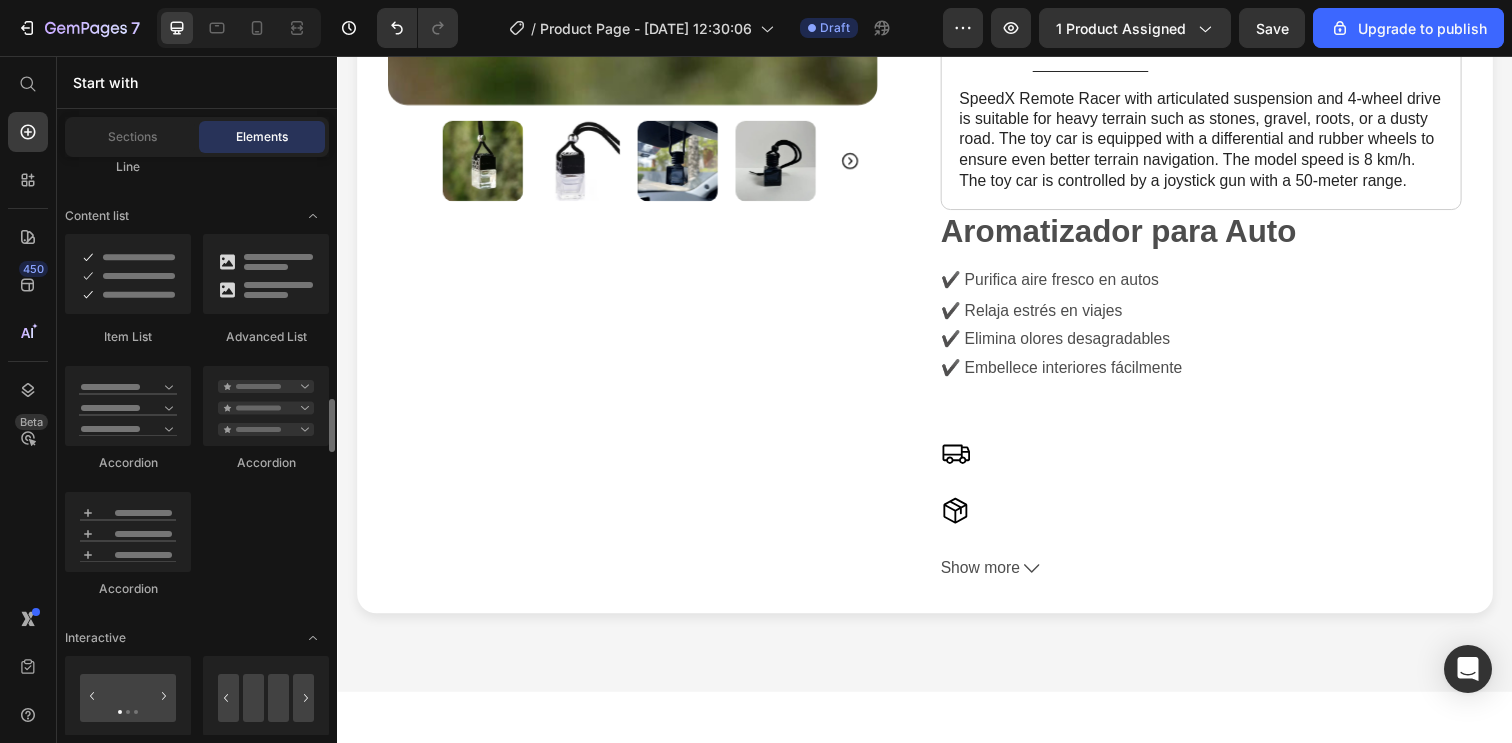 scroll, scrollTop: 1660, scrollLeft: 0, axis: vertical 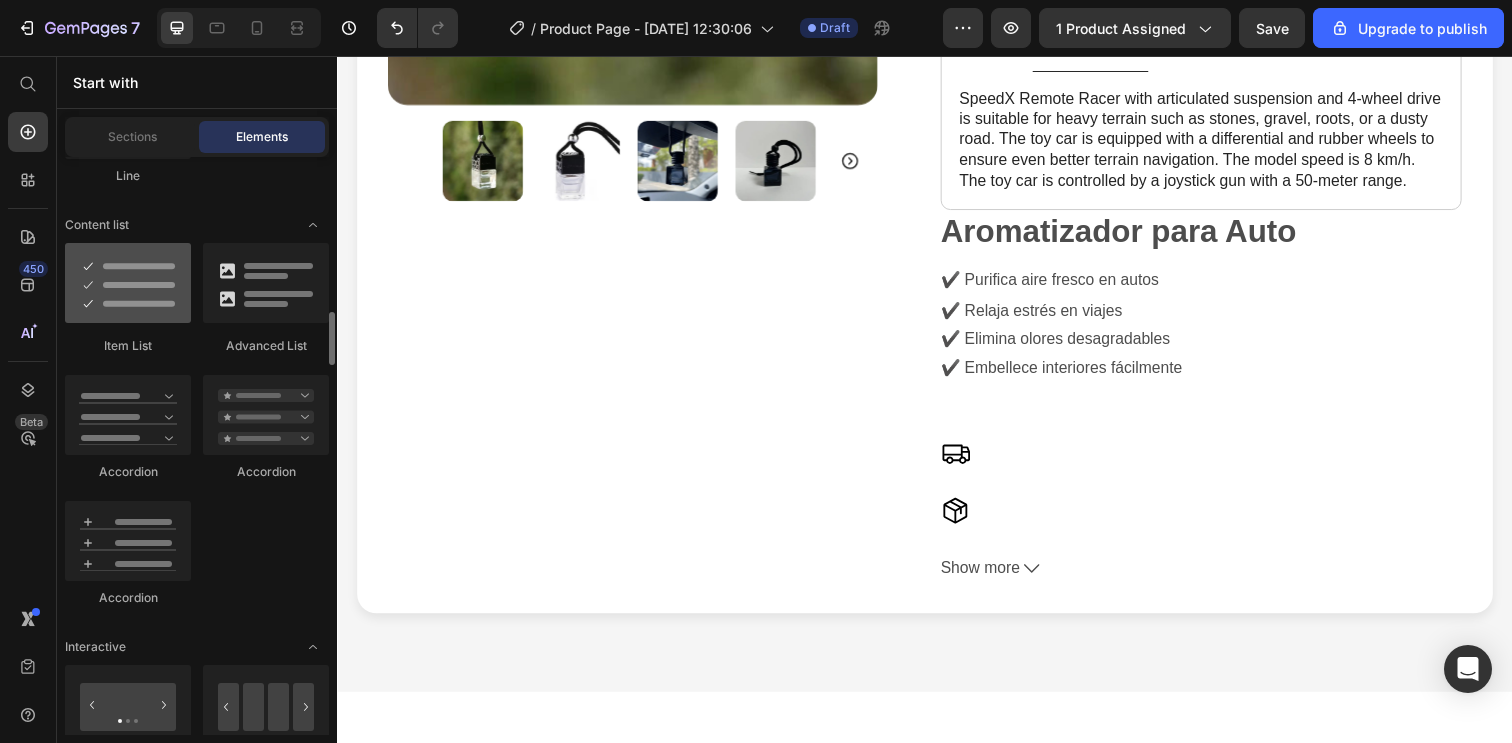 click at bounding box center [128, 283] 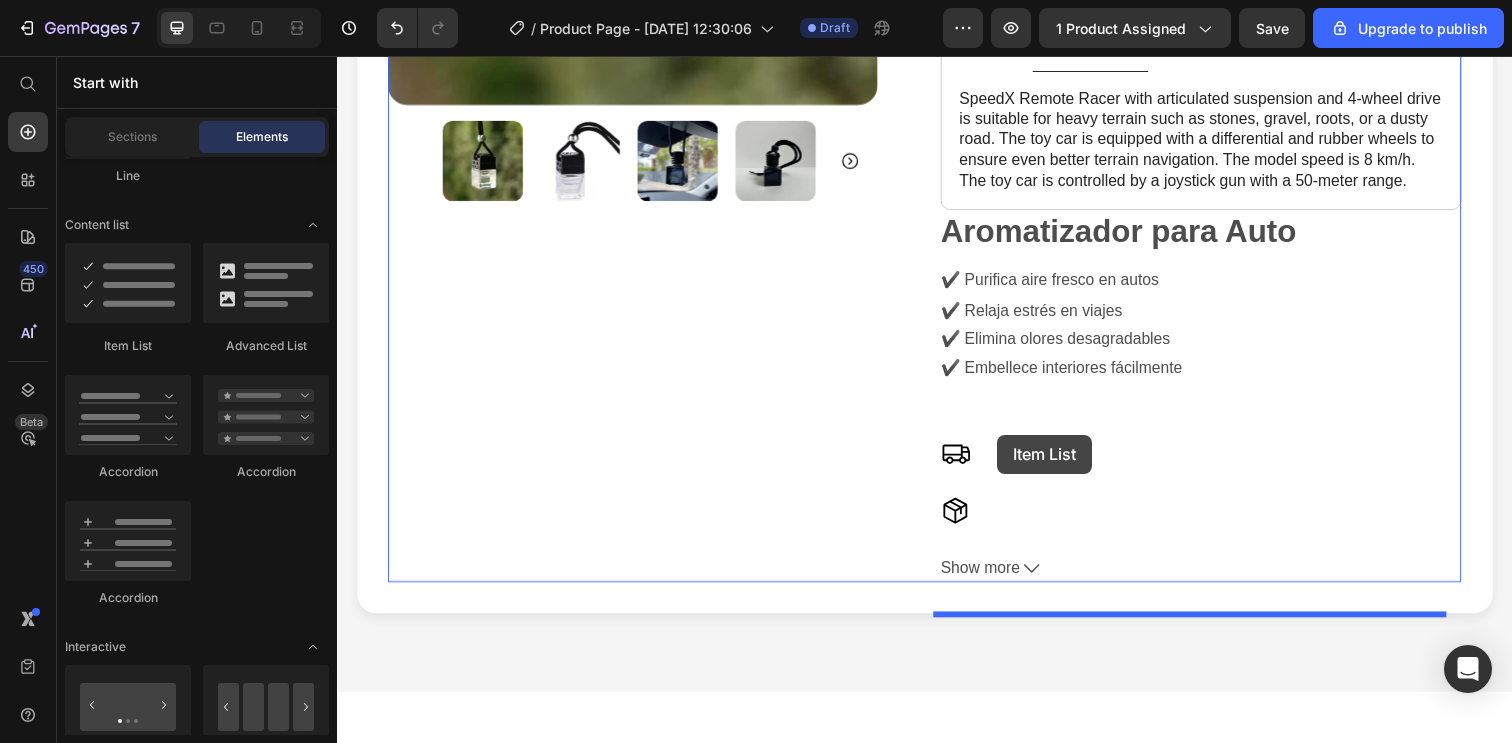 drag, startPoint x: 438, startPoint y: 310, endPoint x: 1011, endPoint y: 443, distance: 588.233 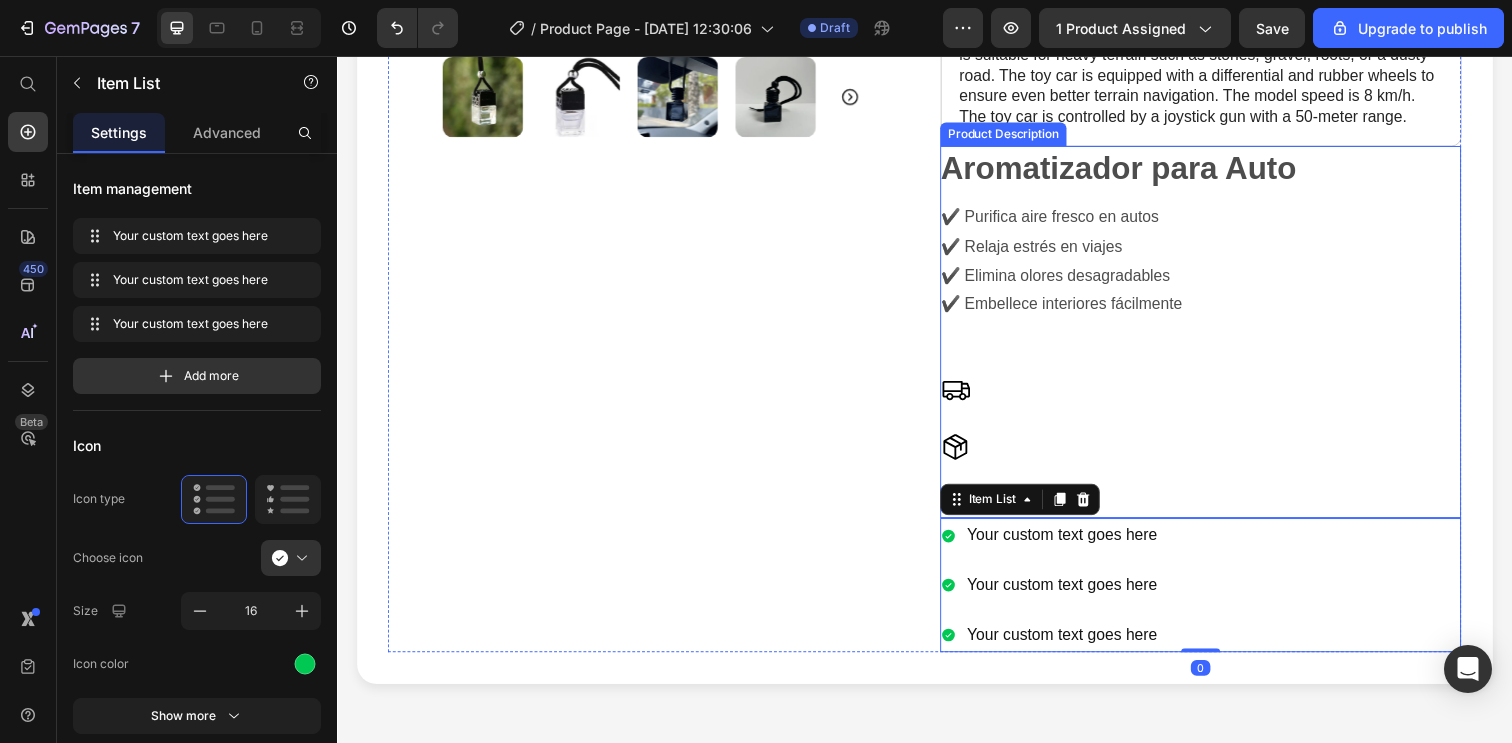 scroll, scrollTop: 679, scrollLeft: 0, axis: vertical 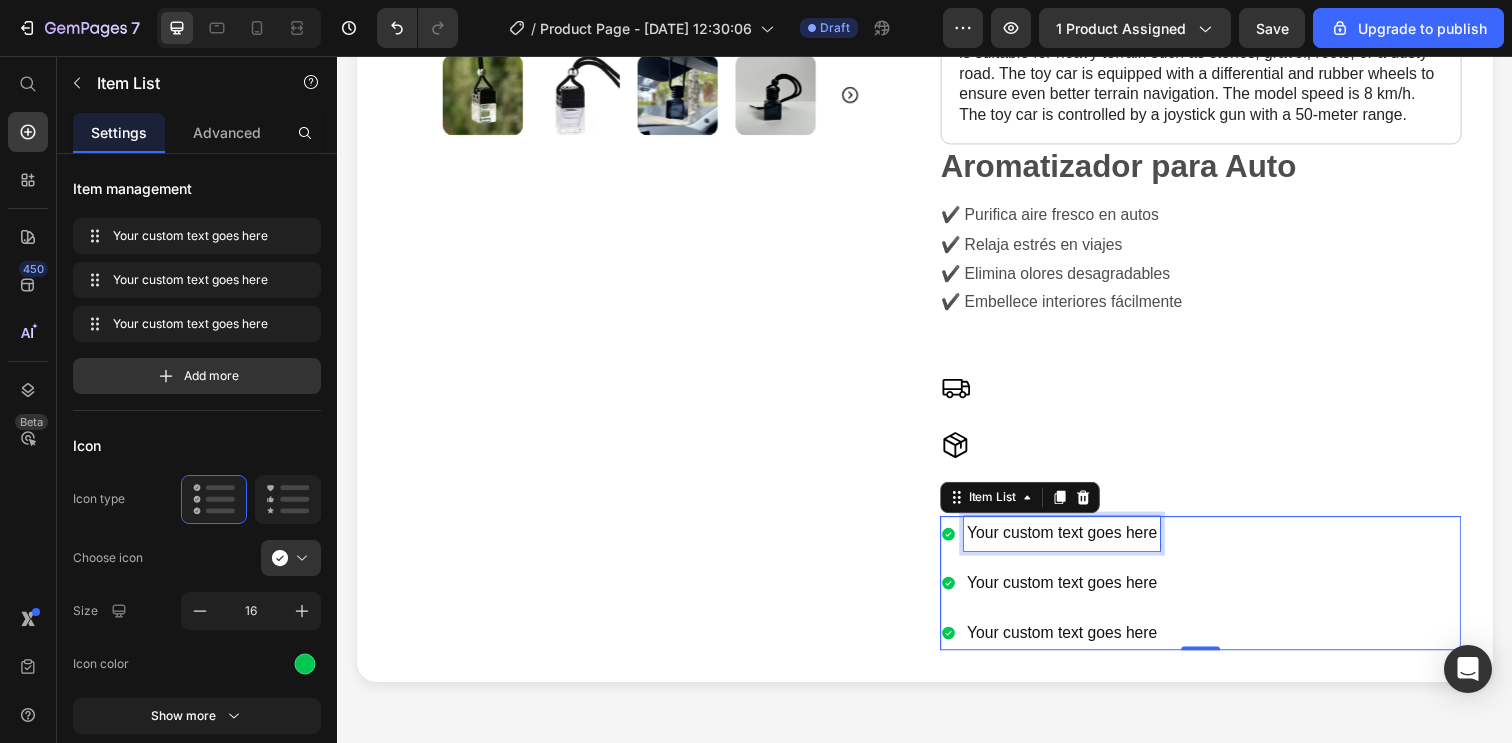 click on "Your custom text goes here" at bounding box center (1077, 543) 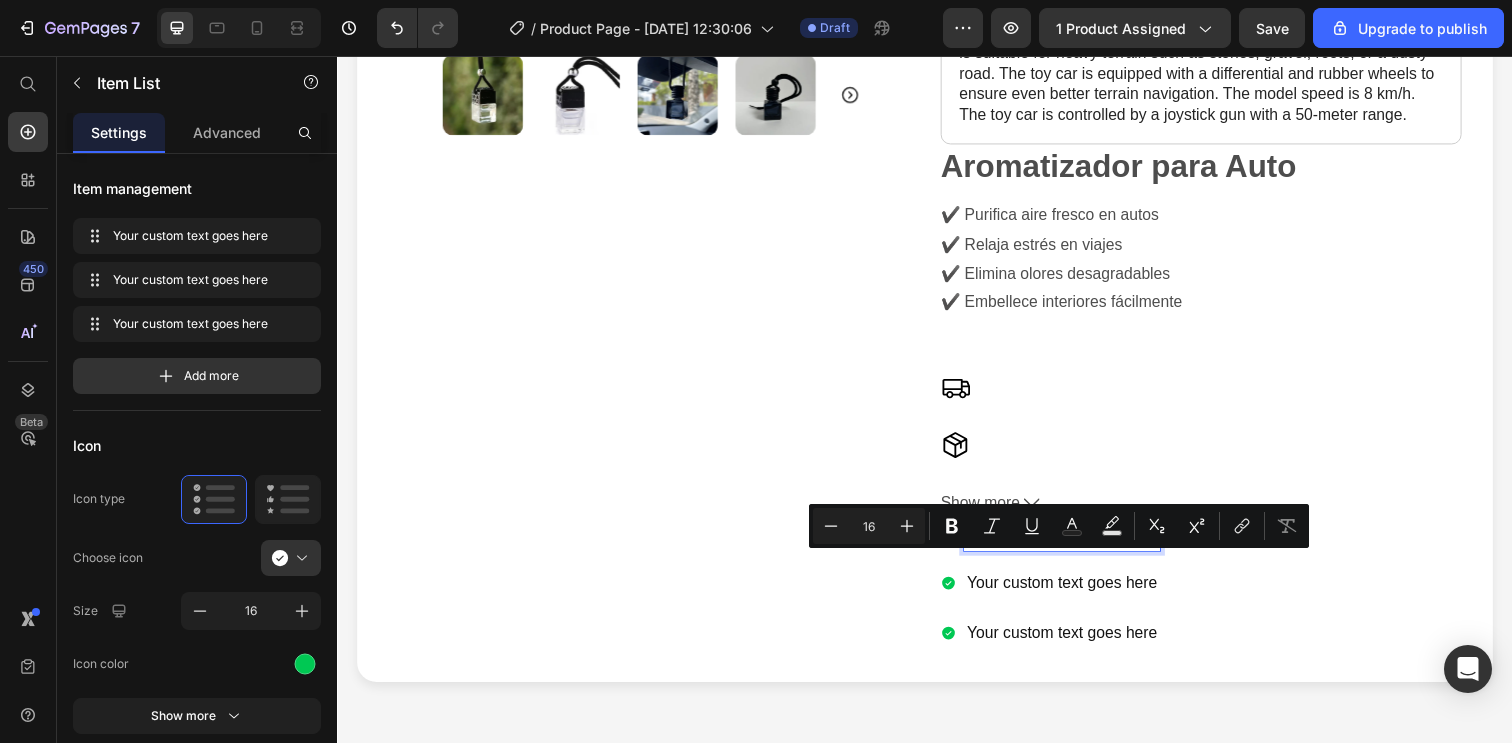 drag, startPoint x: 1166, startPoint y: 583, endPoint x: 971, endPoint y: 573, distance: 195.25624 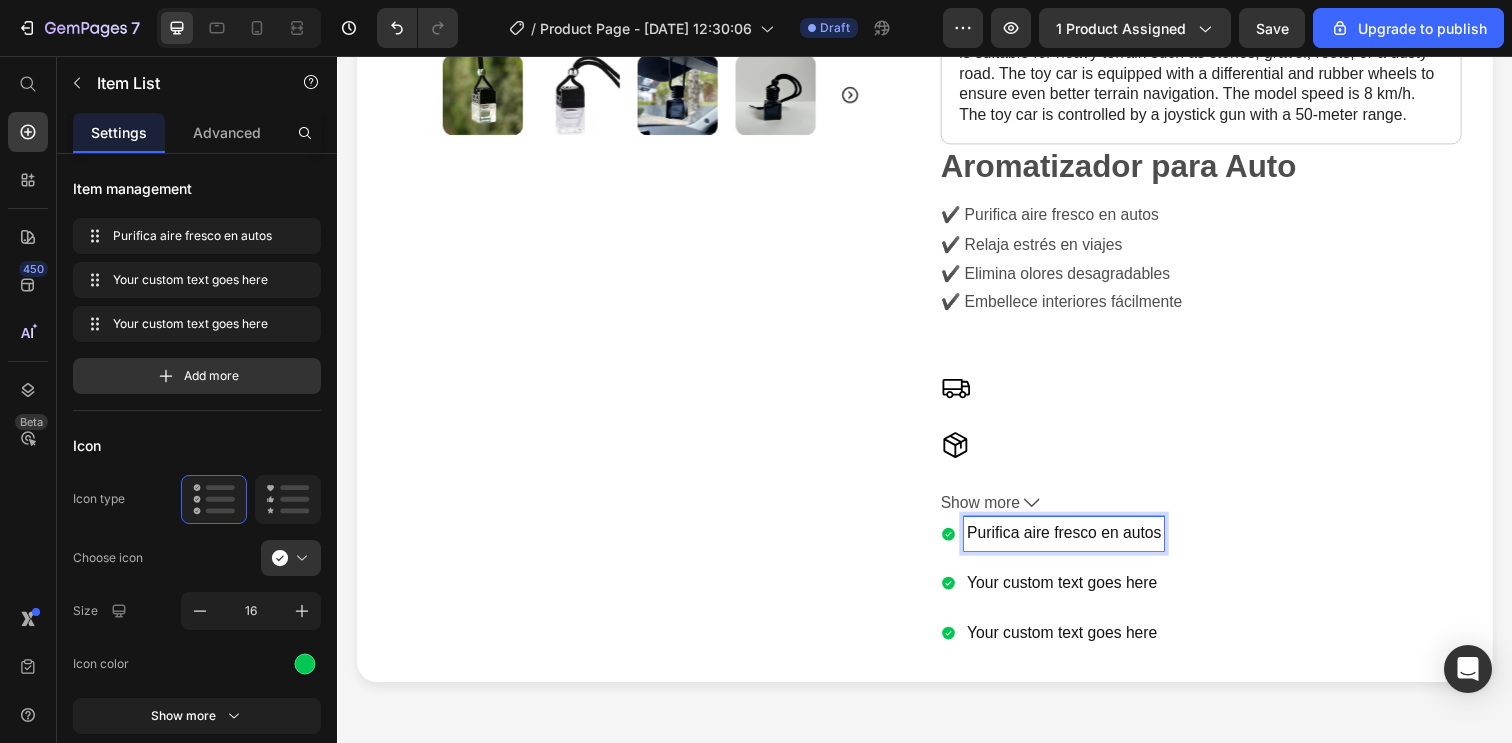 click on "Your custom text goes here" at bounding box center [1079, 594] 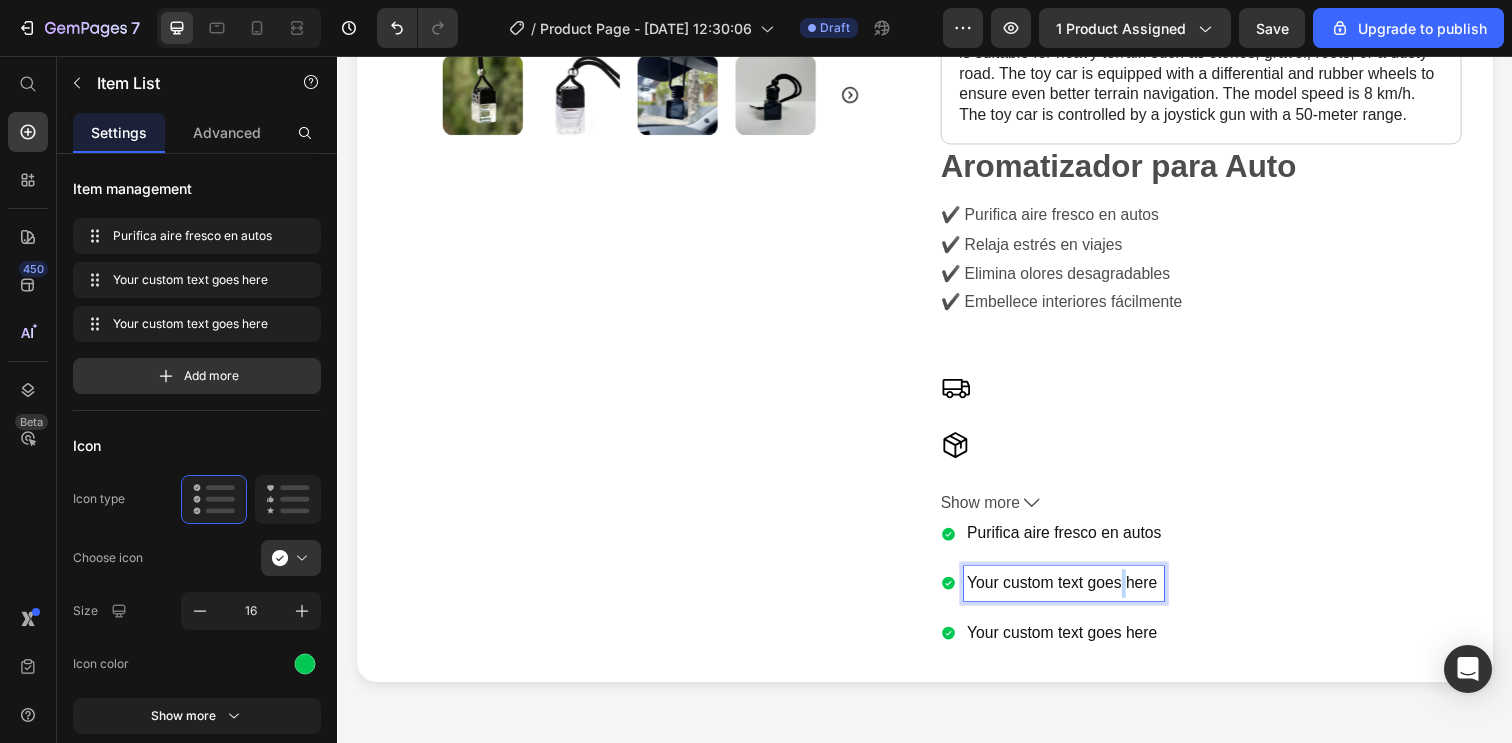 click on "Your custom text goes here" at bounding box center (1079, 594) 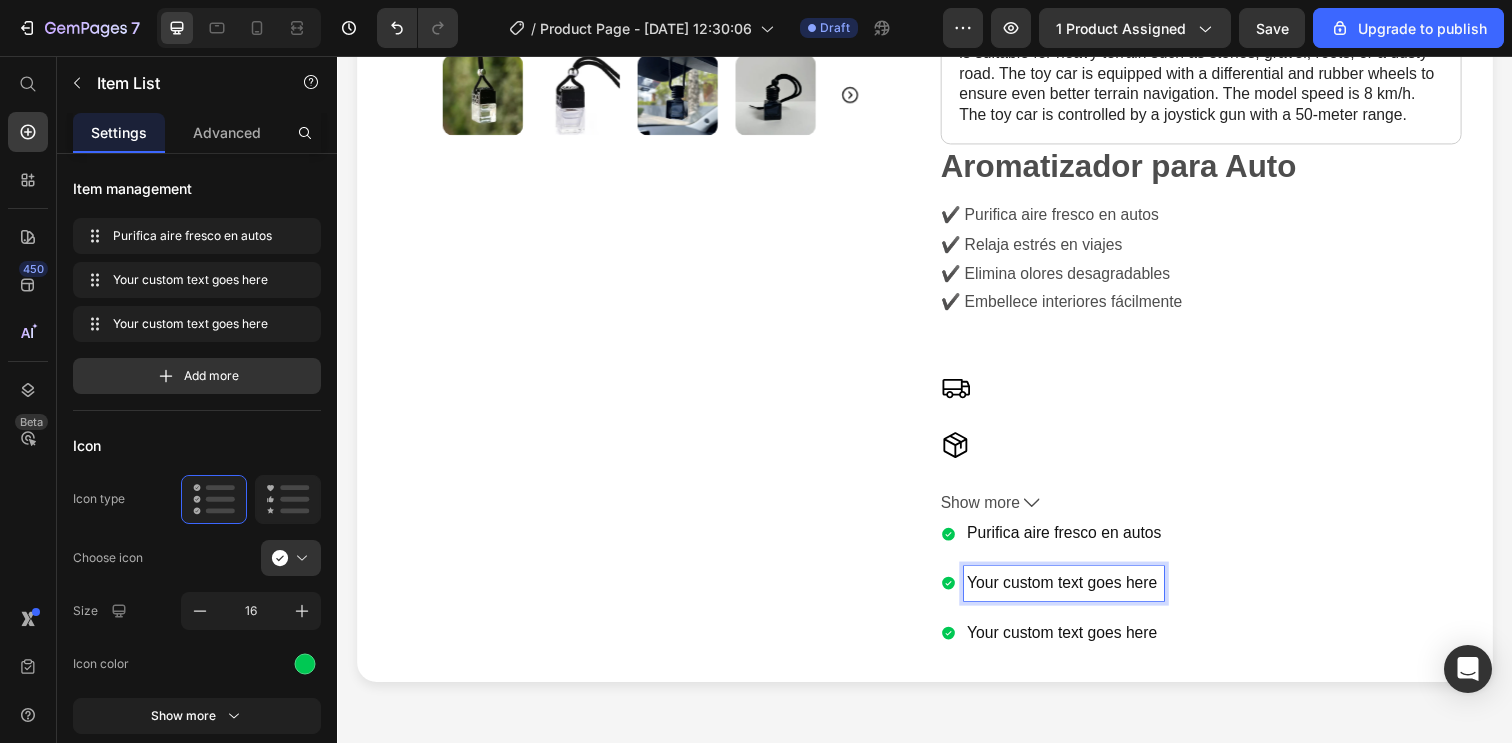 click on "Your custom text goes here" at bounding box center (1079, 594) 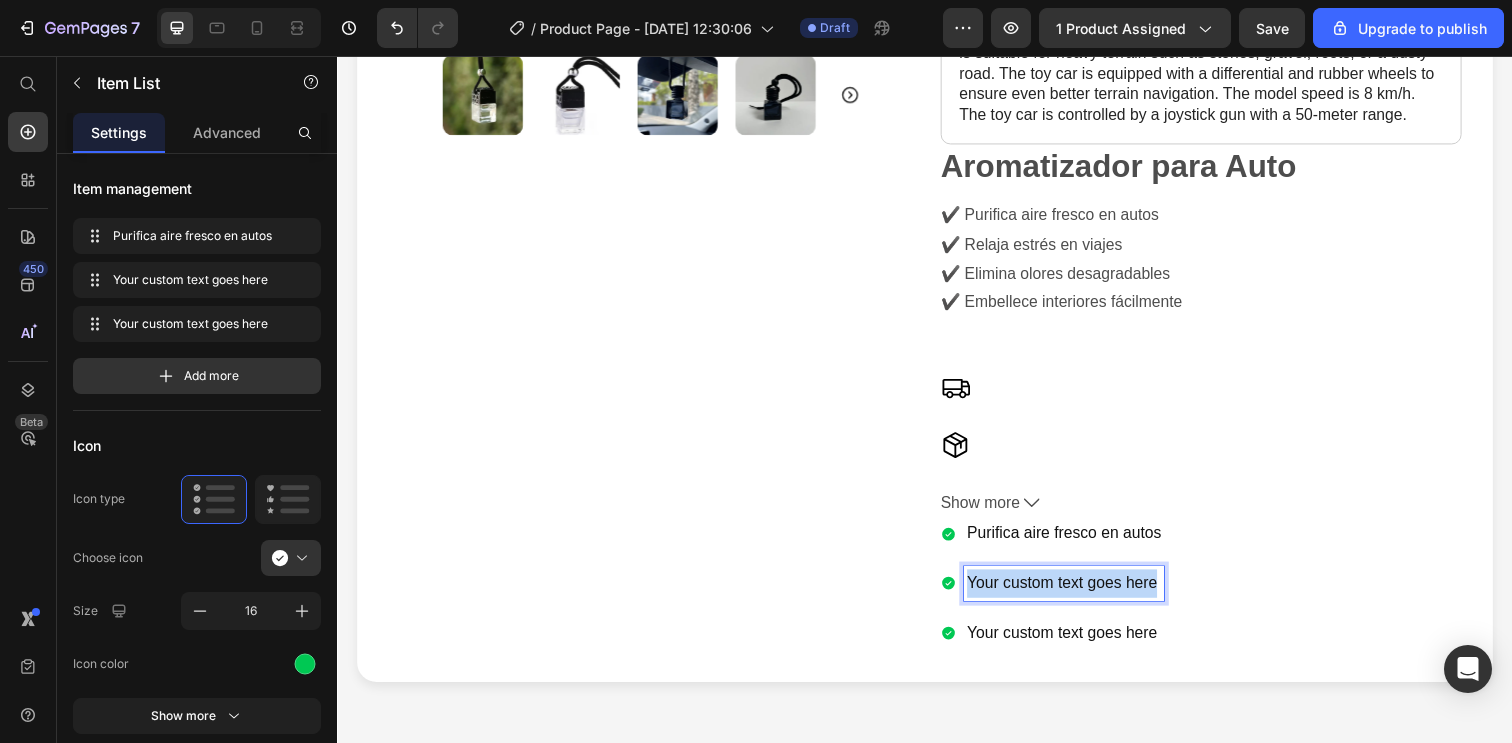 drag, startPoint x: 1168, startPoint y: 629, endPoint x: 972, endPoint y: 629, distance: 196 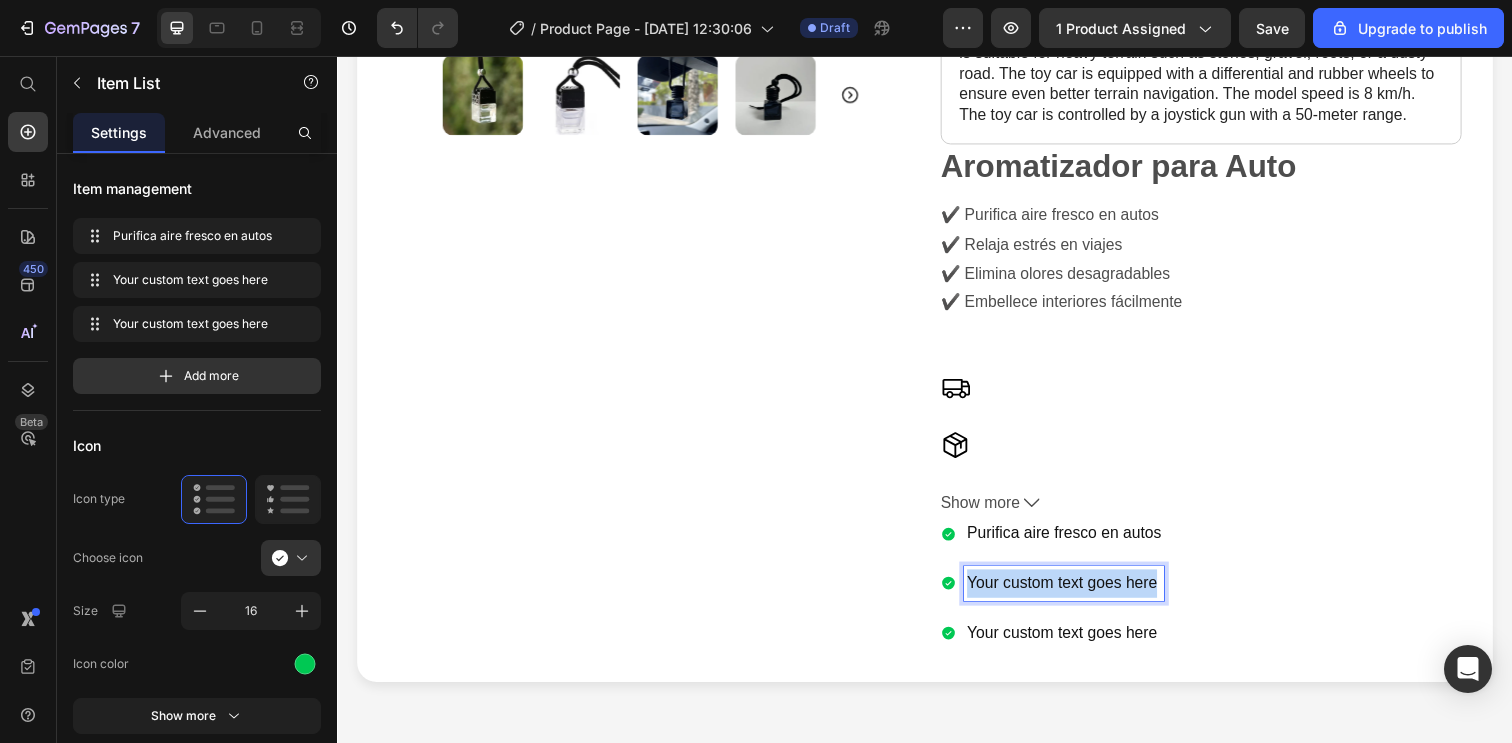 click on "Your custom text goes here" at bounding box center [1079, 594] 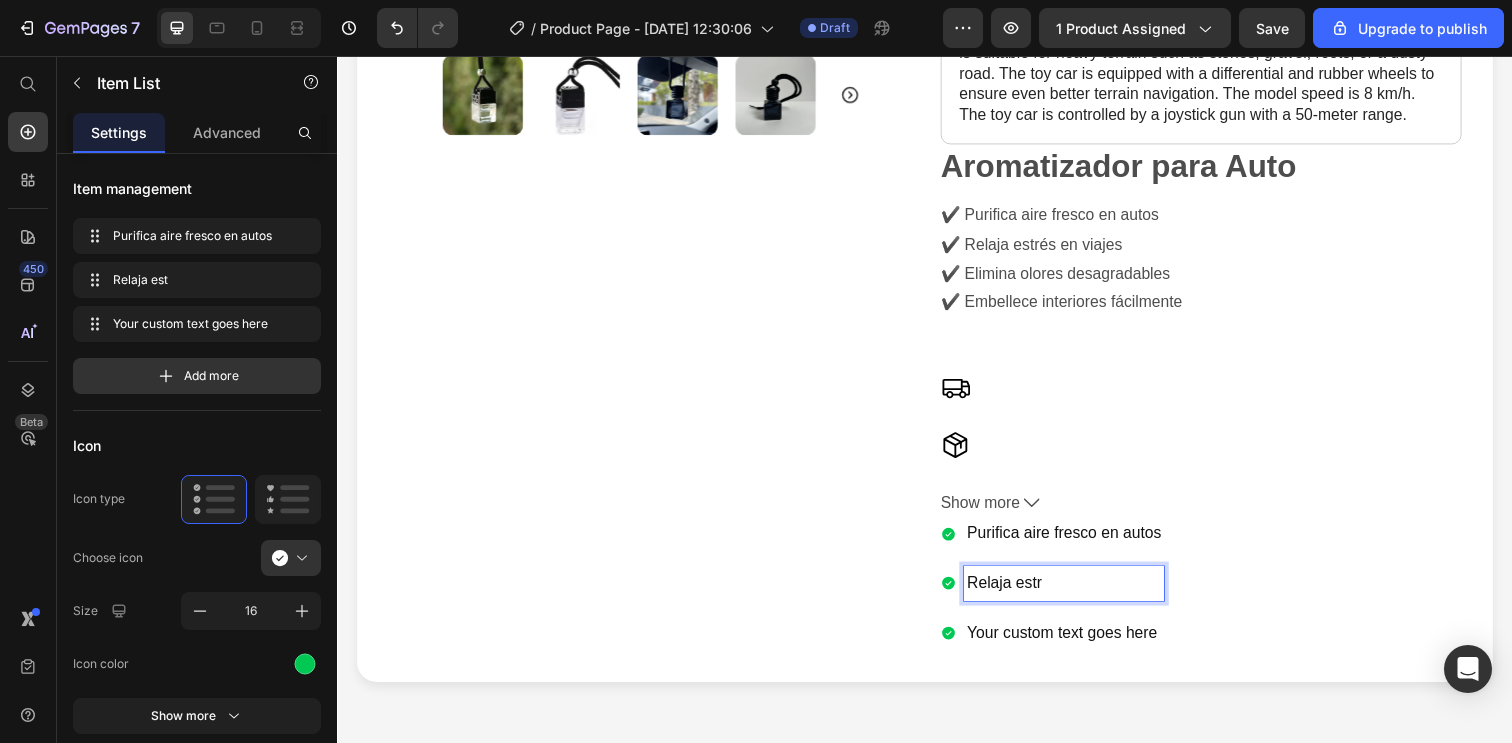 type 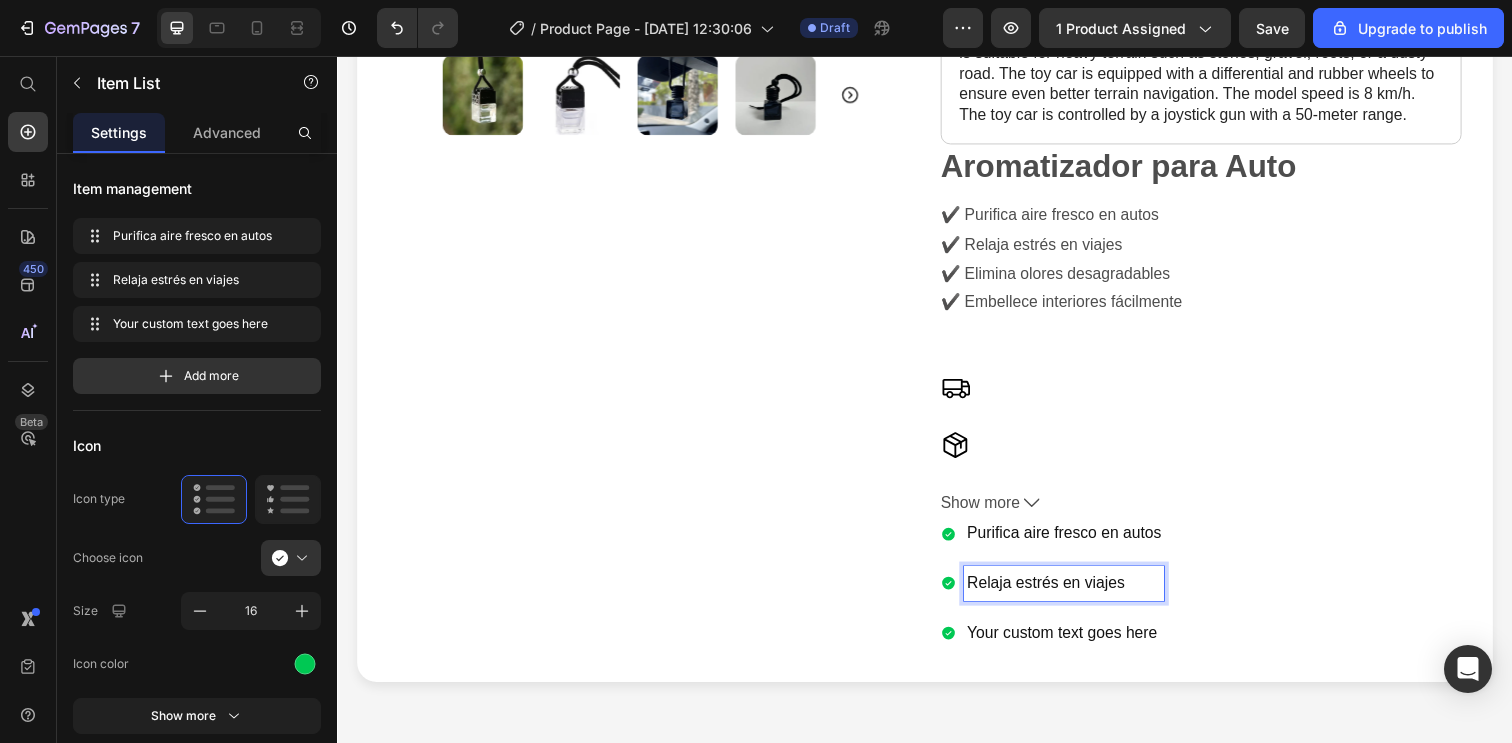 click on "Your custom text goes here" at bounding box center [1079, 645] 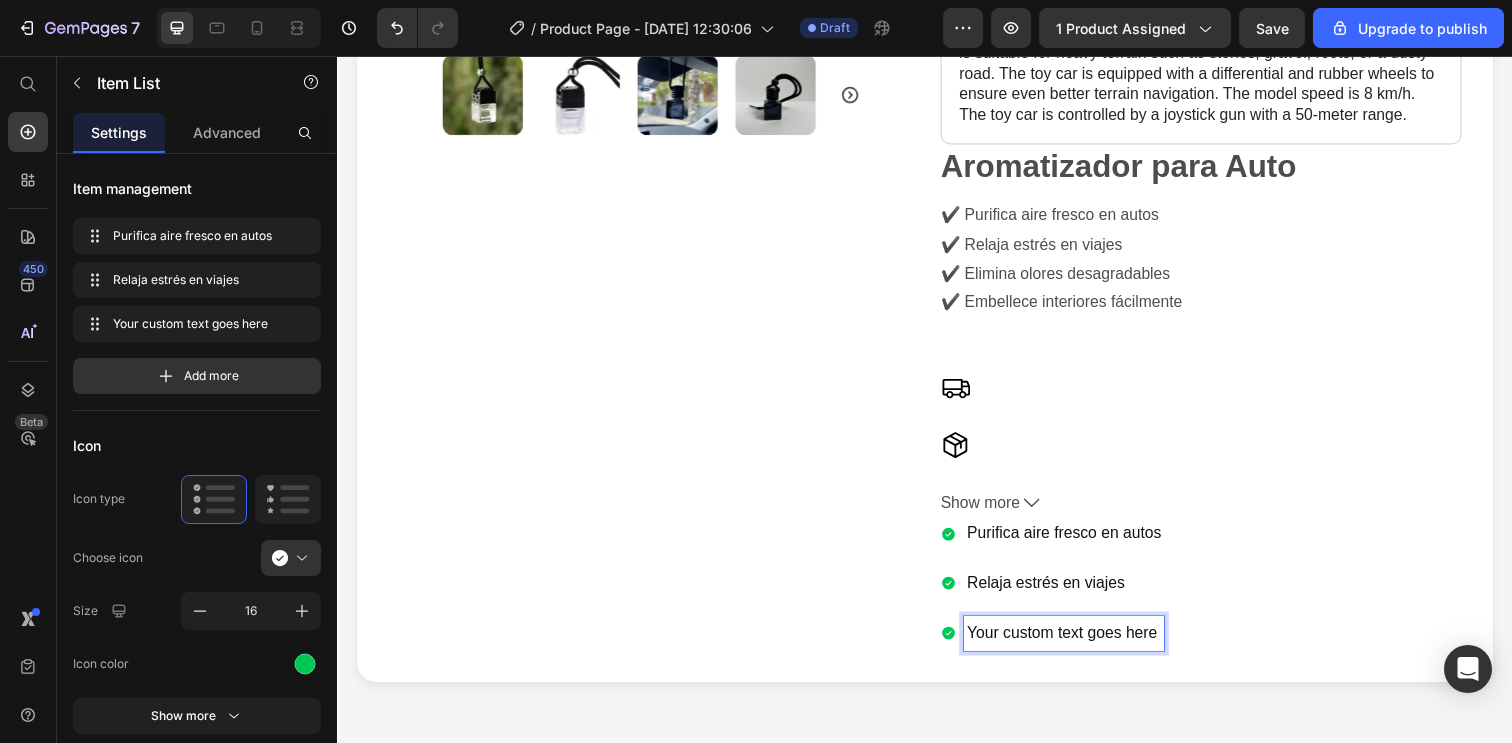click on "Your custom text goes here" at bounding box center [1079, 645] 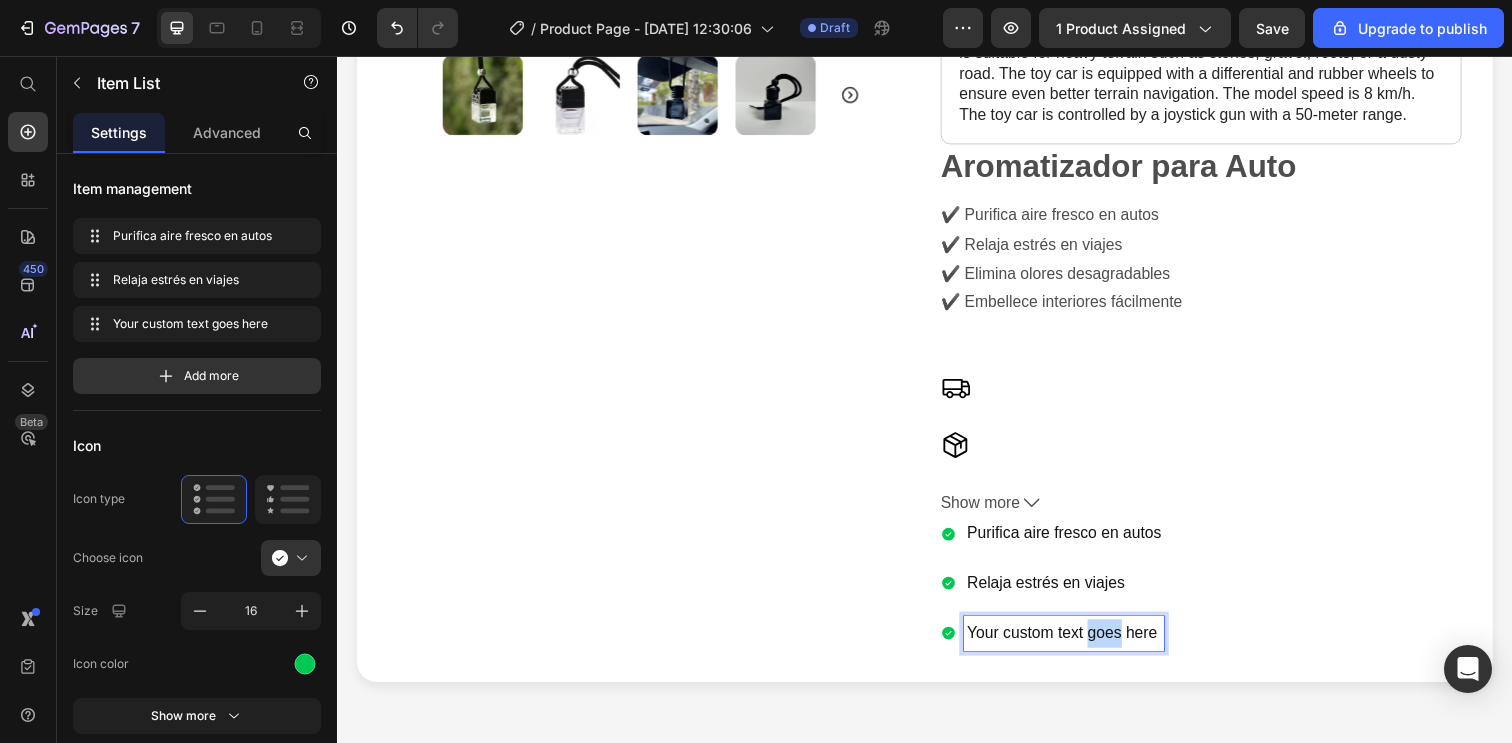 click on "Your custom text goes here" at bounding box center [1079, 645] 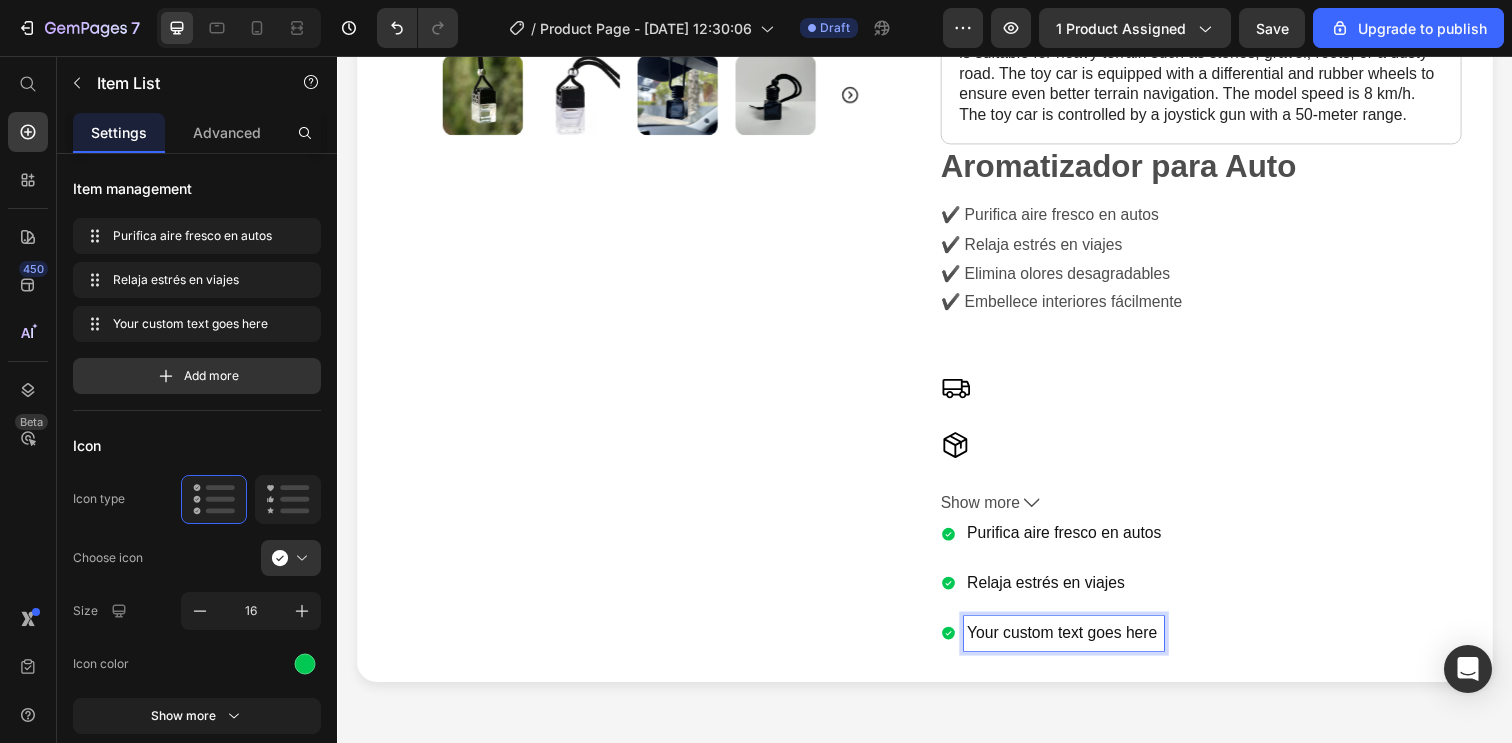 click on "Your custom text goes here" at bounding box center (1079, 645) 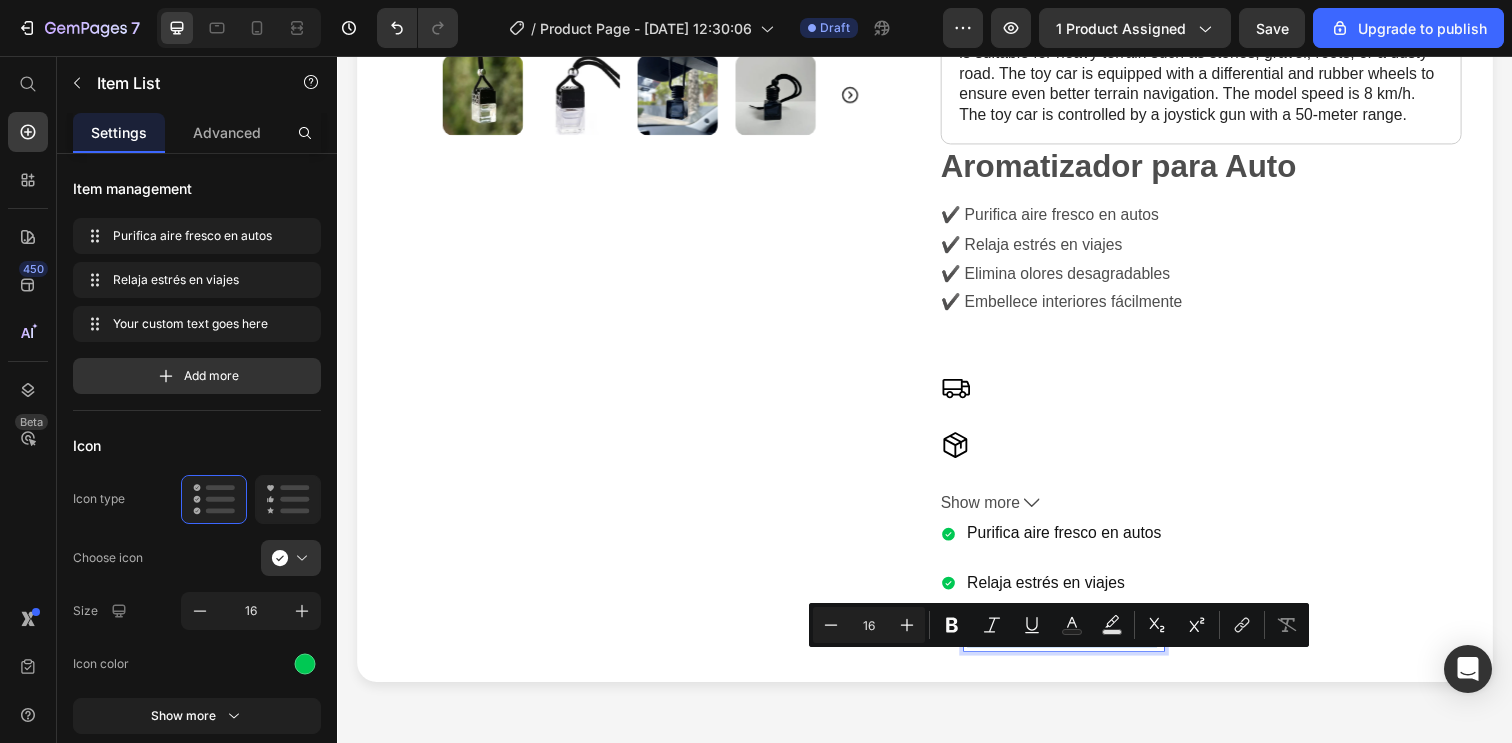 drag, startPoint x: 1169, startPoint y: 680, endPoint x: 955, endPoint y: 678, distance: 214.00934 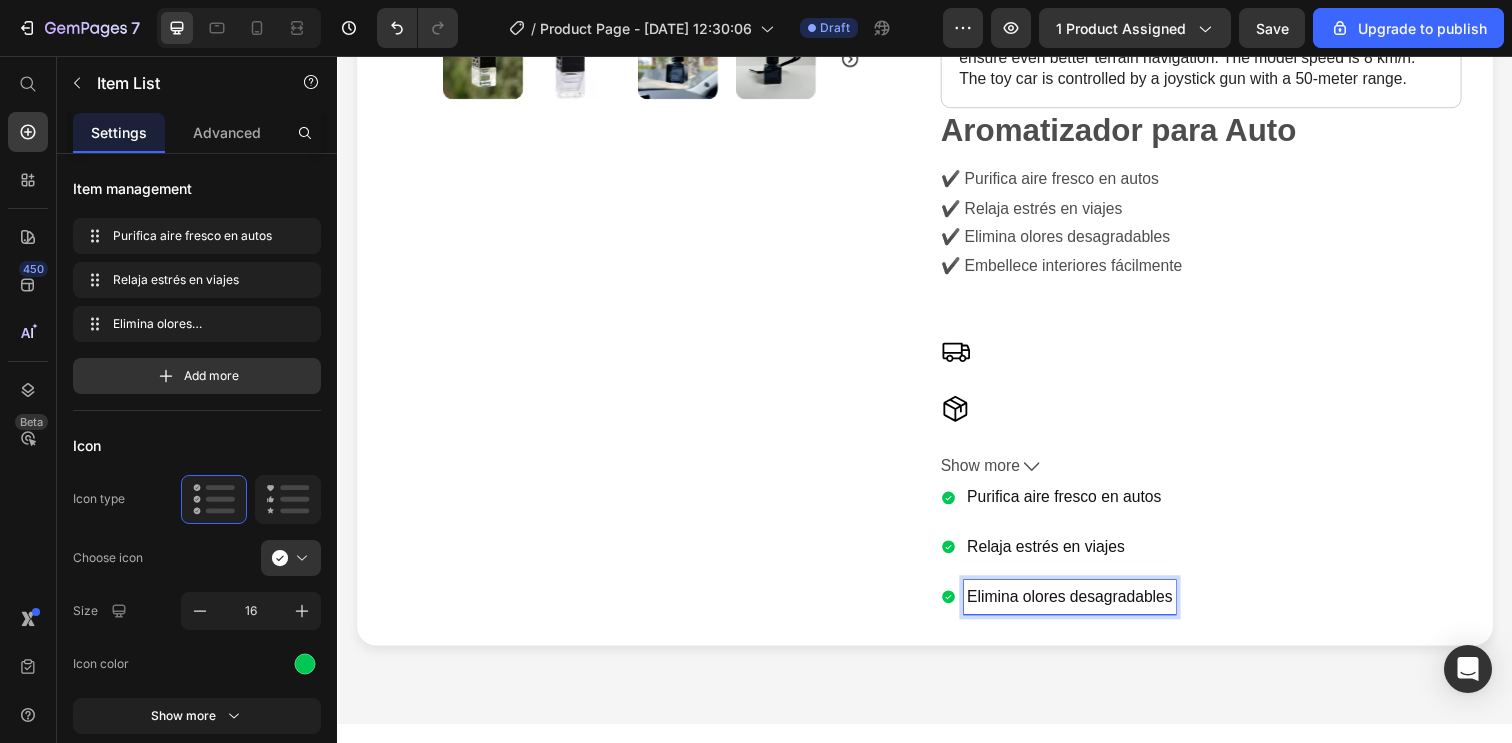 scroll, scrollTop: 780, scrollLeft: 0, axis: vertical 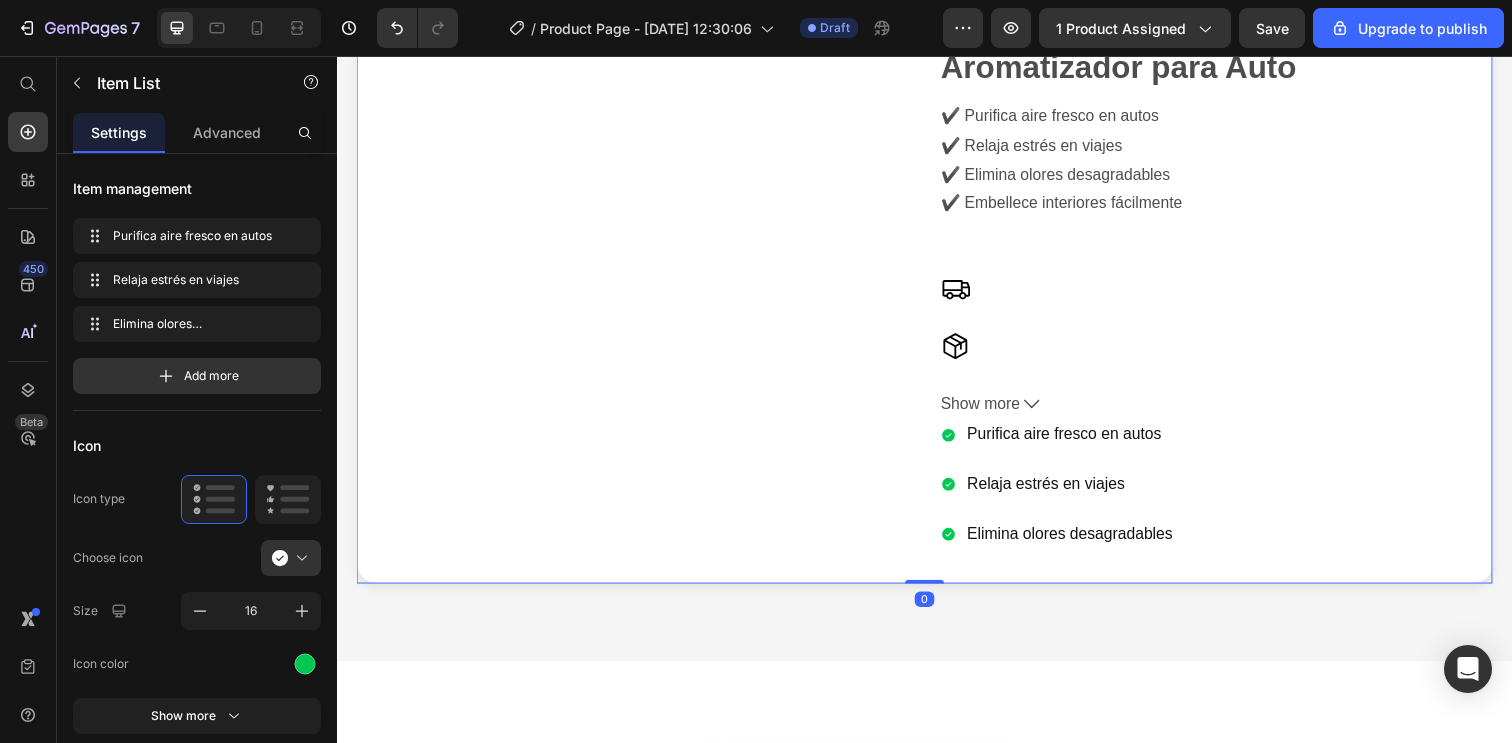click on "Product Images
Icon
Icon
Icon
Icon
Icon Icon List (137) Text Block Row AROMATIZADOR PARA AUTO + RECARGA DE AROMA DE 15ML Product Title AROMA DE DIFUSOR + RECARGA 15ML: AQUAMARINE VAINILLA VAINILLA VAINILLA CHANNEL CHANNEL CHANNEL AQUAMARINE AQUAMARINE AQUAMARINE [PERSON_NAME] [PERSON_NAME] [PERSON_NAME] BOSQUES DE BAMBU BOSQUES DE BAMBU BOSQUES DE BAMBU [PERSON_NAME] [PERSON_NAME] [PERSON_NAME] CARRO NUEVO CARRO NUEVO CARRO NUEVO MARACUYA MARACUYA MARACUYA Product Variants & Swatches Comprar ahora Add to Cart Description Product Care Returns SpeedX Remote Racer with articulated suspension and 4-wheel drive is suitable for heavy terrain such as stones, gravel, roots, or a dusty road. The toy car is equipped with a differential and rubber wheels to ensure even better terrain navigation. The model speed is 8 km/h. The toy car is controlled by a joystick gun with a 50-meter range. Text Block Text Block Text Block   Text Block Tab" at bounding box center [937, 0] 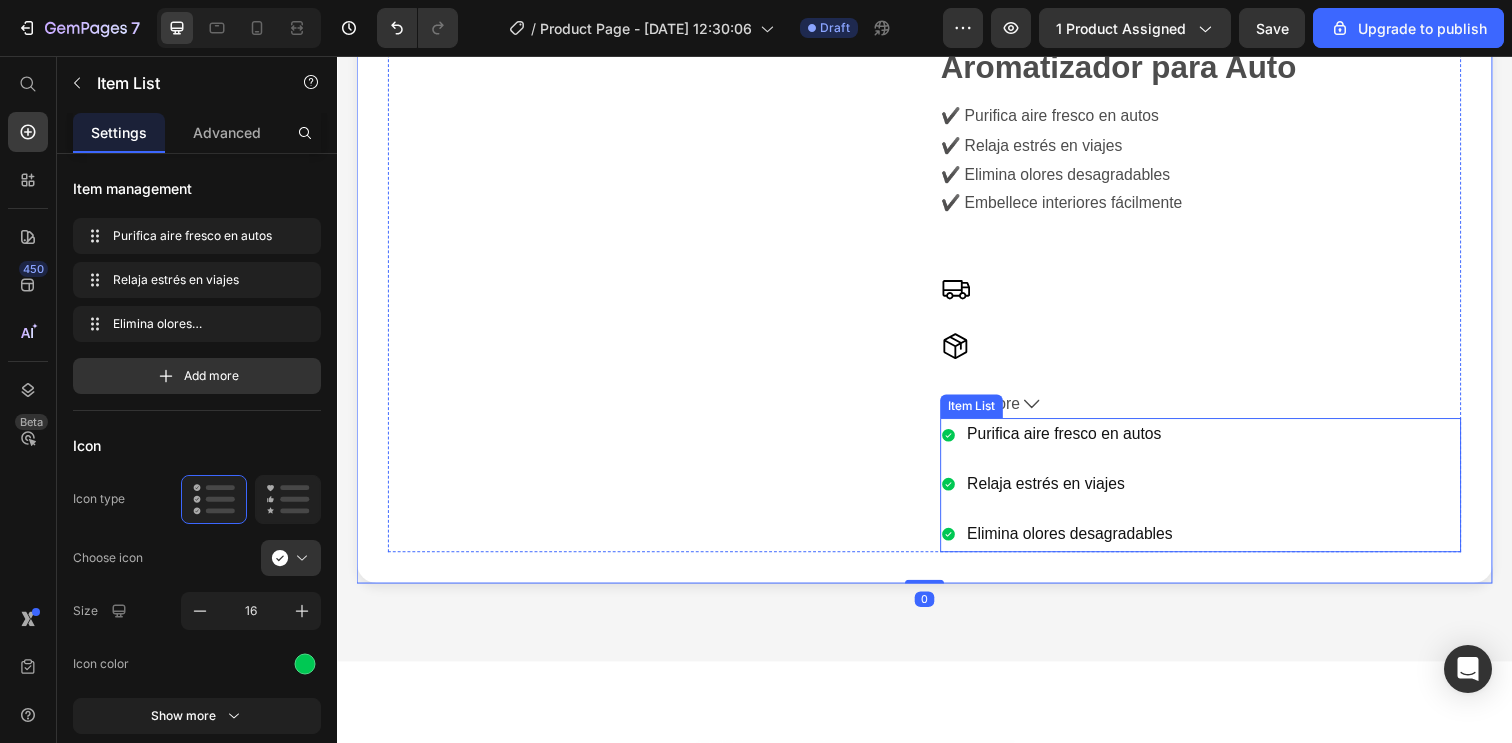 click on "Elimina olores desagradables" at bounding box center [1085, 544] 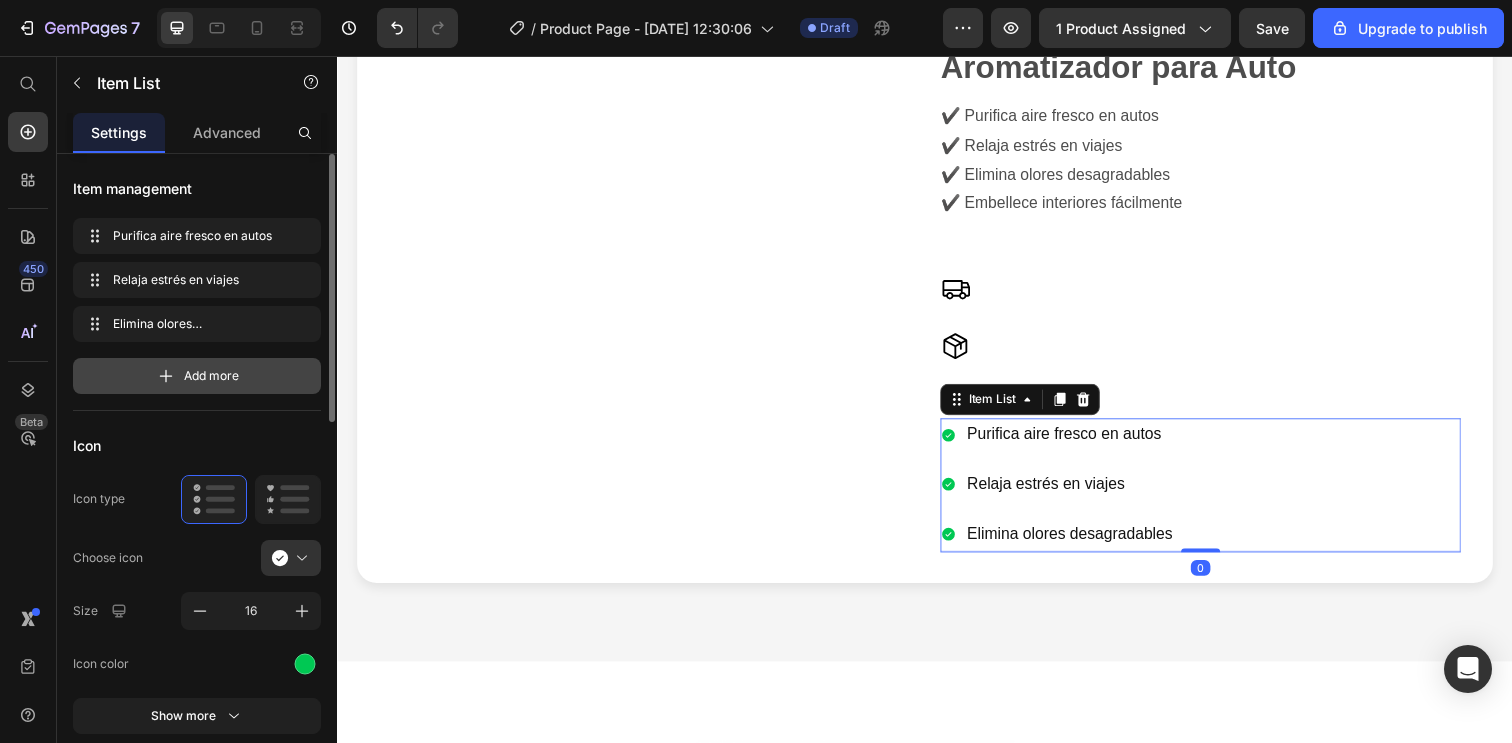 click on "Add more" at bounding box center (197, 376) 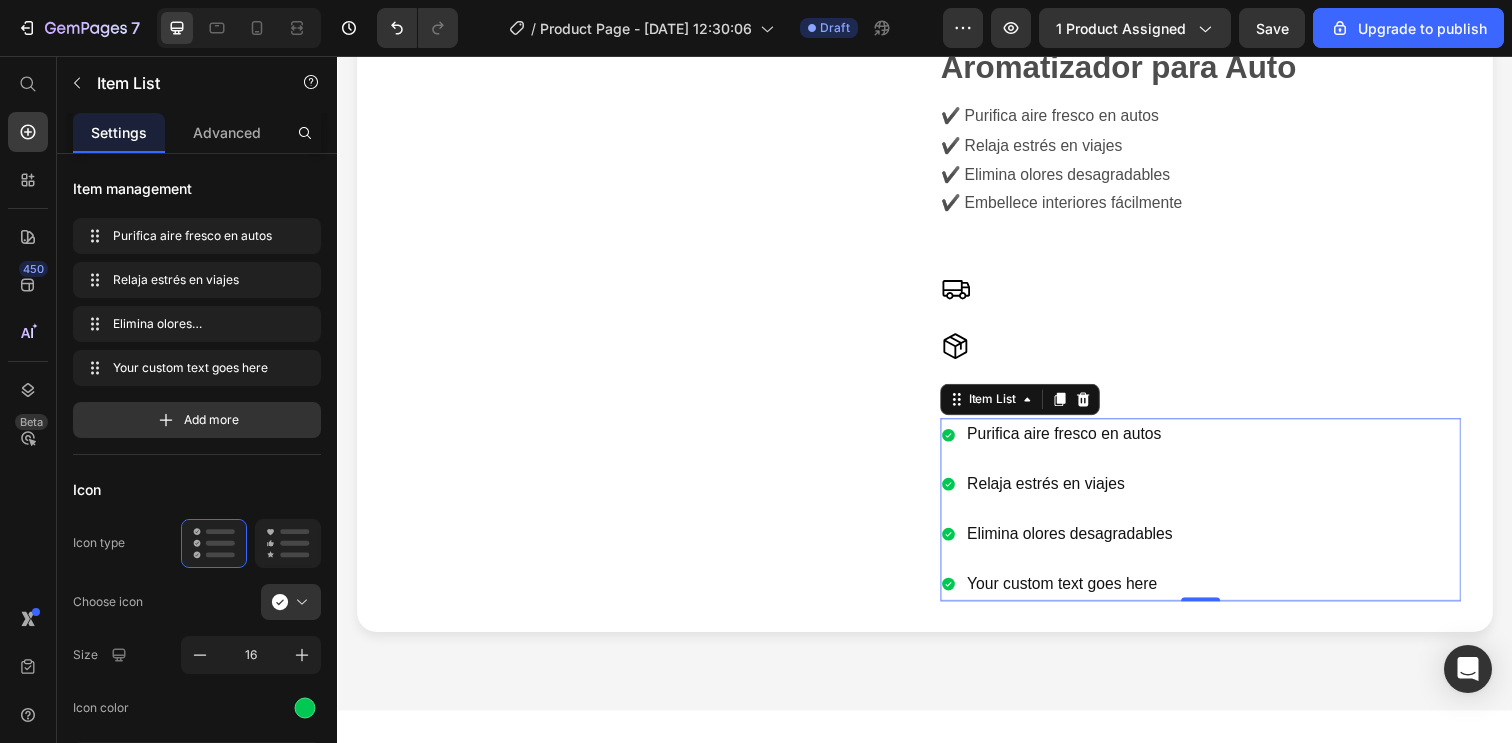 click on "Your custom text goes here" at bounding box center (1085, 595) 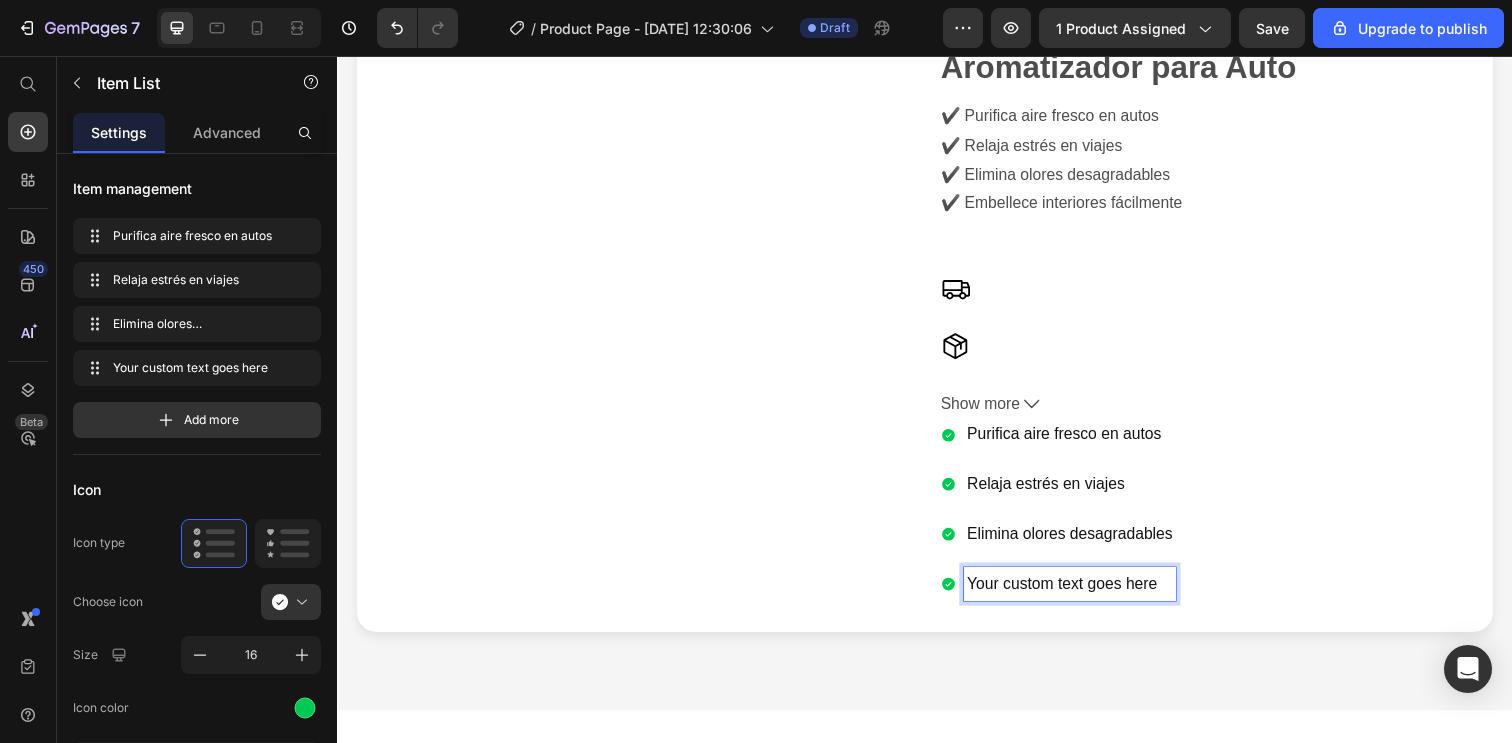 click on "Your custom text goes here" at bounding box center [1085, 595] 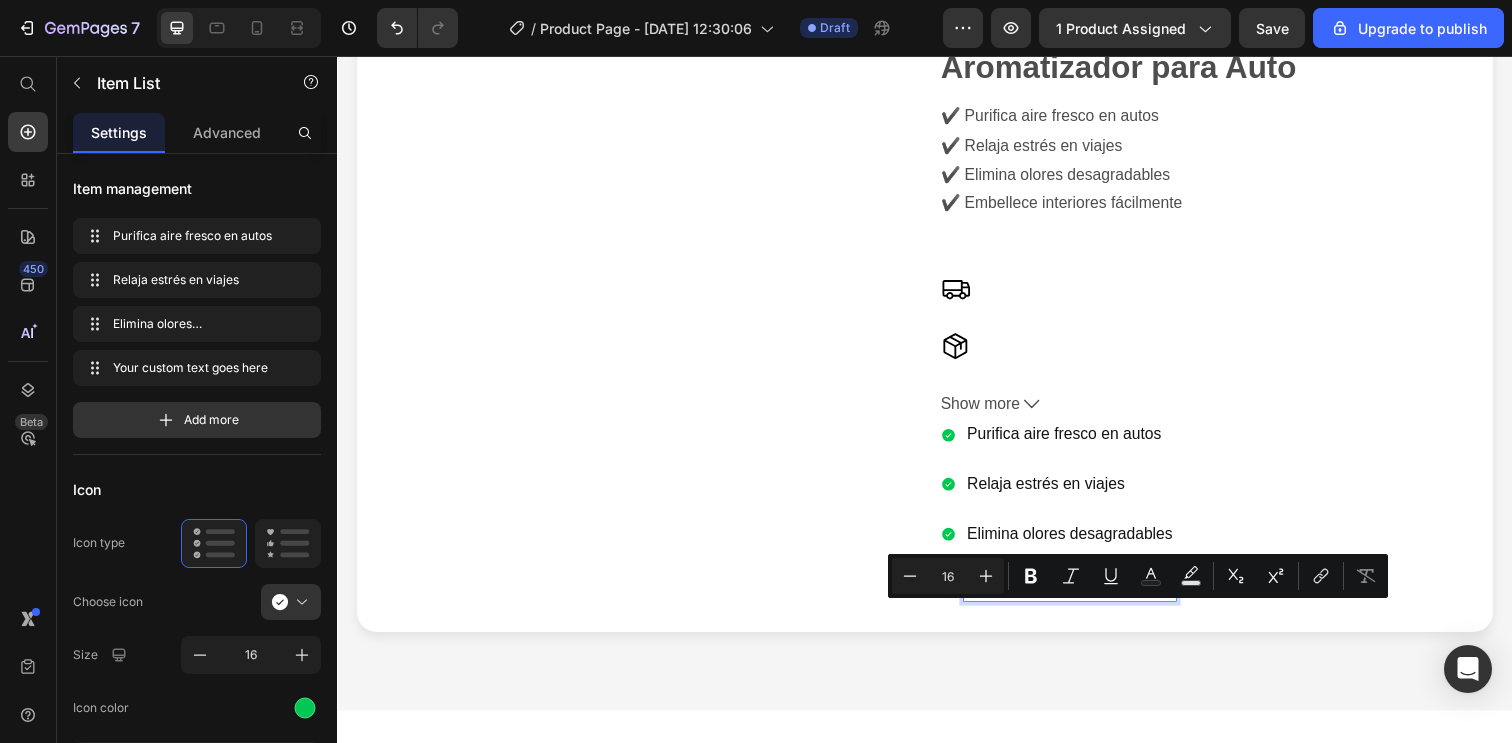 click on "Your custom text goes here" at bounding box center (1085, 595) 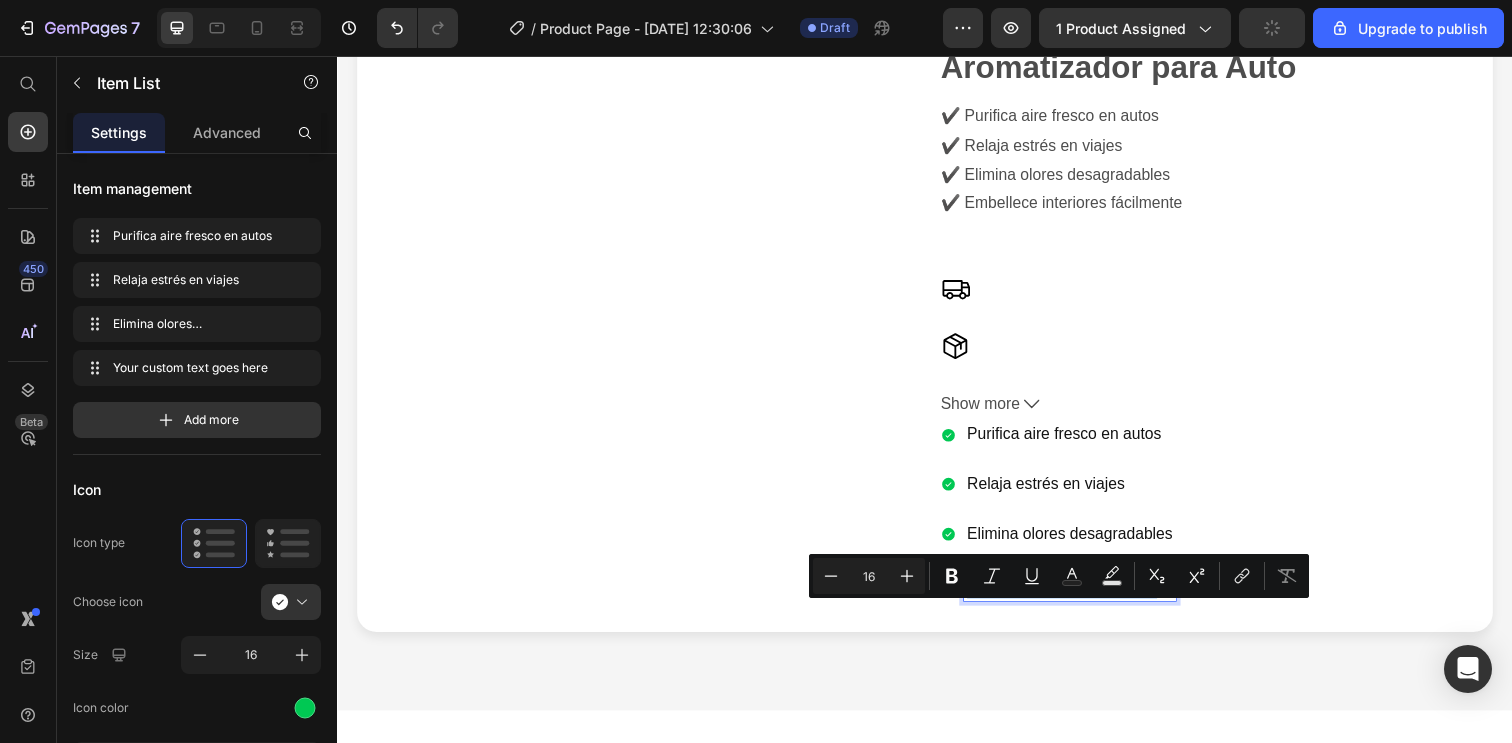 drag, startPoint x: 1169, startPoint y: 629, endPoint x: 992, endPoint y: 628, distance: 177.00282 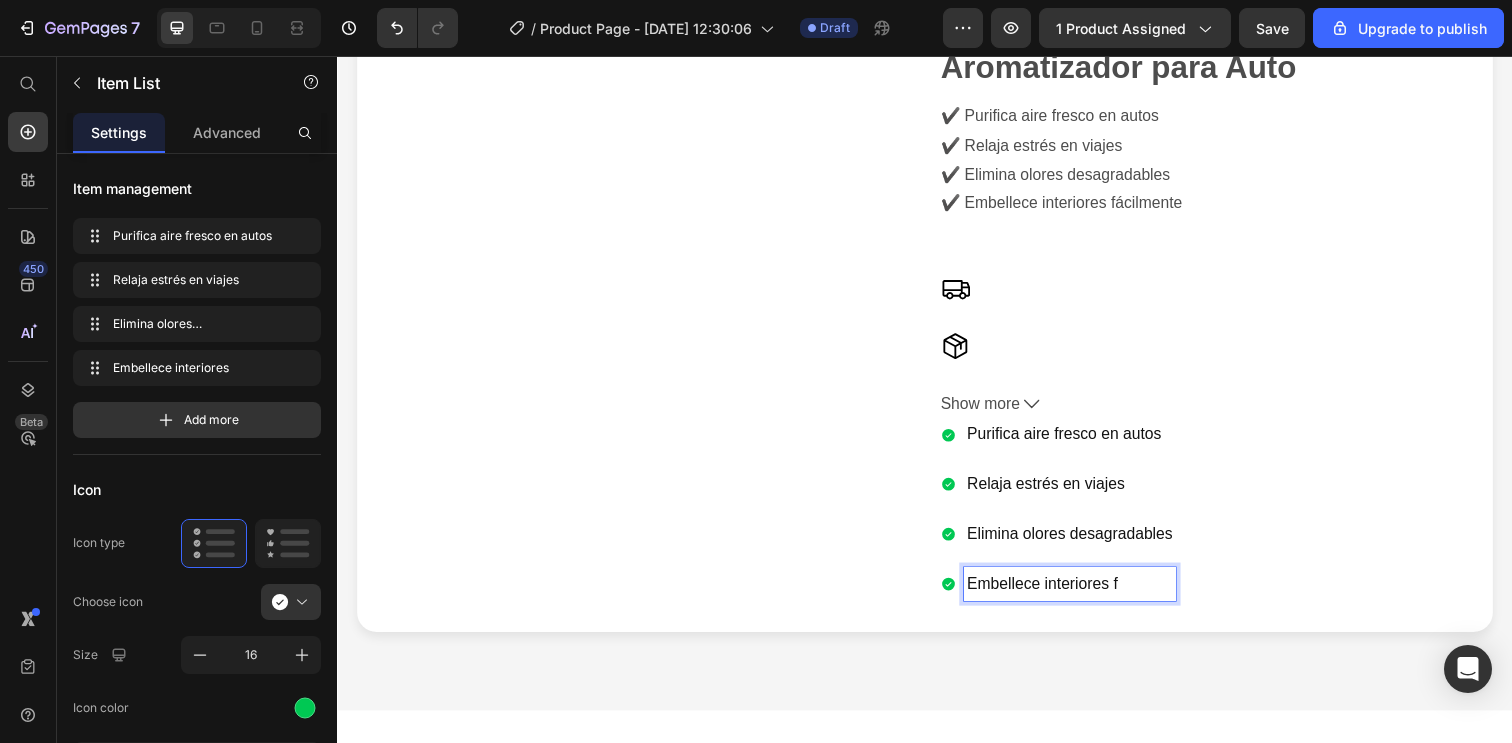 type 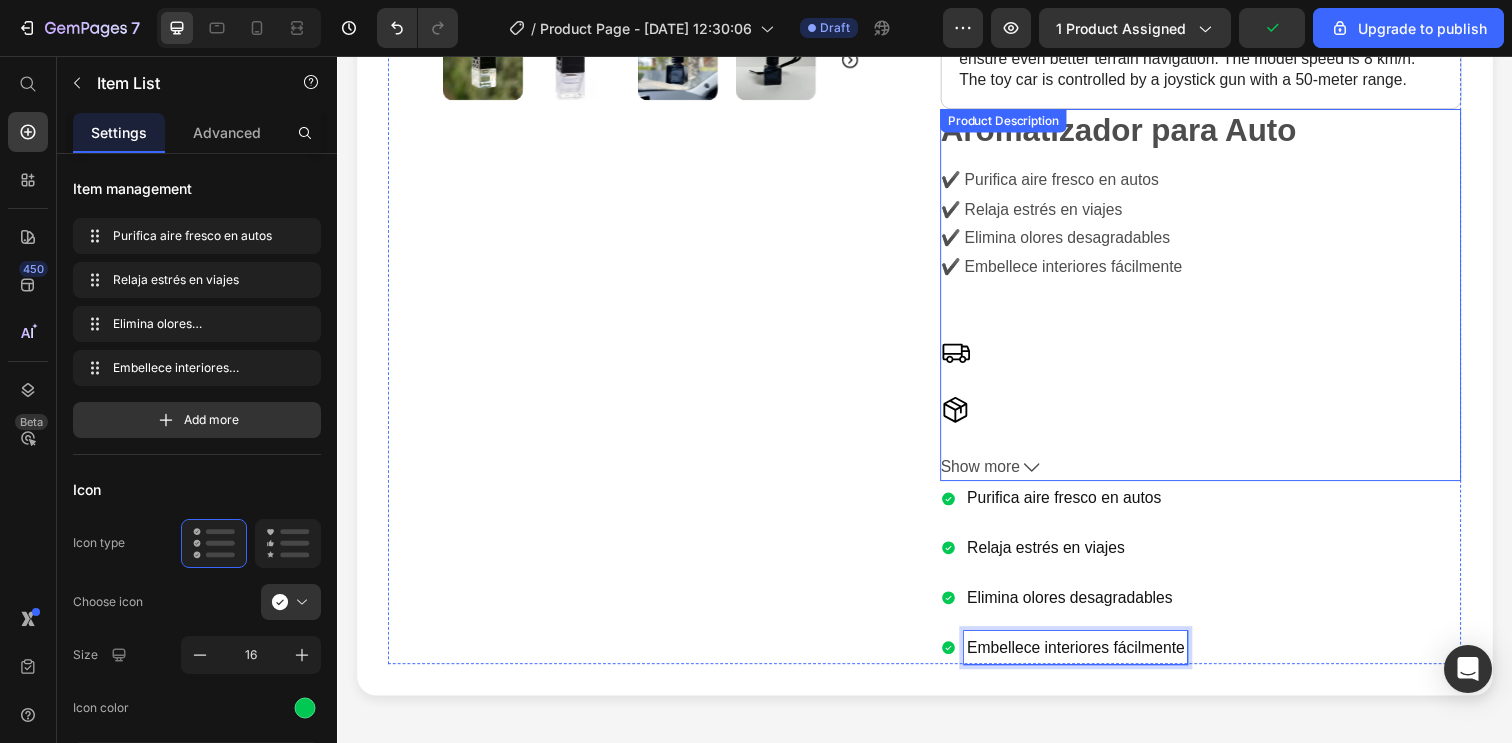 scroll, scrollTop: 745, scrollLeft: 0, axis: vertical 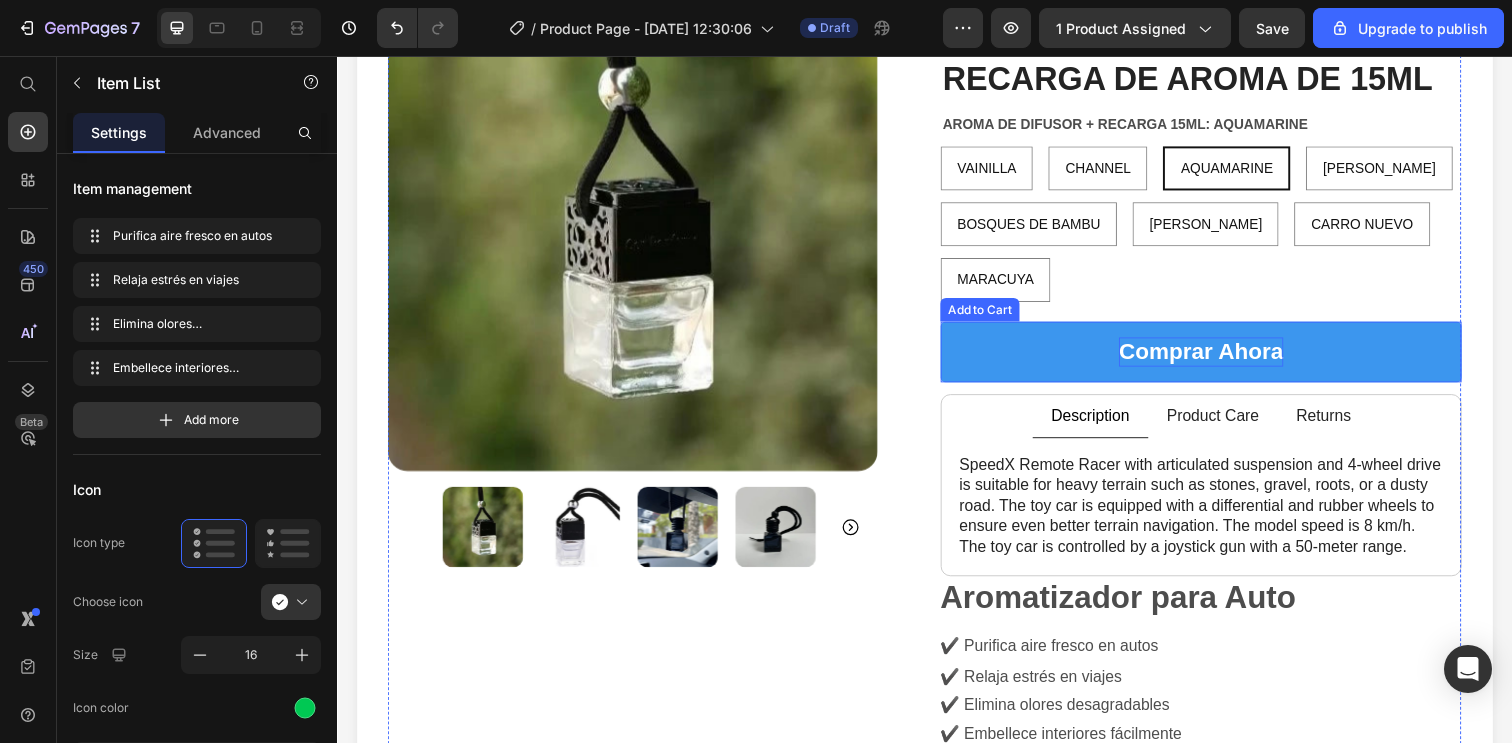 click on "Comprar ahora" at bounding box center [1219, 358] 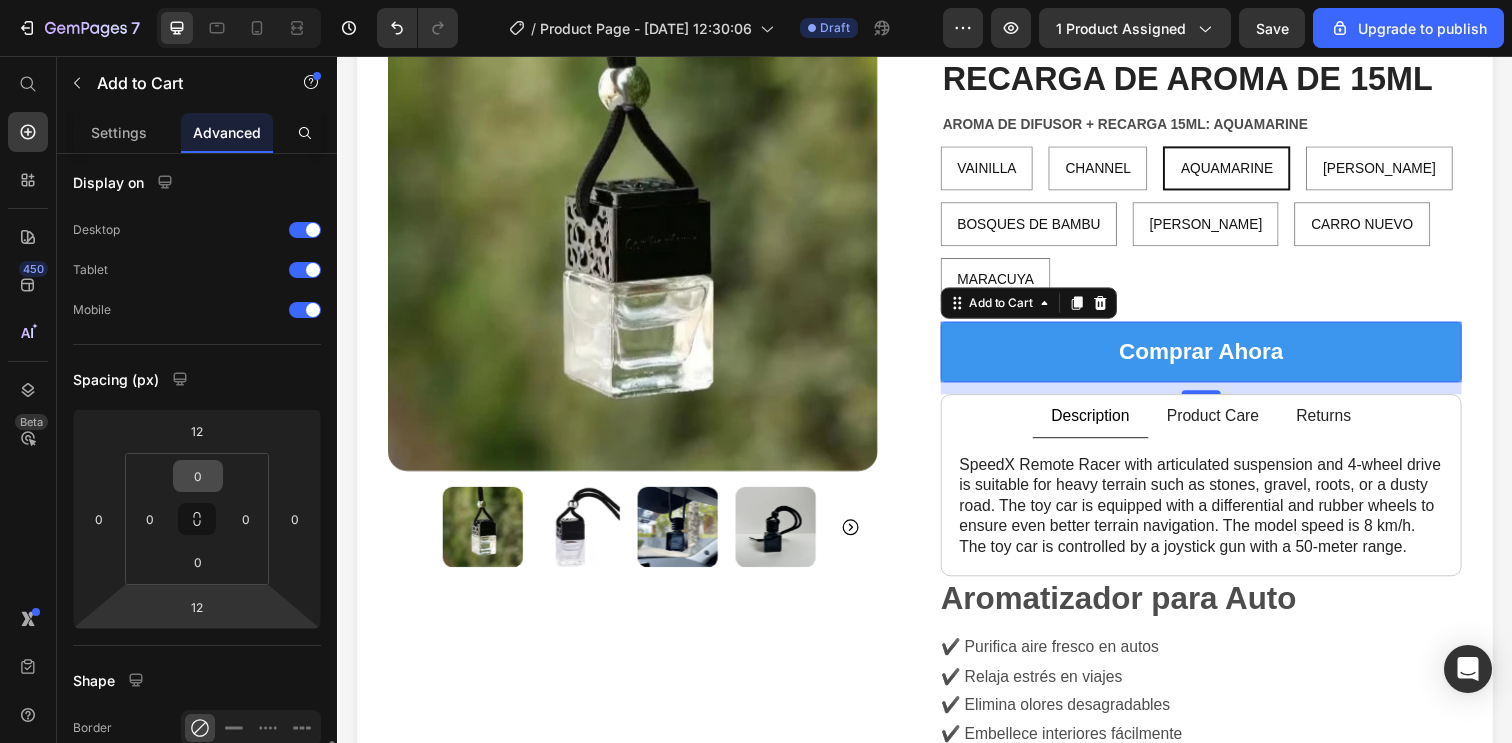 scroll, scrollTop: 0, scrollLeft: 0, axis: both 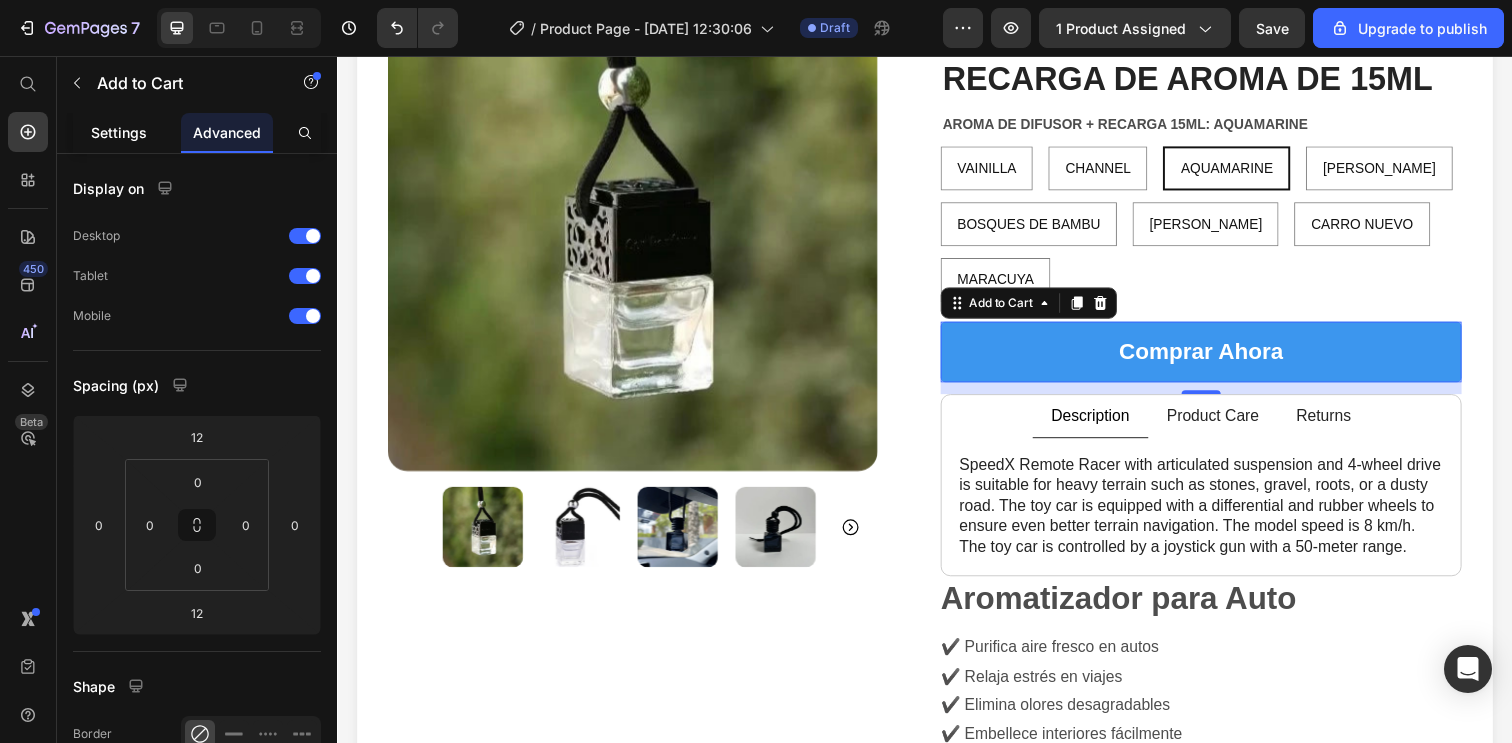click on "Settings" 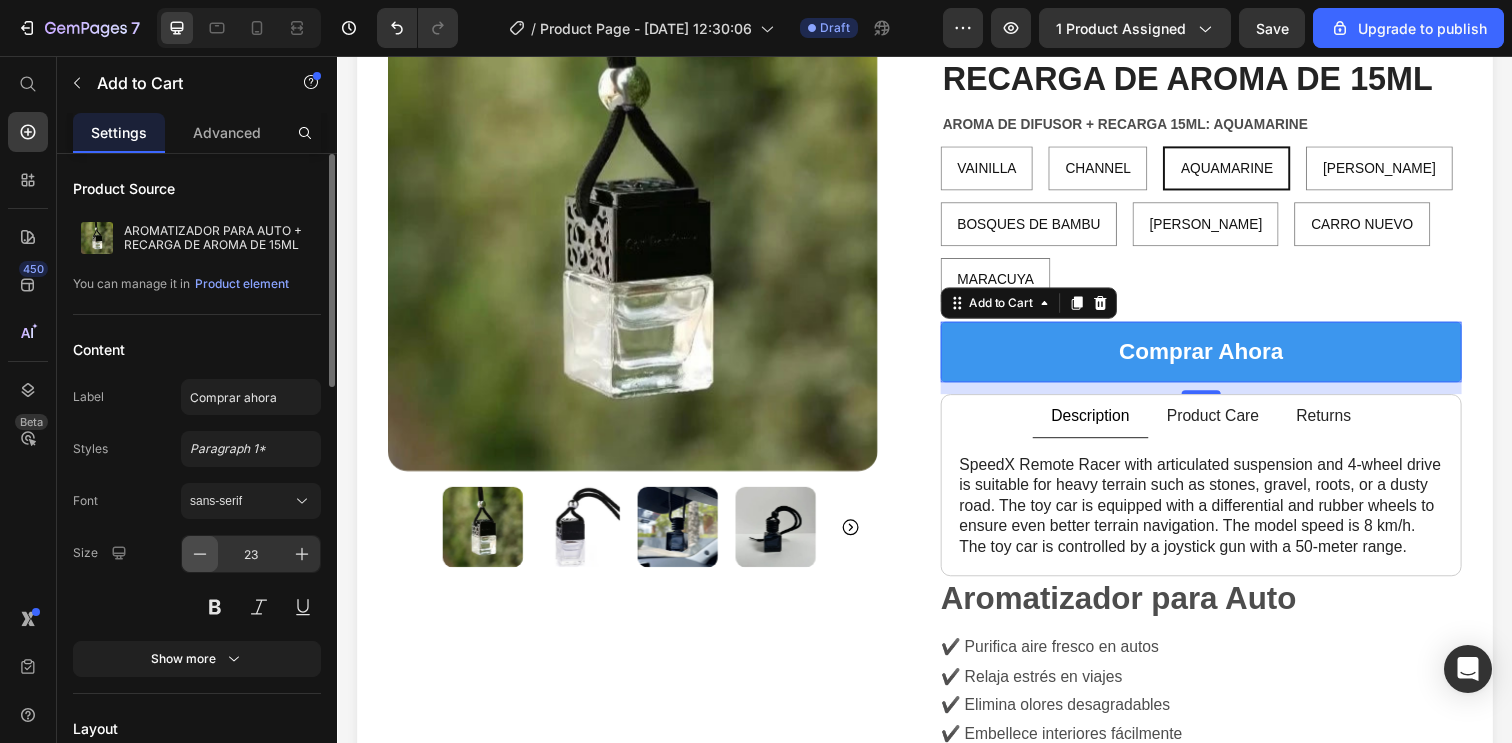 click 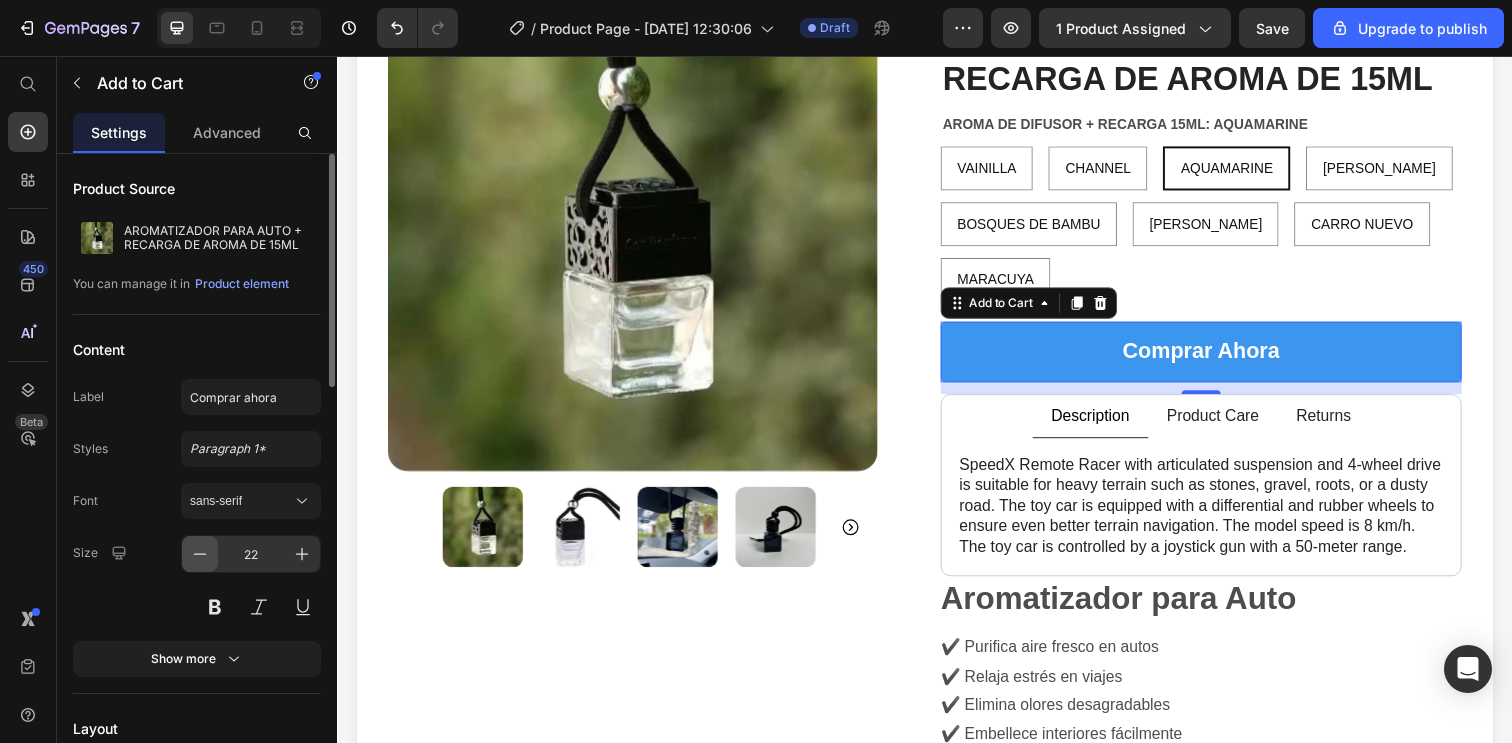 click 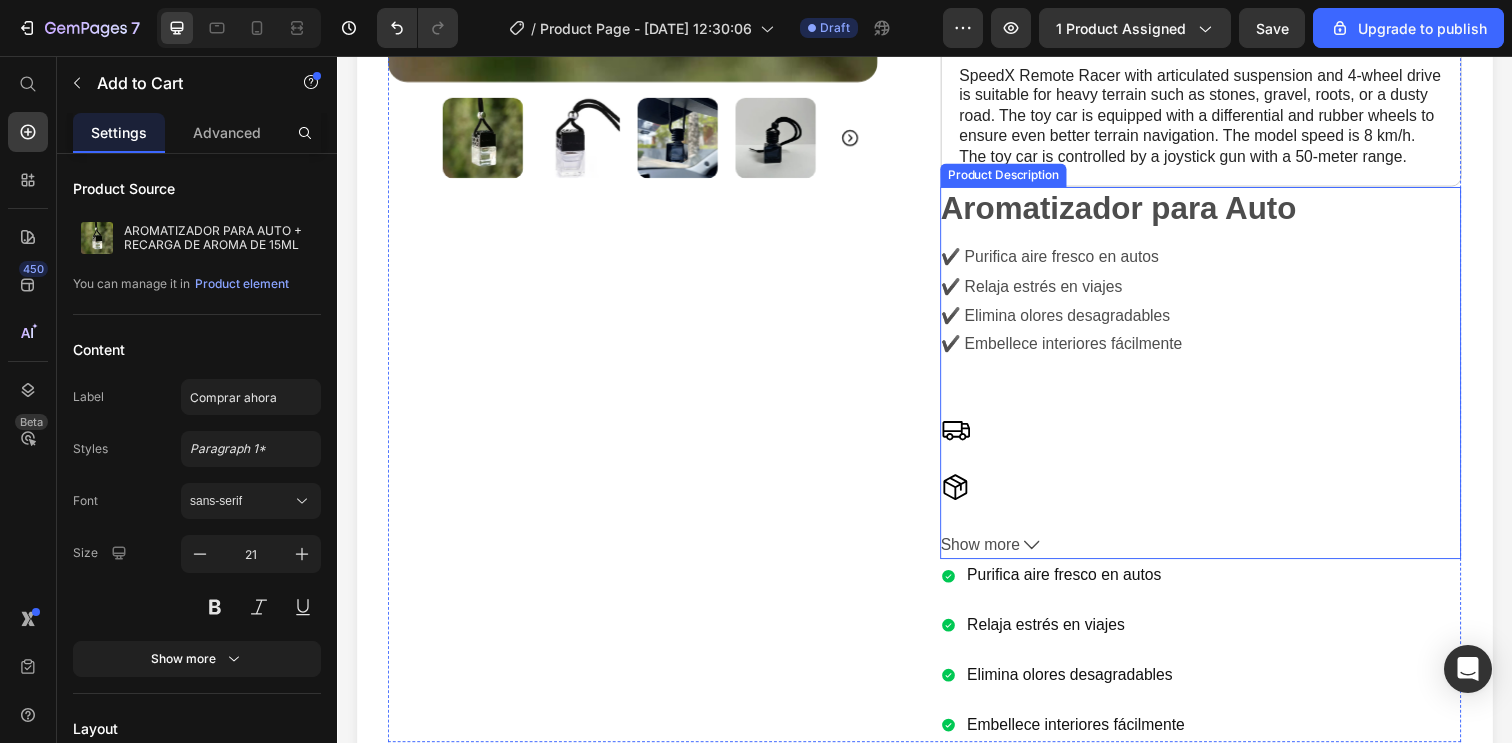 scroll, scrollTop: 640, scrollLeft: 0, axis: vertical 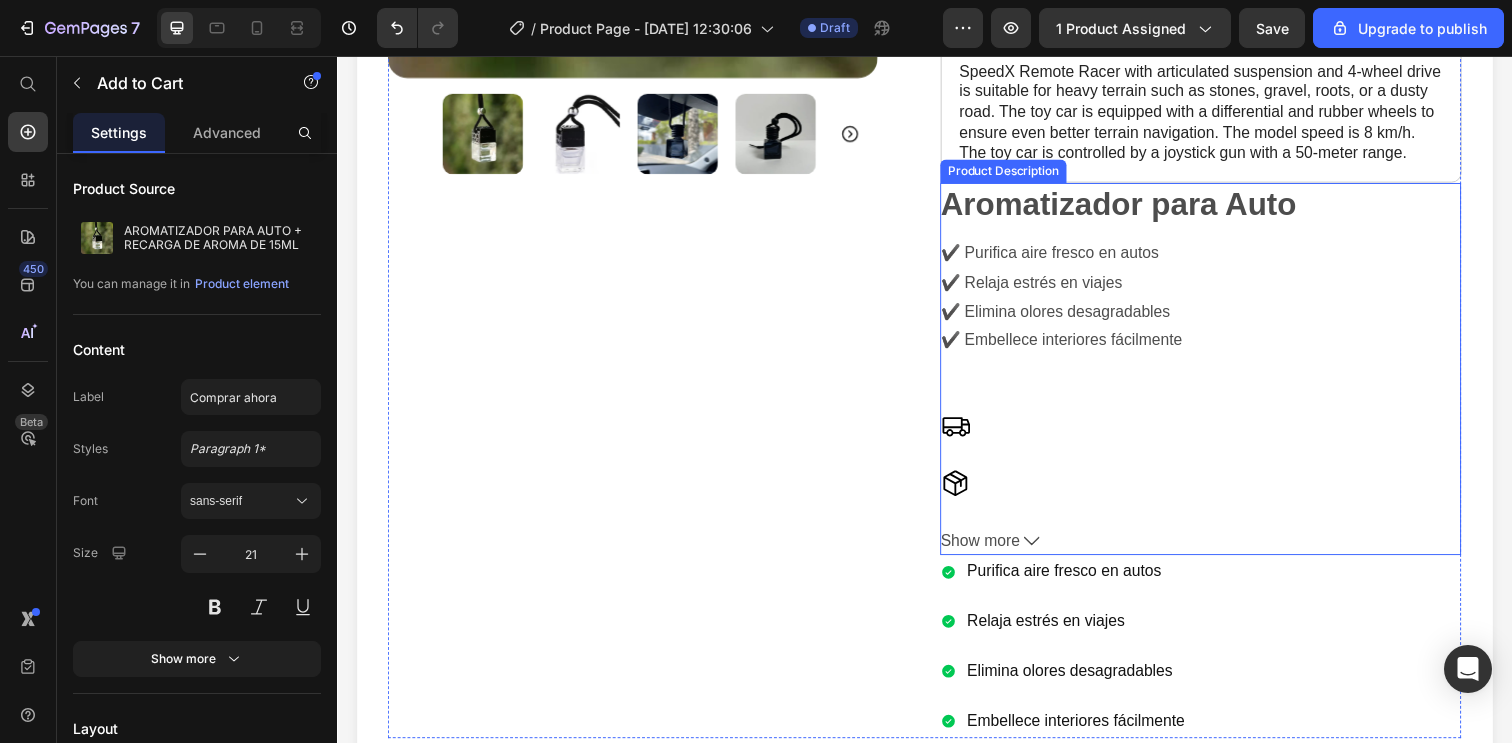 click on "Aromatizador para Auto
✔️ Purifica aire fresco en autos
✔️ Relaja estrés en viajes
✔️ Elimina olores desagradables
✔️ Embellece interiores fácilmente
entrega a todo el [GEOGRAPHIC_DATA]       envío rápido      Garantía
Elimina olores y transforma tu auto en un oasis de frescura.
Disfruta de cada recorrido sin preocuparte por olores molestos. Nuestro colgante asegura un ambiente limpio y agradable, mejorando tu bienestar en cada trayecto .
Relaja el estrés diario creando un ambiente sereno.
Convierte el tráfico en una oportunidad para relajarte. Este colgante [DEMOGRAPHIC_DATA] alivia la tensión, transformando tu auto en un espacio de calma.
Añade elegancia y un toque personal a tu vehículo.
El diseño delicado y funcional del colgante no solo purifica, sino que también embellece el interior de tu auto, reflejando tu estilo único." at bounding box center (1219, 353) 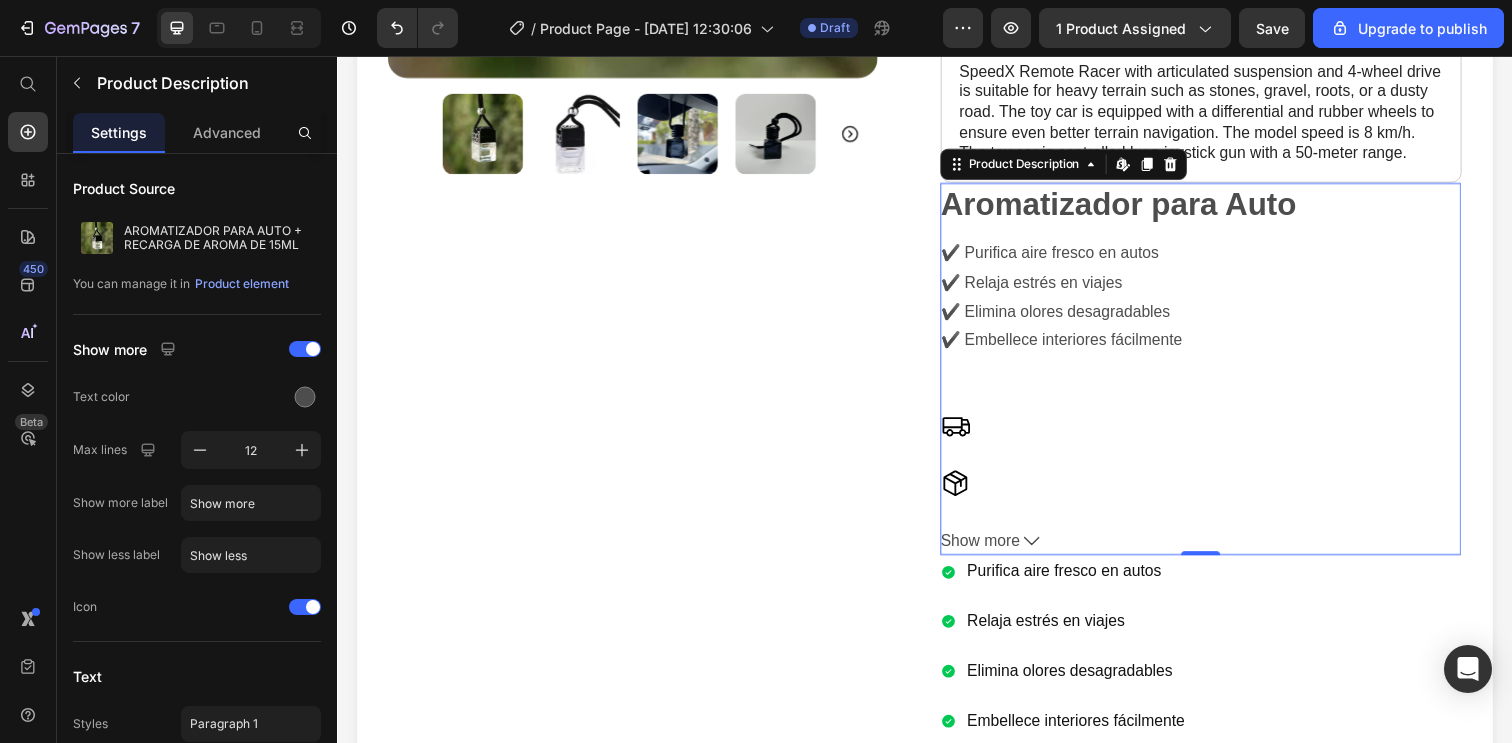 click 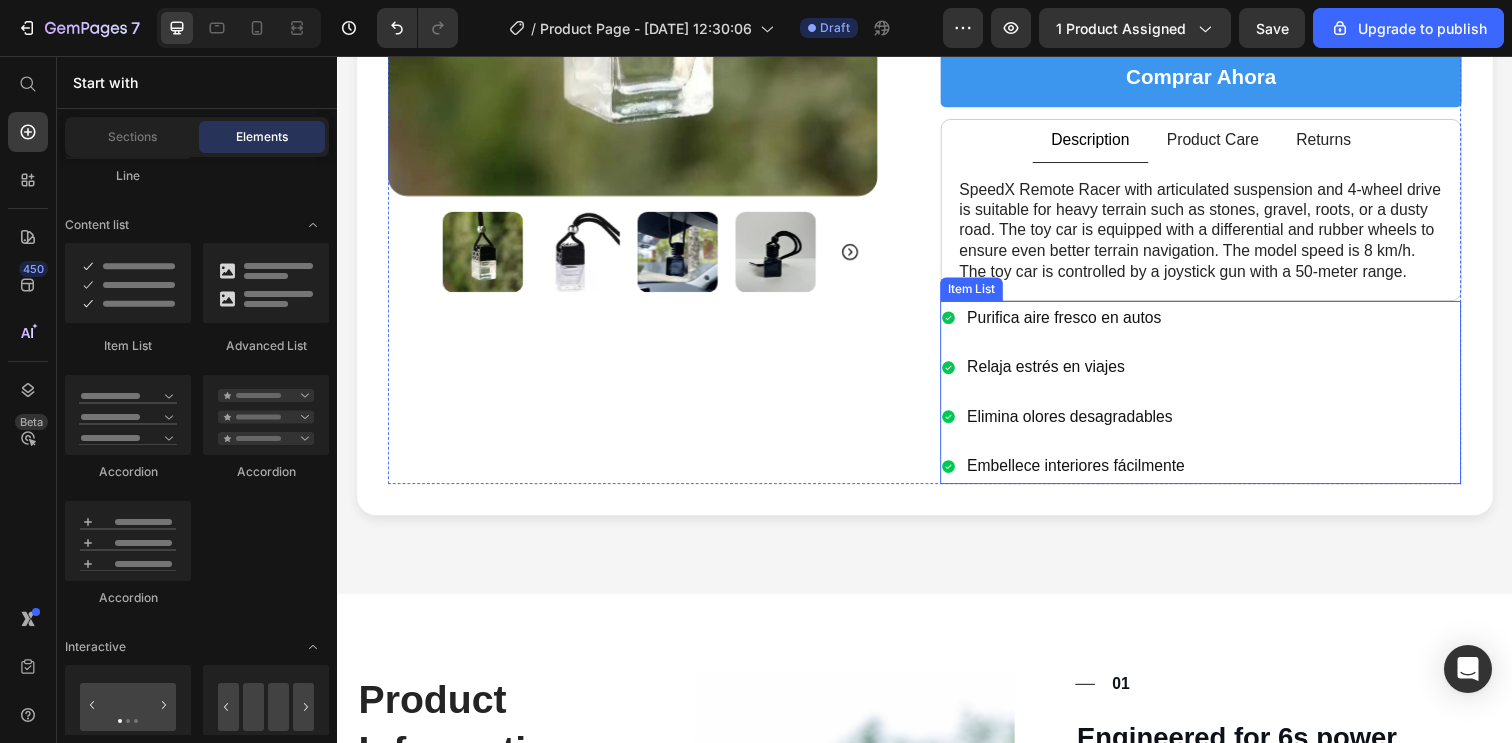 scroll, scrollTop: 493, scrollLeft: 0, axis: vertical 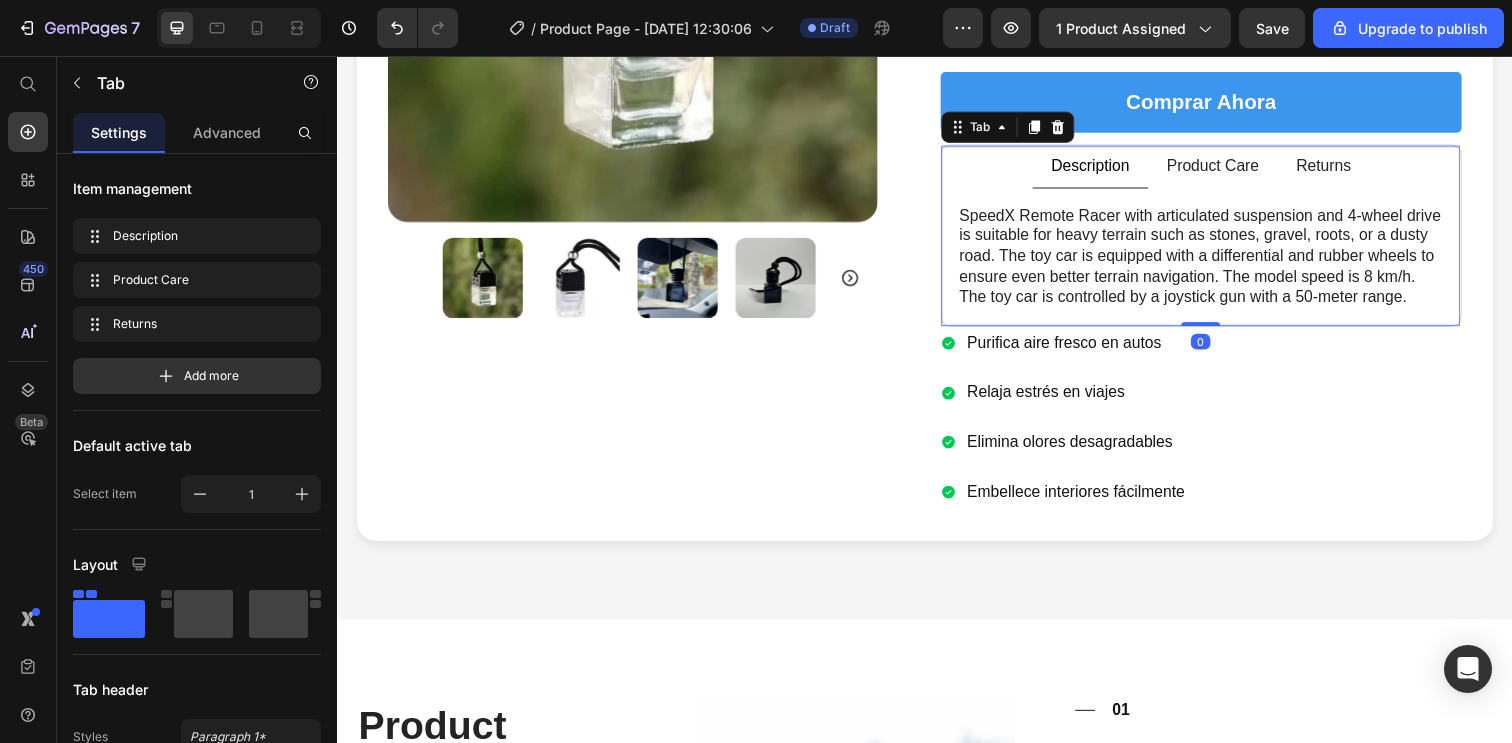 click on "Product Care" at bounding box center (1231, 168) 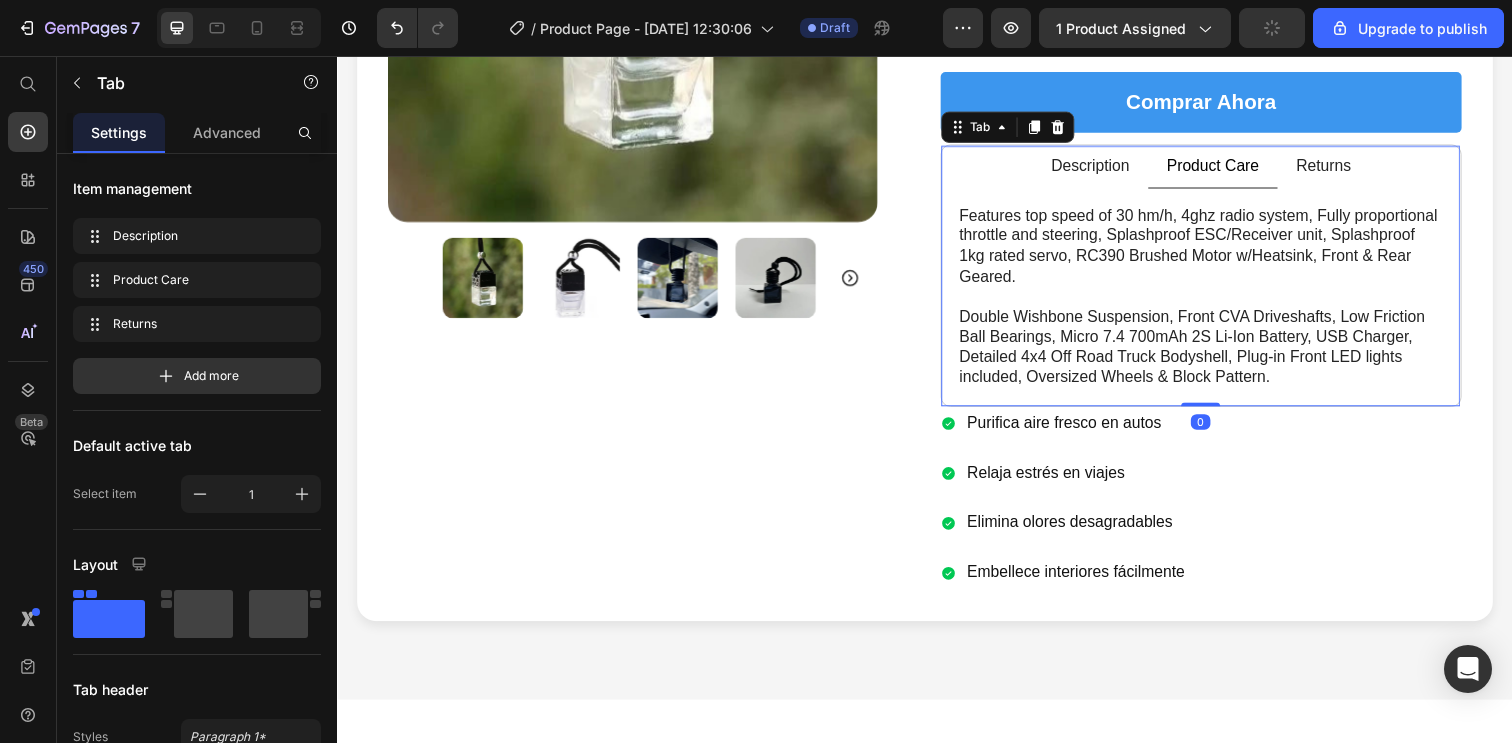click on "Description" at bounding box center [1106, 168] 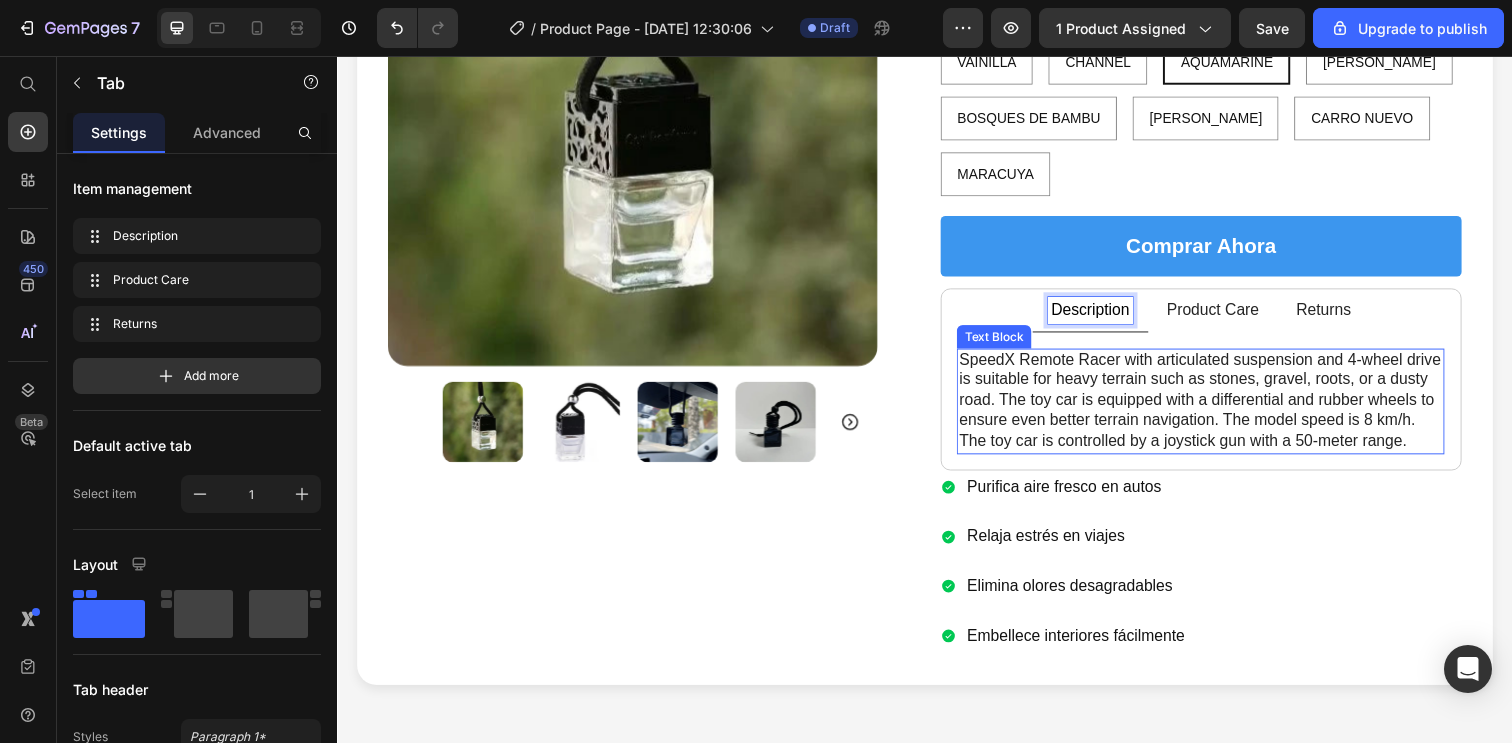 scroll, scrollTop: 344, scrollLeft: 0, axis: vertical 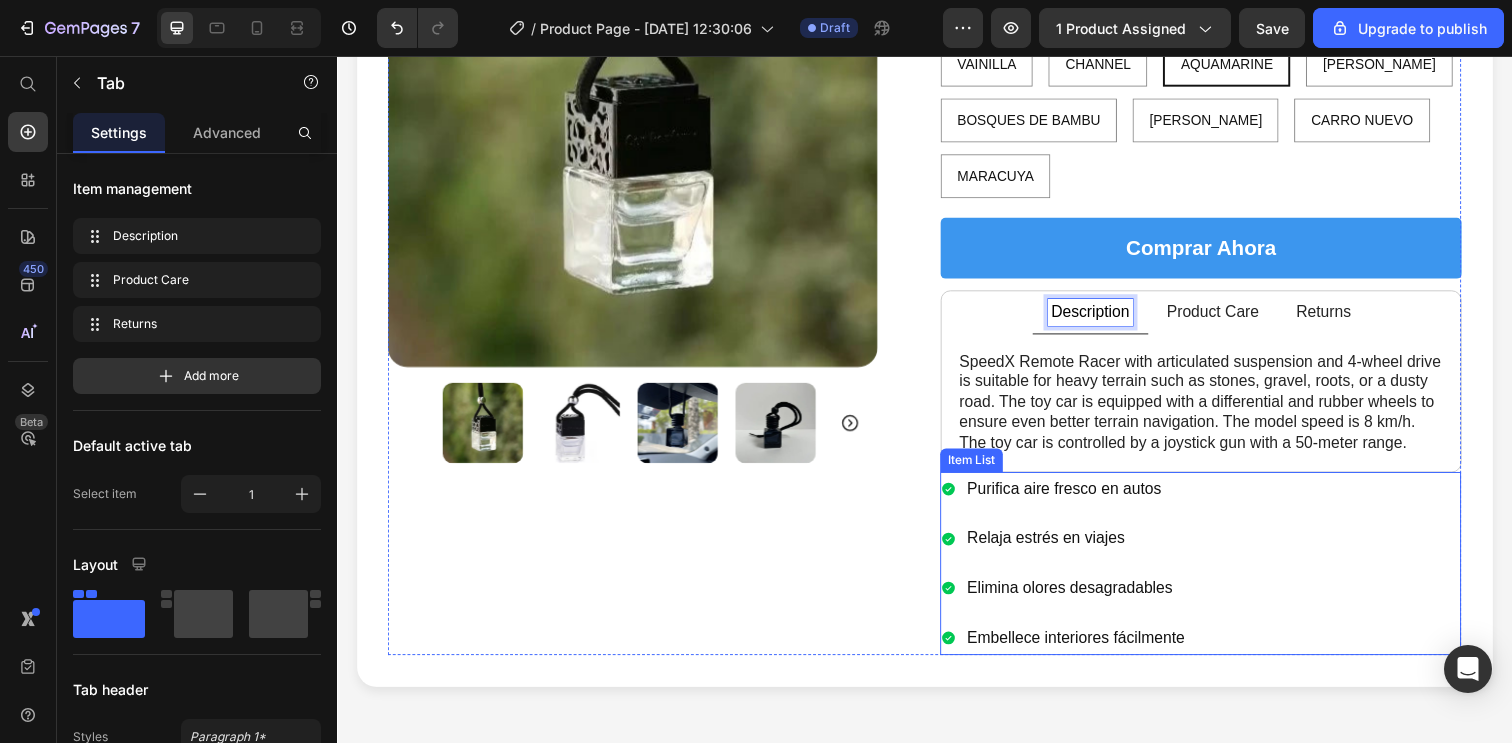 click on "Purifica aire fresco en autos Relaja estrés en viajes Elimina olores desagradables Embellece interiores fácilmente" at bounding box center (1219, 574) 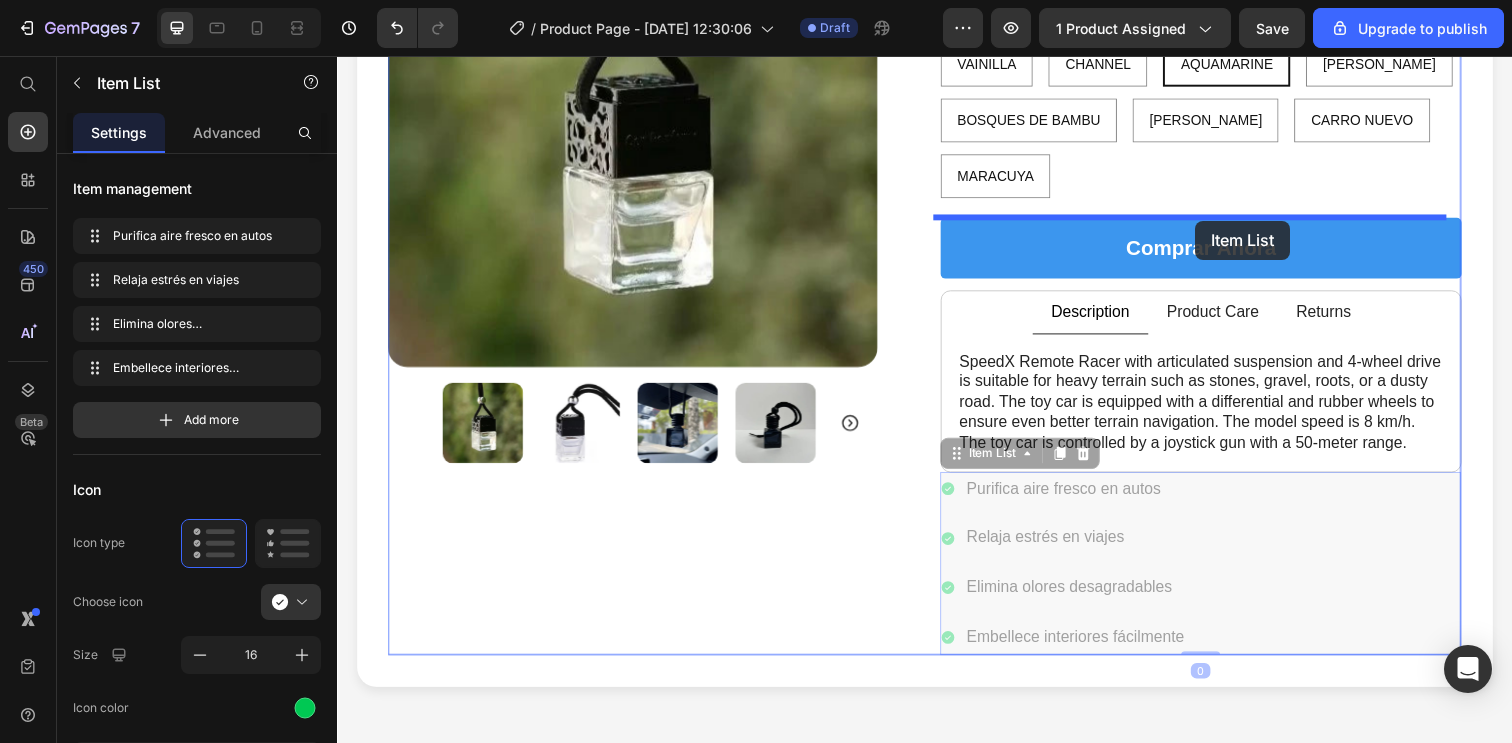 drag, startPoint x: 1249, startPoint y: 543, endPoint x: 1242, endPoint y: 232, distance: 311.07877 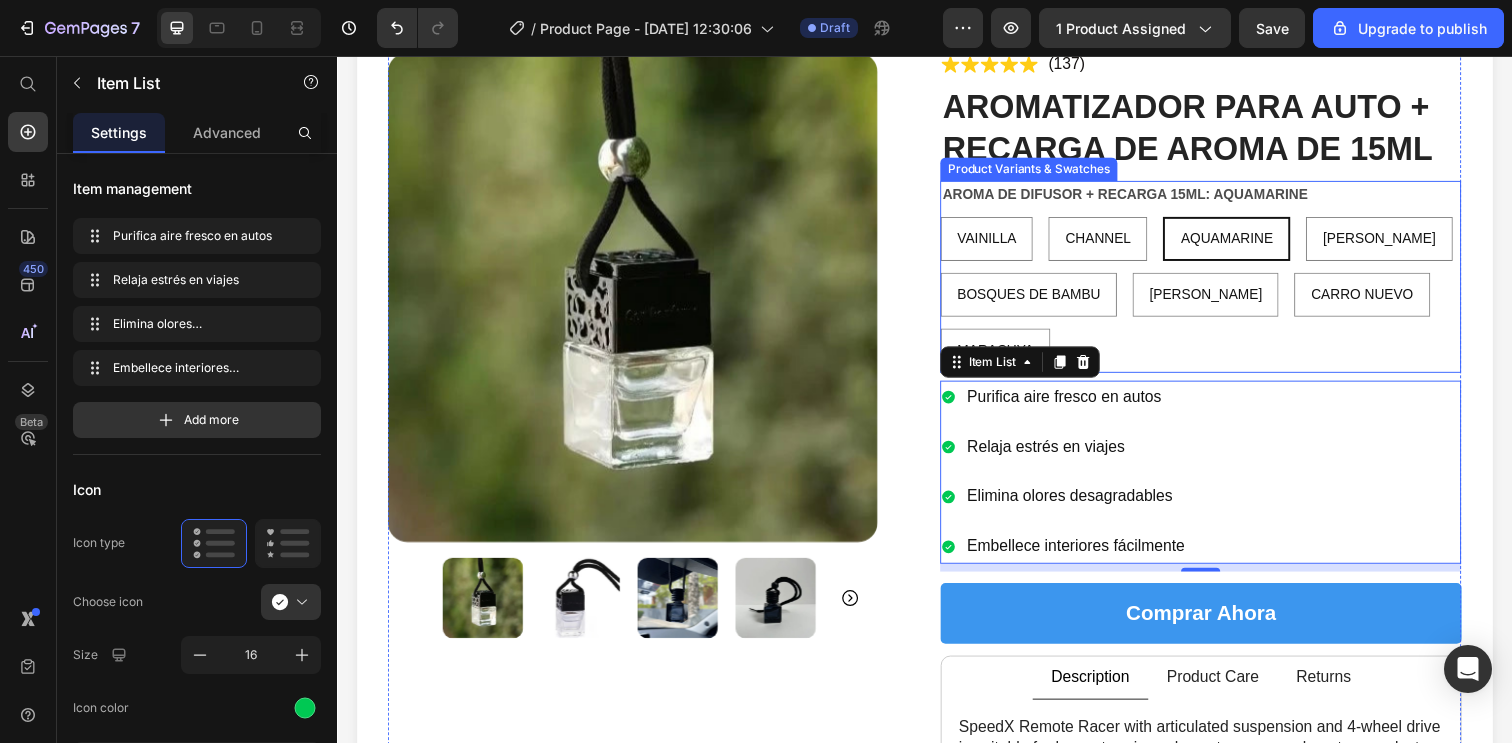 scroll, scrollTop: 165, scrollLeft: 0, axis: vertical 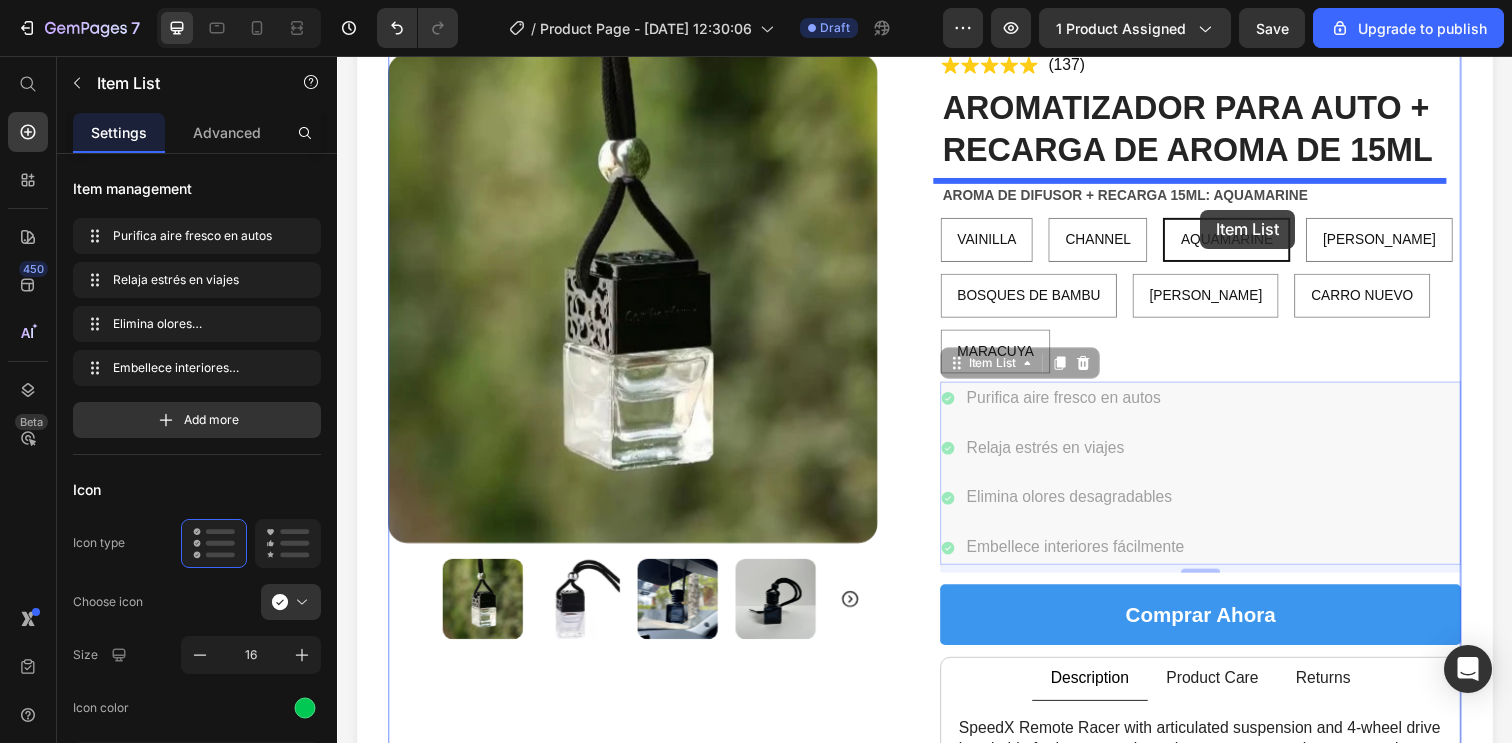 drag, startPoint x: 1242, startPoint y: 437, endPoint x: 1218, endPoint y: 213, distance: 225.28204 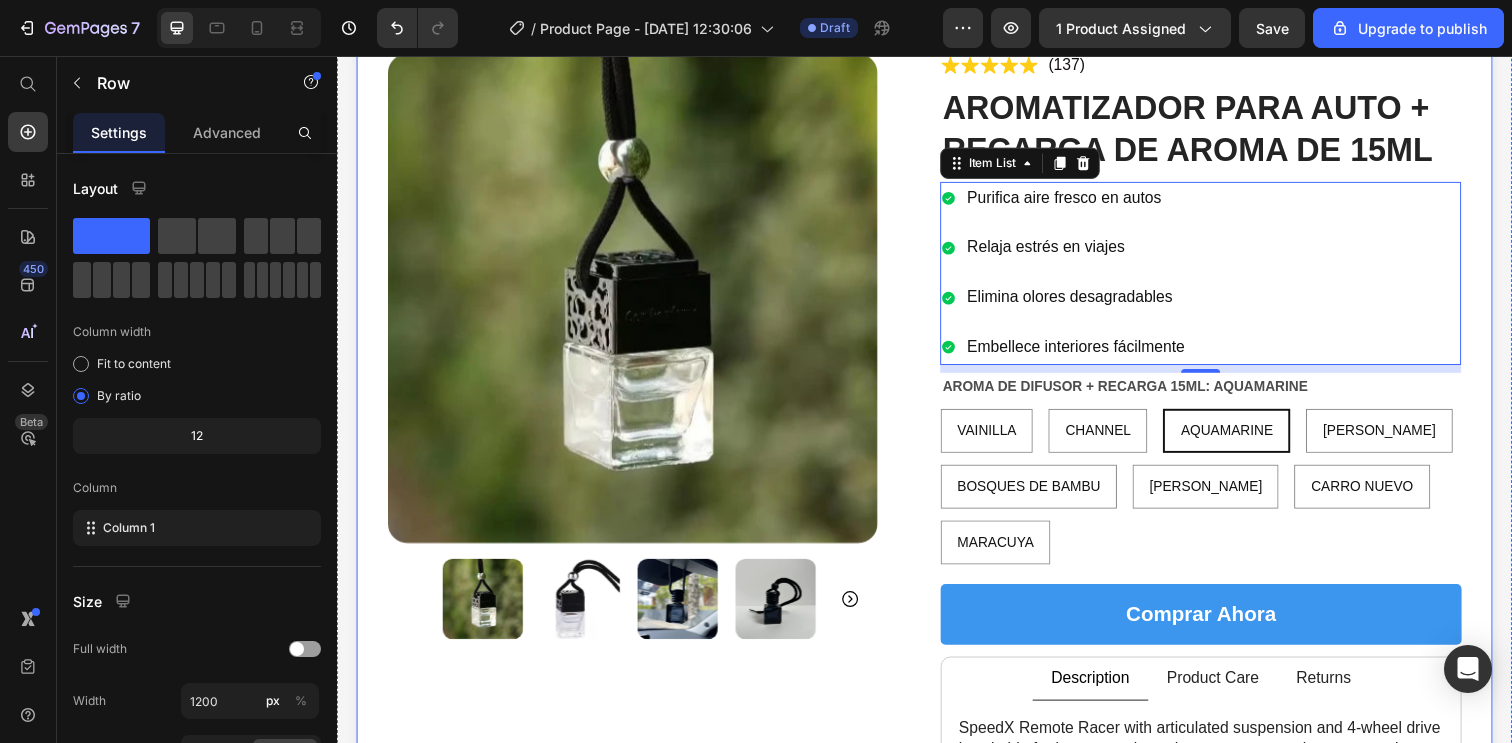 click on "Product Images
Icon
Icon
Icon
Icon
Icon Icon List (137) Text Block Row AROMATIZADOR PARA AUTO + RECARGA DE AROMA DE 15ML Product Title Purifica aire fresco en autos Relaja estrés en viajes Elimina olores desagradables Embellece interiores fácilmente Item List   0 AROMA DE DIFUSOR + RECARGA 15ML: AQUAMARINE VAINILLA VAINILLA VAINILLA CHANNEL CHANNEL CHANNEL AQUAMARINE AQUAMARINE AQUAMARINE [PERSON_NAME] [PERSON_NAME] [PERSON_NAME] BOSQUES DE BAMBU BOSQUES DE BAMBU BOSQUES DE BAMBU [PERSON_NAME] [PERSON_NAME] [PERSON_NAME] CARRO NUEVO CARRO NUEVO CARRO NUEVO MARACUYA MARACUYA MARACUYA Product Variants & Swatches Comprar ahora Add to Cart Description Product Care Returns Text Block Features top speed of 30 hm/h, 4ghz radio system, Fully proportional throttle and steering, Splashproof ESC/Receiver unit, Splashproof 1kg rated servo, RC390 Brushed Motor w/Heatsink, Front & Rear Geared. Text Block Text Block   Text Block Tab Product Row" at bounding box center (937, 454) 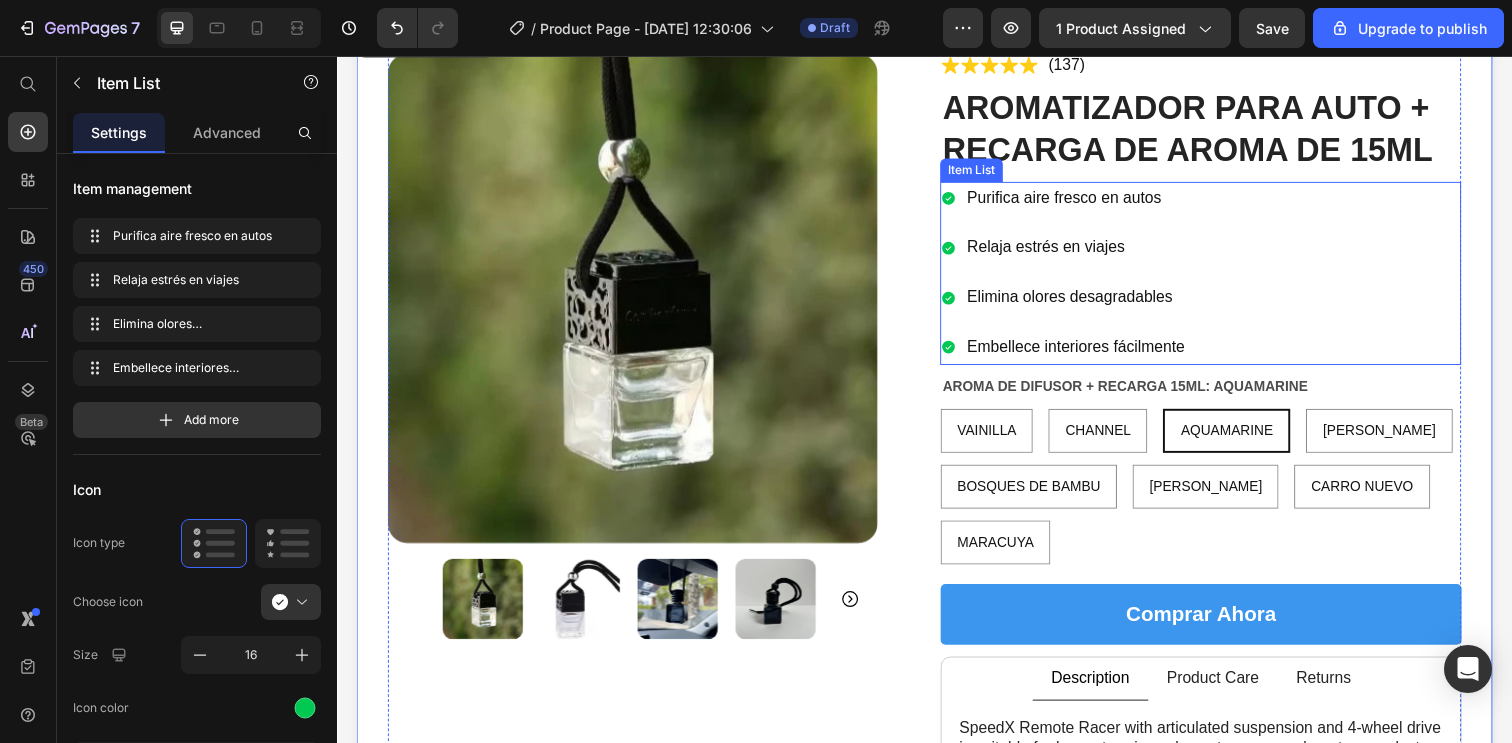 click 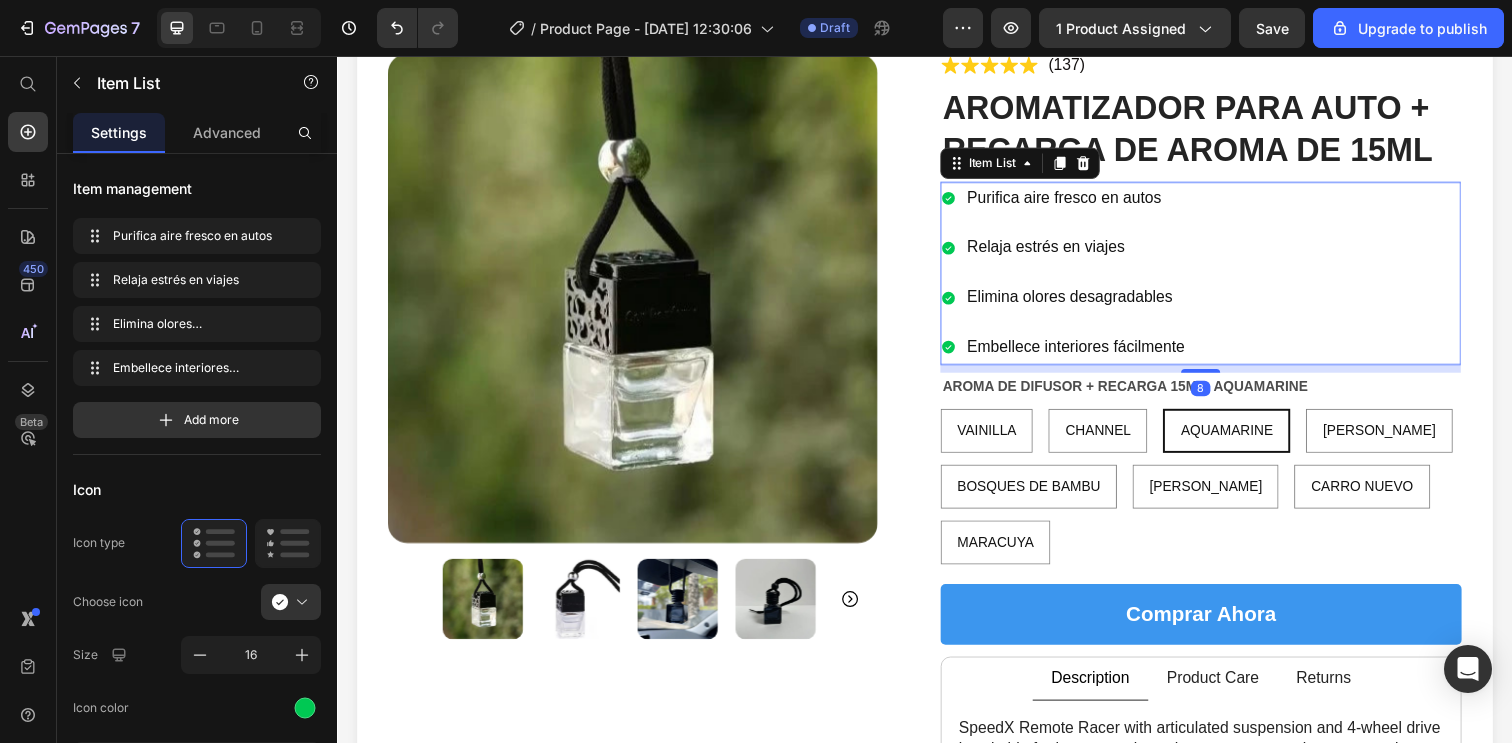 click 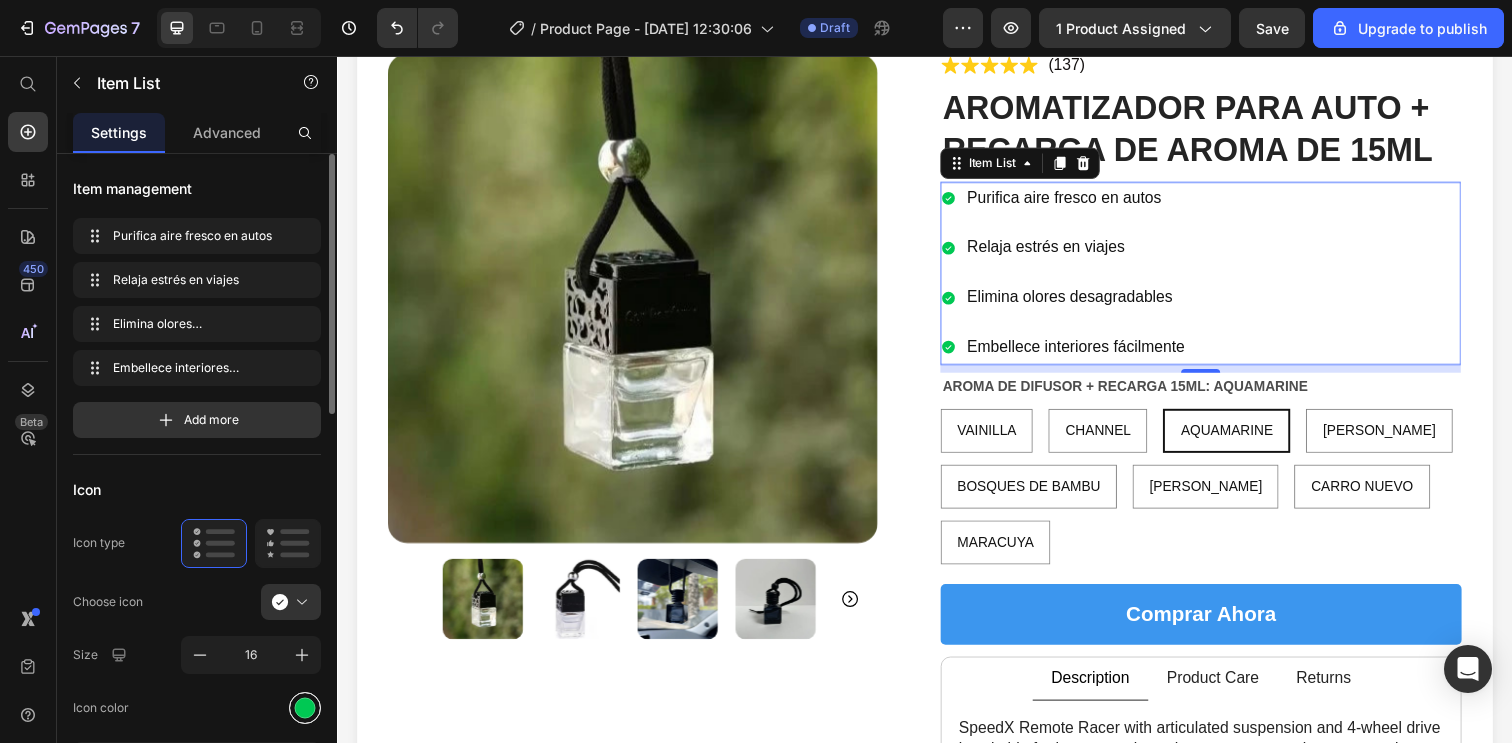 click at bounding box center (305, 707) 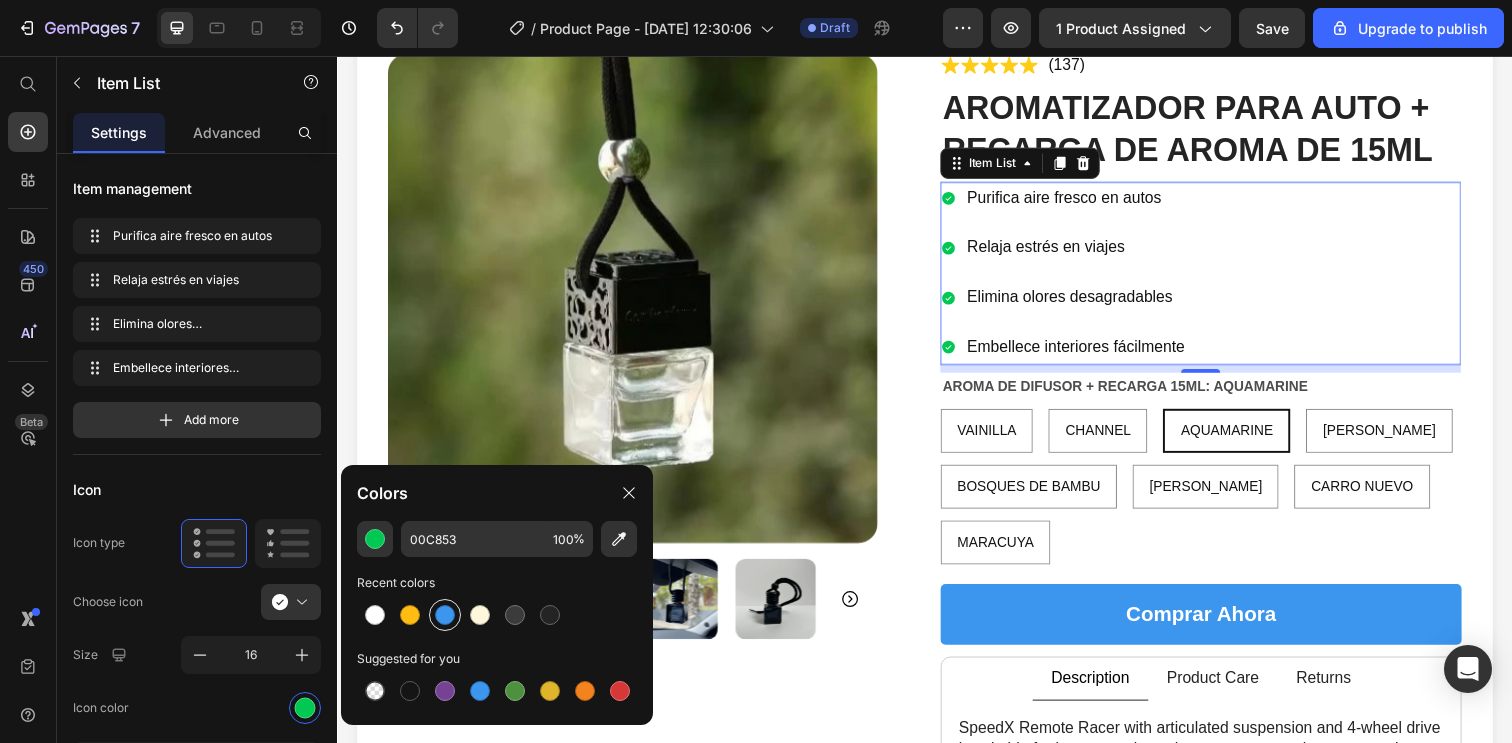 click at bounding box center [445, 615] 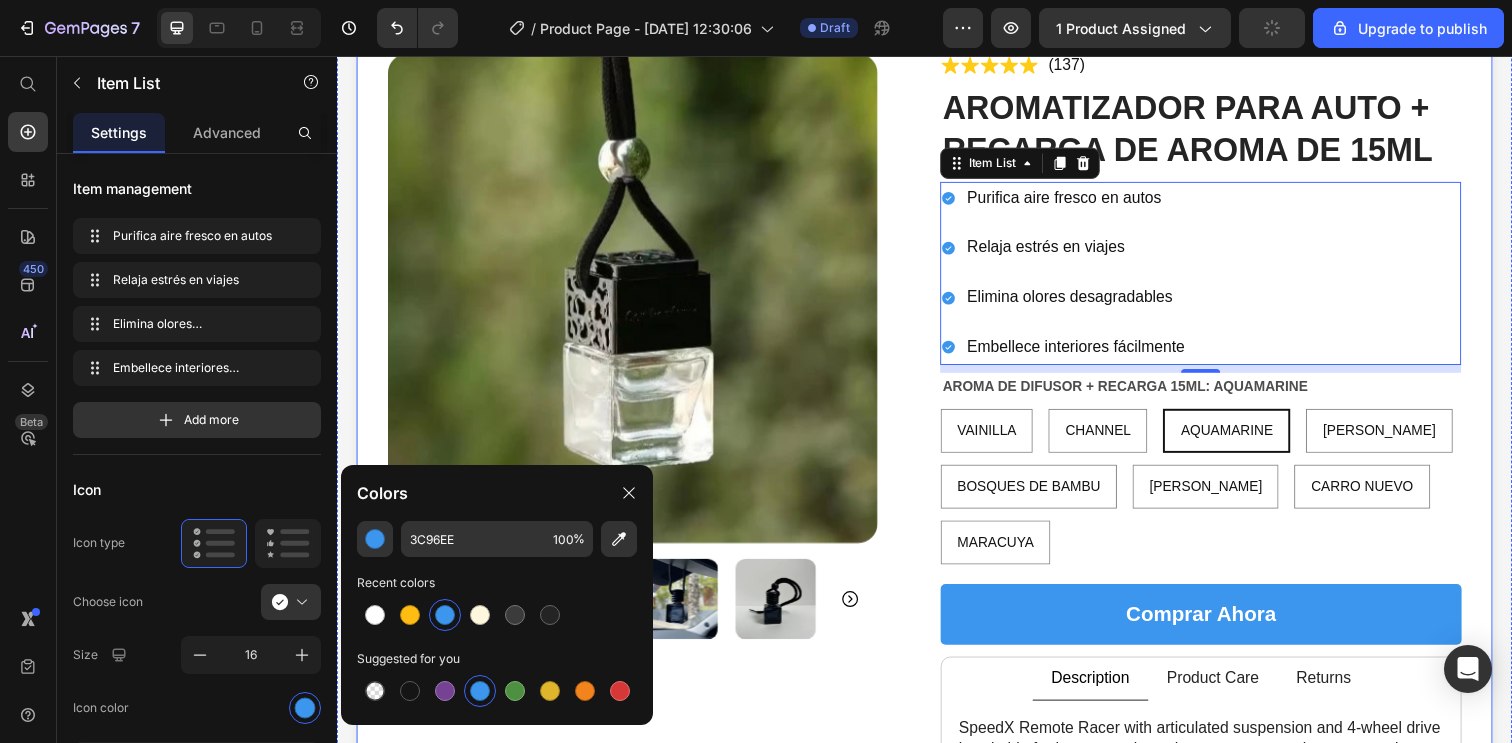 click on "Product Images
Icon
Icon
Icon
Icon
Icon Icon List (137) Text Block Row AROMATIZADOR PARA AUTO + RECARGA DE AROMA DE 15ML Product Title Purifica aire fresco en autos Relaja estrés en viajes Elimina olores desagradables Embellece interiores fácilmente Item List   8 AROMA DE DIFUSOR + RECARGA 15ML: AQUAMARINE VAINILLA VAINILLA VAINILLA CHANNEL CHANNEL CHANNEL AQUAMARINE AQUAMARINE AQUAMARINE [PERSON_NAME] [PERSON_NAME] [PERSON_NAME] BOSQUES DE BAMBU BOSQUES DE BAMBU BOSQUES DE BAMBU [PERSON_NAME] [PERSON_NAME] [PERSON_NAME] CARRO NUEVO CARRO NUEVO CARRO NUEVO MARACUYA MARACUYA MARACUYA Product Variants & Swatches Comprar ahora Add to Cart Description Product Care Returns Text Block Features top speed of 30 hm/h, 4ghz radio system, Fully proportional throttle and steering, Splashproof ESC/Receiver unit, Splashproof 1kg rated servo, RC390 Brushed Motor w/Heatsink, Front & Rear Geared. Text Block Text Block   Text Block Tab Product Row" at bounding box center [937, 454] 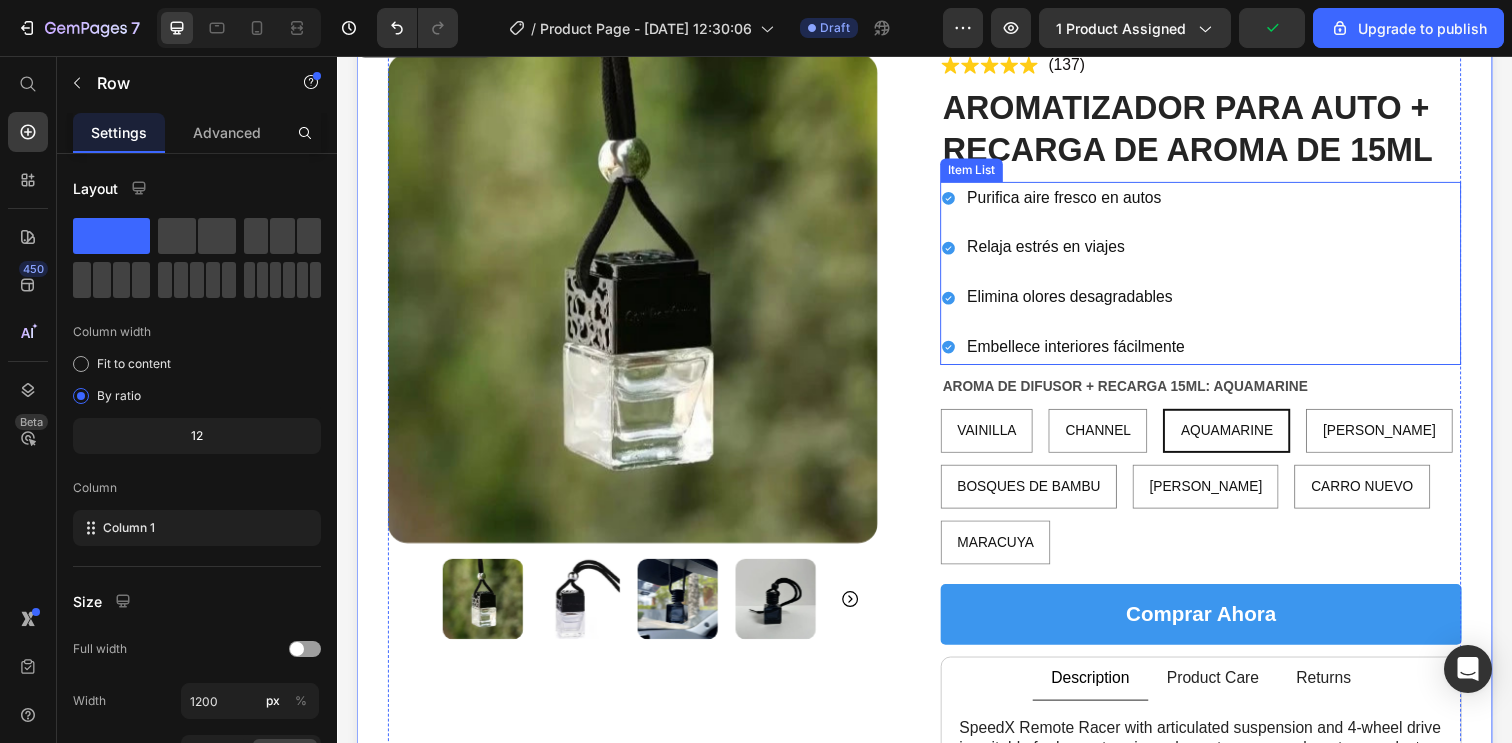 click on "Purifica aire fresco en autos Relaja estrés en viajes Elimina olores desagradables Embellece interiores fácilmente" at bounding box center [1219, 277] 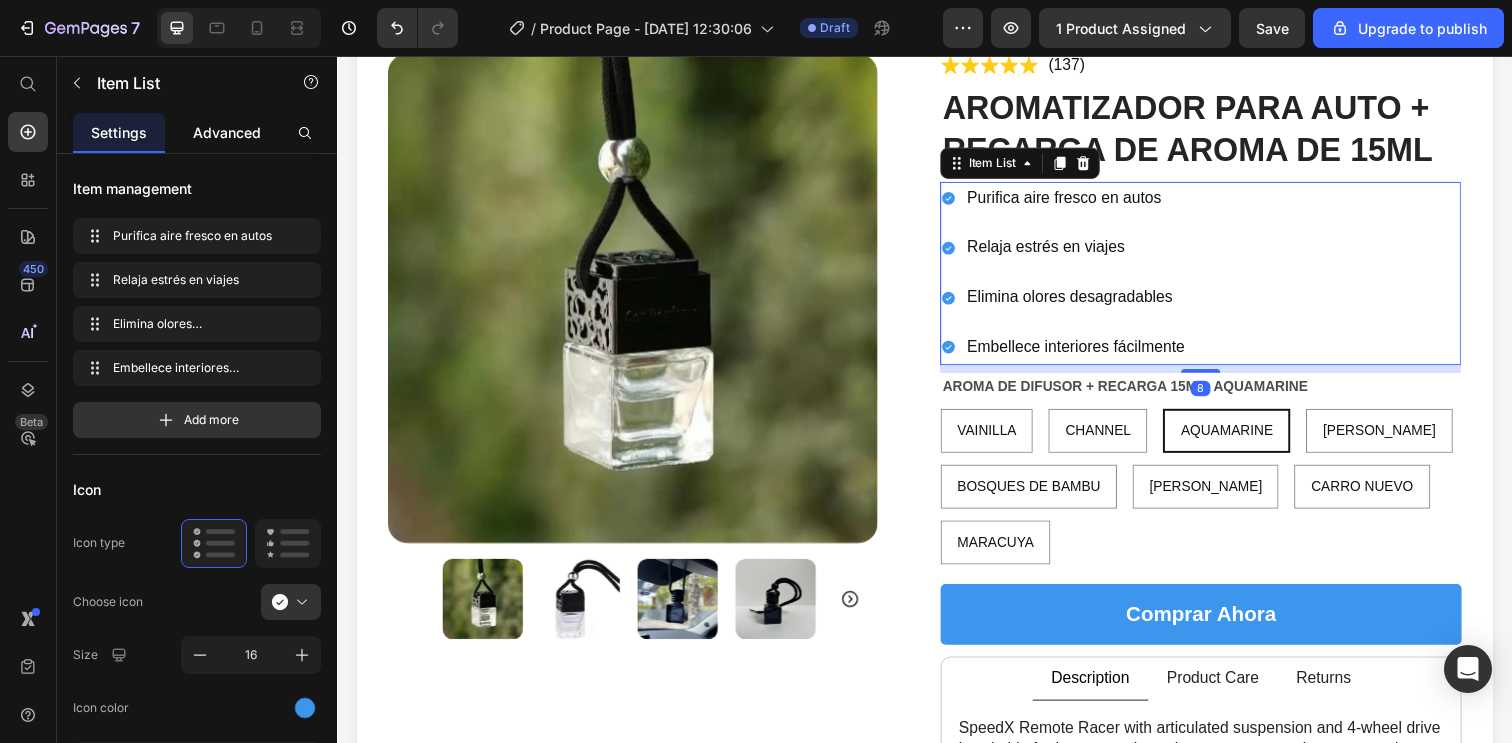 click on "Advanced" at bounding box center (227, 132) 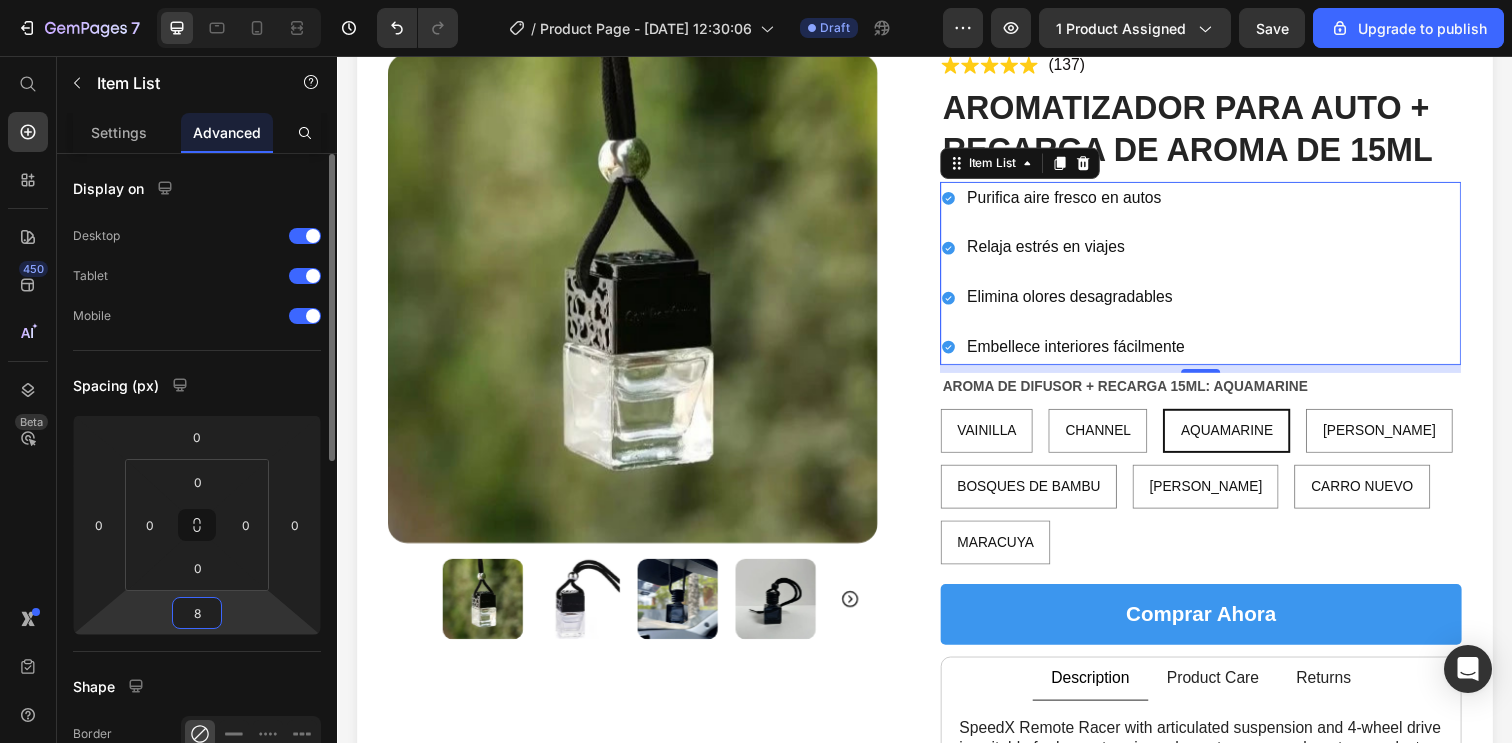 click on "8" at bounding box center [197, 613] 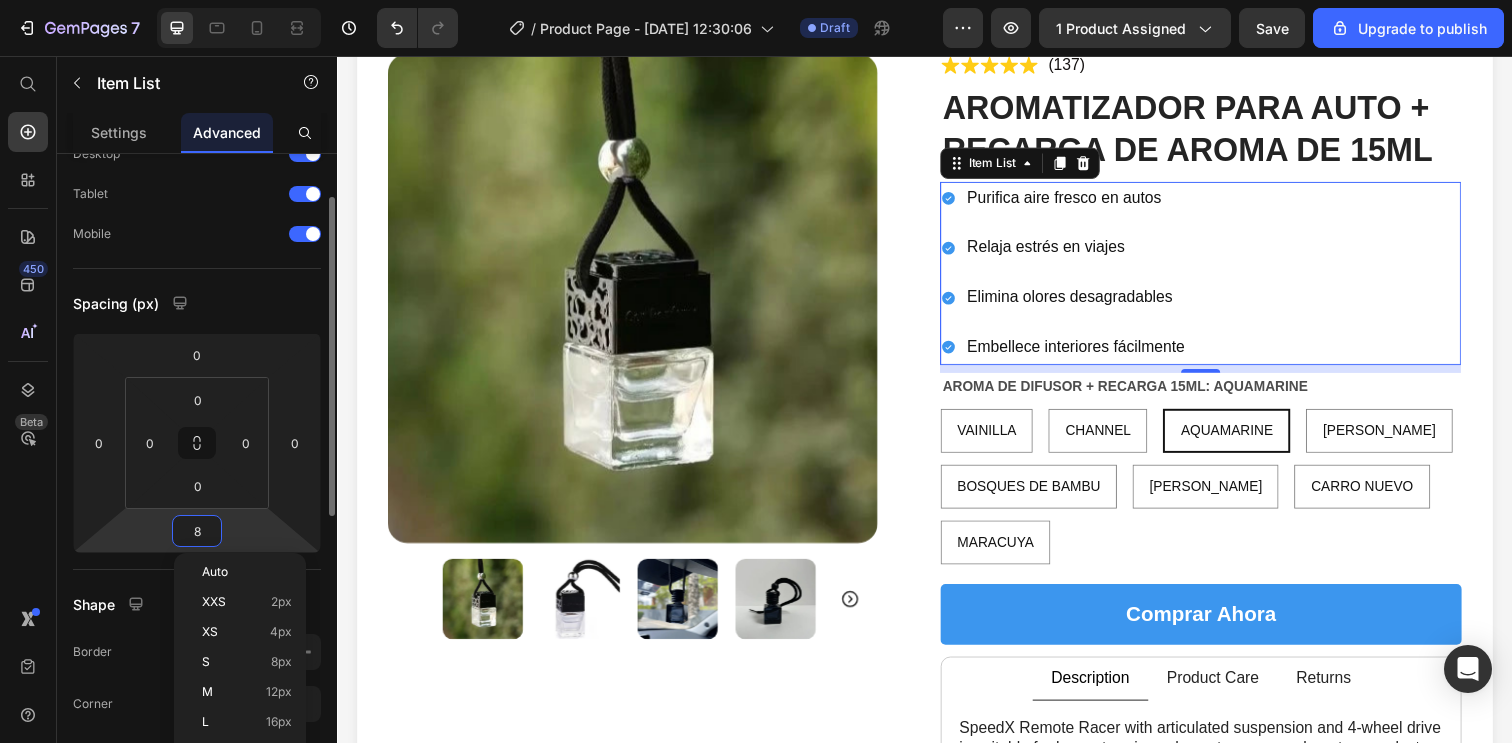 scroll, scrollTop: 84, scrollLeft: 0, axis: vertical 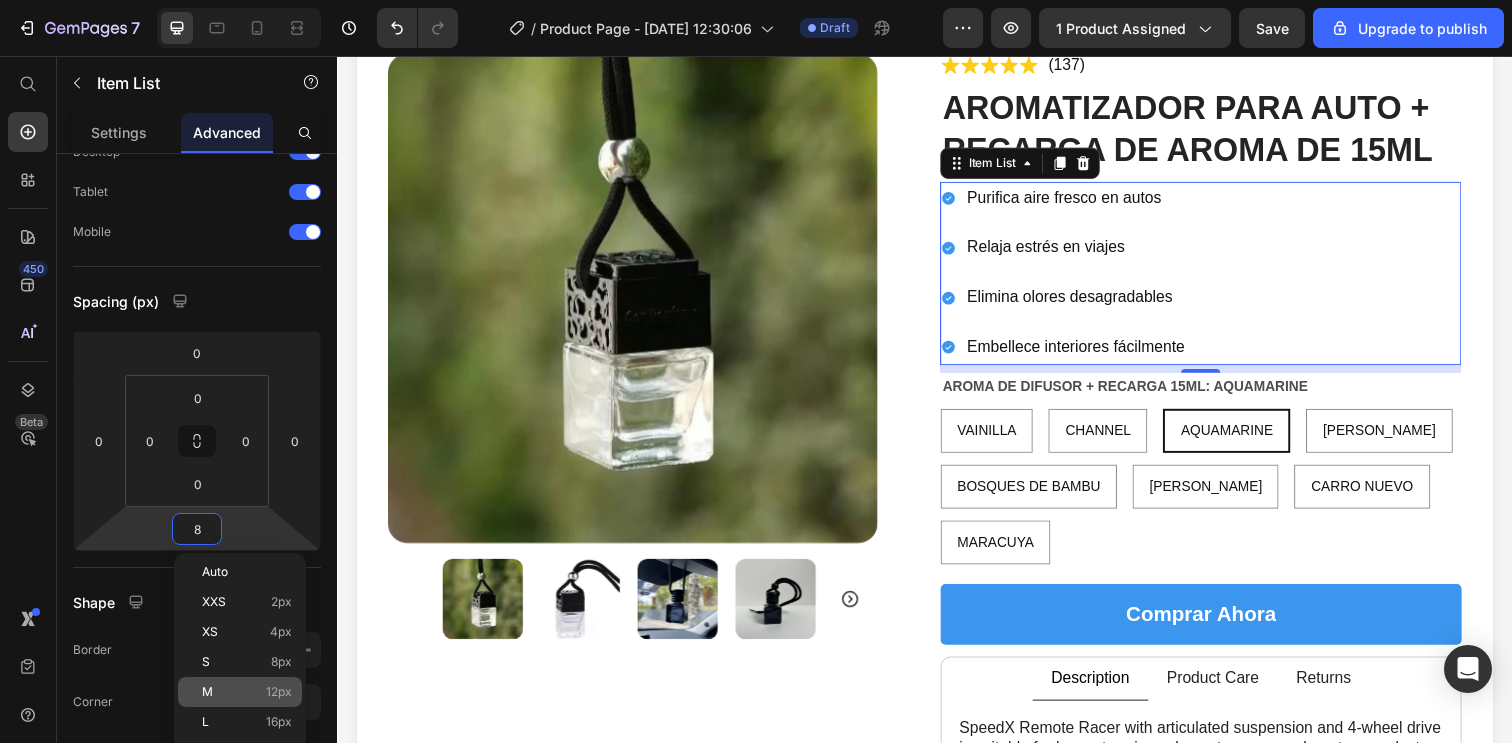 click on "M 12px" at bounding box center (247, 692) 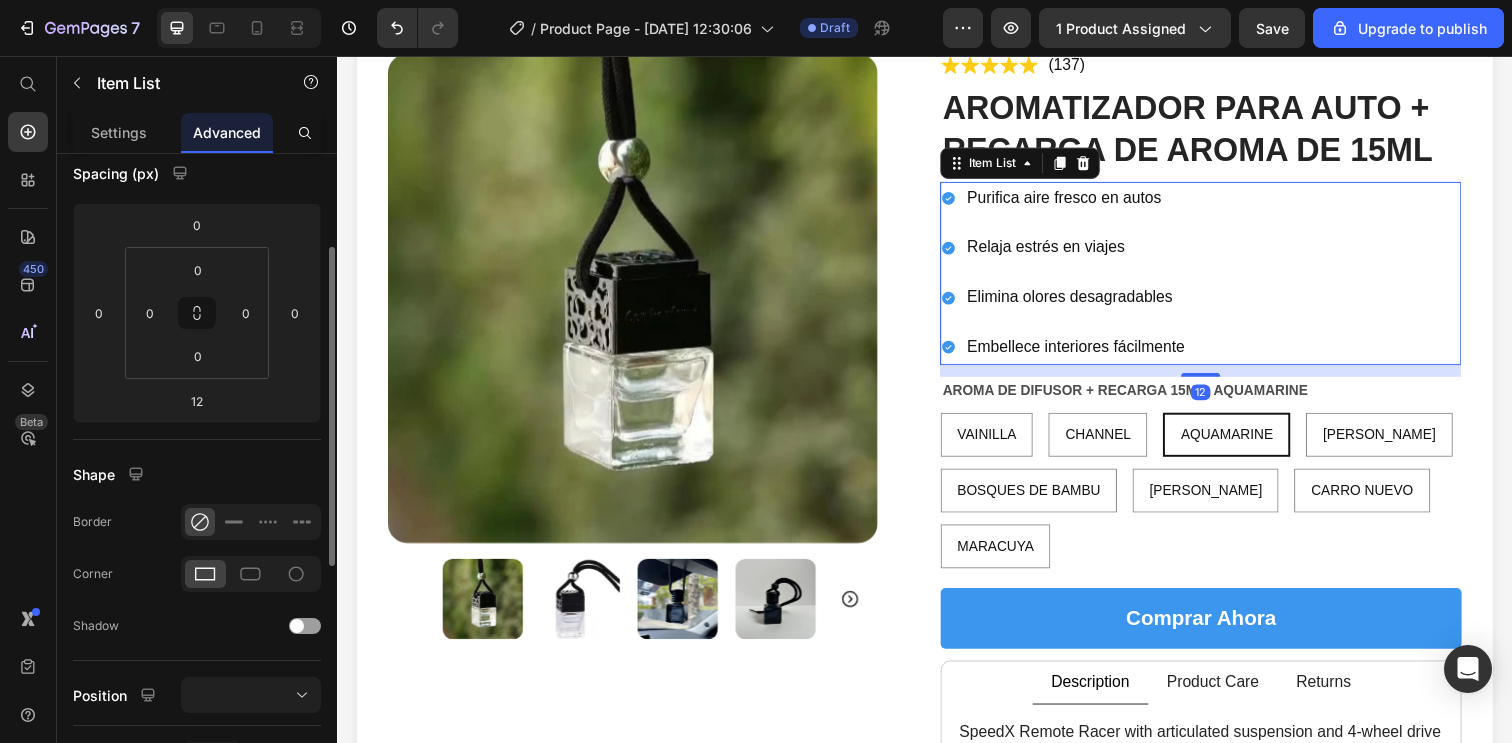 scroll, scrollTop: 222, scrollLeft: 0, axis: vertical 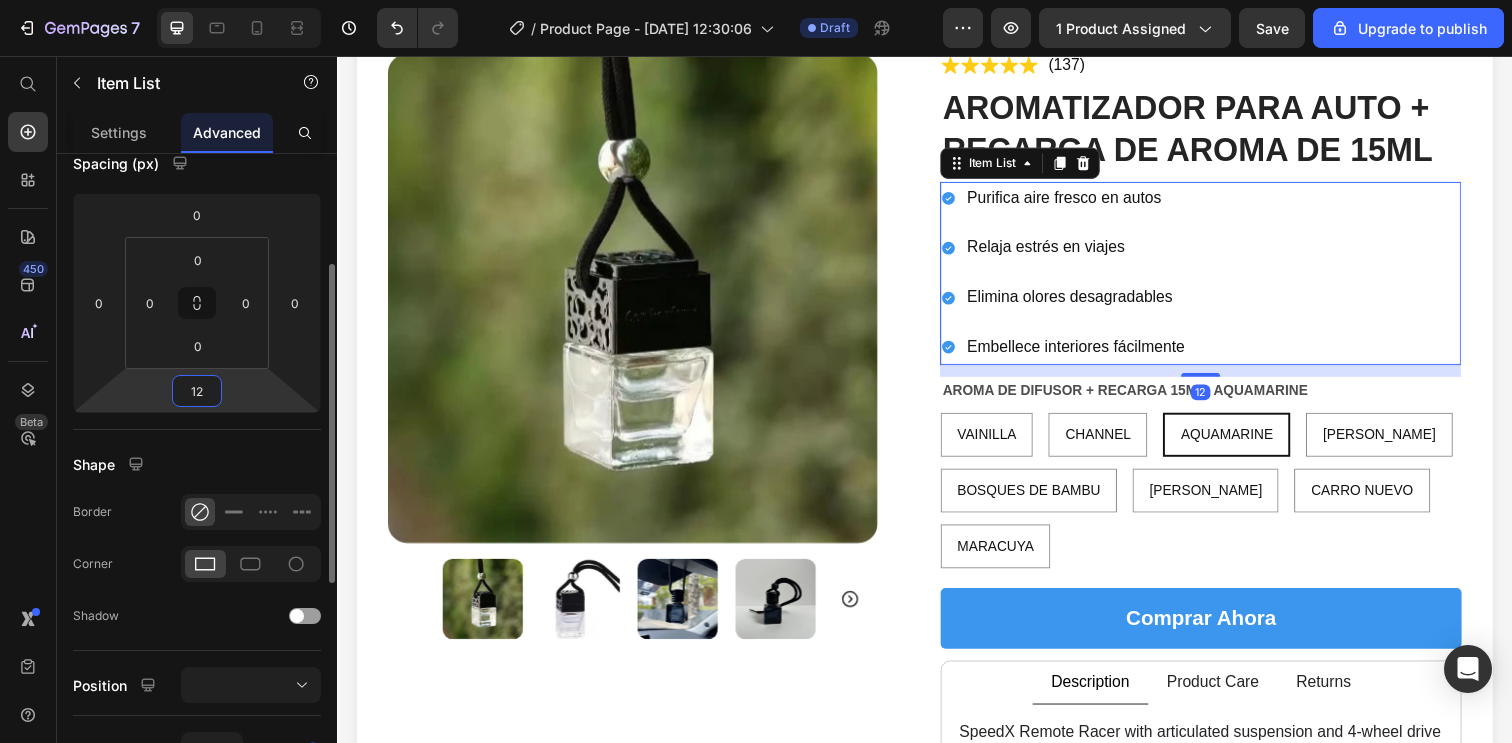 click on "12" at bounding box center (197, 391) 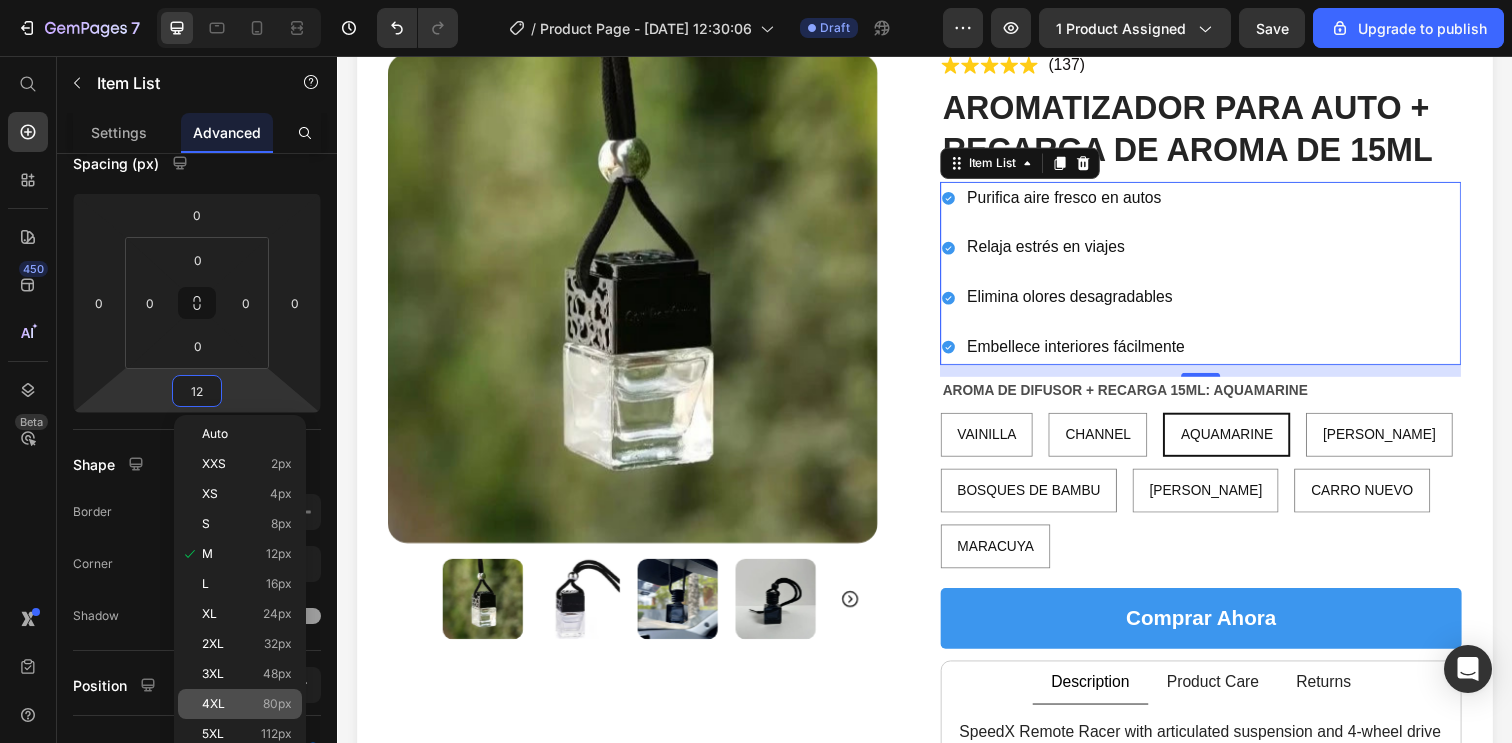 click on "4XL 80px" at bounding box center (247, 704) 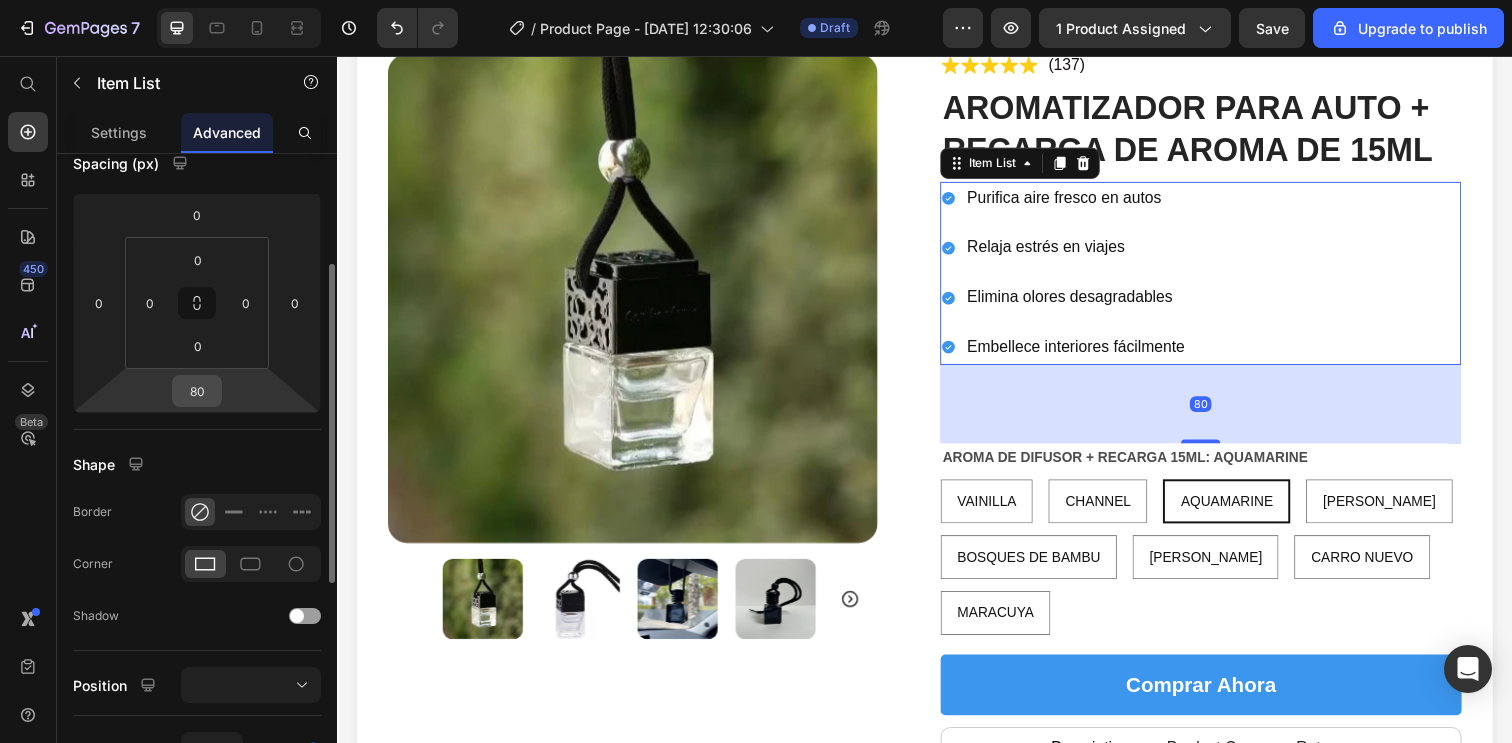 click on "80" at bounding box center [197, 391] 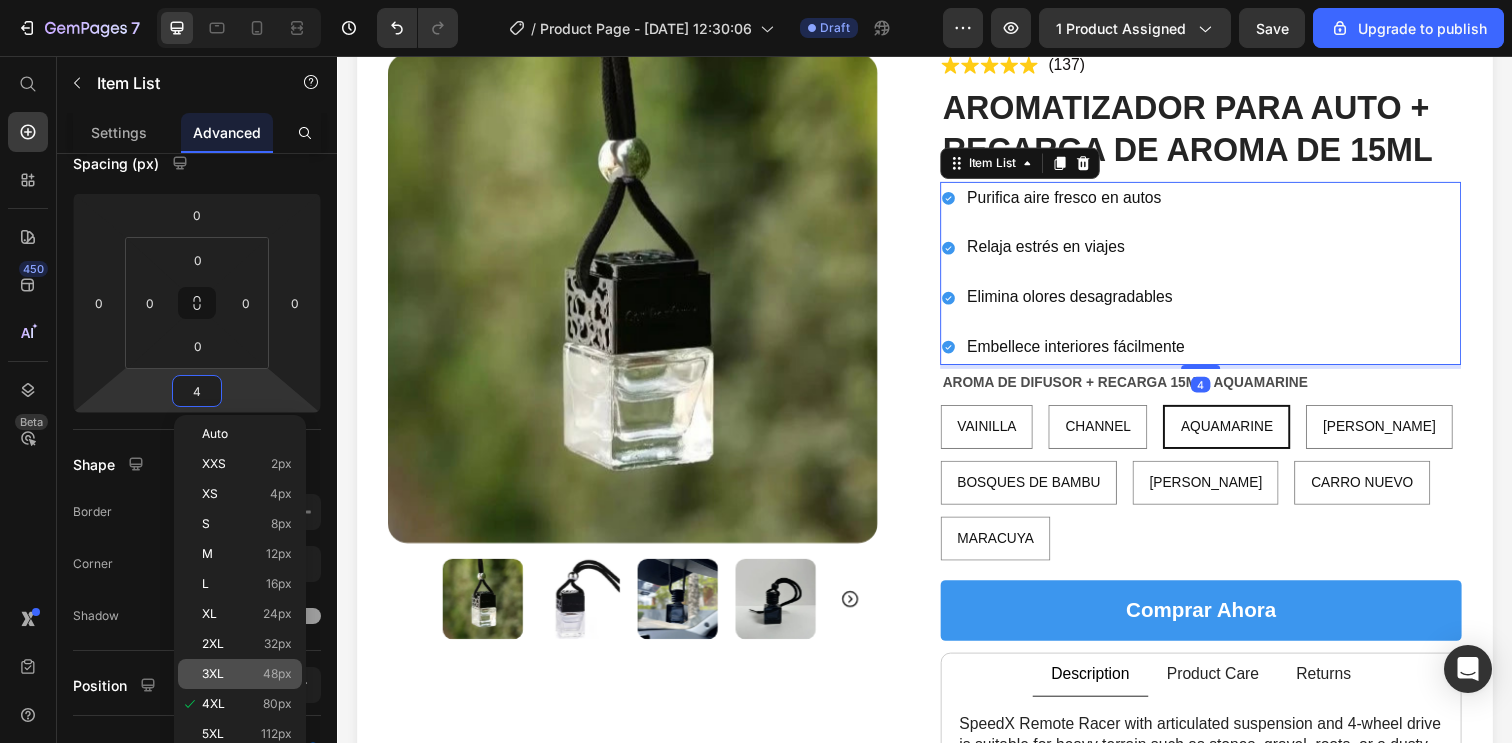 click on "3XL" at bounding box center [213, 674] 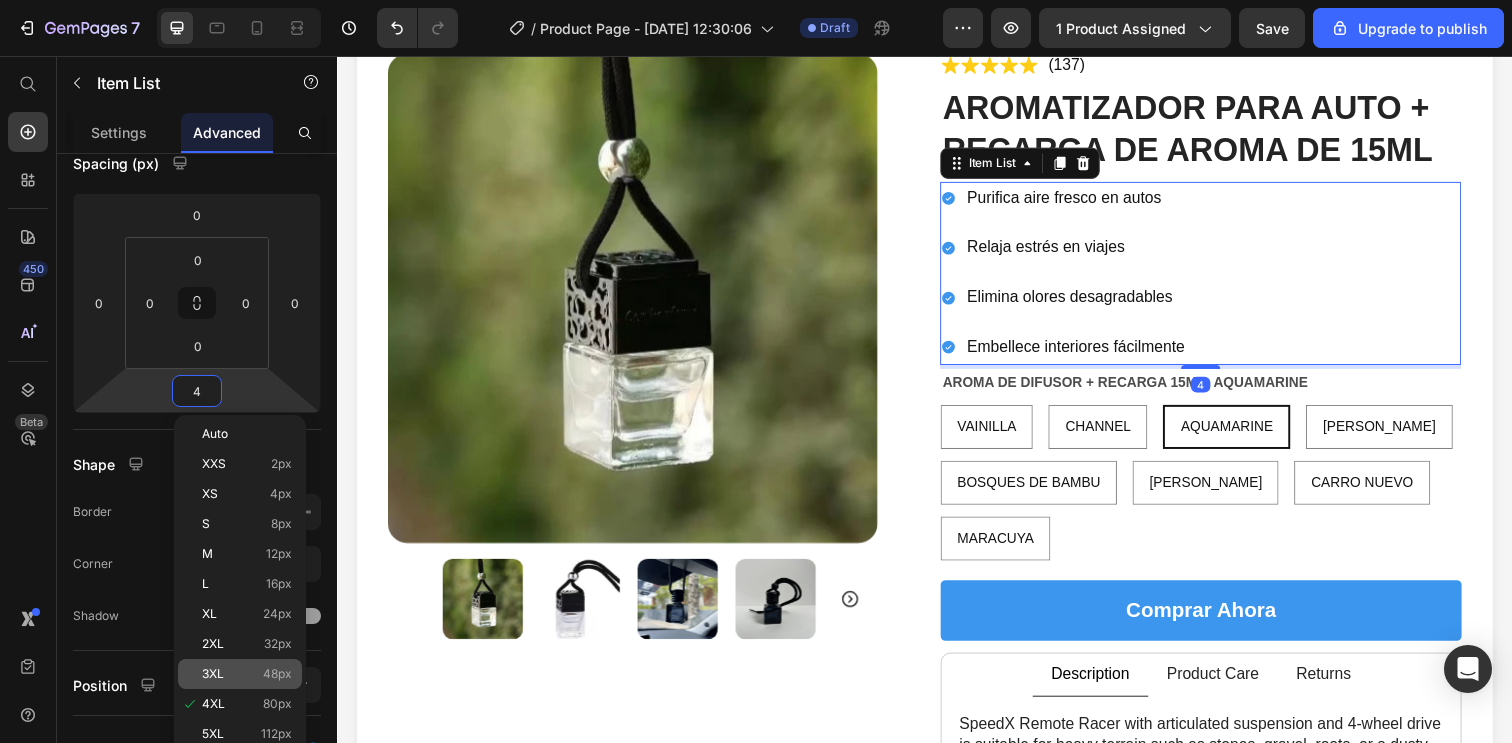 type on "48" 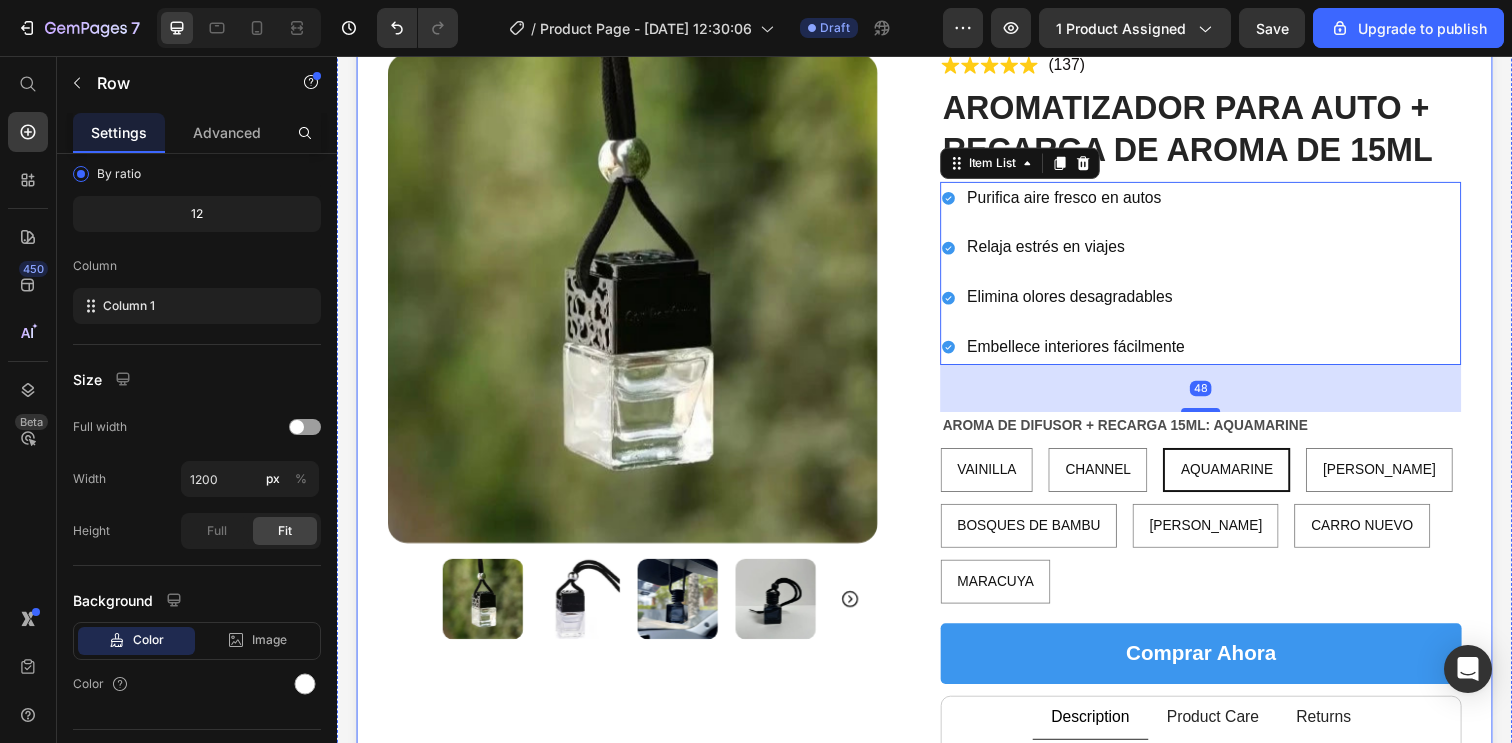 click on "Product Images
Icon
Icon
Icon
Icon
Icon Icon List (137) Text Block Row AROMATIZADOR PARA AUTO + RECARGA DE AROMA DE 15ML Product Title Purifica aire fresco en autos Relaja estrés en viajes Elimina olores desagradables Embellece interiores fácilmente Item List   48 AROMA DE DIFUSOR + RECARGA 15ML: AQUAMARINE VAINILLA VAINILLA VAINILLA CHANNEL CHANNEL CHANNEL AQUAMARINE AQUAMARINE AQUAMARINE [PERSON_NAME] [PERSON_NAME] [PERSON_NAME] BOSQUES DE BAMBU BOSQUES DE BAMBU BOSQUES DE BAMBU [PERSON_NAME] [PERSON_NAME] [PERSON_NAME] CARRO NUEVO CARRO NUEVO CARRO NUEVO MARACUYA MARACUYA MARACUYA Product Variants & Swatches Comprar ahora Add to Cart Description Product Care Returns Text Block Features top speed of 30 hm/h, 4ghz radio system, Fully proportional throttle and steering, Splashproof ESC/Receiver unit, Splashproof 1kg rated servo, RC390 Brushed Motor w/Heatsink, Front & Rear Geared. Text Block Text Block   Text Block Tab Product Row" at bounding box center [937, 474] 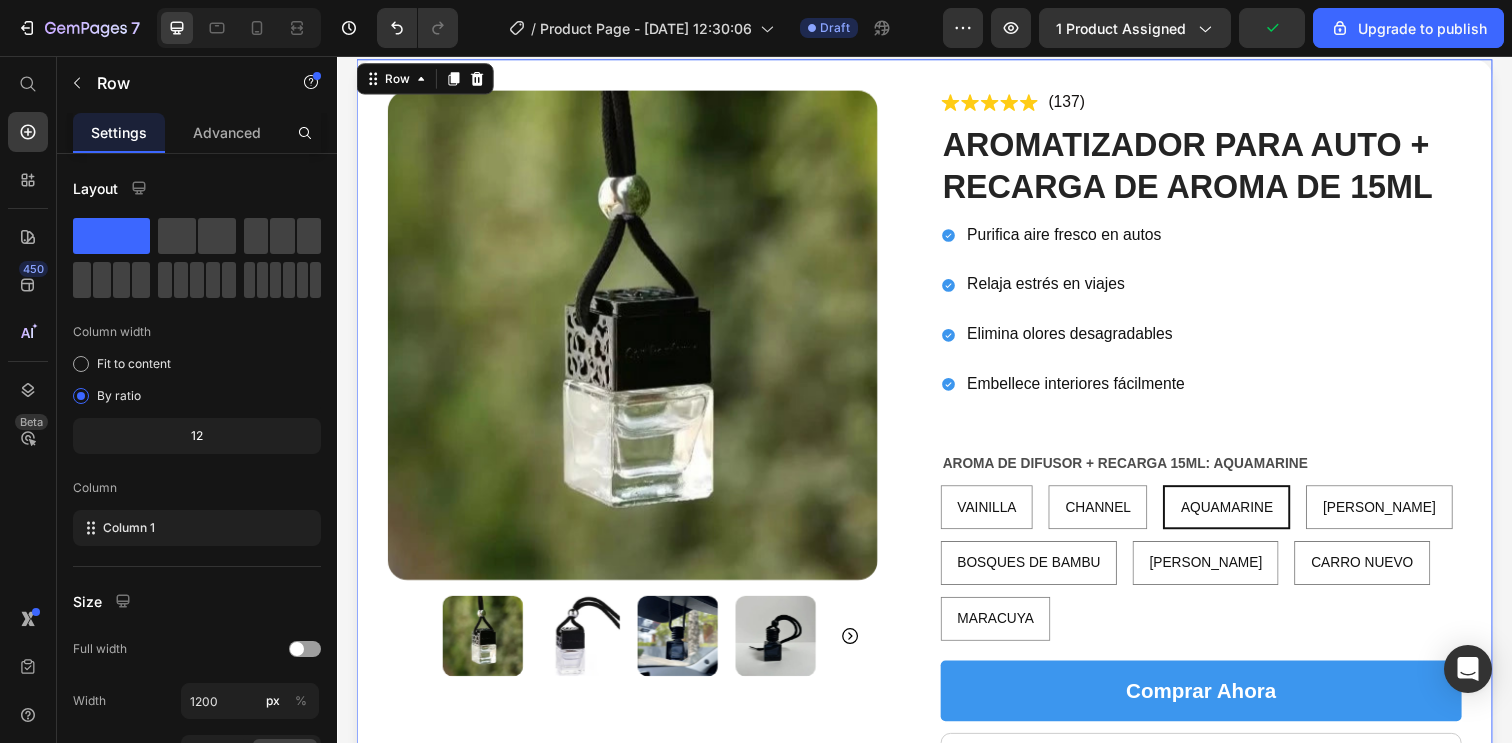 scroll, scrollTop: 106, scrollLeft: 0, axis: vertical 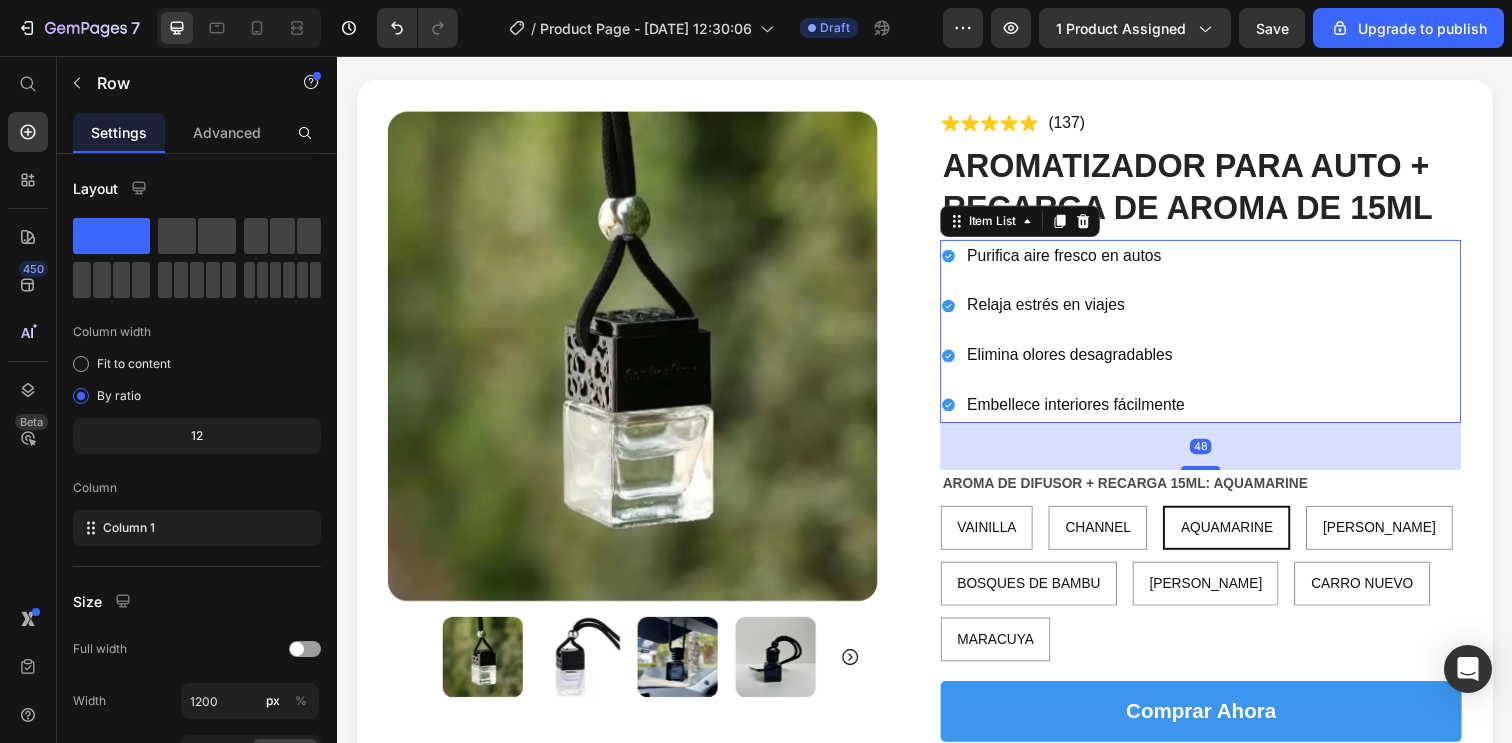click on "Purifica aire fresco en autos Relaja estrés en viajes Elimina olores desagradables Embellece interiores fácilmente" at bounding box center (1219, 336) 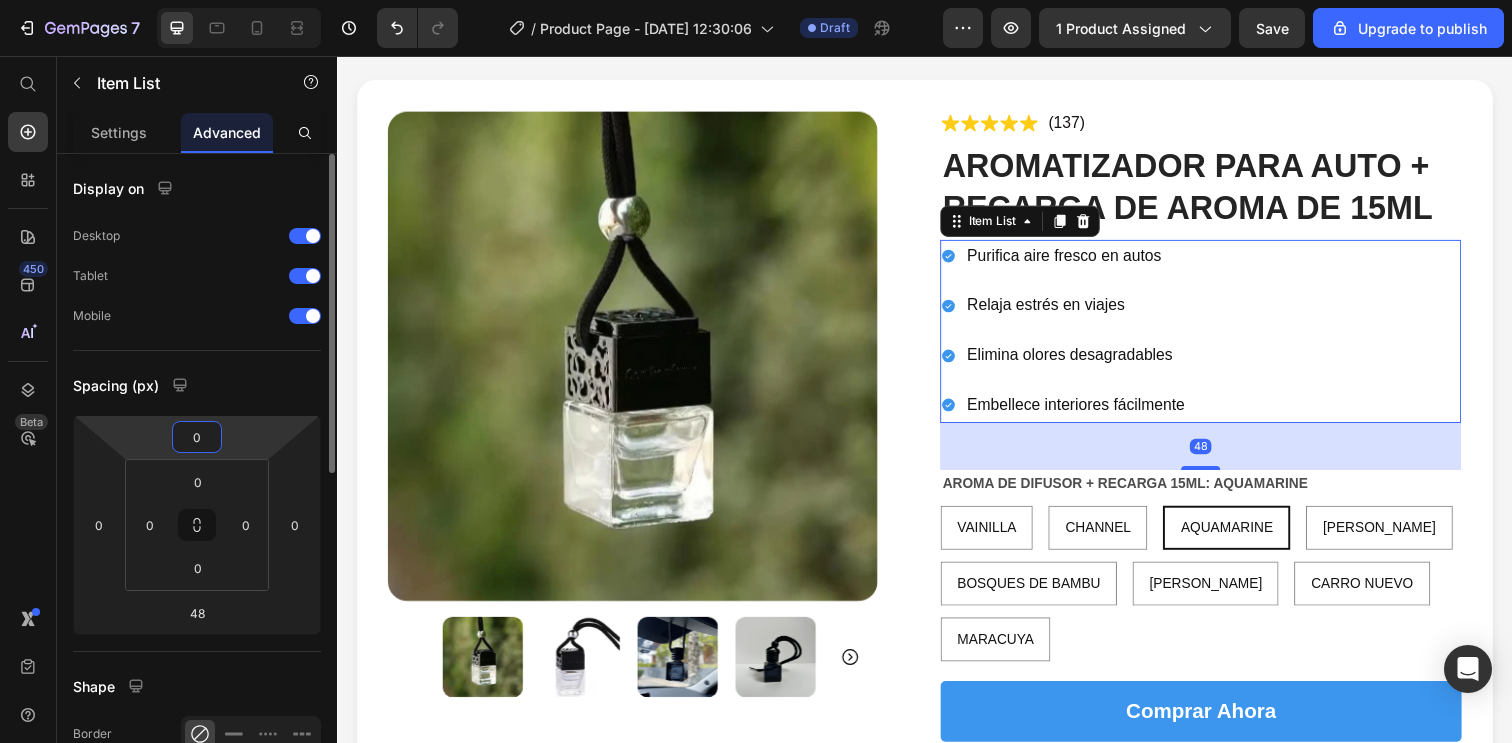 click on "0" at bounding box center [197, 437] 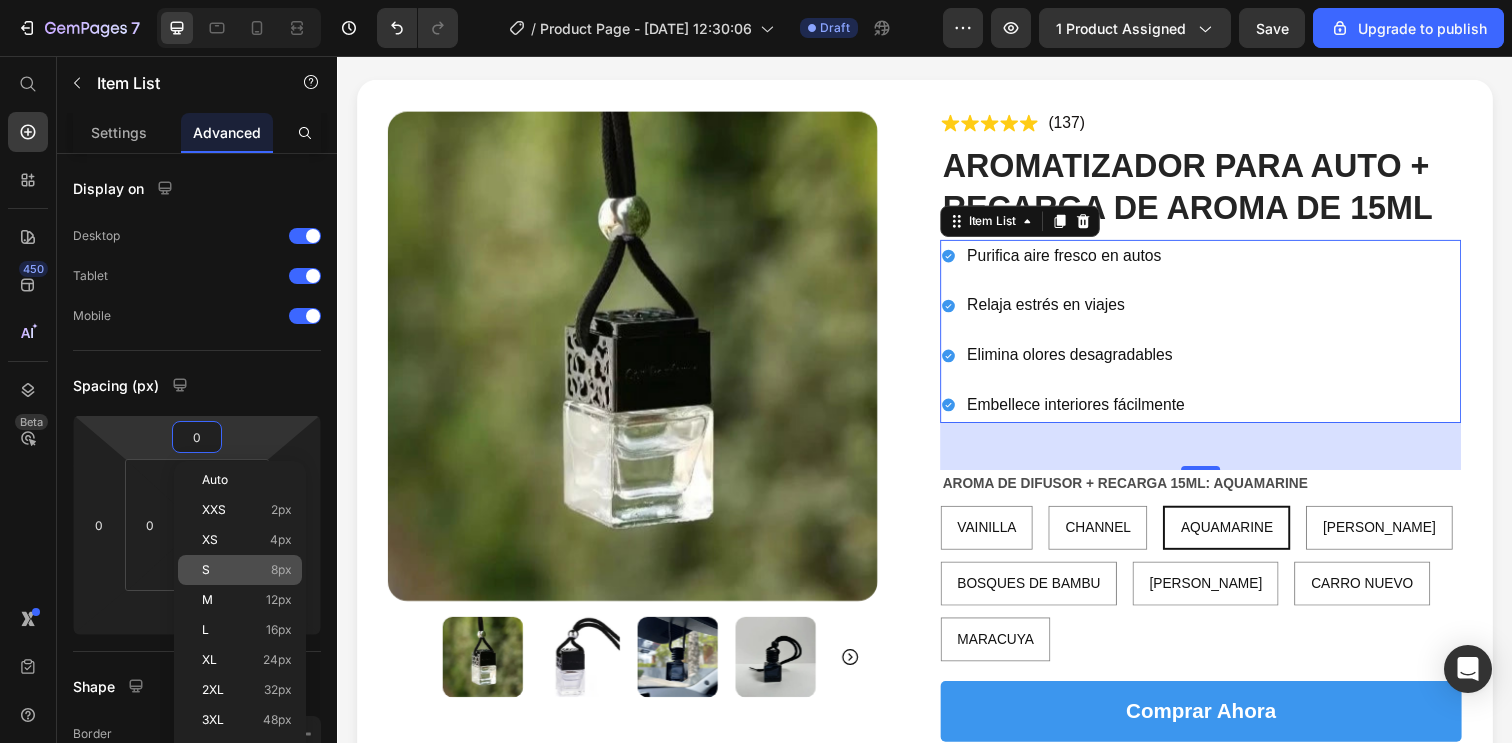 click on "S 8px" 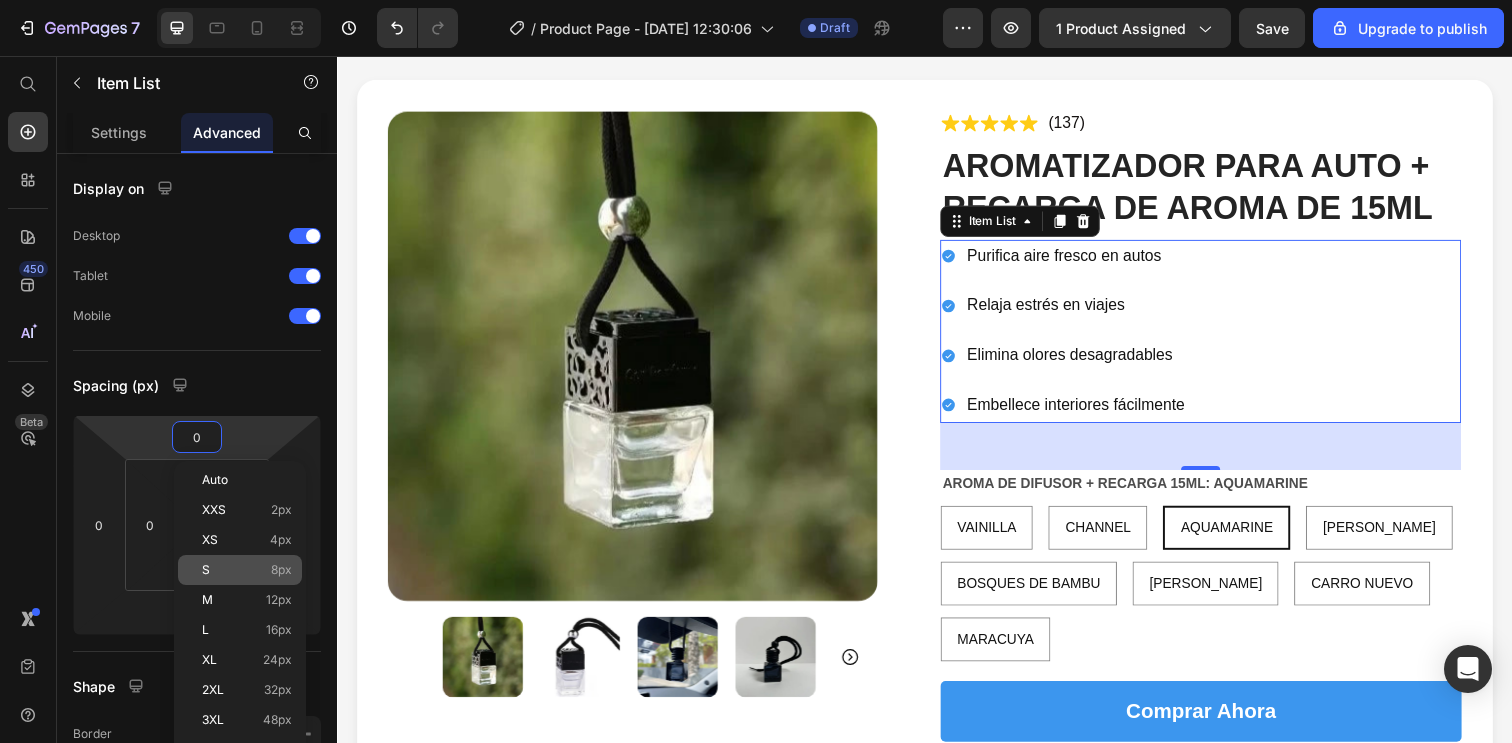type on "8" 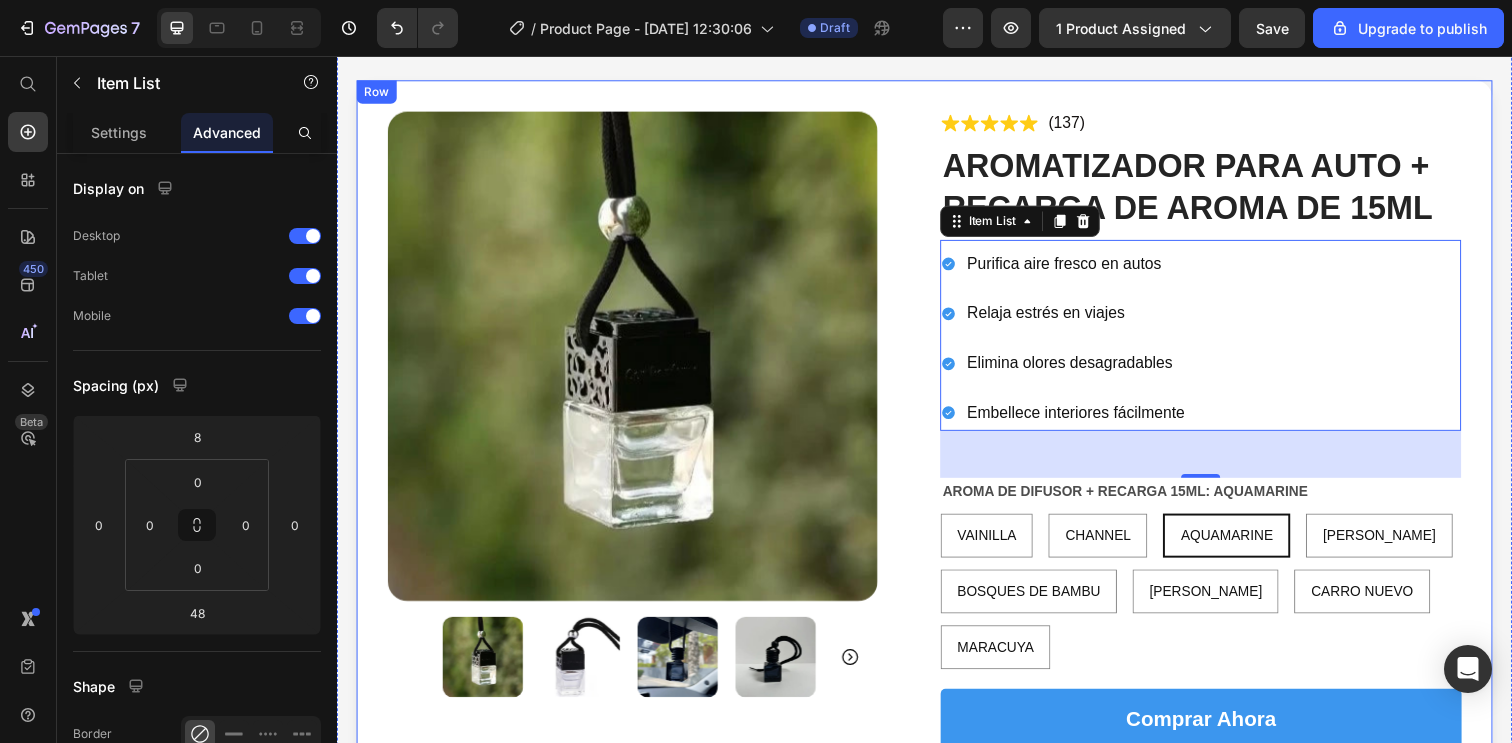 click on "Product Images
Icon
Icon
Icon
Icon
Icon Icon List (137) Text Block Row AROMATIZADOR PARA AUTO + RECARGA DE AROMA DE 15ML Product Title Purifica aire fresco en autos Relaja estrés en viajes Elimina olores desagradables Embellece interiores fácilmente Item List   48 AROMA DE DIFUSOR + RECARGA 15ML: AQUAMARINE VAINILLA VAINILLA VAINILLA CHANNEL CHANNEL CHANNEL AQUAMARINE AQUAMARINE AQUAMARINE [PERSON_NAME] [PERSON_NAME] [PERSON_NAME] BOSQUES DE BAMBU BOSQUES DE BAMBU BOSQUES DE BAMBU [PERSON_NAME] [PERSON_NAME] [PERSON_NAME] CARRO NUEVO CARRO NUEVO CARRO NUEVO MARACUYA MARACUYA MARACUYA Product Variants & Swatches Comprar ahora Add to Cart Description Product Care Returns Text Block Features top speed of 30 hm/h, 4ghz radio system, Fully proportional throttle and steering, Splashproof ESC/Receiver unit, Splashproof 1kg rated servo, RC390 Brushed Motor w/Heatsink, Front & Rear Geared. Text Block Text Block   Text Block Tab Product Row" at bounding box center (937, 537) 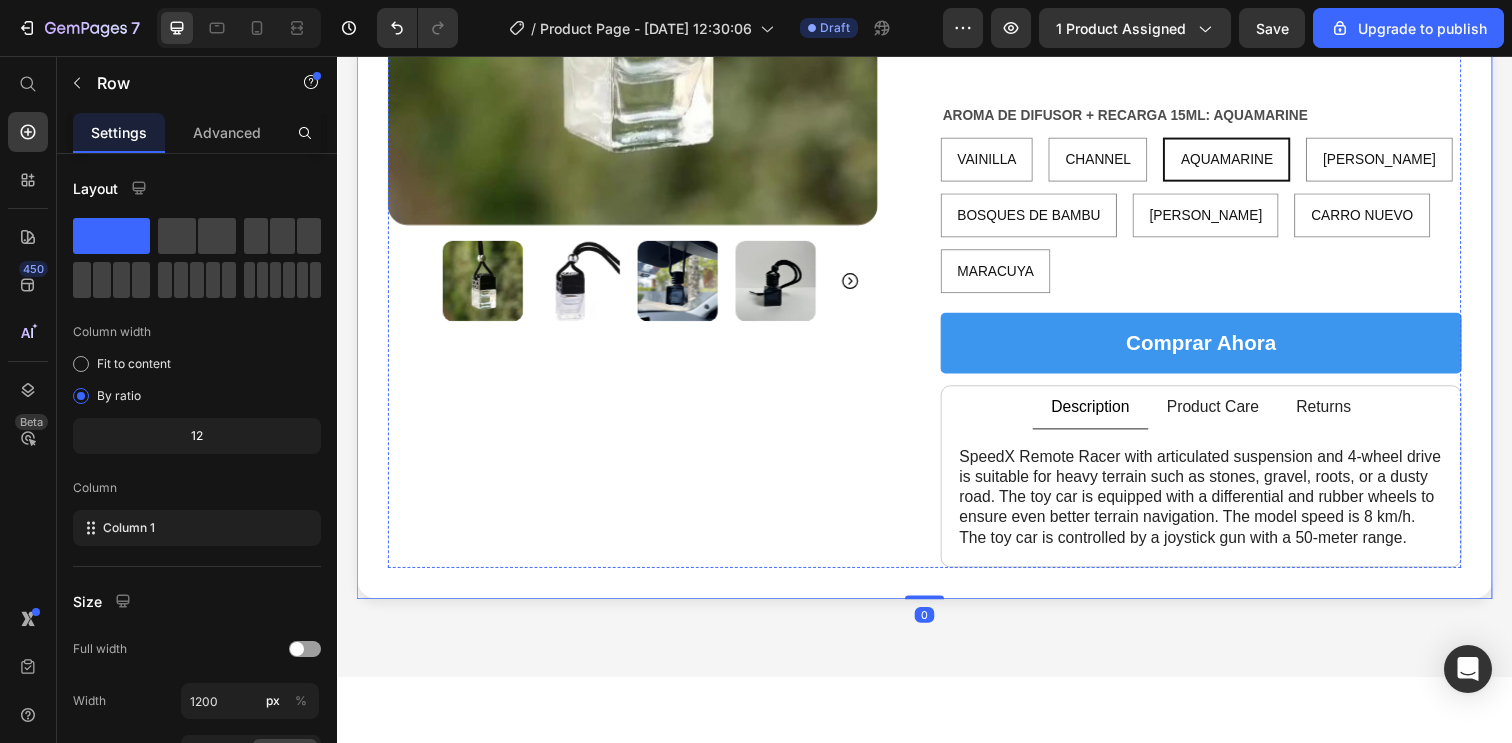scroll, scrollTop: 479, scrollLeft: 0, axis: vertical 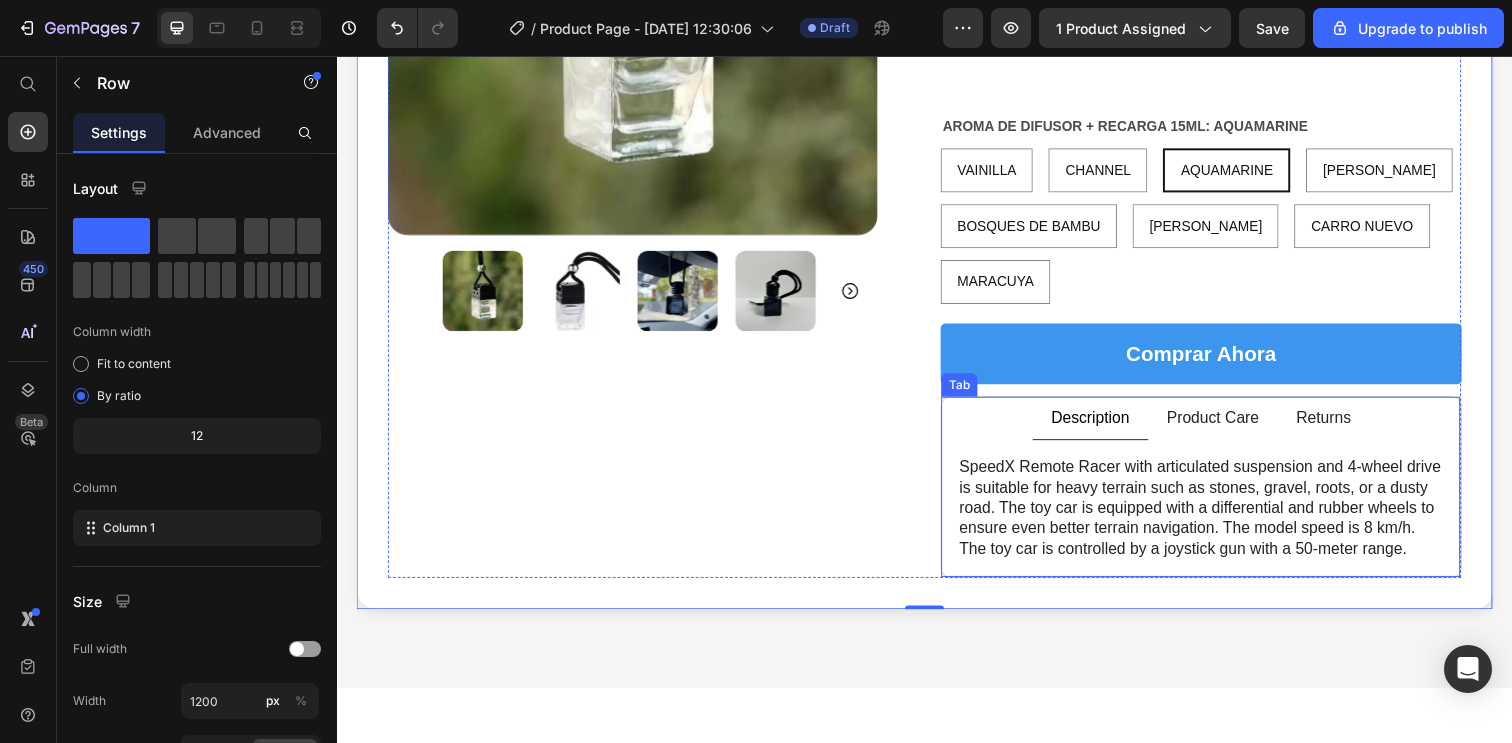 click on "Description" at bounding box center [1106, 426] 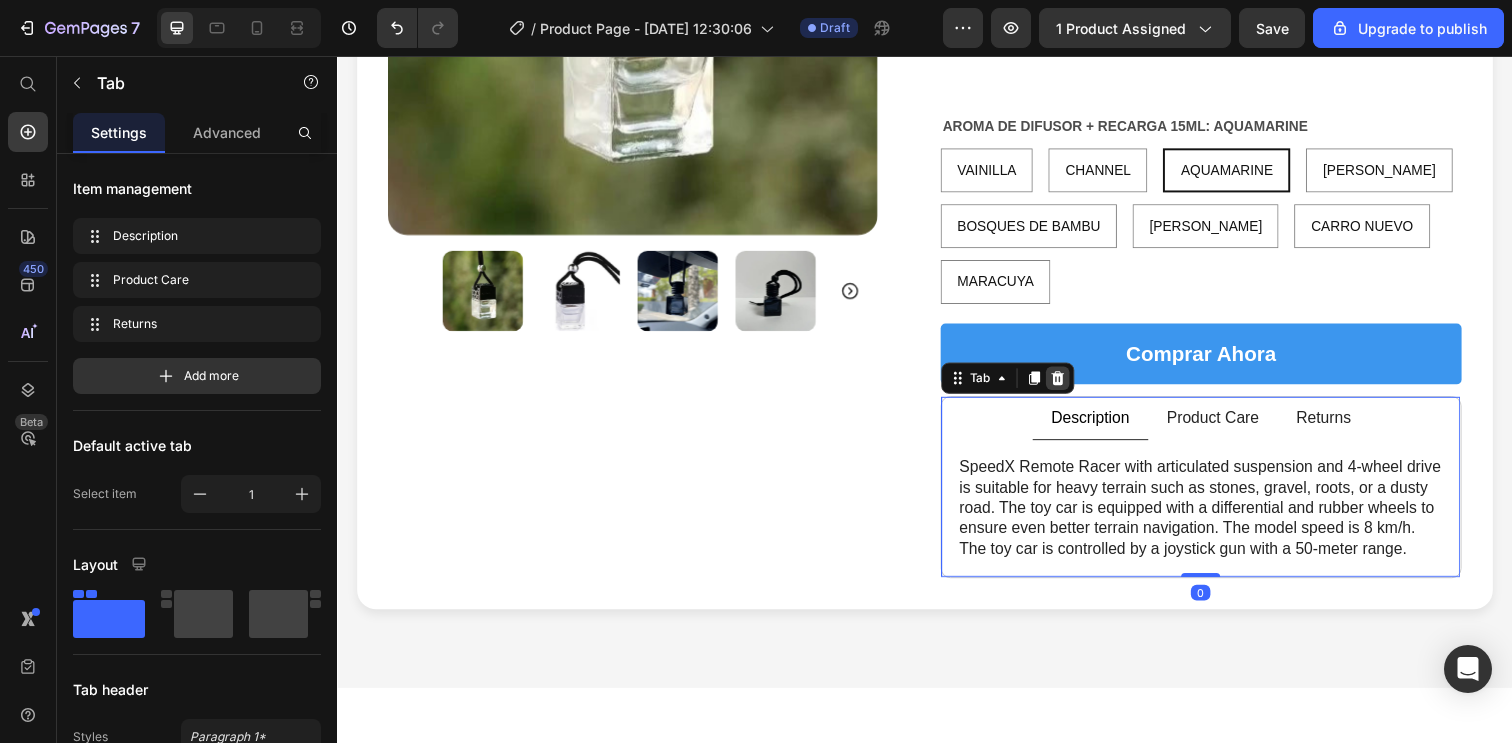 click 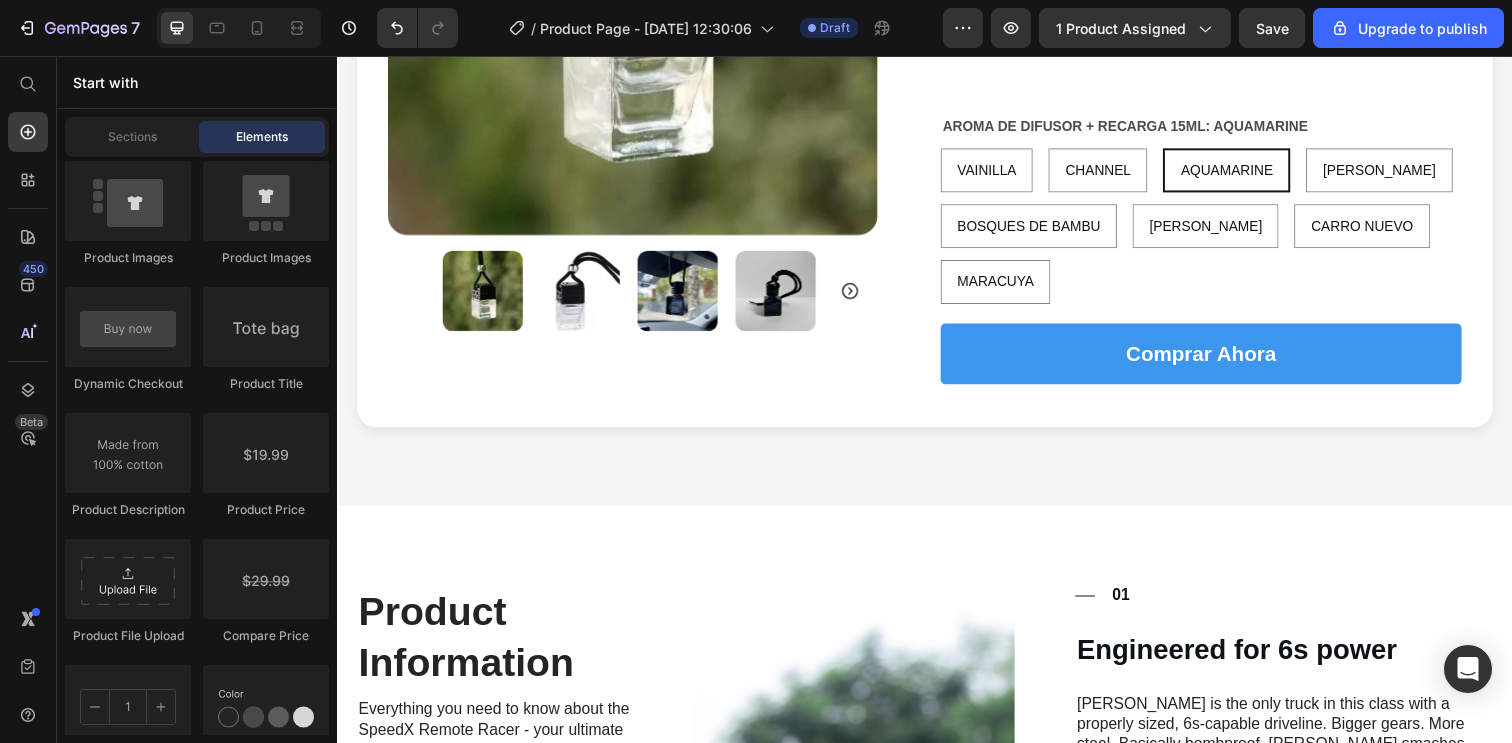 scroll, scrollTop: 2948, scrollLeft: 0, axis: vertical 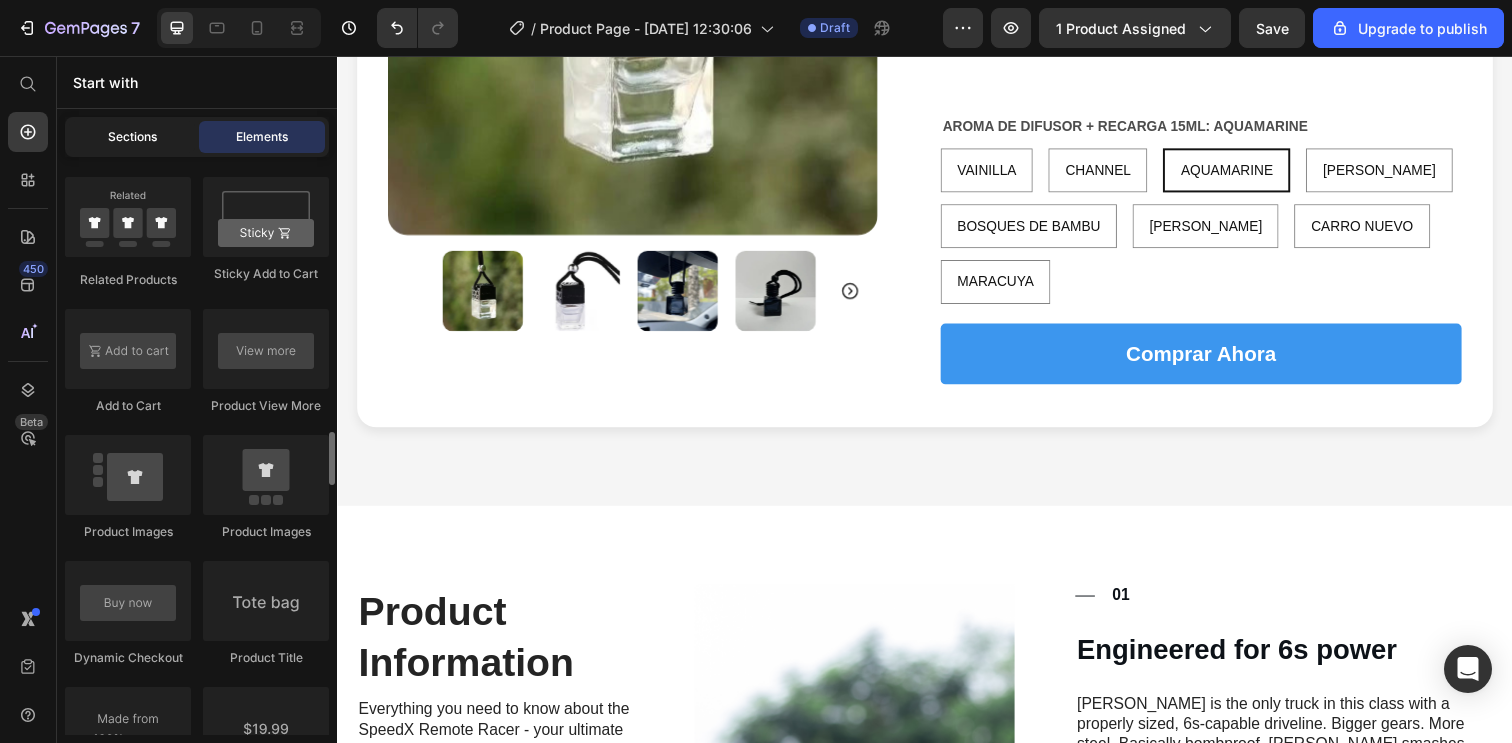click on "Sections" at bounding box center (132, 137) 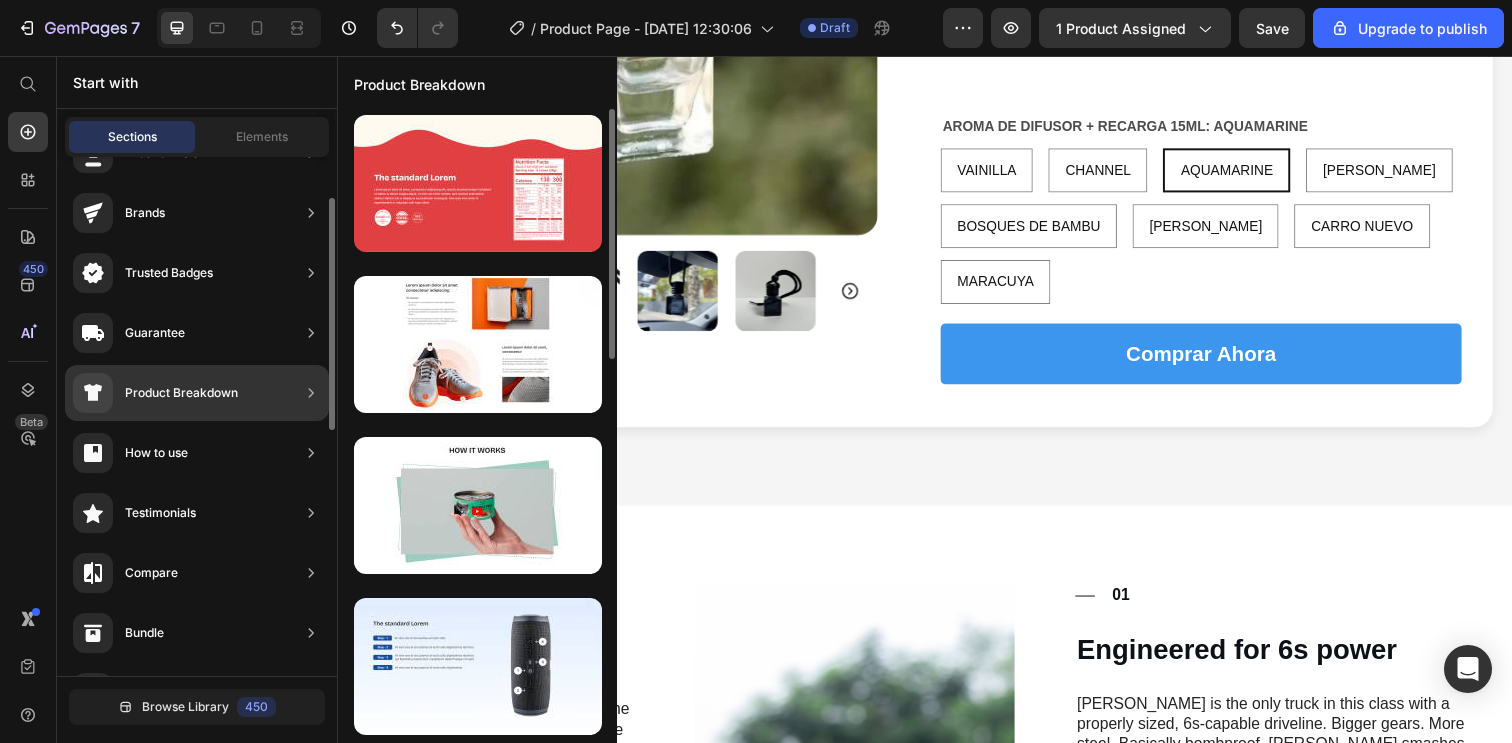 scroll, scrollTop: 0, scrollLeft: 0, axis: both 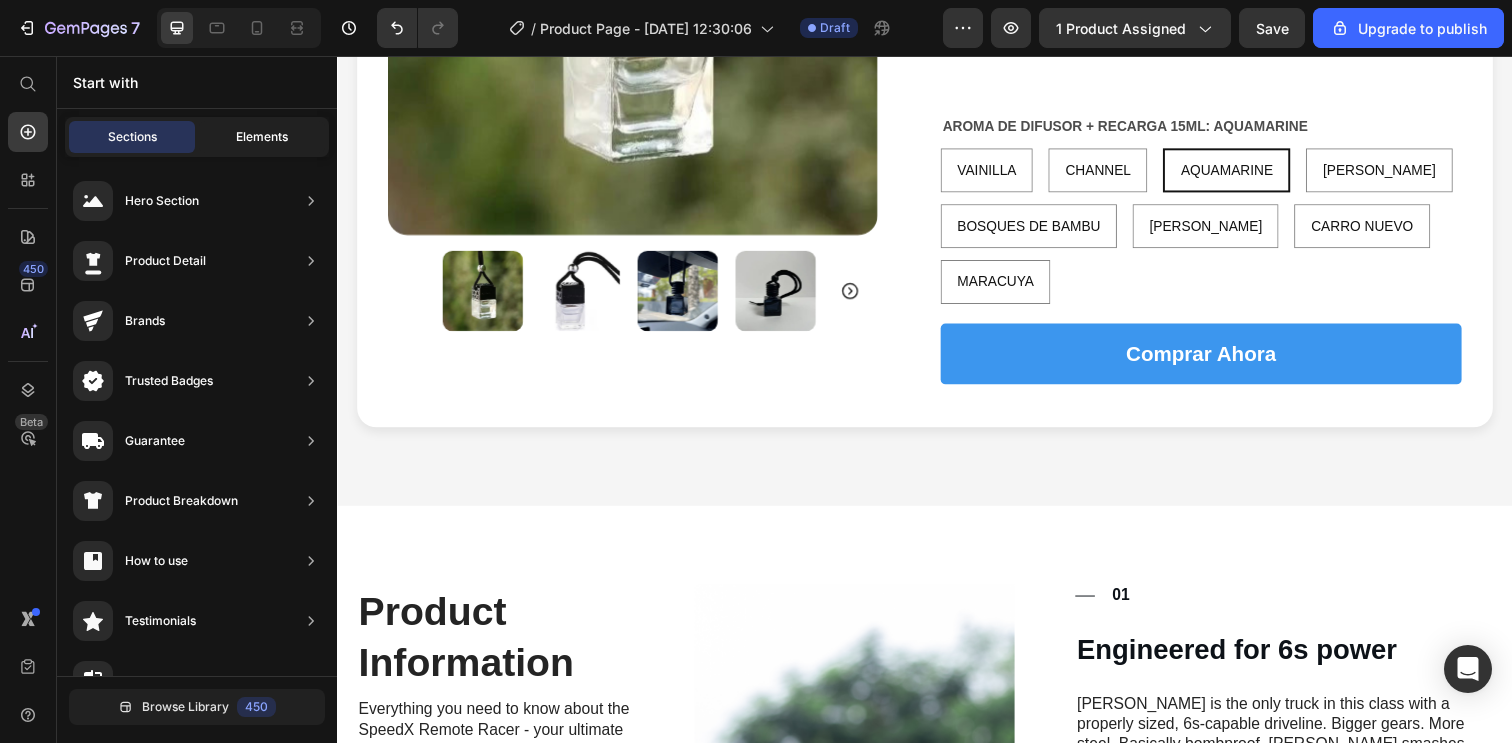 click on "Elements" at bounding box center [262, 137] 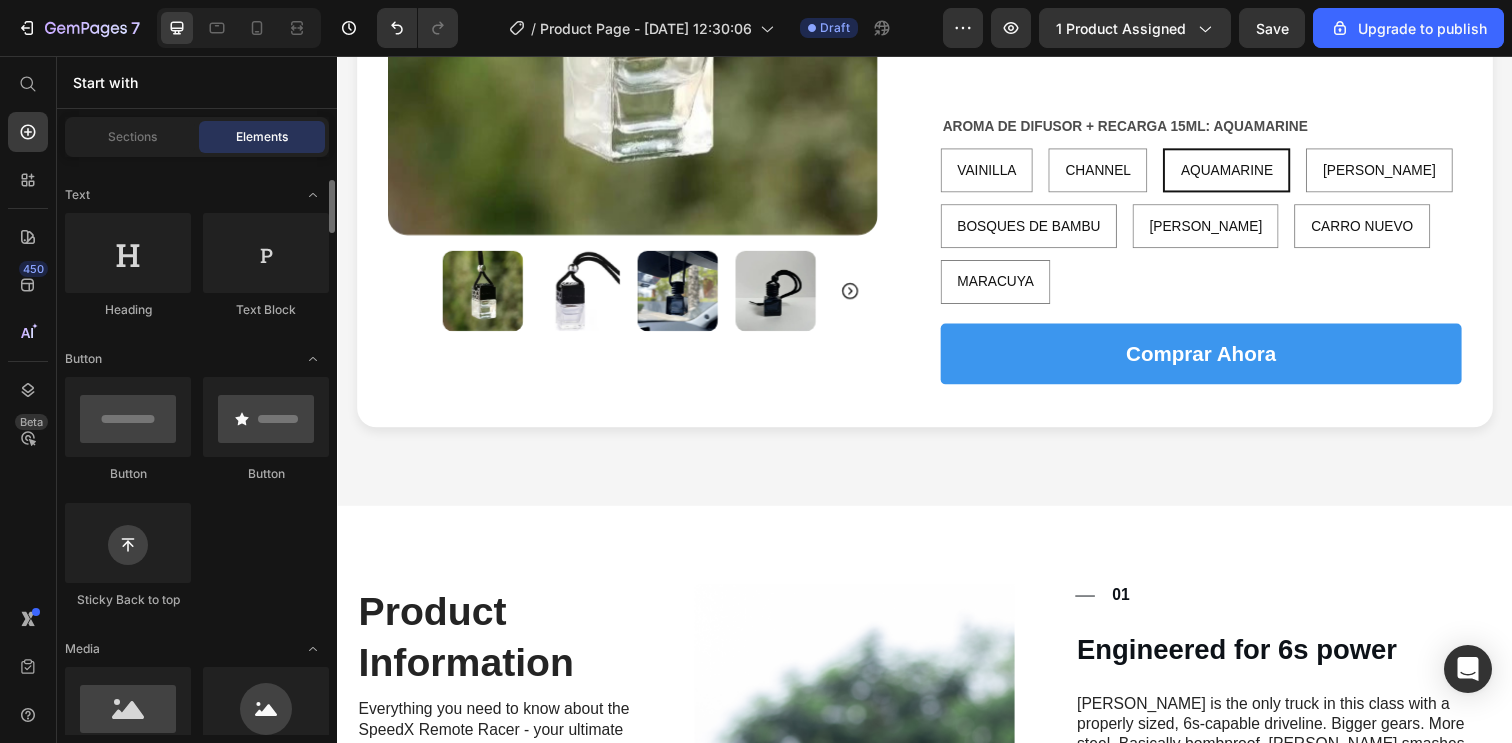 scroll, scrollTop: 270, scrollLeft: 0, axis: vertical 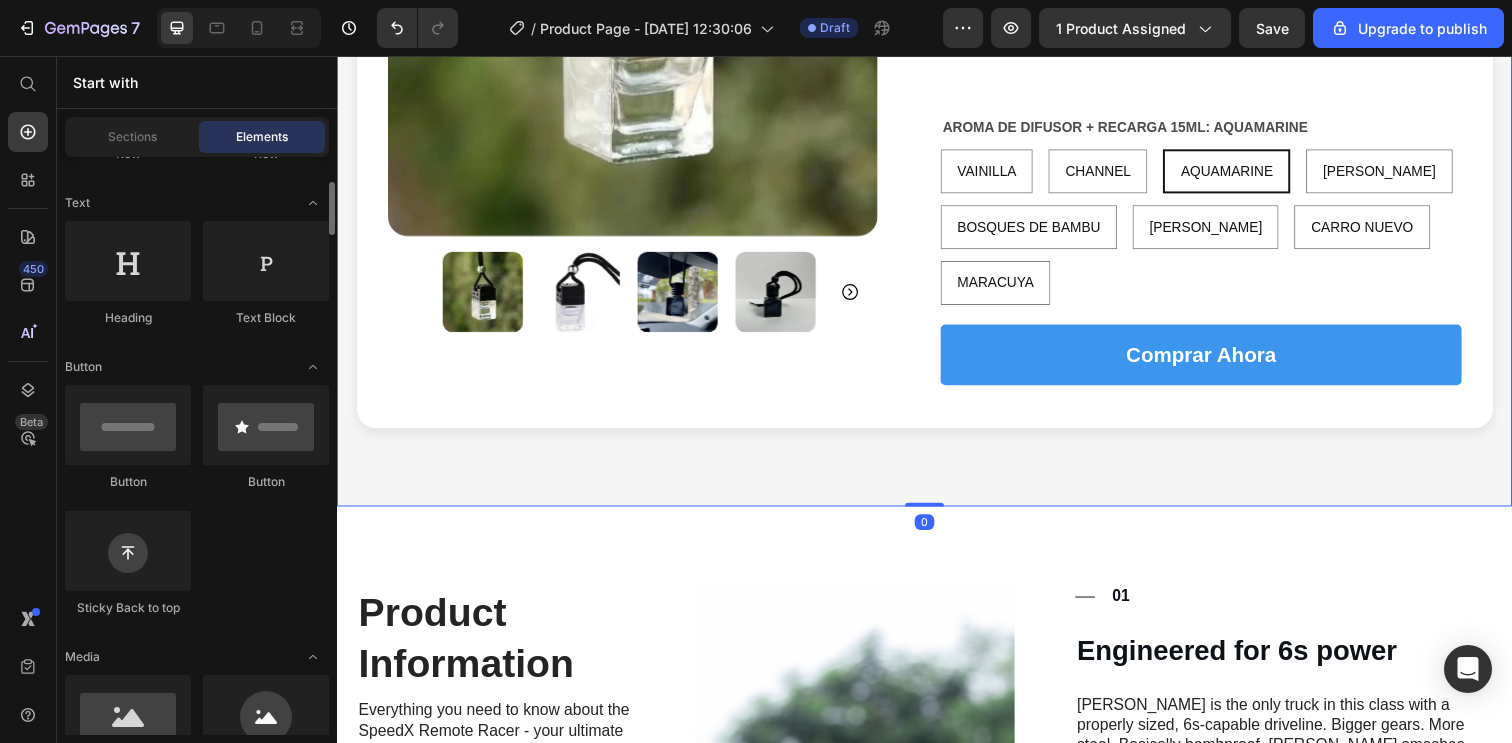click on "Product Images
Icon
Icon
Icon
Icon
Icon Icon List (137) Text Block Row AROMATIZADOR PARA AUTO + RECARGA DE AROMA DE 15ML Product Title Purifica aire fresco en autos Relaja estrés en viajes Elimina olores desagradables Embellece interiores fácilmente Item List AROMA DE DIFUSOR + RECARGA 15ML: AQUAMARINE VAINILLA VAINILLA VAINILLA CHANNEL CHANNEL CHANNEL AQUAMARINE AQUAMARINE AQUAMARINE [PERSON_NAME] [PERSON_NAME] [PERSON_NAME] BOSQUES DE BAMBU BOSQUES DE BAMBU BOSQUES DE BAMBU [PERSON_NAME] [PERSON_NAME] [PERSON_NAME] CARRO NUEVO CARRO NUEVO CARRO NUEVO MARACUYA MARACUYA MARACUYA Product Variants & Swatches Comprar ahora Add to Cart Product Row Row   0" at bounding box center (937, 88) 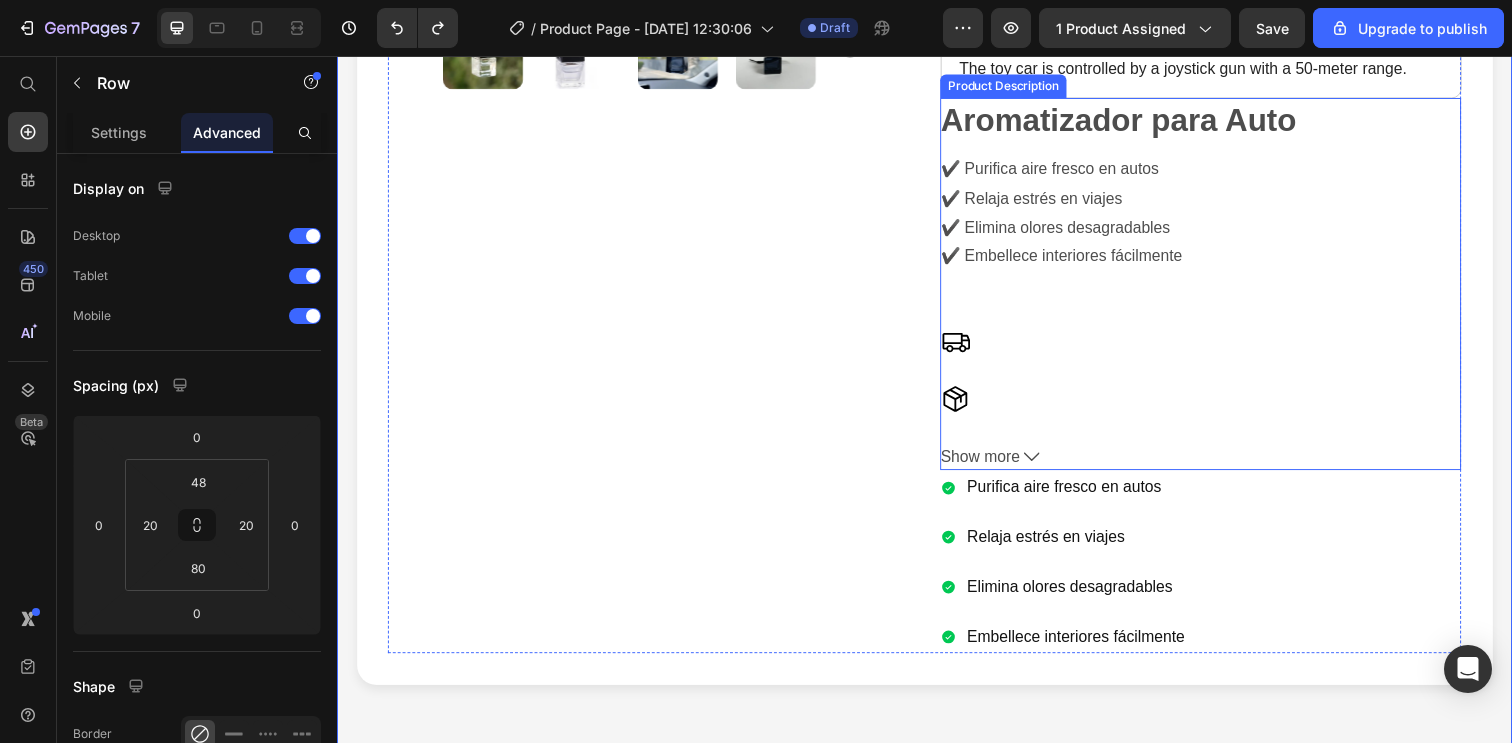 scroll, scrollTop: 736, scrollLeft: 0, axis: vertical 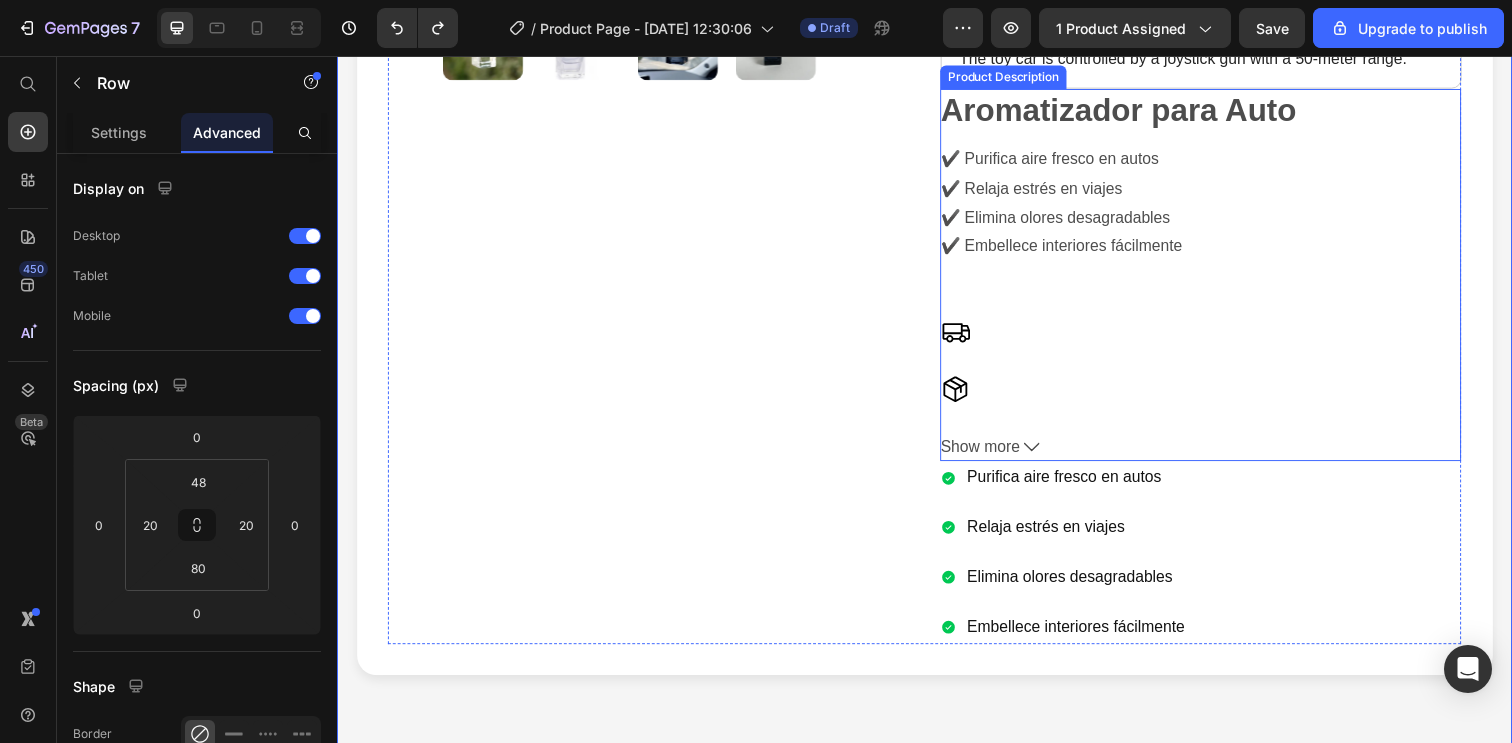 click on "Show more" at bounding box center [1219, 455] 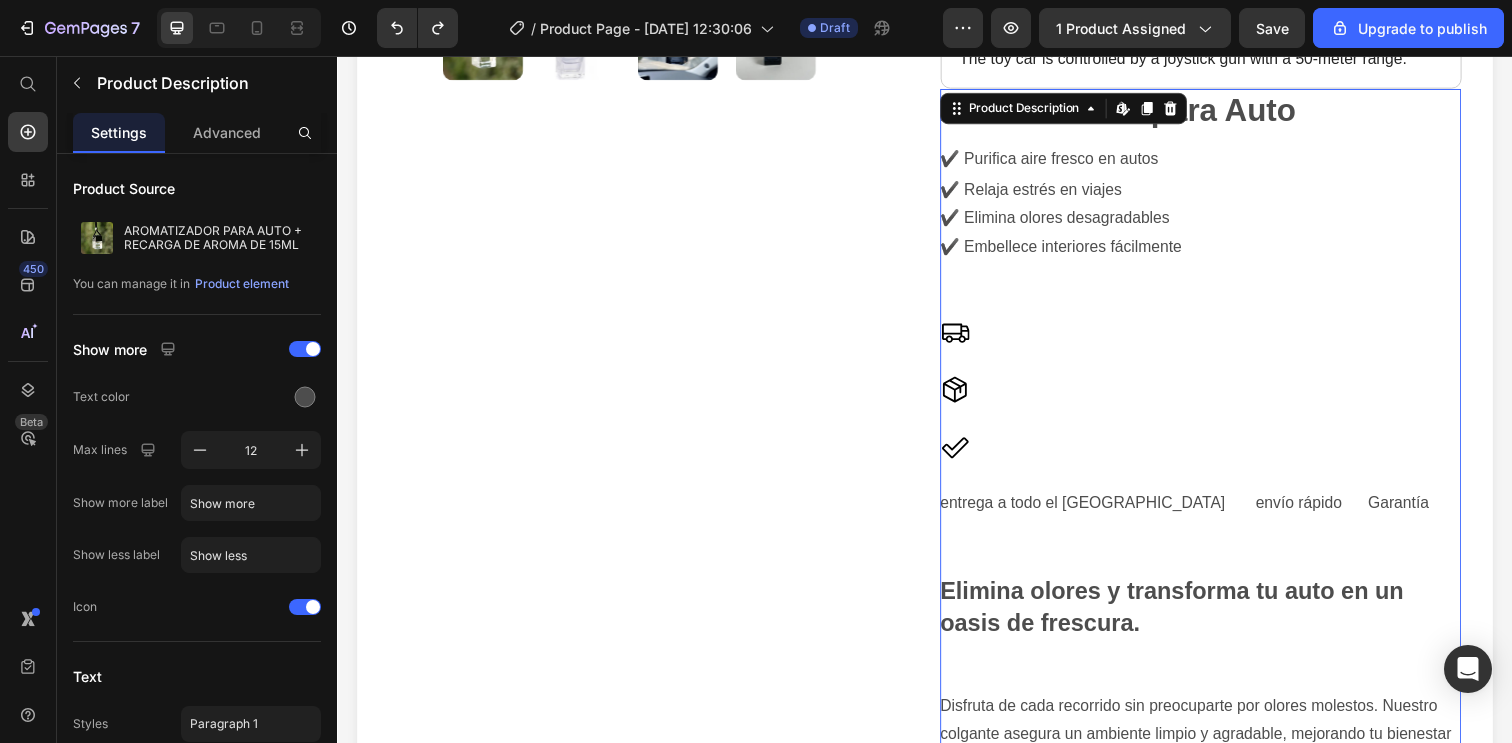 click on "✔️ Embellece interiores fácilmente" at bounding box center (1076, 249) 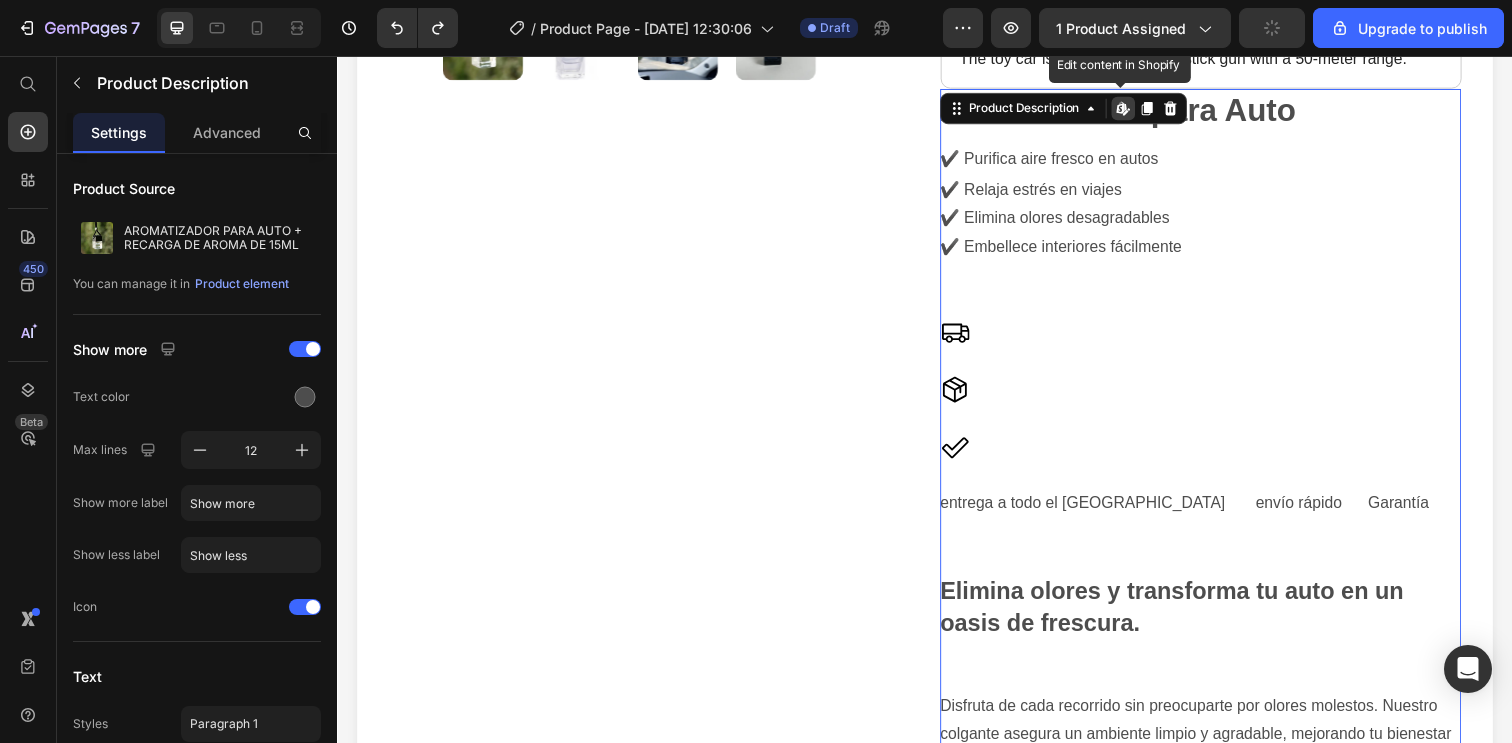 click on "Aromatizador para Auto
✔️ Purifica aire fresco en autos
✔️ Relaja estrés en viajes
✔️ Elimina olores desagradables
✔️ Embellece interiores fácilmente
entrega a todo el [GEOGRAPHIC_DATA]       envío rápido      Garantía
Elimina olores y transforma tu auto en un oasis de frescura.
Disfruta de cada recorrido sin preocuparte por olores molestos. Nuestro colgante asegura un ambiente limpio y agradable, mejorando tu bienestar en cada trayecto .
Relaja el estrés diario creando un ambiente sereno.
Convierte el tráfico en una oportunidad para relajarte. Este colgante [DEMOGRAPHIC_DATA] alivia la tensión, transformando tu auto en un espacio de calma.
Añade elegancia y un toque personal a tu vehículo.
El diseño delicado y funcional del colgante no solo purifica, sino que también embellece el interior de tu auto, reflejando tu estilo único." at bounding box center (1219, 1439) 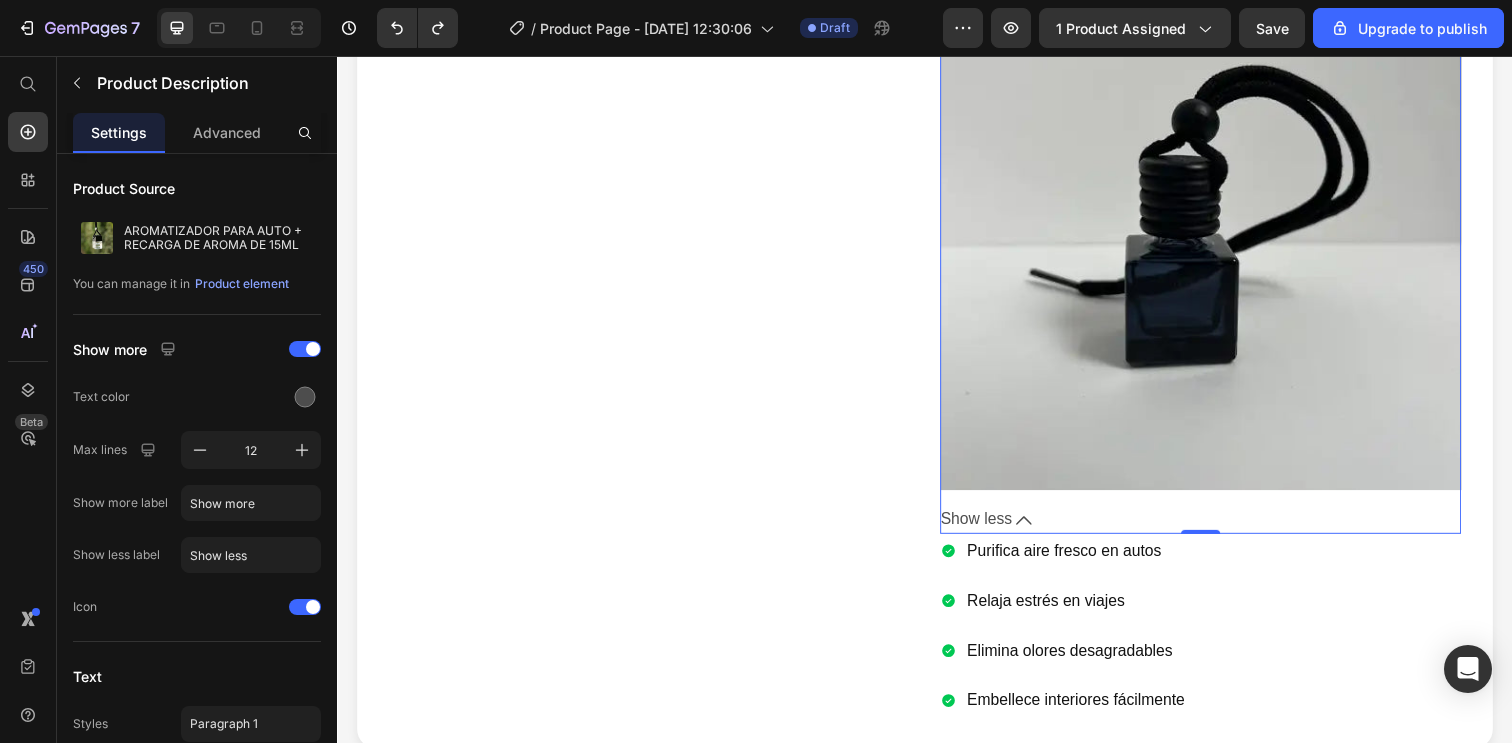 scroll, scrollTop: 3022, scrollLeft: 0, axis: vertical 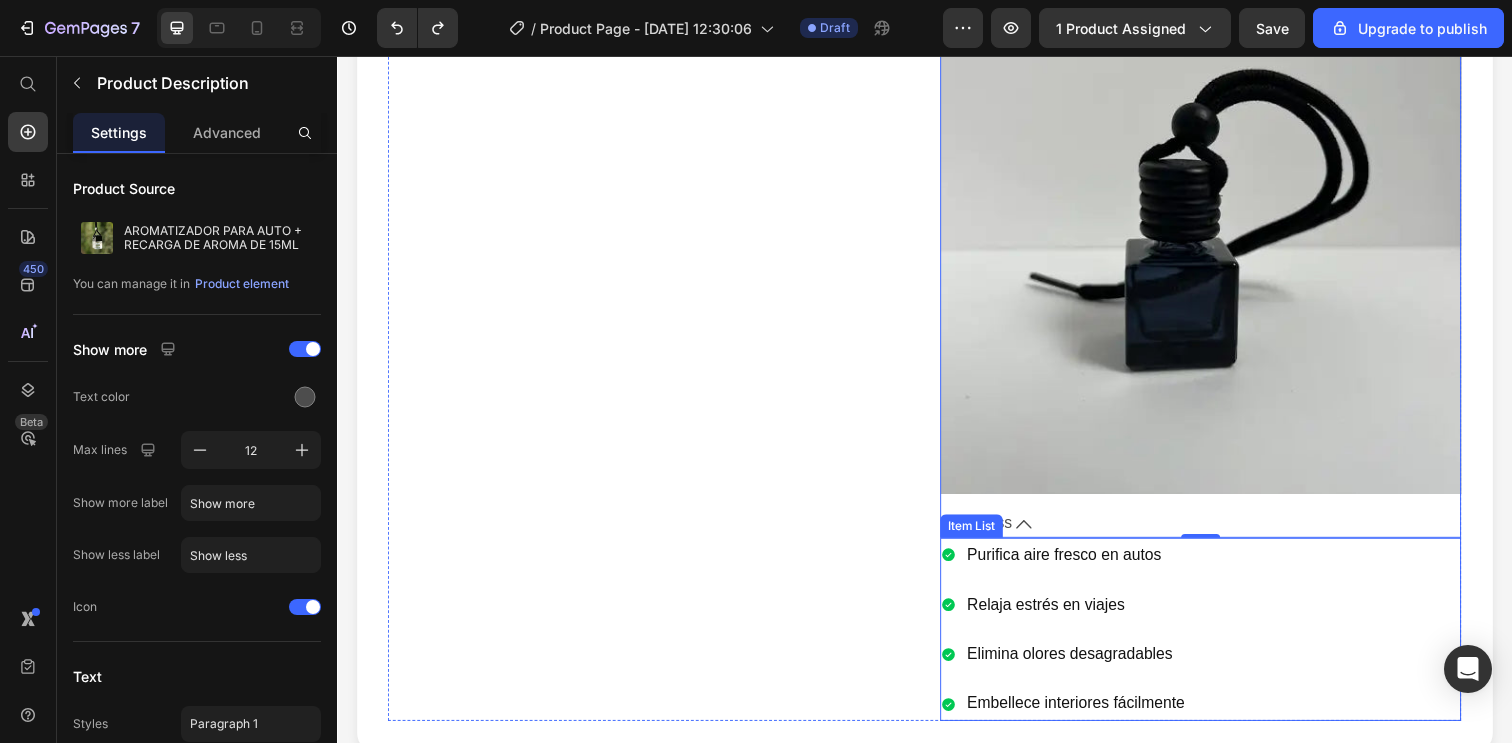 click on "Relaja estrés en viajes" at bounding box center (1091, 616) 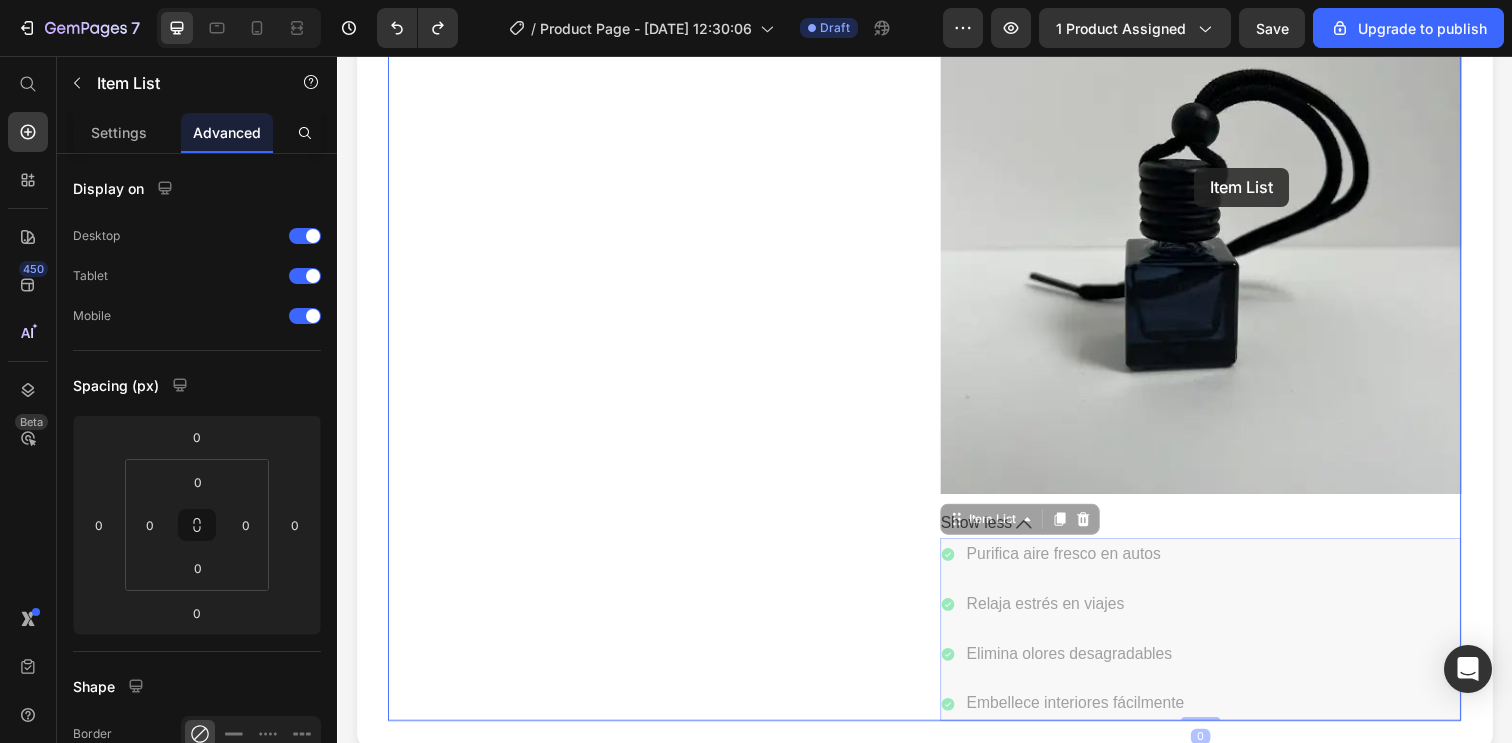 drag, startPoint x: 1242, startPoint y: 567, endPoint x: 1212, endPoint y: 170, distance: 398.1319 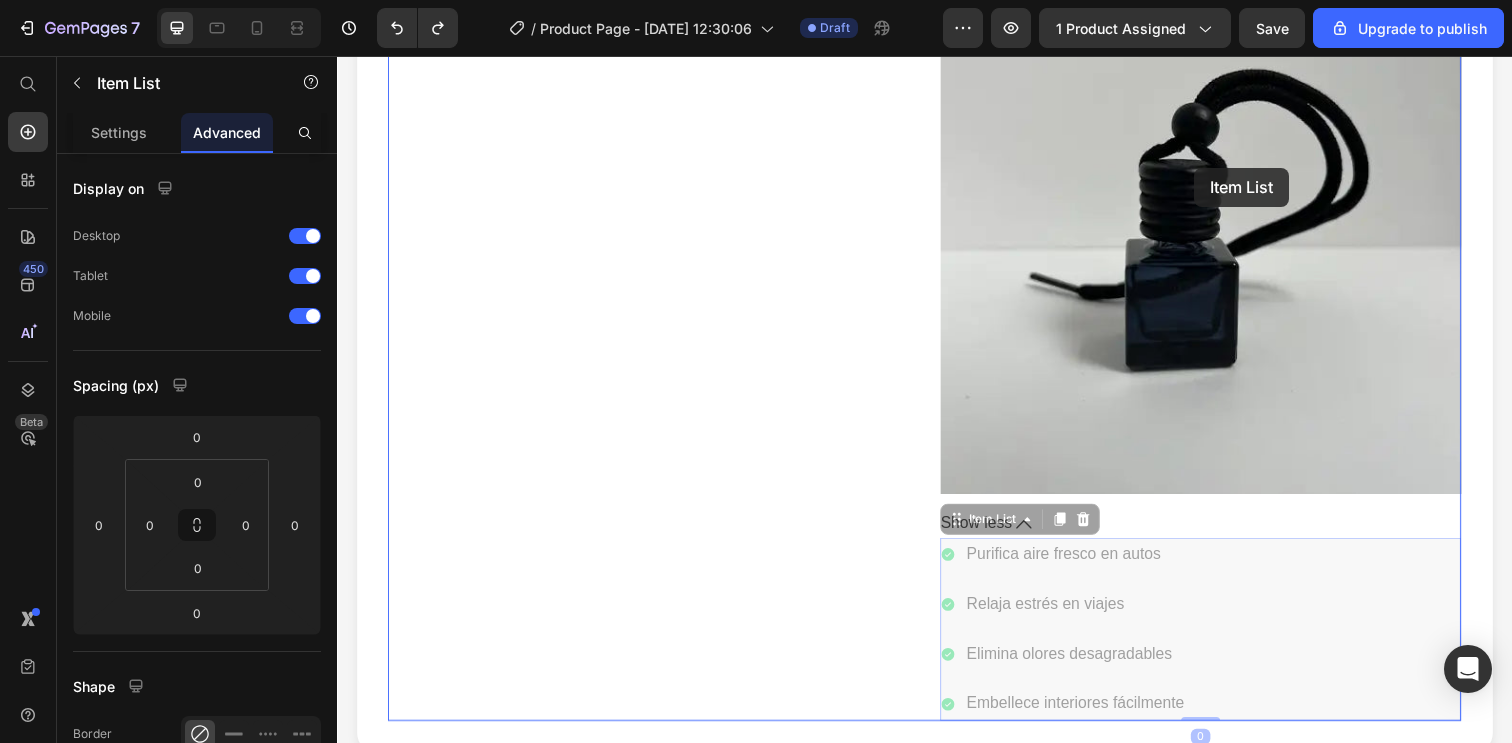 click on "Header Free Shipping On All Orders Overs $150 Text Block
Product Images
Icon
Icon
Icon
Icon
Icon Icon List (137) Text Block Row AROMATIZADOR PARA AUTO + RECARGA DE AROMA DE 15ML Product Title AROMA DE DIFUSOR + RECARGA 15ML: AQUAMARINE VAINILLA VAINILLA VAINILLA CHANNEL CHANNEL CHANNEL AQUAMARINE AQUAMARINE AQUAMARINE [PERSON_NAME] [PERSON_NAME] [PERSON_NAME] BOSQUES DE BAMBU BOSQUES DE BAMBU BOSQUES DE BAMBU [PERSON_NAME] [PERSON_NAME] [PERSON_NAME] CARRO NUEVO CARRO NUEVO CARRO NUEVO MARACUYA MARACUYA MARACUYA Product Variants & Swatches Comprar ahora Add to Cart Description Product Care Returns SpeedX Remote Racer with articulated suspension and 4-wheel drive is suitable for heavy terrain such as stones, gravel, roots, or a dusty road. The toy car is equipped with a differential and rubber wheels to ensure even better terrain navigation. The model speed is 8 km/h. The toy car is controlled by a joystick gun with a 50-meter range.   Tab" at bounding box center (937, 1939) 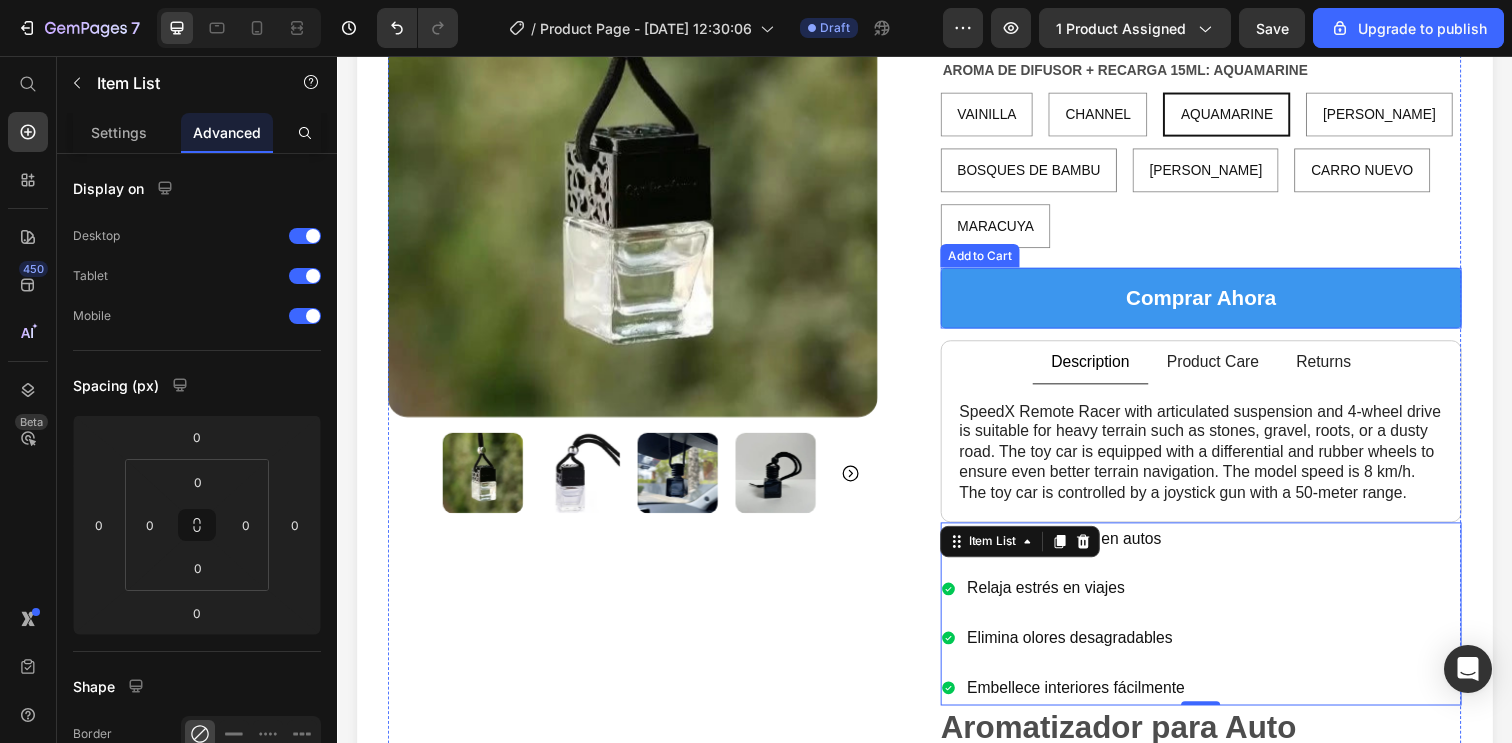 scroll, scrollTop: 291, scrollLeft: 0, axis: vertical 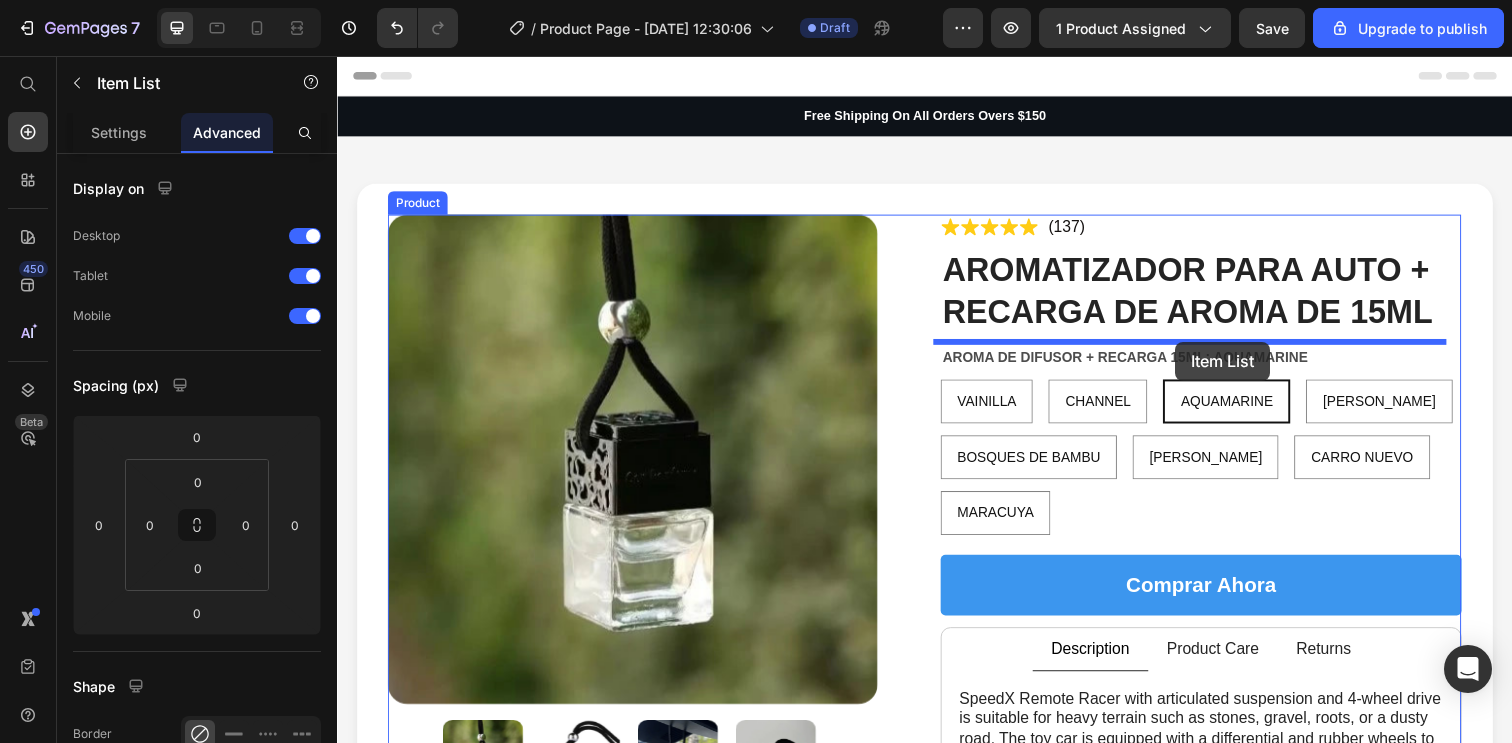 drag, startPoint x: 1236, startPoint y: 573, endPoint x: 1193, endPoint y: 348, distance: 229.07204 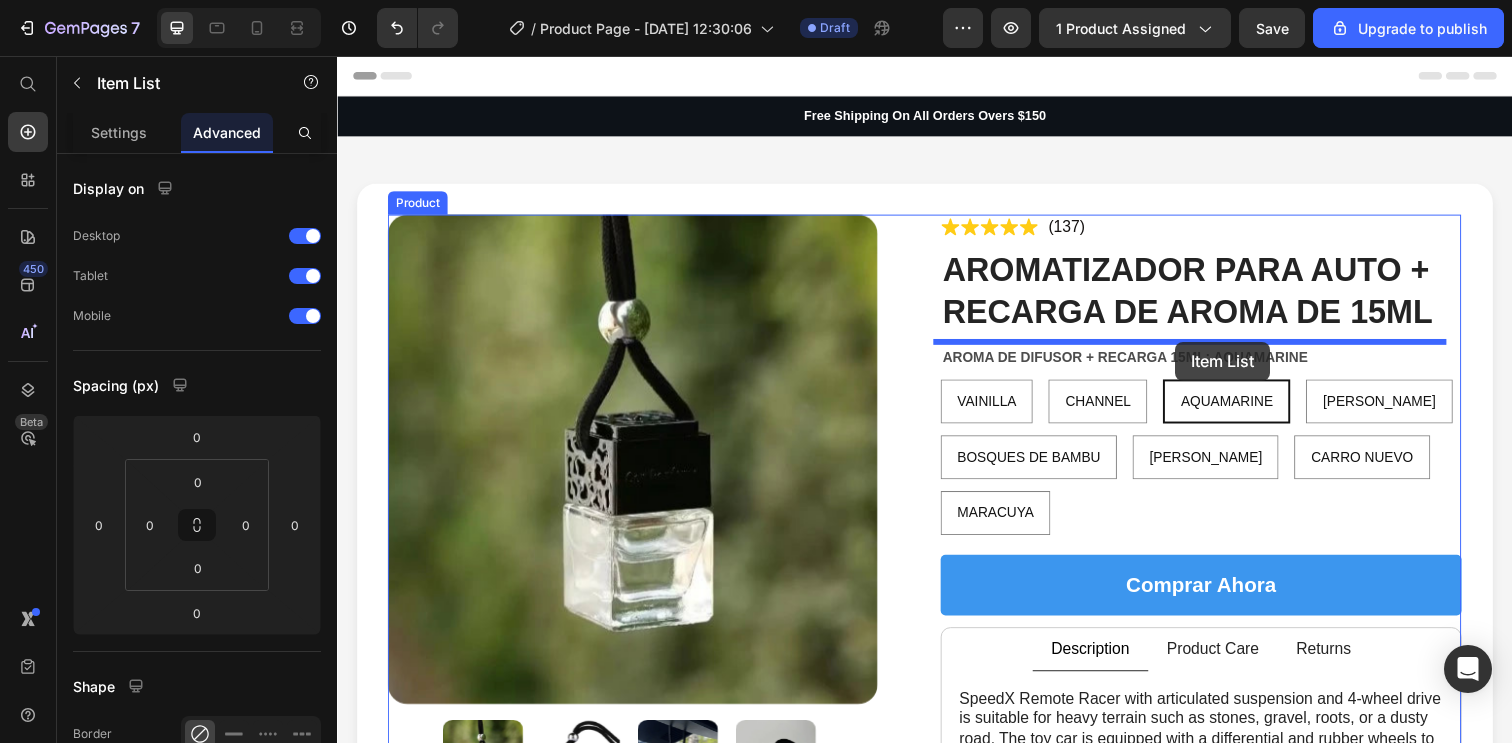 type on "8" 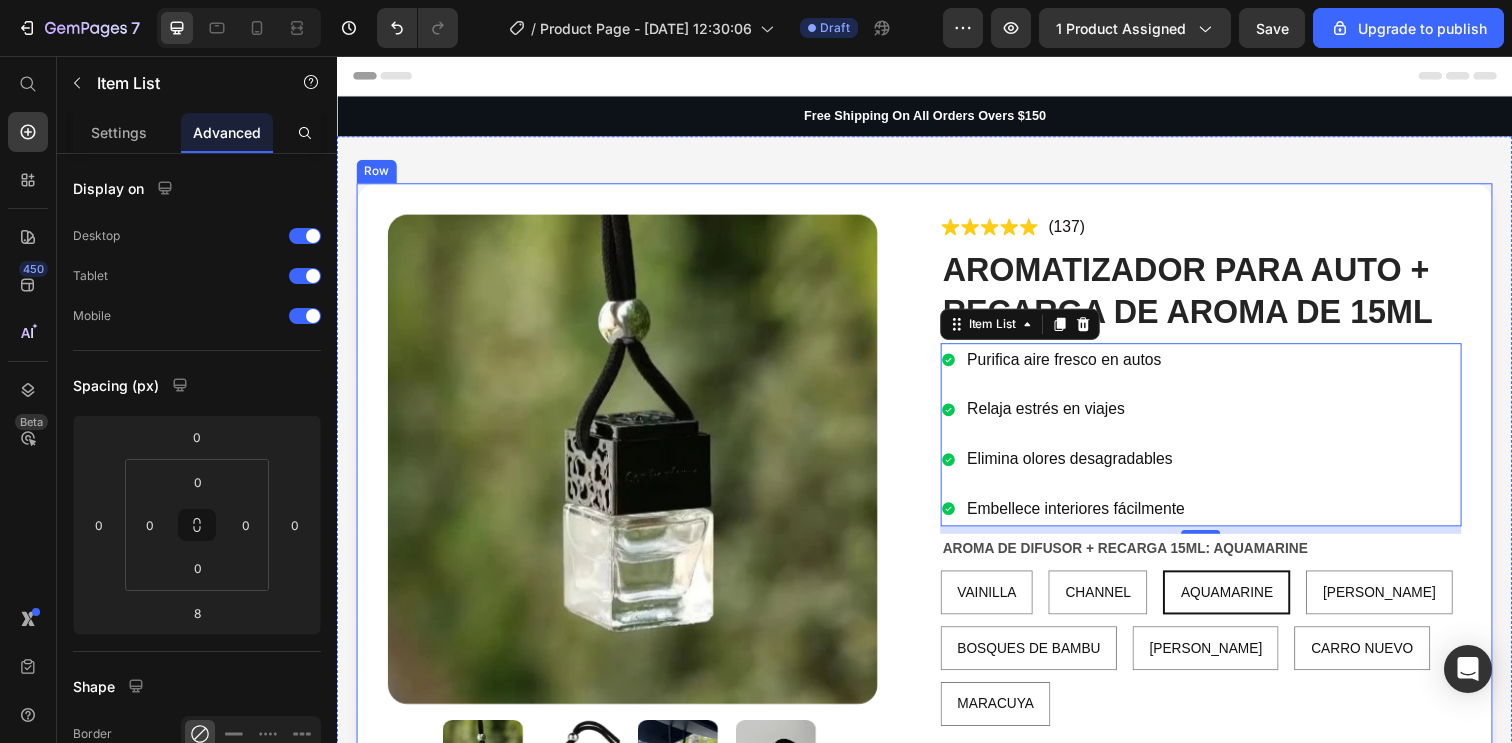 click on "Product Images
Icon
Icon
Icon
Icon
Icon Icon List (137) Text Block Row AROMATIZADOR PARA AUTO + RECARGA DE AROMA DE 15ML Product Title Purifica aire fresco en autos Relaja estrés en viajes Elimina olores desagradables Embellece interiores fácilmente Item List   0 AROMA DE DIFUSOR + RECARGA 15ML: AQUAMARINE VAINILLA VAINILLA VAINILLA CHANNEL CHANNEL CHANNEL AQUAMARINE AQUAMARINE AQUAMARINE [PERSON_NAME] [PERSON_NAME] [PERSON_NAME] BOSQUES DE BAMBU BOSQUES DE BAMBU BOSQUES DE BAMBU [PERSON_NAME] [PERSON_NAME] [PERSON_NAME] CARRO NUEVO CARRO NUEVO CARRO NUEVO MARACUYA MARACUYA MARACUYA Product Variants & Swatches Comprar ahora Add to Cart Description Product Care Returns Text Block Features top speed of 30 hm/h, 4ghz radio system, Fully proportional throttle and steering, Splashproof ESC/Receiver unit, Splashproof 1kg rated servo, RC390 Brushed Motor w/Heatsink, Front & Rear Geared. Text Block Text Block   Text Block Tab Aromatizador para Auto" at bounding box center [937, 1991] 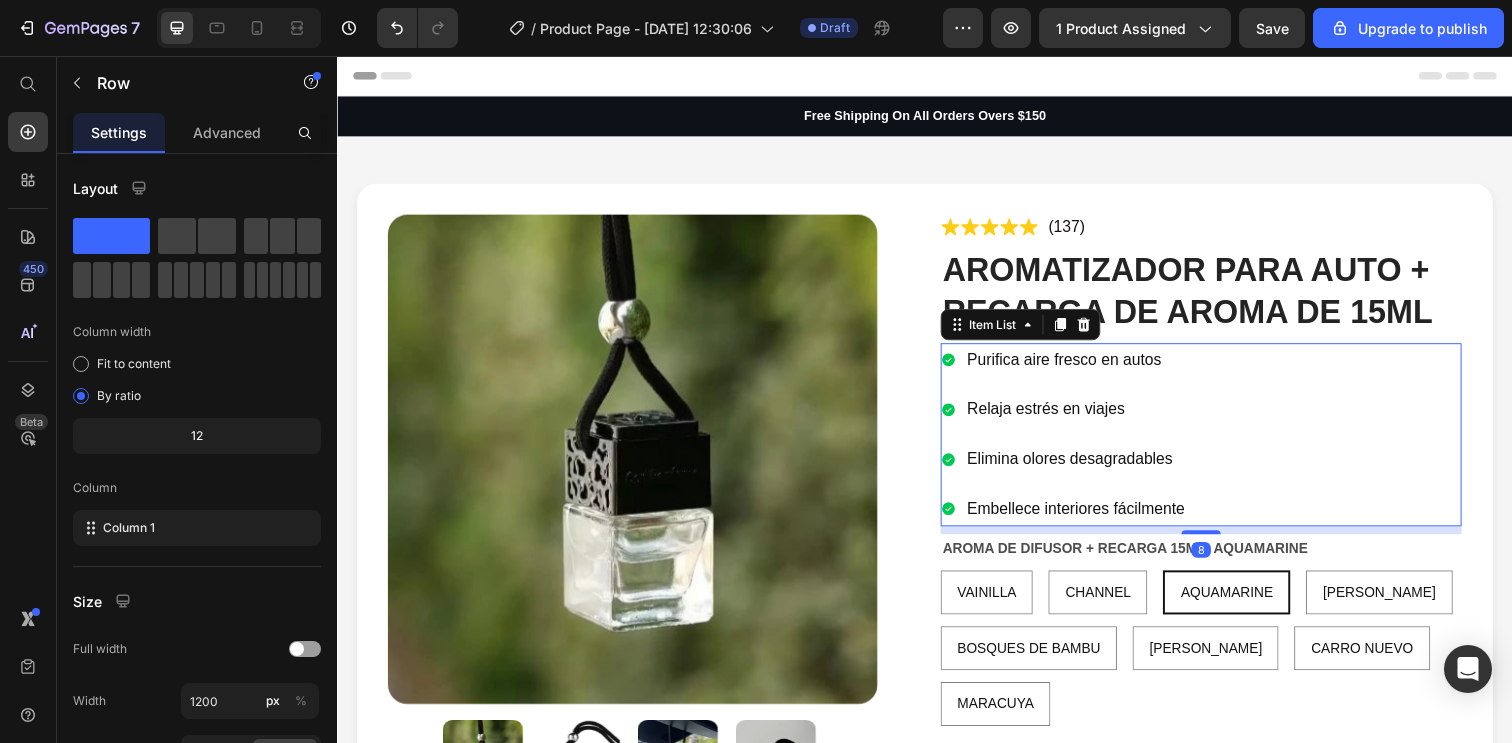click on "Purifica aire fresco en autos Relaja estrés en viajes Elimina olores desagradables Embellece interiores fácilmente" at bounding box center [1219, 442] 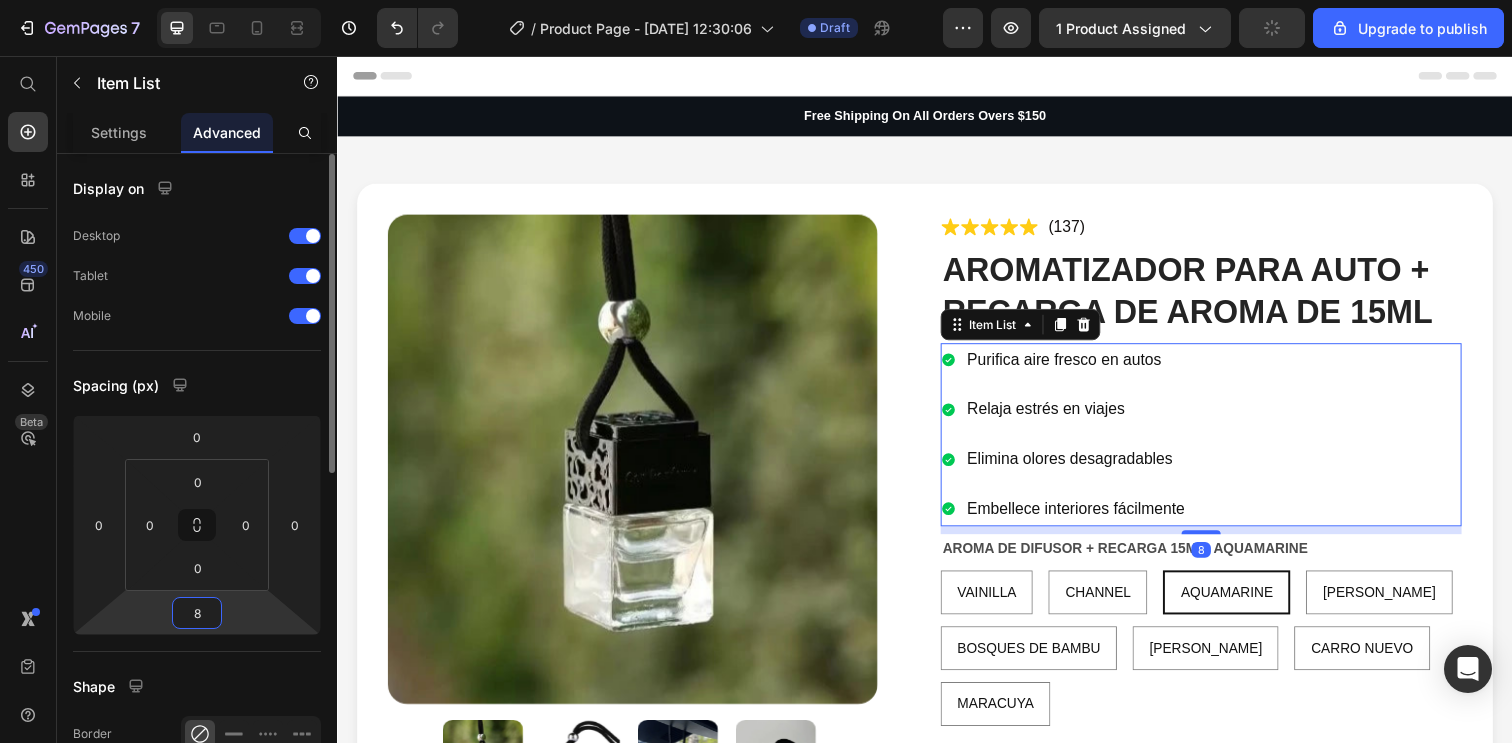 click on "8" at bounding box center (197, 613) 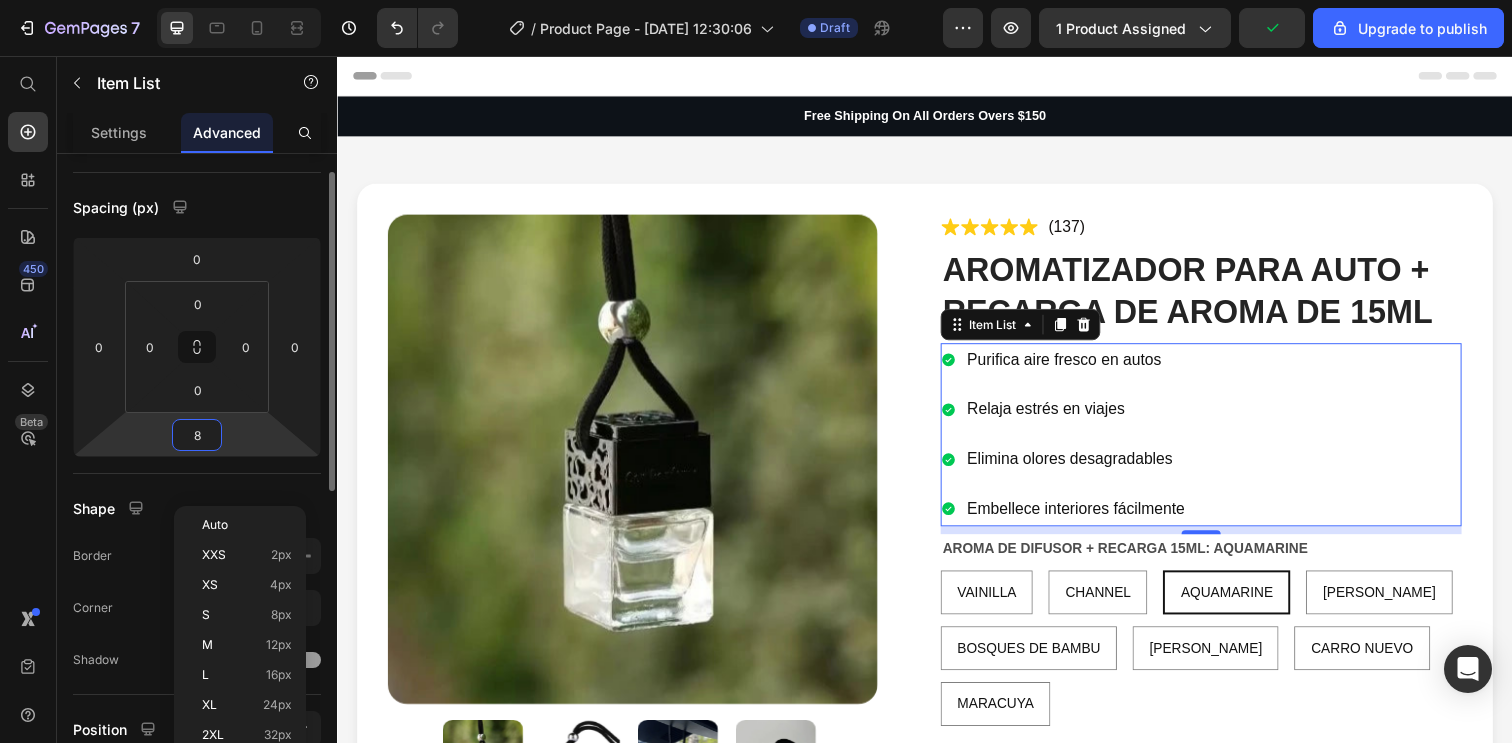 scroll, scrollTop: 186, scrollLeft: 0, axis: vertical 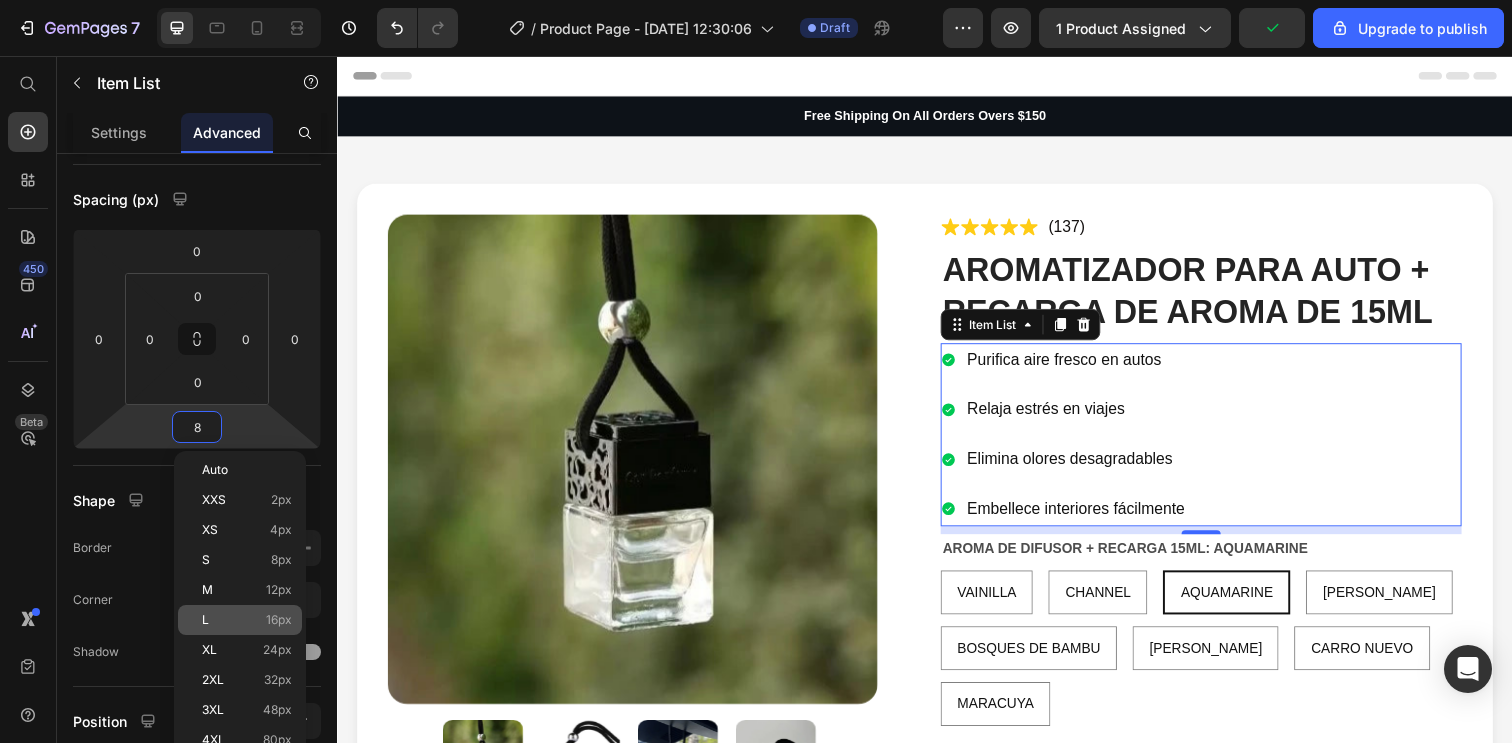 click on "L 16px" at bounding box center [247, 620] 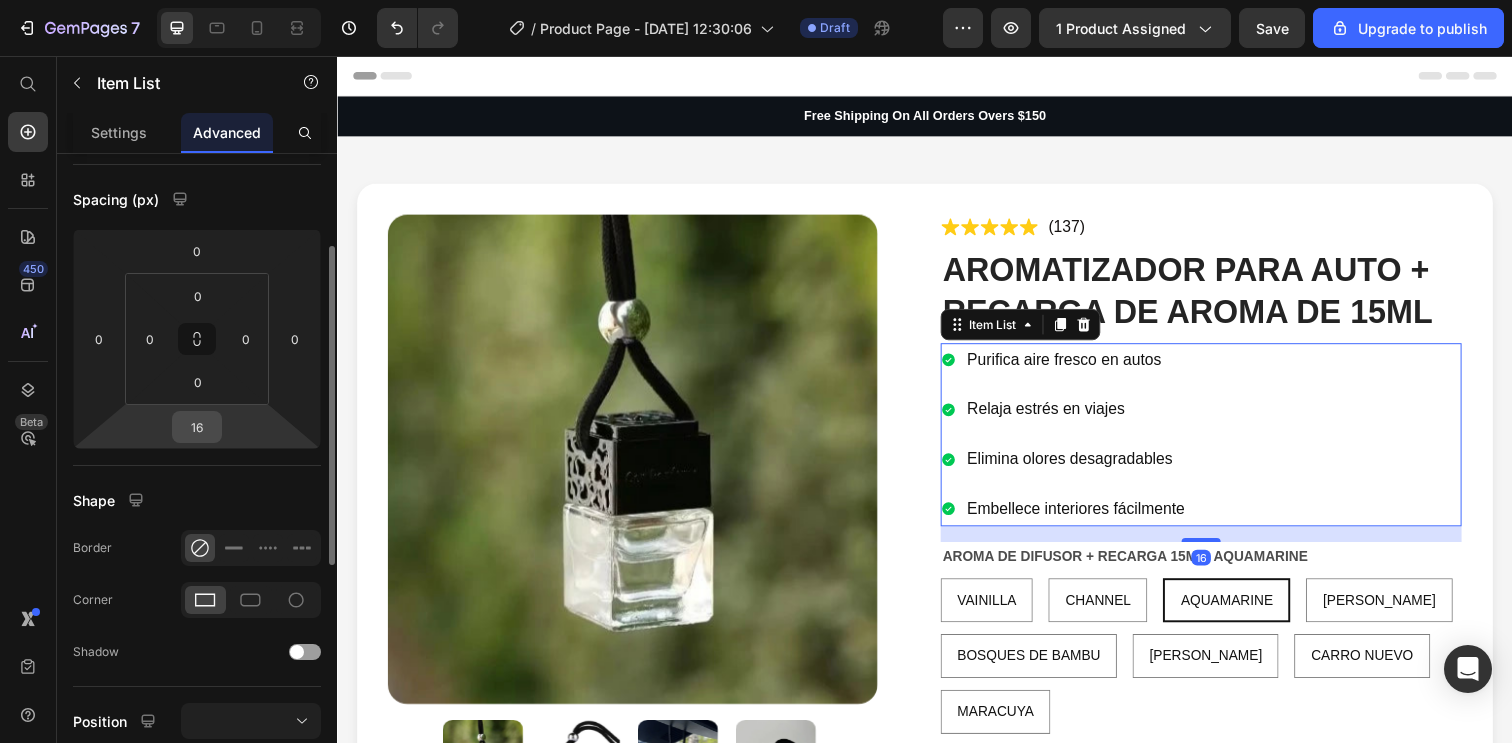 click on "16" at bounding box center [197, 427] 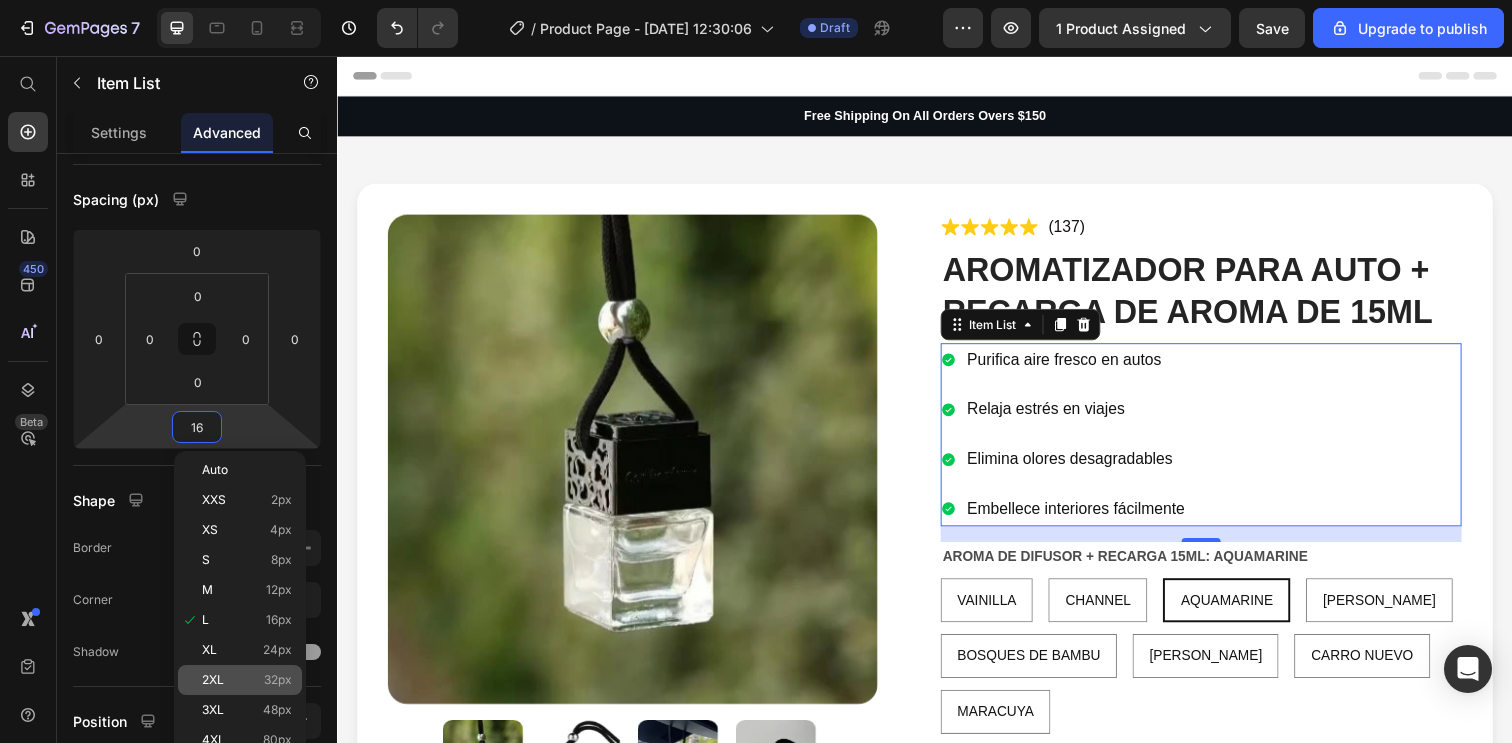 click on "2XL 32px" 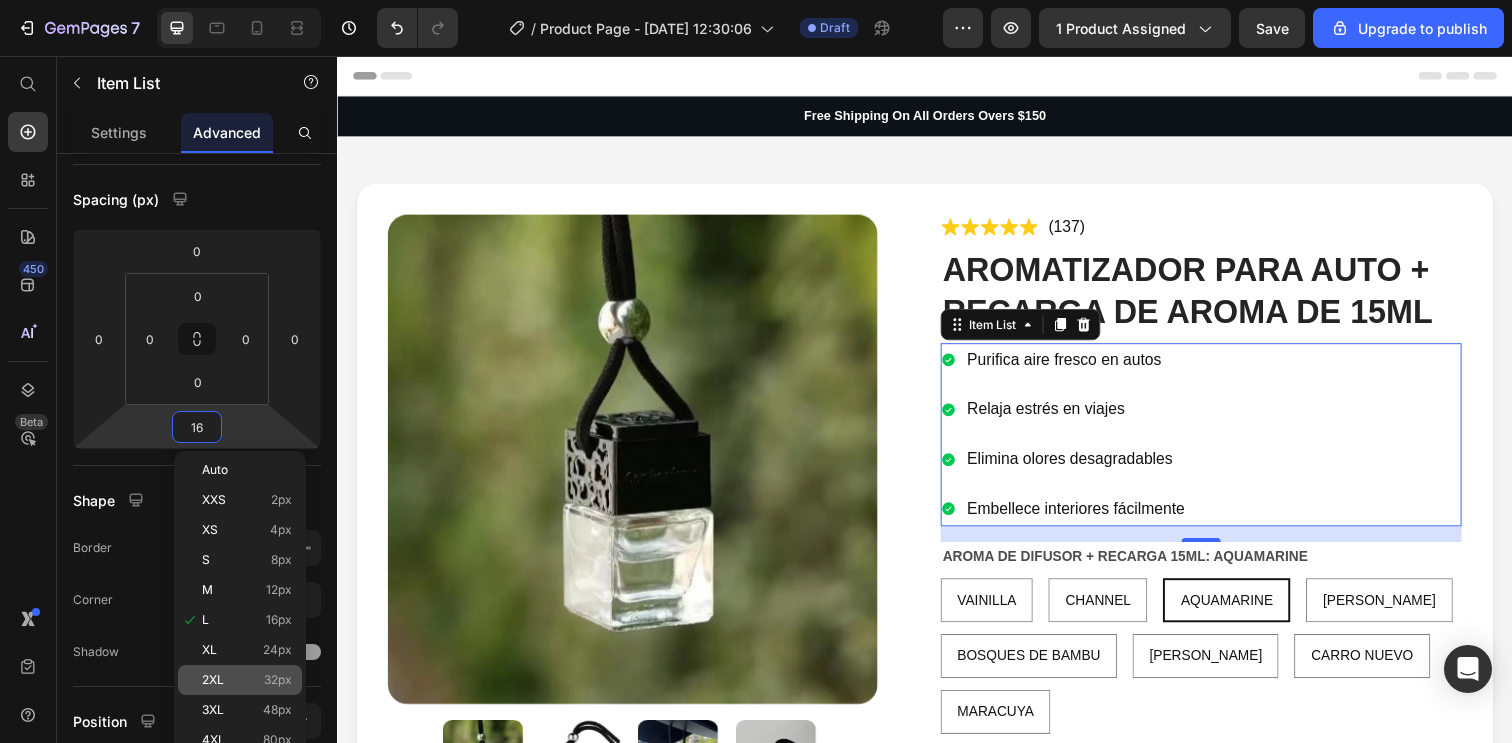 type on "32" 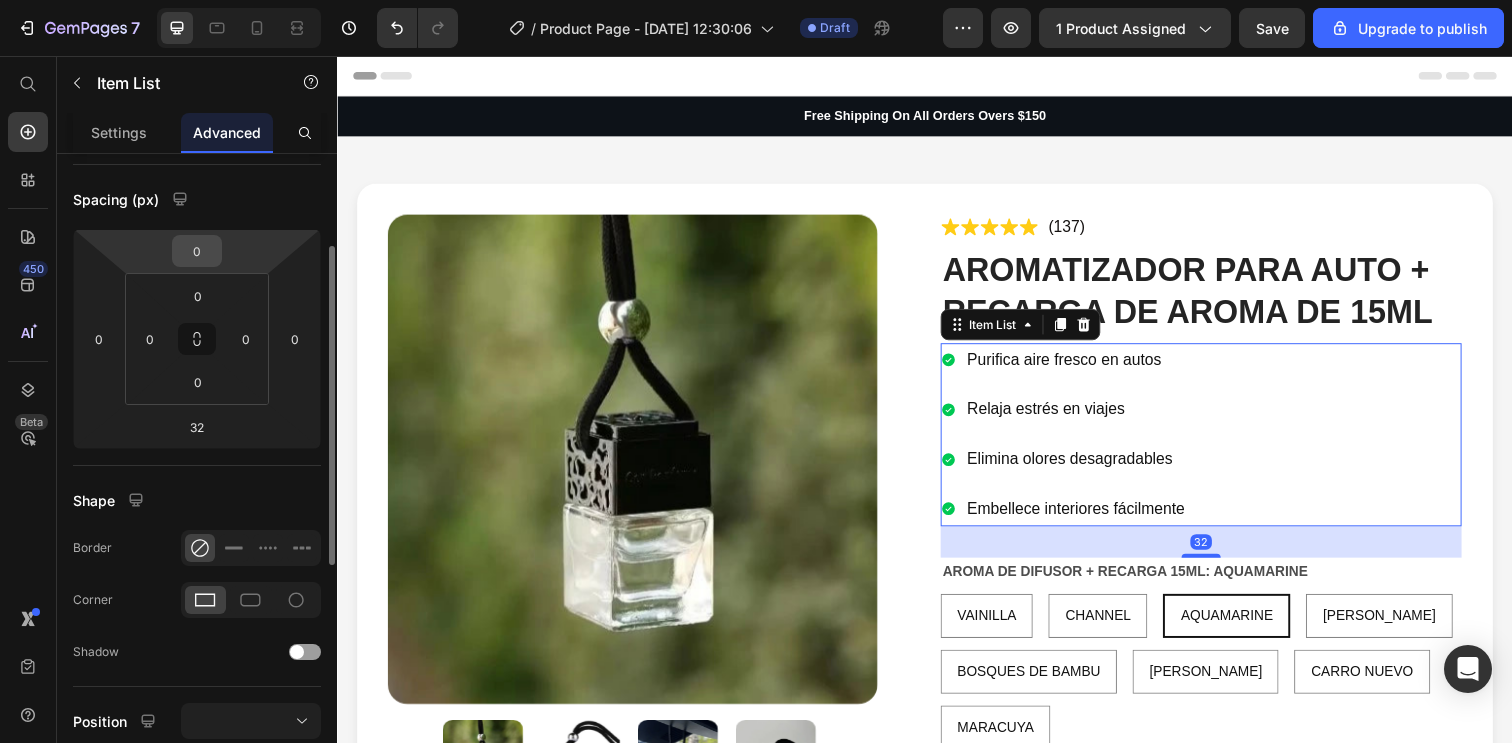 click on "0" at bounding box center [197, 251] 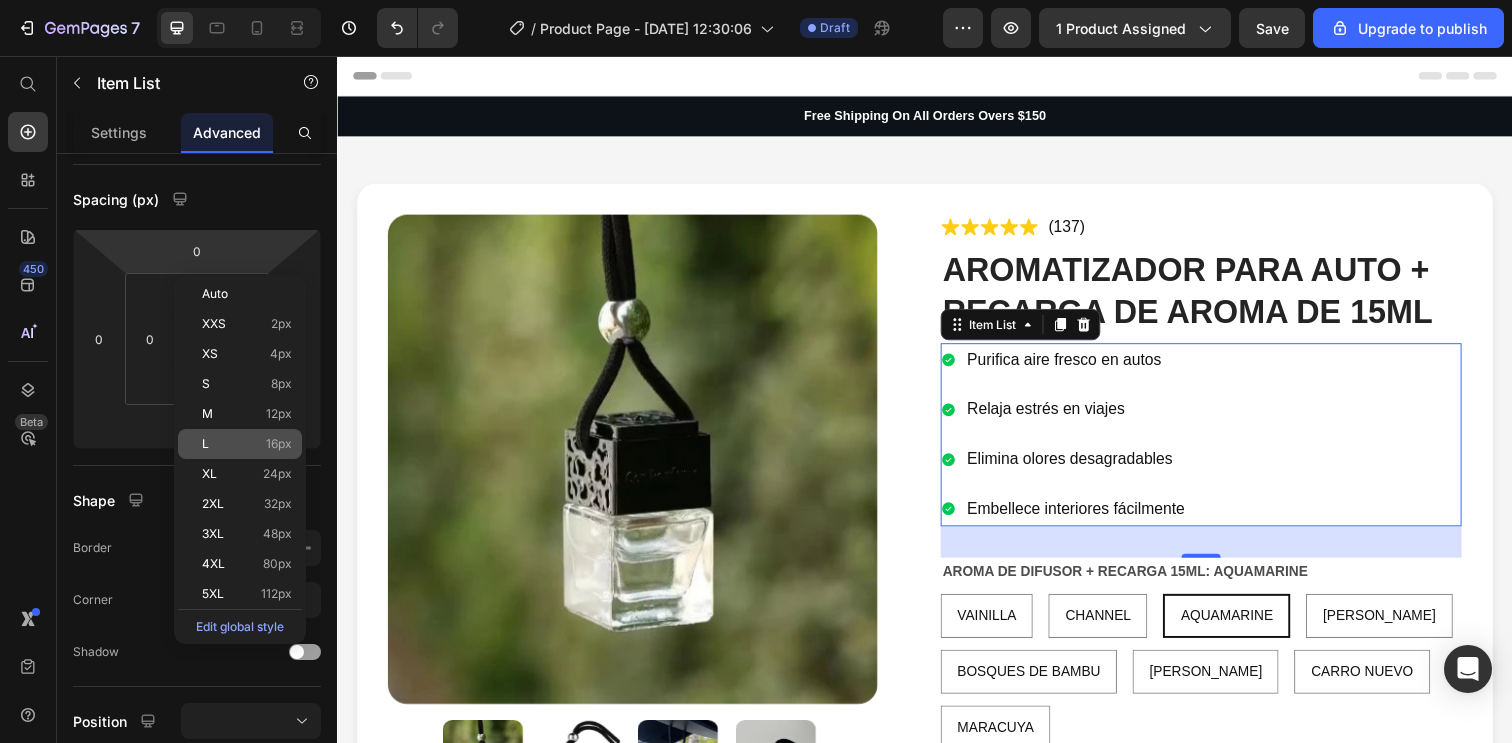 click on "L 16px" 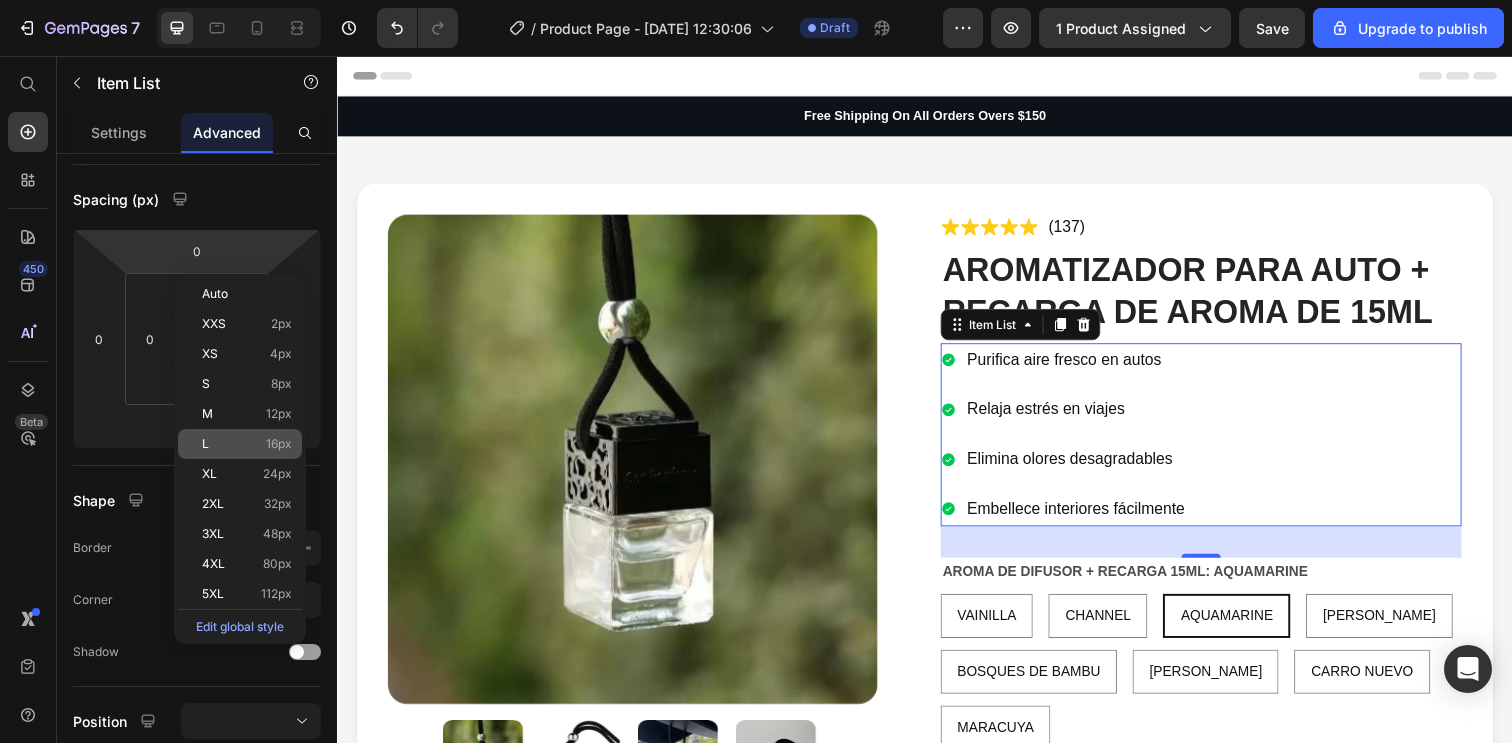 type on "16" 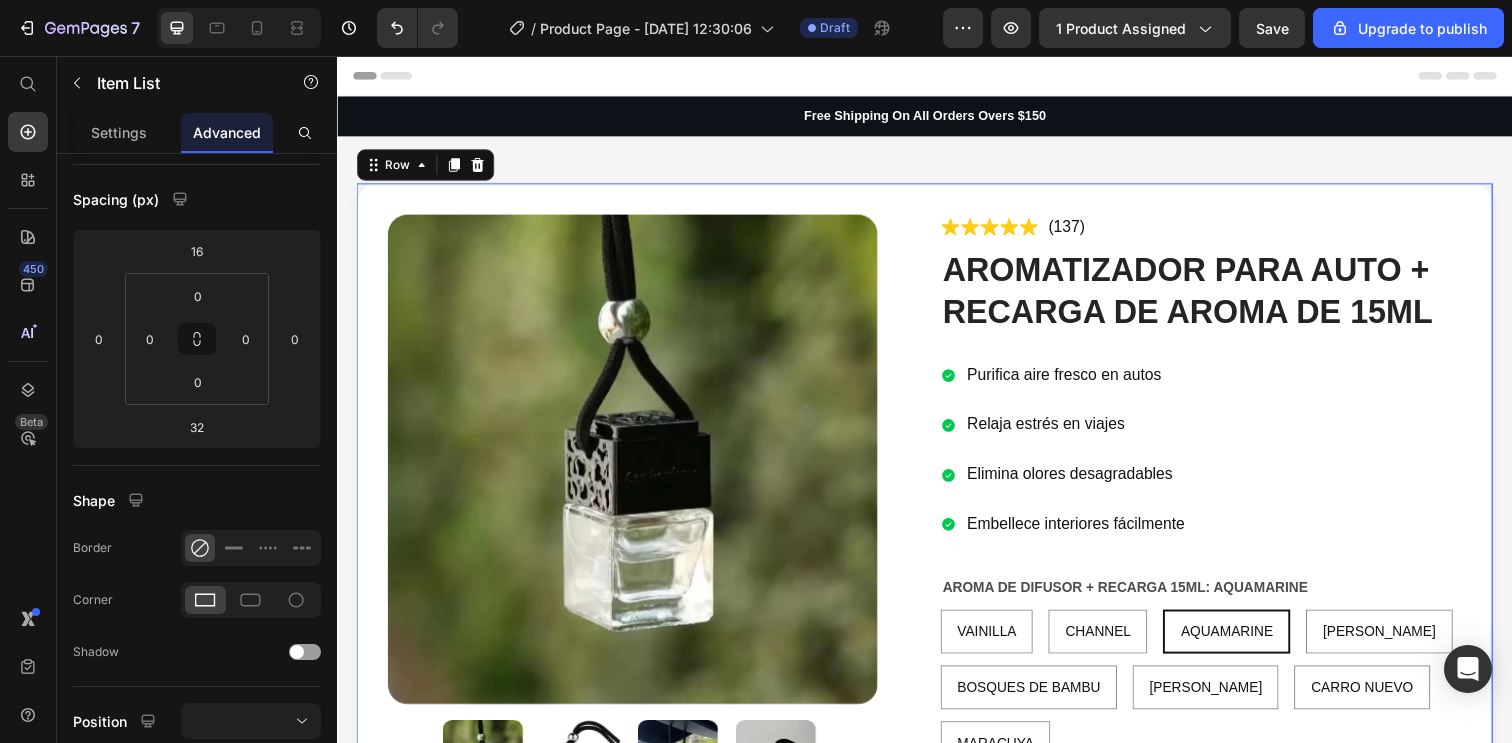 click on "Product Images
Icon
Icon
Icon
Icon
Icon Icon List (137) Text Block Row AROMATIZADOR PARA AUTO + RECARGA DE AROMA DE 15ML Product Title Purifica aire fresco en autos Relaja estrés en viajes Elimina olores desagradables Embellece interiores fácilmente Item List AROMA DE DIFUSOR + RECARGA 15ML: AQUAMARINE VAINILLA VAINILLA VAINILLA CHANNEL CHANNEL CHANNEL AQUAMARINE AQUAMARINE AQUAMARINE [PERSON_NAME] [PERSON_NAME] [PERSON_NAME] BOSQUES DE BAMBU BOSQUES DE BAMBU BOSQUES DE BAMBU [PERSON_NAME] [PERSON_NAME] [PERSON_NAME] CARRO NUEVO CARRO NUEVO CARRO NUEVO MARACUYA MARACUYA MARACUYA Product Variants & Swatches Comprar ahora Add to Cart Description Product Care Returns Text Block Features top speed of 30 hm/h, 4ghz radio system, Fully proportional throttle and steering, Splashproof ESC/Receiver unit, Splashproof 1kg rated servo, RC390 Brushed Motor w/Heatsink, Front & Rear Geared. Text Block Text Block   Text Block Tab Aromatizador para Auto" at bounding box center [937, 2011] 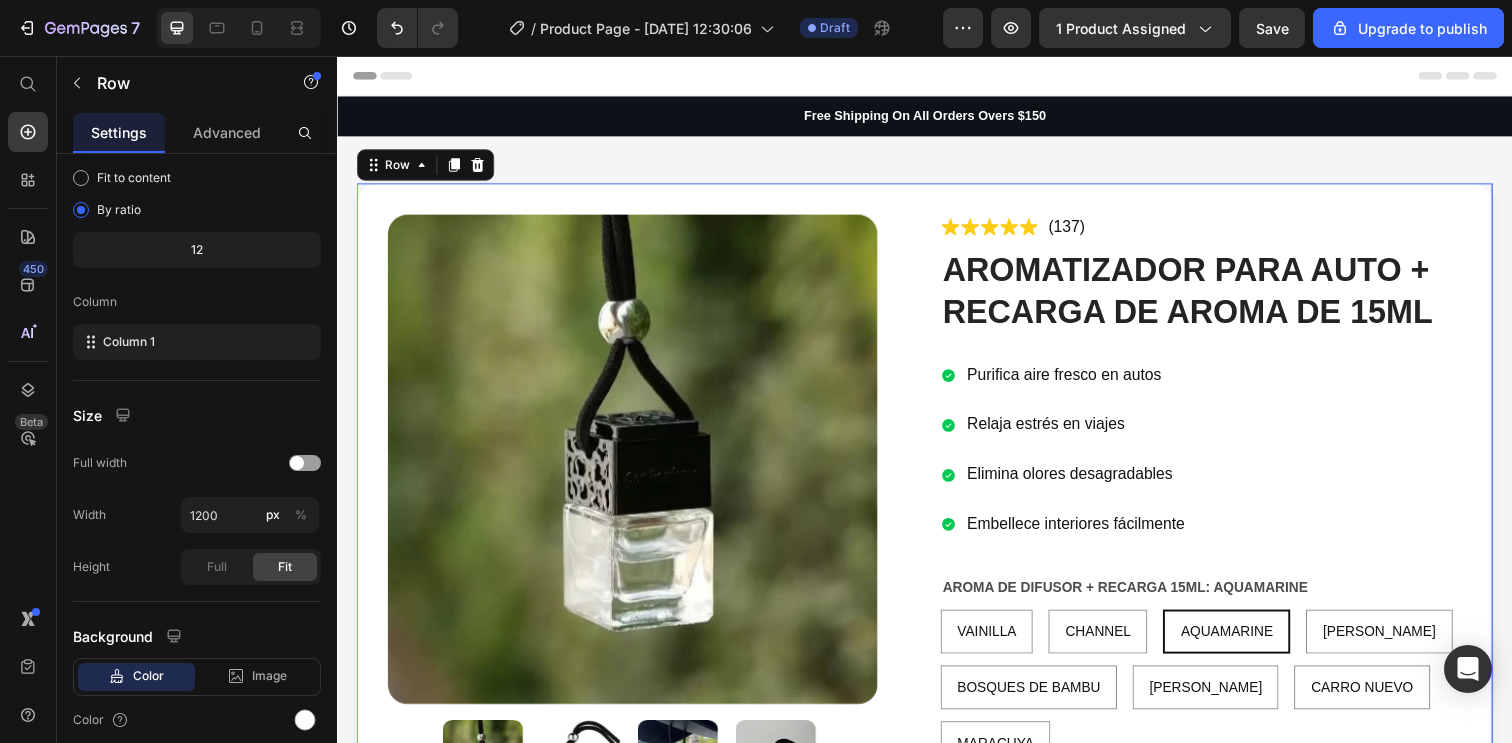 scroll, scrollTop: 0, scrollLeft: 0, axis: both 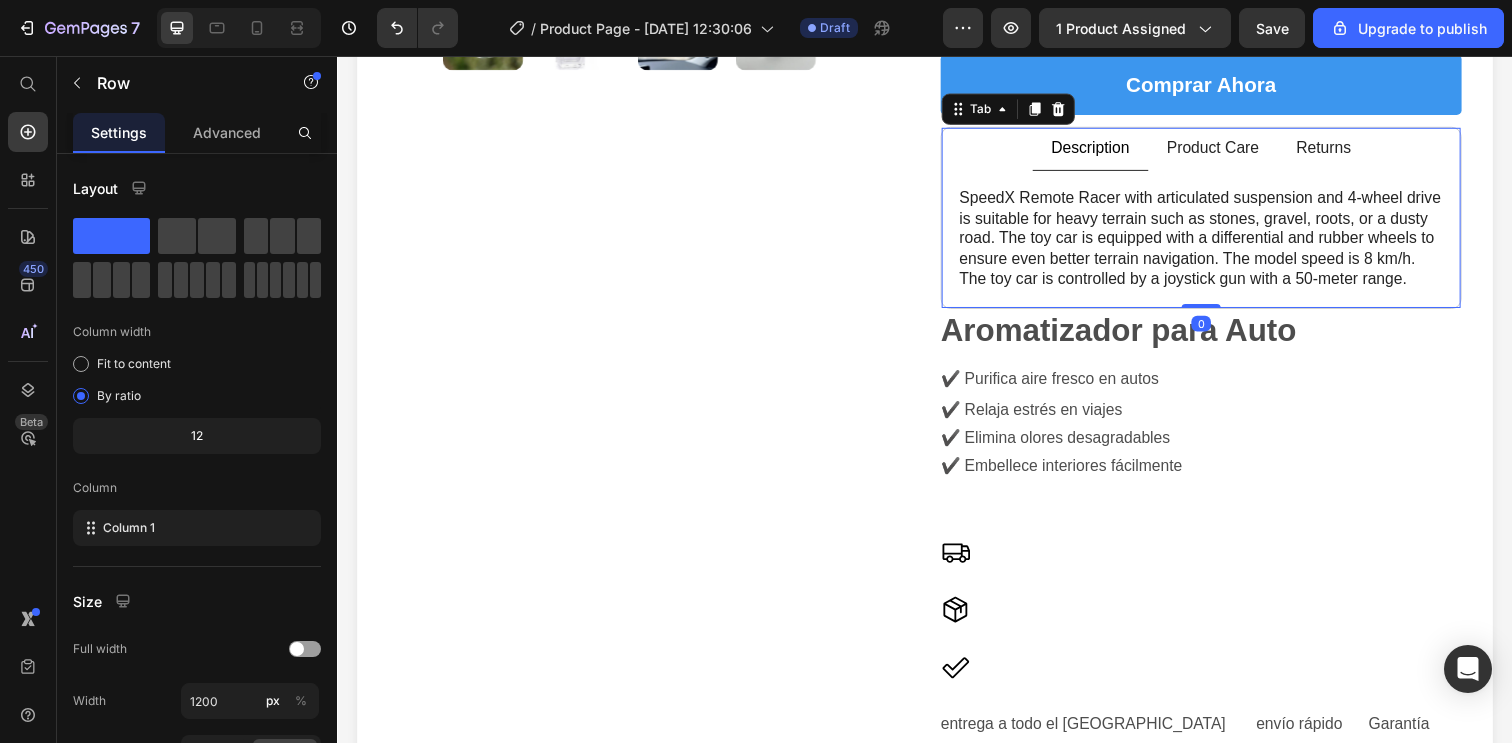 click on "Description Product Care Returns SpeedX Remote Racer with articulated suspension and 4-wheel drive is suitable for heavy terrain such as stones, gravel, roots, or a dusty road. The toy car is equipped with a differential and rubber wheels to ensure even better terrain navigation. The model speed is 8 km/h. The toy car is controlled by a joystick gun with a 50-meter range. Text Block Features top speed of 30 hm/h, 4ghz radio system, Fully proportional throttle and steering, Splashproof ESC/Receiver unit, Splashproof 1kg rated servo, RC390 Brushed Motor w/Heatsink, Front & Rear Geared. Text Block Double Wishbone Suspension, Front CVA Driveshafts, Low Friction Ball Bearings, Micro 7.4 700mAh 2S Li-Ion Battery, USB Charger, Detailed 4x4 Off Road Truck Bodyshell, Plug-in Front LED lights included, Oversized Wheels & Block Pattern. Text Block   For more information please visit the Help Centre. Text Block Tab   0" at bounding box center [1219, 221] 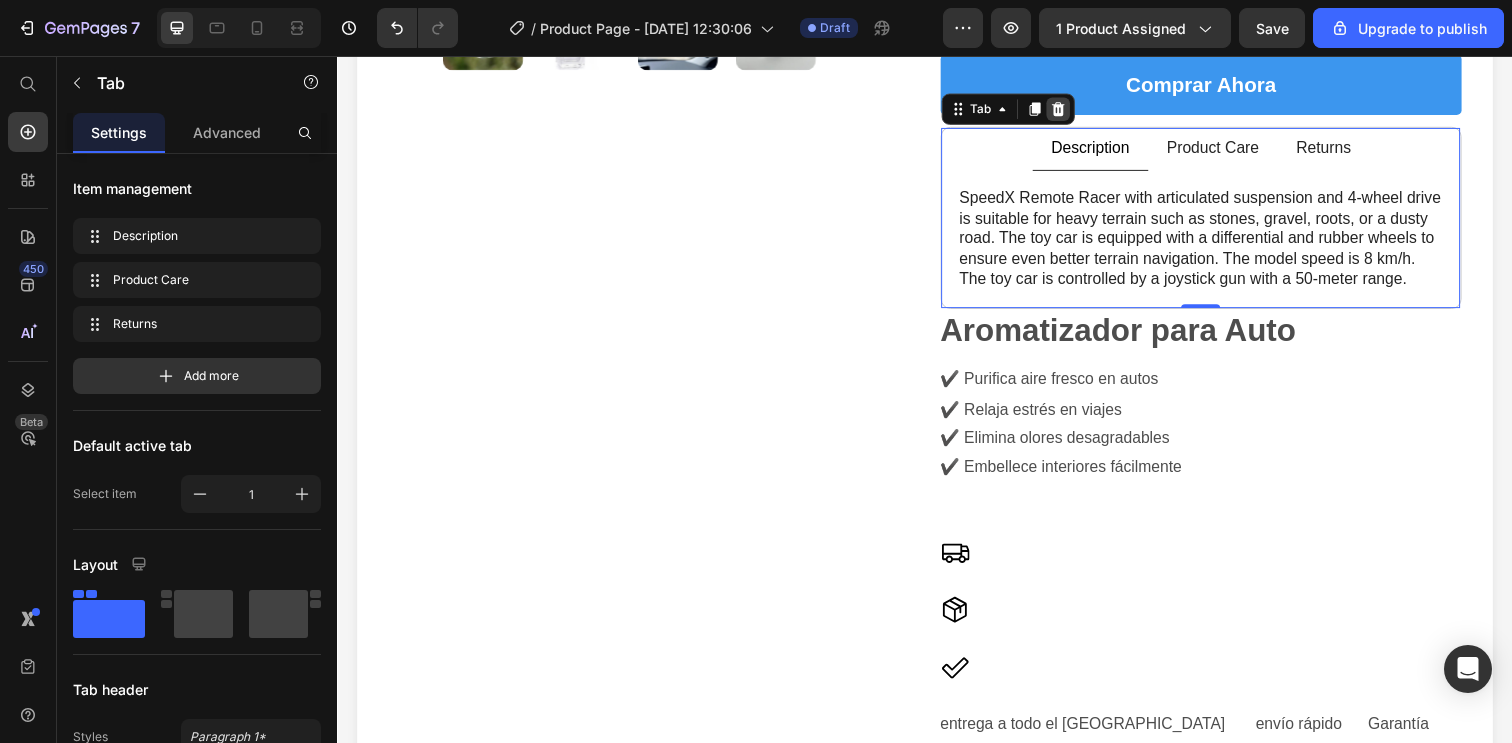 click at bounding box center (1073, 110) 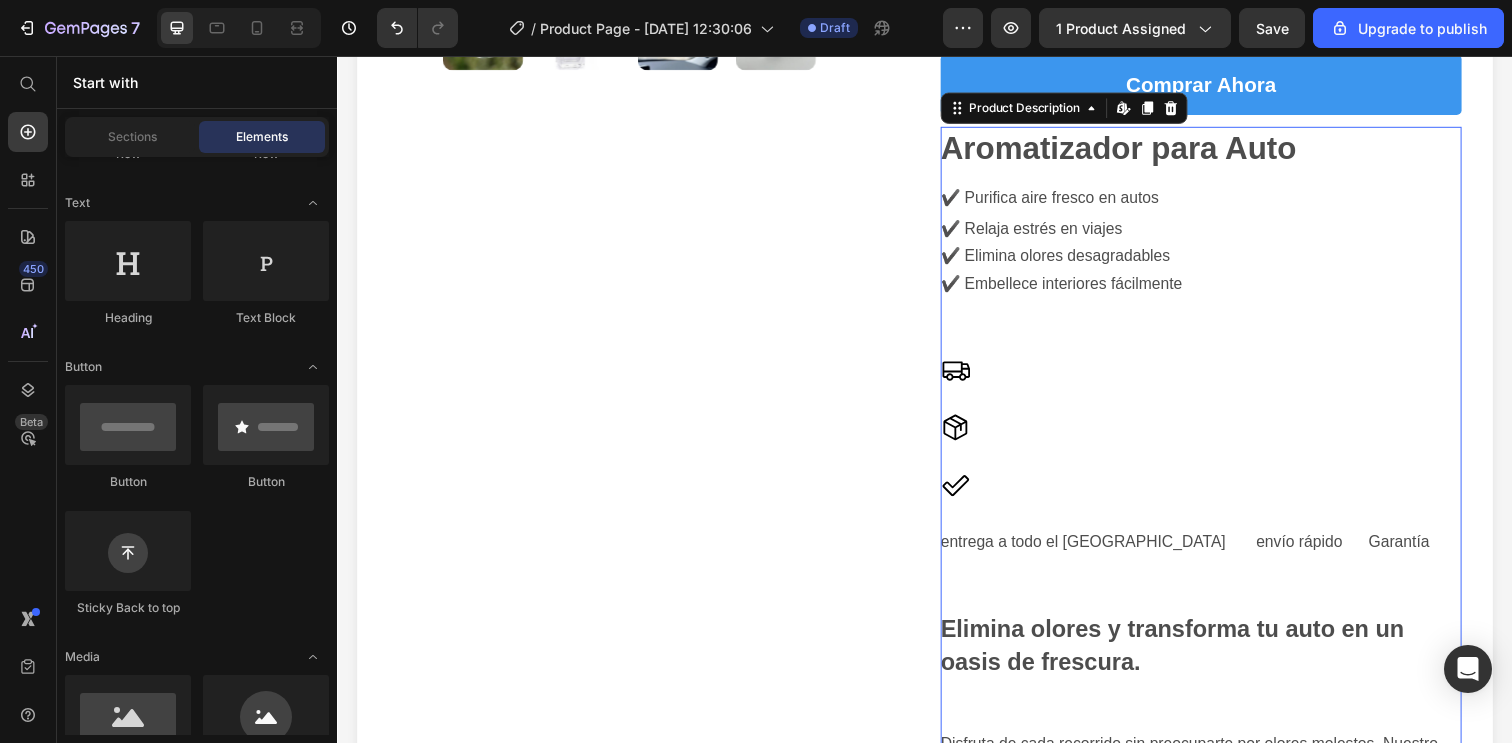 click on "✔️ Relaja estrés en viajes" at bounding box center (1045, 231) 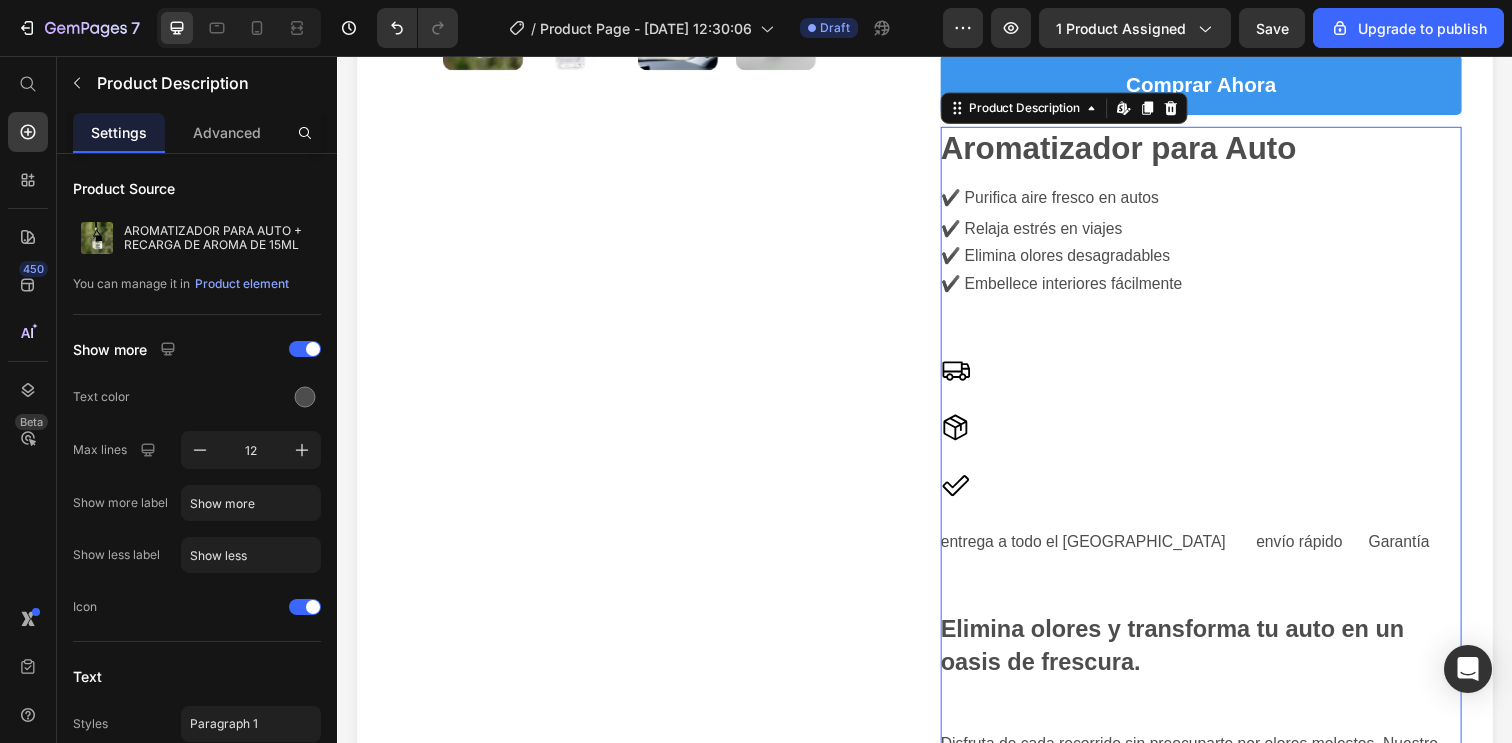 click on "Aromatizador para Auto
✔️ Purifica aire fresco en autos
✔️ Relaja estrés en viajes
✔️ Elimina olores desagradables
✔️ Embellece interiores fácilmente
entrega a todo el [GEOGRAPHIC_DATA]       envío rápido      Garantía
Elimina olores y transforma tu auto en un oasis de frescura.
Disfruta de cada recorrido sin preocuparte por olores molestos. Nuestro colgante asegura un ambiente limpio y agradable, mejorando tu bienestar en cada trayecto .
Relaja el estrés diario creando un ambiente sereno.
Convierte el tráfico en una oportunidad para relajarte. Este colgante [DEMOGRAPHIC_DATA] alivia la tensión, transformando tu auto en un espacio de calma.
Añade elegancia y un toque personal a tu vehículo.
El diseño delicado y funcional del colgante no solo purifica, sino que también embellece el interior de tu auto, reflejando tu estilo único." at bounding box center [1219, 1478] 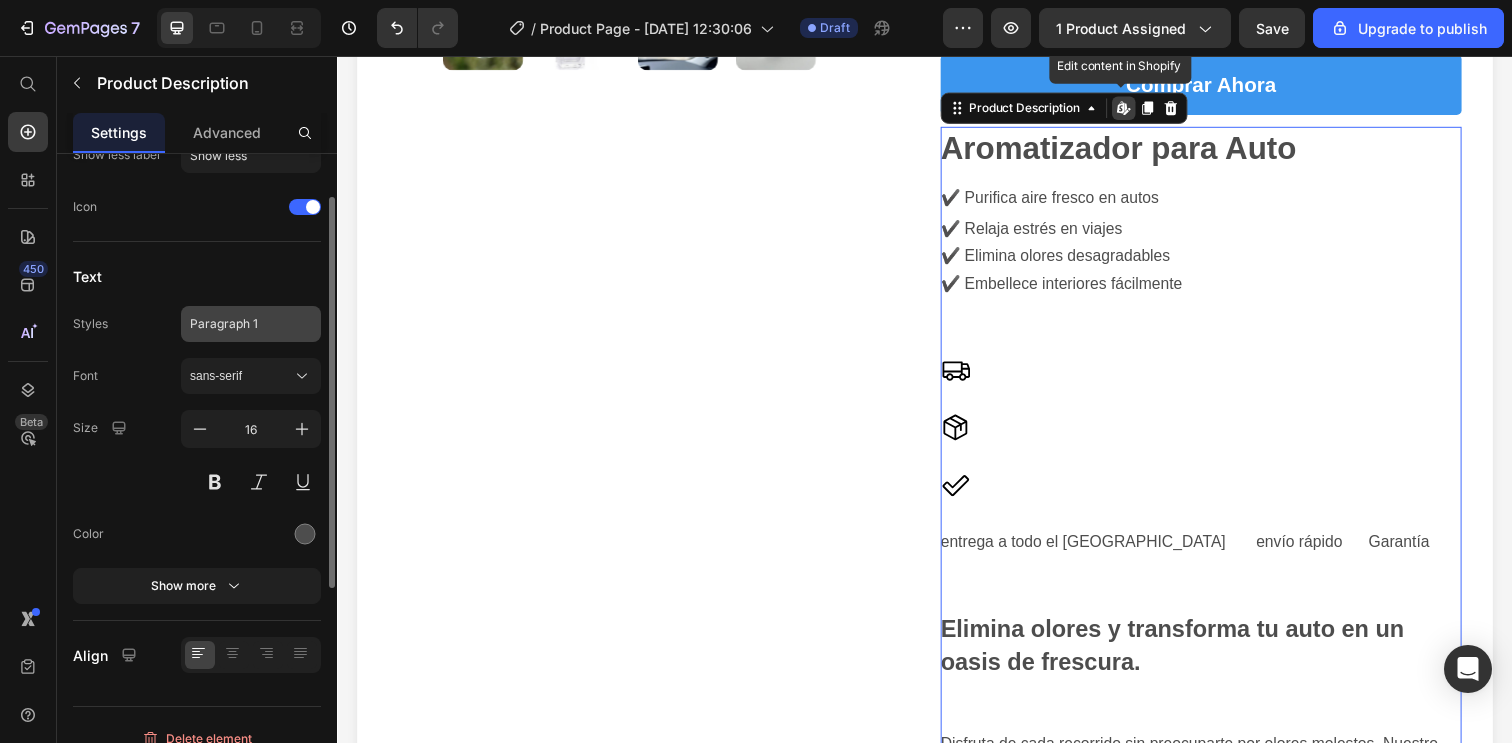scroll, scrollTop: 421, scrollLeft: 0, axis: vertical 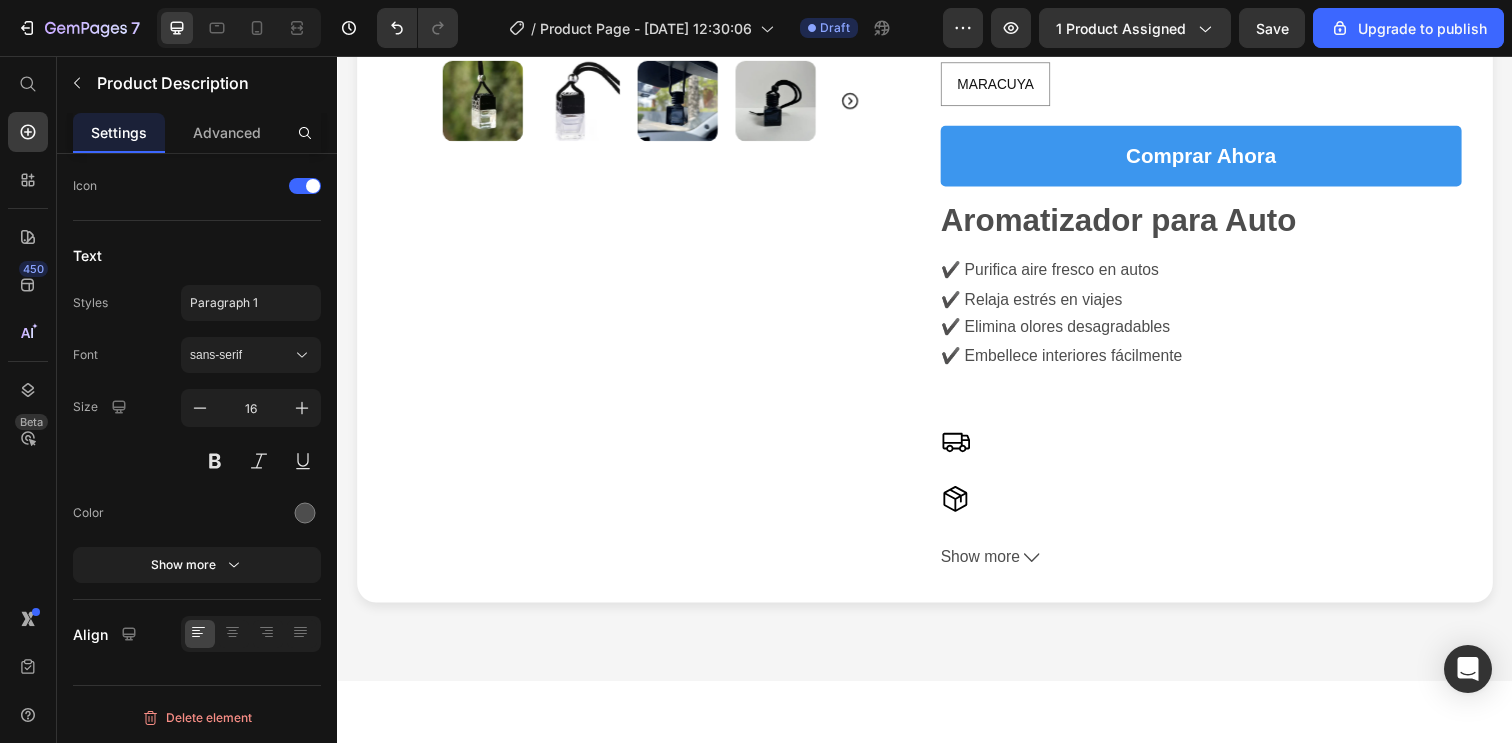 click on "Show more" at bounding box center [1219, 567] 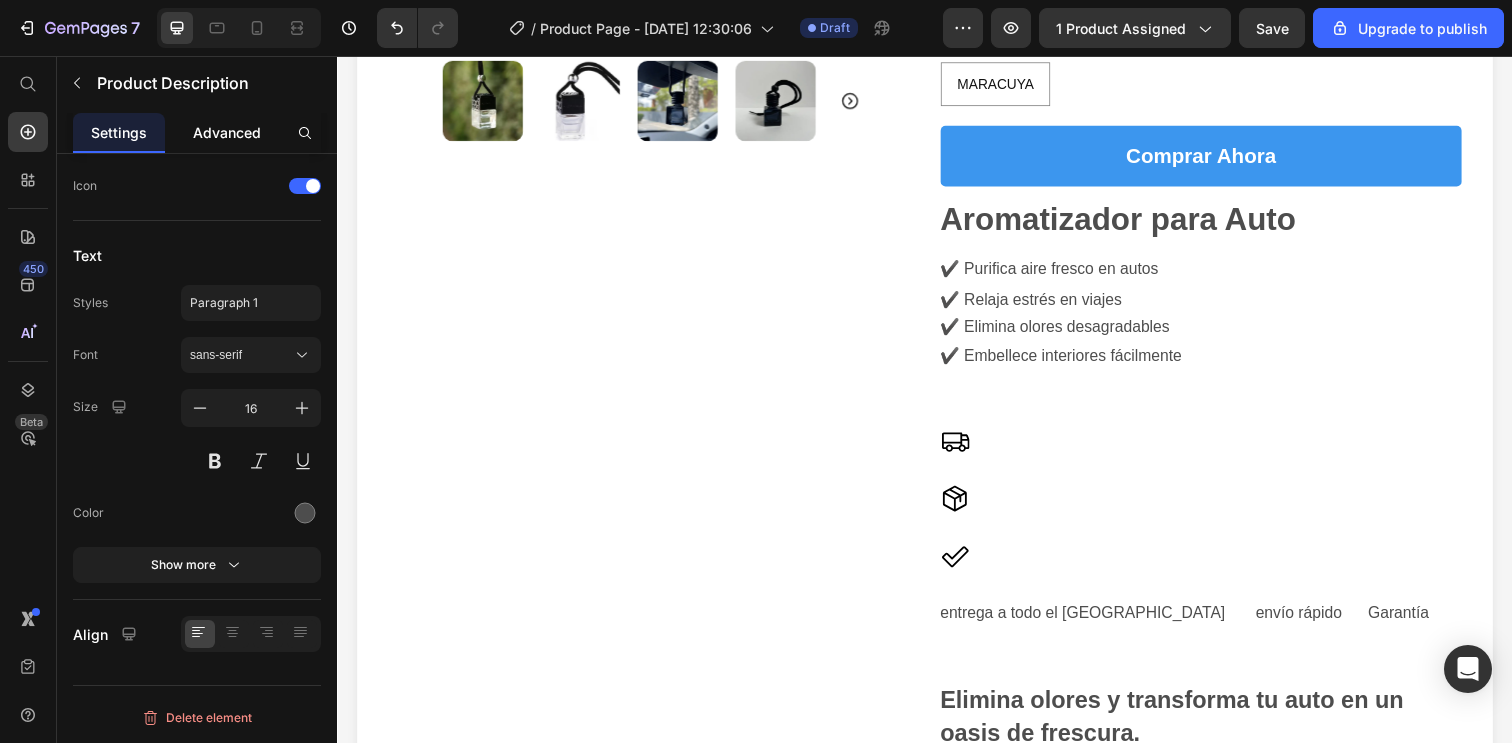 click on "Advanced" at bounding box center [227, 132] 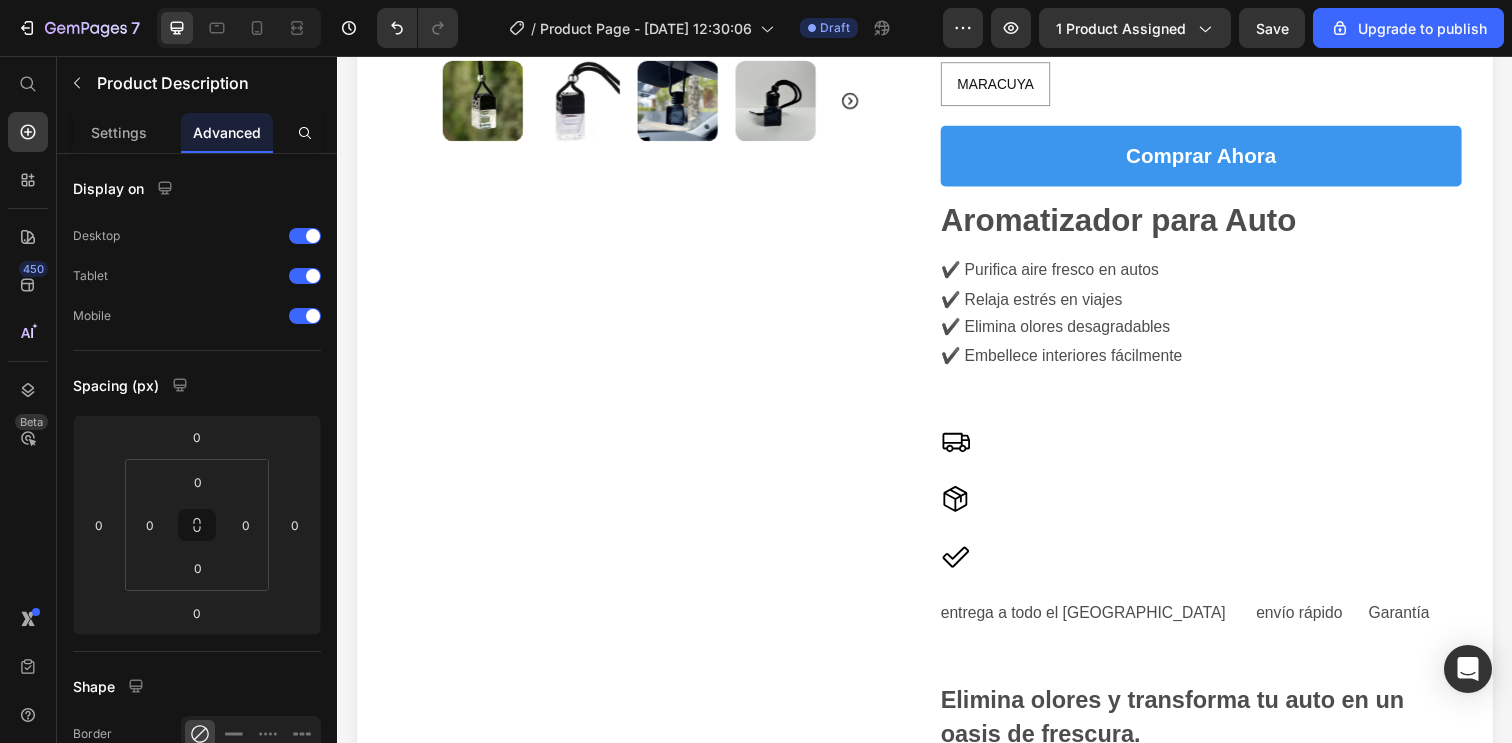 click on "Aromatizador para Auto
✔️ Purifica aire fresco en autos
✔️ Relaja estrés en viajes
✔️ Elimina olores desagradables
✔️ Embellece interiores fácilmente
entrega a todo el [GEOGRAPHIC_DATA]       envío rápido      Garantía
Elimina olores y transforma tu auto en un oasis de frescura.
Disfruta de cada recorrido sin preocuparte por olores molestos. Nuestro colgante asegura un ambiente limpio y agradable, mejorando tu bienestar en cada trayecto .
Relaja el estrés diario creando un ambiente sereno.
Convierte el tráfico en una oportunidad para relajarte. Este colgante [DEMOGRAPHIC_DATA] alivia la tensión, transformando tu auto en un espacio de calma.
Añade elegancia y un toque personal a tu vehículo.
El diseño delicado y funcional del colgante no solo purifica, sino que también embellece el interior de tu auto, reflejando tu estilo único." at bounding box center [1219, 1551] 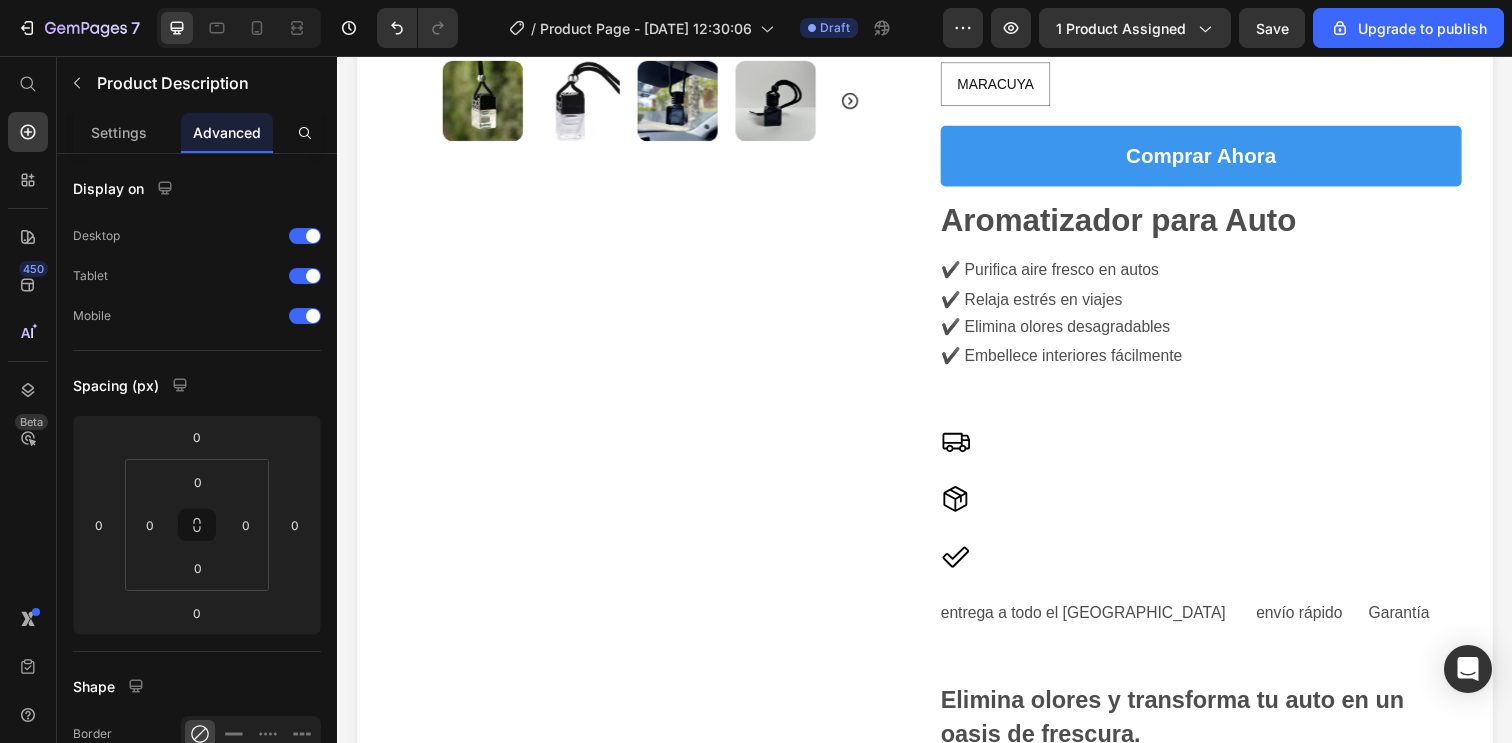 drag, startPoint x: 997, startPoint y: 464, endPoint x: 994, endPoint y: 424, distance: 40.112343 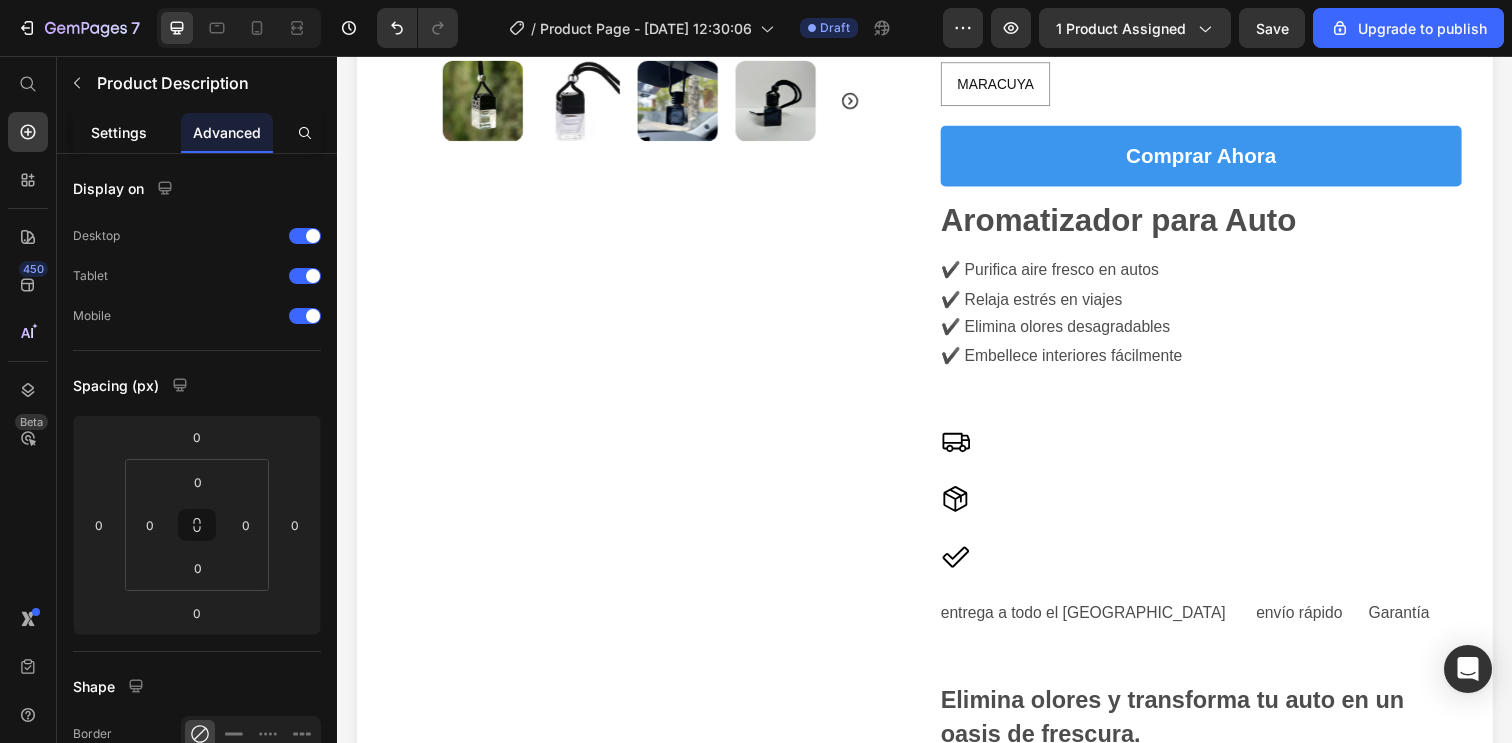 click on "Settings" at bounding box center [119, 132] 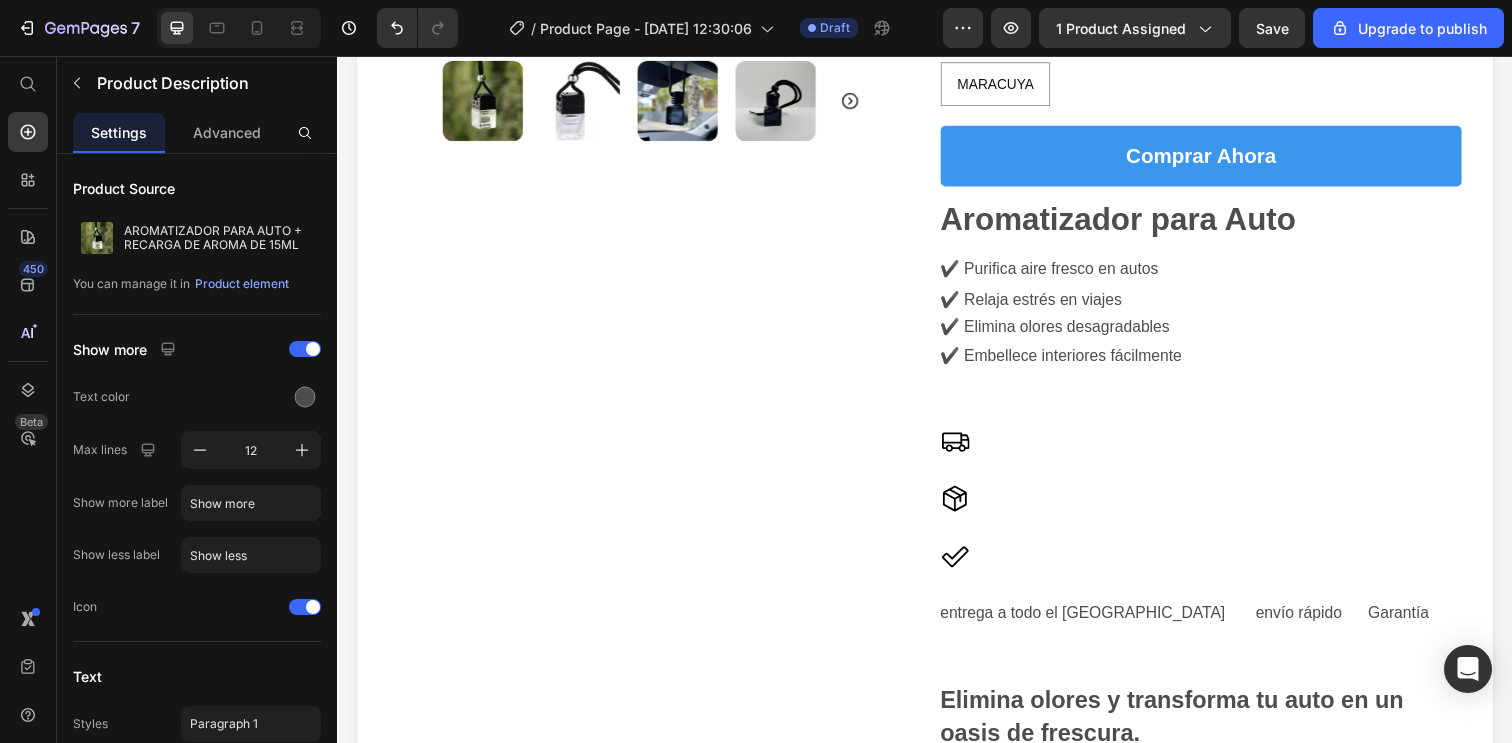 click on "Aromatizador para Auto
✔️ Purifica aire fresco en autos
✔️ Relaja estrés en viajes
✔️ Elimina olores desagradables
✔️ Embellece interiores fácilmente
entrega a todo el [GEOGRAPHIC_DATA]       envío rápido      Garantía
Elimina olores y transforma tu auto en un oasis de frescura.
Disfruta de cada recorrido sin preocuparte por olores molestos. Nuestro colgante asegura un ambiente limpio y agradable, mejorando tu bienestar en cada trayecto .
Relaja el estrés diario creando un ambiente sereno.
Convierte el tráfico en una oportunidad para relajarte. Este colgante [DEMOGRAPHIC_DATA] alivia la tensión, transformando tu auto en un espacio de calma.
Añade elegancia y un toque personal a tu vehículo.
El diseño delicado y funcional del colgante no solo purifica, sino que también embellece el interior de tu auto, reflejando tu estilo único." at bounding box center [1219, 1551] 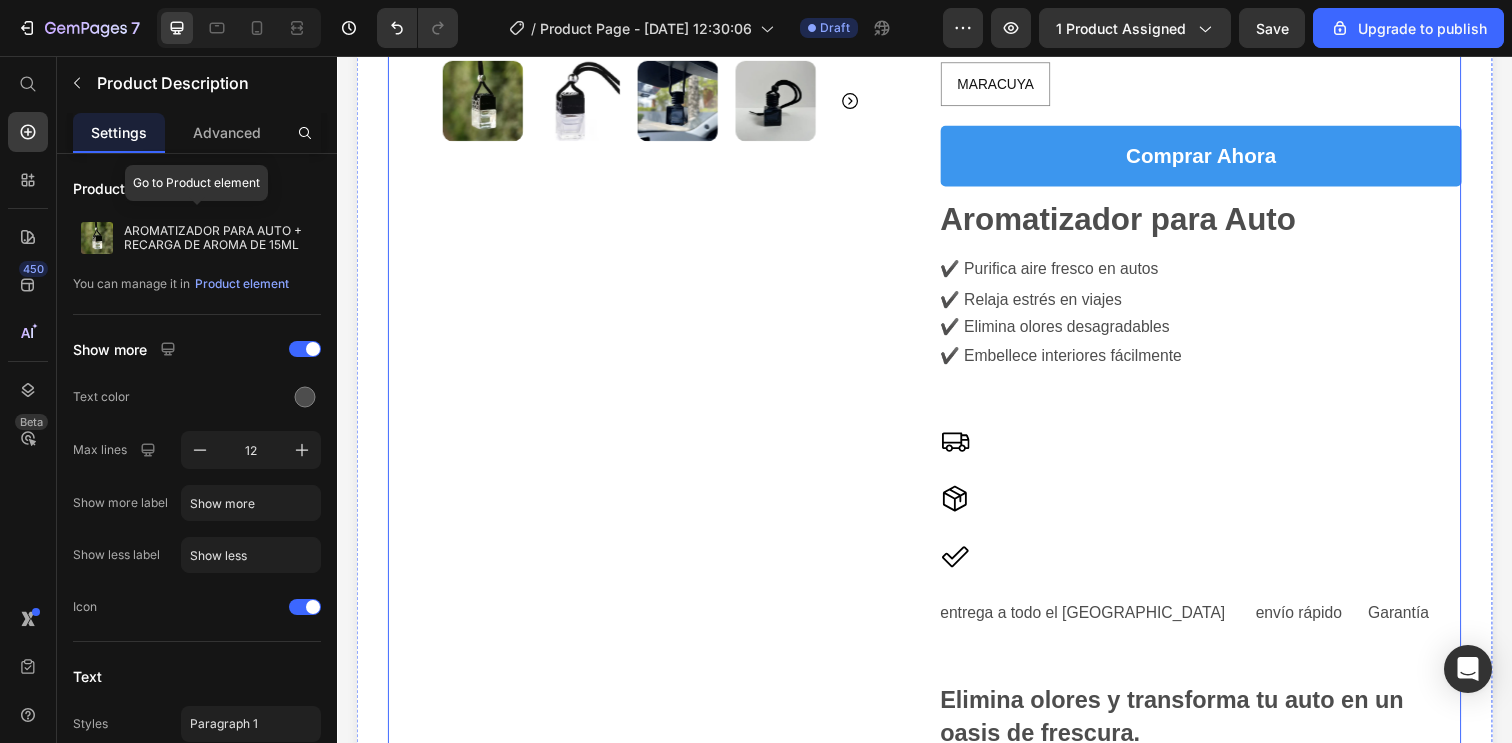click on "Product Images" at bounding box center (655, 1246) 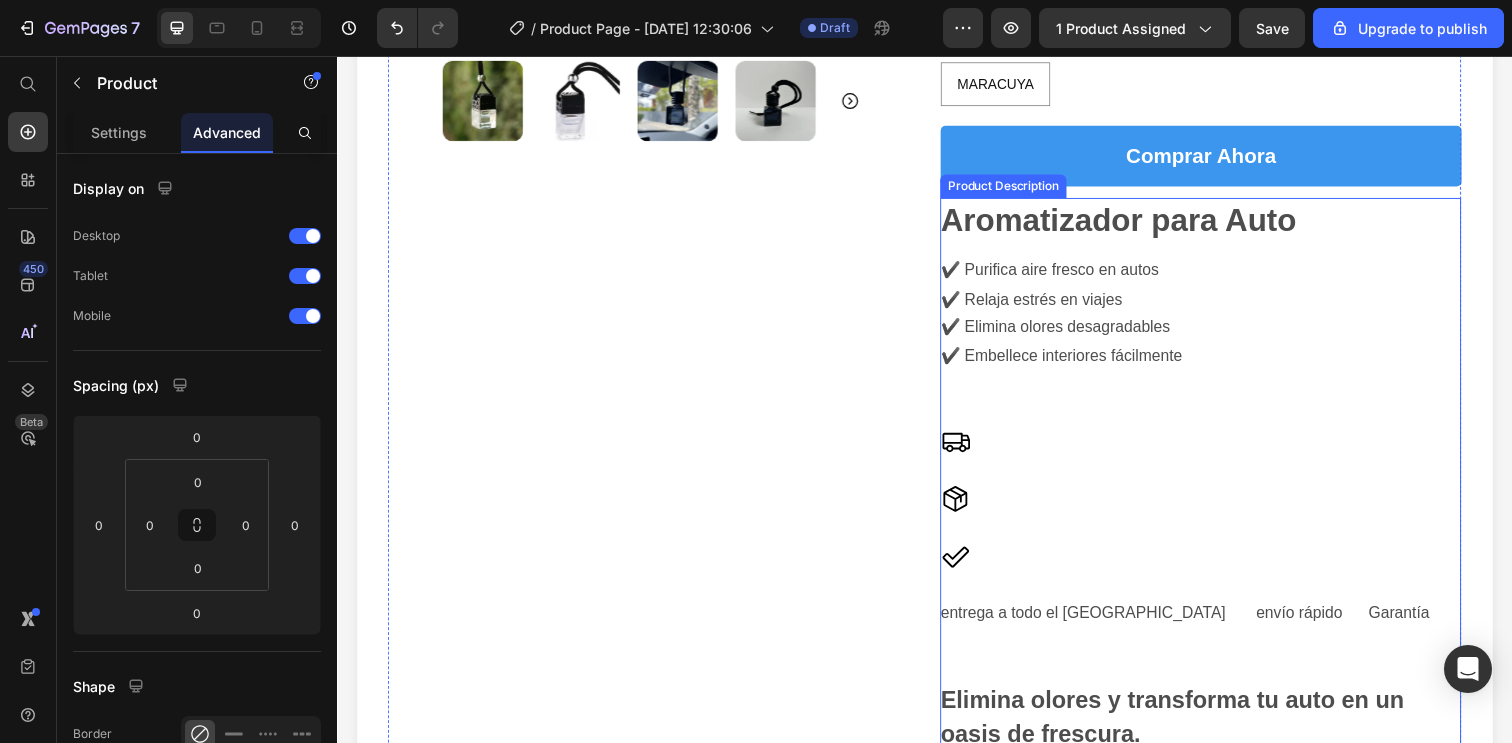 click on "Aromatizador para Auto
✔️ Purifica aire fresco en autos
✔️ Relaja estrés en viajes
✔️ Elimina olores desagradables
✔️ Embellece interiores fácilmente
entrega a todo el [GEOGRAPHIC_DATA]       envío rápido      Garantía
Elimina olores y transforma tu auto en un oasis de frescura.
Disfruta de cada recorrido sin preocuparte por olores molestos. Nuestro colgante asegura un ambiente limpio y agradable, mejorando tu bienestar en cada trayecto .
Relaja el estrés diario creando un ambiente sereno.
Convierte el tráfico en una oportunidad para relajarte. Este colgante [DEMOGRAPHIC_DATA] alivia la tensión, transformando tu auto en un espacio de calma.
Añade elegancia y un toque personal a tu vehículo.
El diseño delicado y funcional del colgante no solo purifica, sino que también embellece el interior de tu auto, reflejando tu estilo único." at bounding box center (1219, 1551) 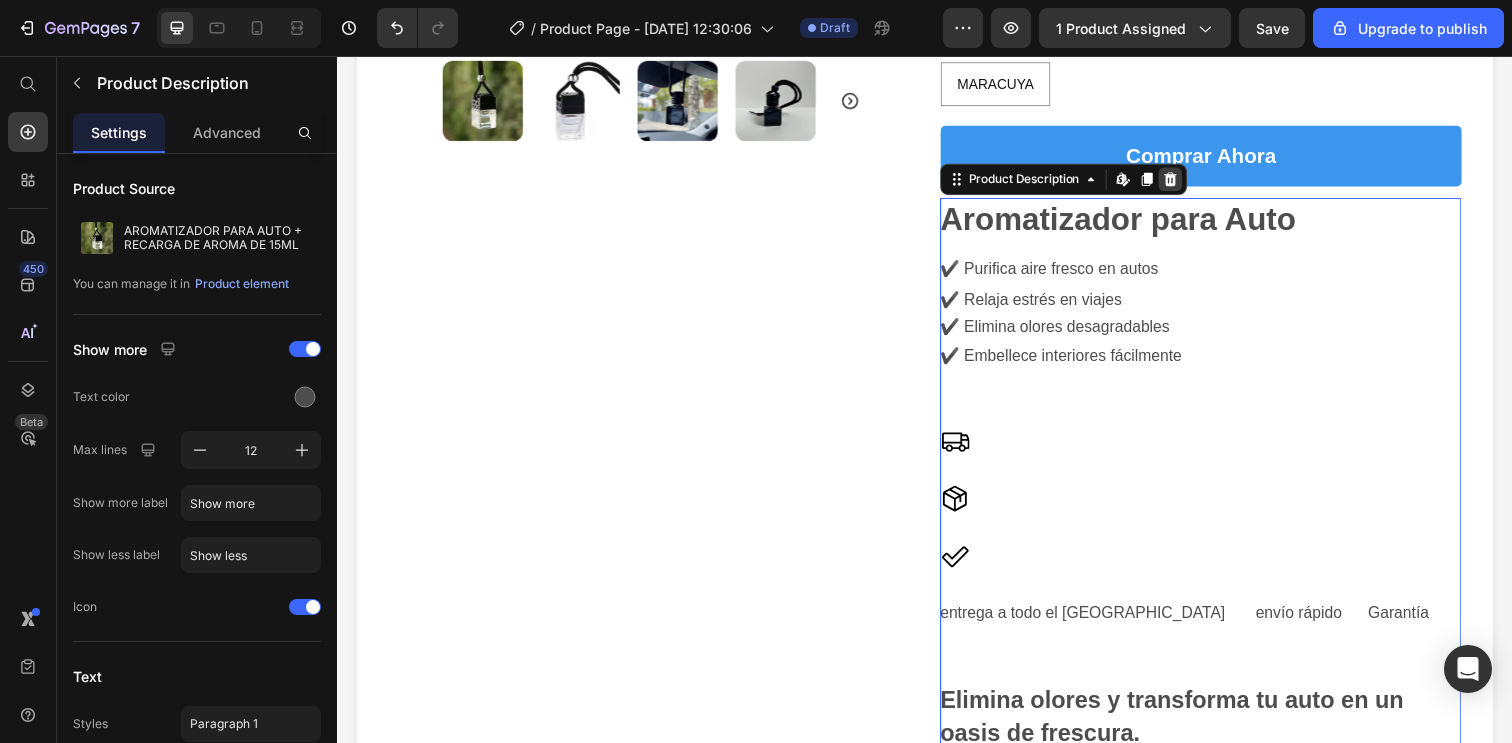 click 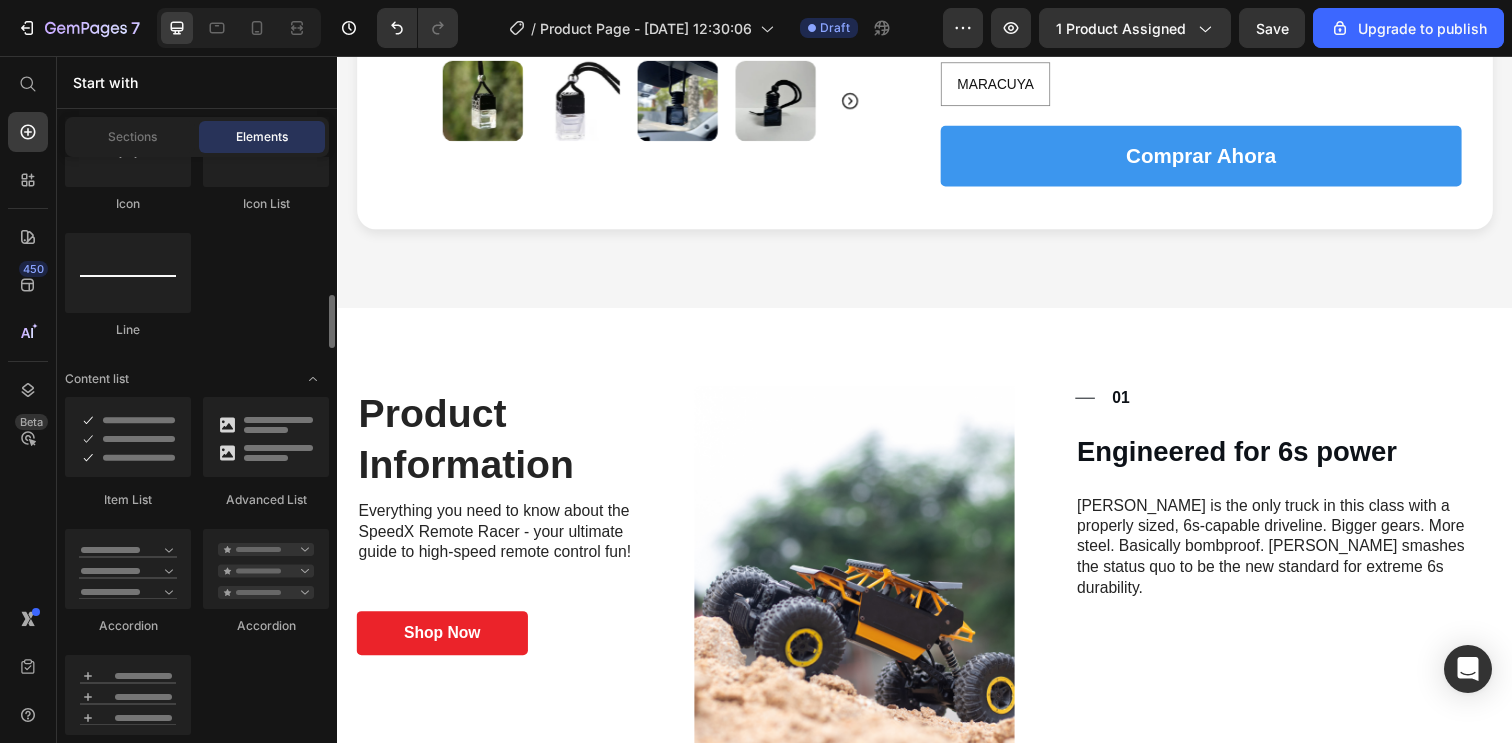 scroll, scrollTop: 1515, scrollLeft: 0, axis: vertical 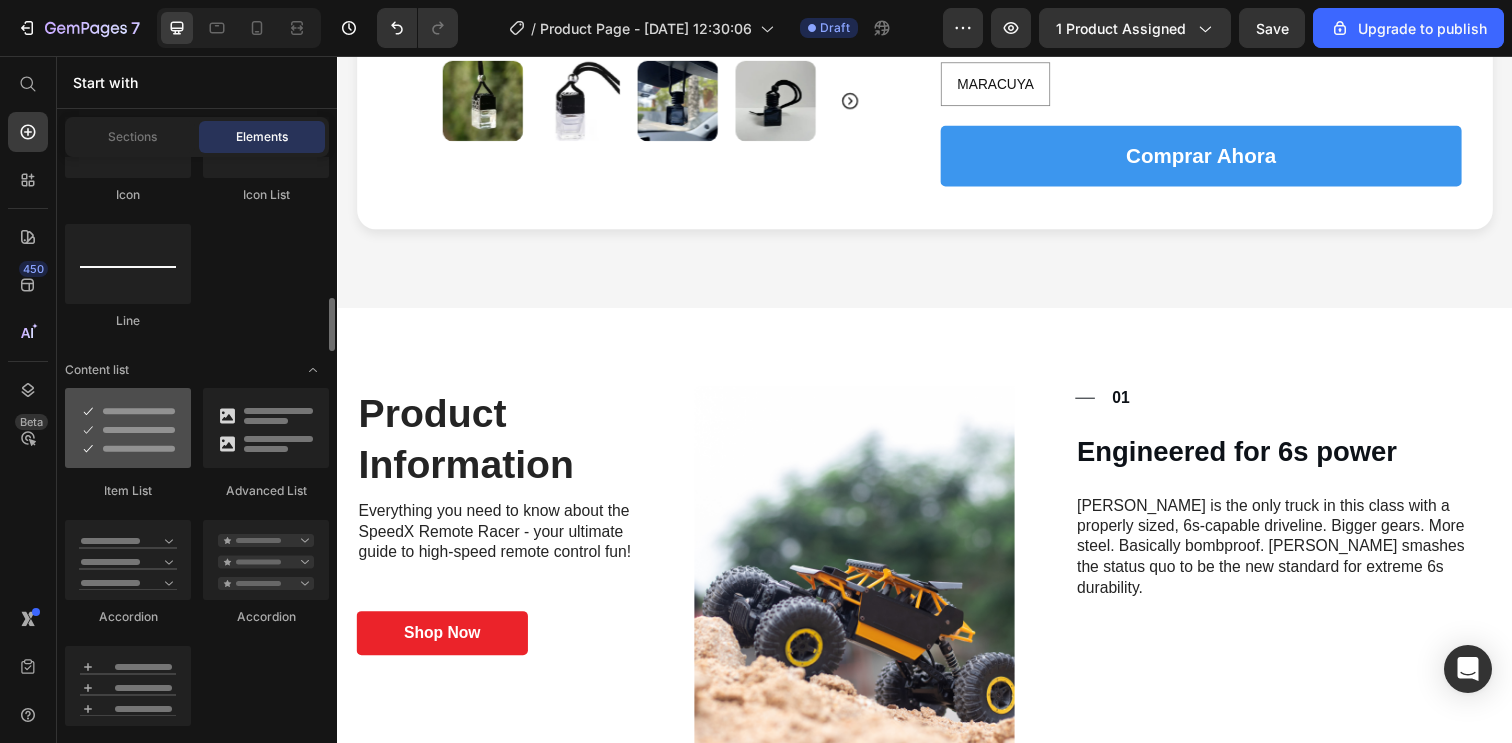 click at bounding box center [128, 428] 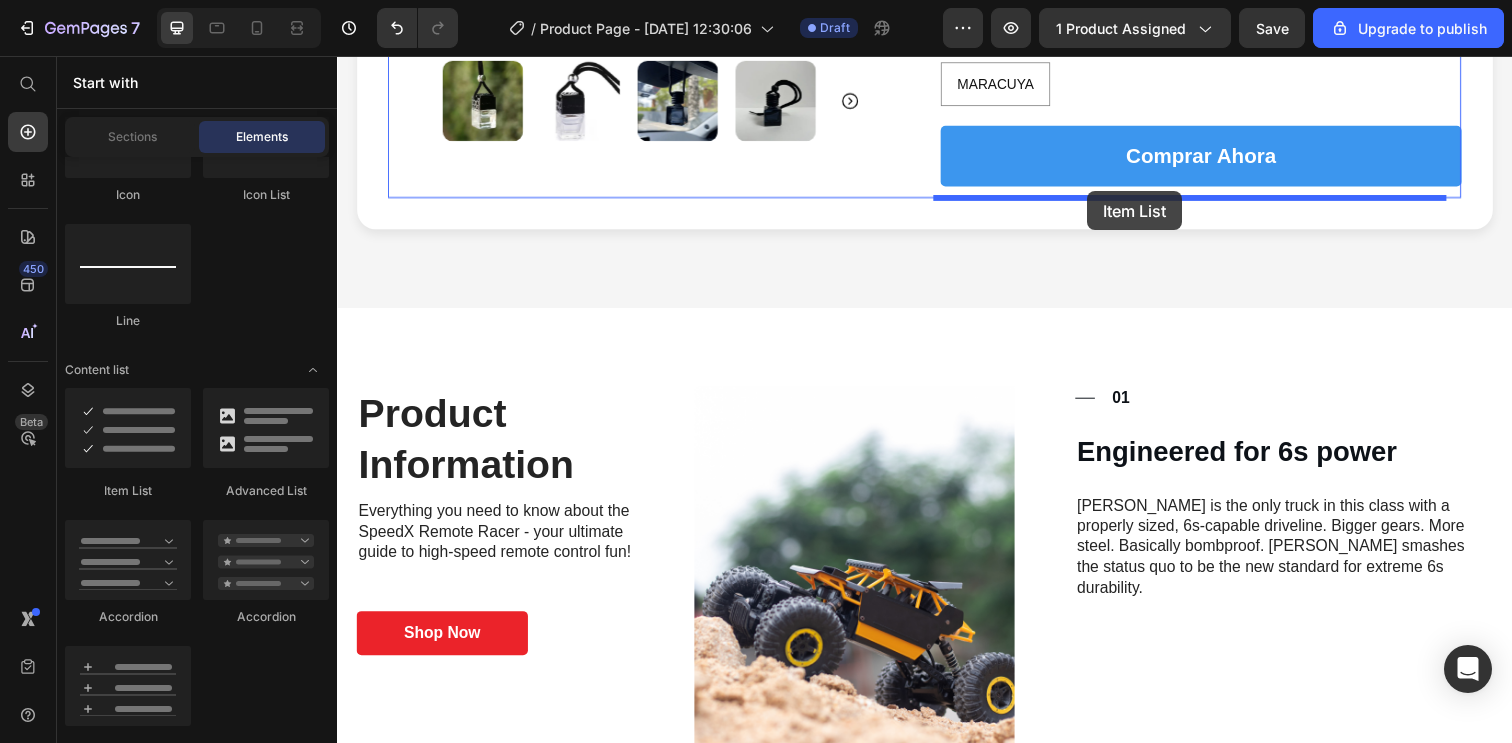 drag, startPoint x: 474, startPoint y: 494, endPoint x: 1103, endPoint y: 195, distance: 696.4496 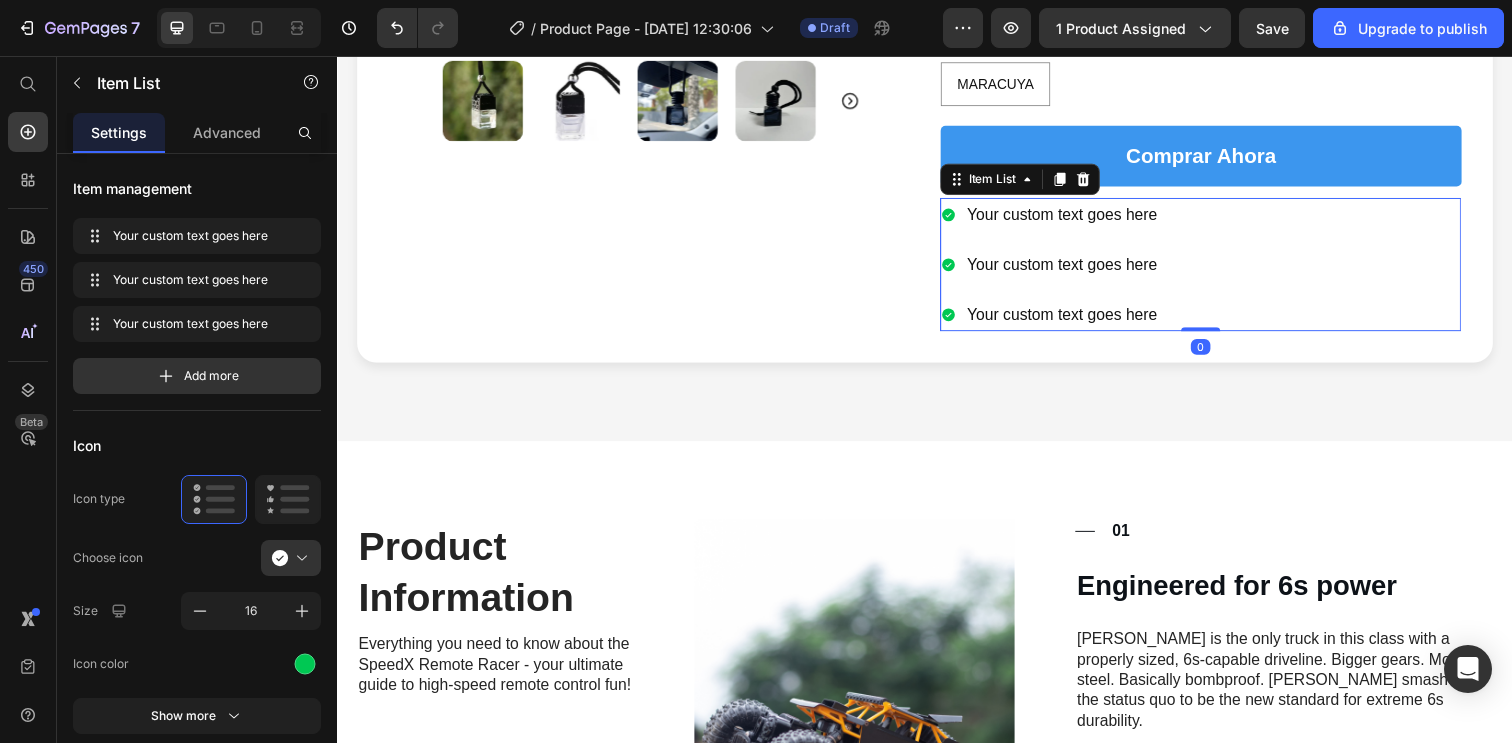 click 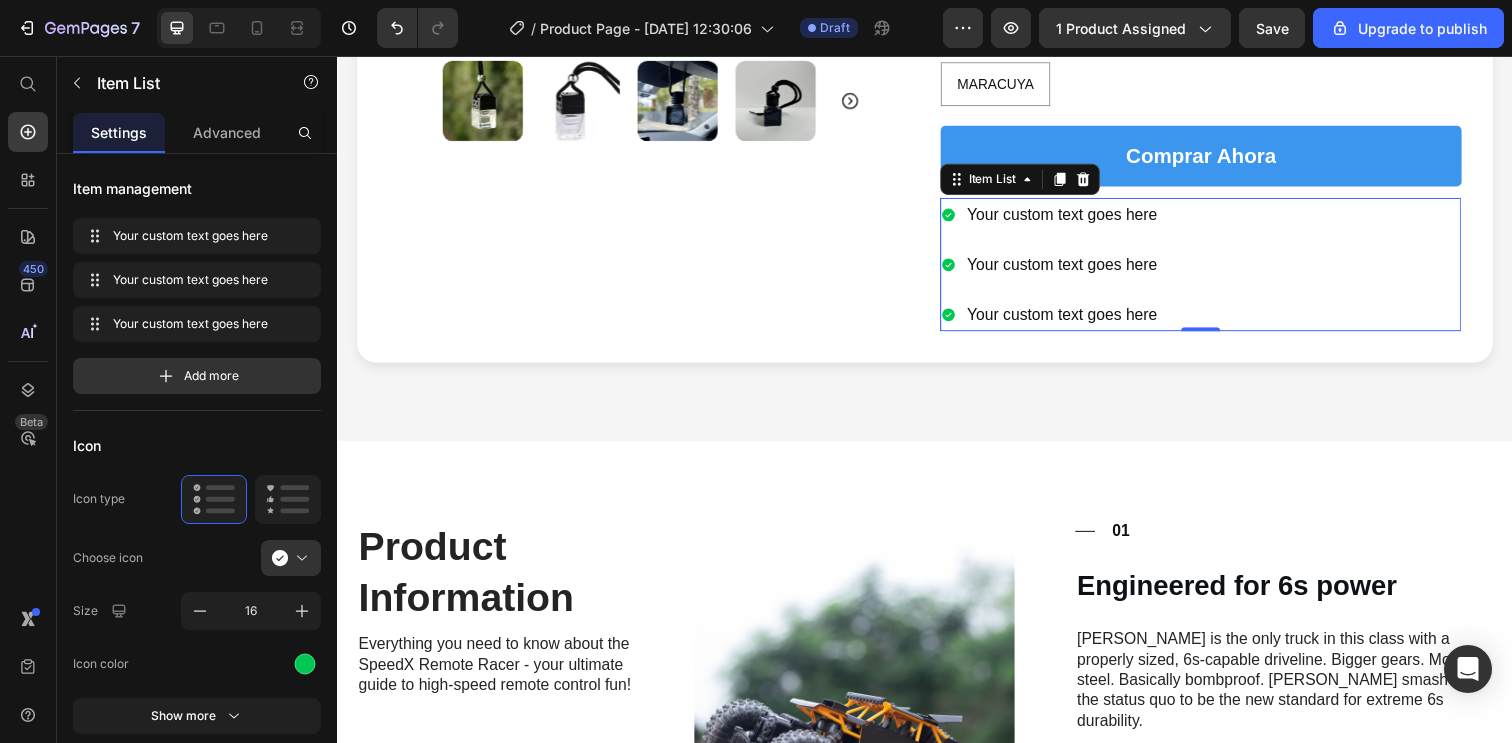 click 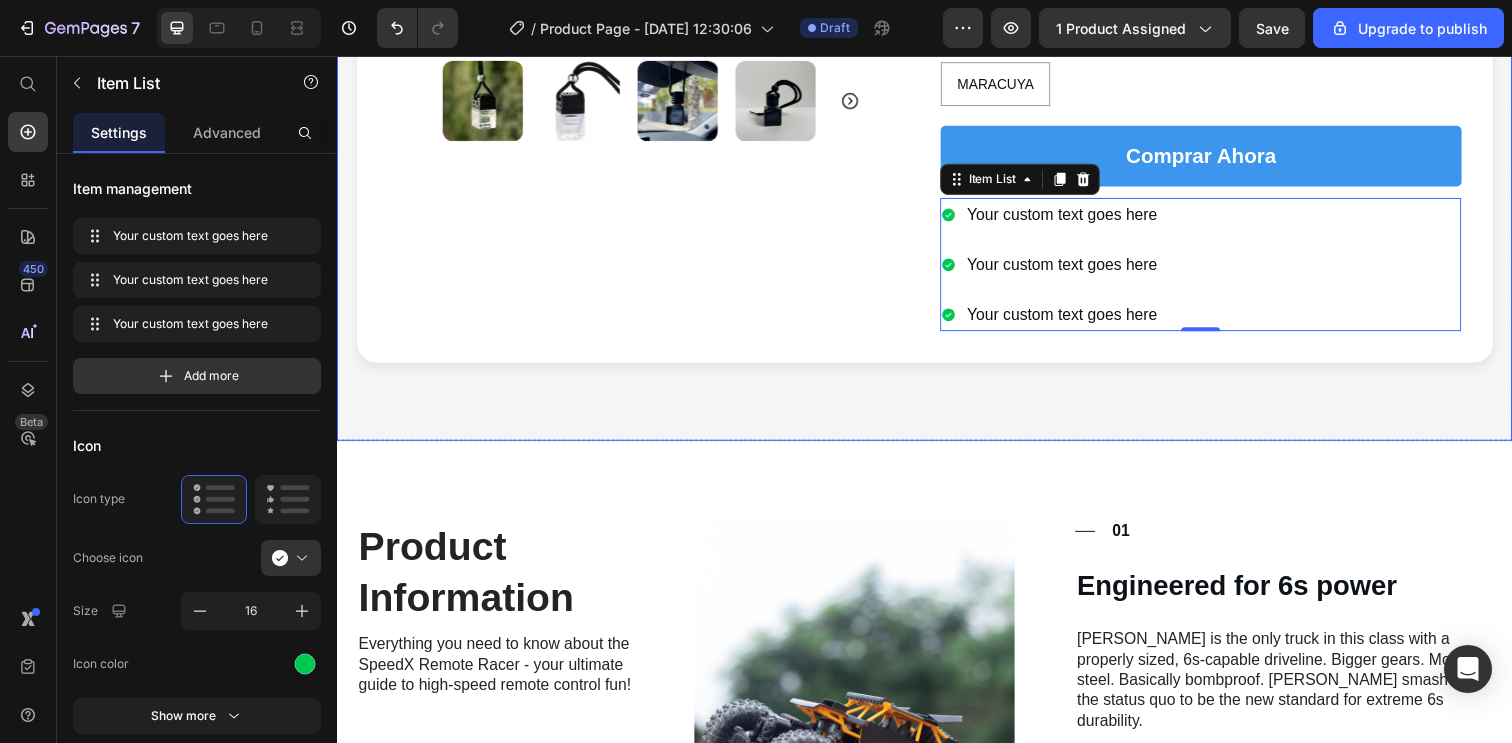 click on "Product Images
Icon
Icon
Icon
Icon
Icon Icon List (137) Text Block Row AROMATIZADOR PARA AUTO + RECARGA DE AROMA DE 15ML Product Title Purifica aire fresco en autos Relaja estrés en viajes Elimina olores desagradables Embellece interiores fácilmente Item List AROMA DE DIFUSOR + RECARGA 15ML: AQUAMARINE VAINILLA VAINILLA VAINILLA CHANNEL CHANNEL CHANNEL AQUAMARINE AQUAMARINE AQUAMARINE [PERSON_NAME] [PERSON_NAME] [PERSON_NAME] BOSQUES DE BAMBU BOSQUES DE BAMBU BOSQUES DE BAMBU [PERSON_NAME] [PERSON_NAME] [PERSON_NAME] CARRO NUEVO CARRO NUEVO CARRO NUEVO MARACUYA MARACUYA MARACUYA Product Variants & Swatches comprar ahora Add to Cart Your custom text goes here Your custom text goes here Your custom text goes here Item List   0 Product Row Row" at bounding box center (937, -43) 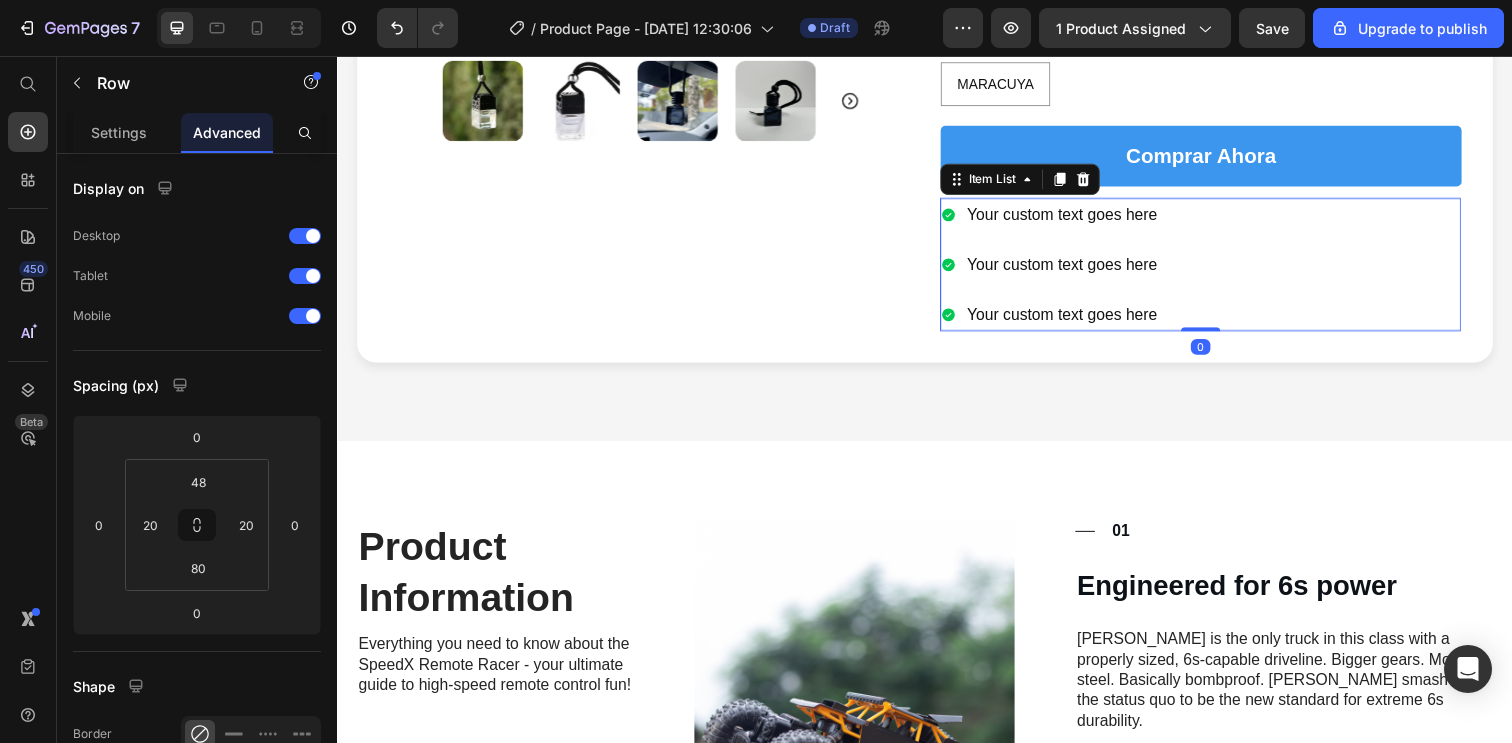 click on "Your custom text goes here" at bounding box center [1077, 269] 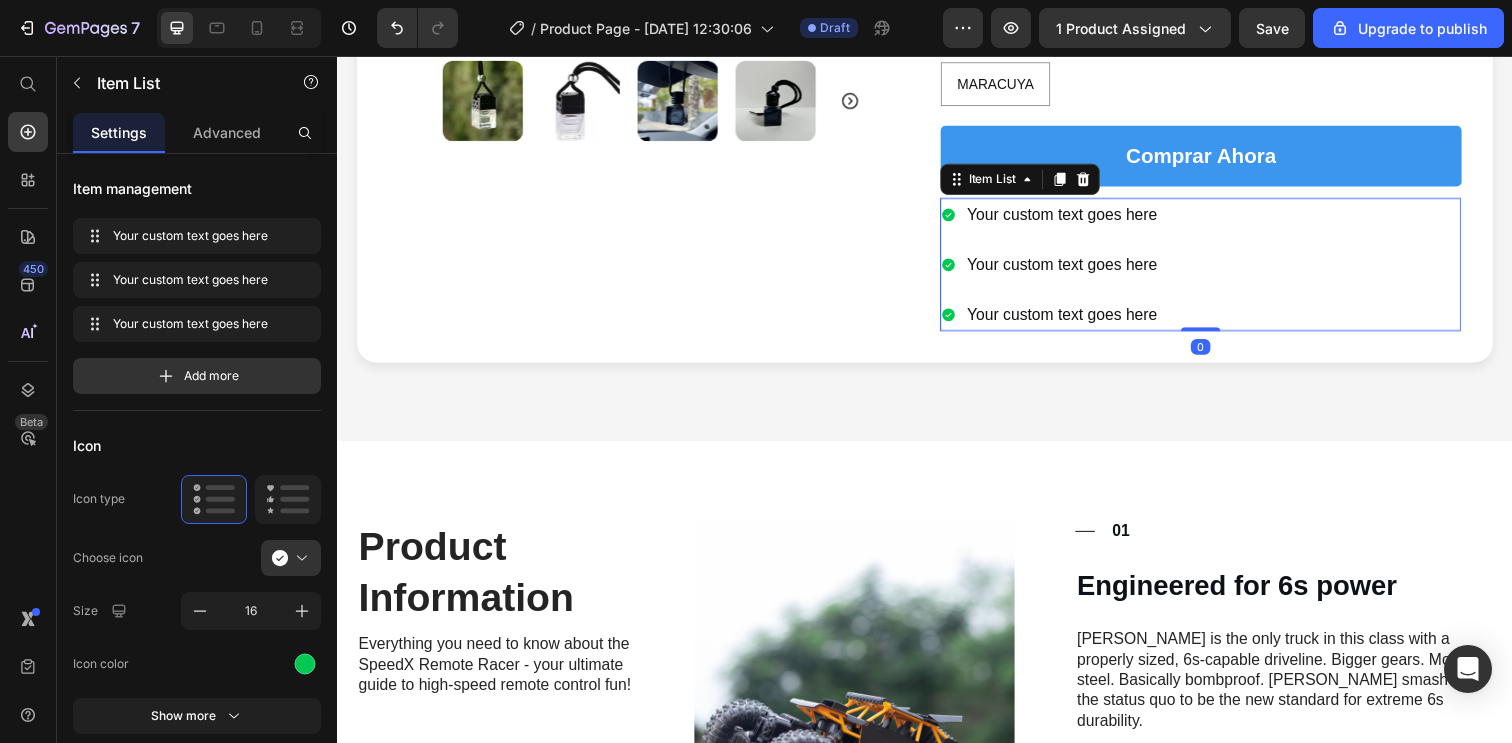 click 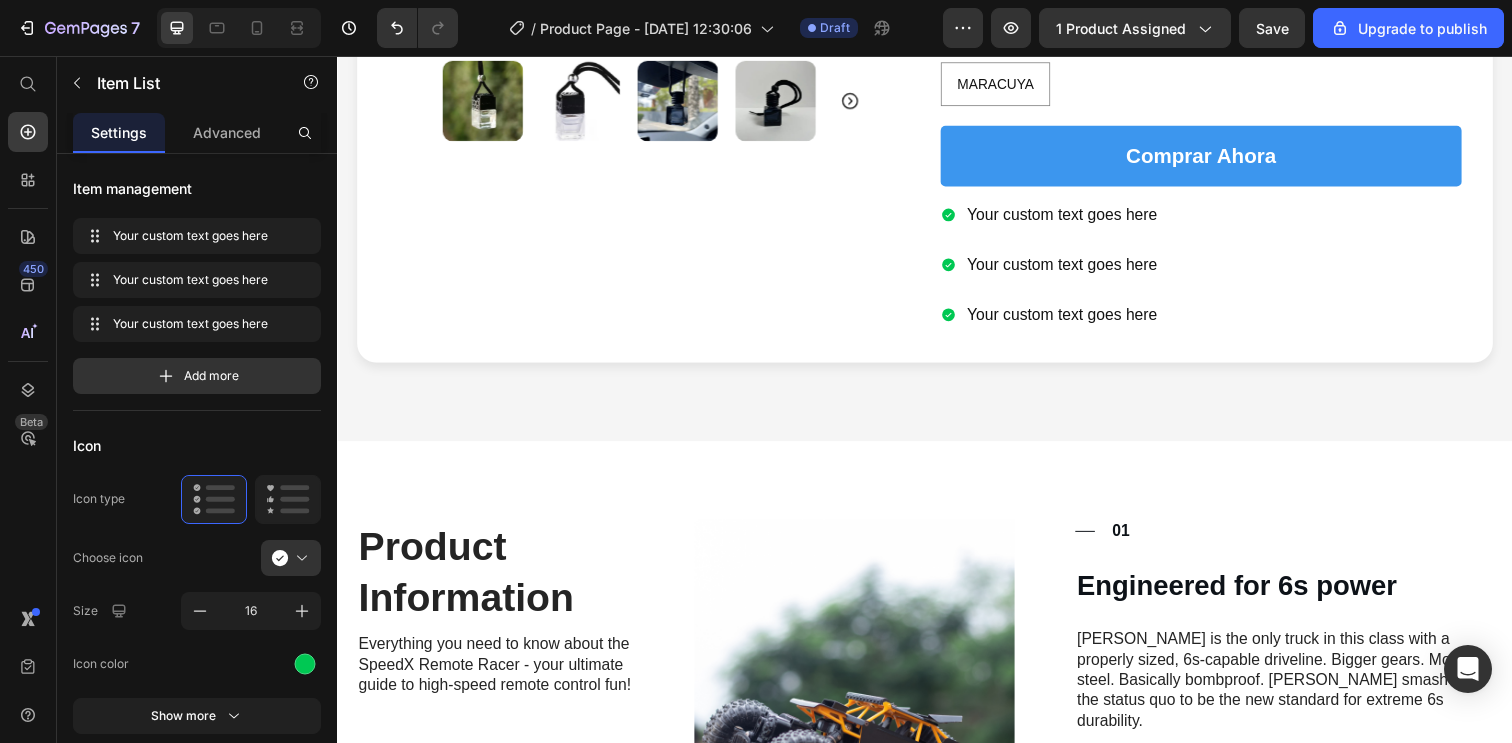 click 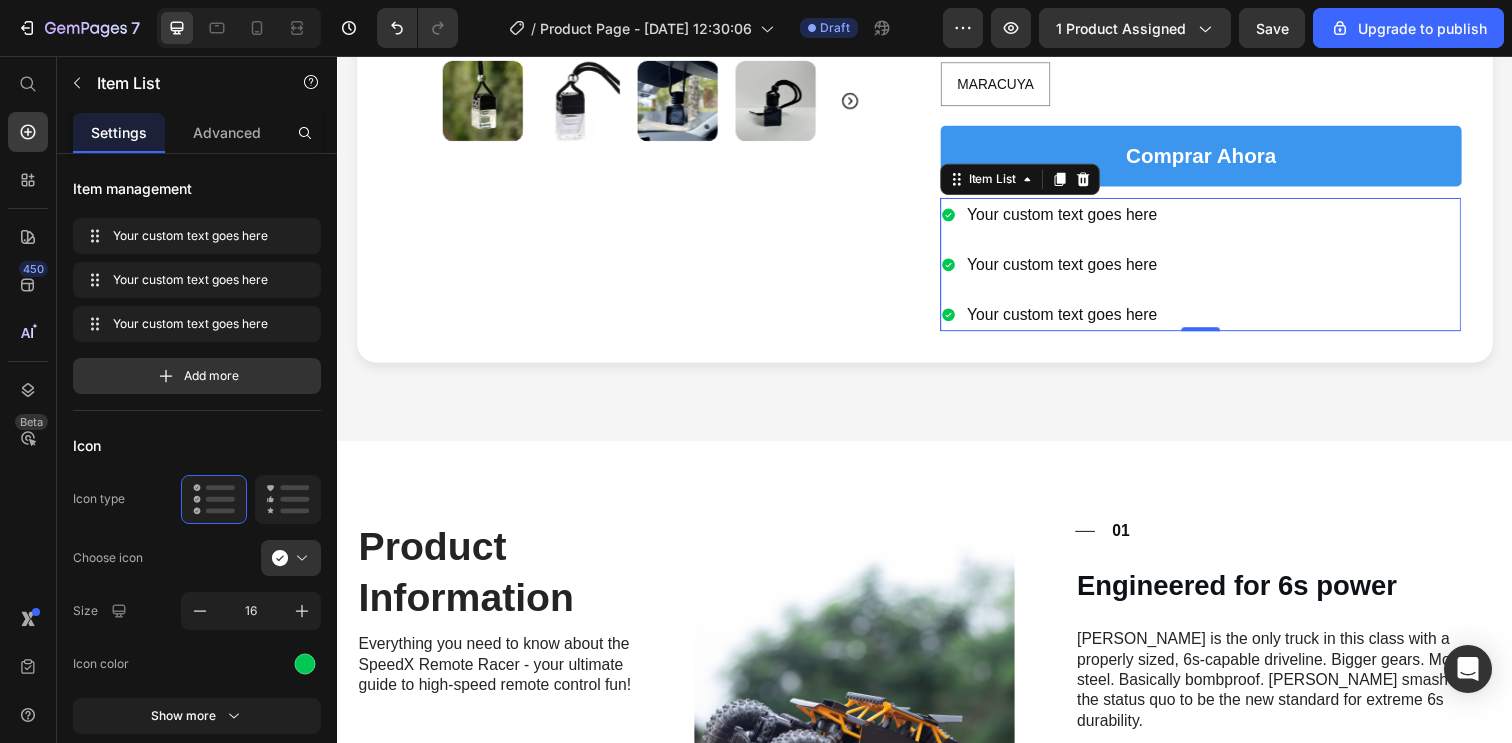 click 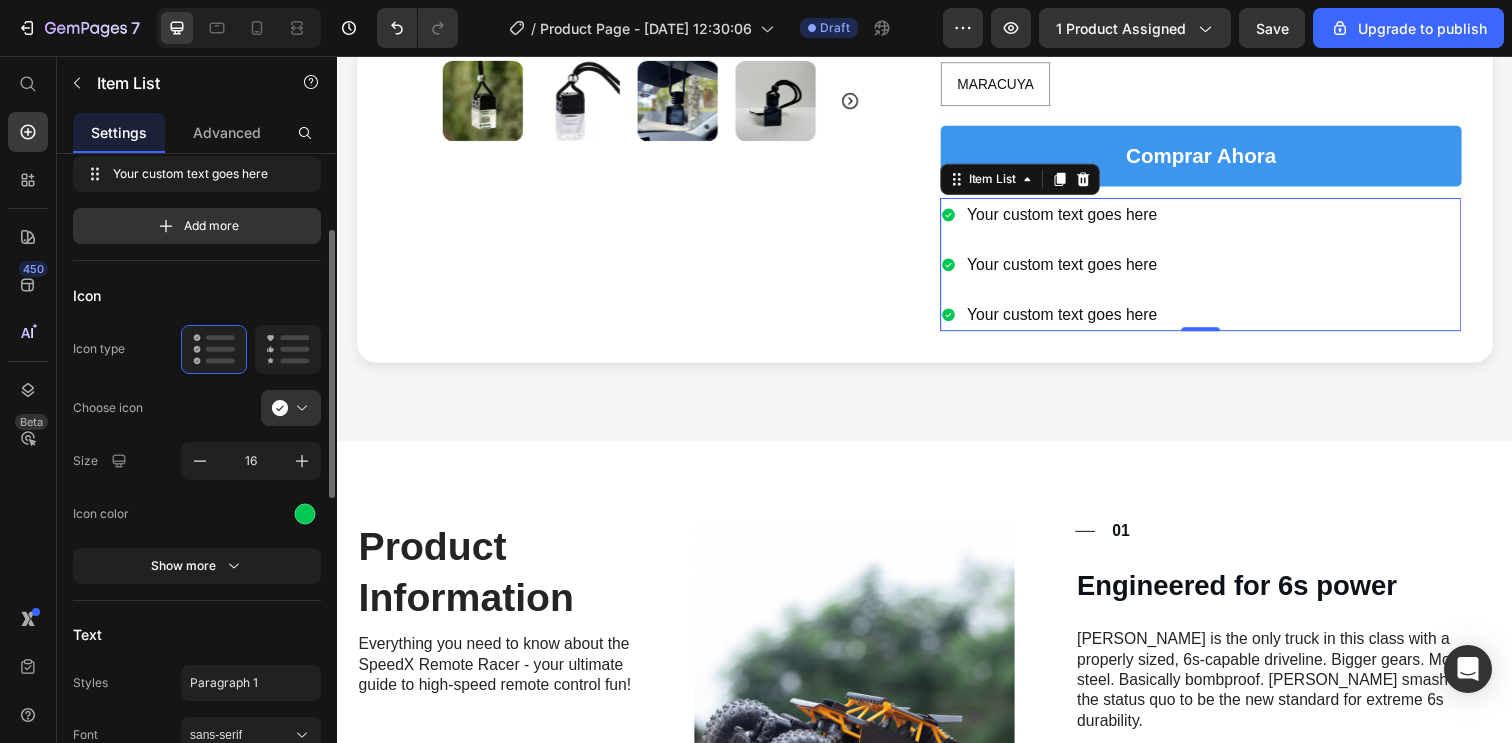 scroll, scrollTop: 160, scrollLeft: 0, axis: vertical 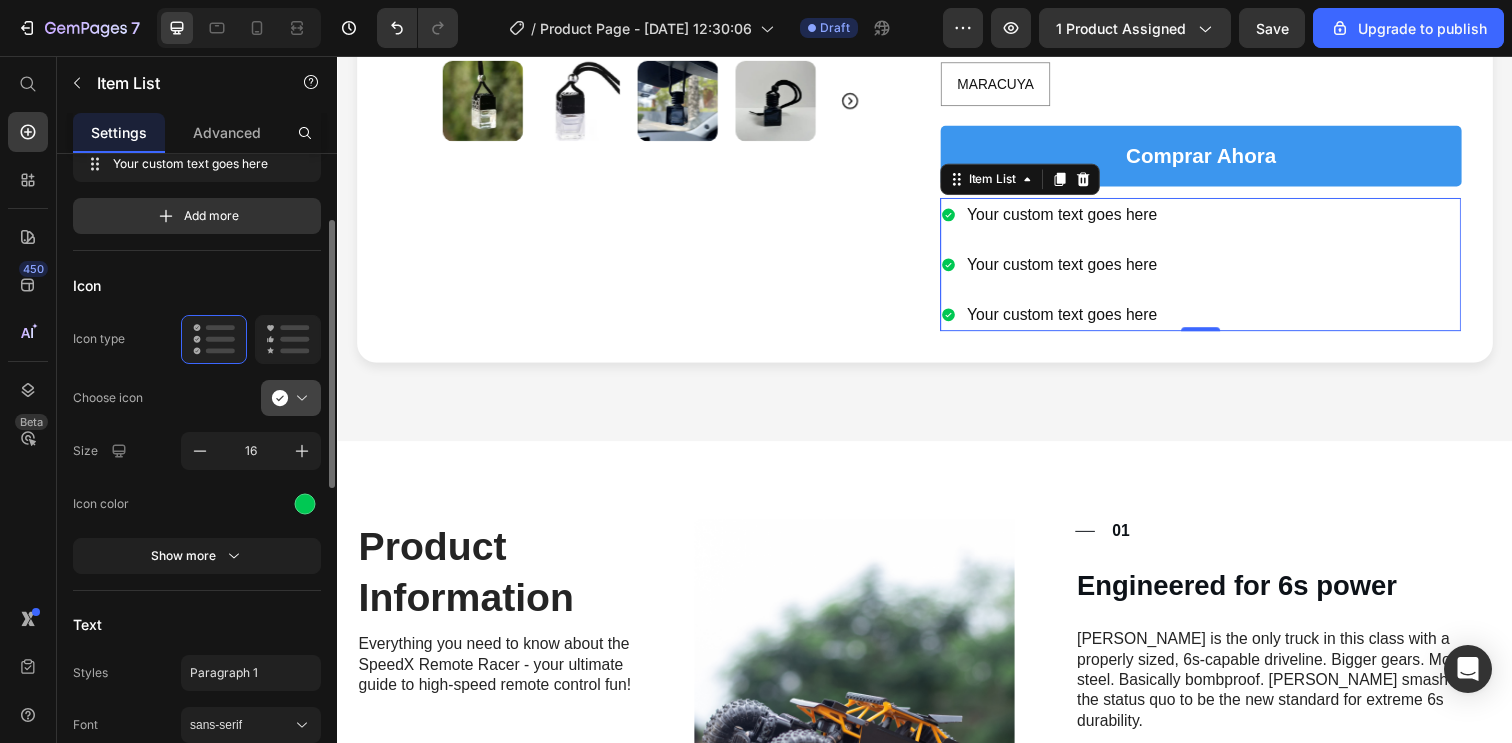 click at bounding box center (299, 398) 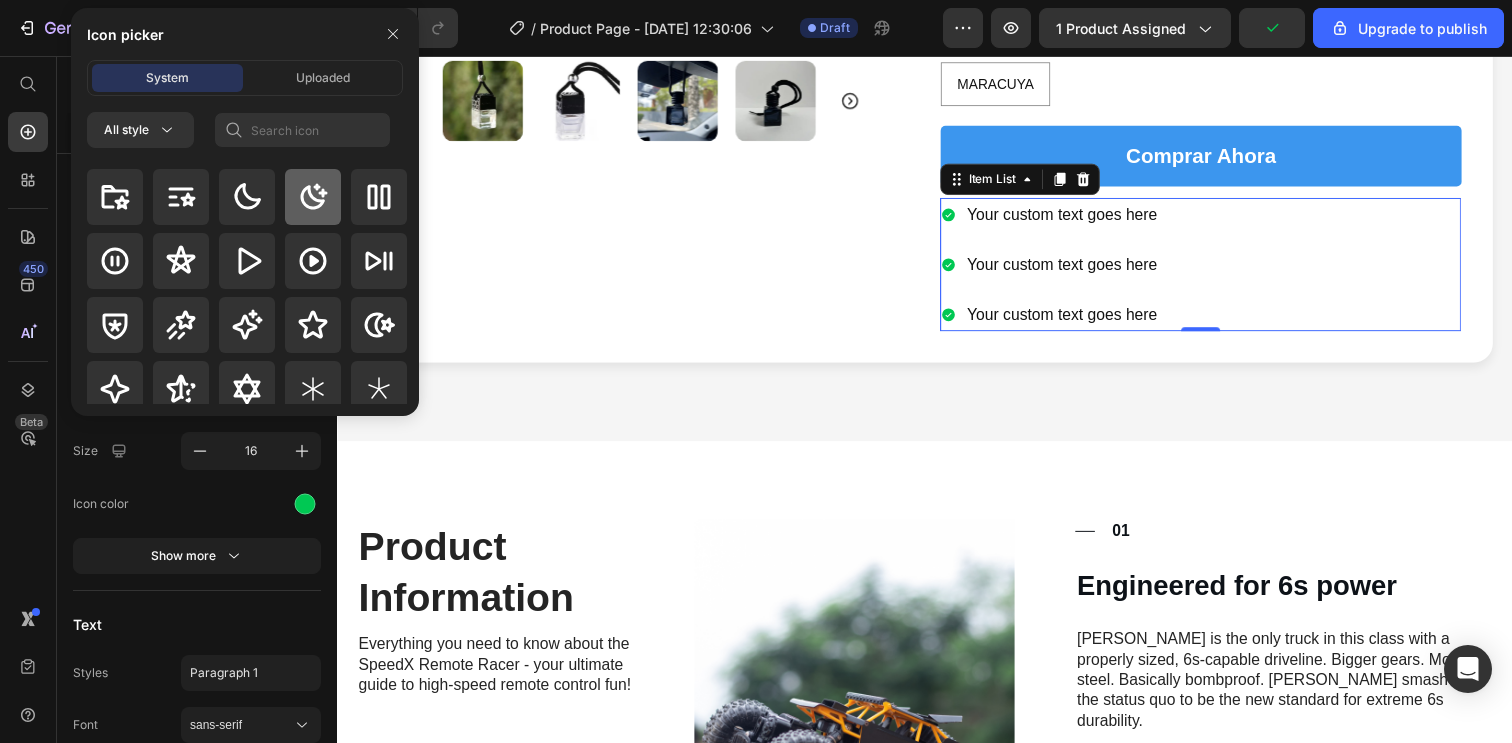 scroll, scrollTop: 65, scrollLeft: 0, axis: vertical 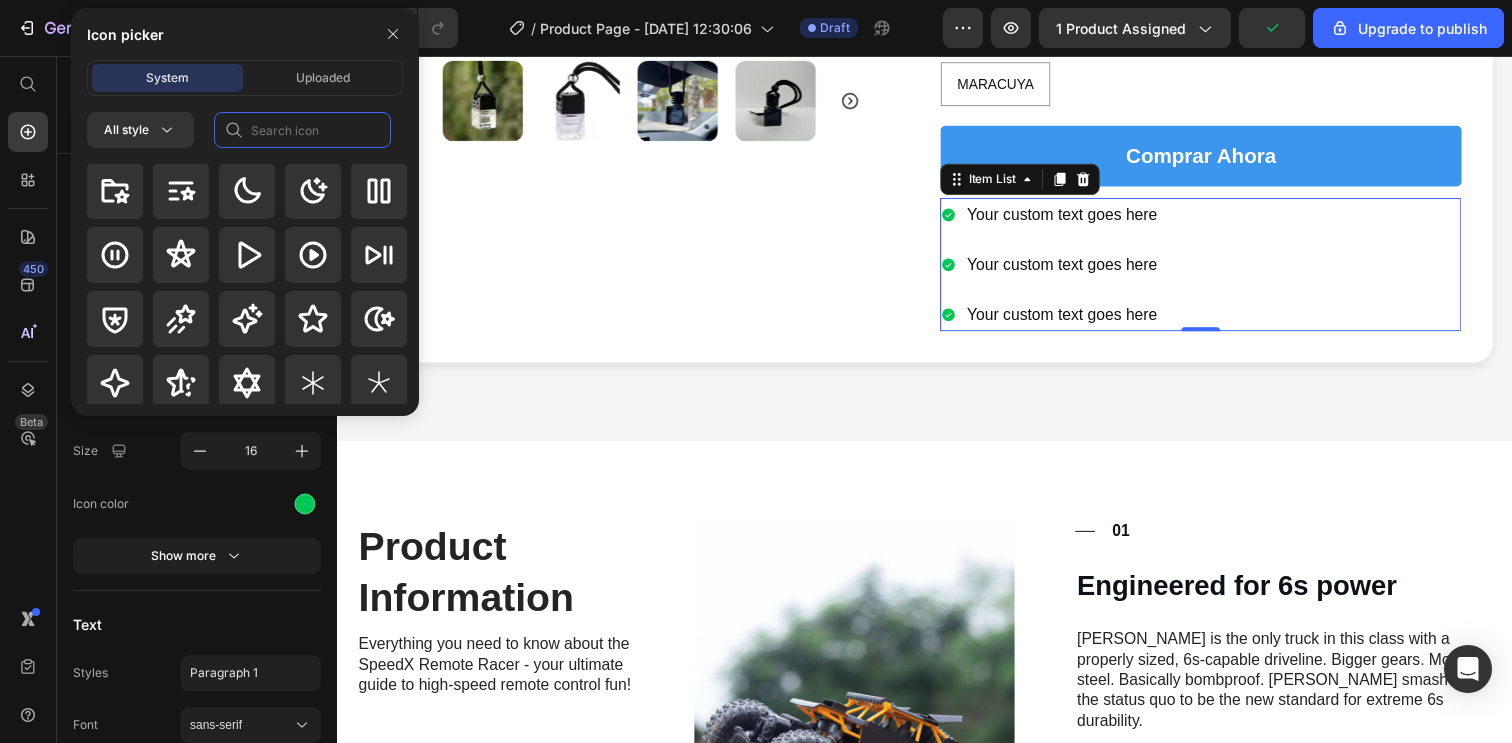 click 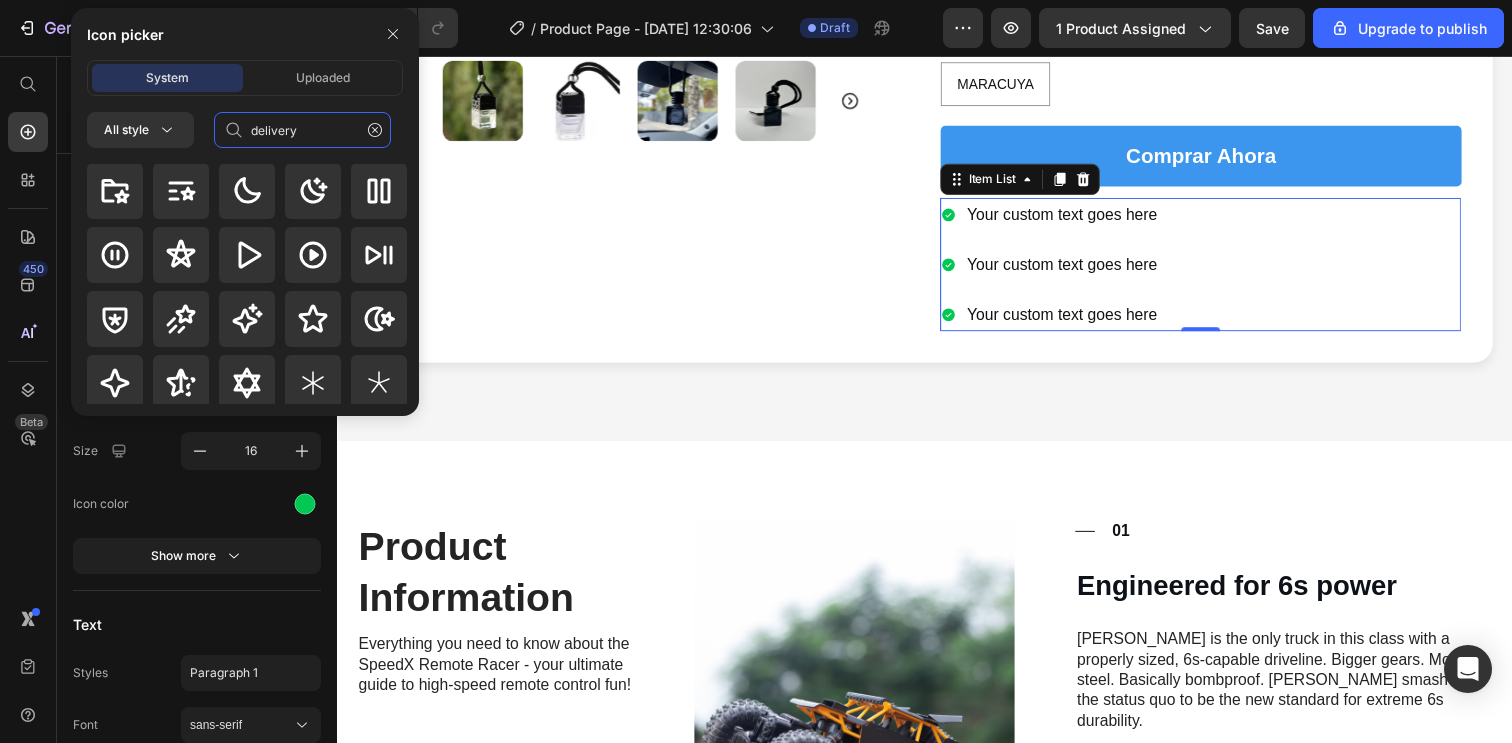 scroll, scrollTop: 0, scrollLeft: 0, axis: both 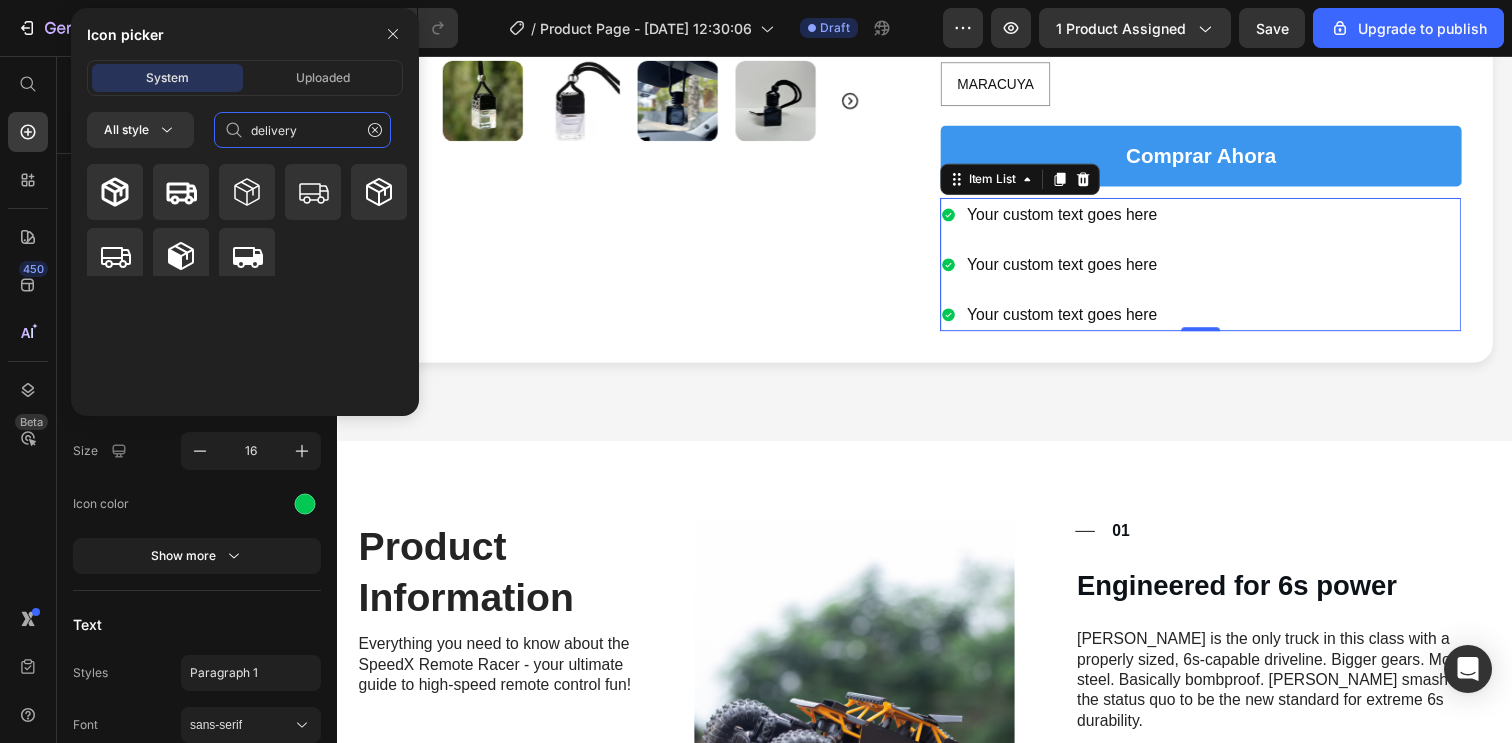 type on "delivery" 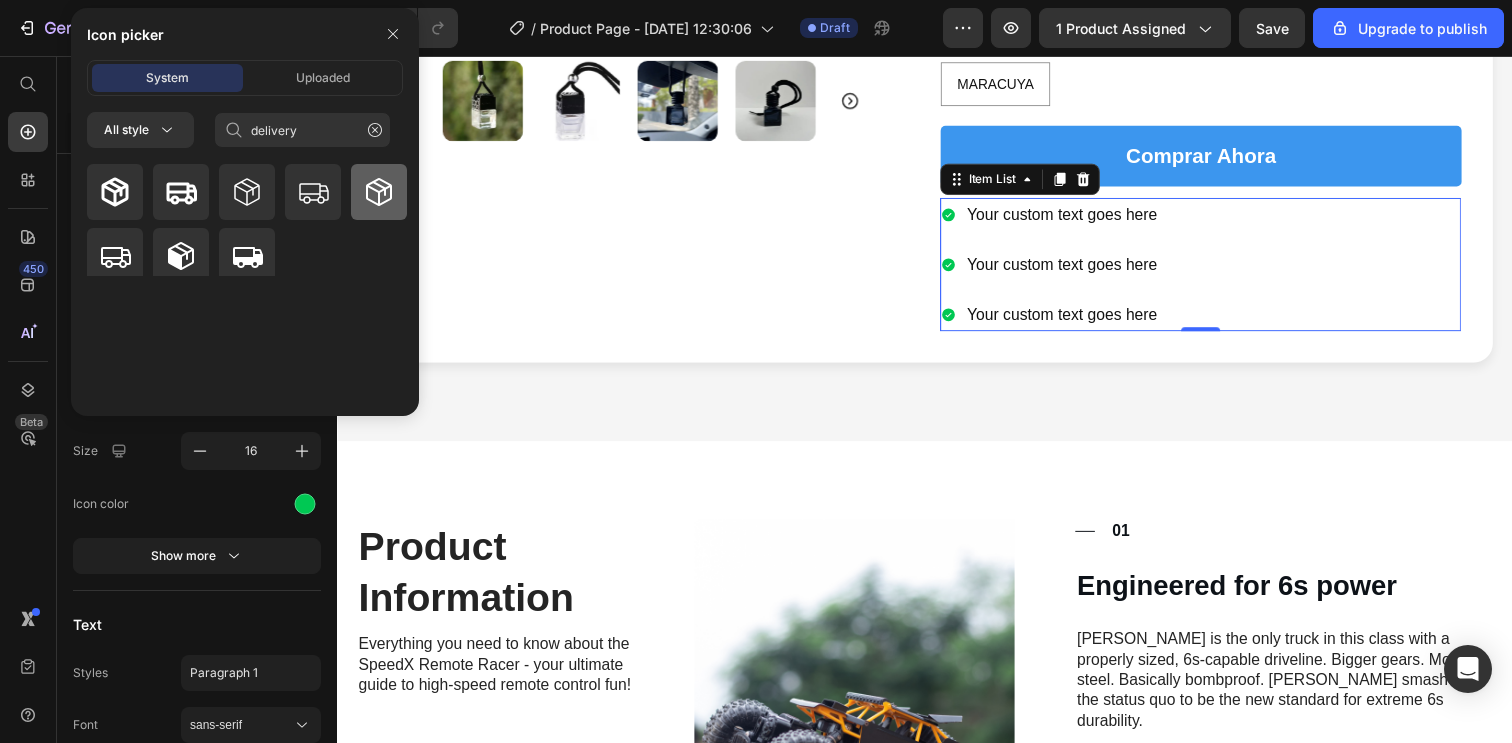 click 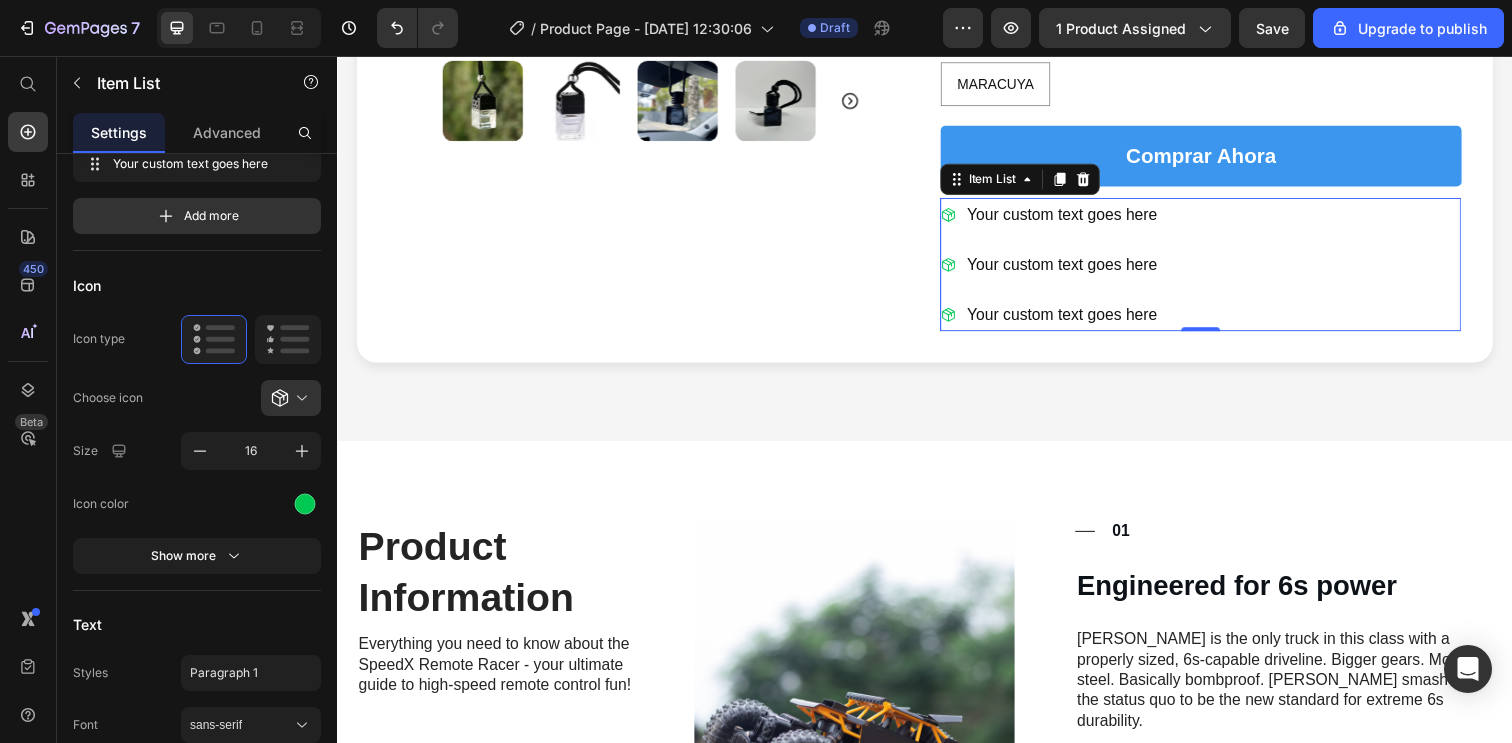 click 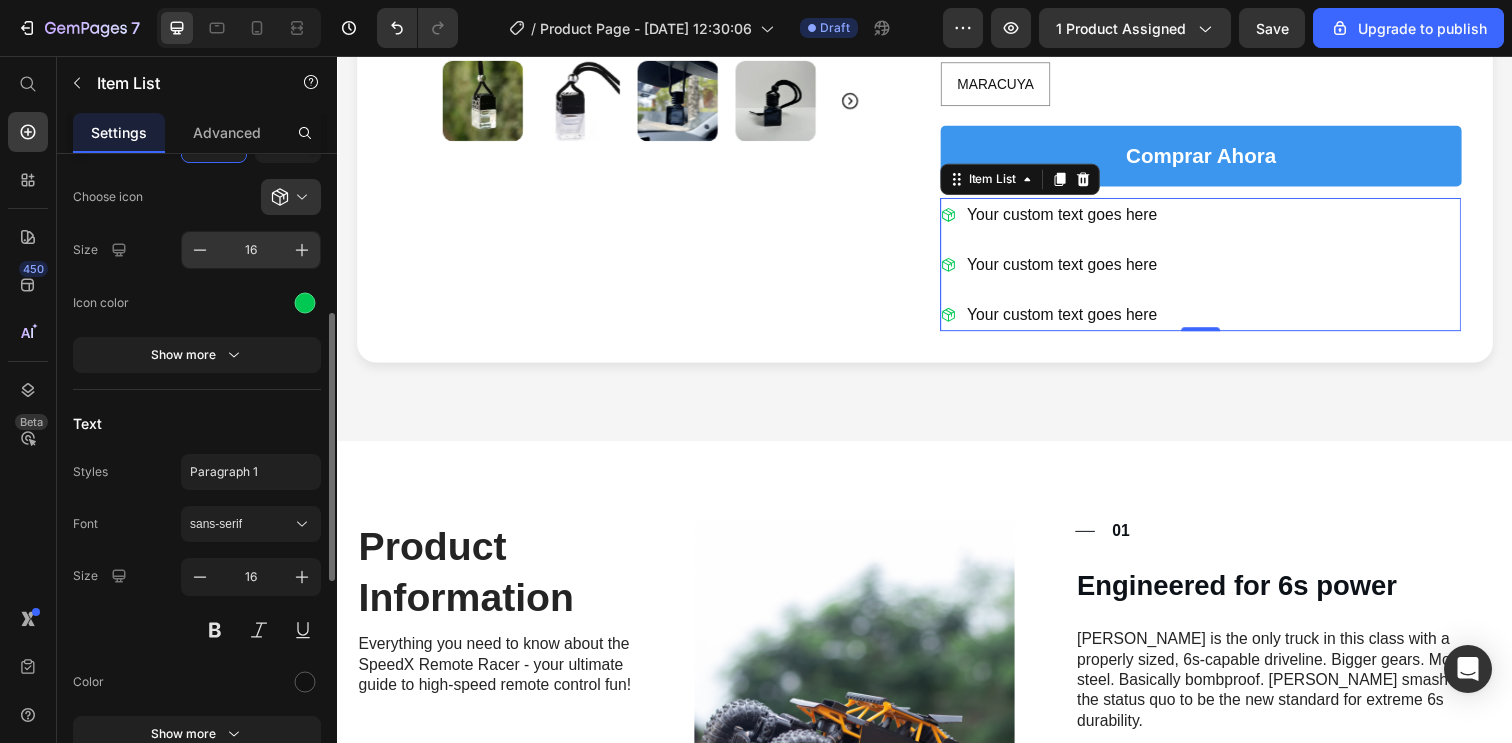scroll, scrollTop: 368, scrollLeft: 0, axis: vertical 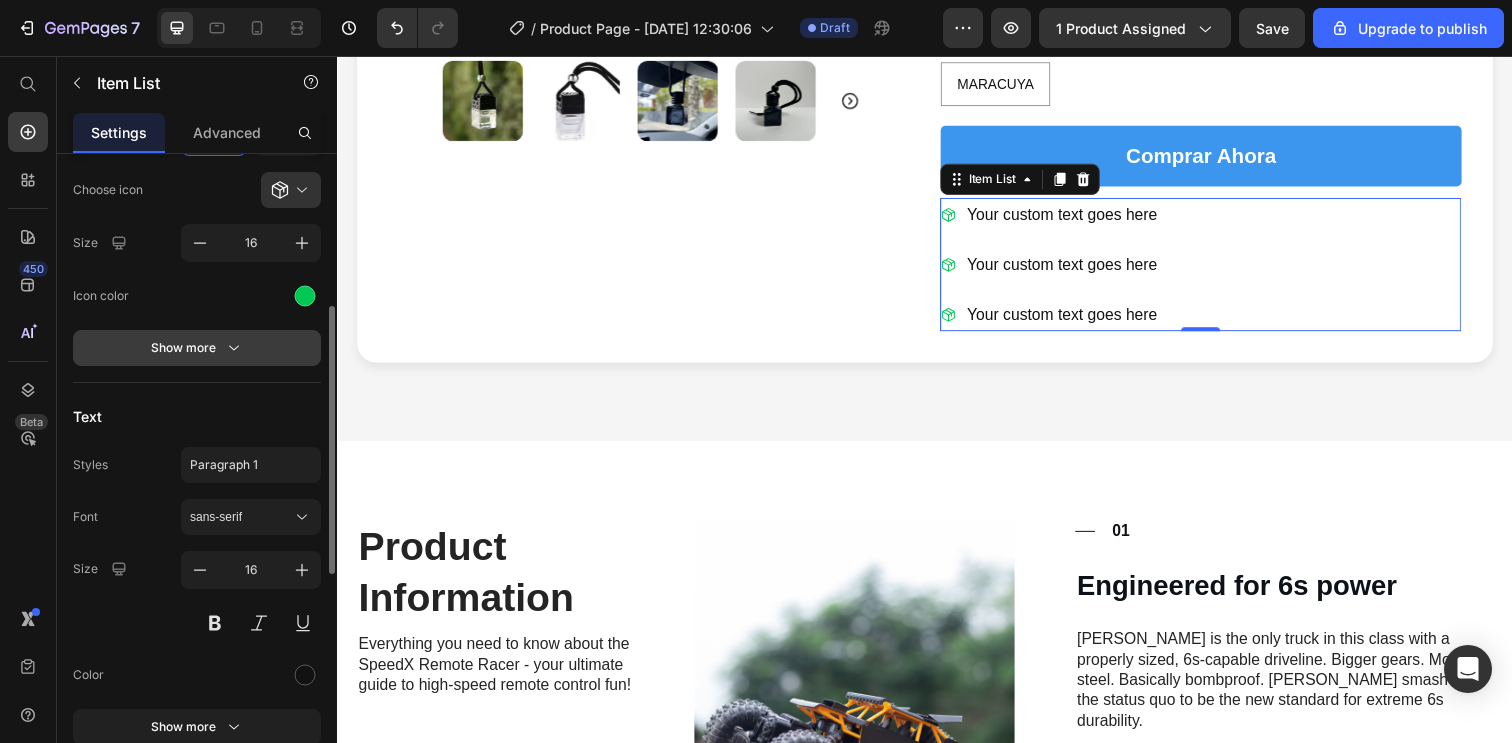 click 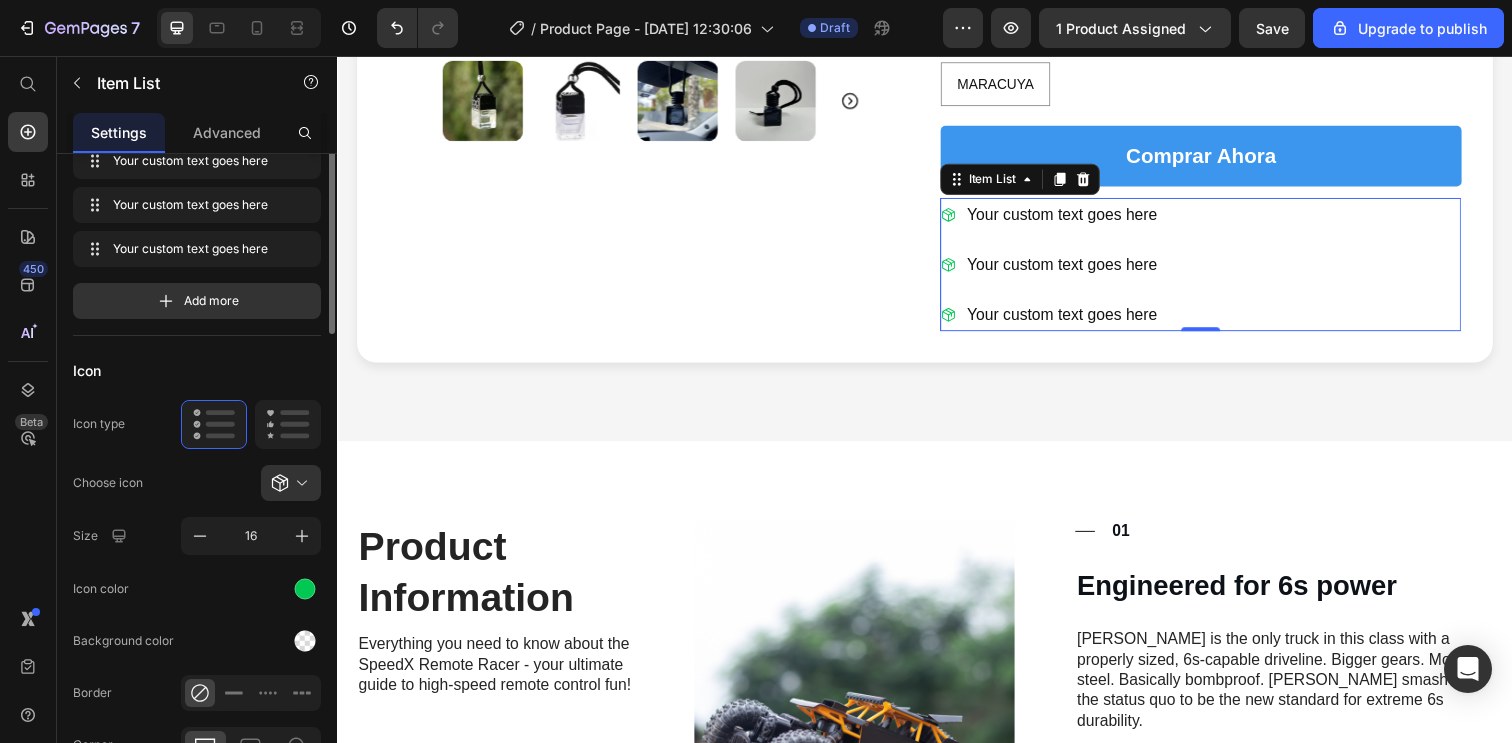 scroll, scrollTop: 0, scrollLeft: 0, axis: both 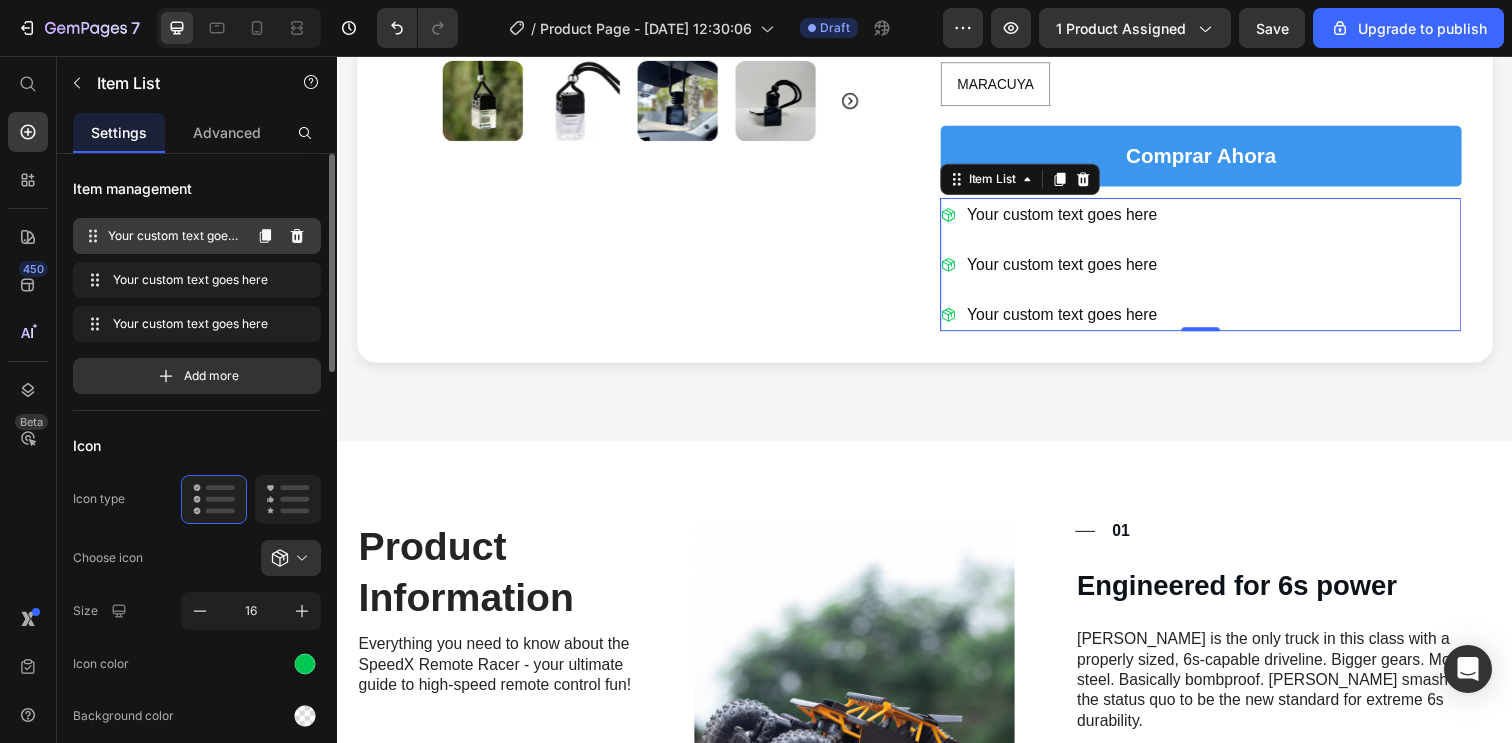 click on "Your custom text goes here" at bounding box center (174, 236) 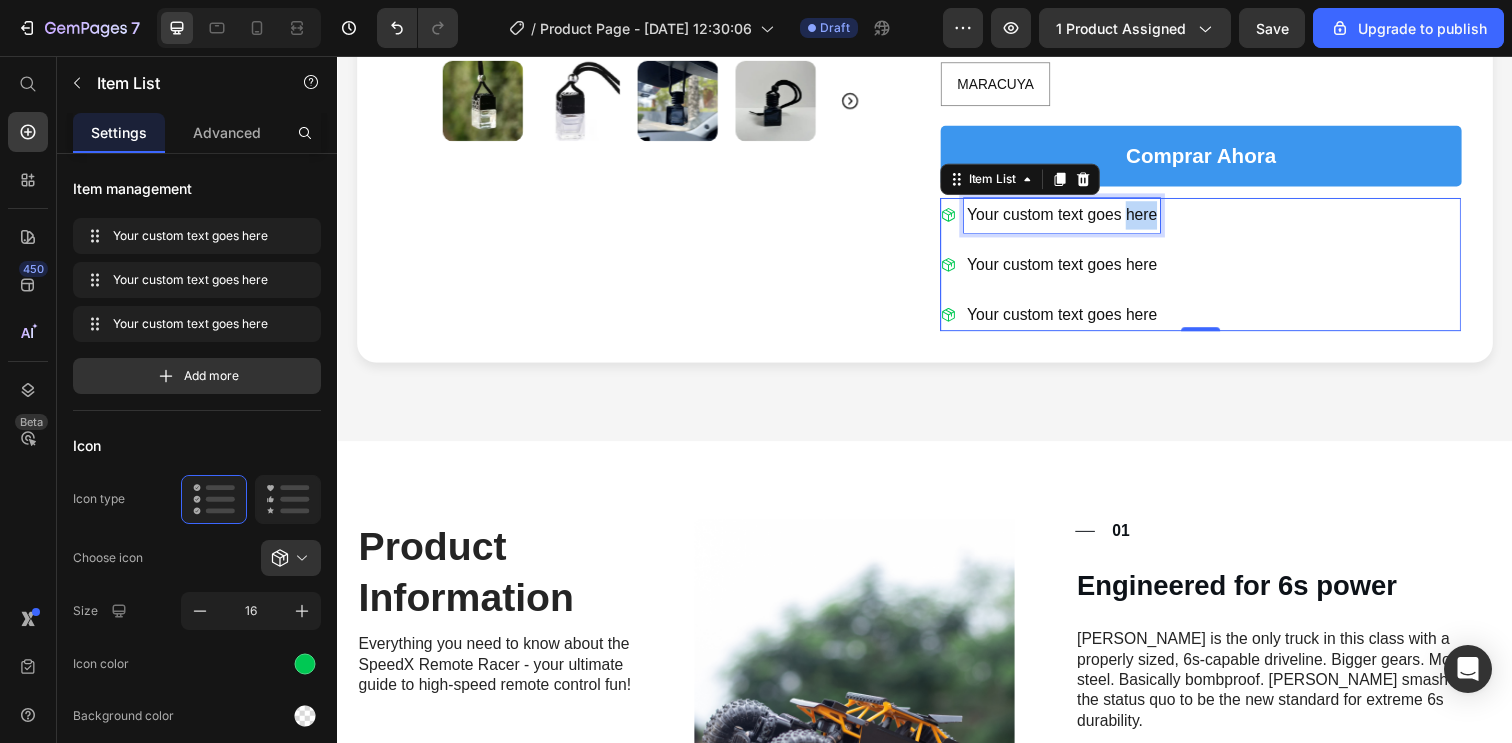click on "Your custom text goes here" at bounding box center (1077, 218) 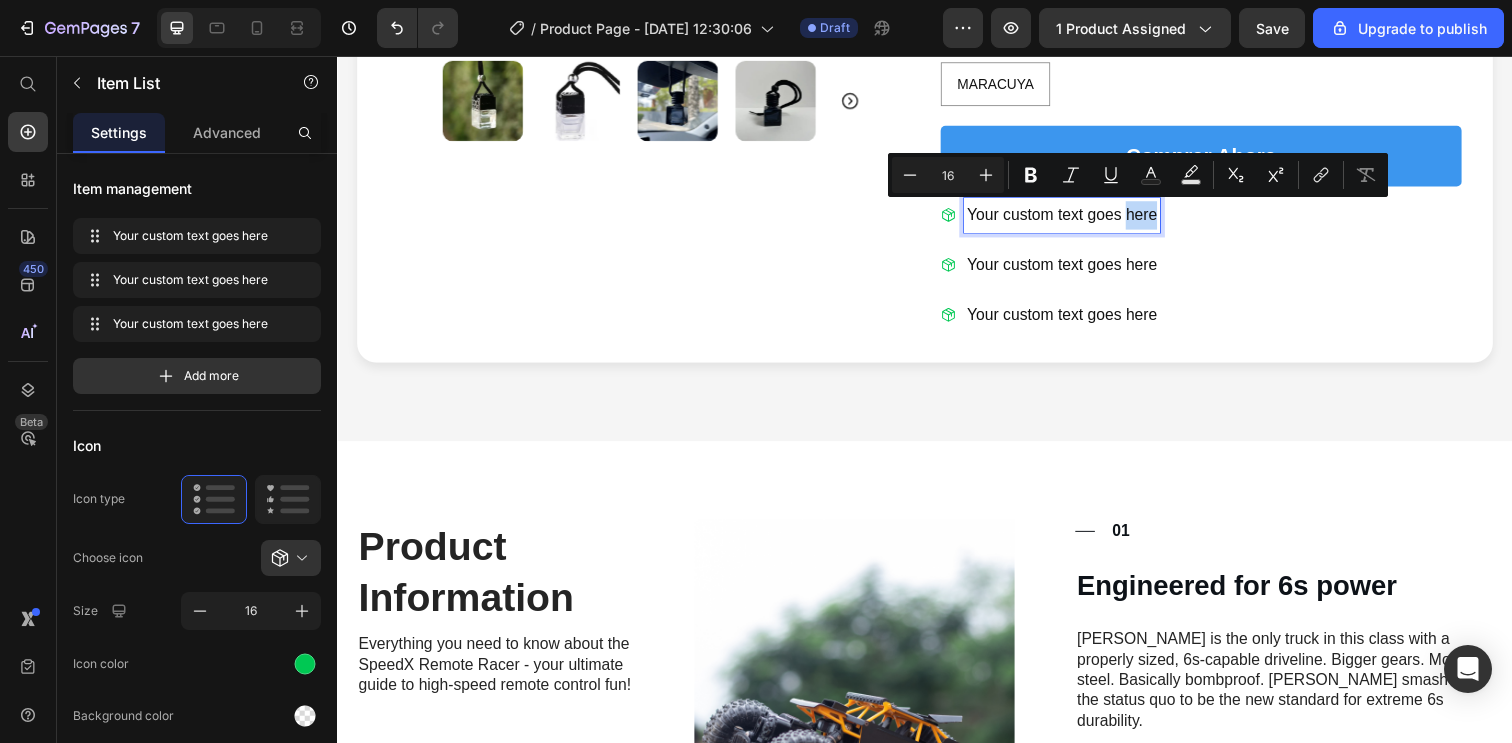 click on "Your custom text goes here" at bounding box center (1077, 218) 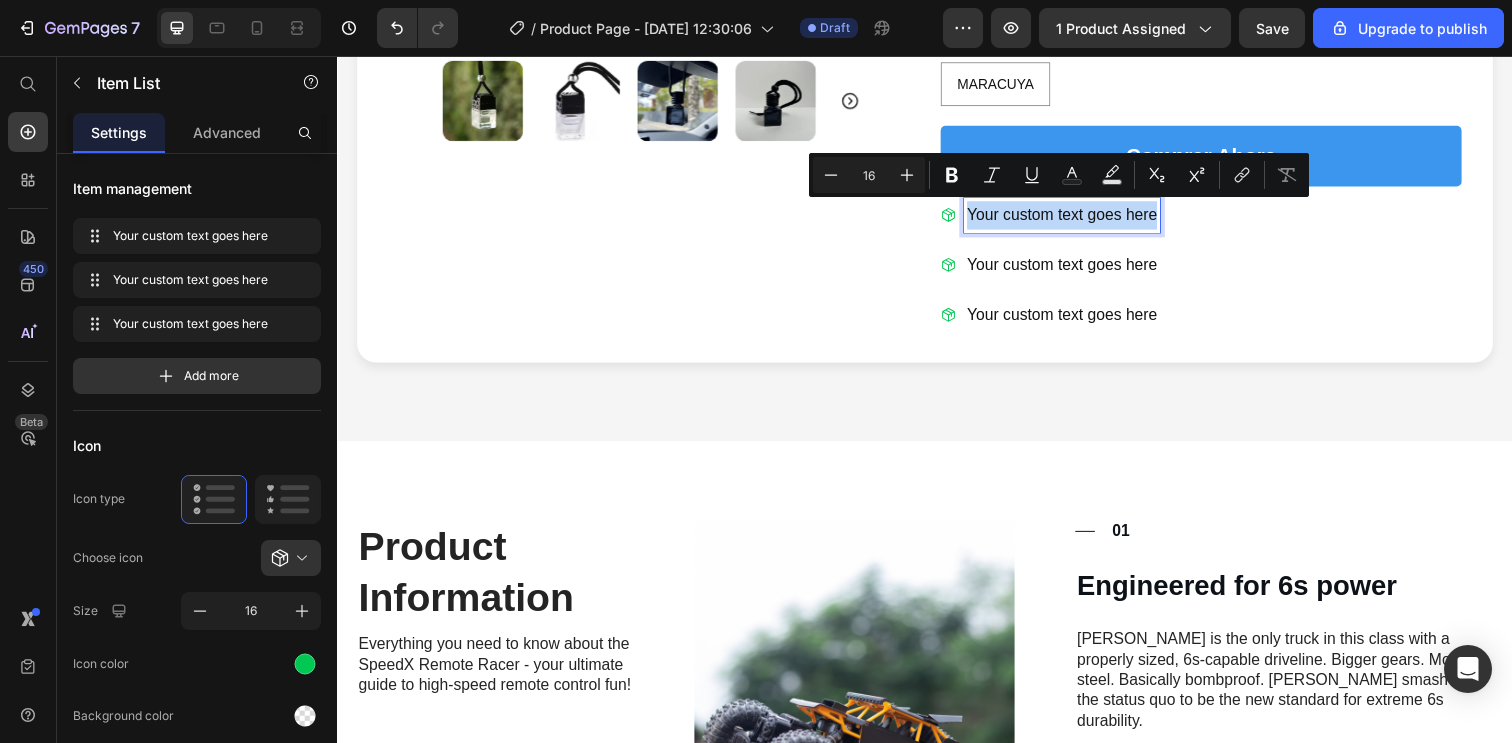 drag, startPoint x: 1148, startPoint y: 221, endPoint x: 995, endPoint y: 219, distance: 153.01308 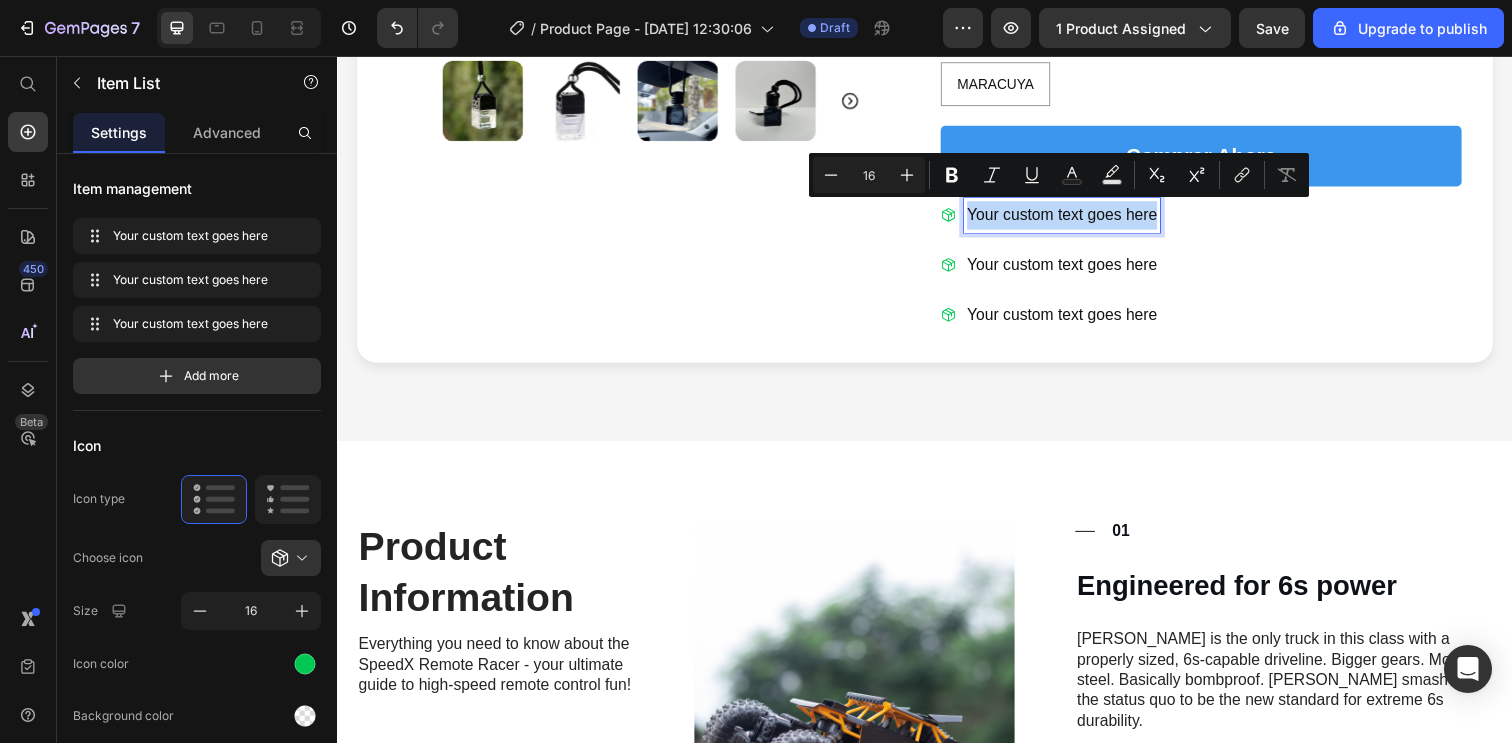 click on "Your custom text goes here" at bounding box center (1077, 218) 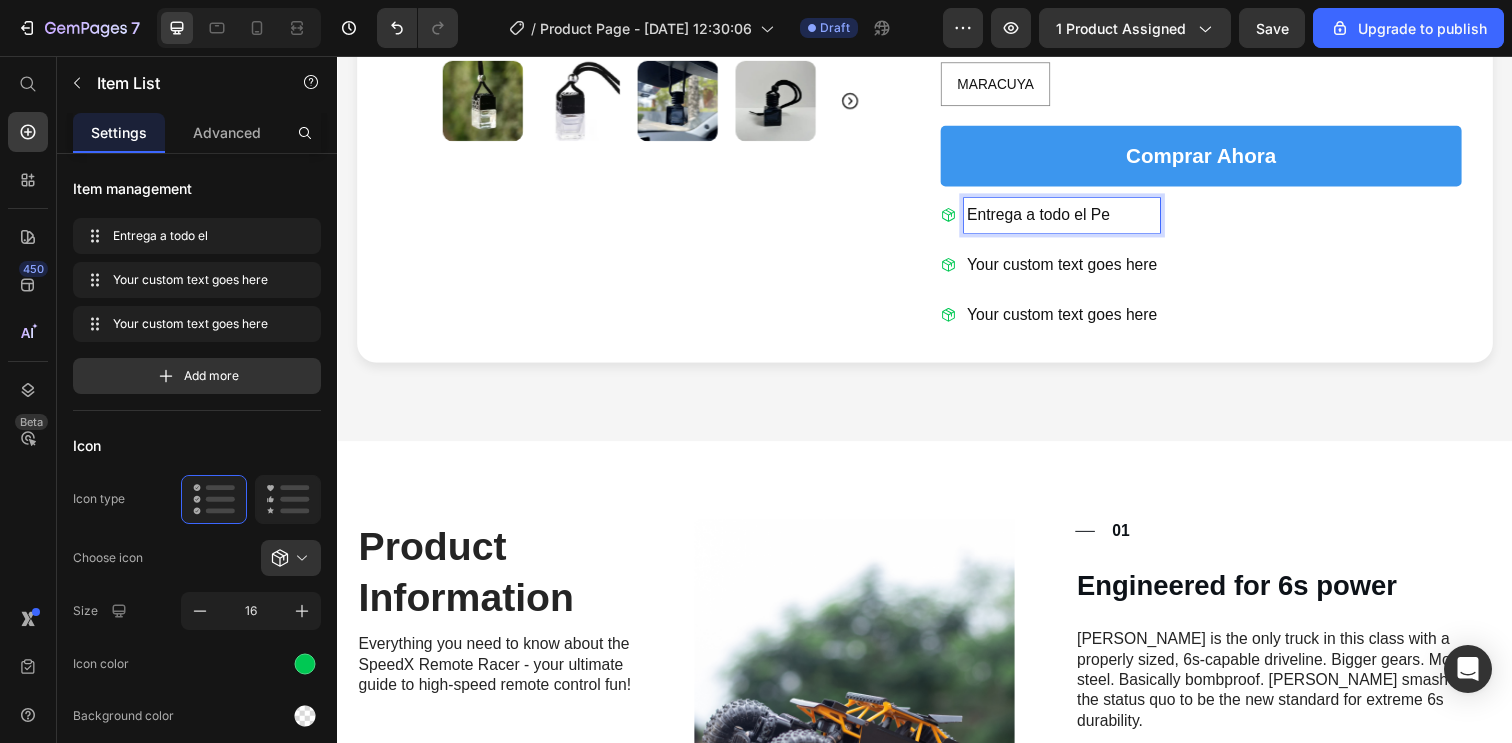 type 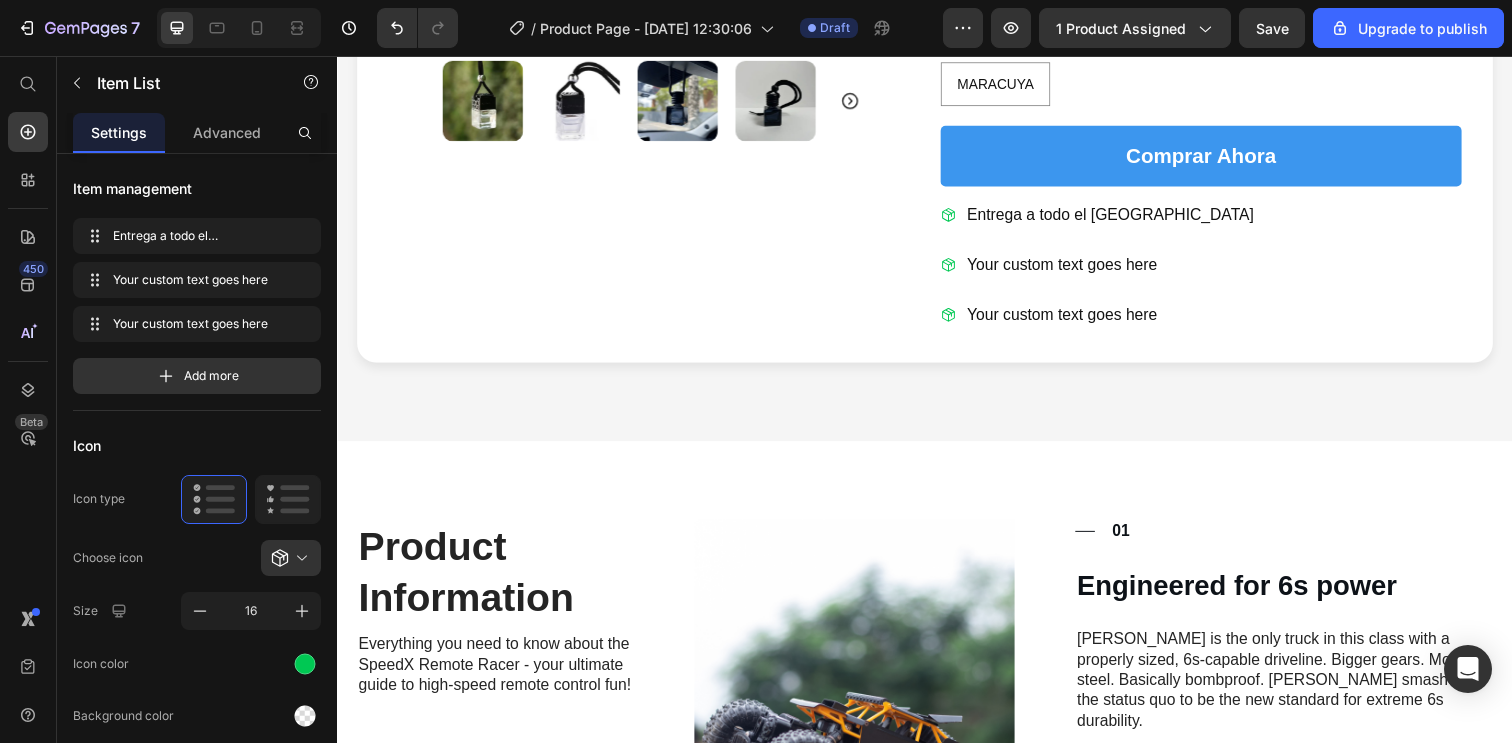click 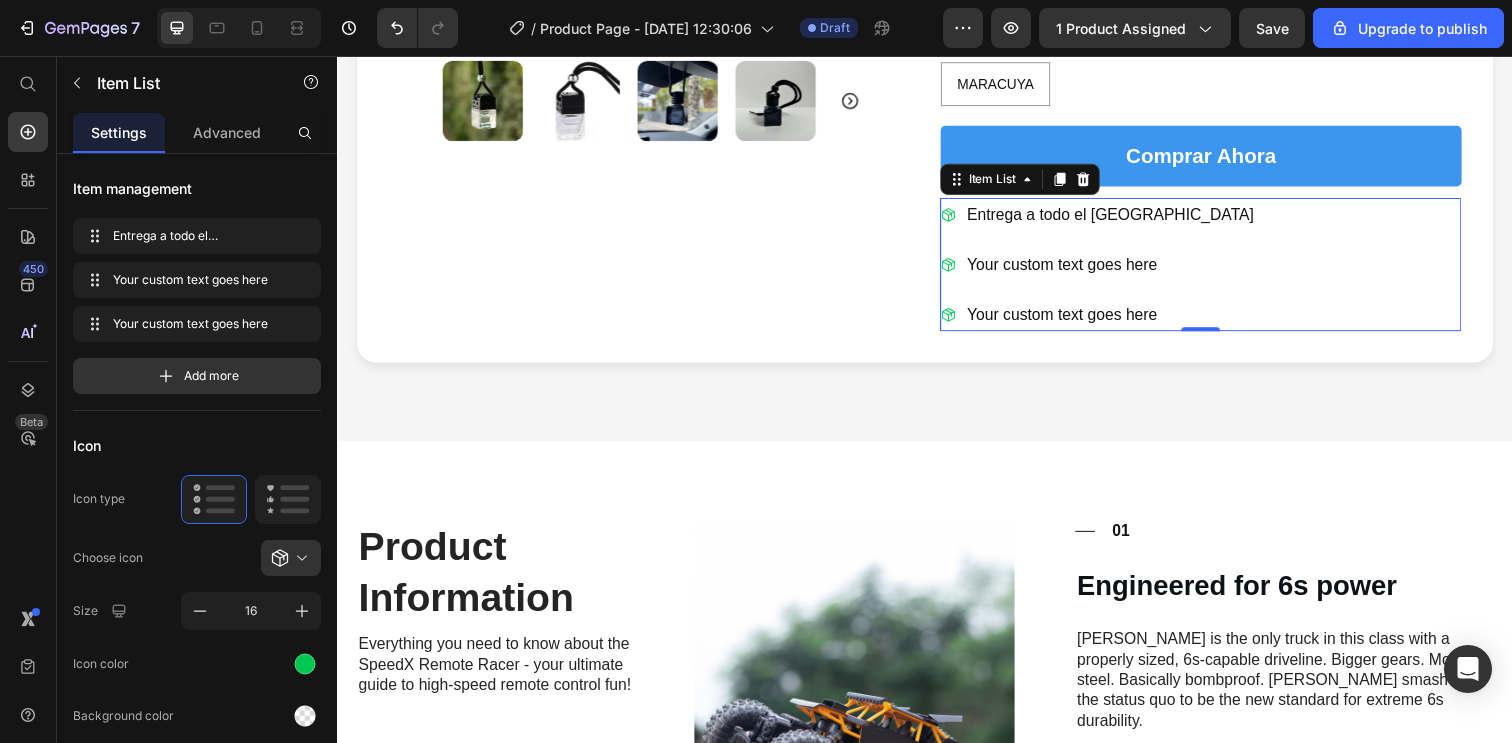 click on "Your custom text goes here" at bounding box center (1126, 269) 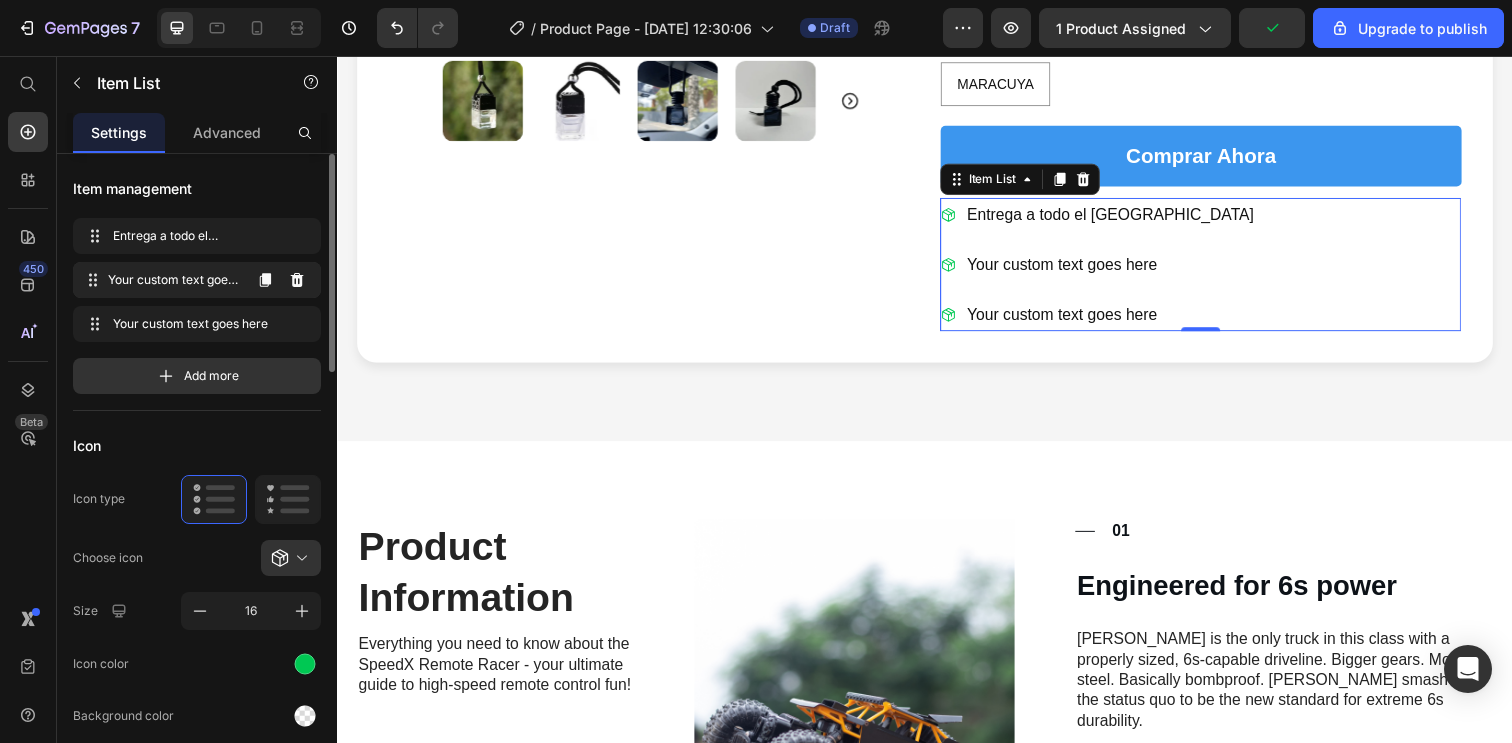 click on "Your custom text goes here" at bounding box center (174, 280) 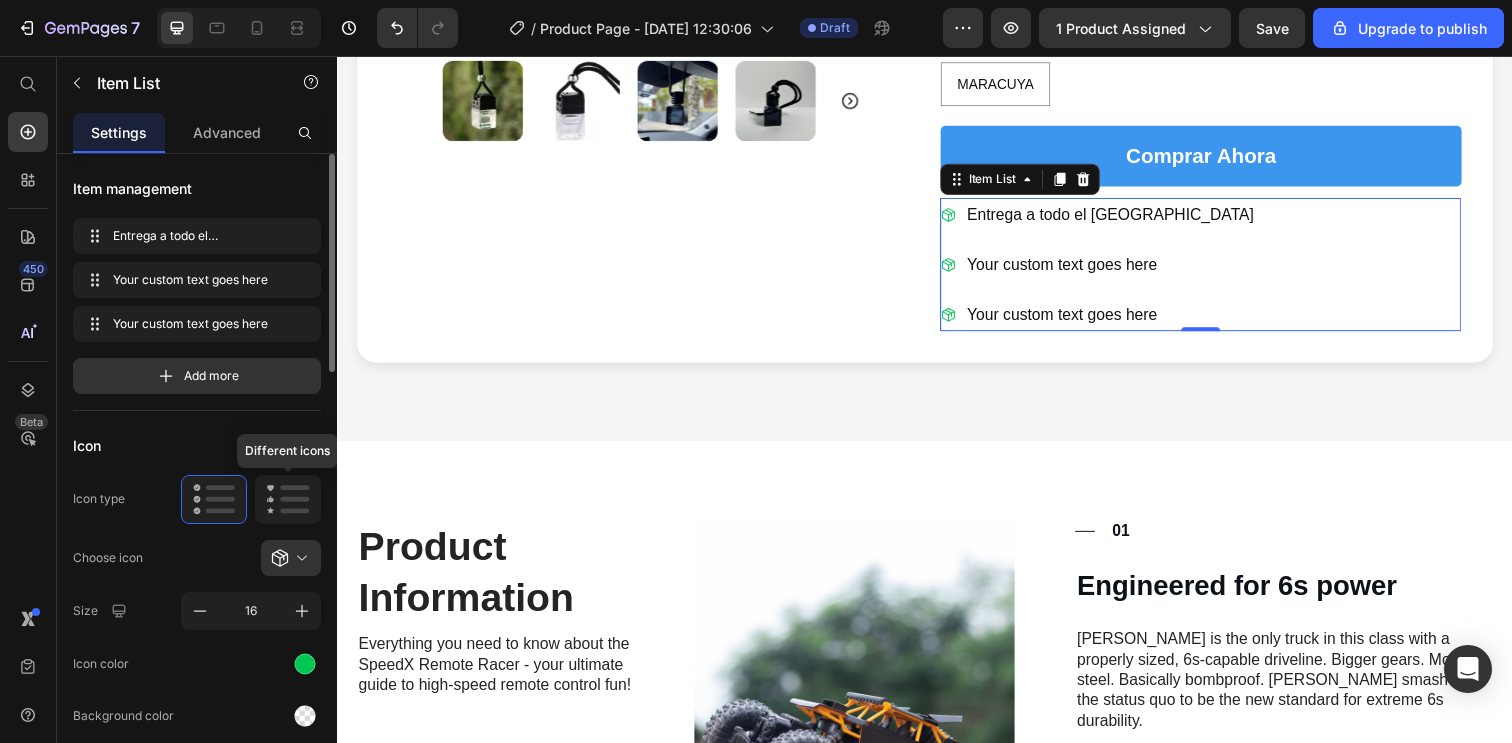 click 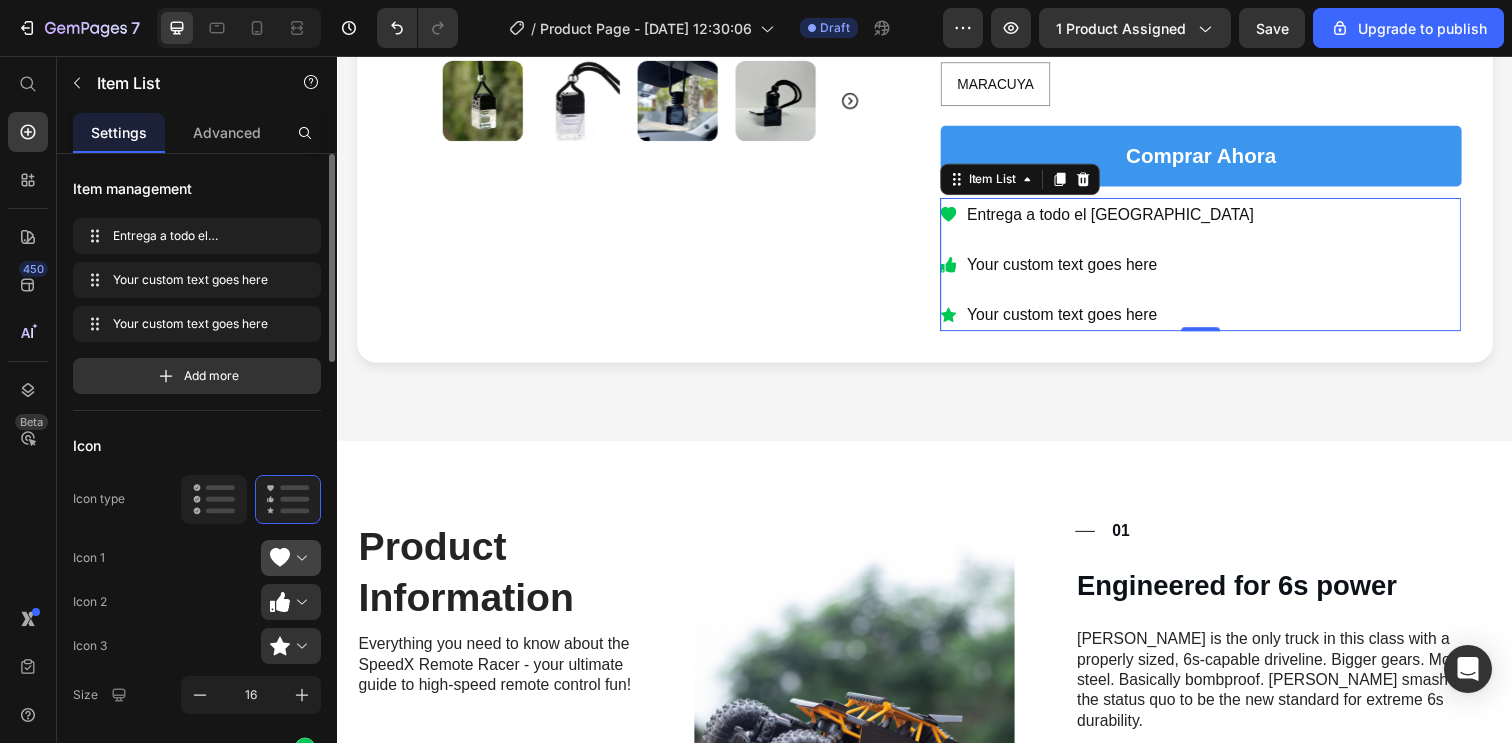 click at bounding box center (299, 558) 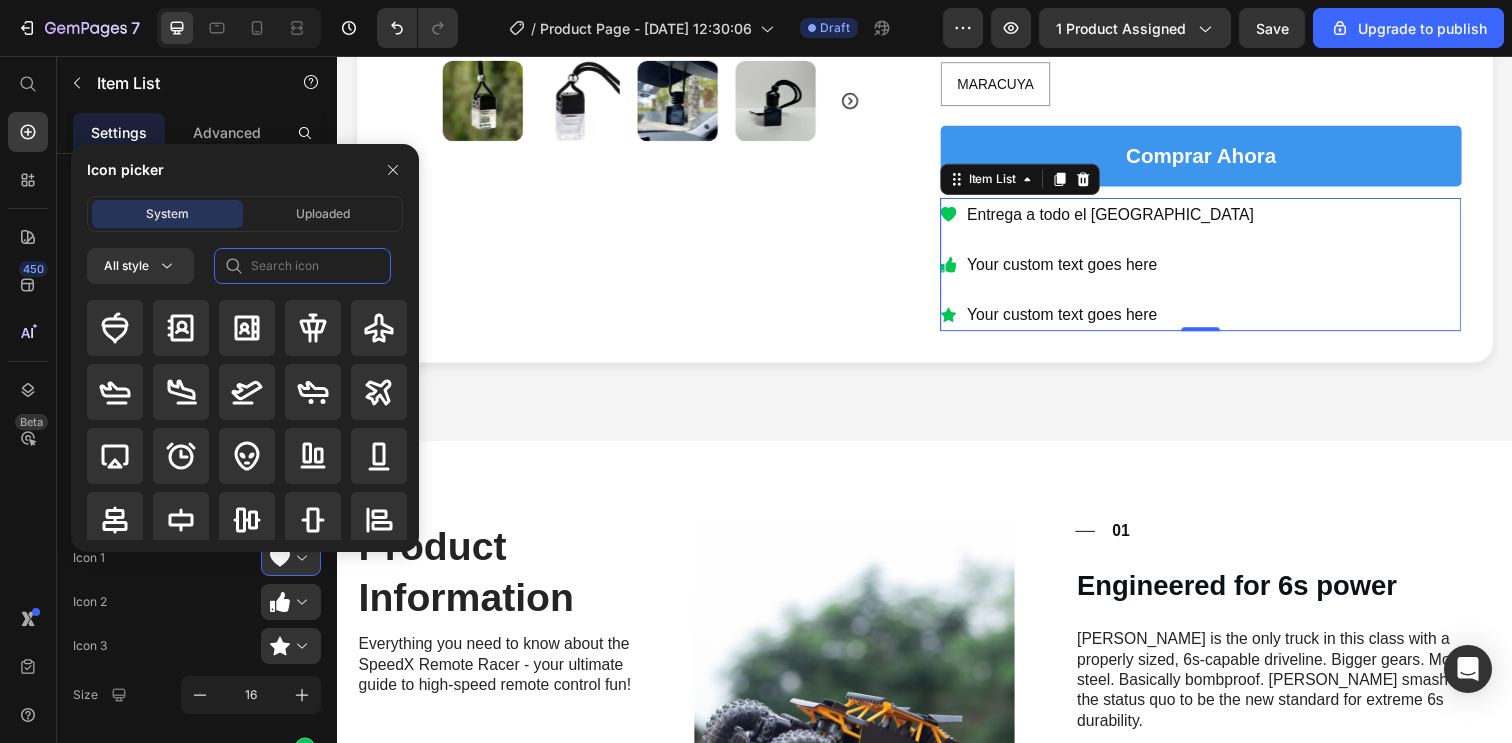 click 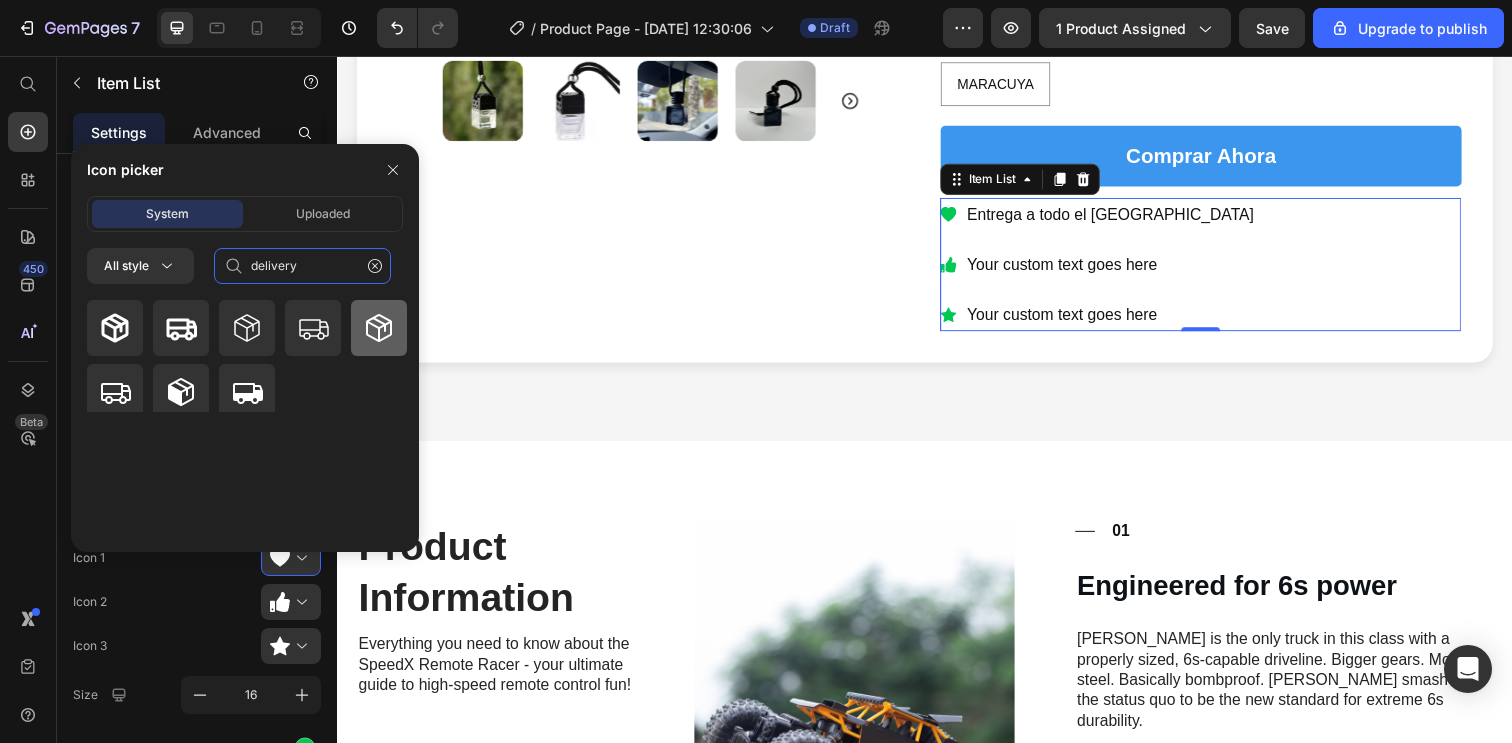 type on "delivery" 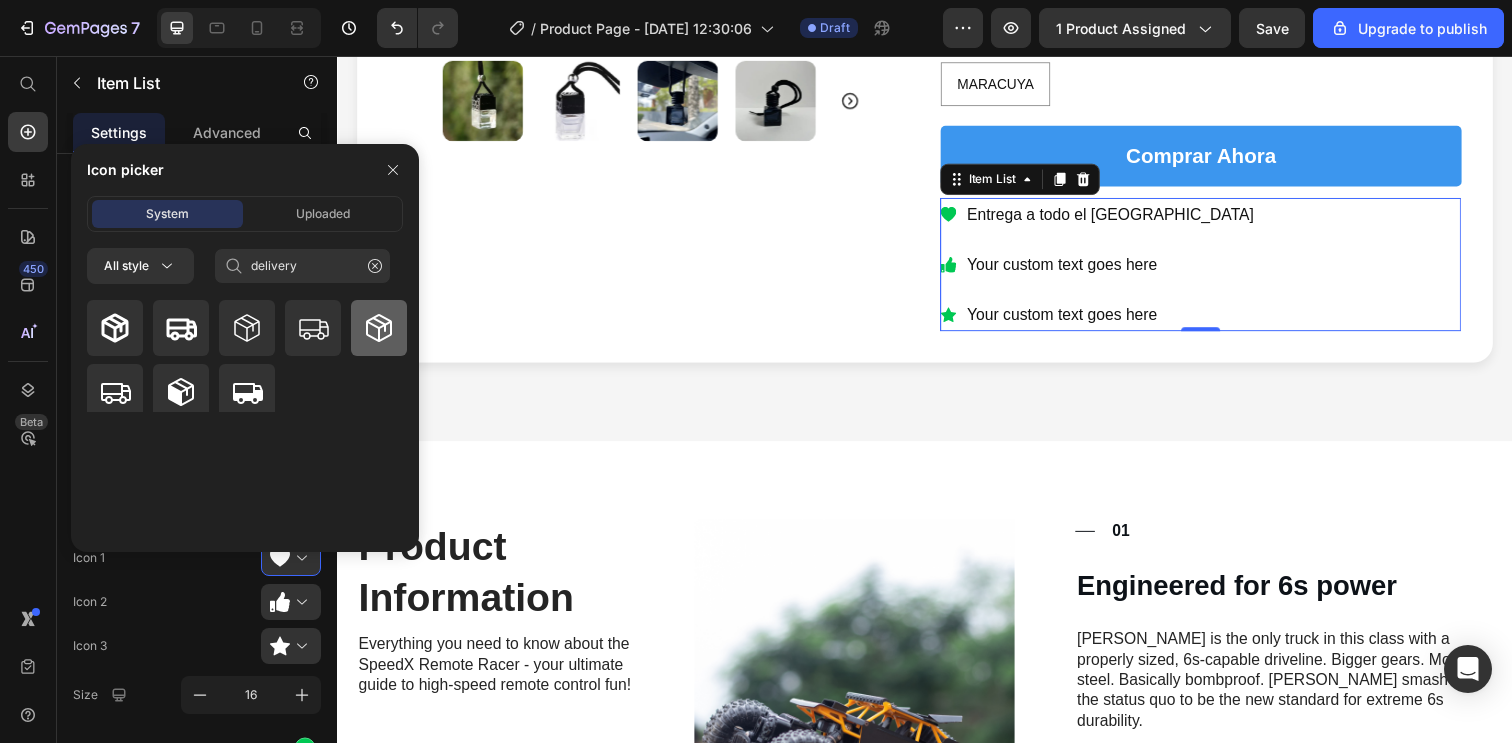 click 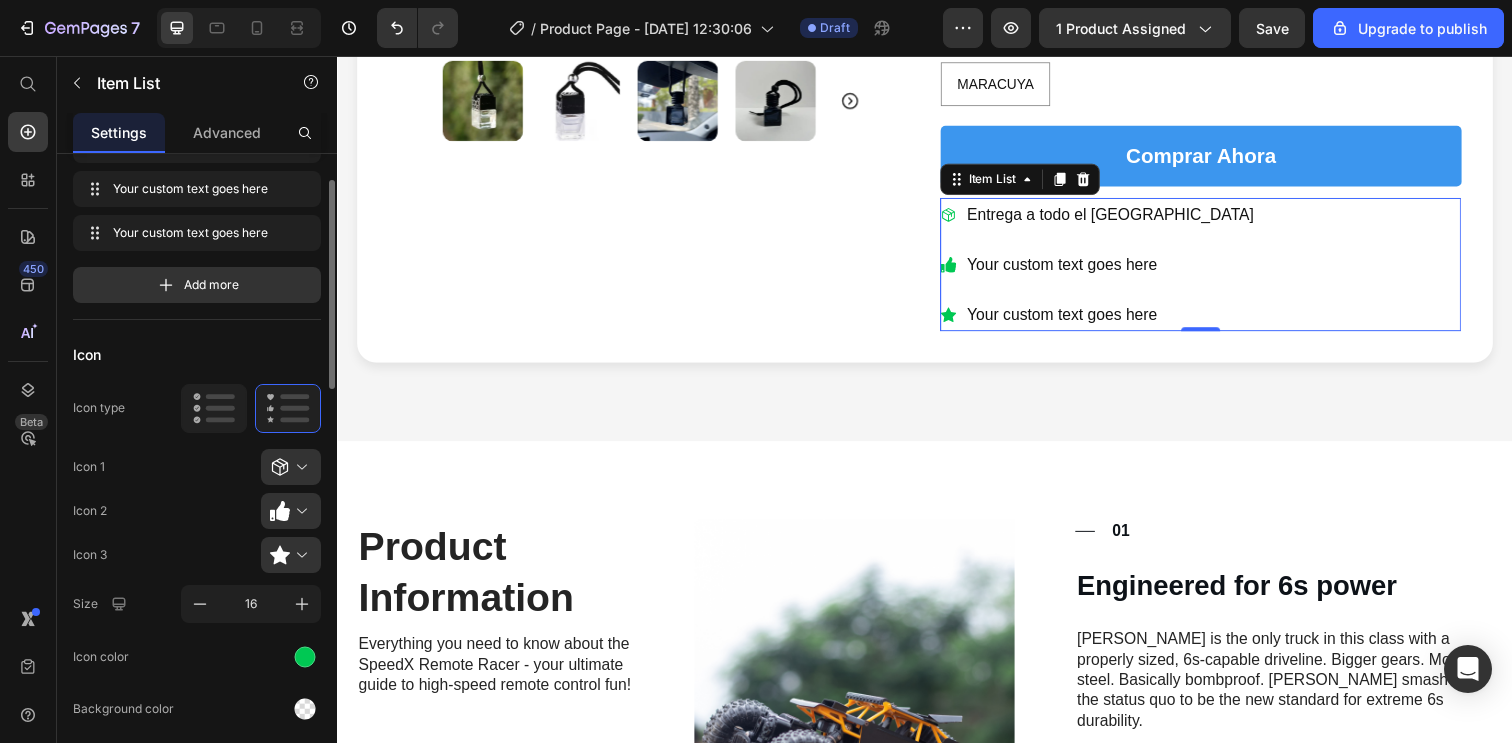 scroll, scrollTop: 93, scrollLeft: 0, axis: vertical 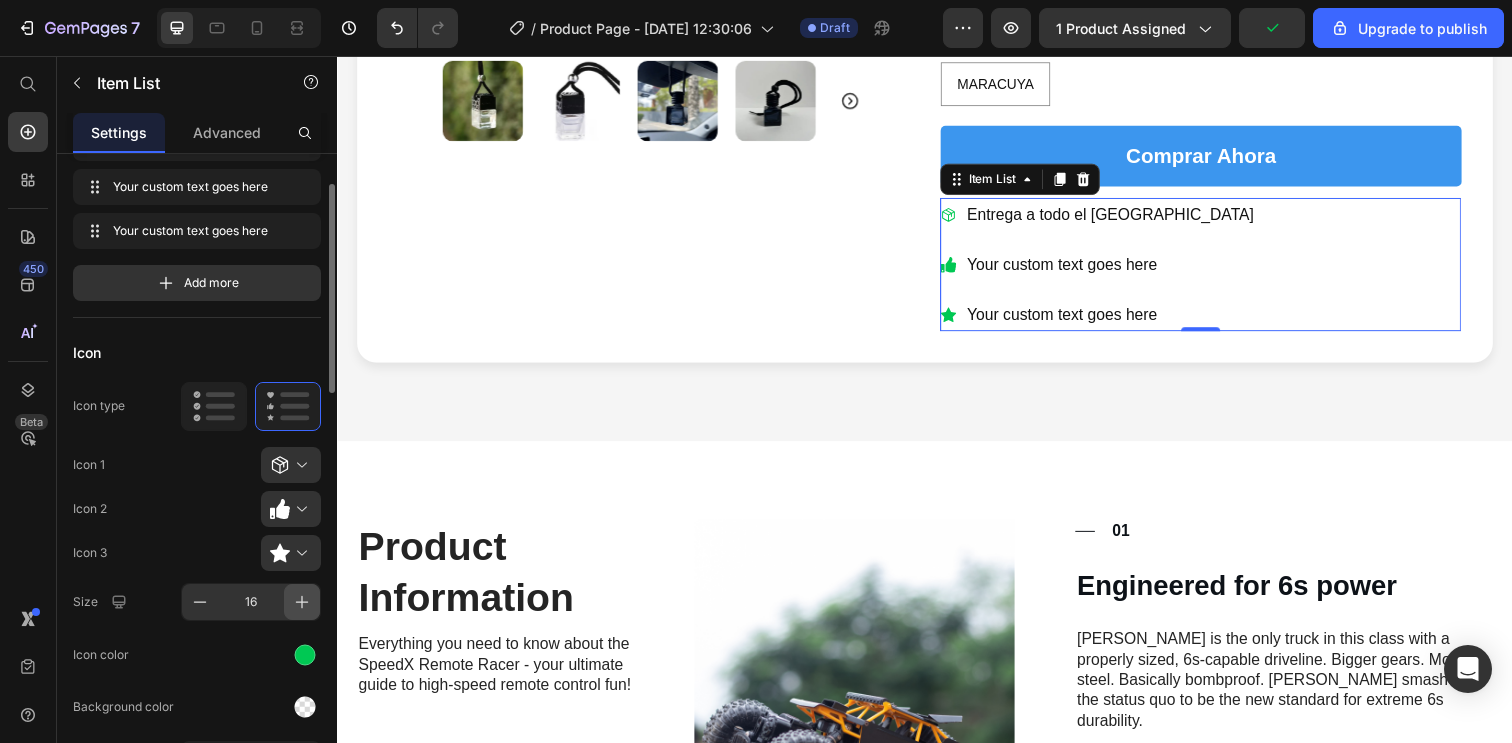 click 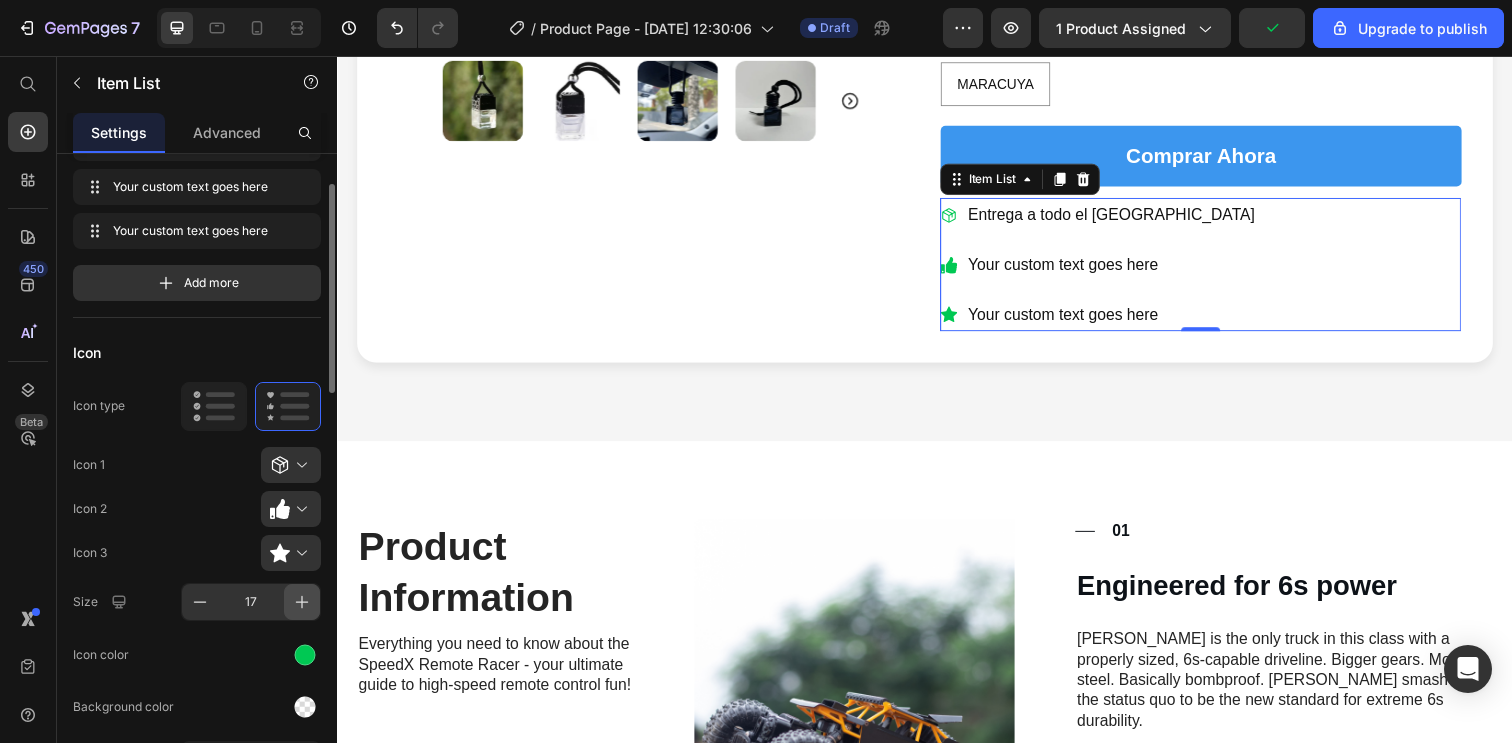 click 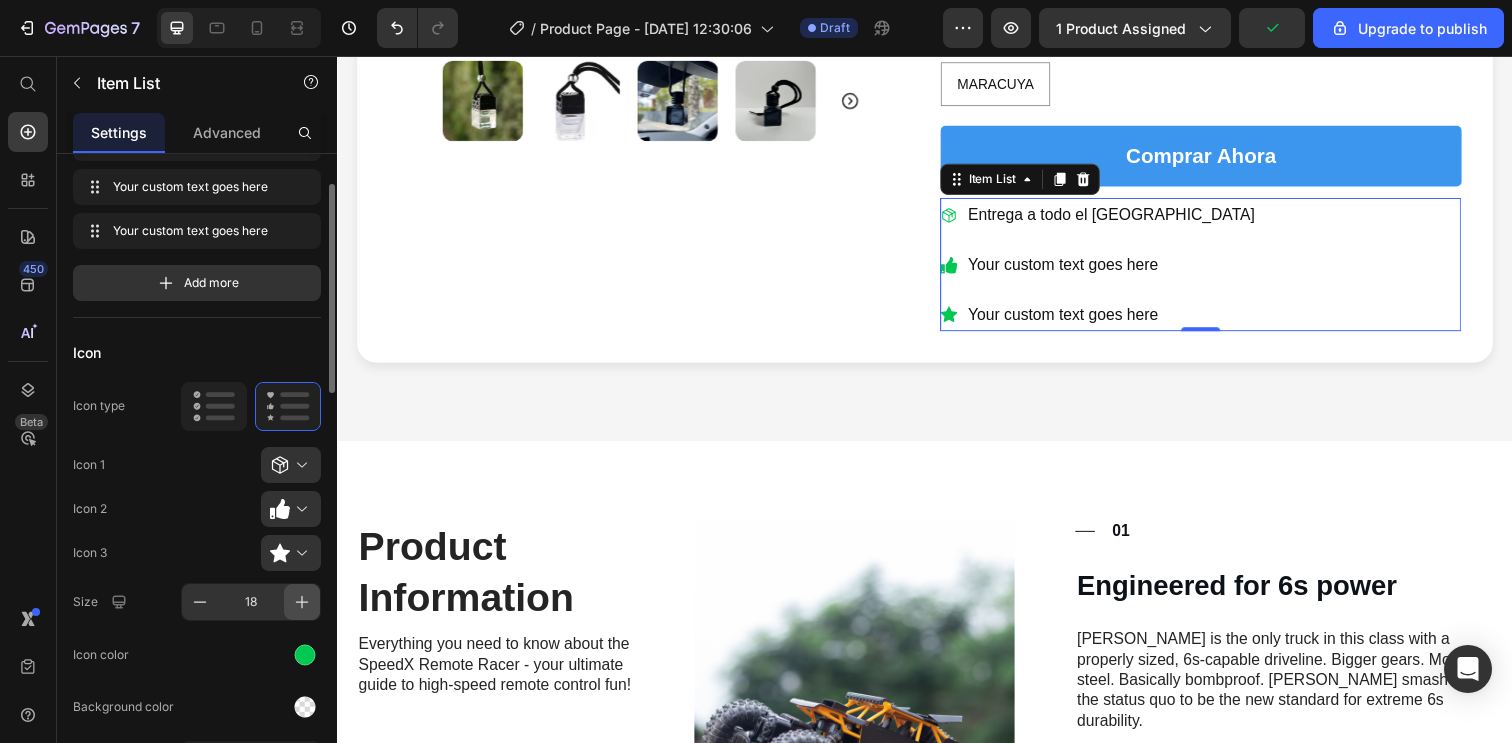 click 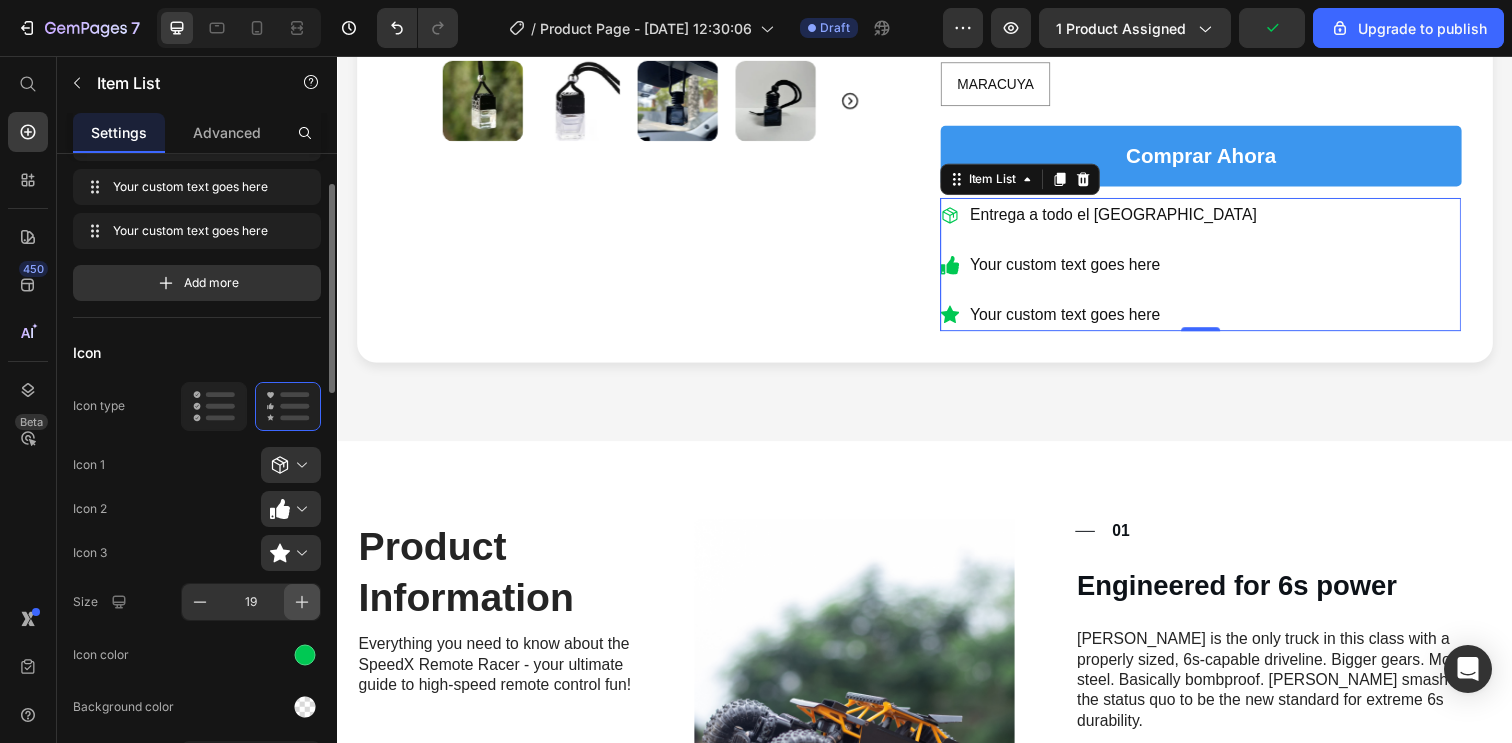 click 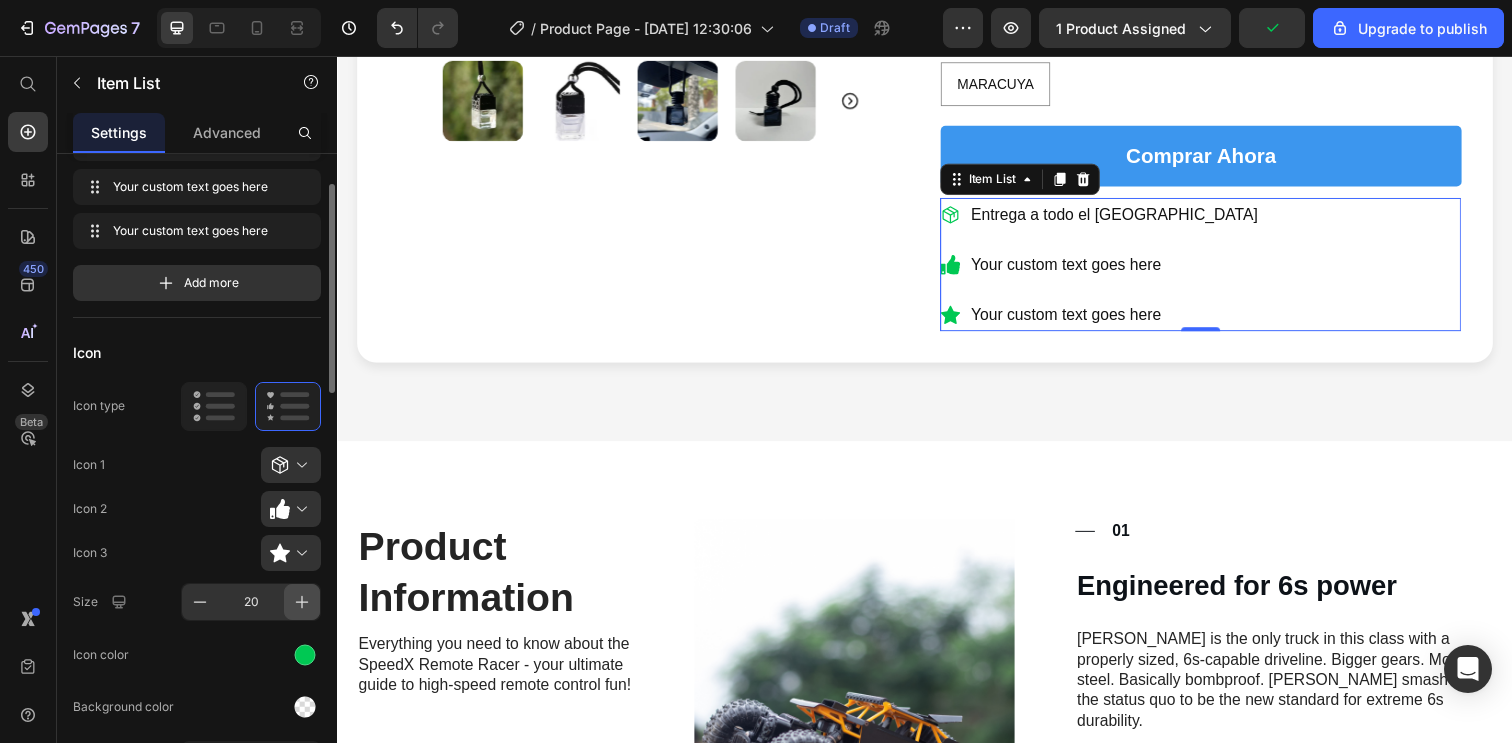 click 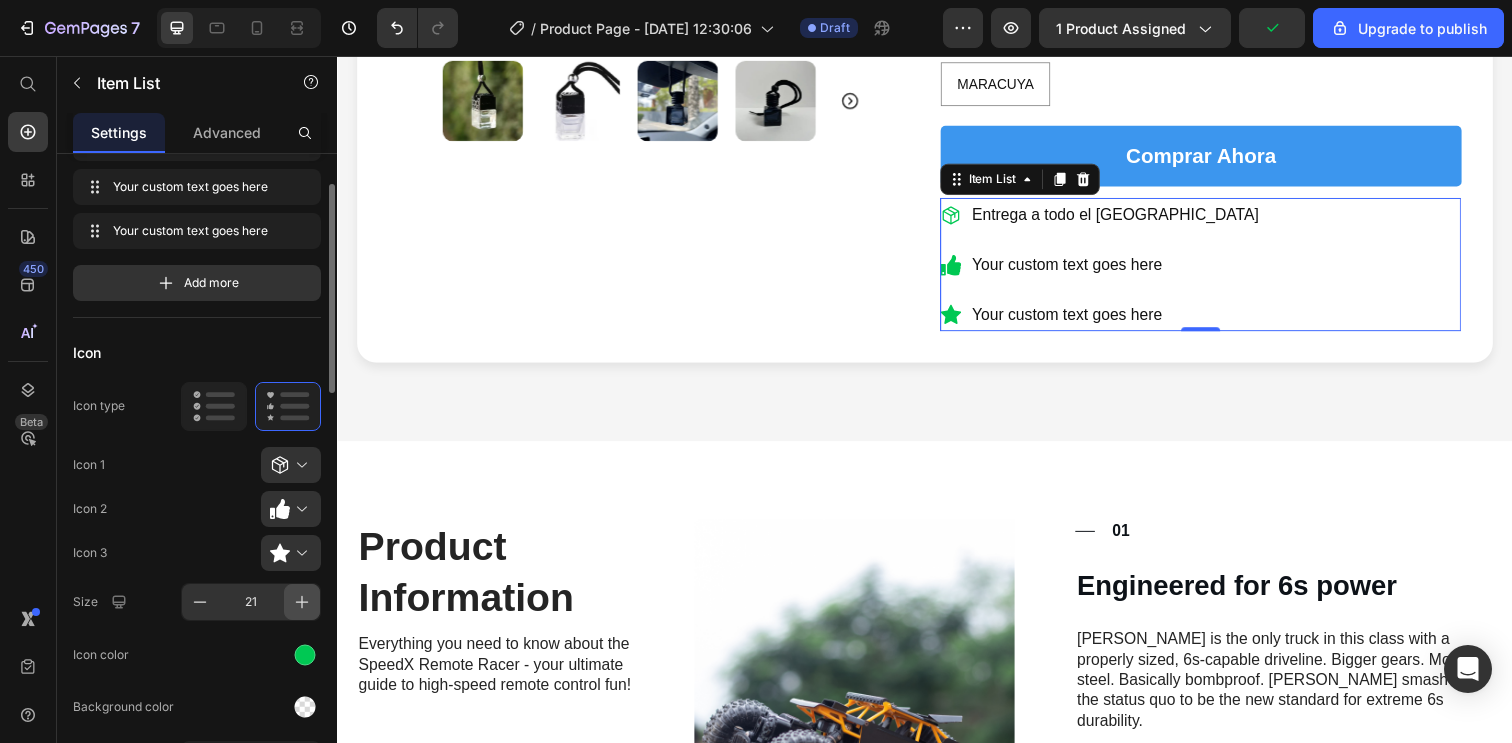 click 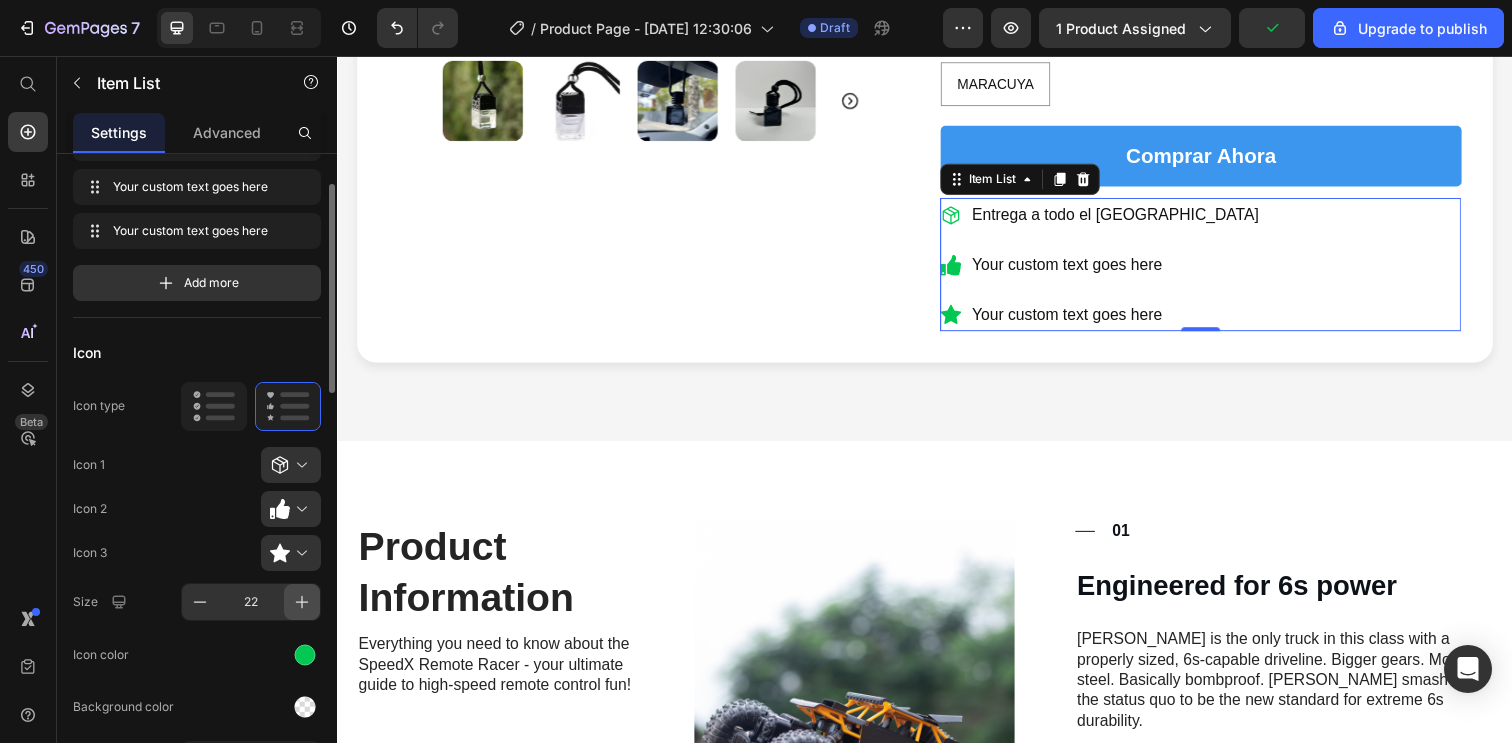 click 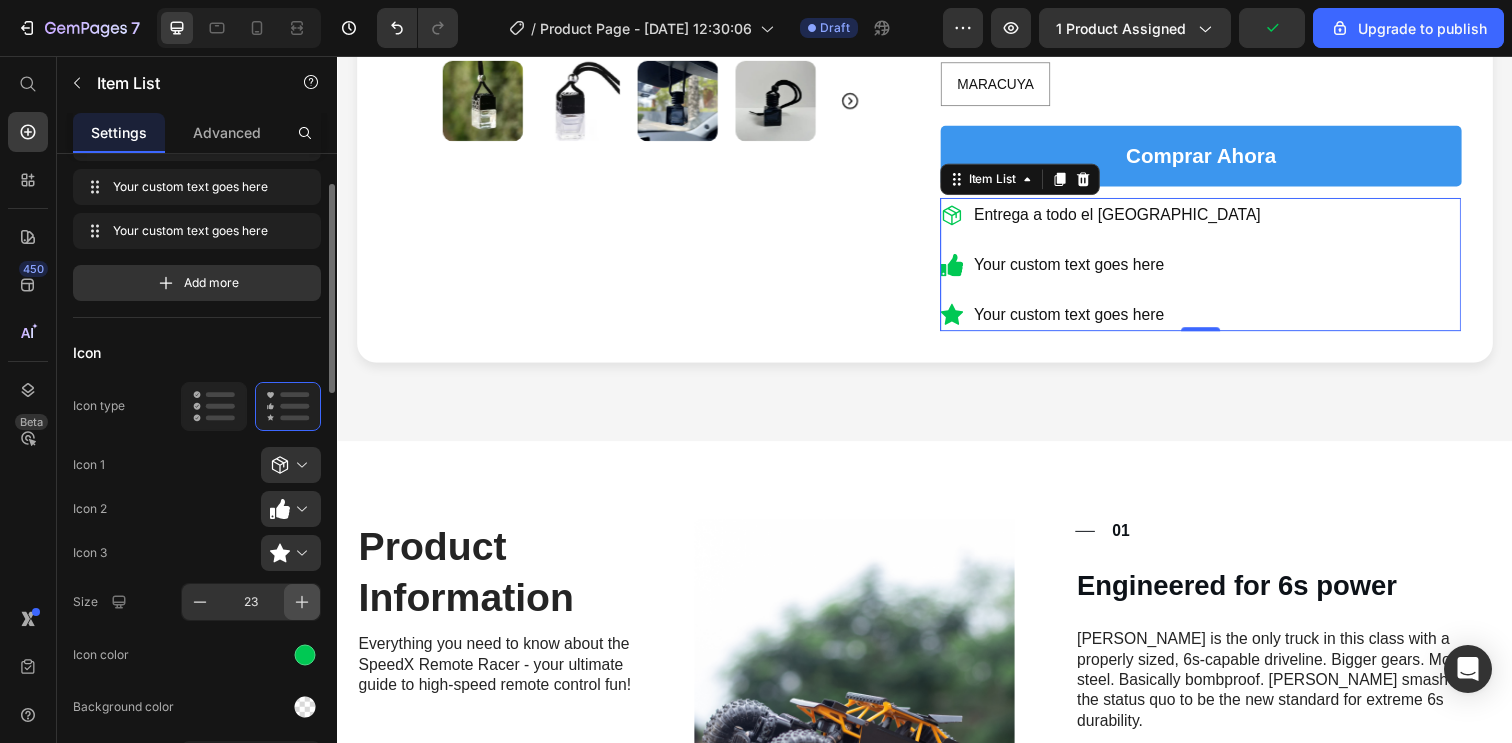 click 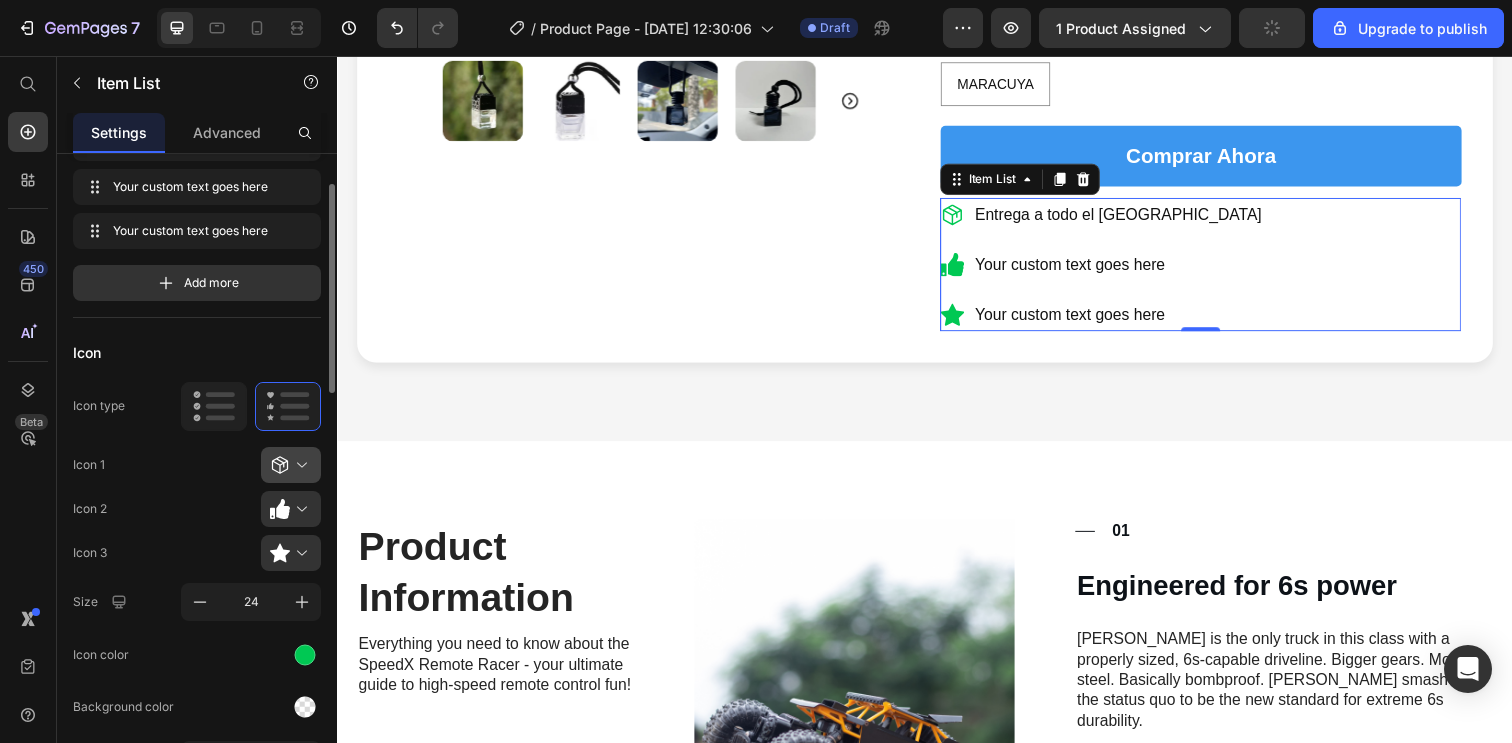 click at bounding box center (299, 465) 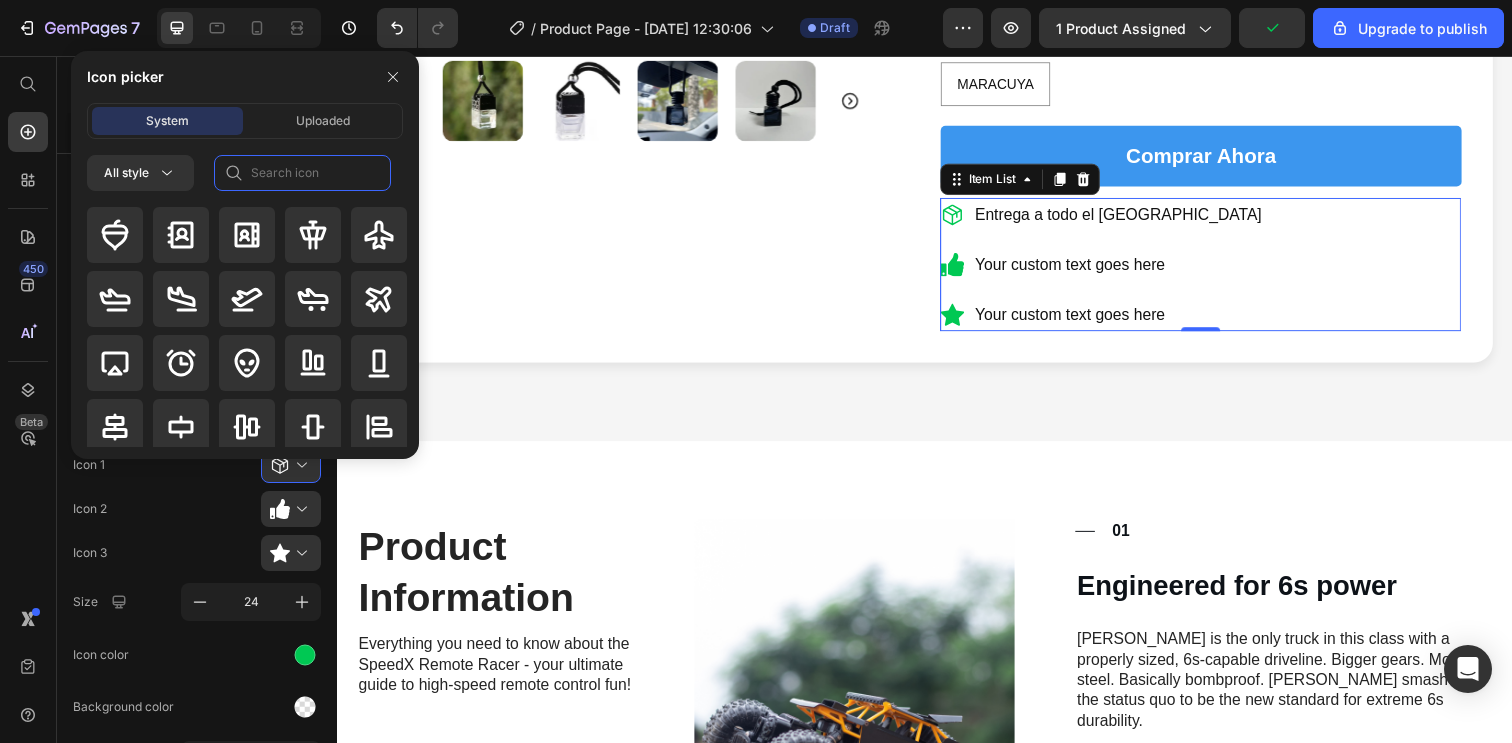 click 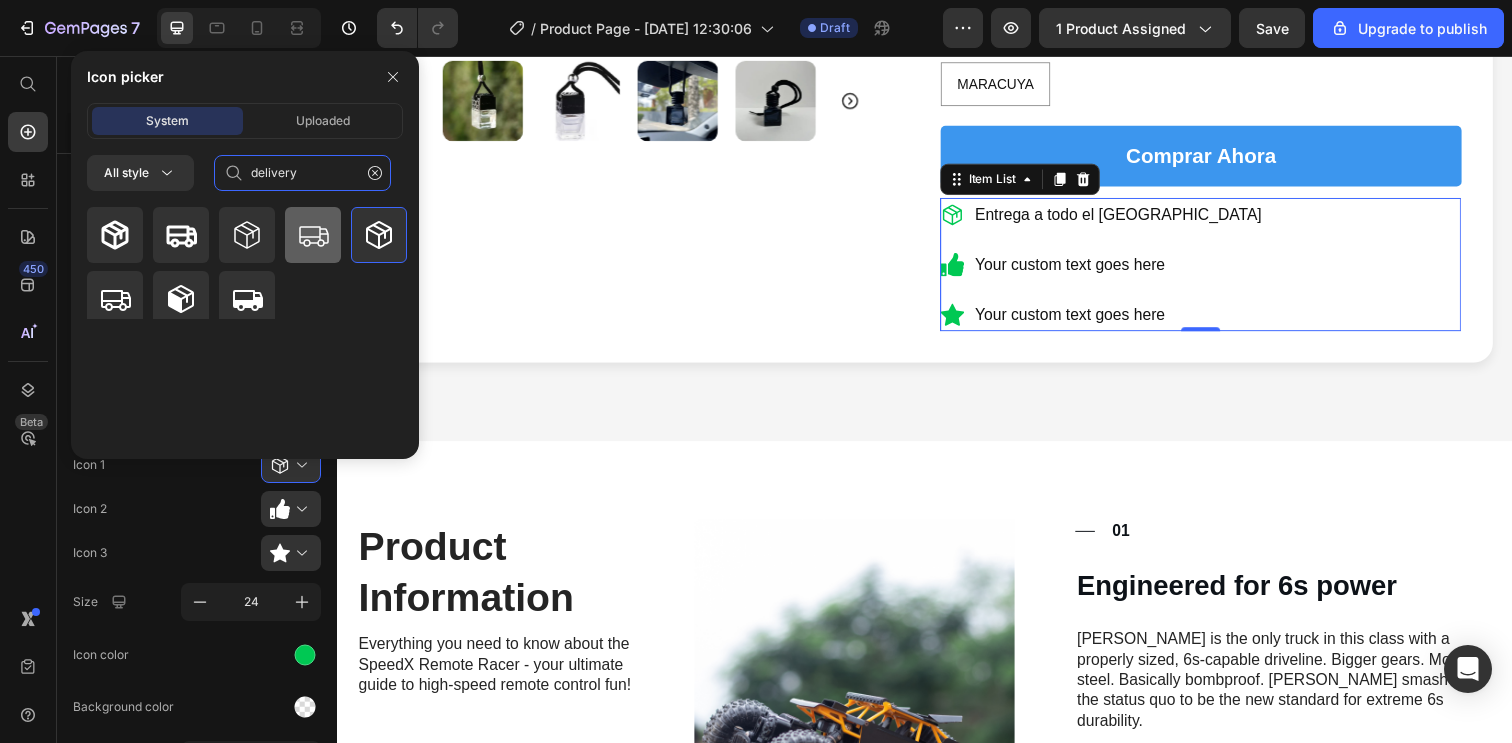 type on "delivery" 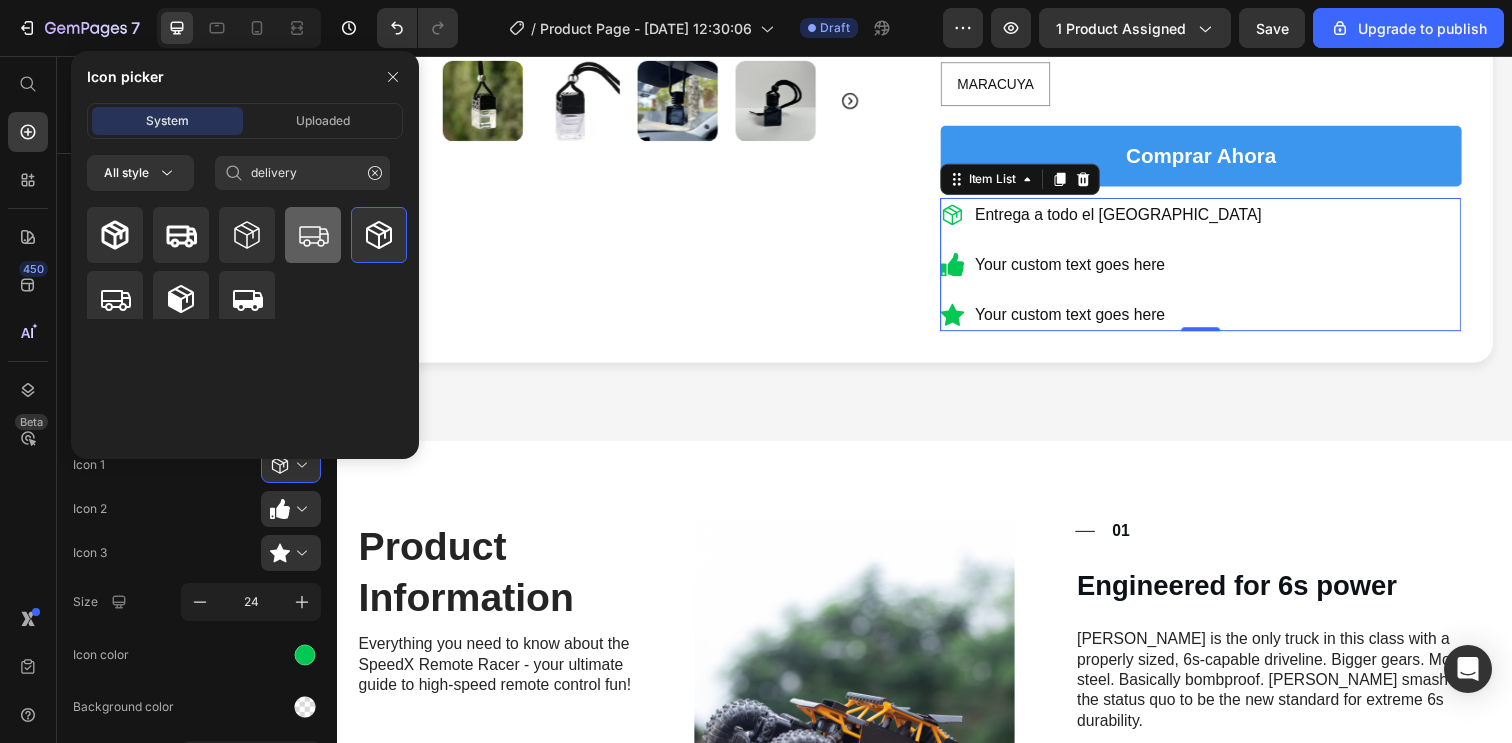 click 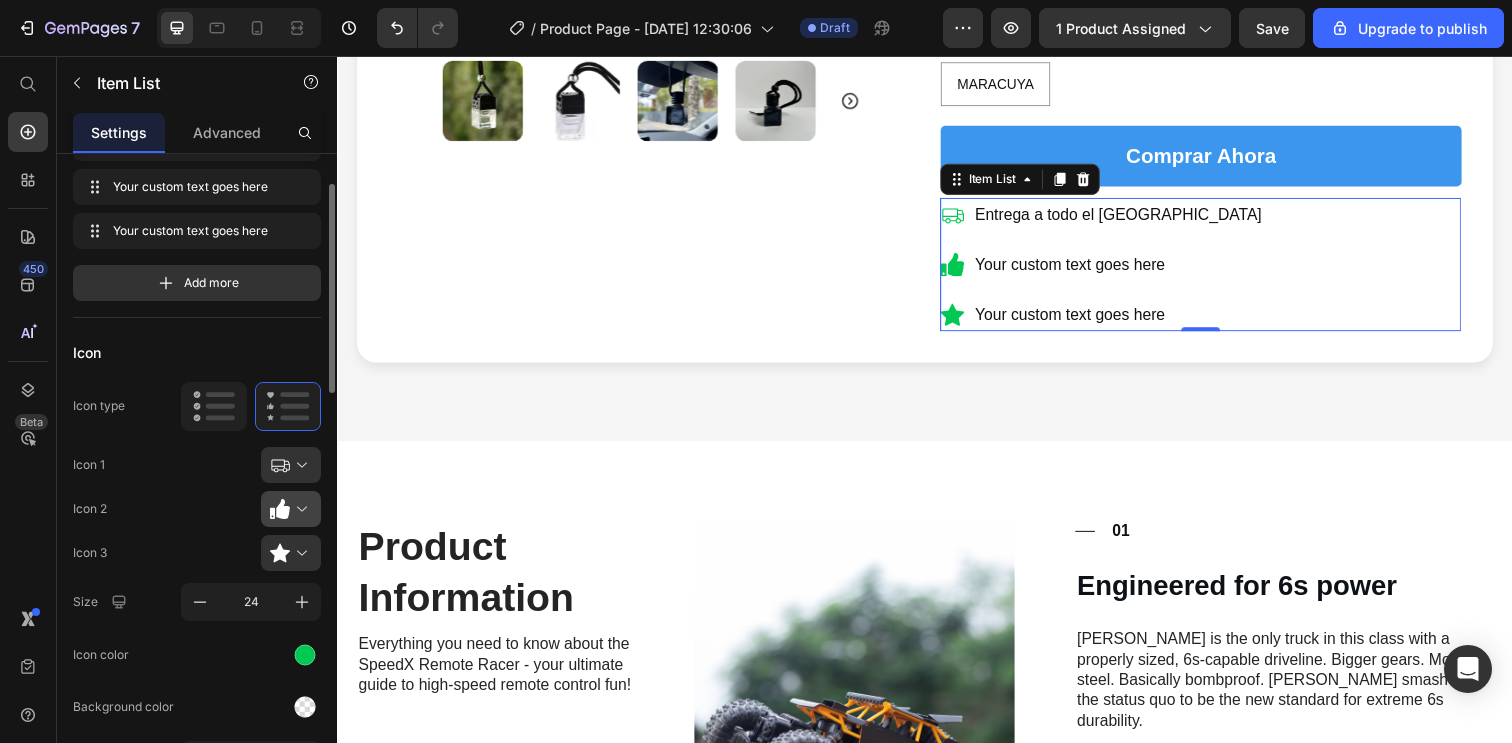 click at bounding box center (299, 509) 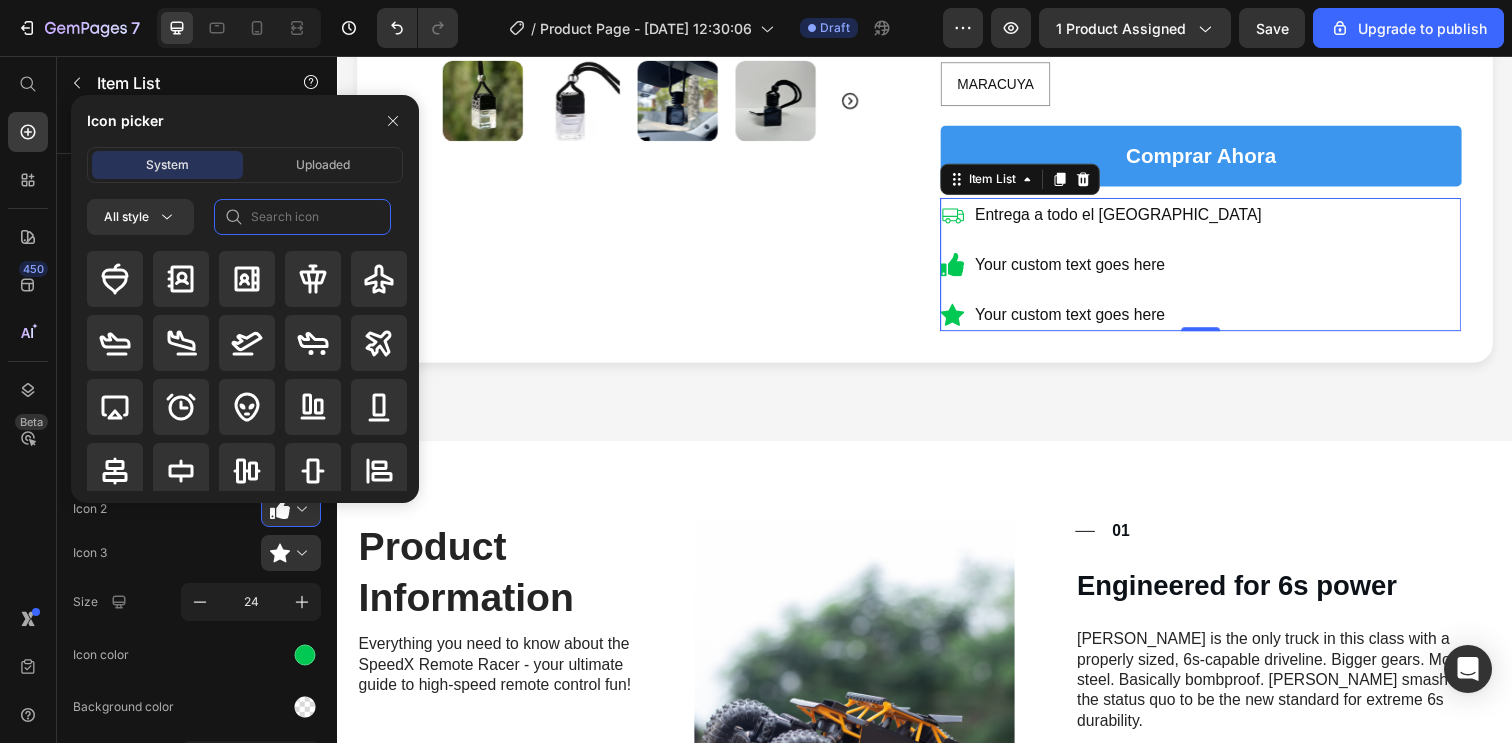click 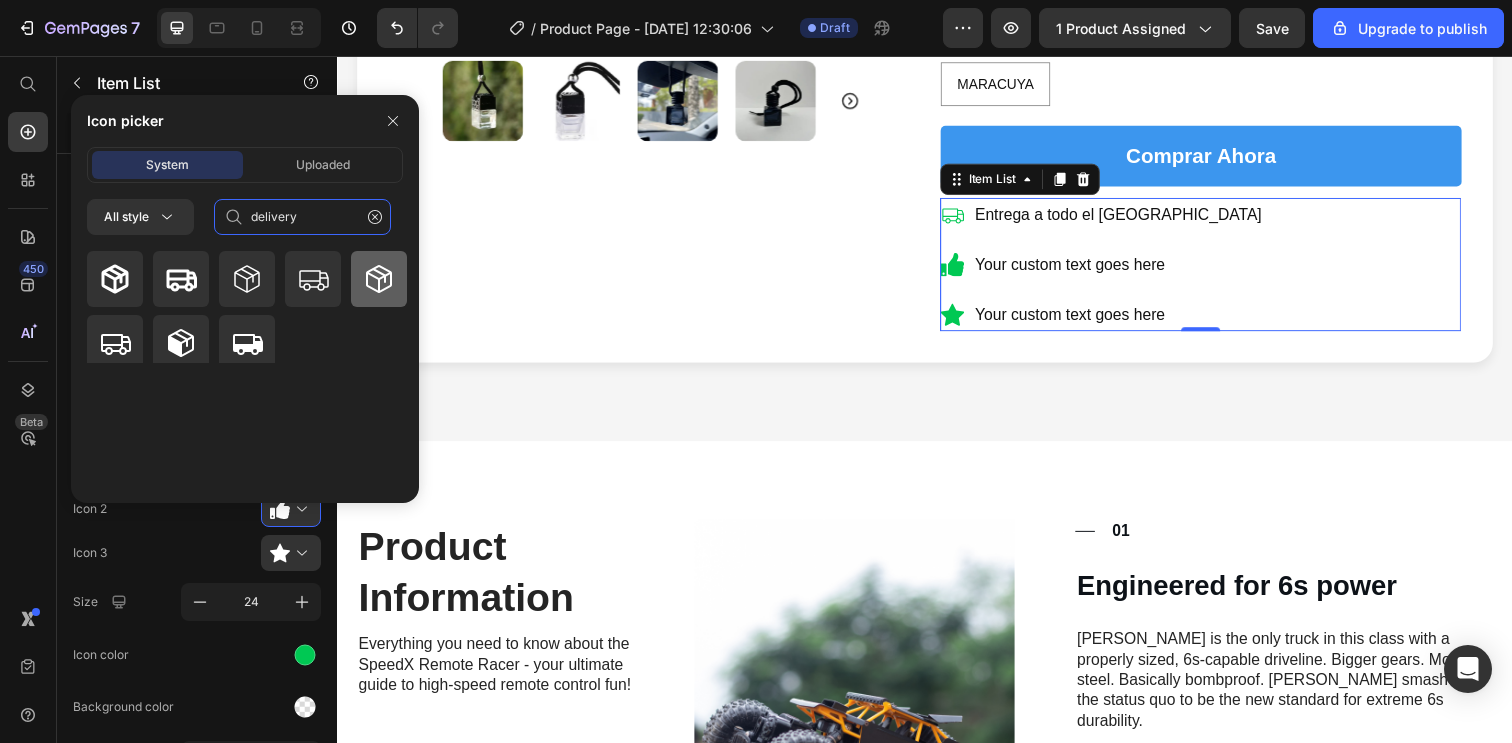 type on "delivery" 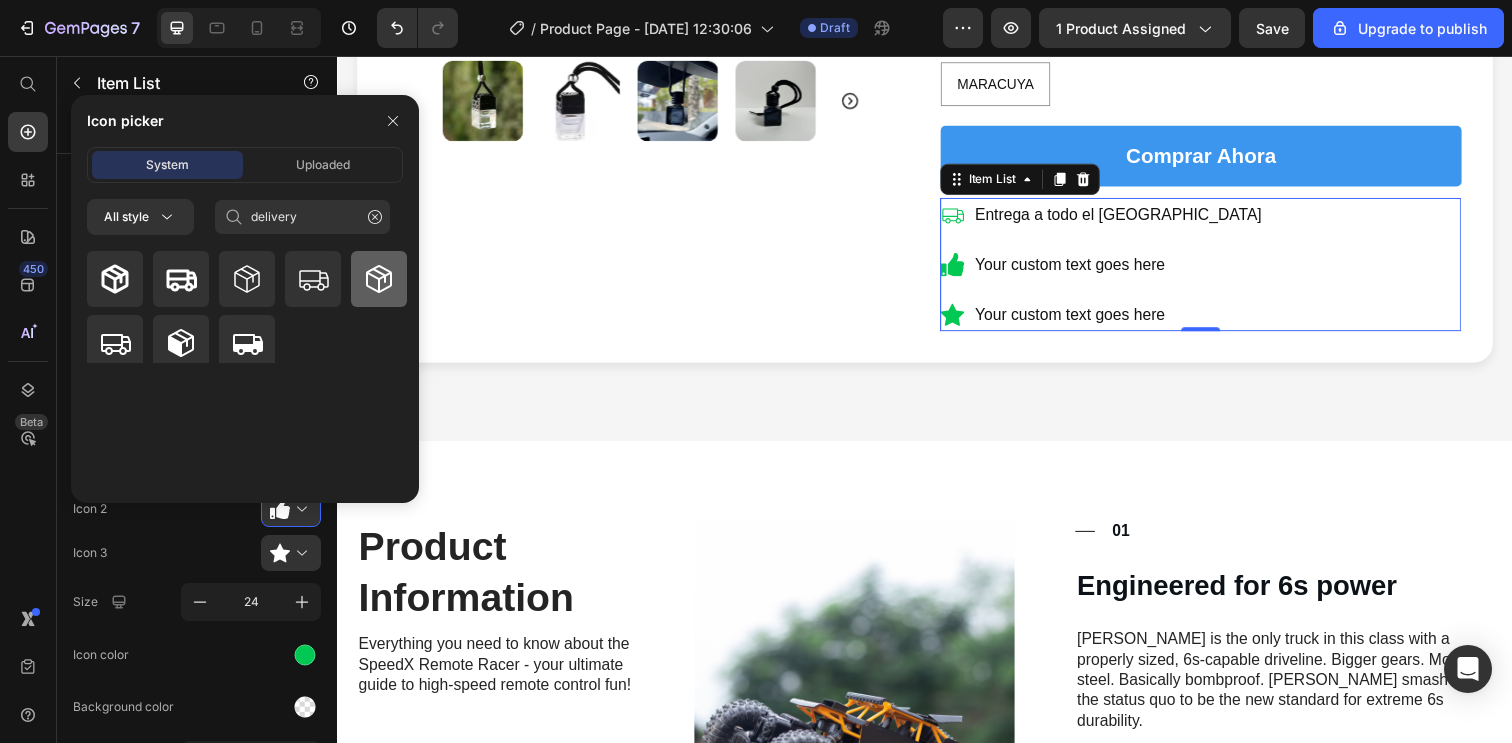 click 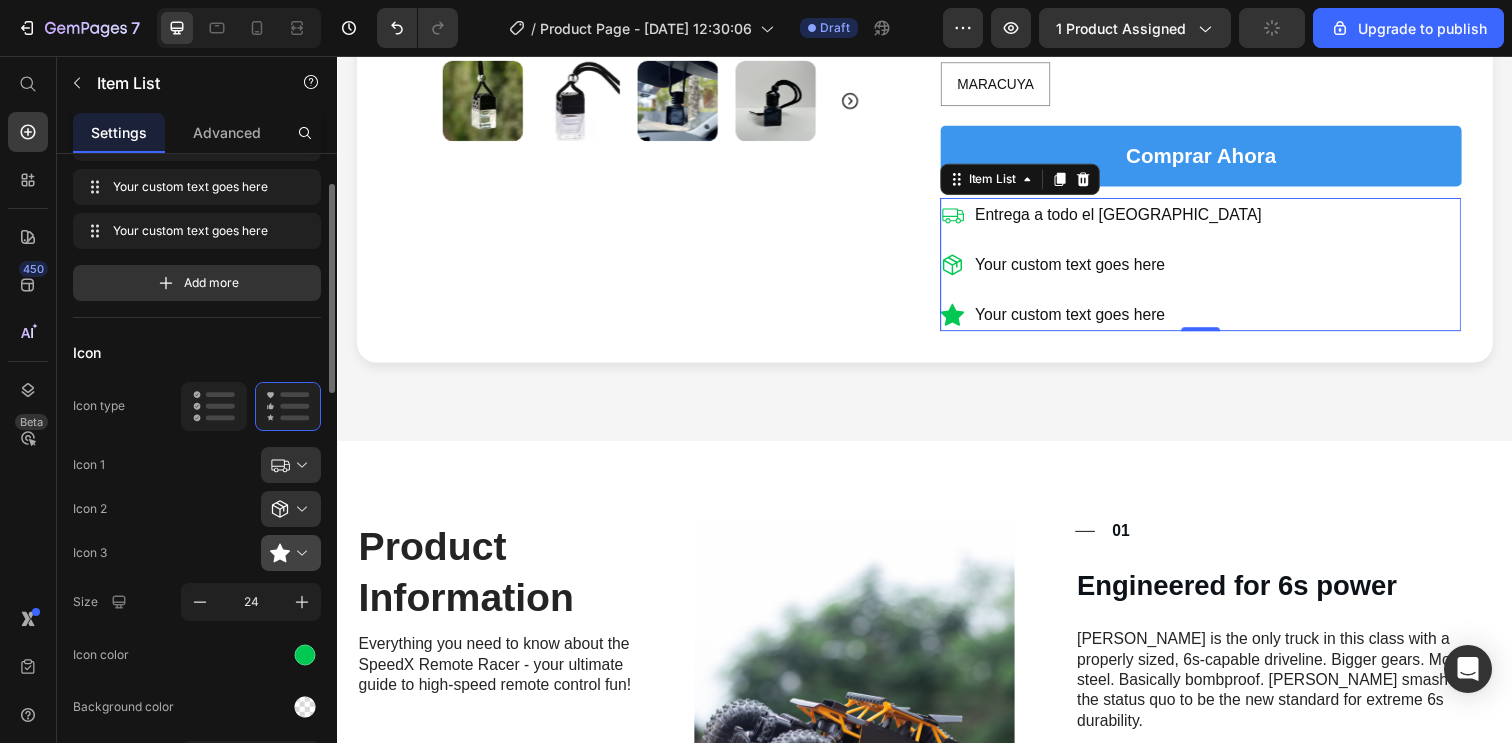click at bounding box center (299, 553) 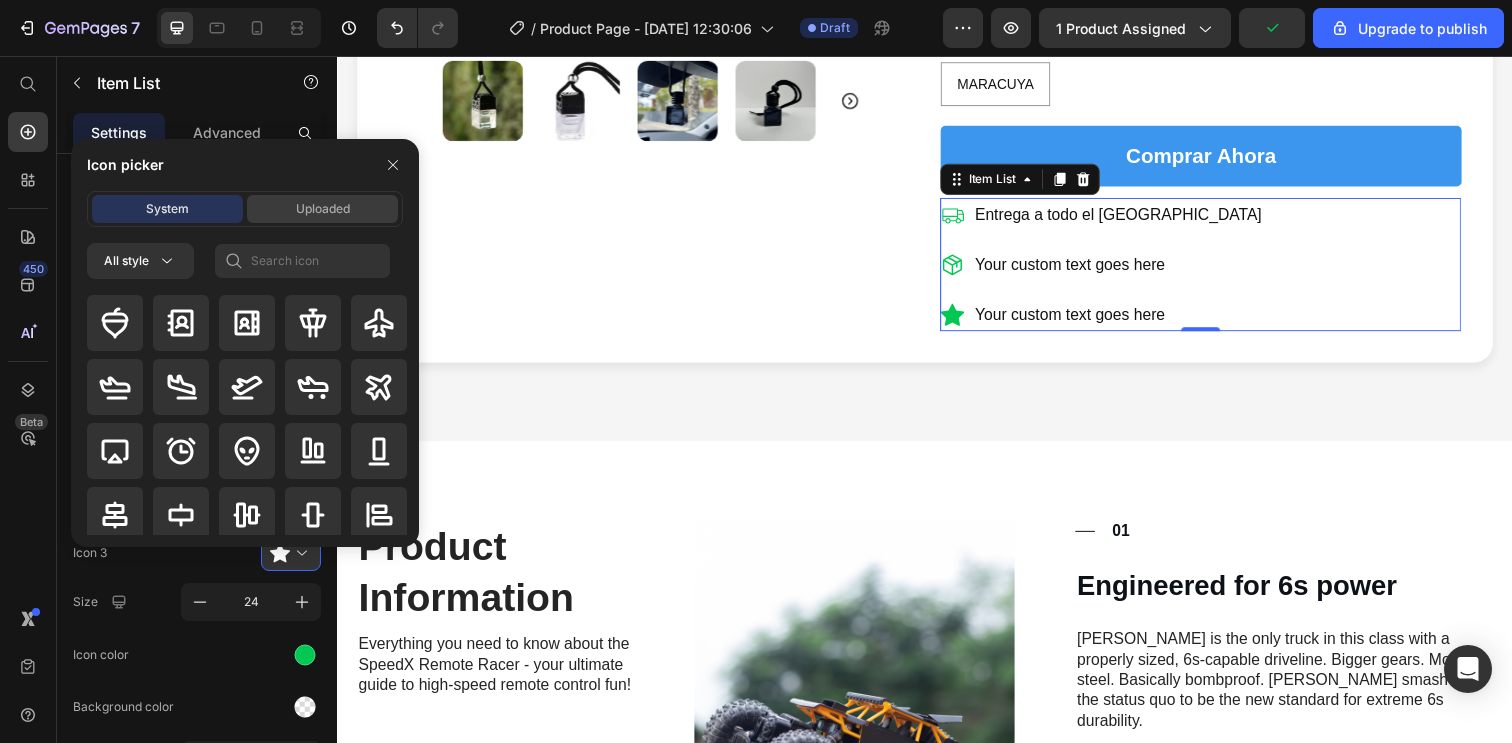 click on "Uploaded" at bounding box center (323, 209) 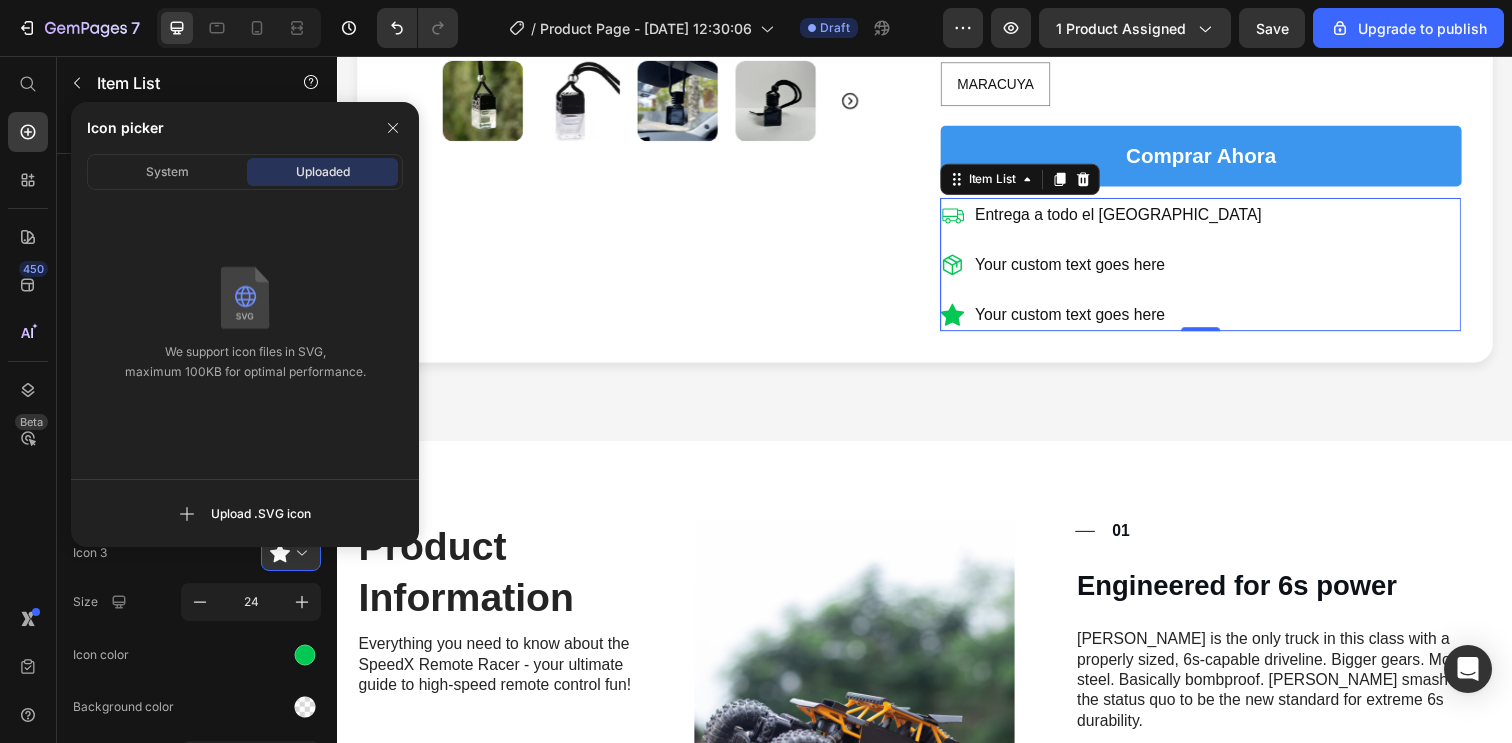 drag, startPoint x: 391, startPoint y: 134, endPoint x: 333, endPoint y: 150, distance: 60.166435 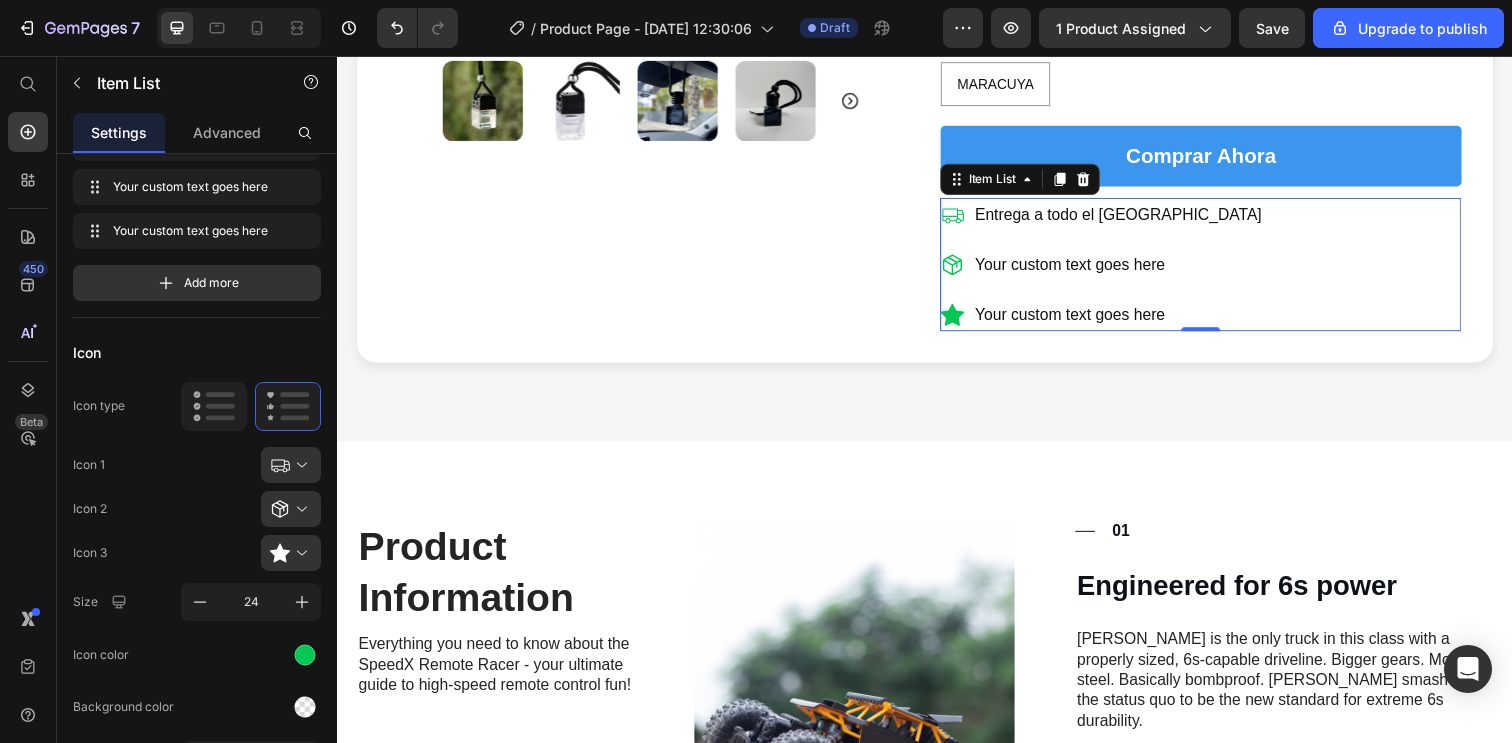 click at bounding box center [299, 553] 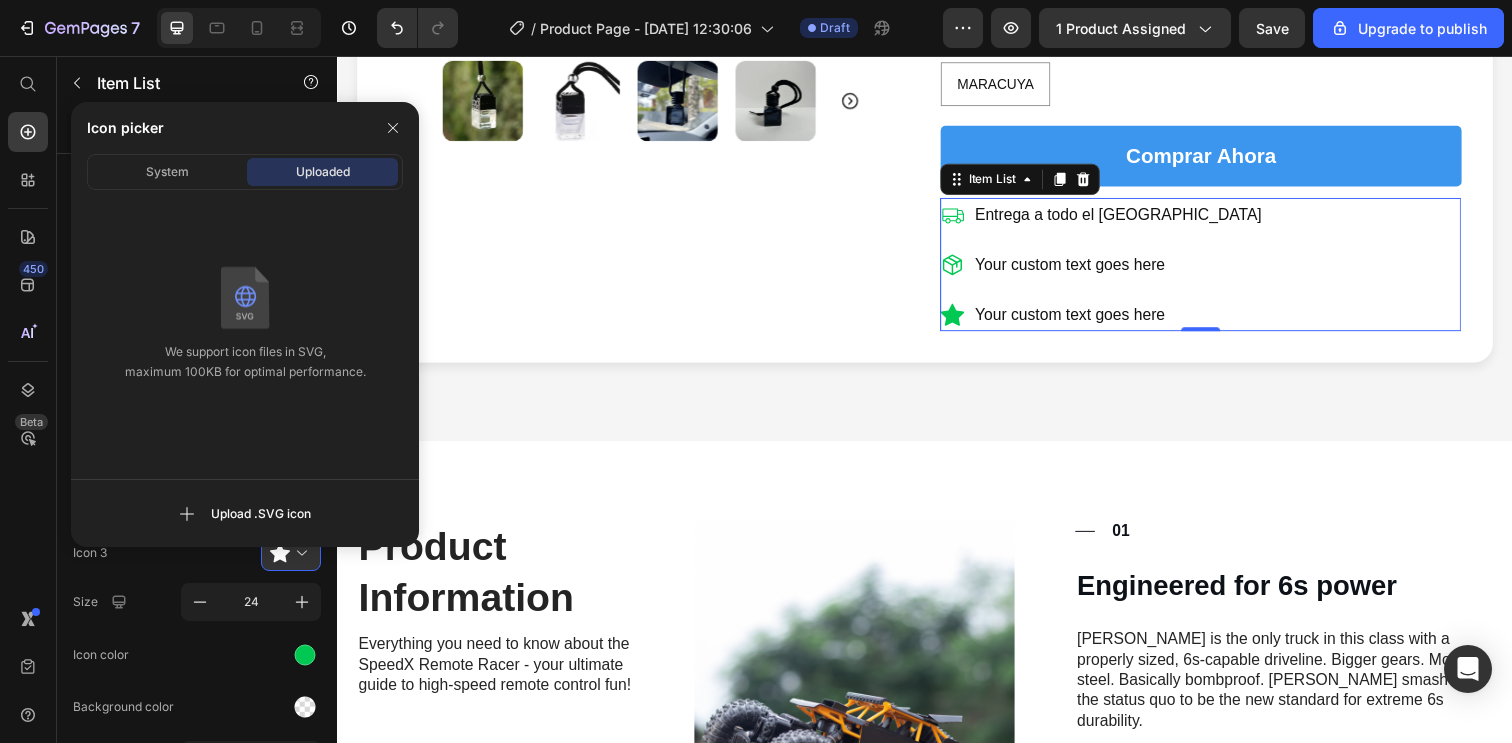 click on "System" at bounding box center (167, 172) 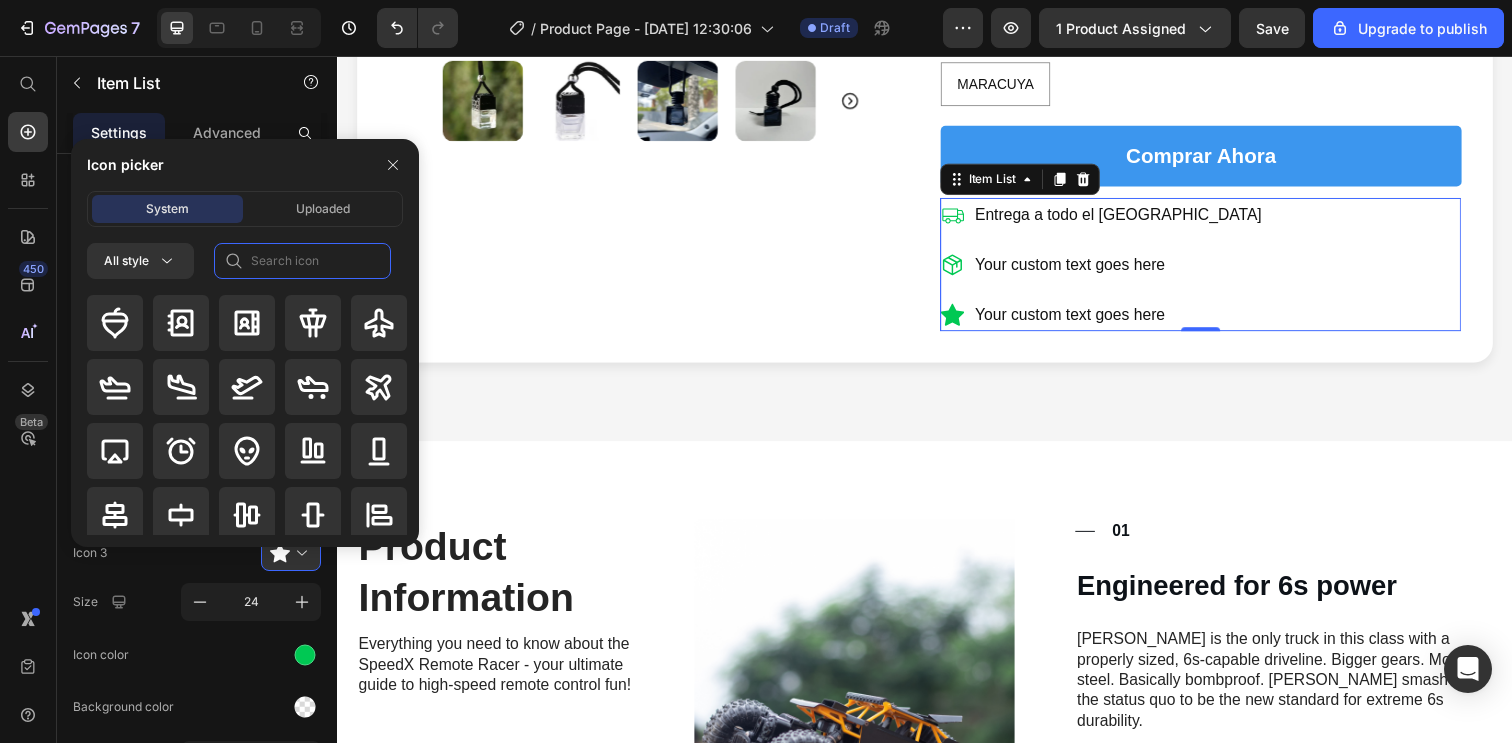 click 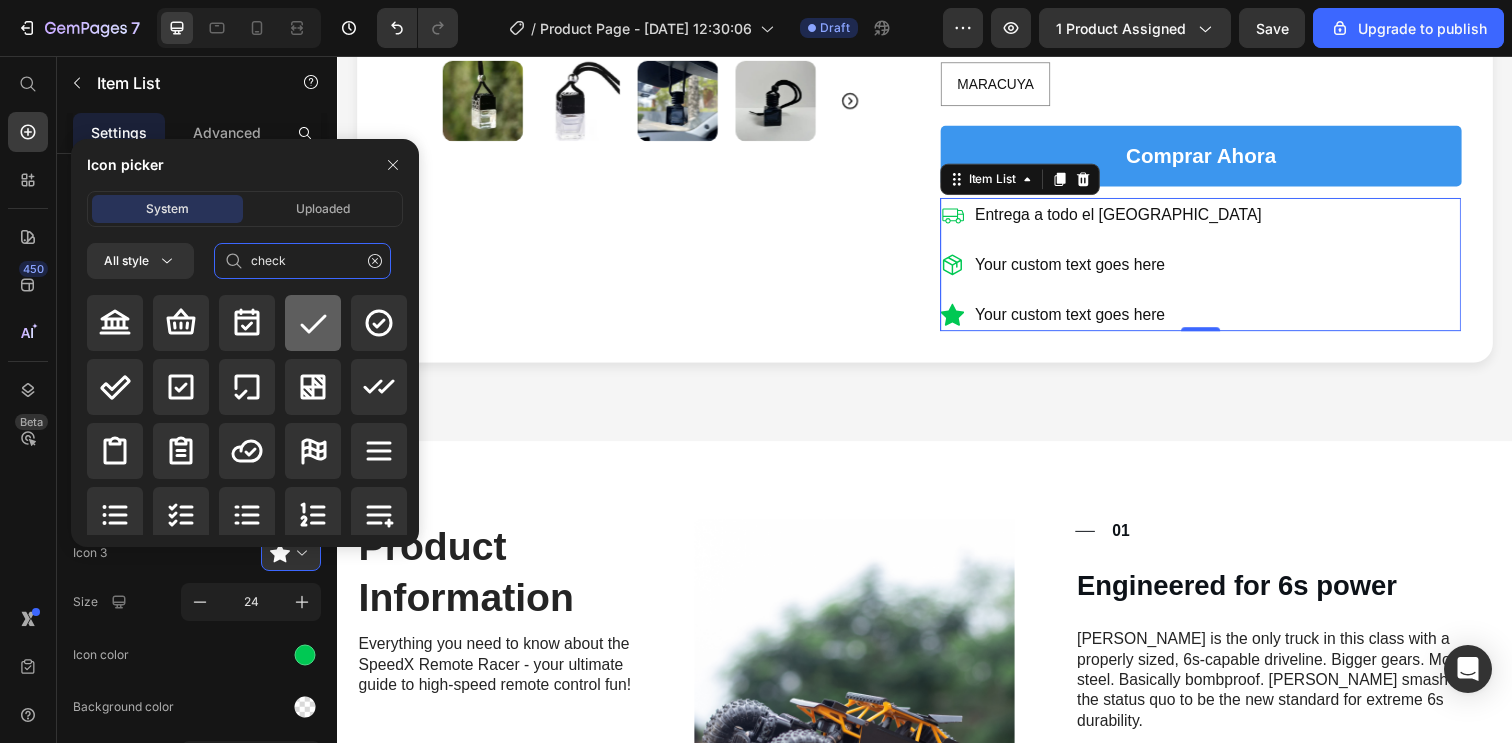 type on "check" 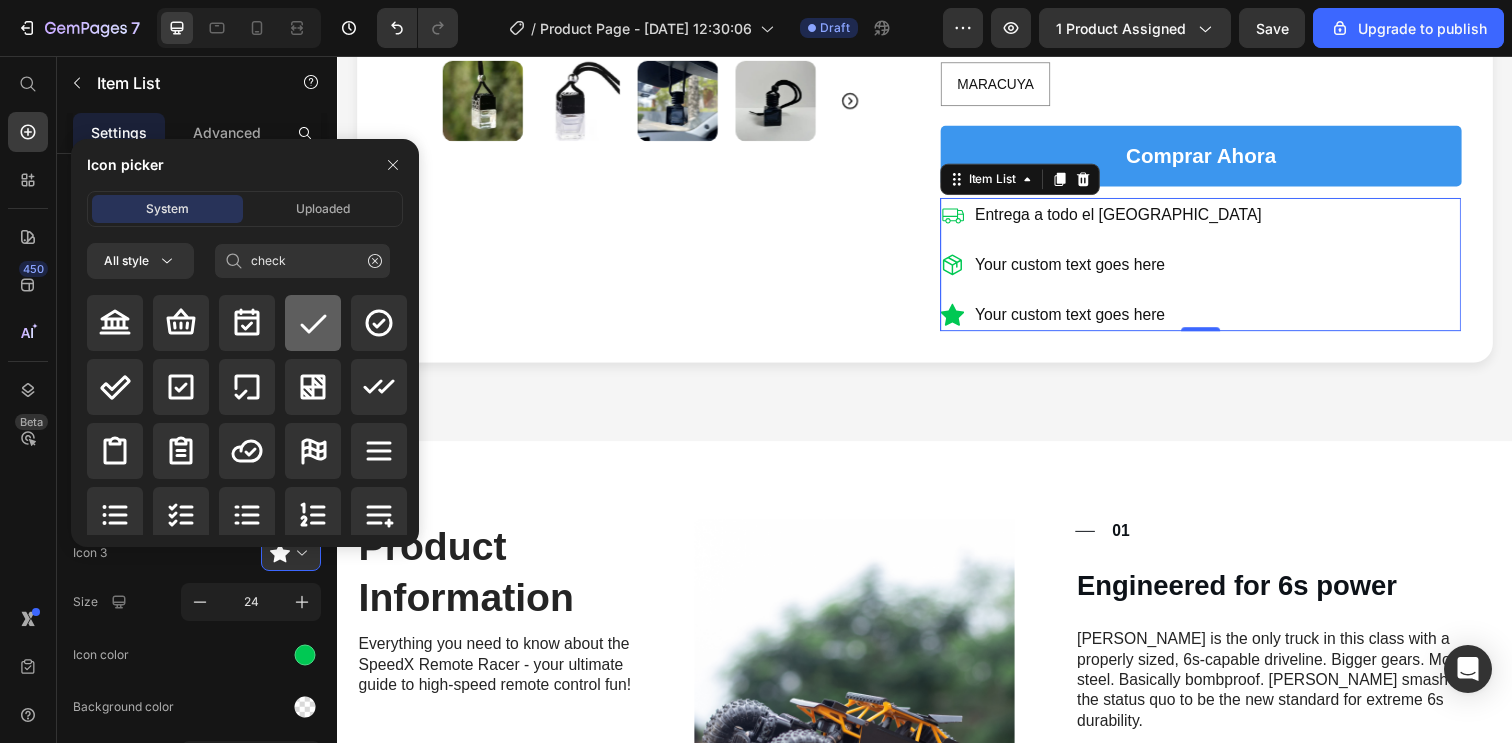 click 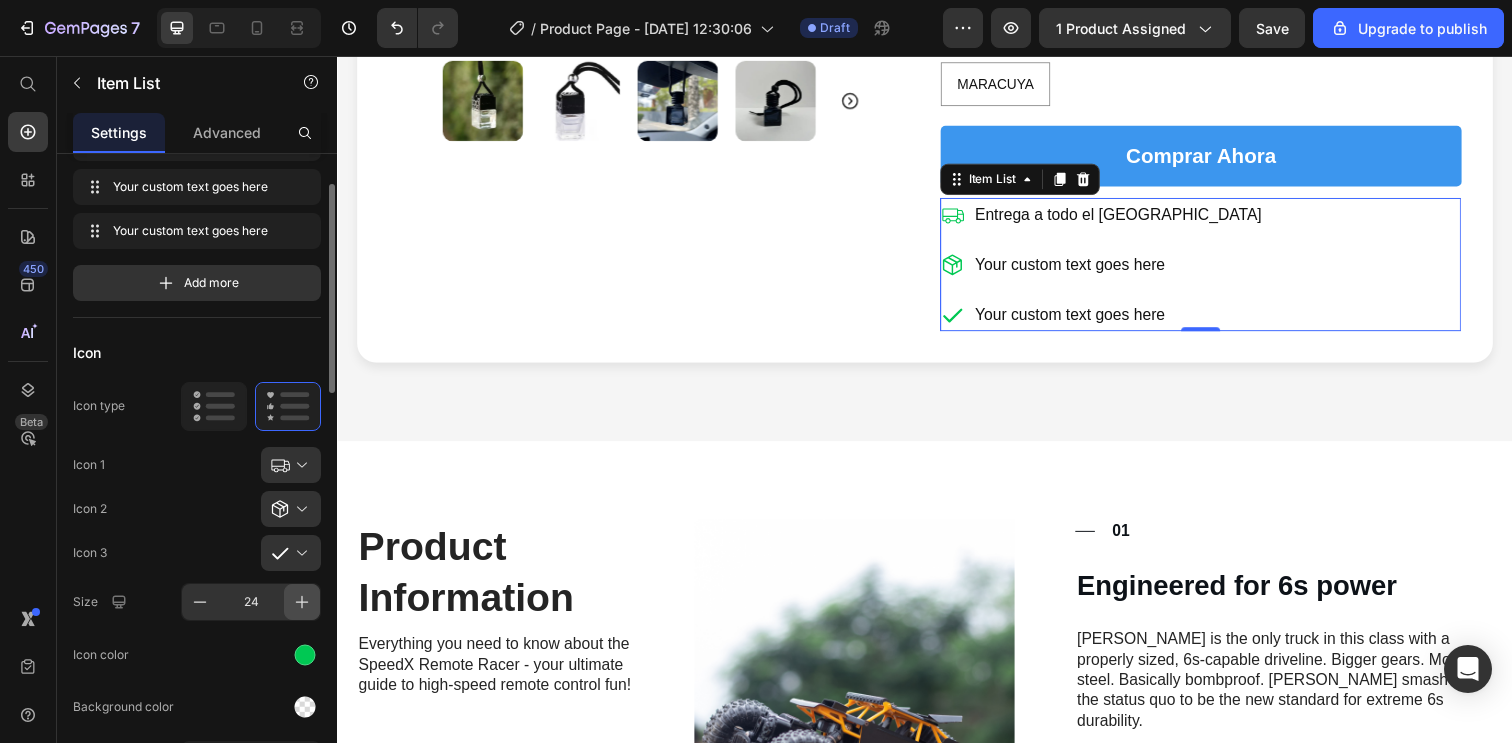 click 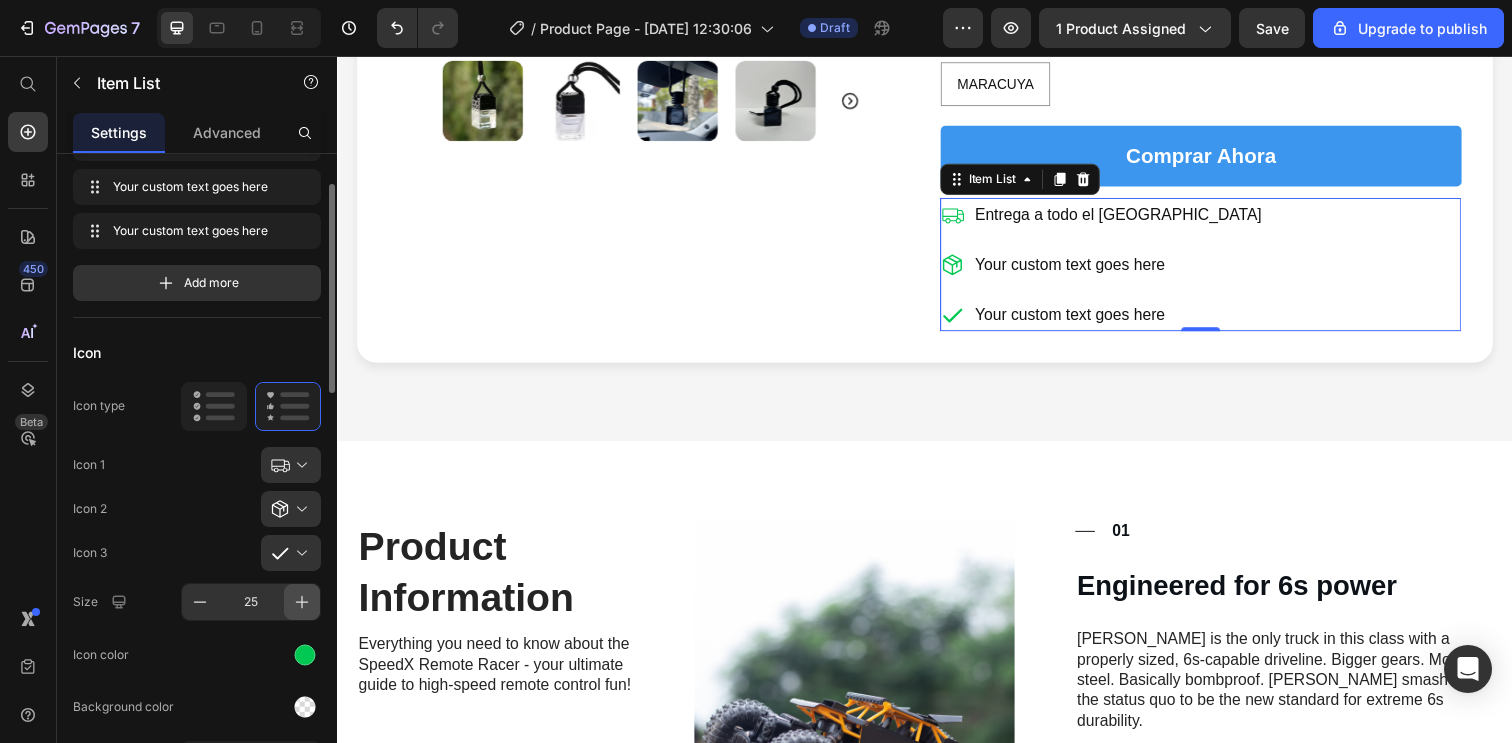 click 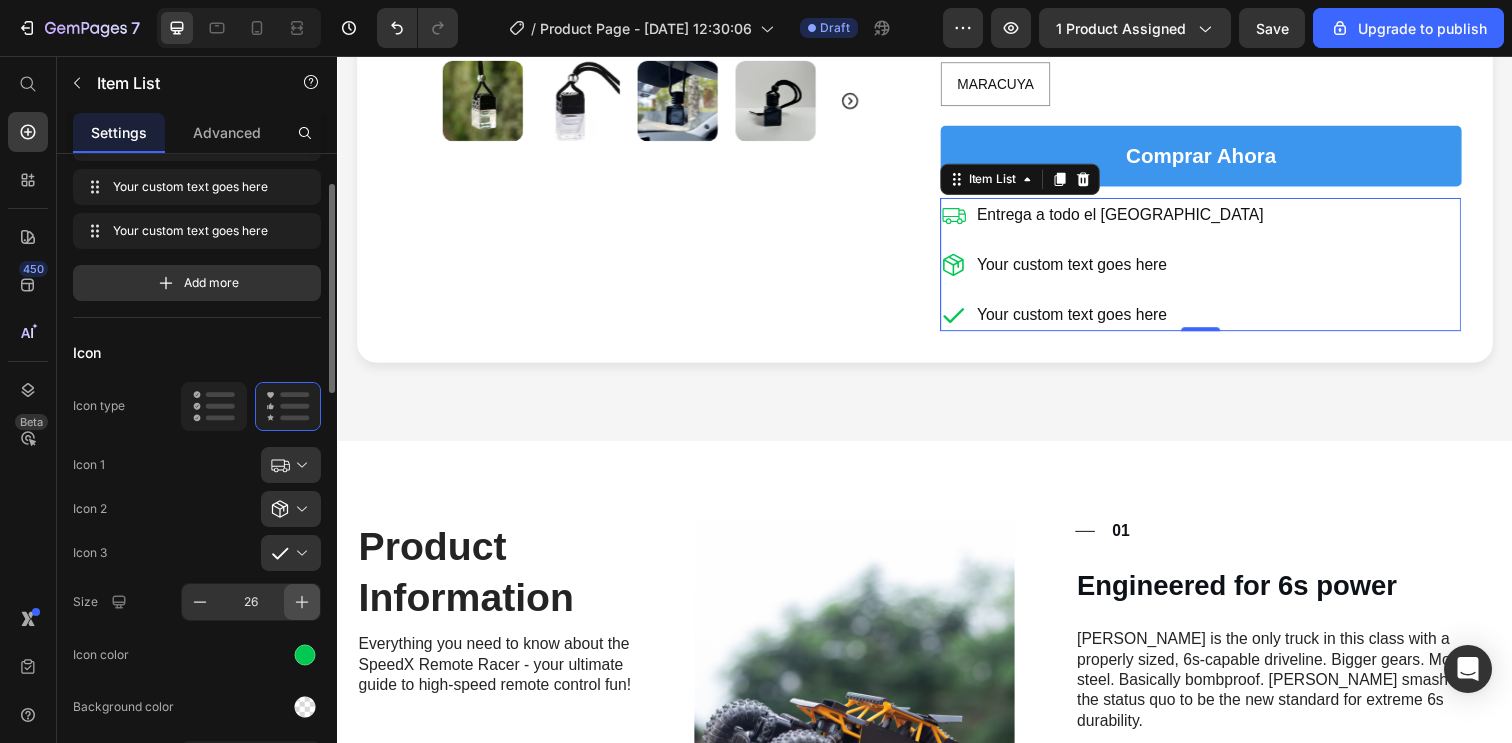 click 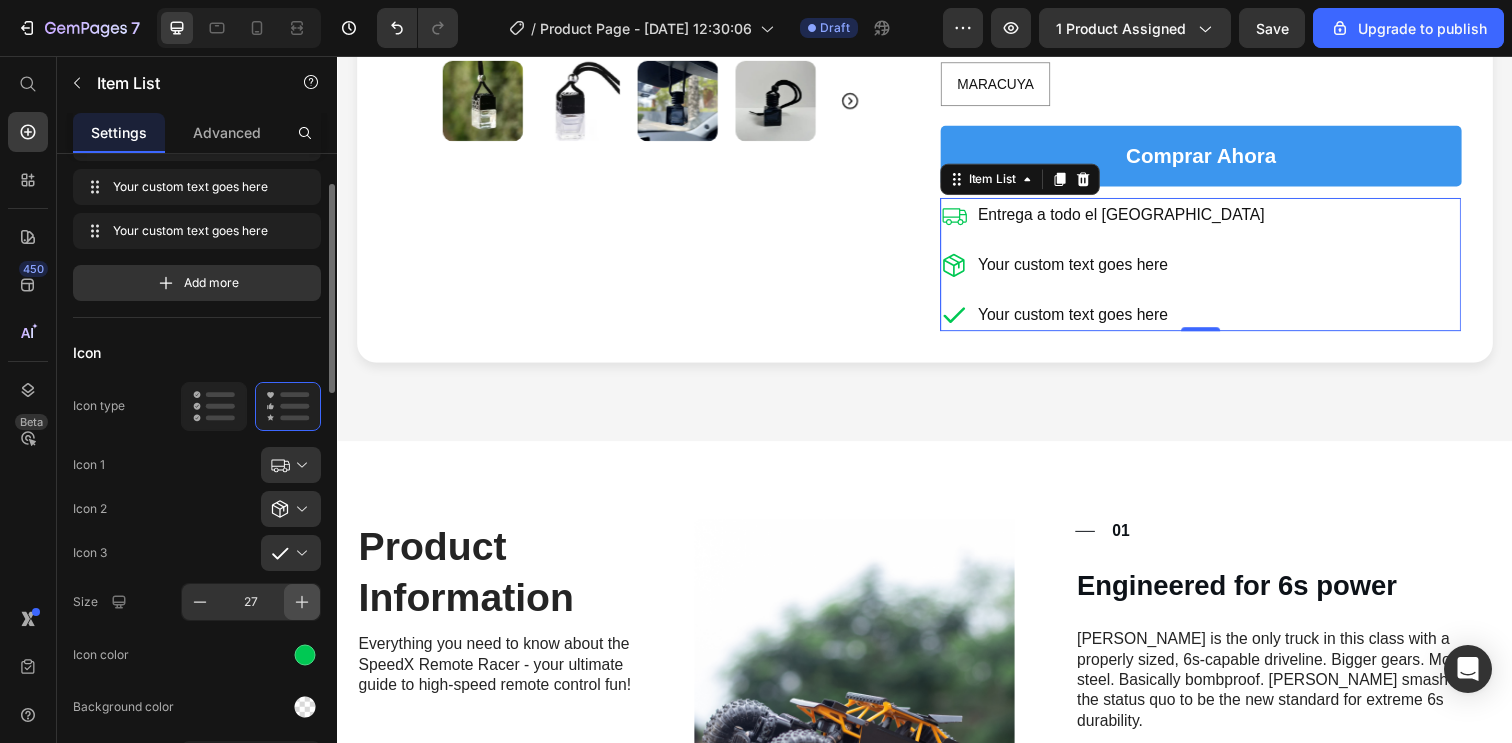 click 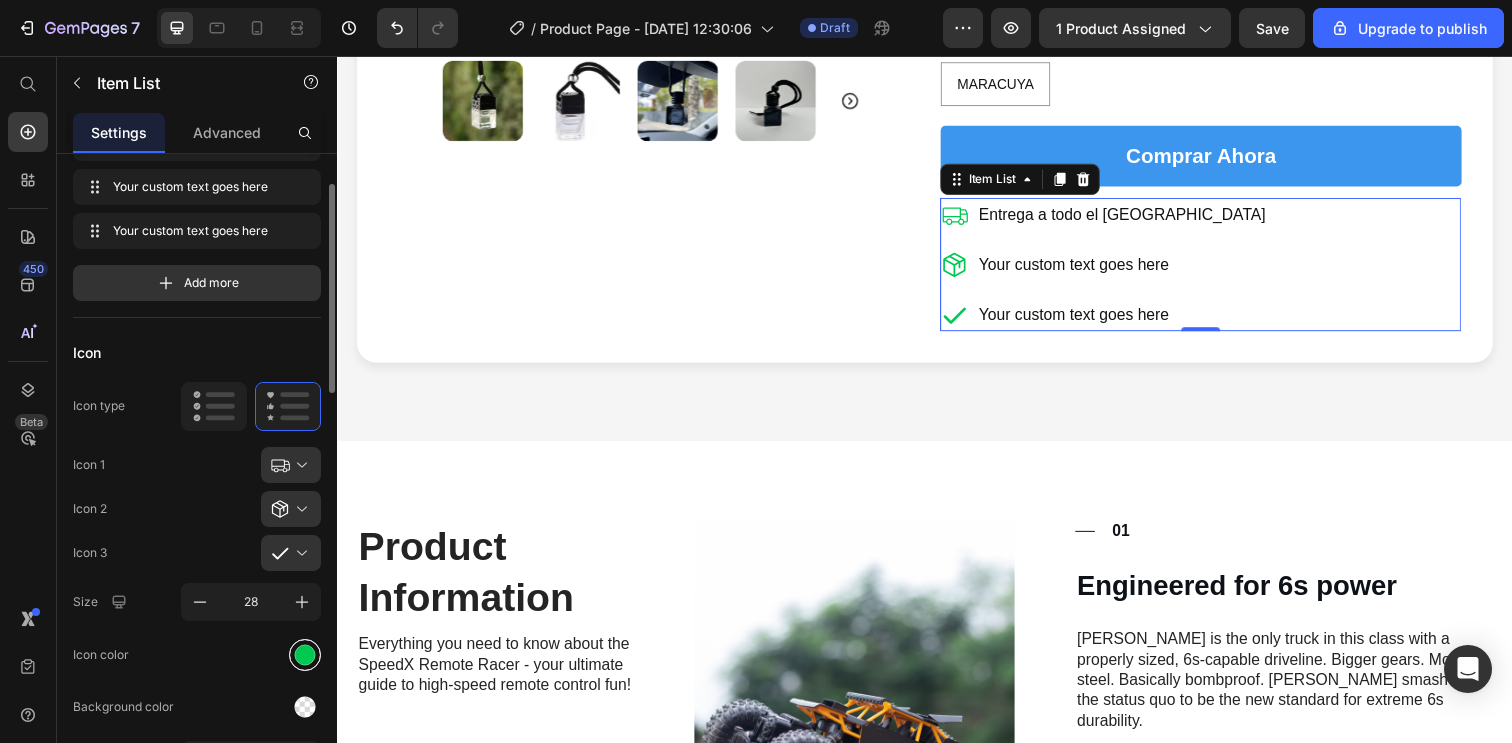 click at bounding box center [305, 654] 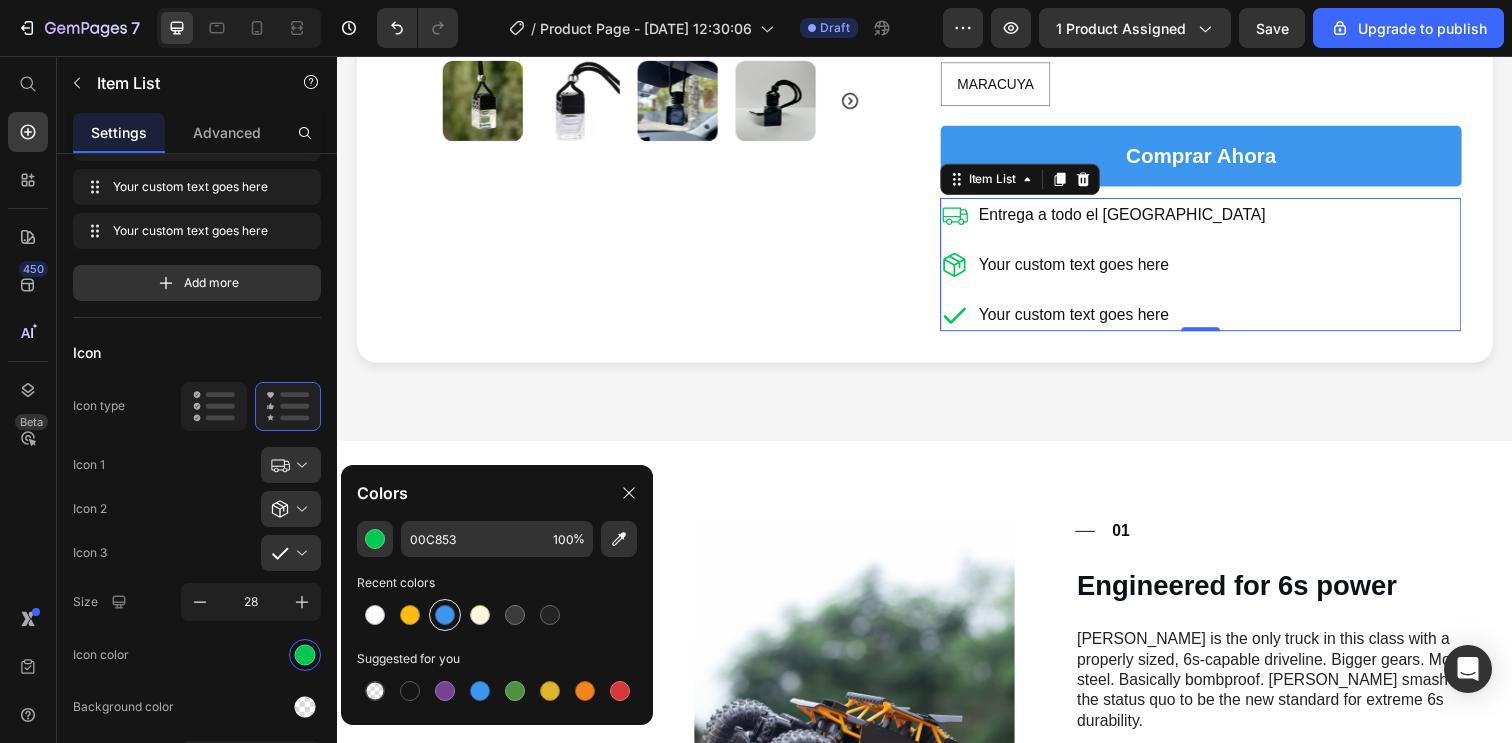click at bounding box center [445, 615] 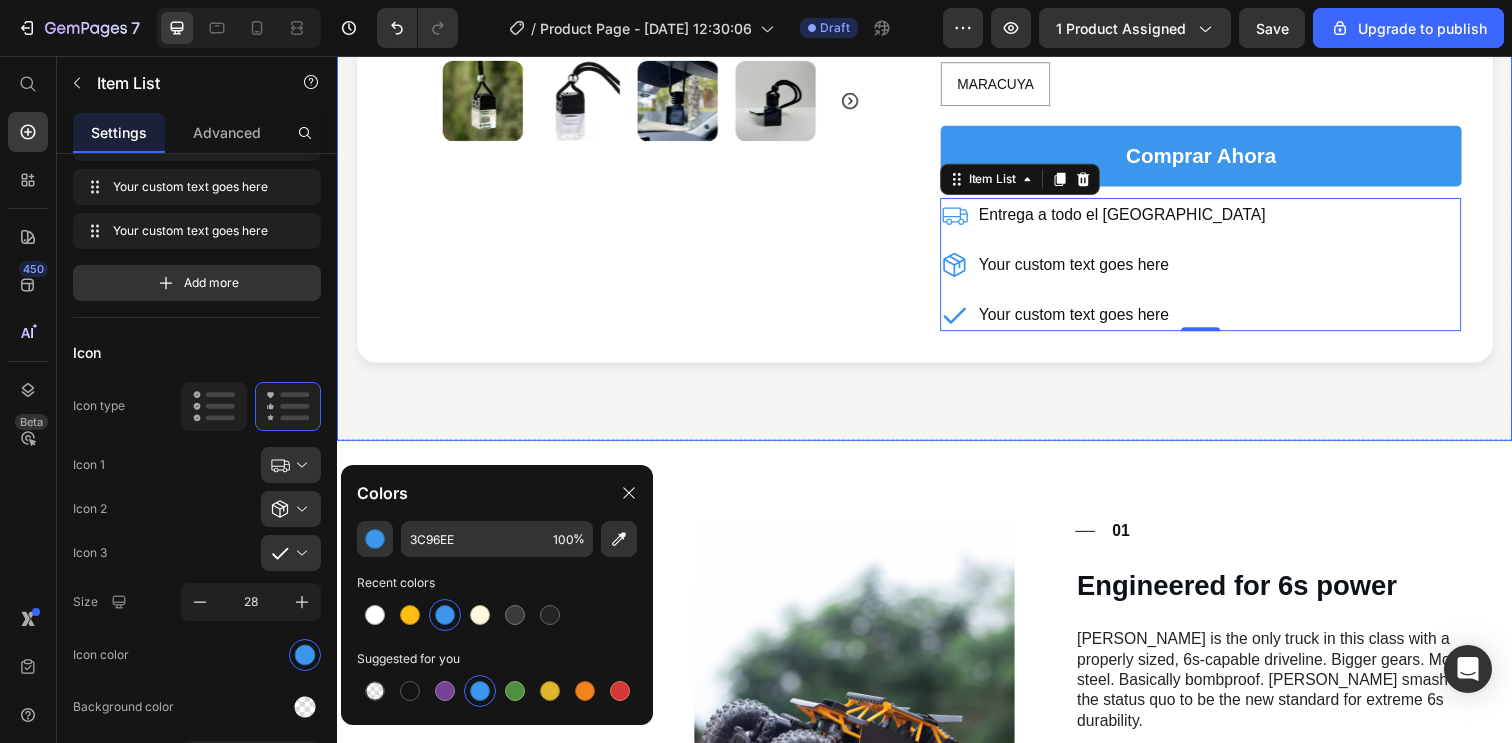 click on "Product Images
Icon
Icon
Icon
Icon
Icon Icon List (137) Text Block Row AROMATIZADOR PARA AUTO + RECARGA DE AROMA DE 15ML Product Title Purifica aire fresco en autos Relaja estrés en viajes Elimina olores desagradables Embellece interiores fácilmente Item List AROMA DE DIFUSOR + RECARGA 15ML: AQUAMARINE VAINILLA VAINILLA VAINILLA CHANNEL CHANNEL CHANNEL AQUAMARINE AQUAMARINE AQUAMARINE [PERSON_NAME] [PERSON_NAME] [PERSON_NAME] BOSQUES DE BAMBU BOSQUES DE BAMBU BOSQUES DE BAMBU [PERSON_NAME] [PERSON_NAME] [PERSON_NAME] CARRO NUEVO CARRO NUEVO CARRO NUEVO MARACUYA MARACUYA MARACUYA Product Variants & Swatches comprar ahora Add to Cart
Entrega a todo el [GEOGRAPHIC_DATA]
Your custom text goes here
Your custom text goes here Item List   0 Product Row Row" at bounding box center (937, -43) 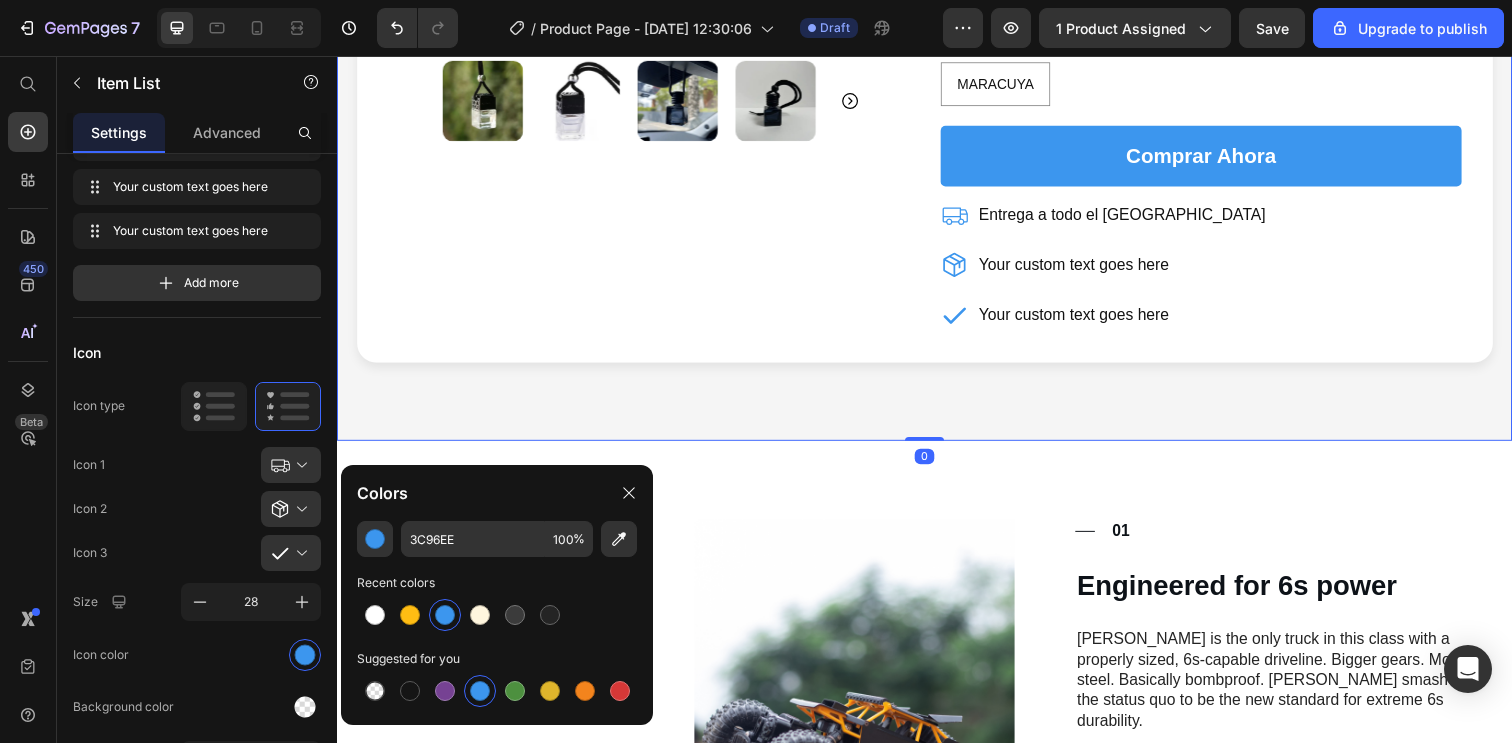 scroll, scrollTop: 0, scrollLeft: 0, axis: both 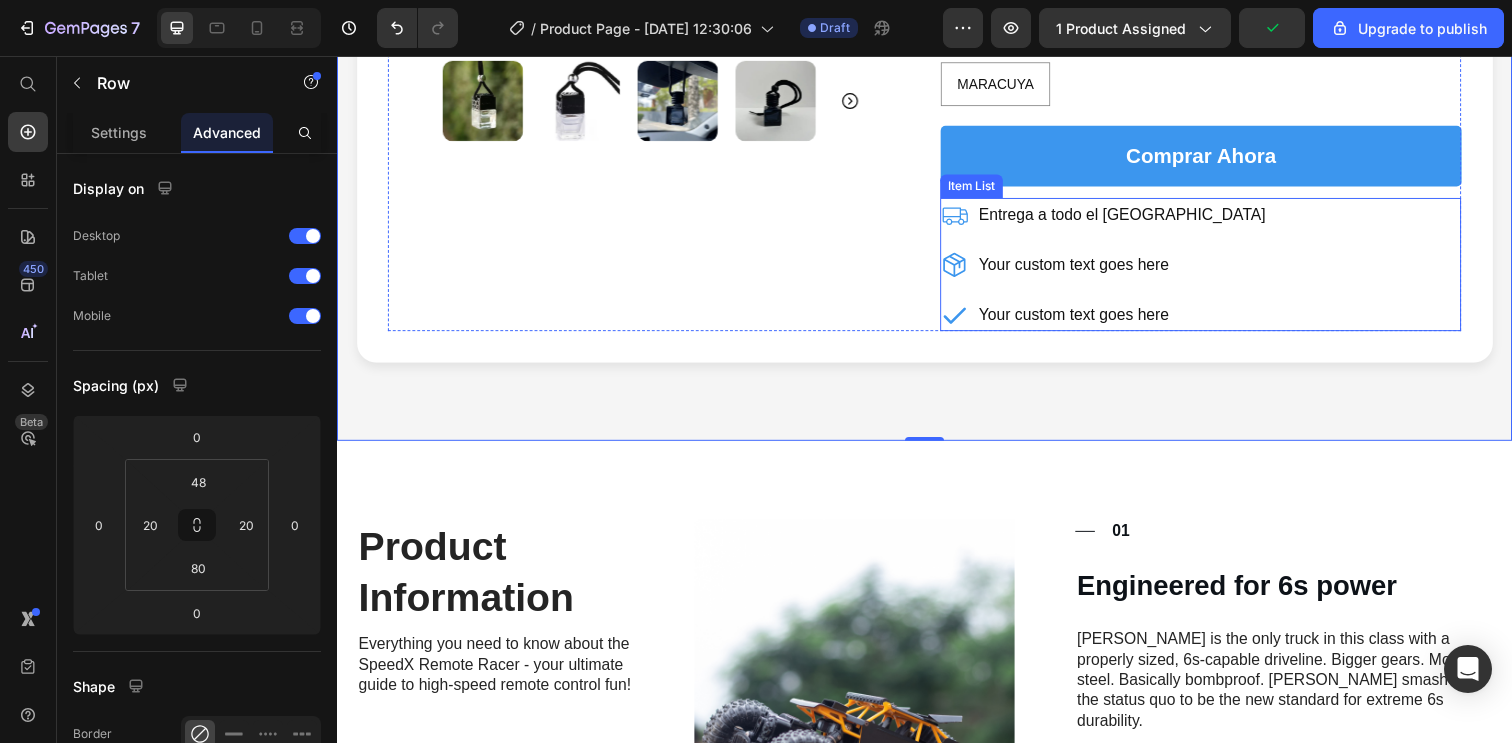 click on "Your custom text goes here" at bounding box center [1138, 269] 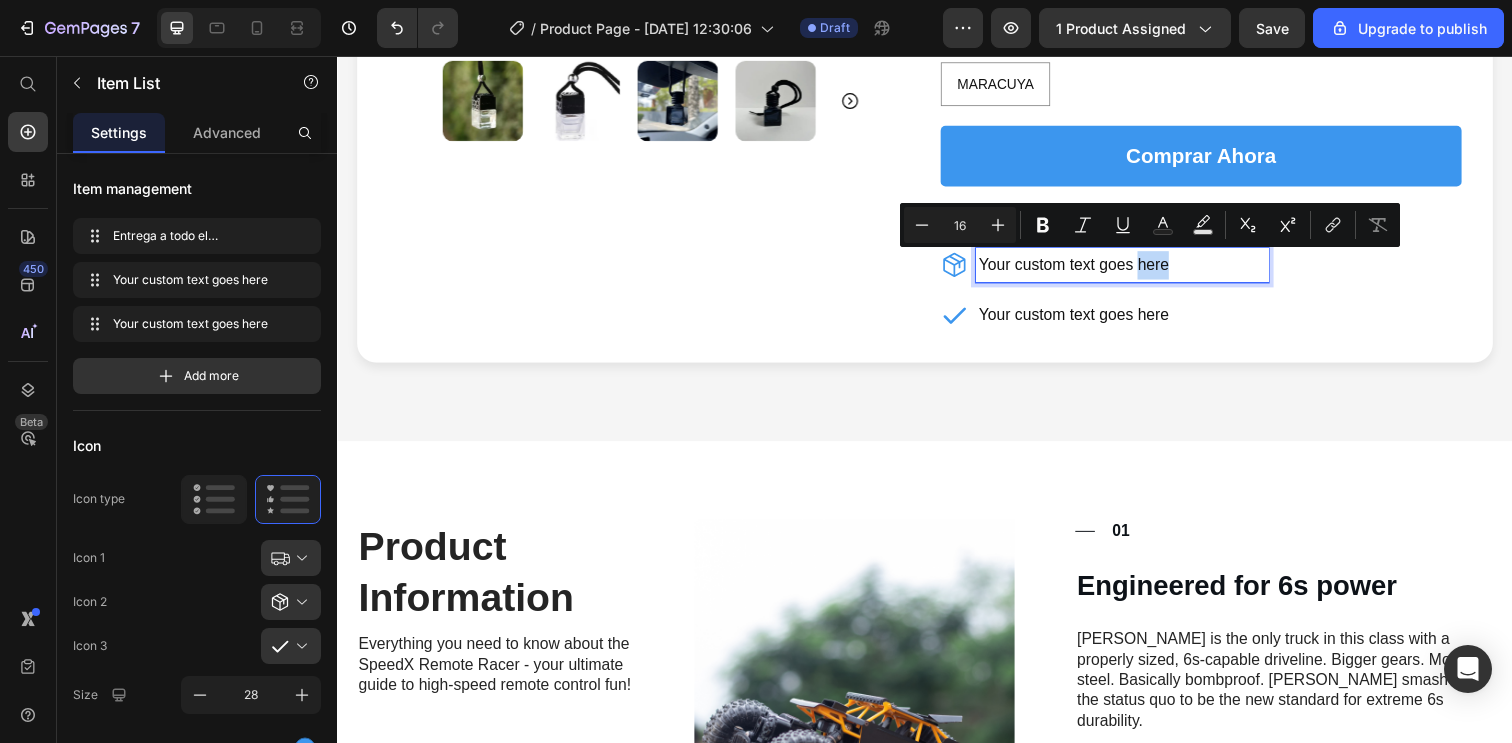 click on "Your custom text goes here" at bounding box center [1138, 269] 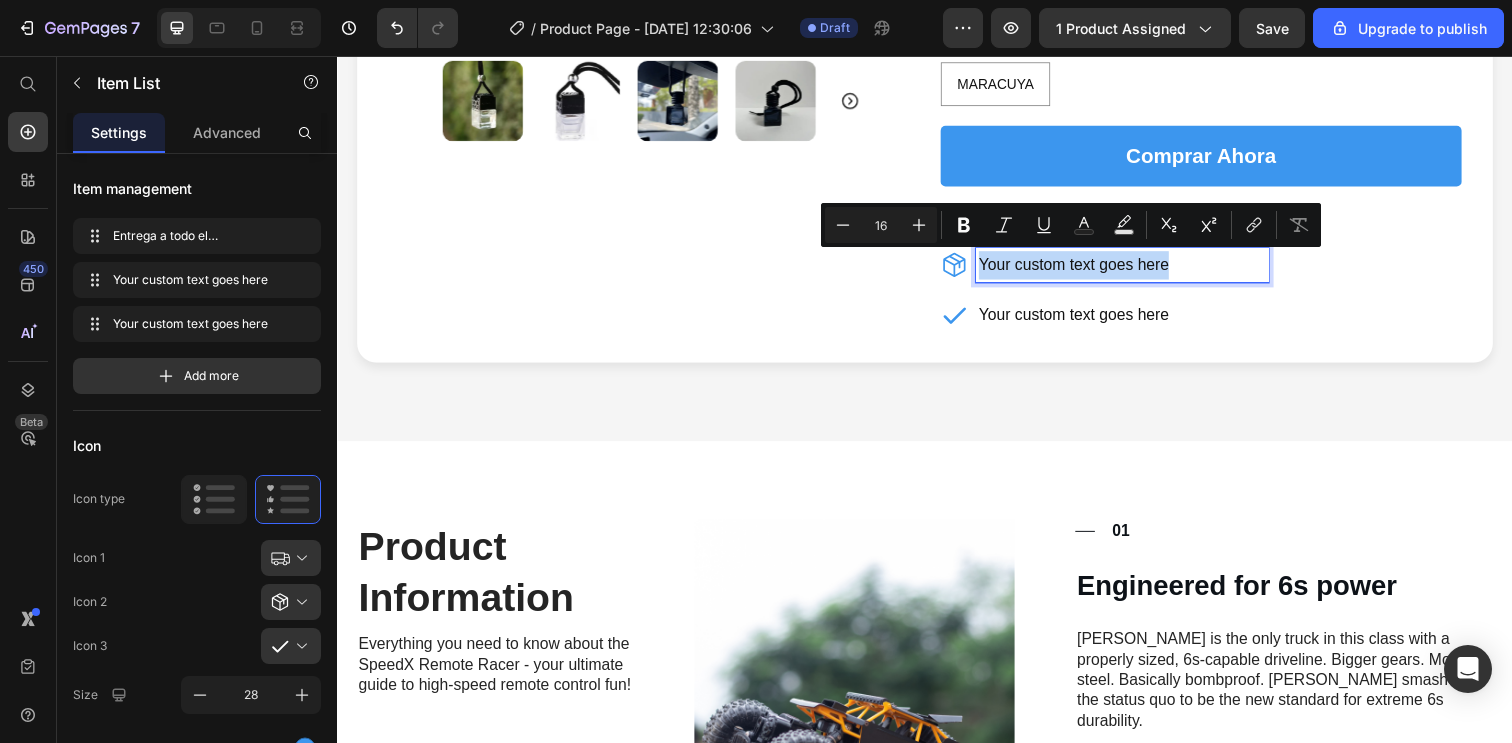 drag, startPoint x: 1174, startPoint y: 273, endPoint x: 996, endPoint y: 271, distance: 178.01123 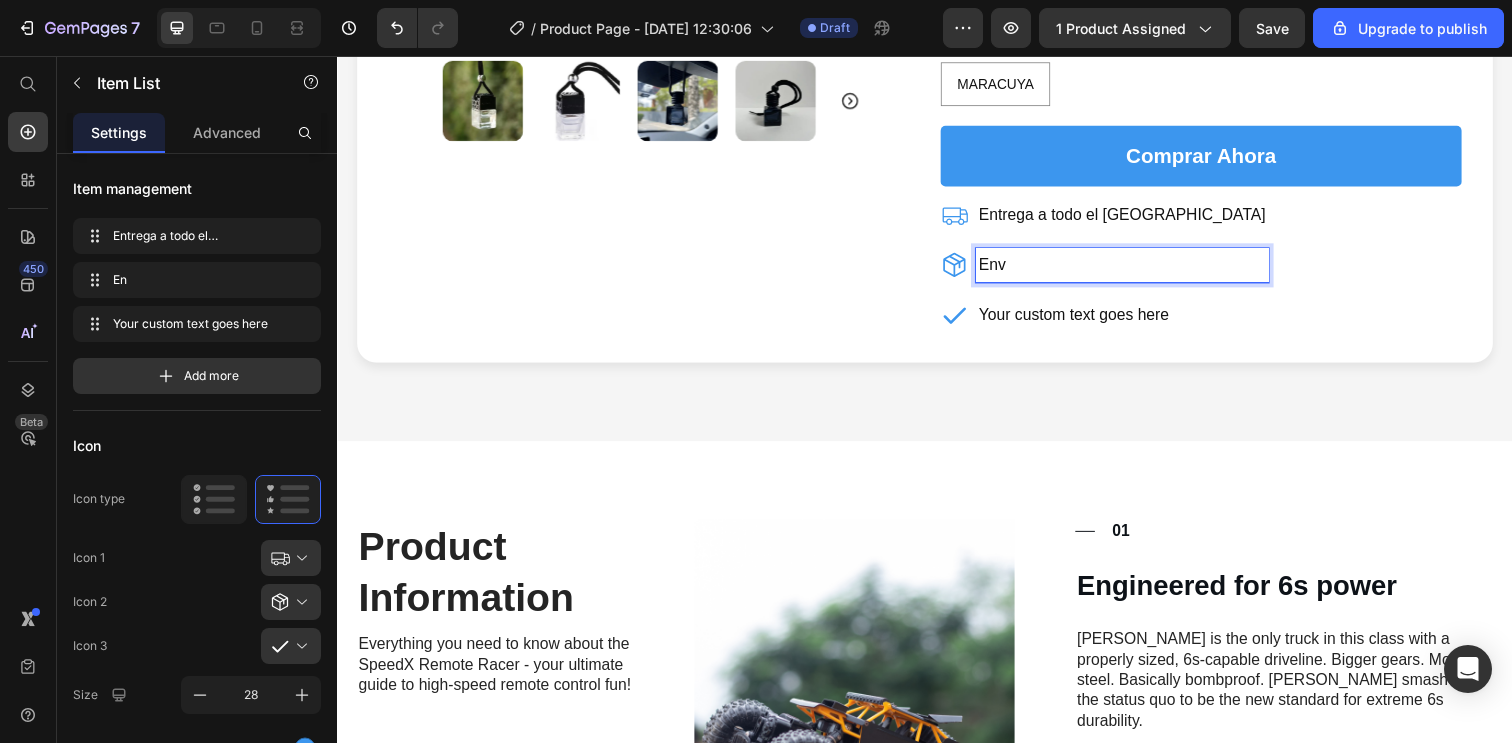 type 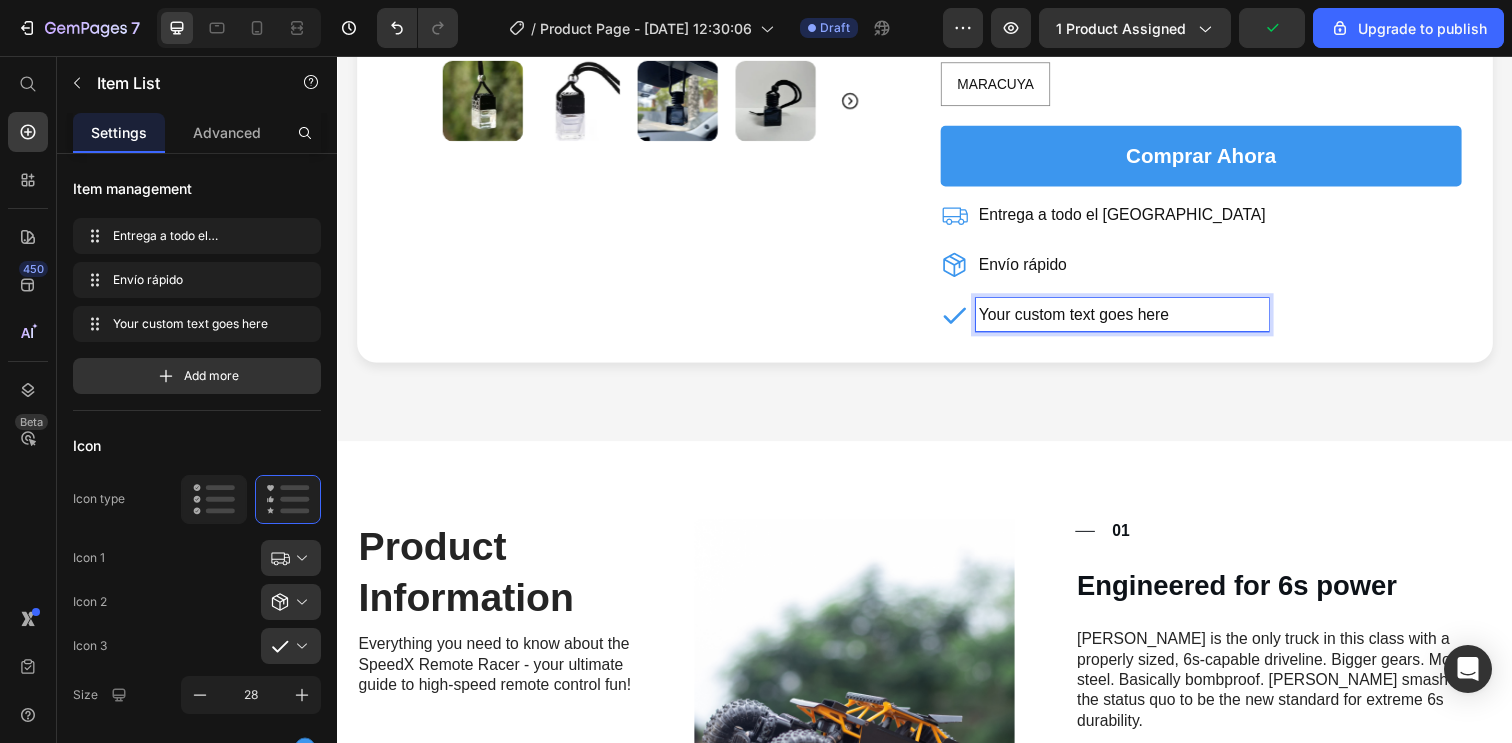 click on "Your custom text goes here" at bounding box center (1138, 320) 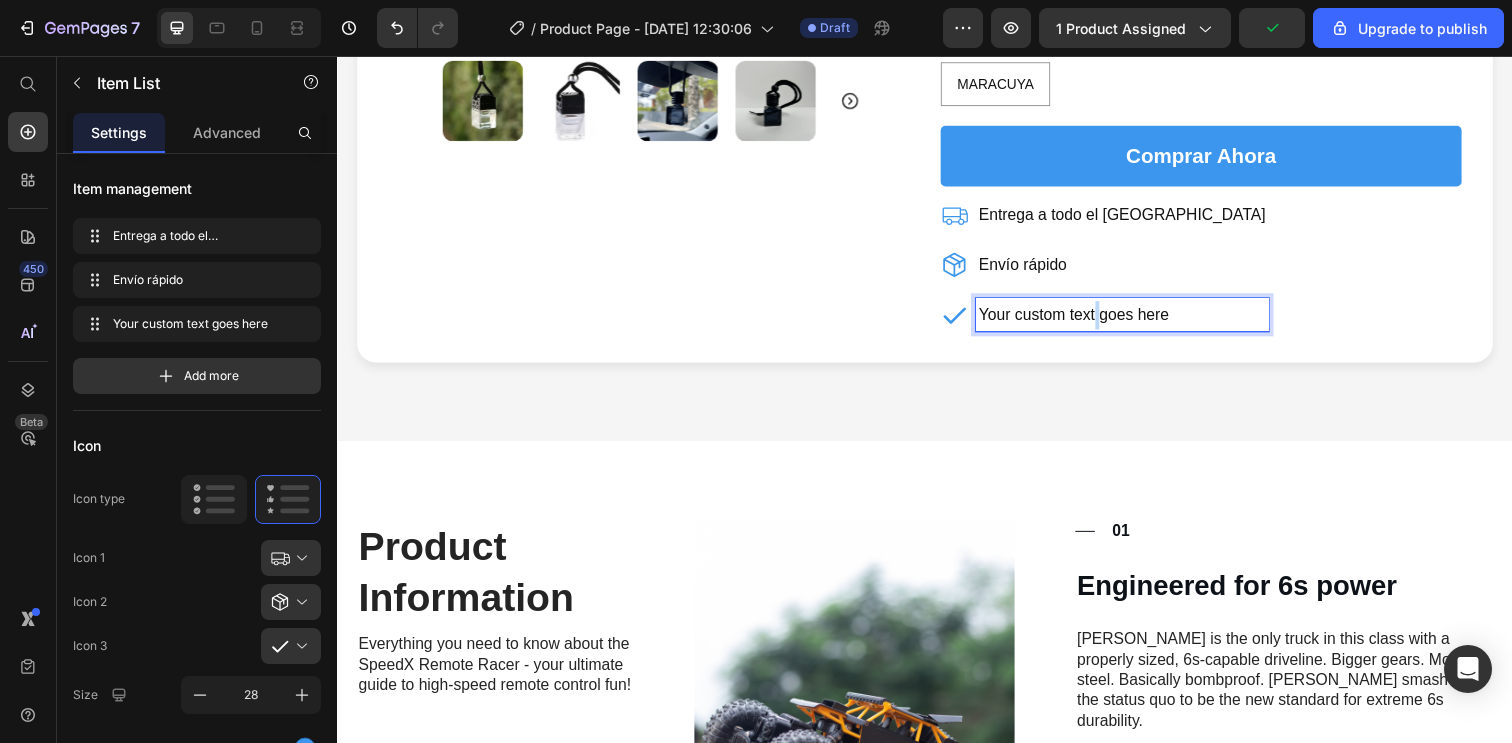click on "Your custom text goes here" at bounding box center (1138, 320) 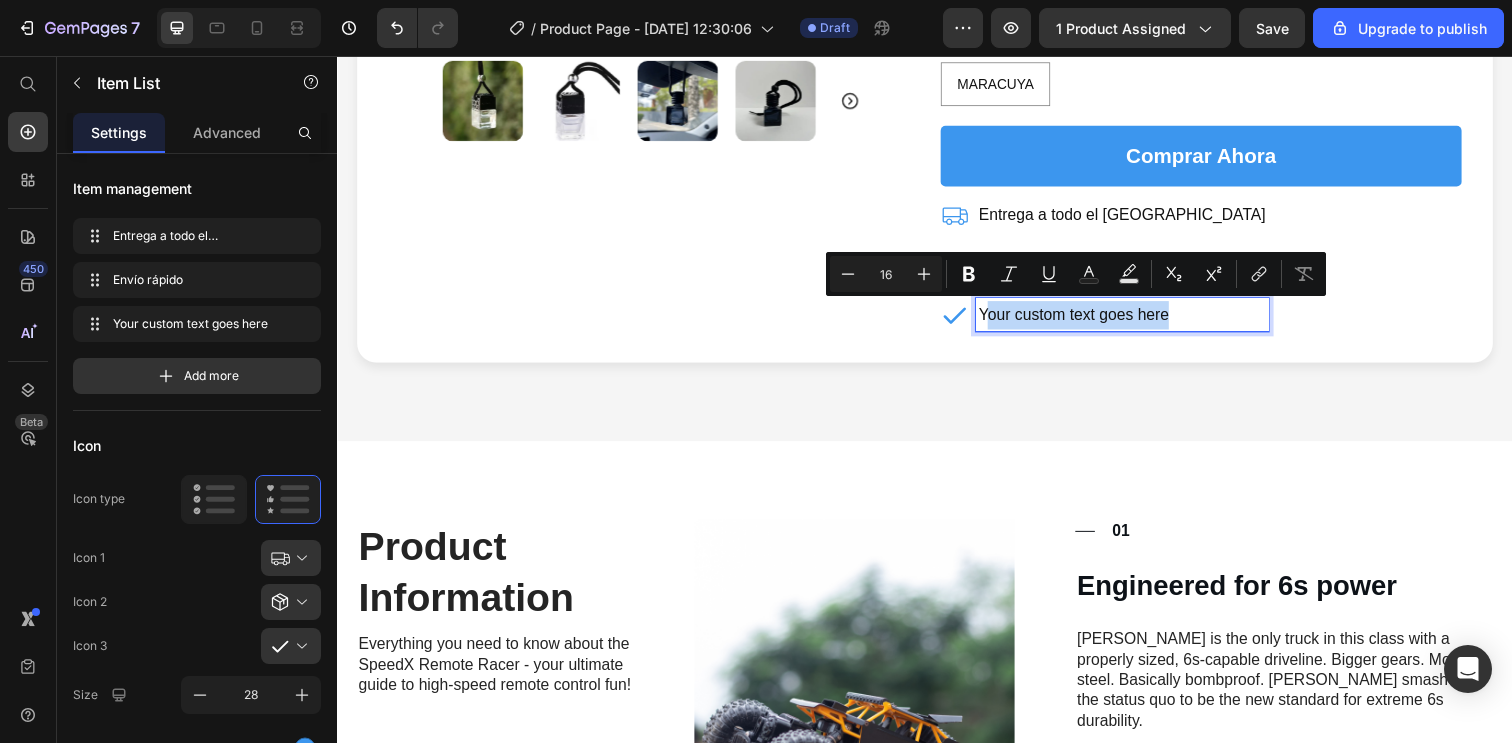 drag, startPoint x: 1177, startPoint y: 323, endPoint x: 990, endPoint y: 319, distance: 187.04277 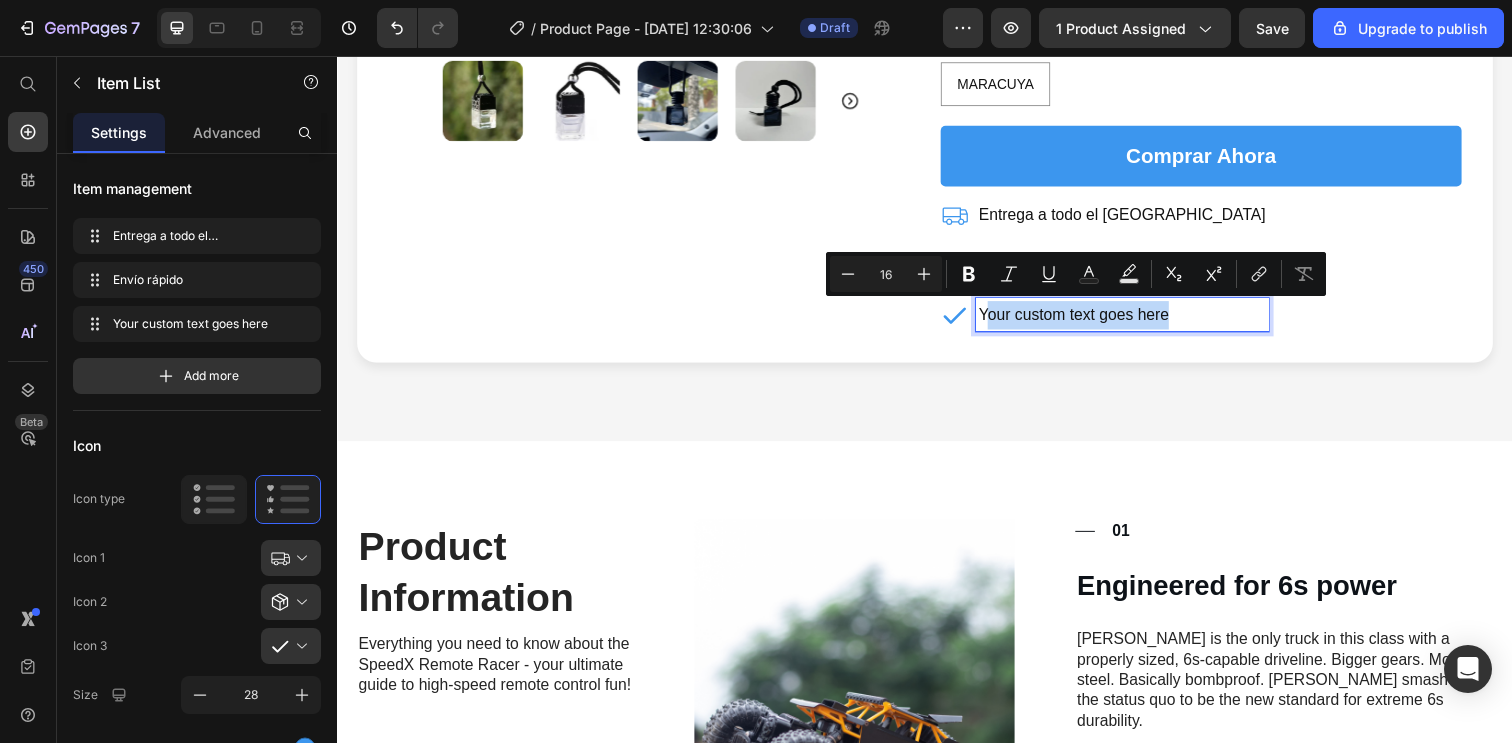 click on "Your custom text goes here" at bounding box center [1138, 320] 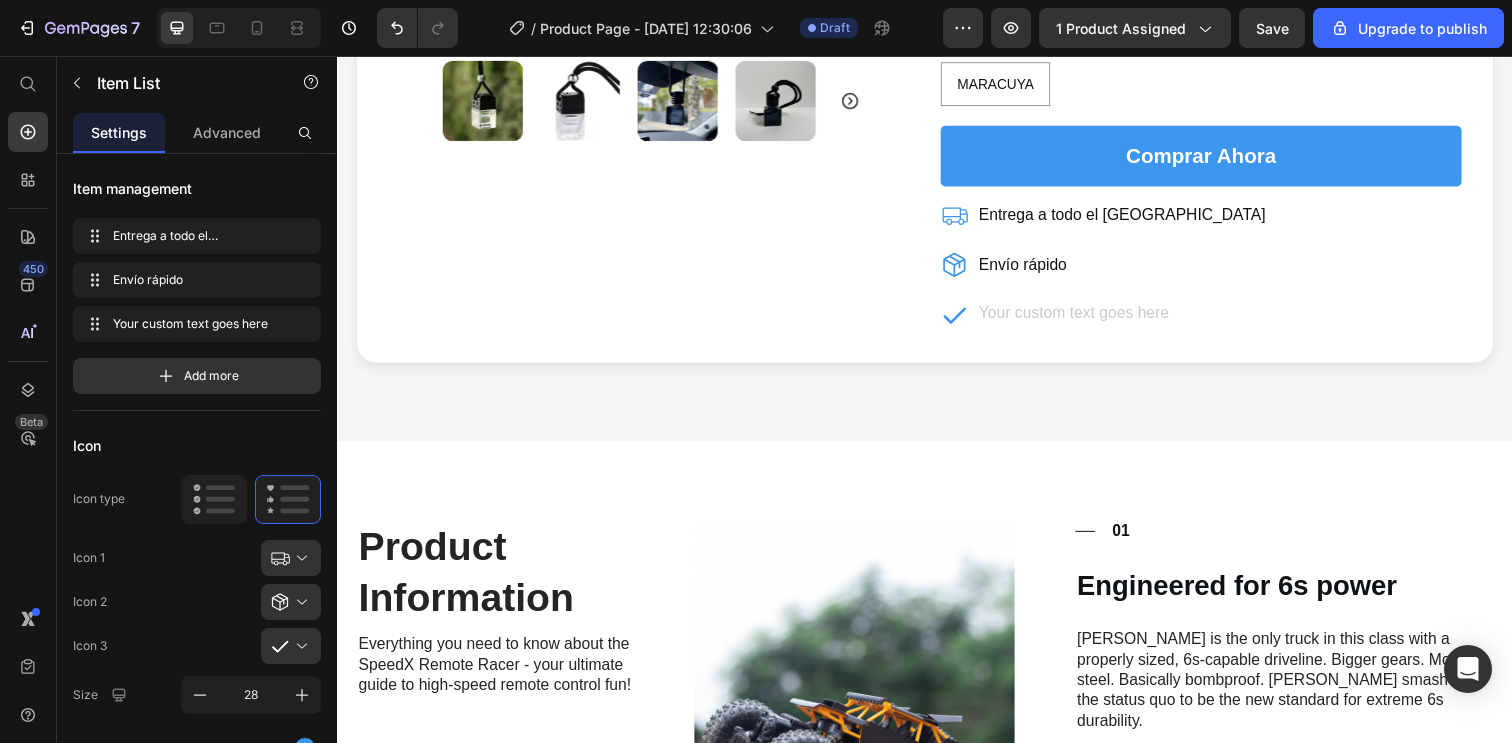scroll, scrollTop: 662, scrollLeft: 0, axis: vertical 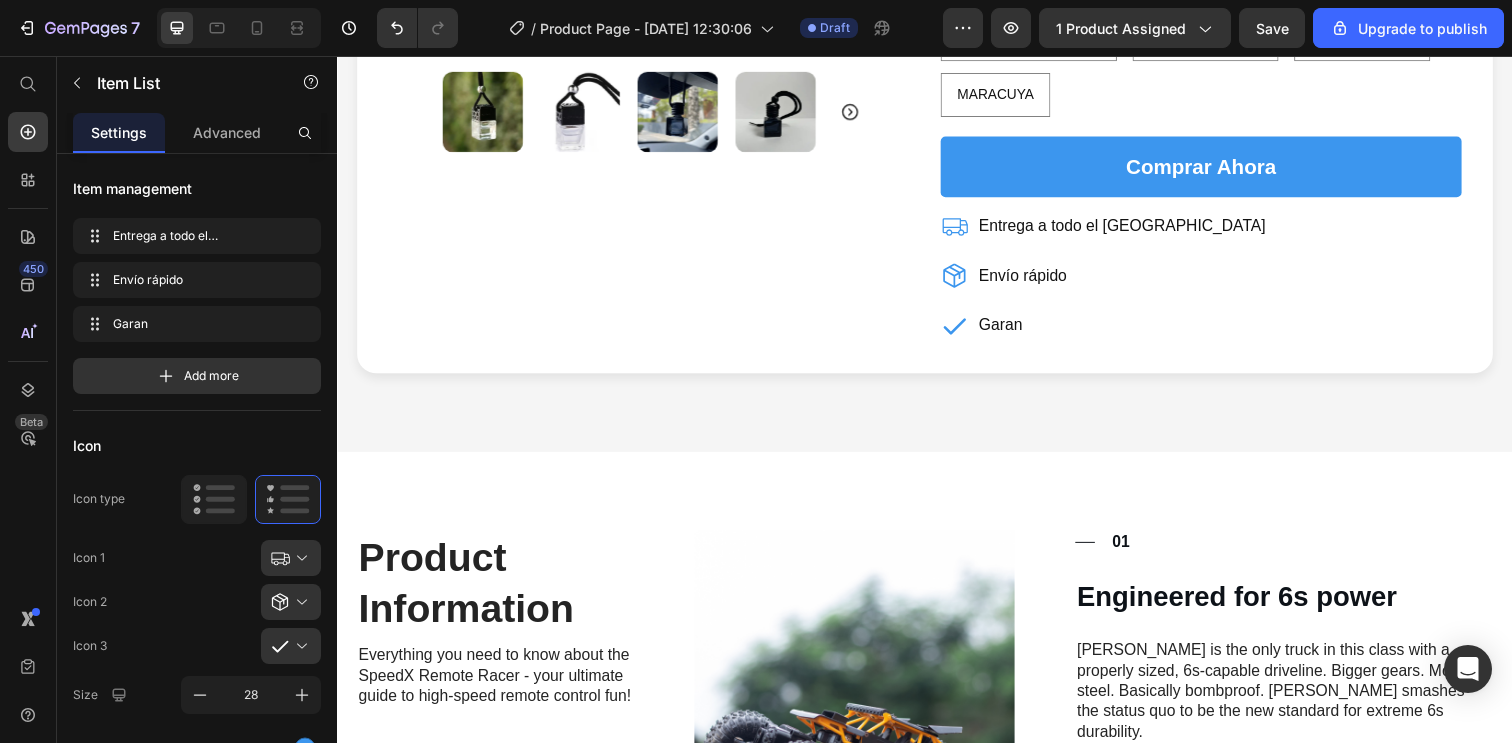 type 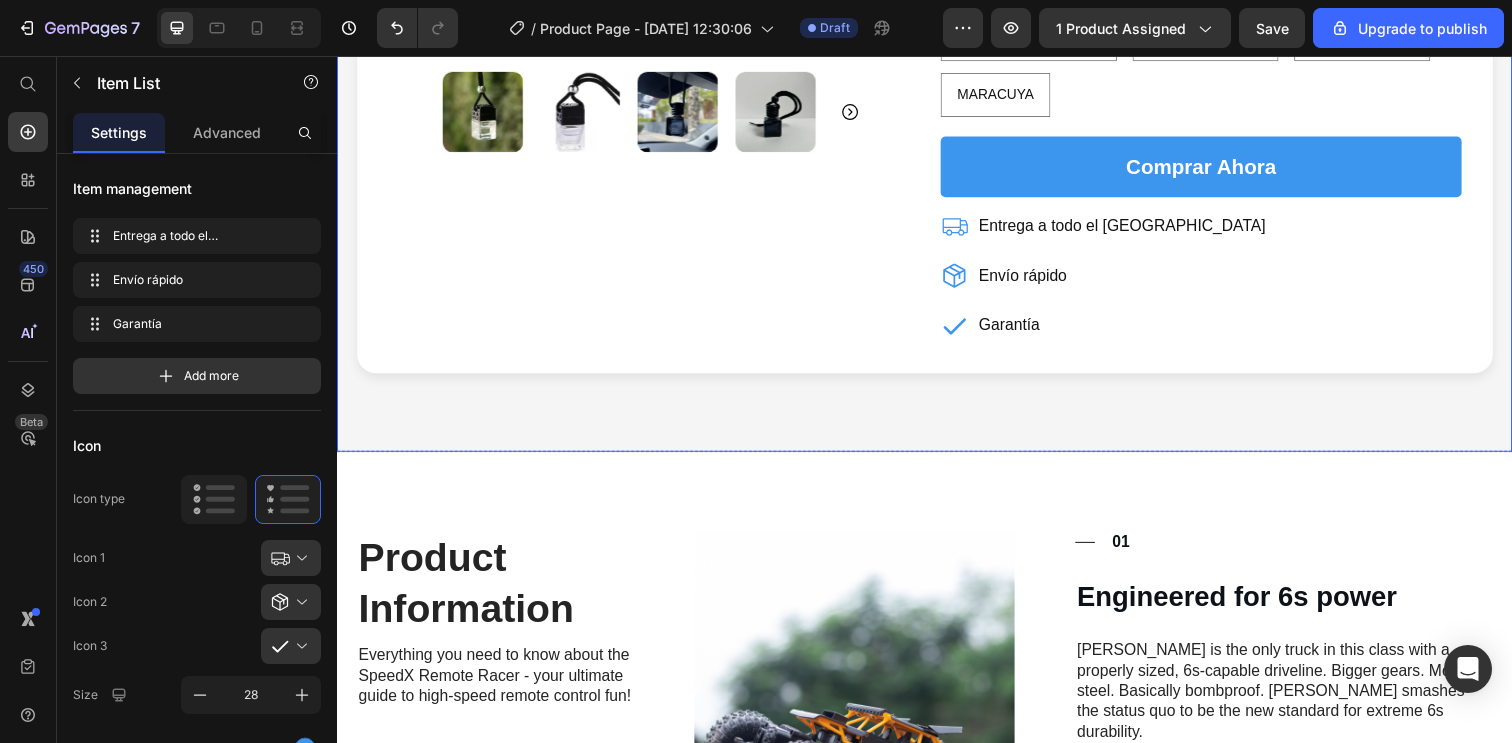 click on "Product Images
Icon
Icon
Icon
Icon
Icon Icon List (137) Text Block Row AROMATIZADOR PARA AUTO + RECARGA DE AROMA DE 15ML Product Title Purifica aire fresco en autos Relaja estrés en viajes Elimina olores desagradables Embellece interiores fácilmente Item List AROMA DE DIFUSOR + RECARGA 15ML: AQUAMARINE VAINILLA VAINILLA VAINILLA CHANNEL CHANNEL CHANNEL AQUAMARINE AQUAMARINE AQUAMARINE [PERSON_NAME] [PERSON_NAME] [PERSON_NAME] BOSQUES DE BAMBU BOSQUES DE BAMBU BOSQUES DE BAMBU [PERSON_NAME] [PERSON_NAME] [PERSON_NAME] CARRO NUEVO CARRO NUEVO CARRO NUEVO MARACUYA MARACUYA MARACUYA Product Variants & Swatches comprar ahora Add to Cart
Entrega a todo el [GEOGRAPHIC_DATA]
Envío rápido
Garantía Item List   0 Product Row Row" at bounding box center (937, -32) 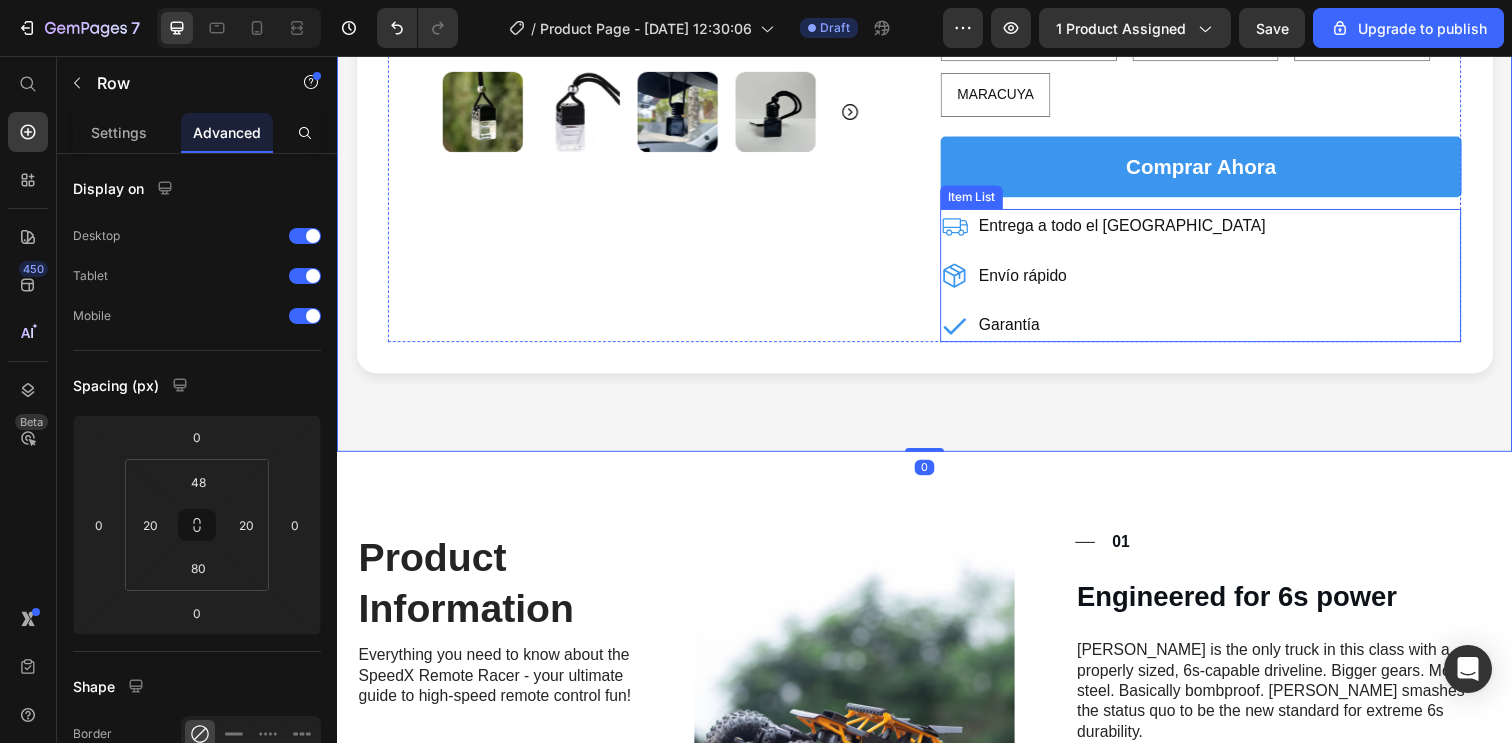 click 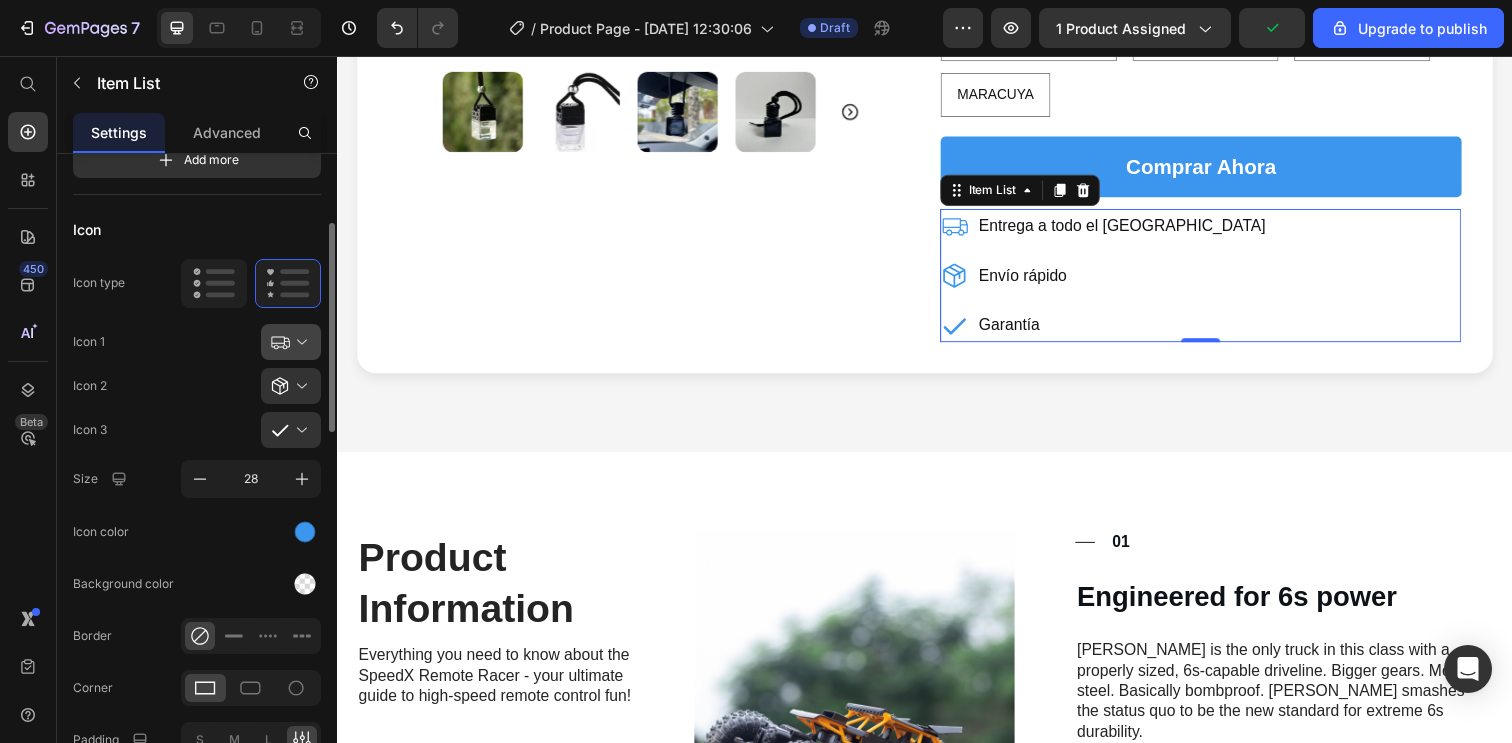 scroll, scrollTop: 377, scrollLeft: 0, axis: vertical 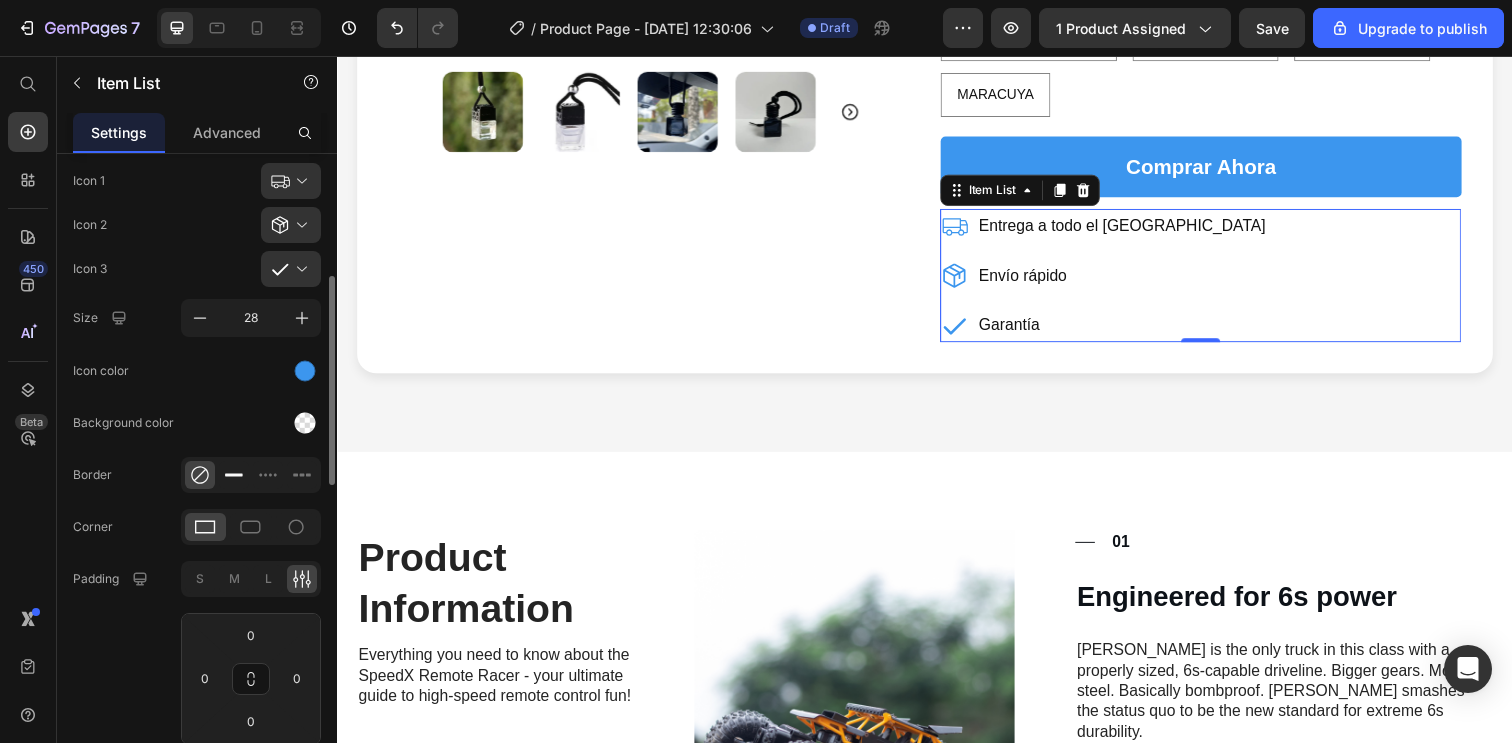 click 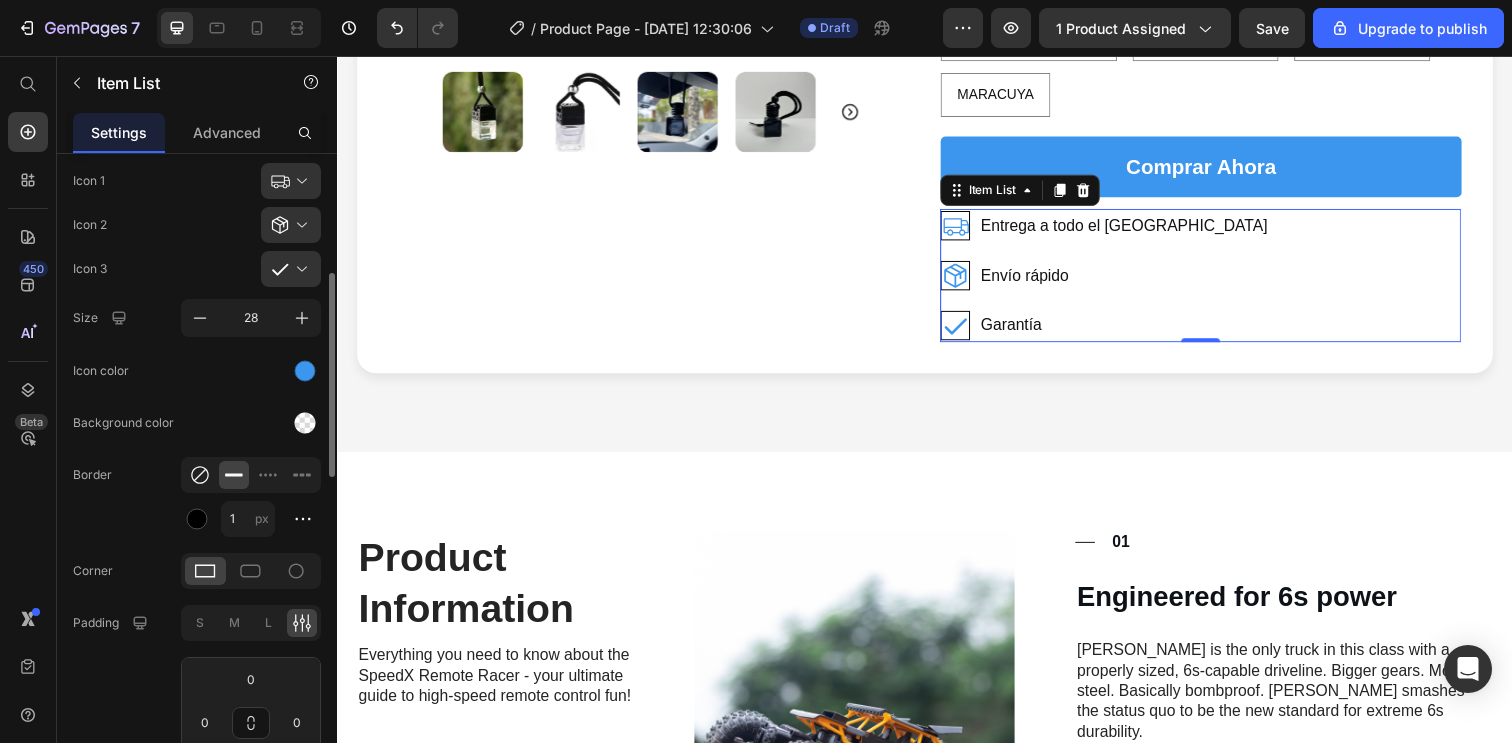 click 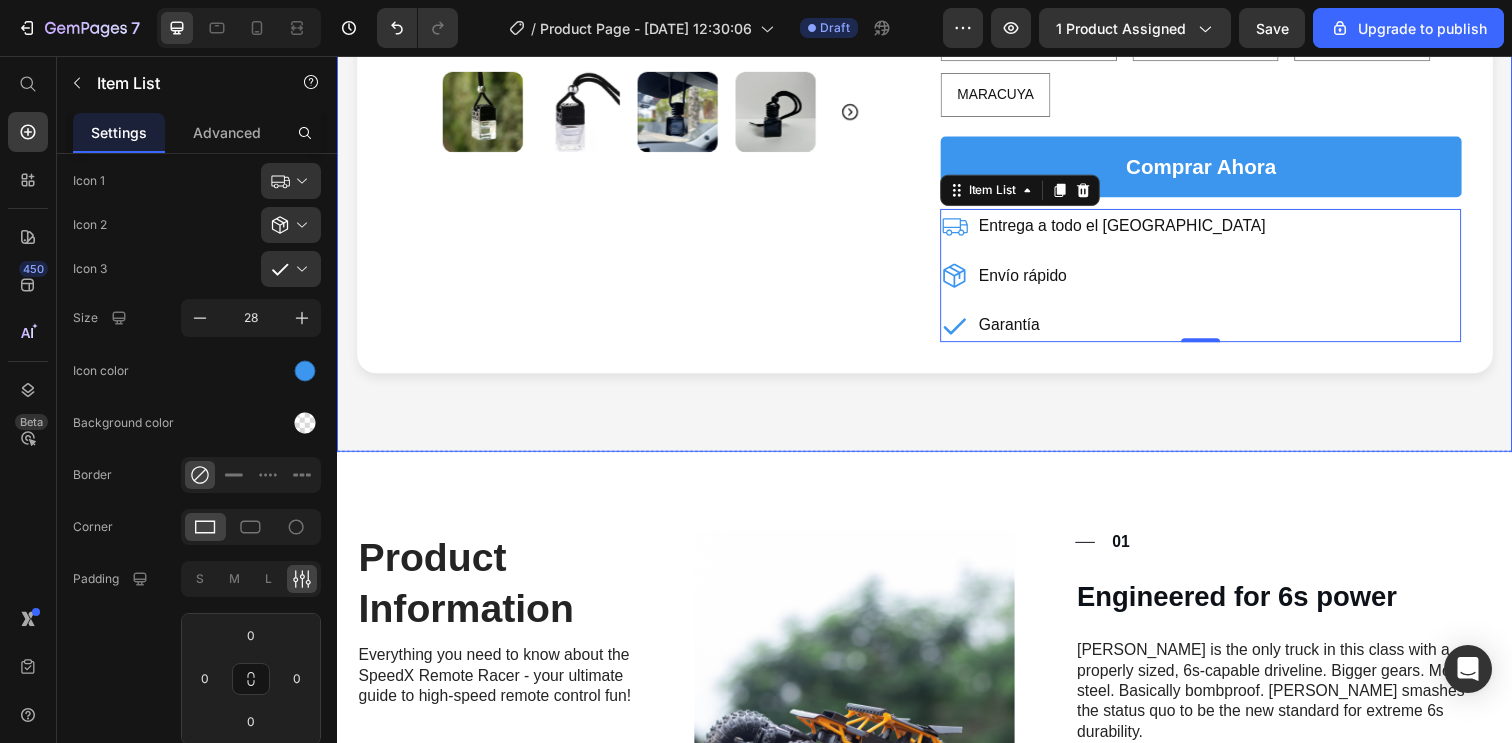 click on "Product Images
Icon
Icon
Icon
Icon
Icon Icon List (137) Text Block Row AROMATIZADOR PARA AUTO + RECARGA DE AROMA DE 15ML Product Title Purifica aire fresco en autos Relaja estrés en viajes Elimina olores desagradables Embellece interiores fácilmente Item List AROMA DE DIFUSOR + RECARGA 15ML: AQUAMARINE VAINILLA VAINILLA VAINILLA CHANNEL CHANNEL CHANNEL AQUAMARINE AQUAMARINE AQUAMARINE [PERSON_NAME] [PERSON_NAME] [PERSON_NAME] BOSQUES DE BAMBU BOSQUES DE BAMBU BOSQUES DE BAMBU [PERSON_NAME] [PERSON_NAME] [PERSON_NAME] CARRO NUEVO CARRO NUEVO CARRO NUEVO MARACUYA MARACUYA MARACUYA Product Variants & Swatches comprar ahora Add to Cart
Entrega a todo el [GEOGRAPHIC_DATA]
Envío rápido
Garantía Item List   0 Product Row Row" at bounding box center [937, -32] 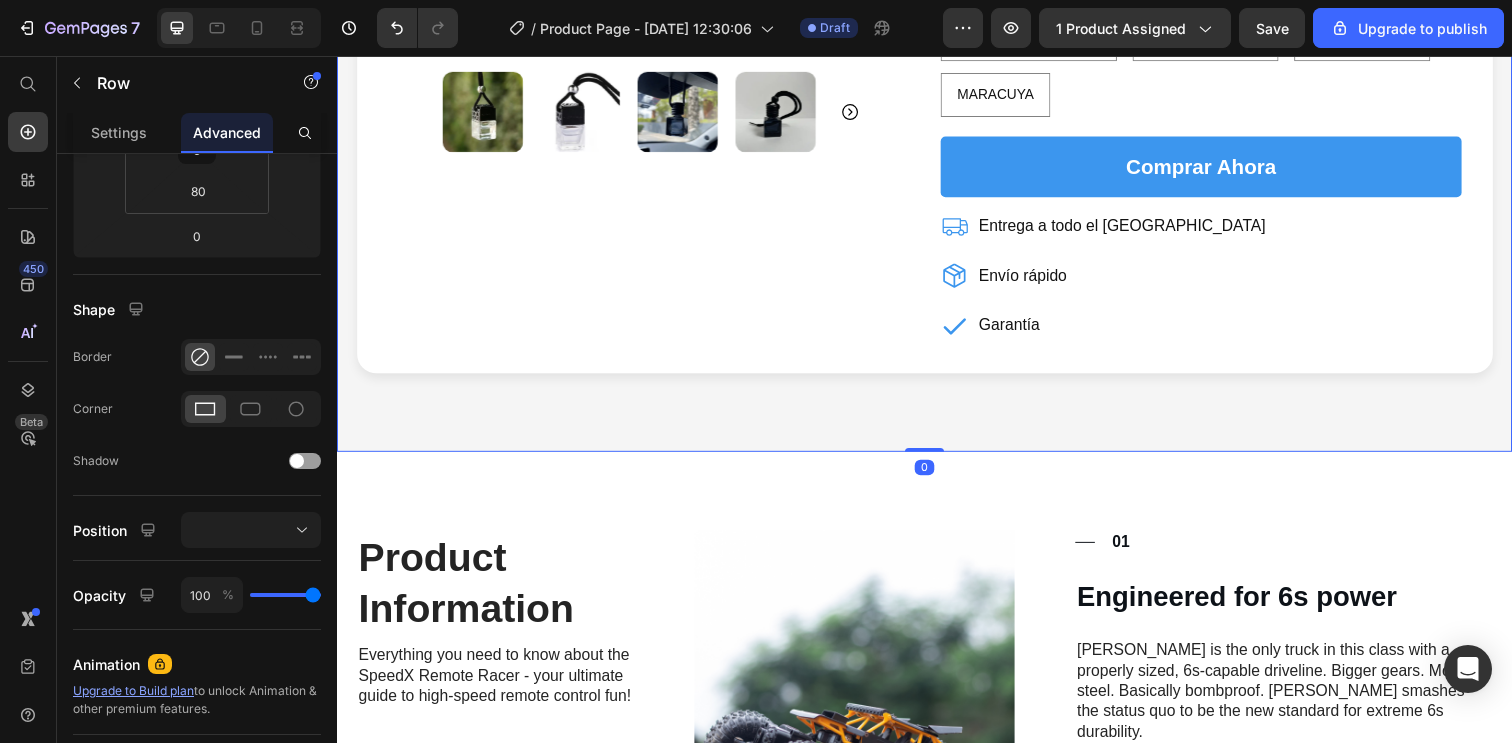 scroll, scrollTop: 0, scrollLeft: 0, axis: both 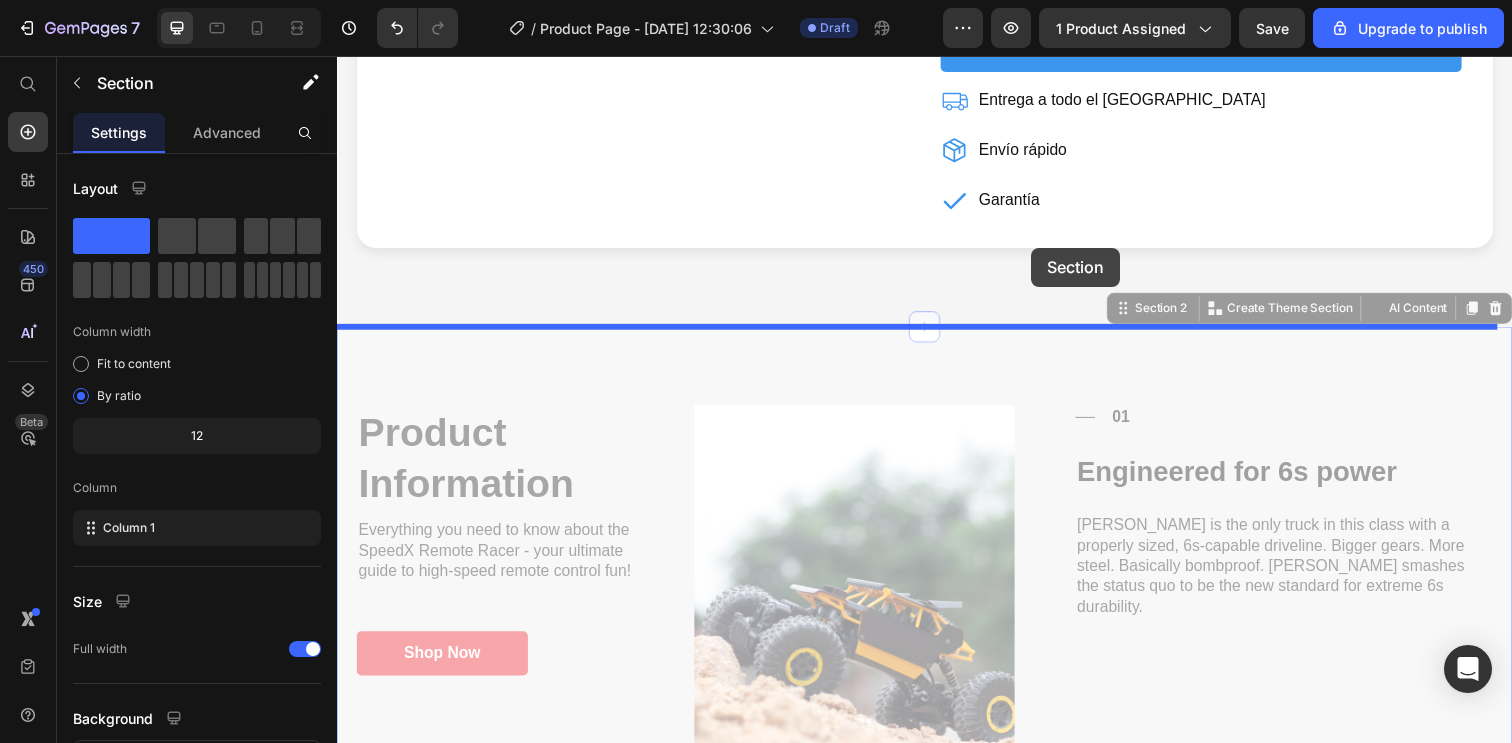 drag, startPoint x: 1042, startPoint y: 348, endPoint x: 1046, endPoint y: 252, distance: 96.0833 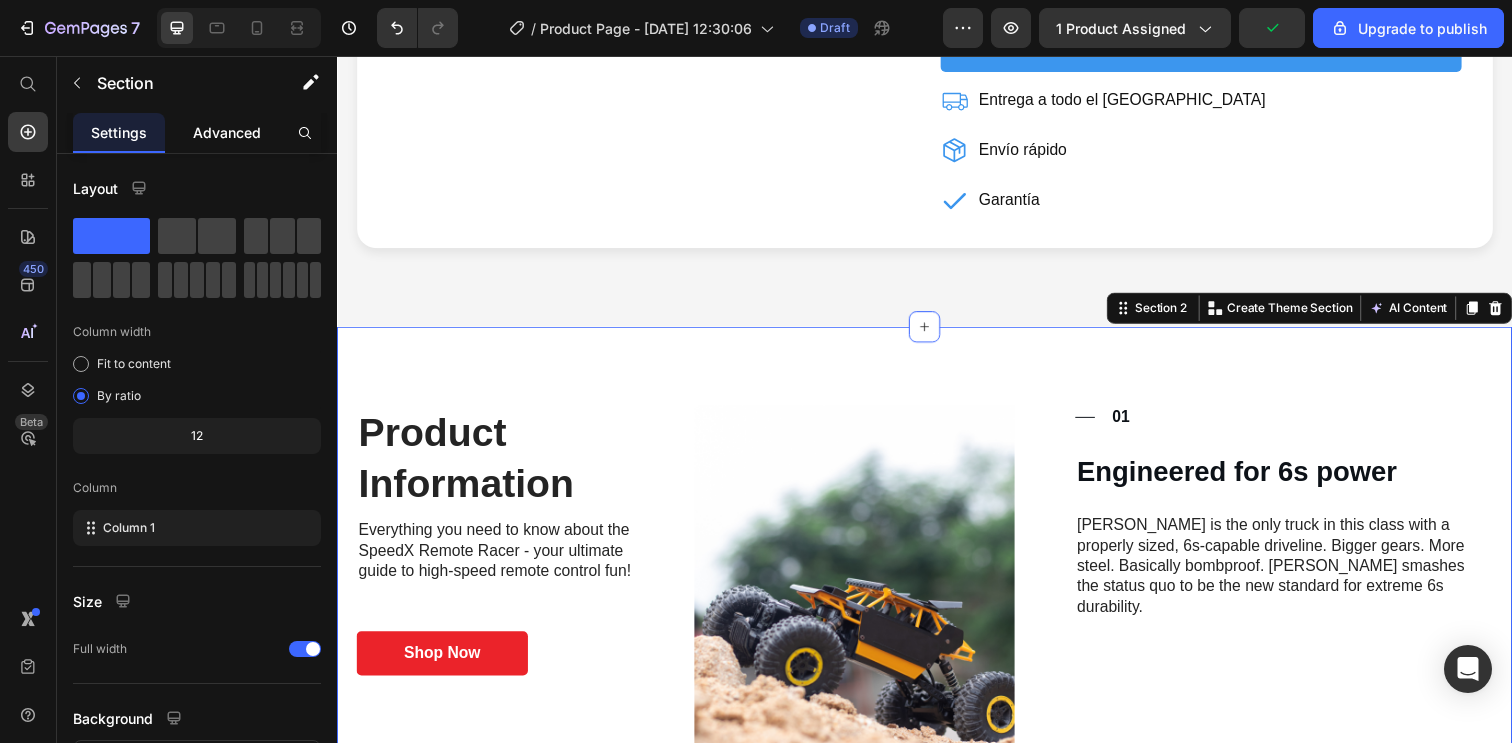 click on "Advanced" at bounding box center [227, 132] 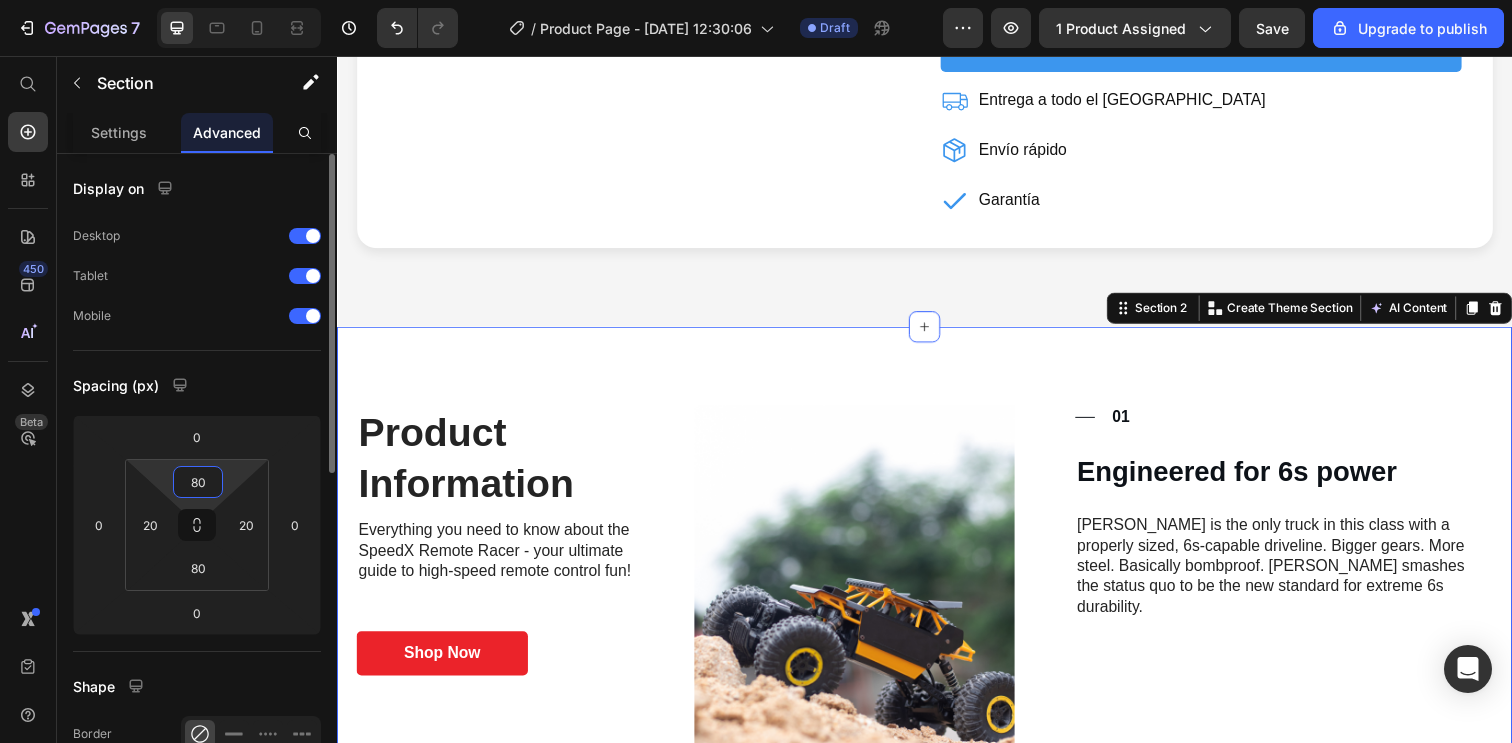 click on "80" at bounding box center [198, 482] 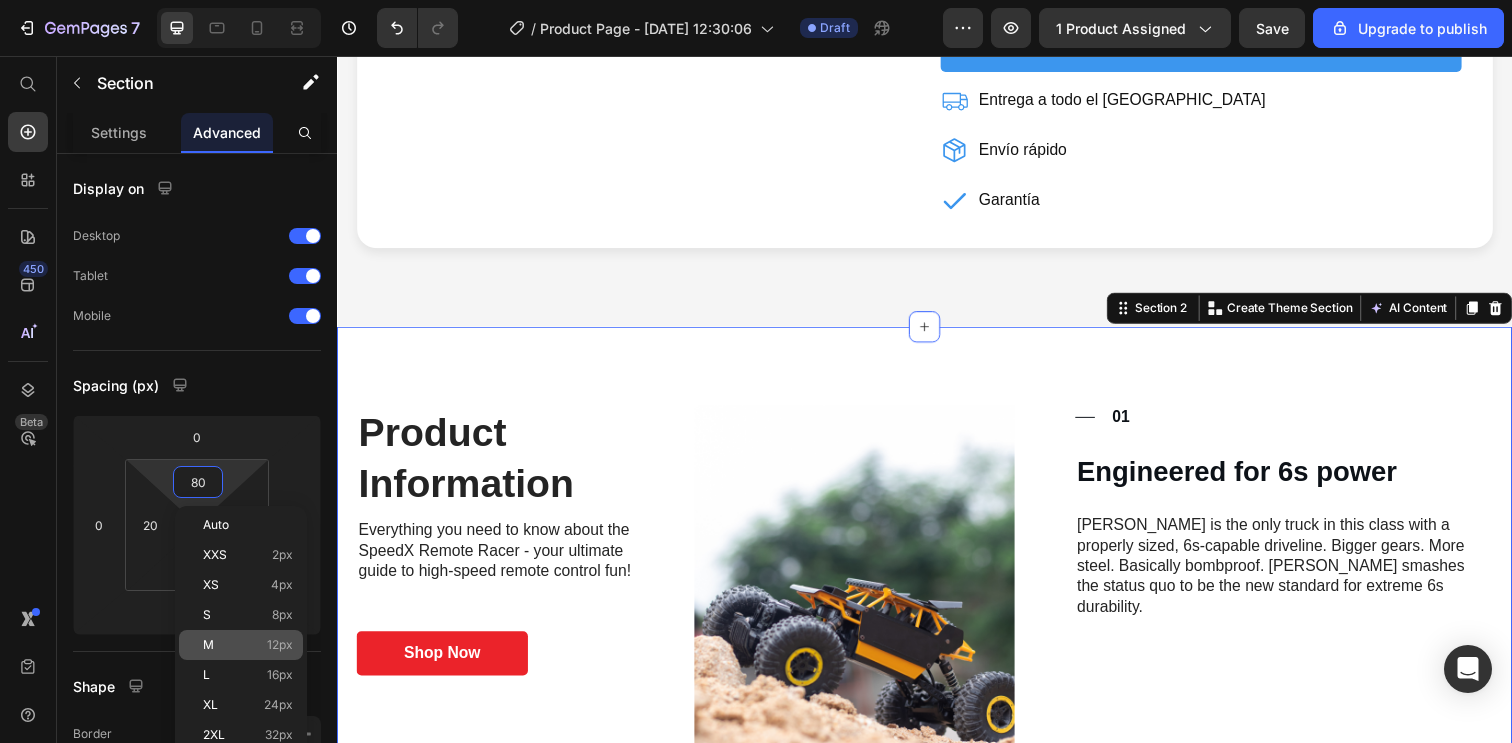 click on "M 12px" at bounding box center [248, 645] 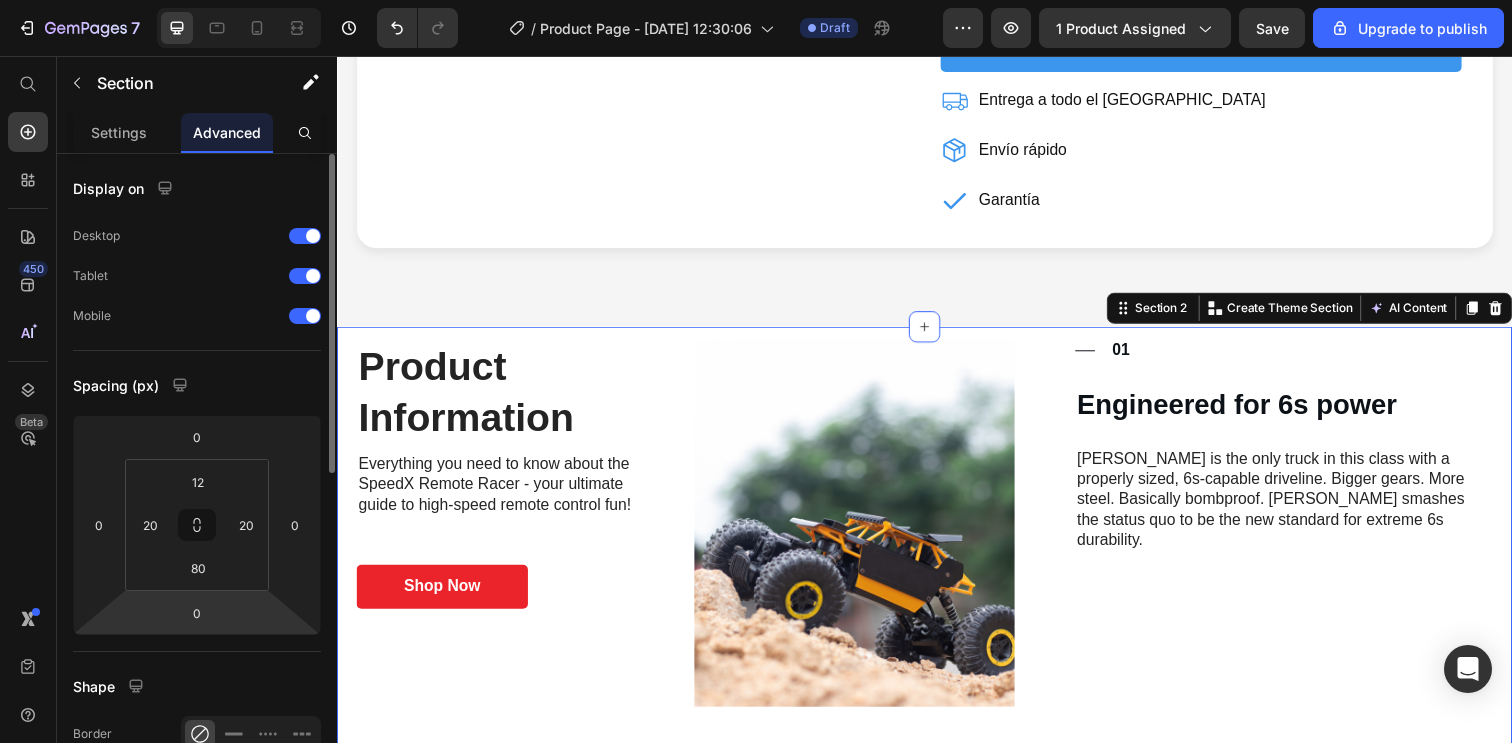 type on "80" 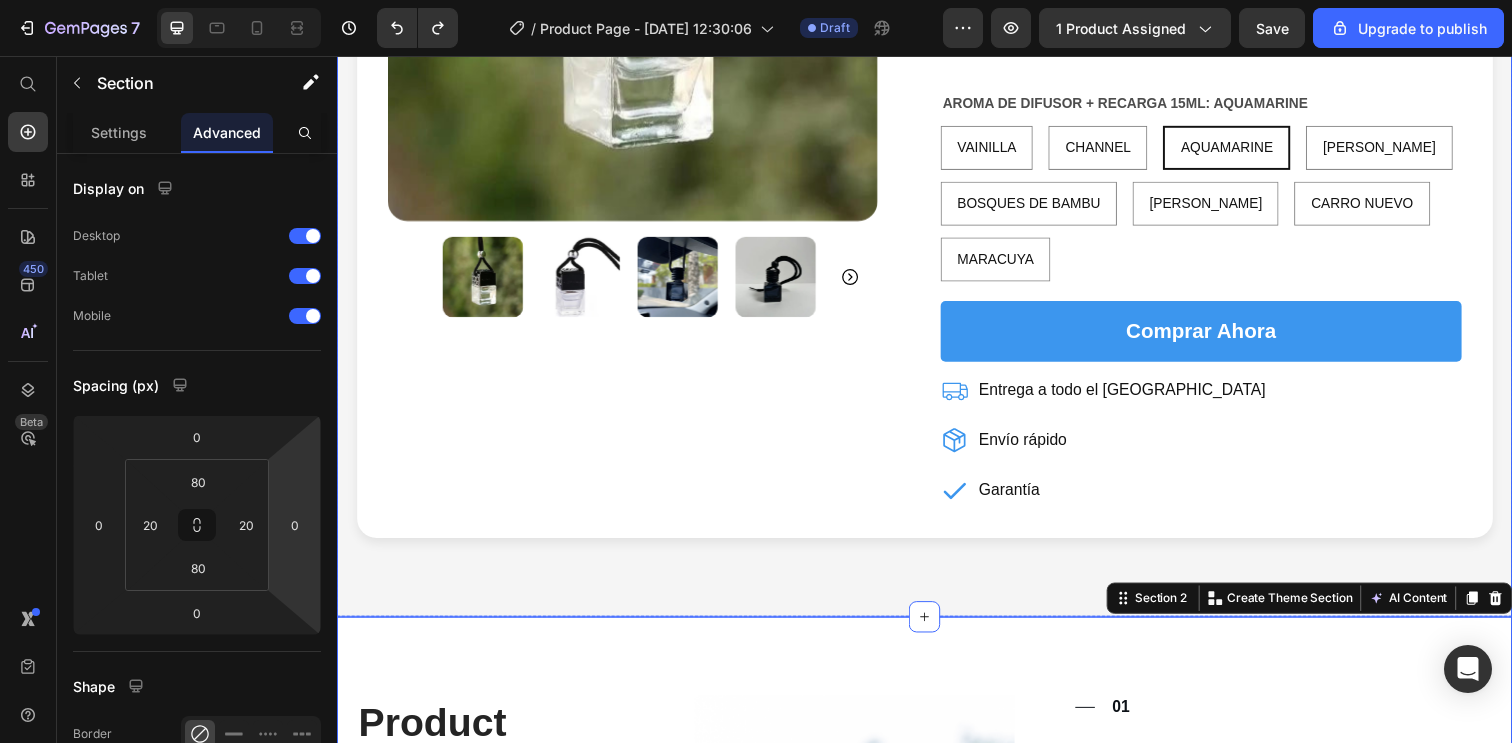 scroll, scrollTop: 511, scrollLeft: 0, axis: vertical 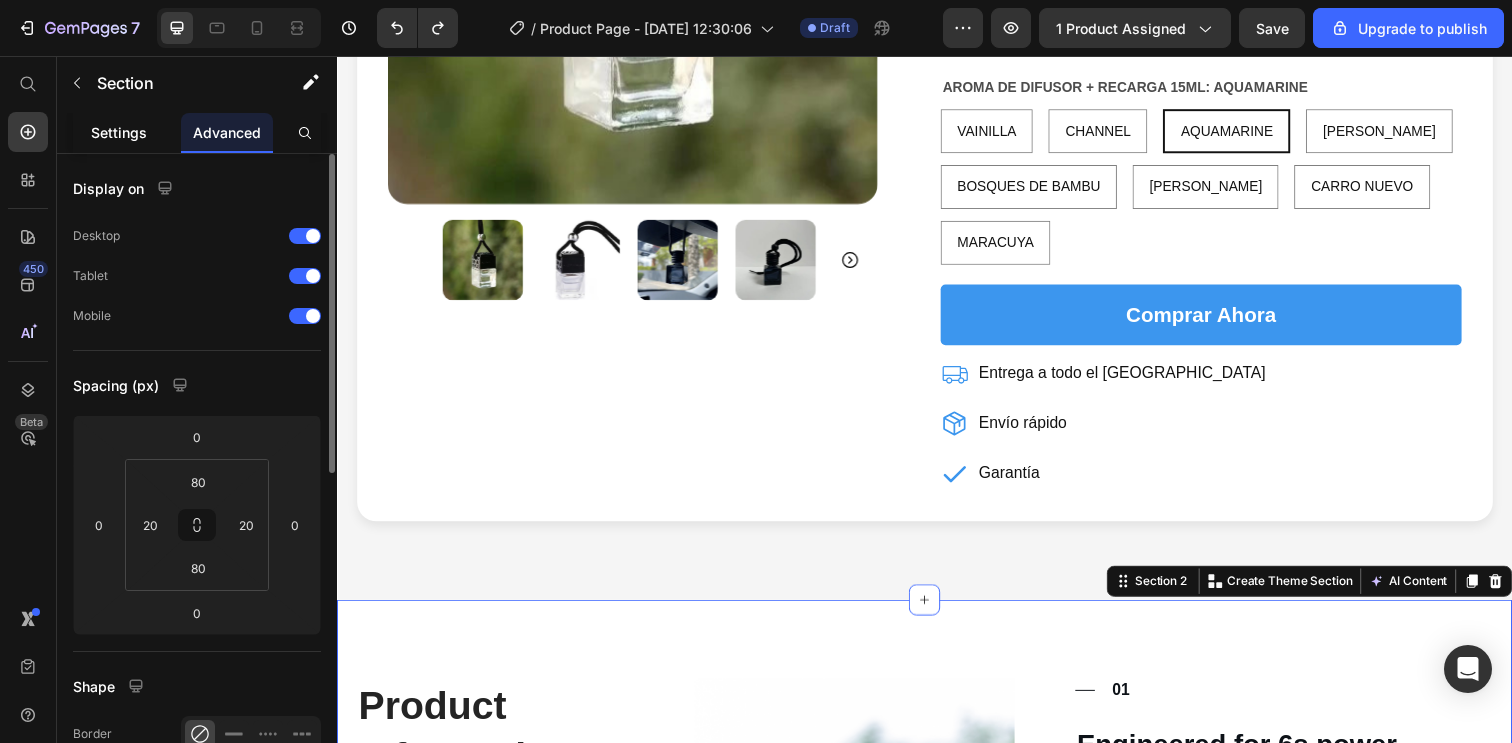 click on "Settings" at bounding box center [119, 132] 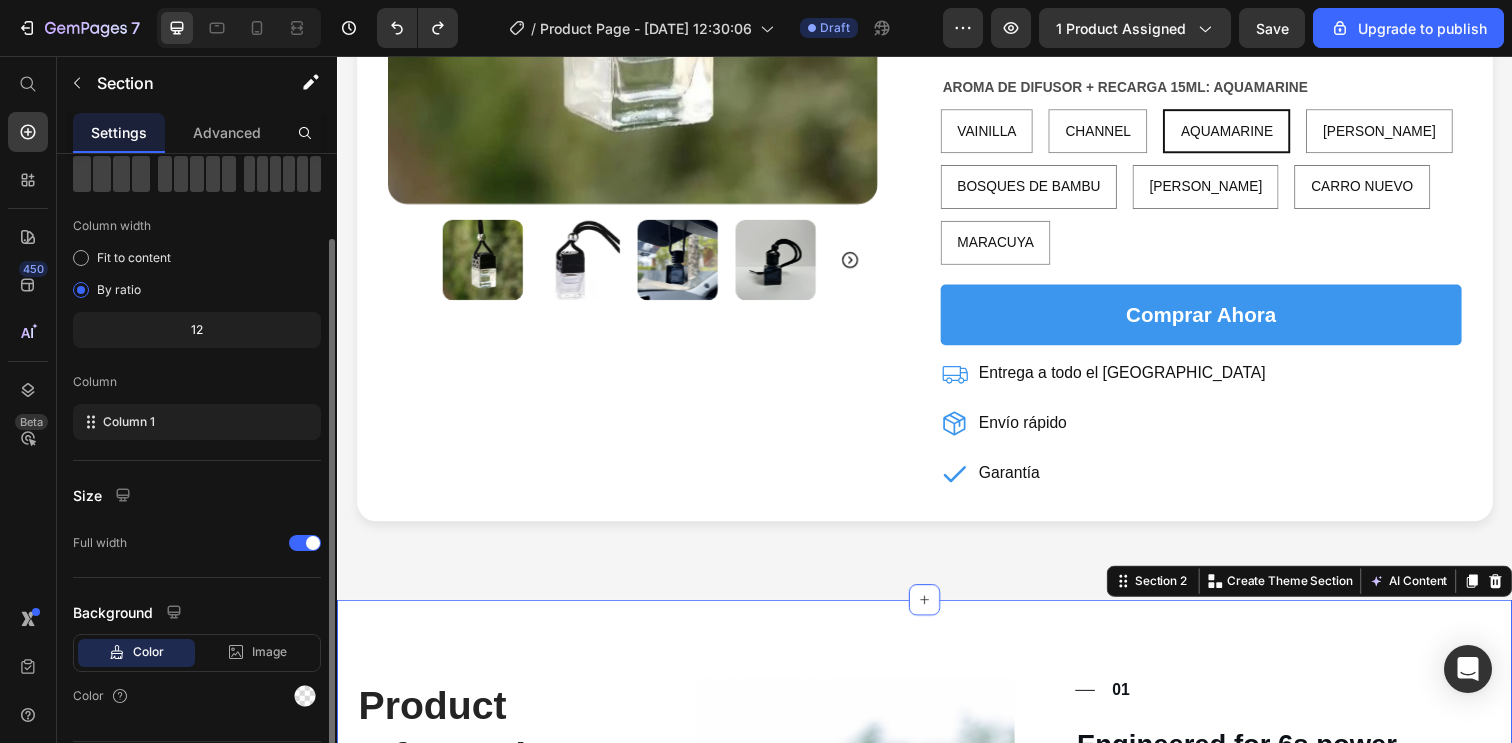 scroll, scrollTop: 162, scrollLeft: 0, axis: vertical 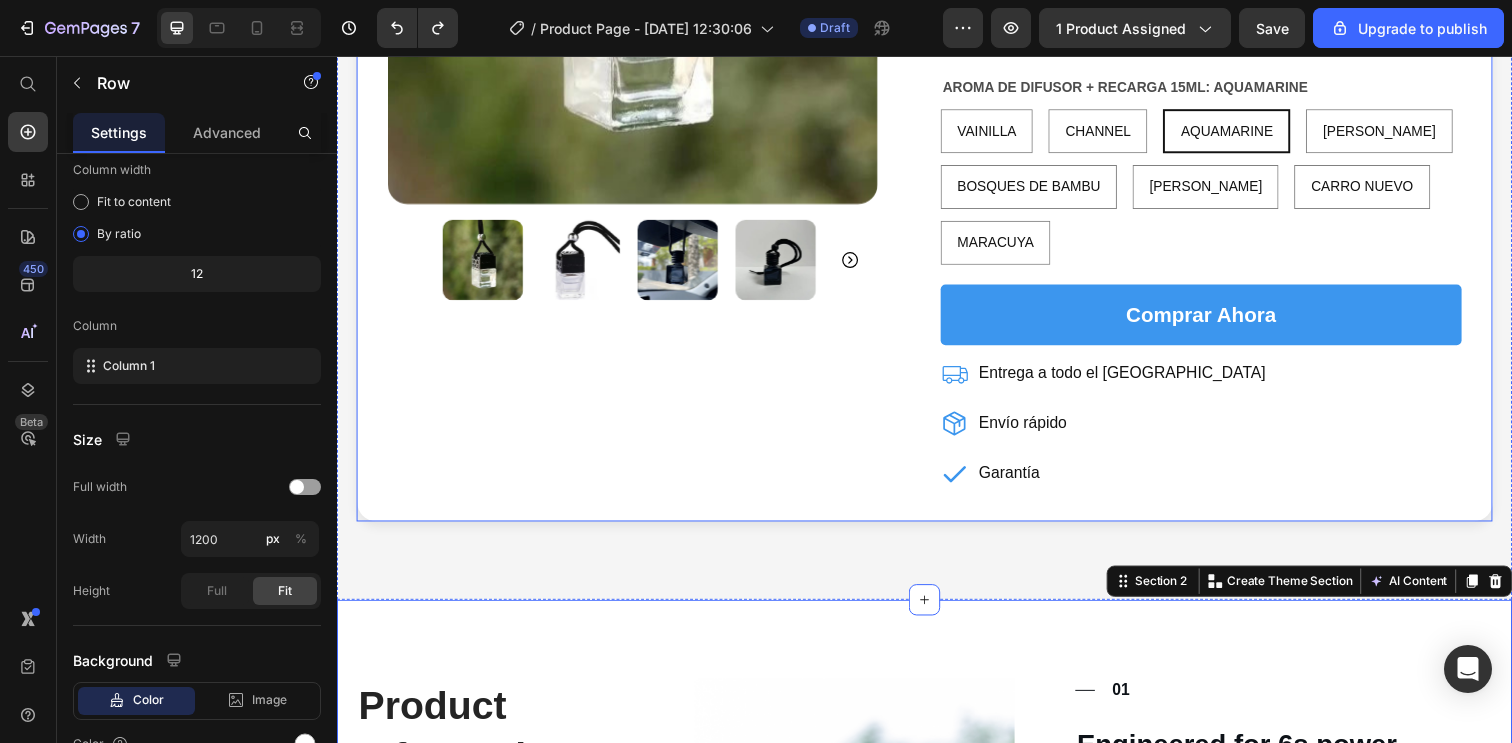 click on "Product Images
Icon
Icon
Icon
Icon
Icon Icon List (137) Text Block Row AROMATIZADOR PARA AUTO + RECARGA DE AROMA DE 15ML Product Title Purifica aire fresco en autos Relaja estrés en viajes Elimina olores desagradables Embellece interiores fácilmente Item List AROMA DE DIFUSOR + RECARGA 15ML: AQUAMARINE VAINILLA VAINILLA VAINILLA CHANNEL CHANNEL CHANNEL AQUAMARINE AQUAMARINE AQUAMARINE [PERSON_NAME] [PERSON_NAME] [PERSON_NAME] BOSQUES DE BAMBU BOSQUES DE BAMBU BOSQUES DE BAMBU [PERSON_NAME] [PERSON_NAME] [PERSON_NAME] CARRO NUEVO CARRO NUEVO CARRO NUEVO MARACUYA MARACUYA MARACUYA Product Variants & Swatches comprar ahora Add to Cart
Entrega a todo el [GEOGRAPHIC_DATA]
Envío rápido
Garantía Item List Product Row" at bounding box center (937, 103) 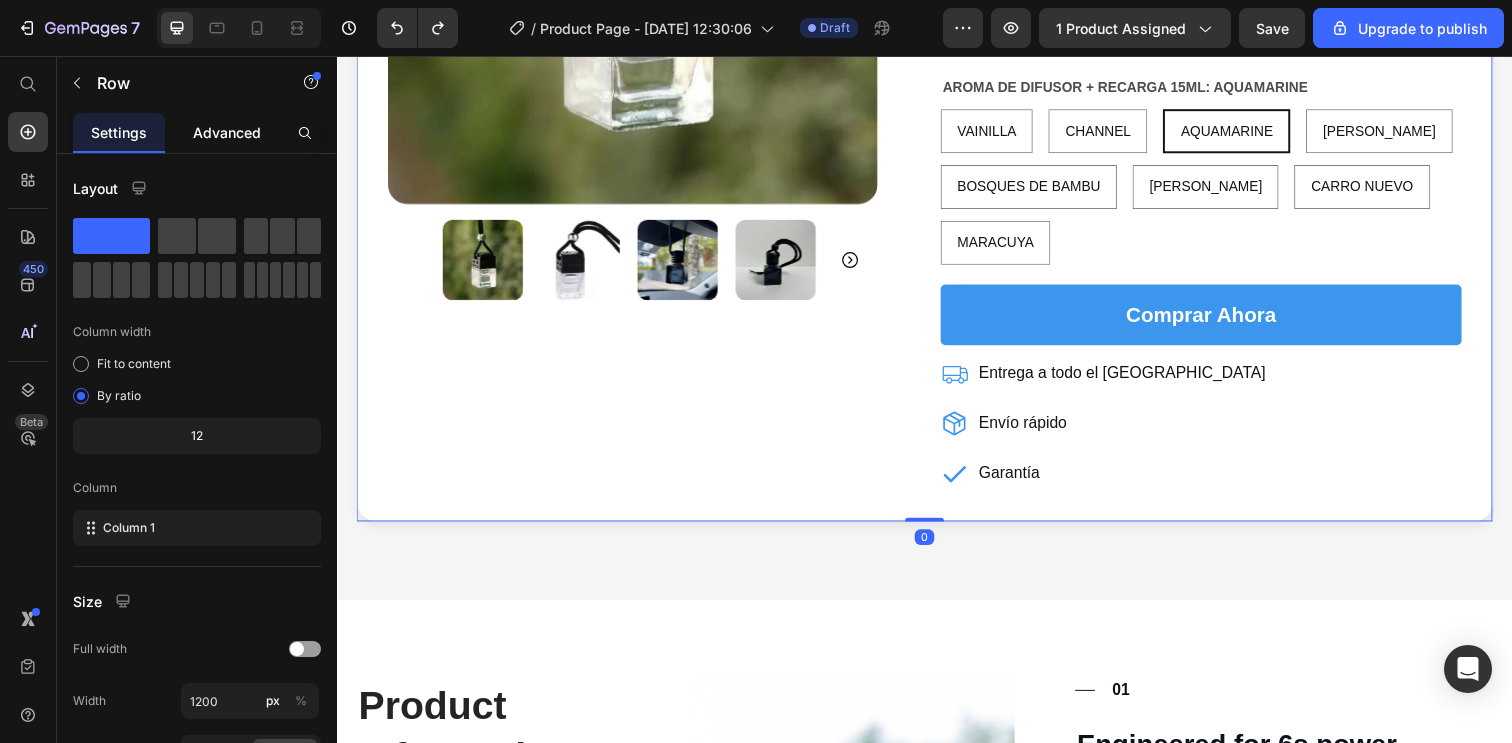 click on "Advanced" at bounding box center (227, 132) 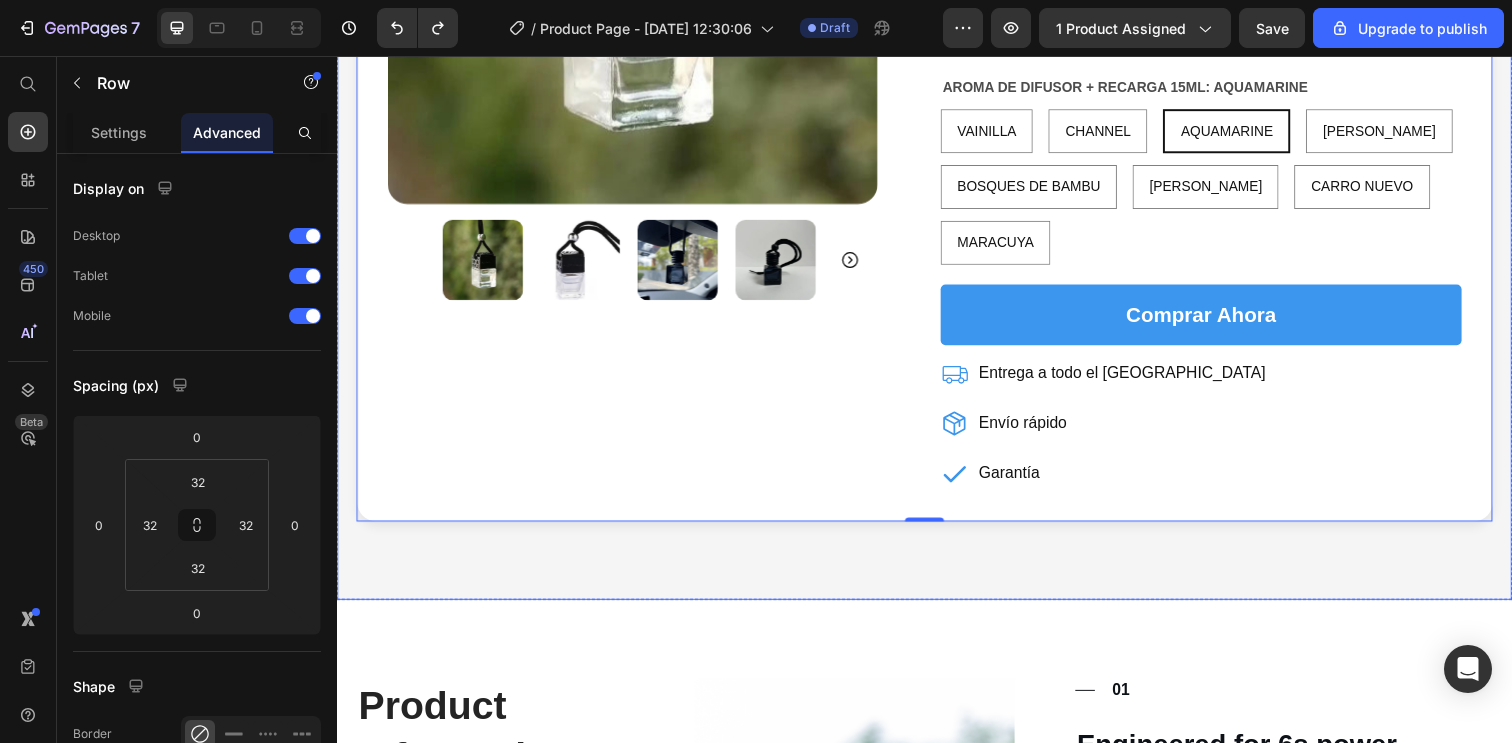 click on "Product Images
Icon
Icon
Icon
Icon
Icon Icon List (137) Text Block Row AROMATIZADOR PARA AUTO + RECARGA DE AROMA DE 15ML Product Title Purifica aire fresco en autos Relaja estrés en viajes Elimina olores desagradables Embellece interiores fácilmente Item List AROMA DE DIFUSOR + RECARGA 15ML: AQUAMARINE VAINILLA VAINILLA VAINILLA CHANNEL CHANNEL CHANNEL AQUAMARINE AQUAMARINE AQUAMARINE [PERSON_NAME] [PERSON_NAME] [PERSON_NAME] BOSQUES DE BAMBU BOSQUES DE BAMBU BOSQUES DE BAMBU [PERSON_NAME] [PERSON_NAME] [PERSON_NAME] CARRO NUEVO CARRO NUEVO CARRO NUEVO MARACUYA MARACUYA MARACUYA Product Variants & Swatches comprar ahora Add to Cart
Entrega a todo el [GEOGRAPHIC_DATA]
Envío rápido
Garantía Item List Product Row   0 Row" at bounding box center [937, 119] 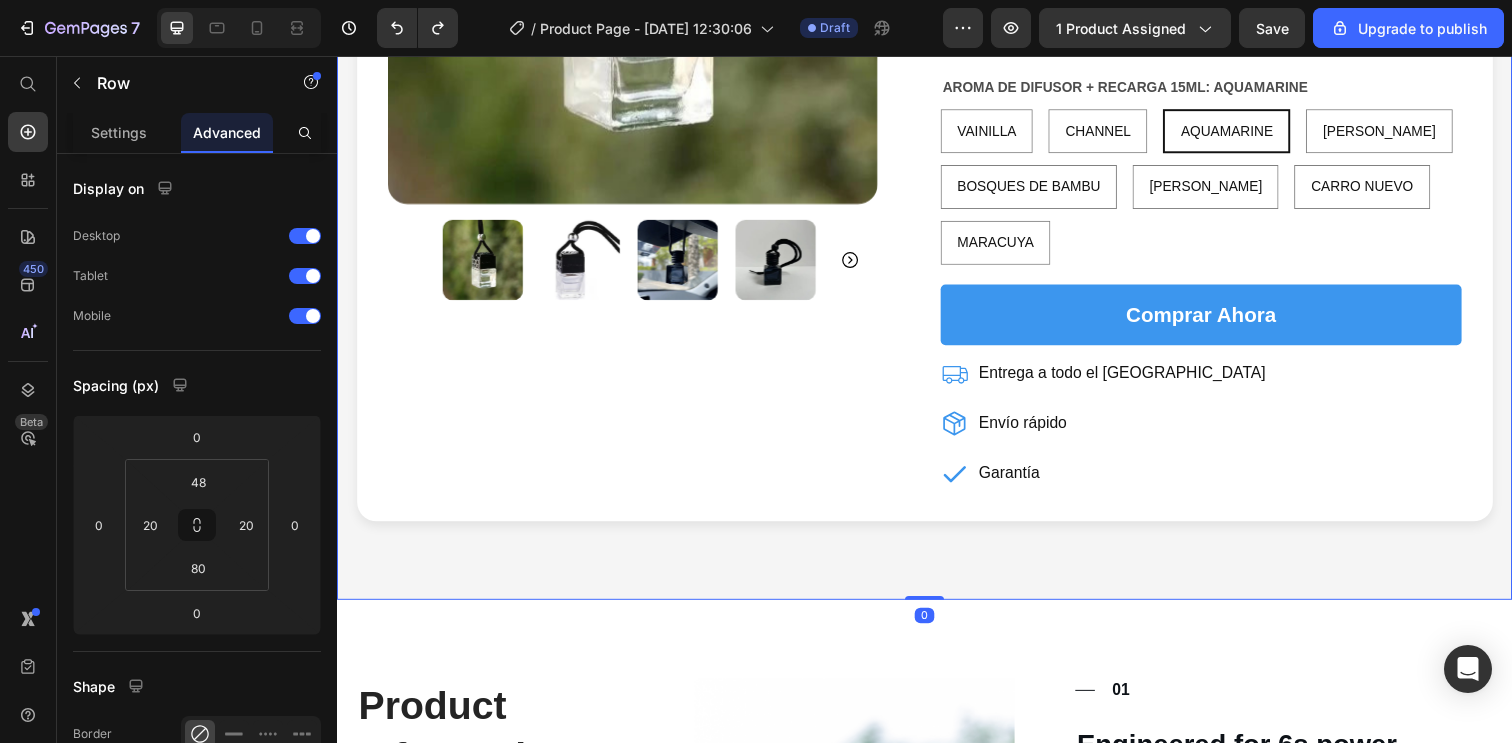 drag, startPoint x: 935, startPoint y: 609, endPoint x: 936, endPoint y: 544, distance: 65.00769 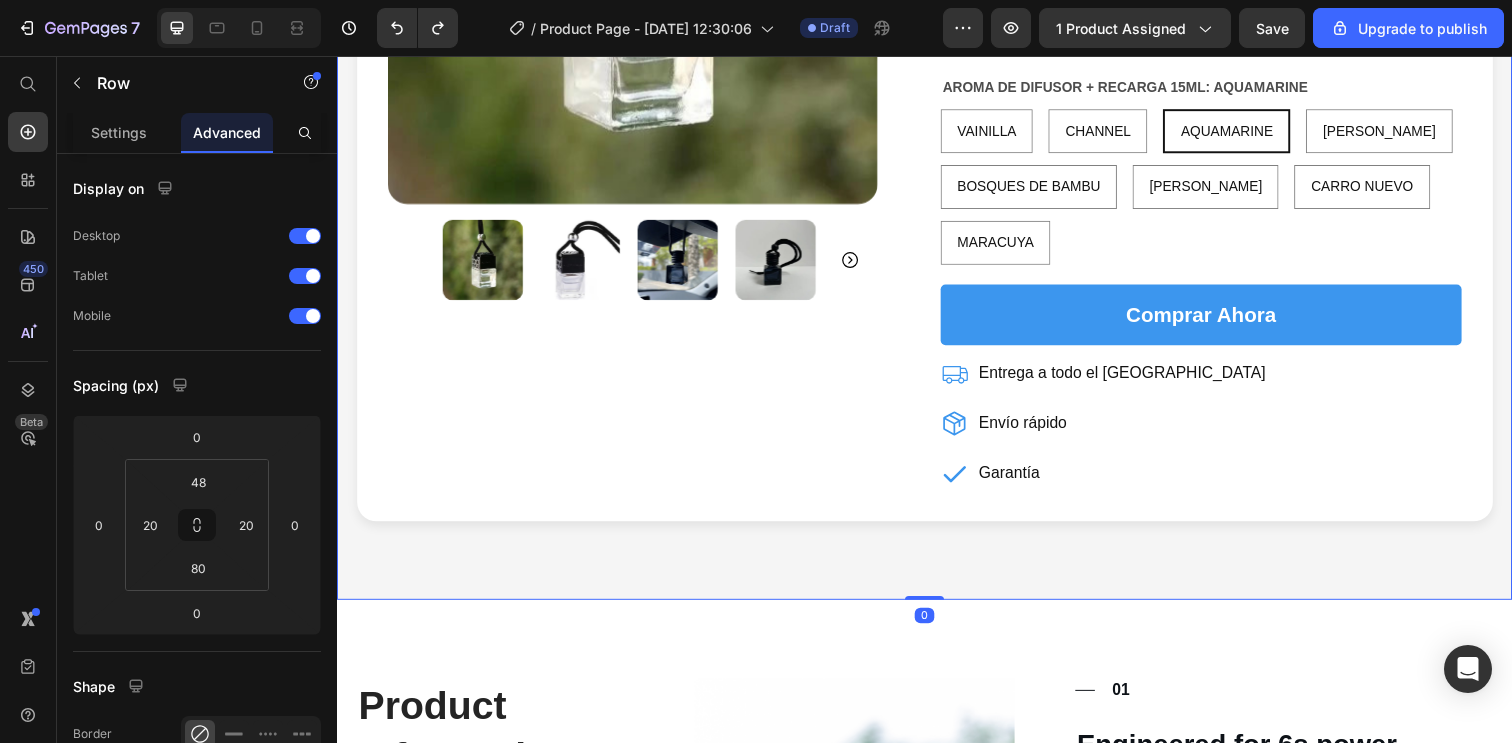 click on "Product Images
Icon
Icon
Icon
Icon
Icon Icon List (137) Text Block Row AROMATIZADOR PARA AUTO + RECARGA DE AROMA DE 15ML Product Title Purifica aire fresco en autos Relaja estrés en viajes Elimina olores desagradables Embellece interiores fácilmente Item List AROMA DE DIFUSOR + RECARGA 15ML: AQUAMARINE VAINILLA VAINILLA VAINILLA CHANNEL CHANNEL CHANNEL AQUAMARINE AQUAMARINE AQUAMARINE [PERSON_NAME] [PERSON_NAME] [PERSON_NAME] BOSQUES DE BAMBU BOSQUES DE BAMBU BOSQUES DE BAMBU [PERSON_NAME] [PERSON_NAME] [PERSON_NAME] CARRO NUEVO CARRO NUEVO CARRO NUEVO MARACUYA MARACUYA MARACUYA Product Variants & Swatches comprar ahora Add to Cart
Entrega a todo el [GEOGRAPHIC_DATA]
Envío rápido
Garantía Item List Product Row Row   0" at bounding box center (937, 119) 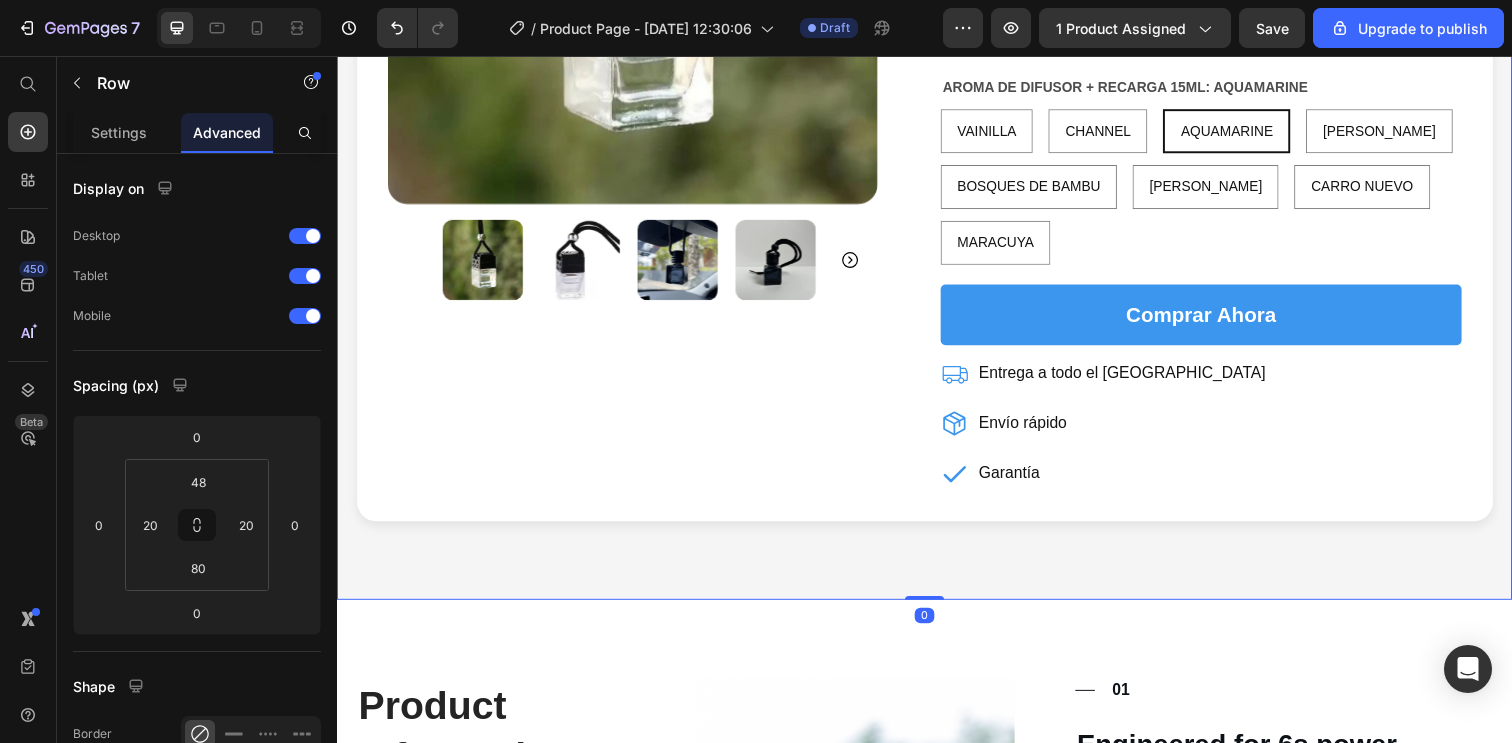 drag, startPoint x: 936, startPoint y: 607, endPoint x: 943, endPoint y: 597, distance: 12.206555 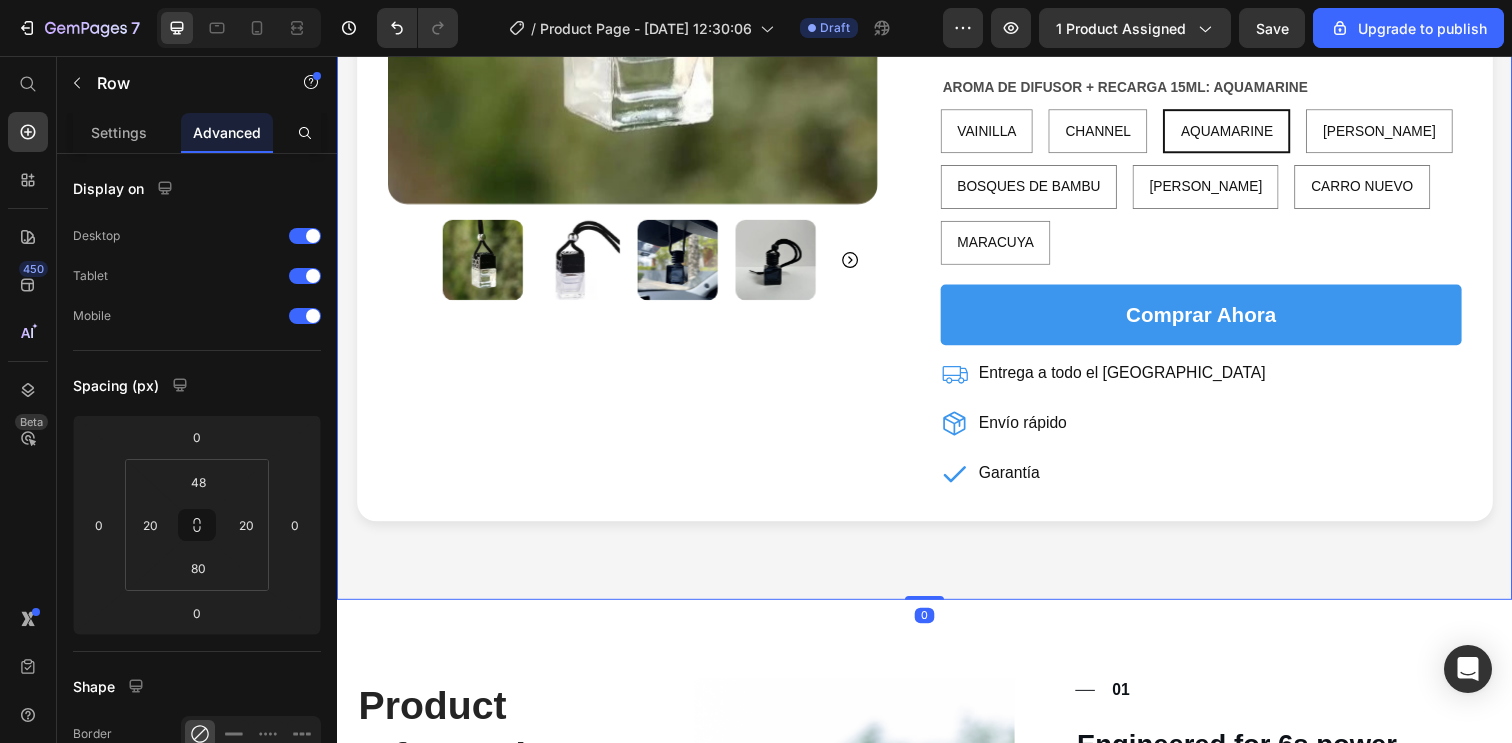 click on "Product Images
Icon
Icon
Icon
Icon
Icon Icon List (137) Text Block Row AROMATIZADOR PARA AUTO + RECARGA DE AROMA DE 15ML Product Title Purifica aire fresco en autos Relaja estrés en viajes Elimina olores desagradables Embellece interiores fácilmente Item List AROMA DE DIFUSOR + RECARGA 15ML: AQUAMARINE VAINILLA VAINILLA VAINILLA CHANNEL CHANNEL CHANNEL AQUAMARINE AQUAMARINE AQUAMARINE [PERSON_NAME] [PERSON_NAME] [PERSON_NAME] BOSQUES DE BAMBU BOSQUES DE BAMBU BOSQUES DE BAMBU [PERSON_NAME] [PERSON_NAME] [PERSON_NAME] CARRO NUEVO CARRO NUEVO CARRO NUEVO MARACUYA MARACUYA MARACUYA Product Variants & Swatches comprar ahora Add to Cart
Entrega a todo el [GEOGRAPHIC_DATA]
Envío rápido
Garantía Item List Product Row Row   0" at bounding box center [937, 119] 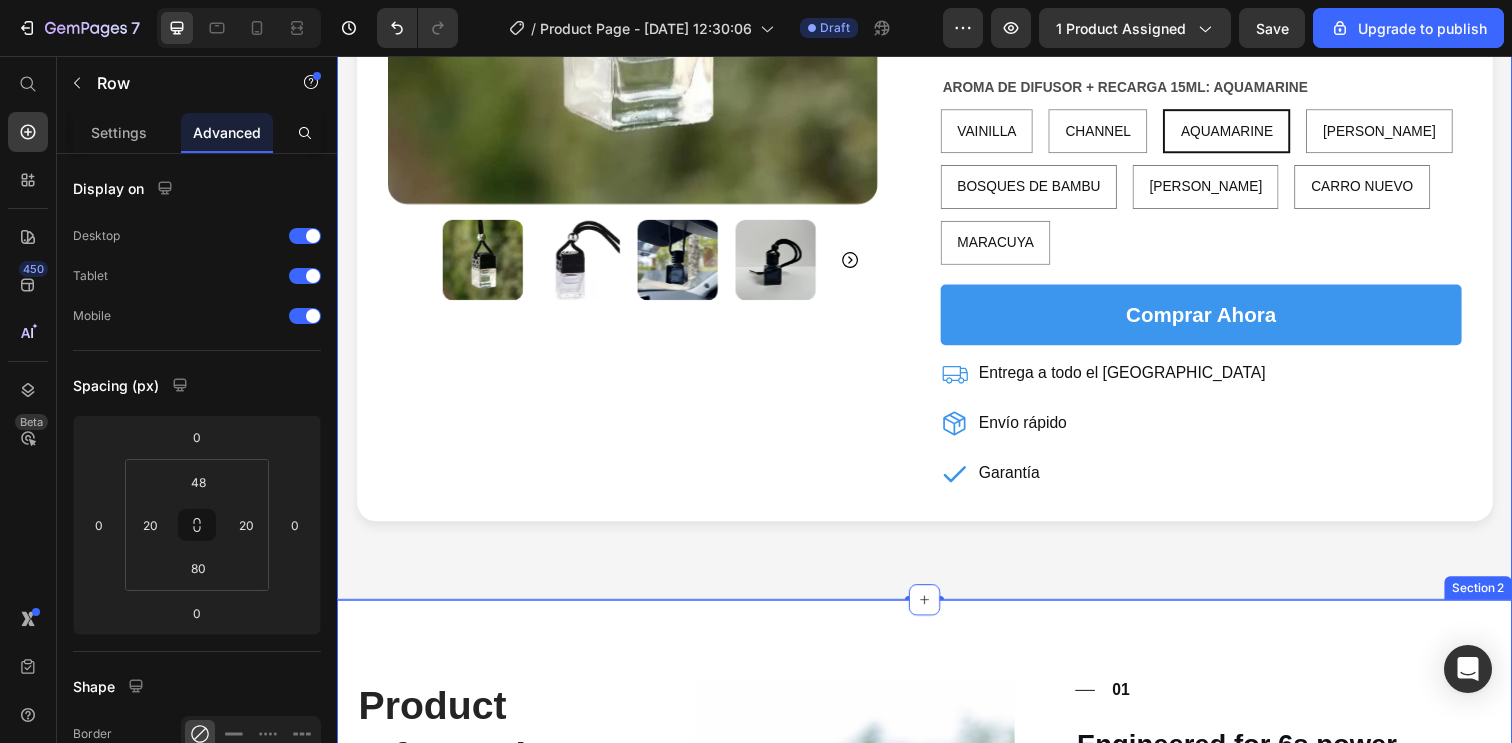 click on "Product Information Heading Everything you need to know about the SpeedX Remote Racer - your ultimate guide to high-speed remote control fun! Text Block Shop Now Button Row Image                Title Line 01 Text Block Row Engineered for 6s power Heading [PERSON_NAME] is the only truck in this class with a properly sized, 6s-capable driveline. Bigger gears. More steel. Basically bombproof. [PERSON_NAME] smashes the status quo to be the new standard for extreme 6s durability. Text Block Row Row Image                Title Line 02 Text Block Row Integrated Electronic Regulator Heading Unlock your RC's True Power! Text Block Buckle up as you push the limits of speed with seamless acceleration, thanks to the 30A regulator's intelligent power management system. Feel the rush as you conquer sharp turns with effortless agility, courtesy of its ultra-responsive control mechanism. Text Block Row Row Image                Title Line 03 Text Block Row Carbon Brush Motor Heading Turbocharged RC Racing Text Block Text Block Row Row 04" at bounding box center [937, 1374] 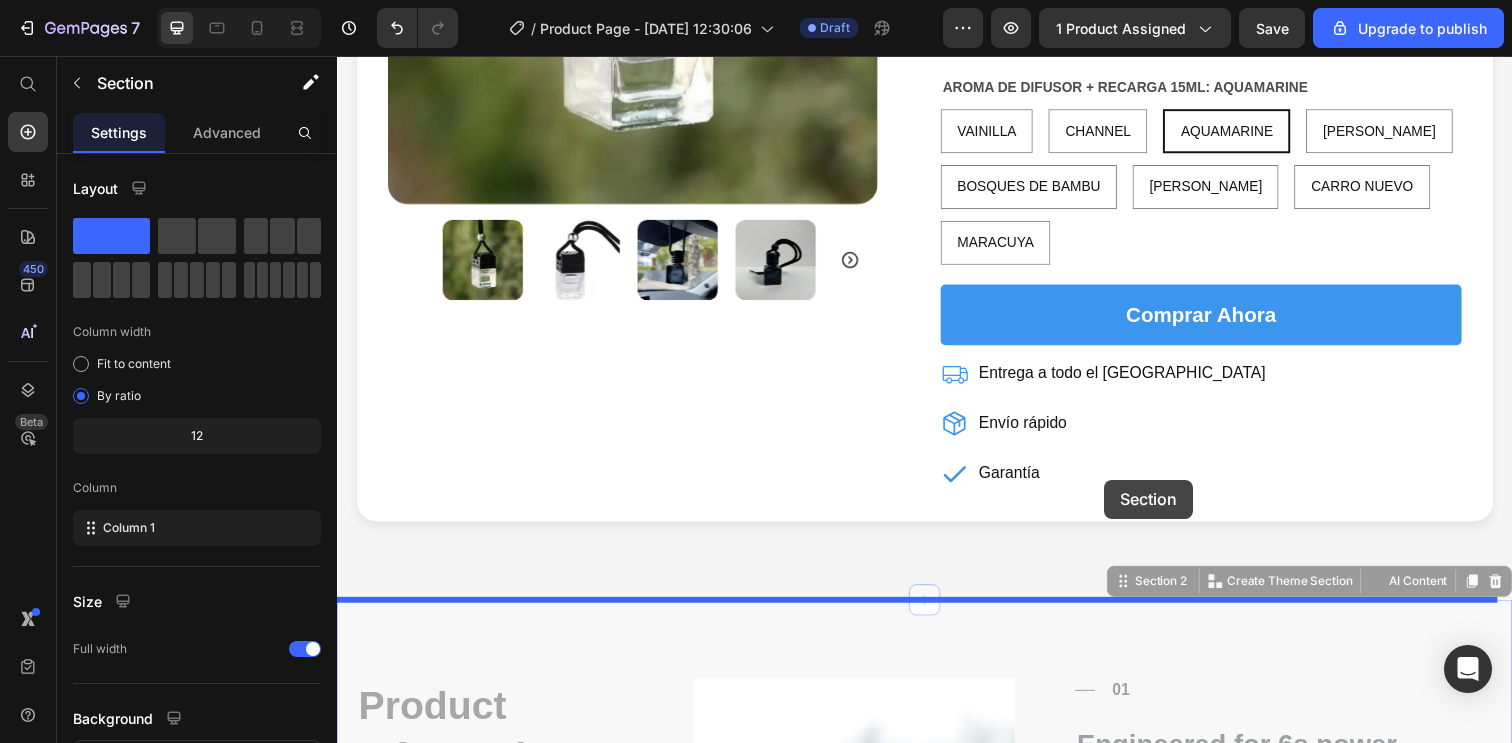 drag, startPoint x: 1108, startPoint y: 596, endPoint x: 1120, endPoint y: 489, distance: 107.67079 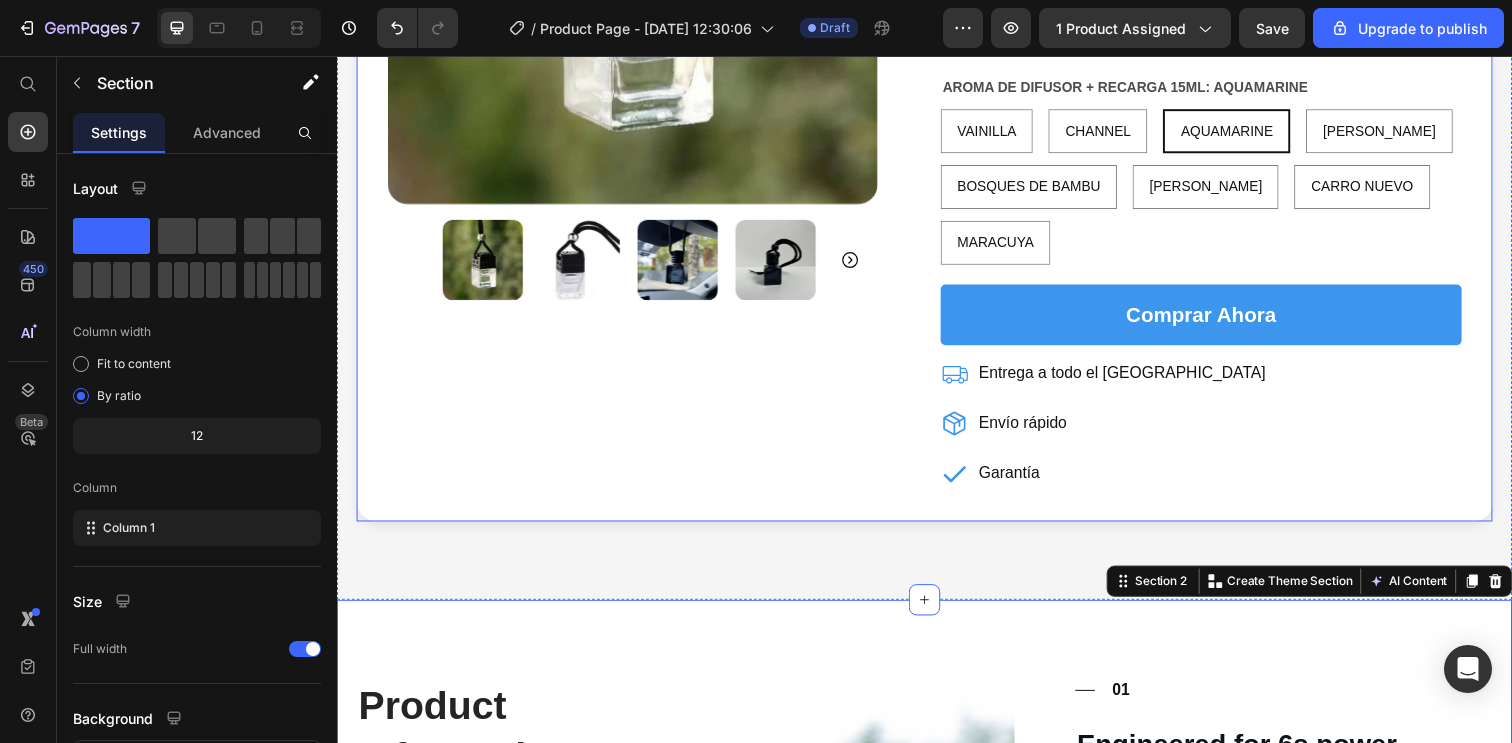 click on "Product Images
Icon
Icon
Icon
Icon
Icon Icon List (137) Text Block Row AROMATIZADOR PARA AUTO + RECARGA DE AROMA DE 15ML Product Title Purifica aire fresco en autos Relaja estrés en viajes Elimina olores desagradables Embellece interiores fácilmente Item List AROMA DE DIFUSOR + RECARGA 15ML: AQUAMARINE VAINILLA VAINILLA VAINILLA CHANNEL CHANNEL CHANNEL AQUAMARINE AQUAMARINE AQUAMARINE [PERSON_NAME] [PERSON_NAME] [PERSON_NAME] BOSQUES DE BAMBU BOSQUES DE BAMBU BOSQUES DE BAMBU [PERSON_NAME] [PERSON_NAME] [PERSON_NAME] CARRO NUEVO CARRO NUEVO CARRO NUEVO MARACUYA MARACUYA MARACUYA Product Variants & Swatches comprar ahora Add to Cart
Entrega a todo el [GEOGRAPHIC_DATA]
Envío rápido
Garantía Item List Product Row Row" at bounding box center (937, 119) 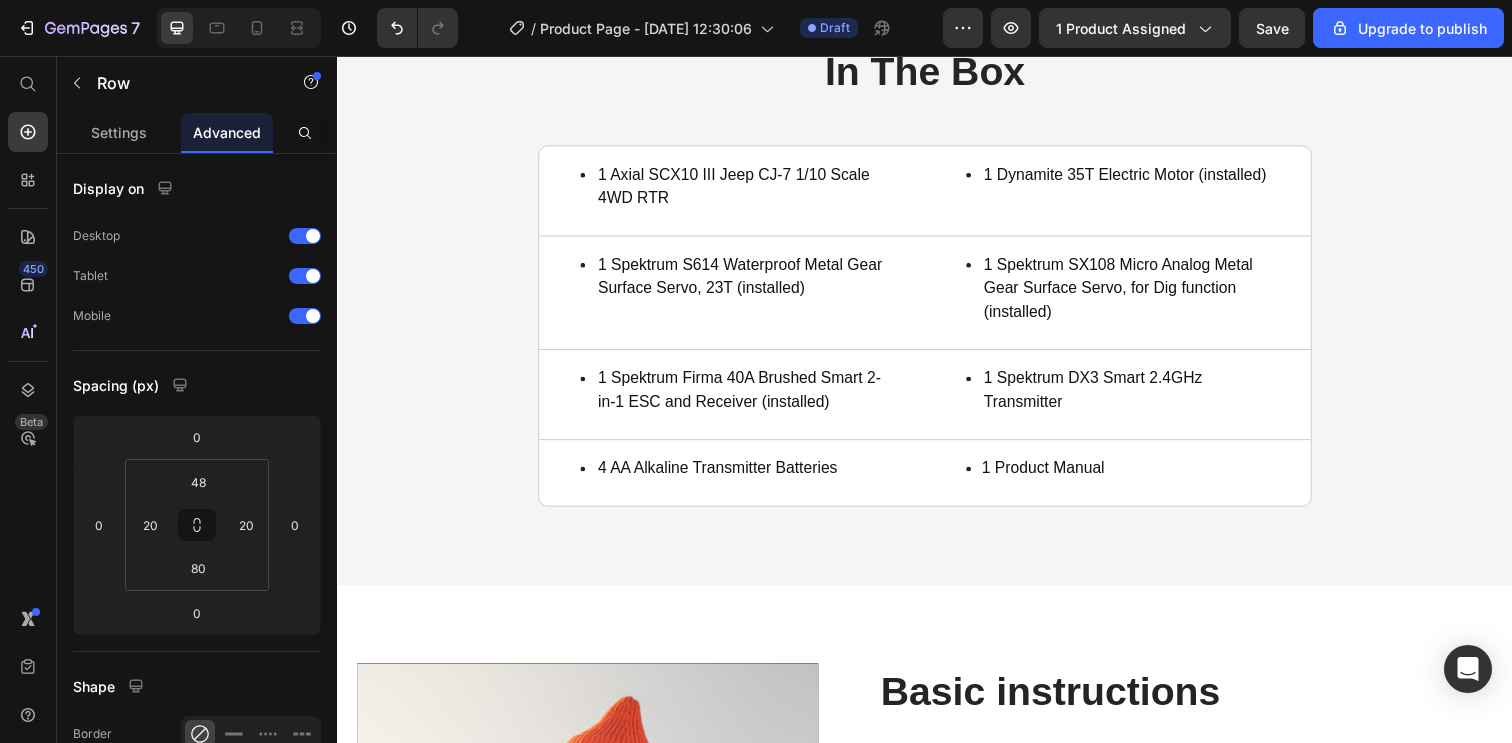 scroll, scrollTop: 3775, scrollLeft: 0, axis: vertical 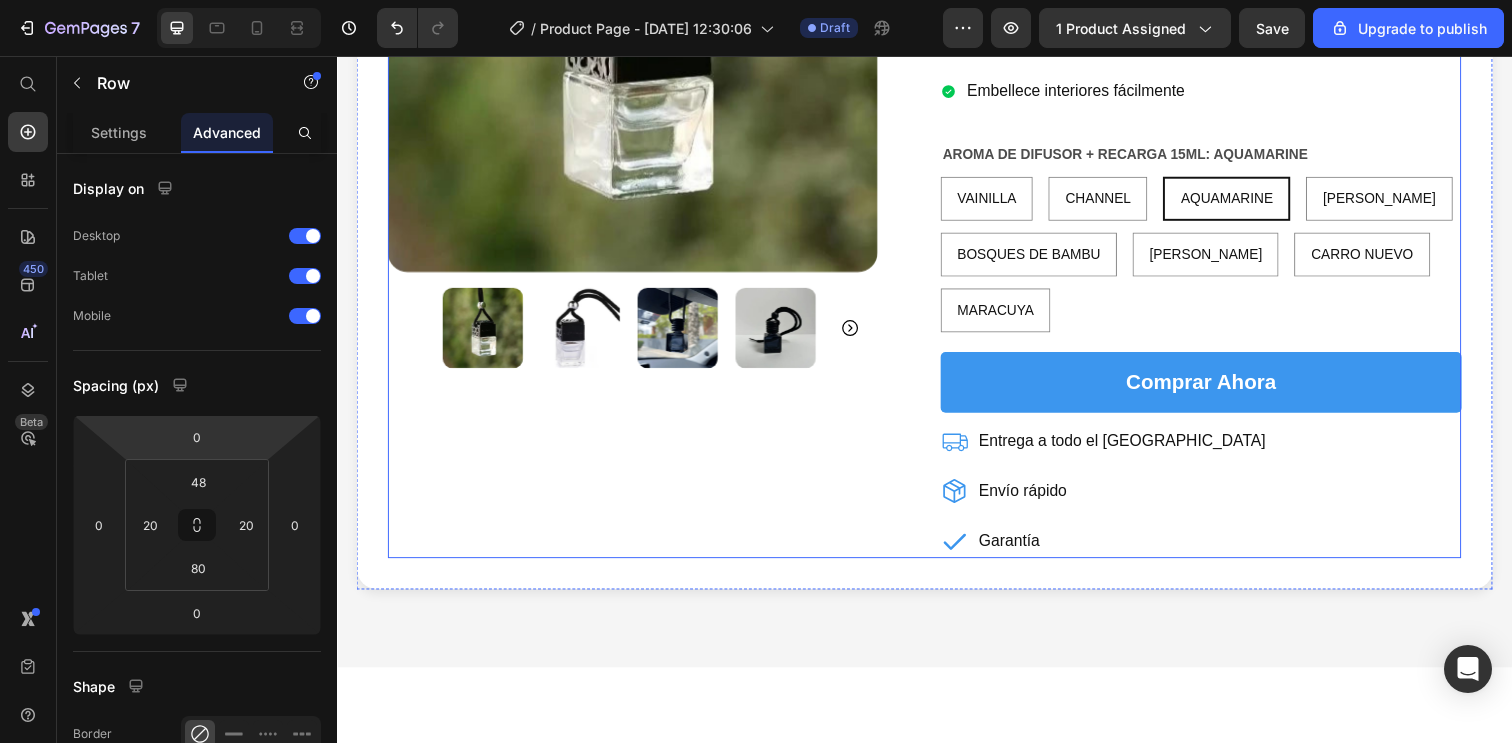click on "Product Images" at bounding box center (655, 172) 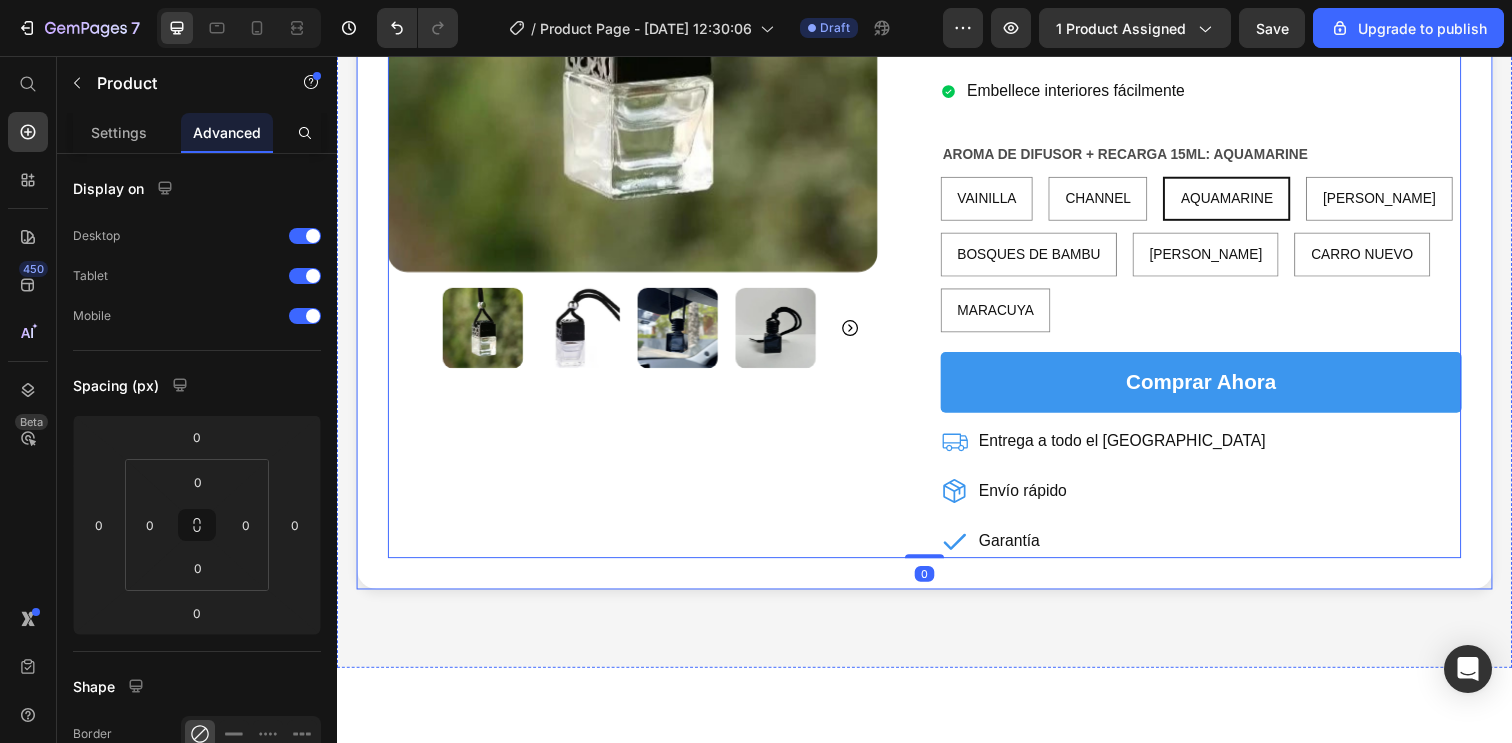click on "Product Images
Icon
Icon
Icon
Icon
Icon Icon List (137) Text Block Row AROMATIZADOR PARA AUTO + RECARGA DE AROMA DE 15ML Product Title Purifica aire fresco en autos Relaja estrés en viajes Elimina olores desagradables Embellece interiores fácilmente Item List AROMA DE DIFUSOR + RECARGA 15ML: AQUAMARINE VAINILLA VAINILLA VAINILLA CHANNEL CHANNEL CHANNEL AQUAMARINE AQUAMARINE AQUAMARINE [PERSON_NAME] [PERSON_NAME] [PERSON_NAME] BOSQUES DE BAMBU BOSQUES DE BAMBU BOSQUES DE BAMBU [PERSON_NAME] [PERSON_NAME] [PERSON_NAME] CARRO NUEVO CARRO NUEVO CARRO NUEVO MARACUYA MARACUYA MARACUYA Product Variants & Swatches comprar ahora Add to Cart
Entrega a todo el [GEOGRAPHIC_DATA]
Envío rápido
Garantía Item List Product   0 Row" at bounding box center (937, 172) 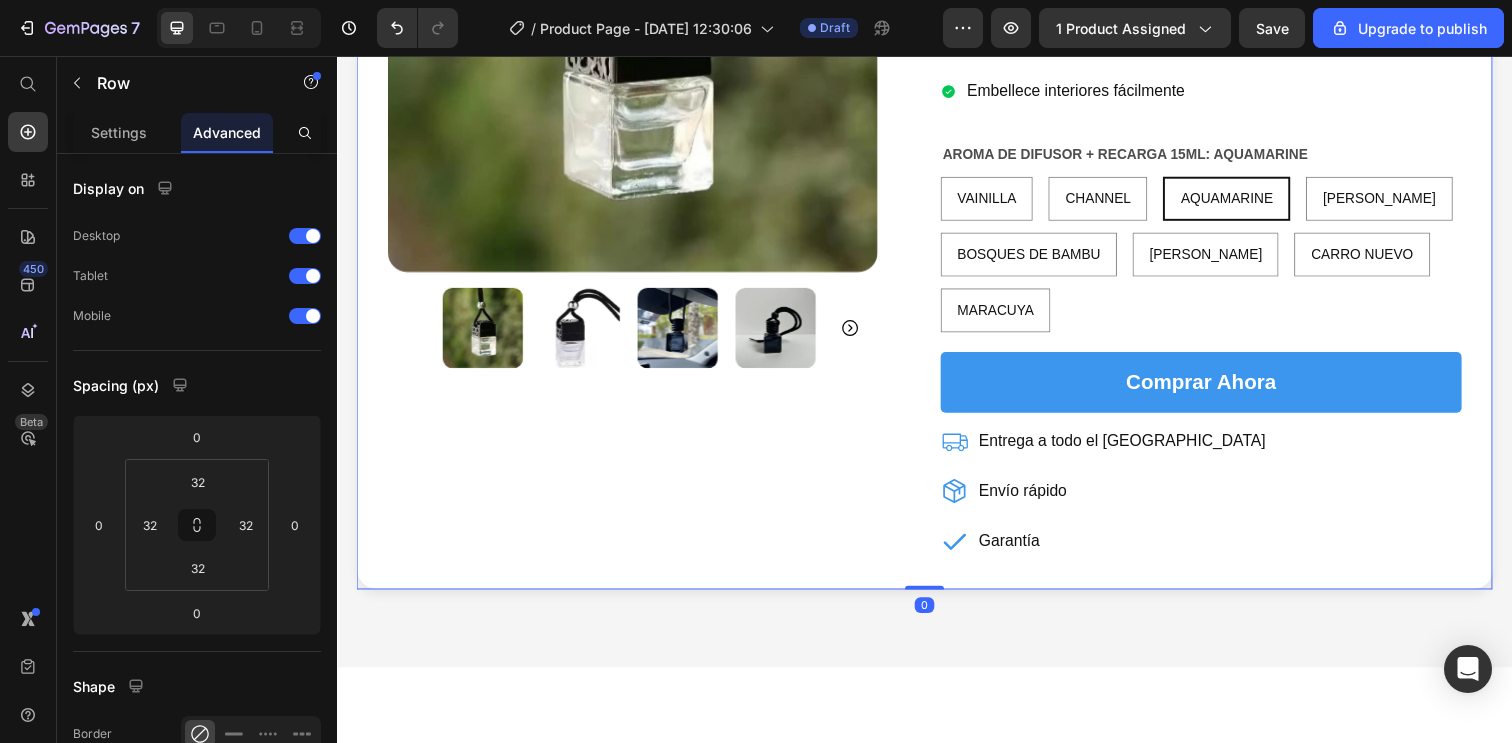 drag, startPoint x: 932, startPoint y: 597, endPoint x: 932, endPoint y: 572, distance: 25 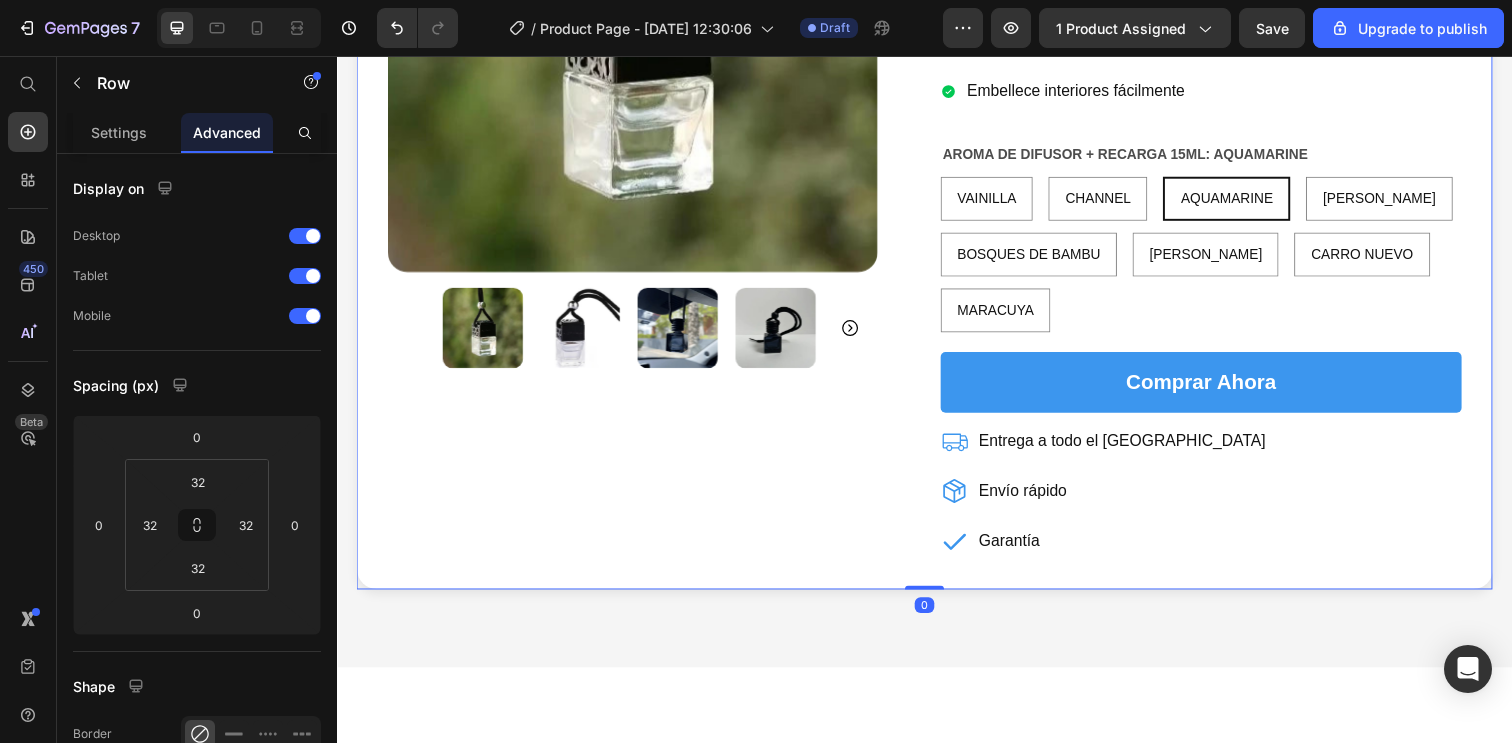 click on "Product Images
Icon
Icon
Icon
Icon
Icon Icon List (137) Text Block Row AROMATIZADOR PARA AUTO + RECARGA DE AROMA DE 15ML Product Title Purifica aire fresco en autos Relaja estrés en viajes Elimina olores desagradables Embellece interiores fácilmente Item List AROMA DE DIFUSOR + RECARGA 15ML: AQUAMARINE VAINILLA VAINILLA VAINILLA CHANNEL CHANNEL CHANNEL AQUAMARINE AQUAMARINE AQUAMARINE [PERSON_NAME] [PERSON_NAME] [PERSON_NAME] BOSQUES DE BAMBU BOSQUES DE BAMBU BOSQUES DE BAMBU [PERSON_NAME] [PERSON_NAME] [PERSON_NAME] CARRO NUEVO CARRO NUEVO CARRO NUEVO MARACUYA MARACUYA MARACUYA Product Variants & Swatches comprar ahora Add to Cart
Entrega a todo el [GEOGRAPHIC_DATA]
Envío rápido
Garantía Item List Product Row   0" at bounding box center (937, 172) 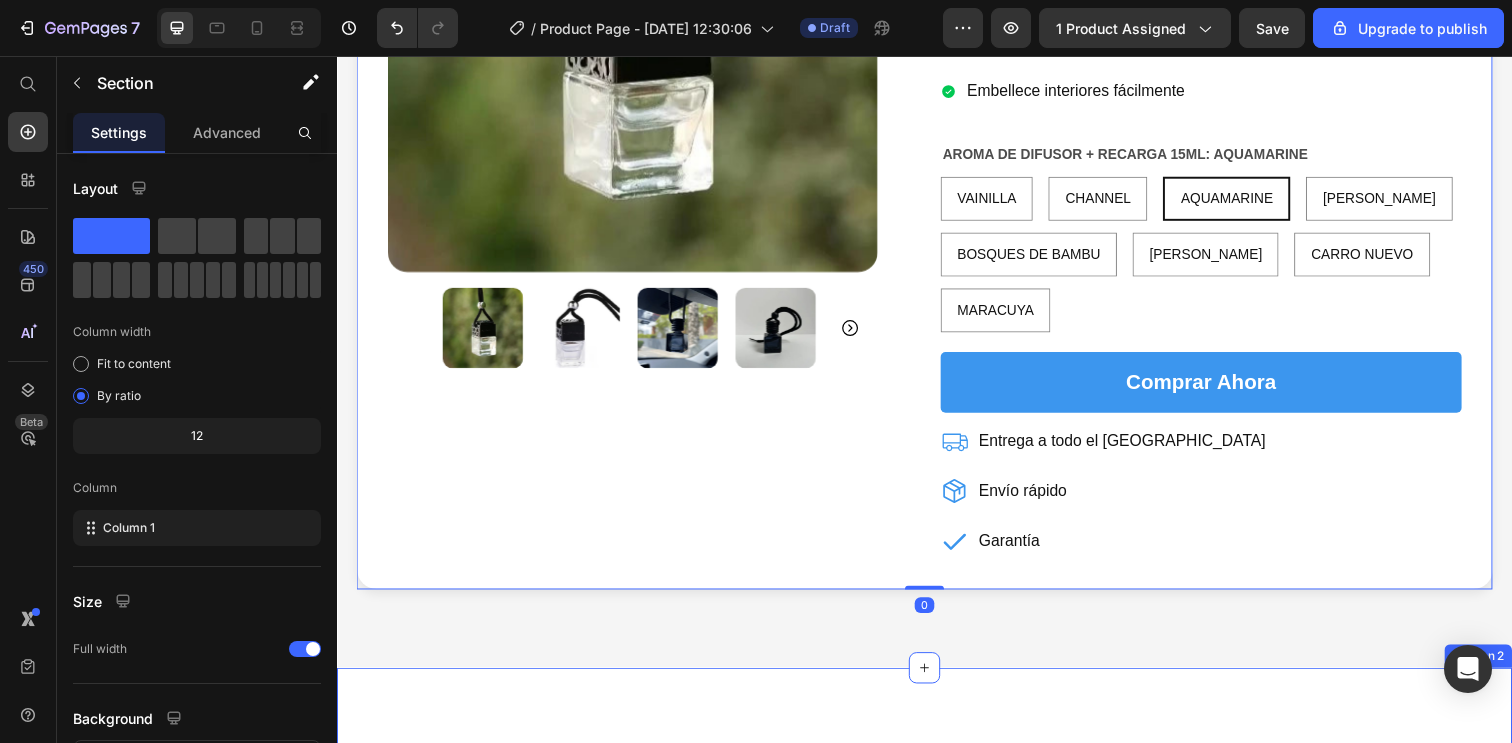click on "Product Information Heading Everything you need to know about the SpeedX Remote Racer - your ultimate guide to high-speed remote control fun! Text Block Shop Now Button Row Image                Title Line 01 Text Block Row Engineered for 6s power Heading [PERSON_NAME] is the only truck in this class with a properly sized, 6s-capable driveline. Bigger gears. More steel. Basically bombproof. [PERSON_NAME] smashes the status quo to be the new standard for extreme 6s durability. Text Block Row Row Image                Title Line 02 Text Block Row Integrated Electronic Regulator Heading Unlock your RC's True Power! Text Block Buckle up as you push the limits of speed with seamless acceleration, thanks to the 30A regulator's intelligent power management system. Feel the rush as you conquer sharp turns with effortless agility, courtesy of its ultra-responsive control mechanism. Text Block Row Row Image                Title Line 03 Text Block Row Carbon Brush Motor Heading Turbocharged RC Racing Text Block Text Block Row Row 04" at bounding box center (937, 1443) 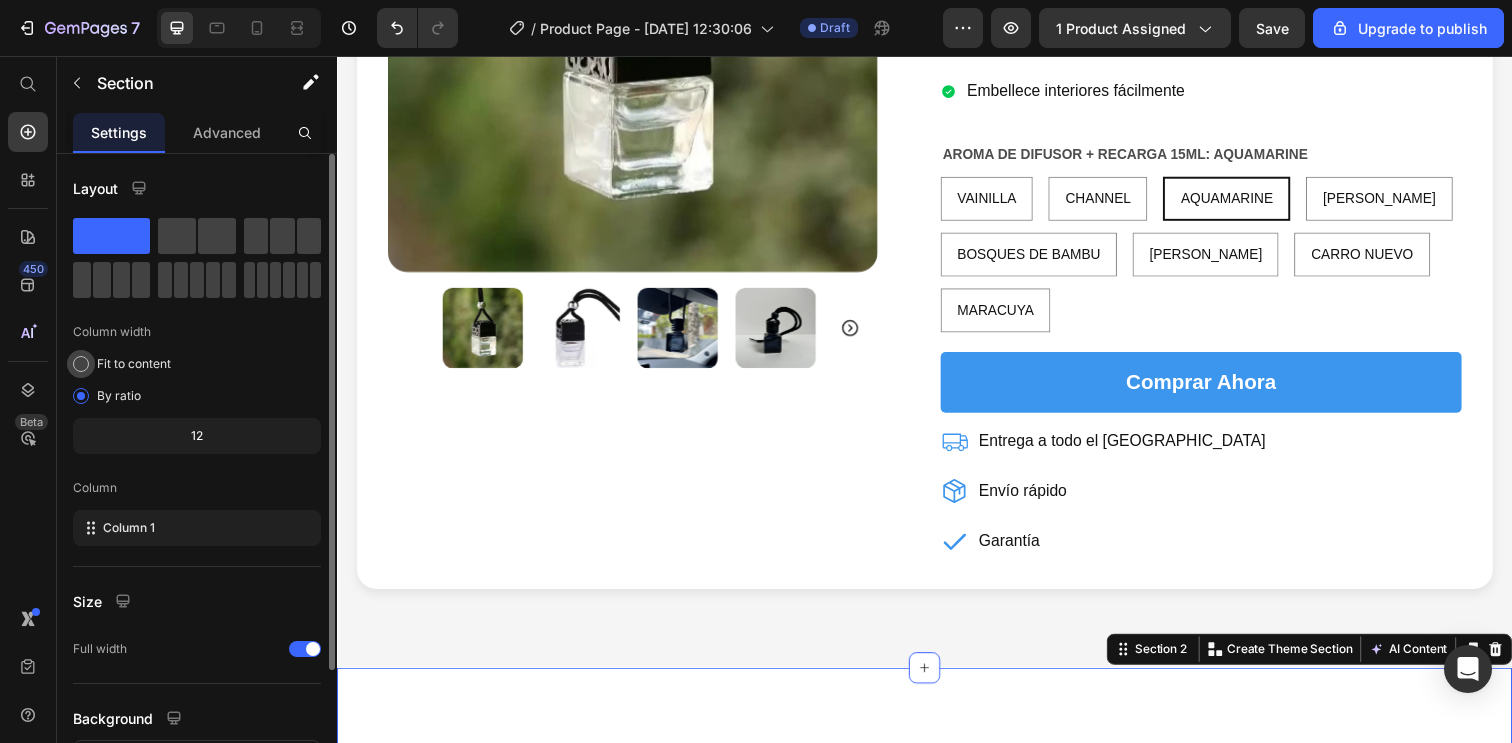 click on "Fit to content" at bounding box center (134, 364) 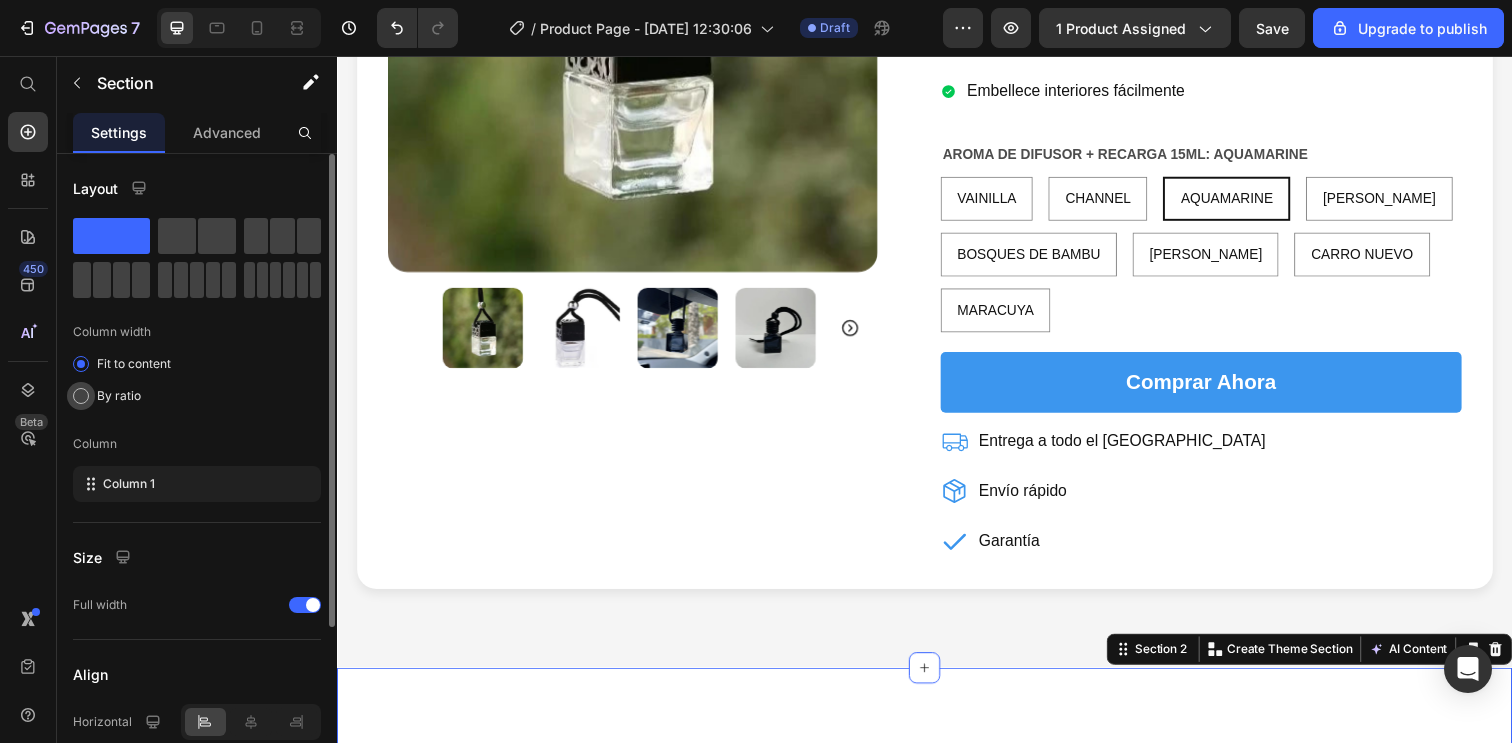 click on "By ratio" at bounding box center [119, 396] 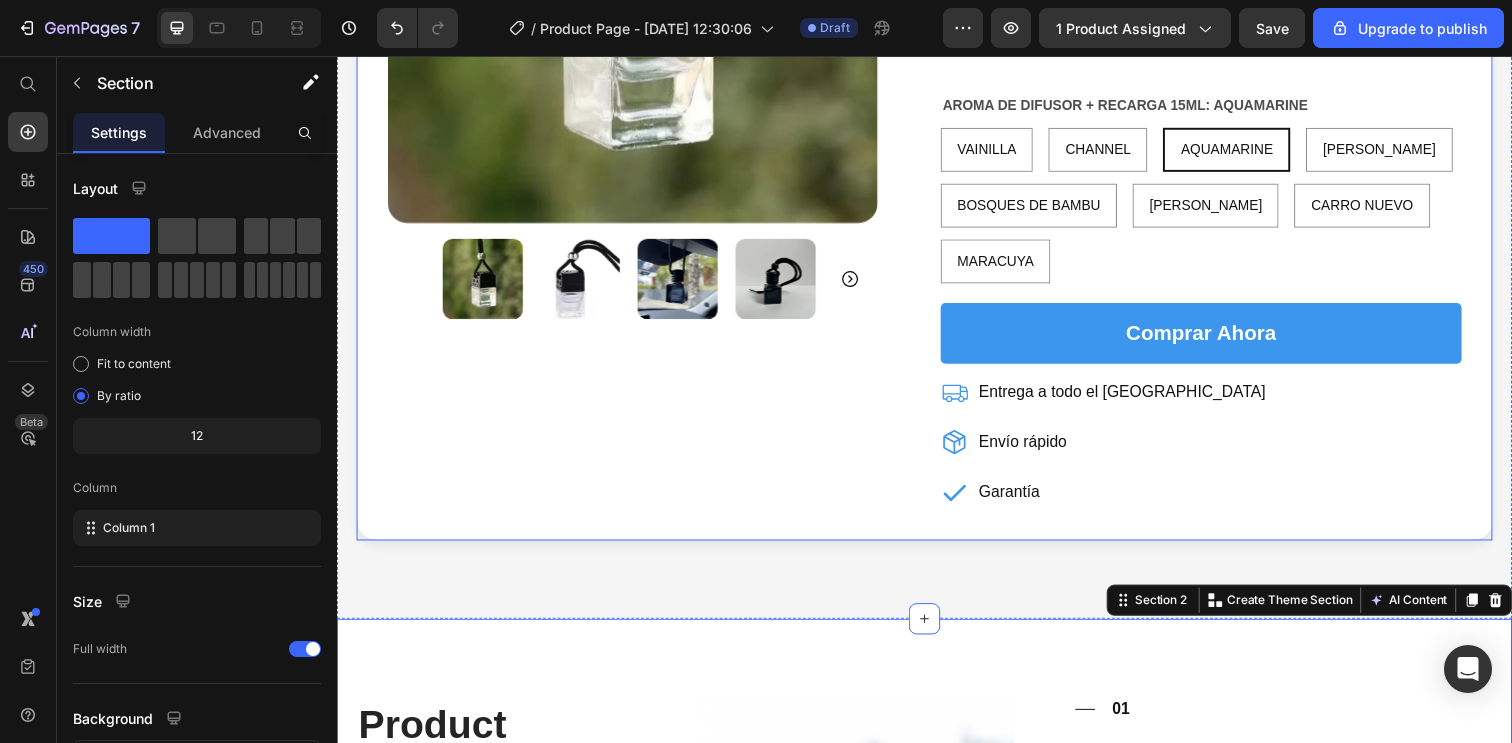 scroll, scrollTop: 514, scrollLeft: 0, axis: vertical 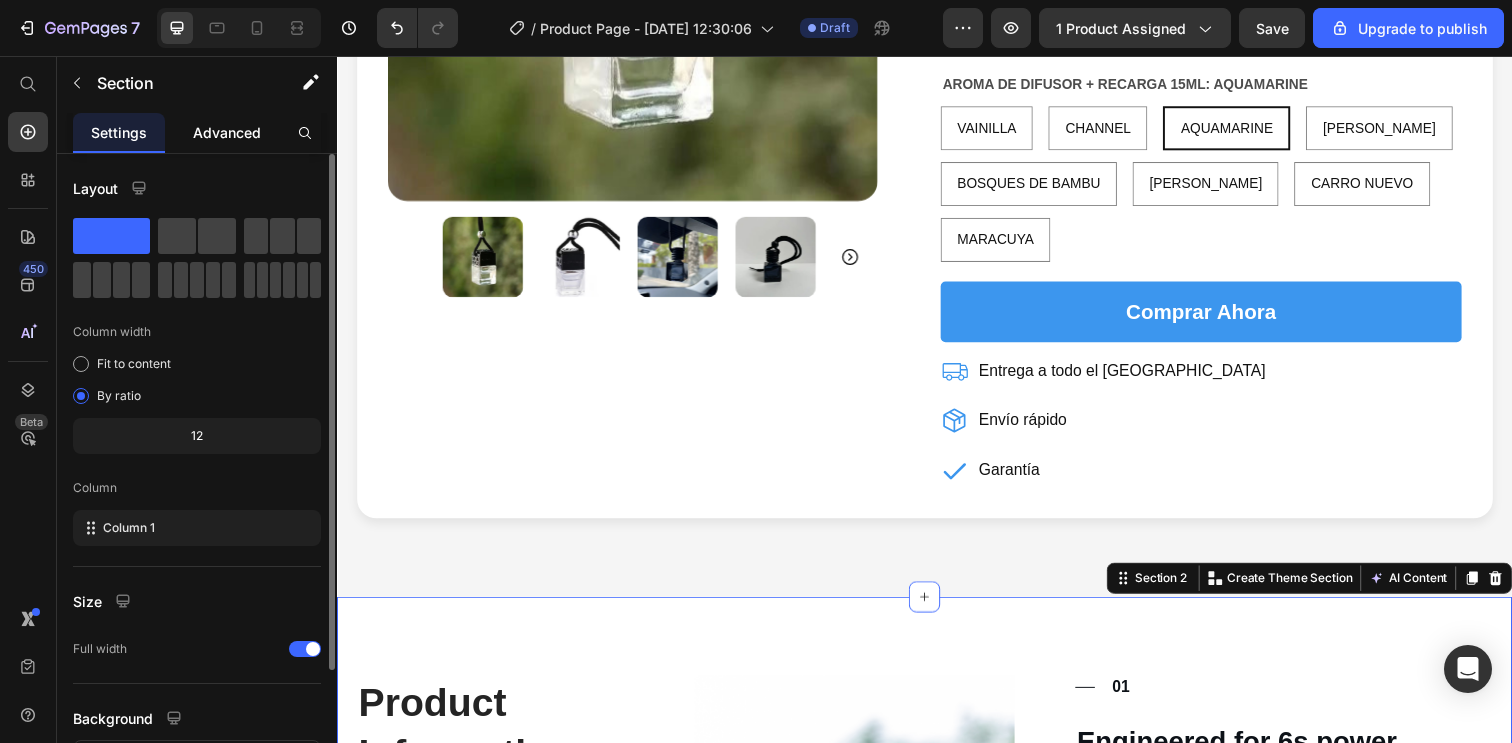 click on "Advanced" at bounding box center [227, 132] 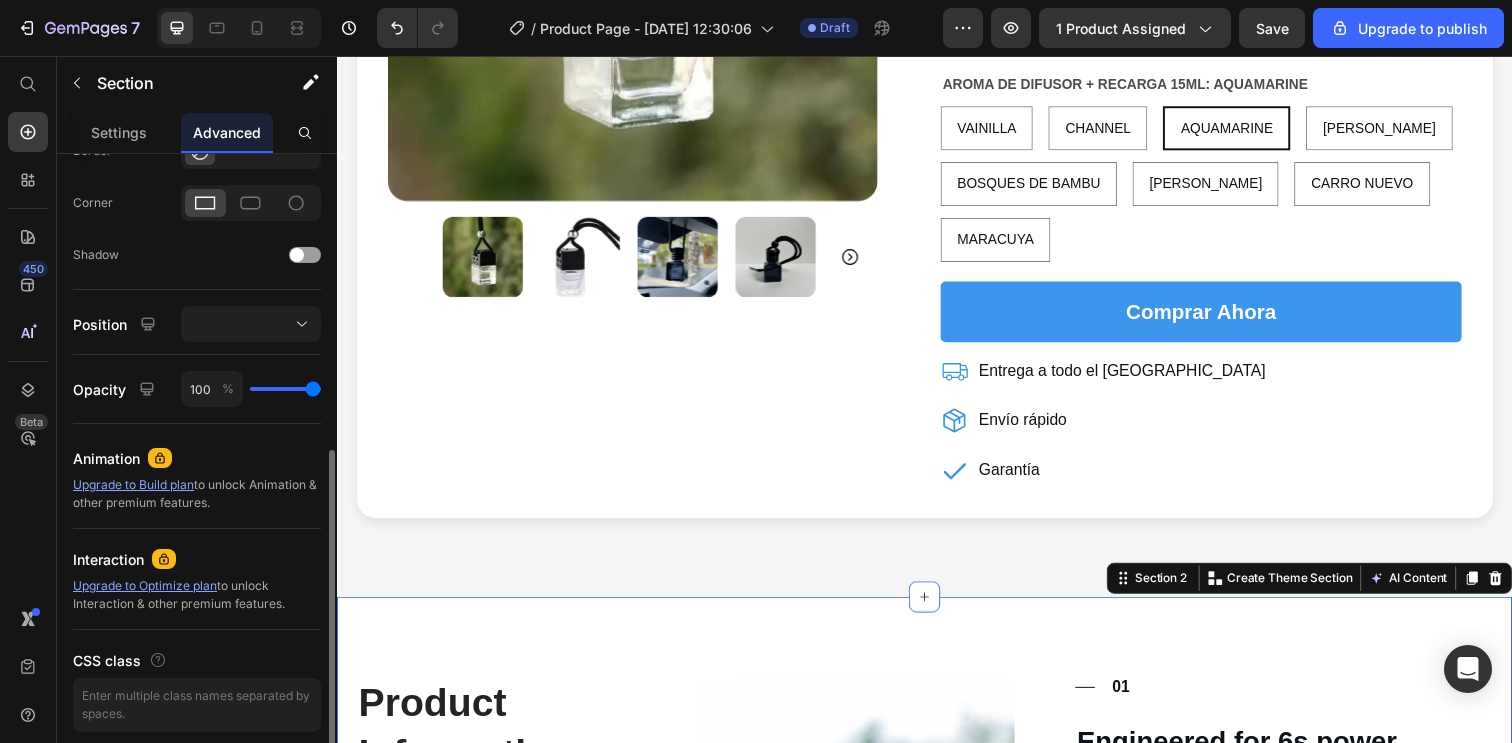scroll, scrollTop: 588, scrollLeft: 0, axis: vertical 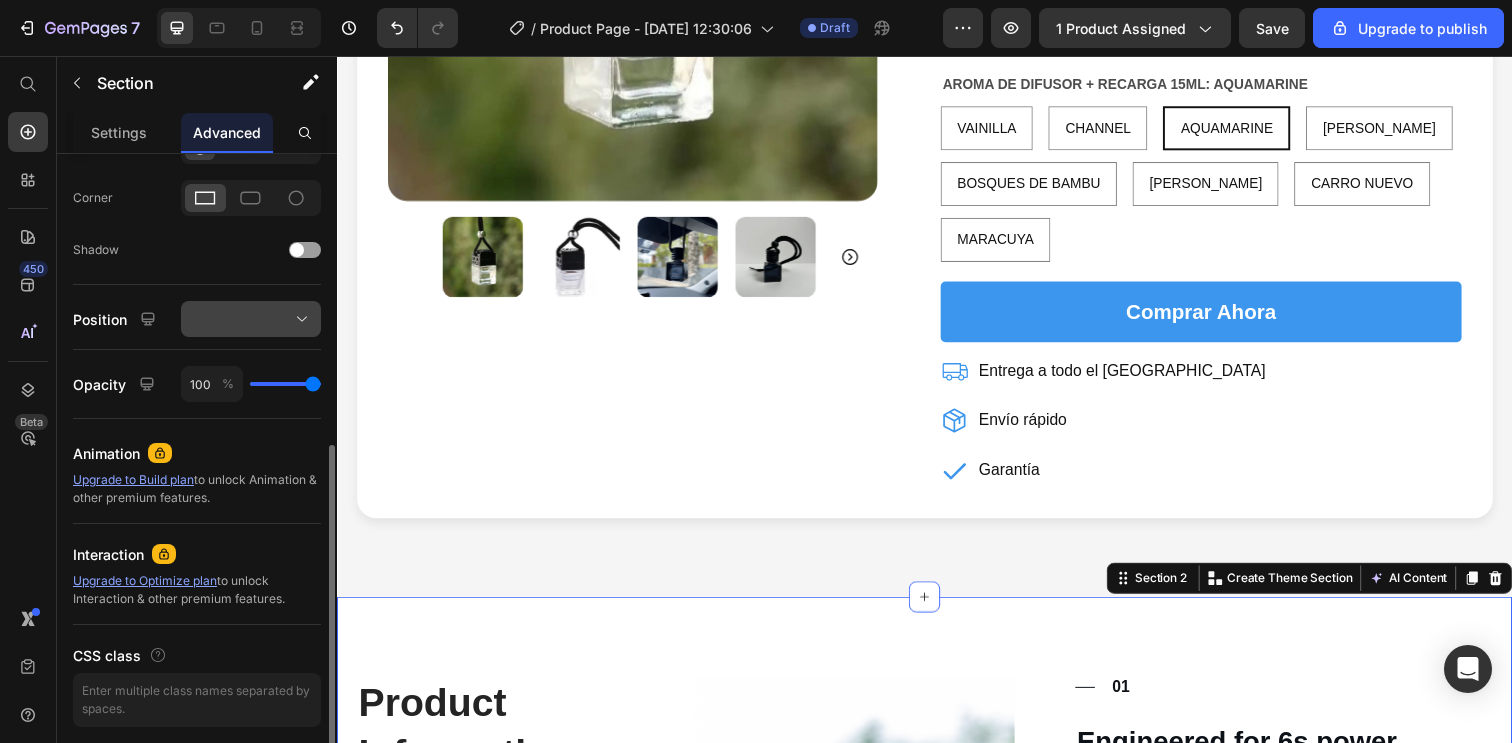 click 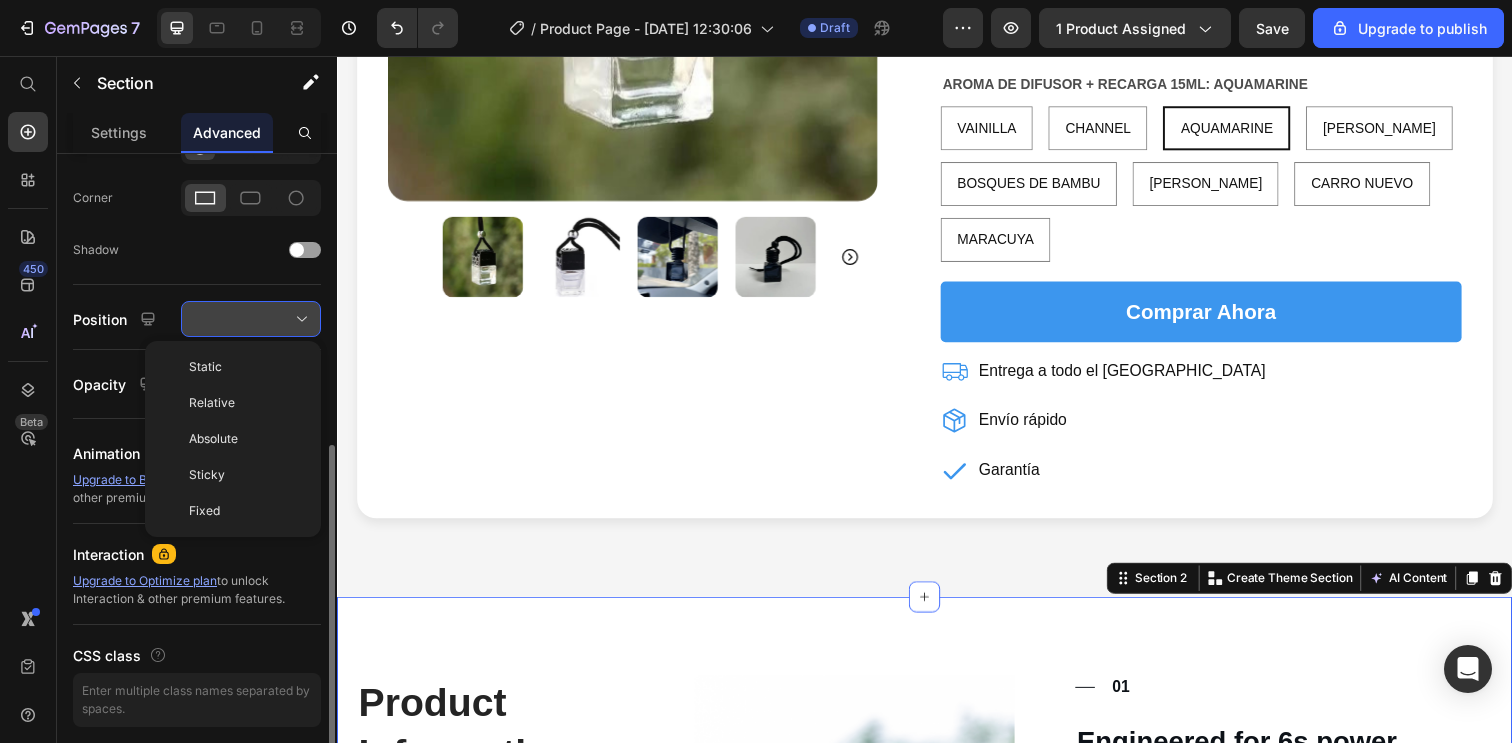 click 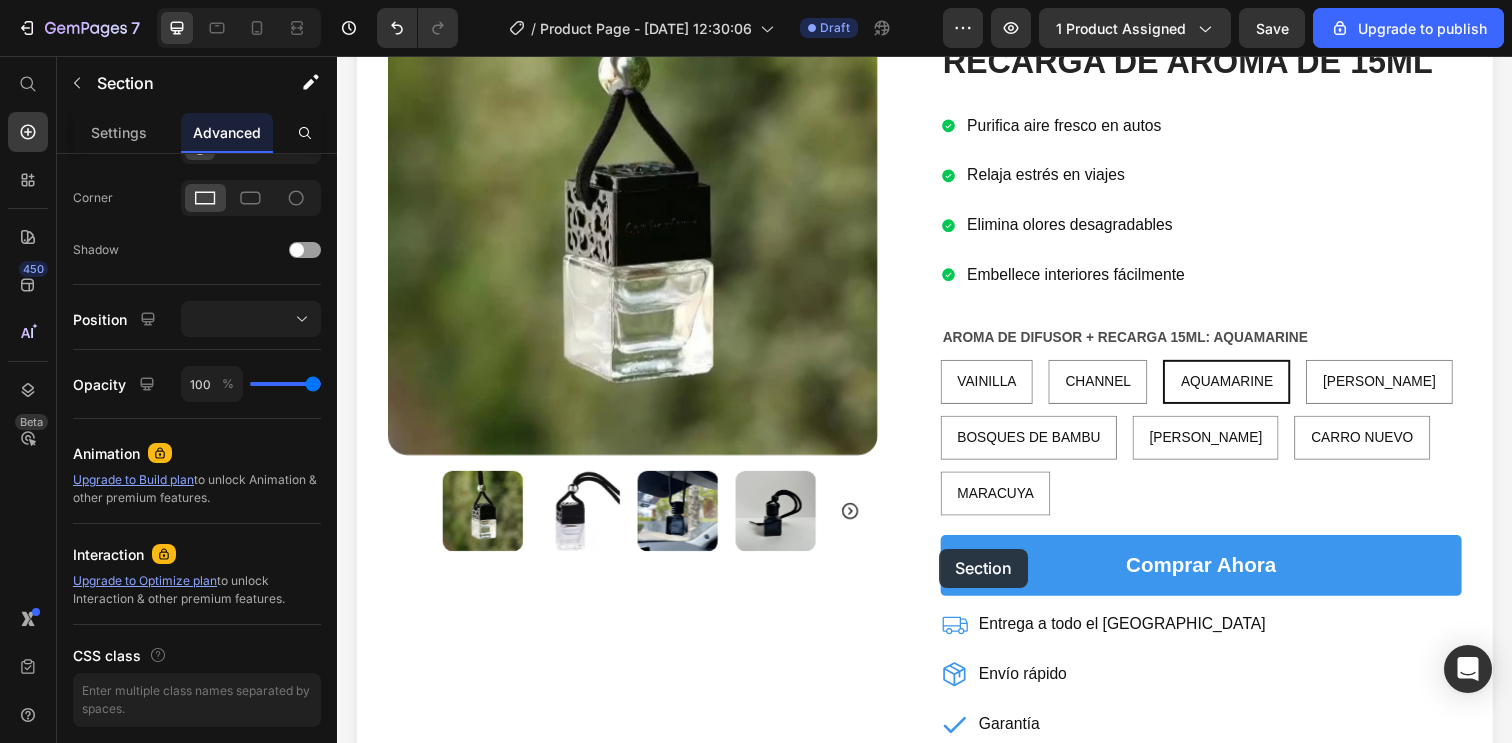 scroll, scrollTop: 367, scrollLeft: 0, axis: vertical 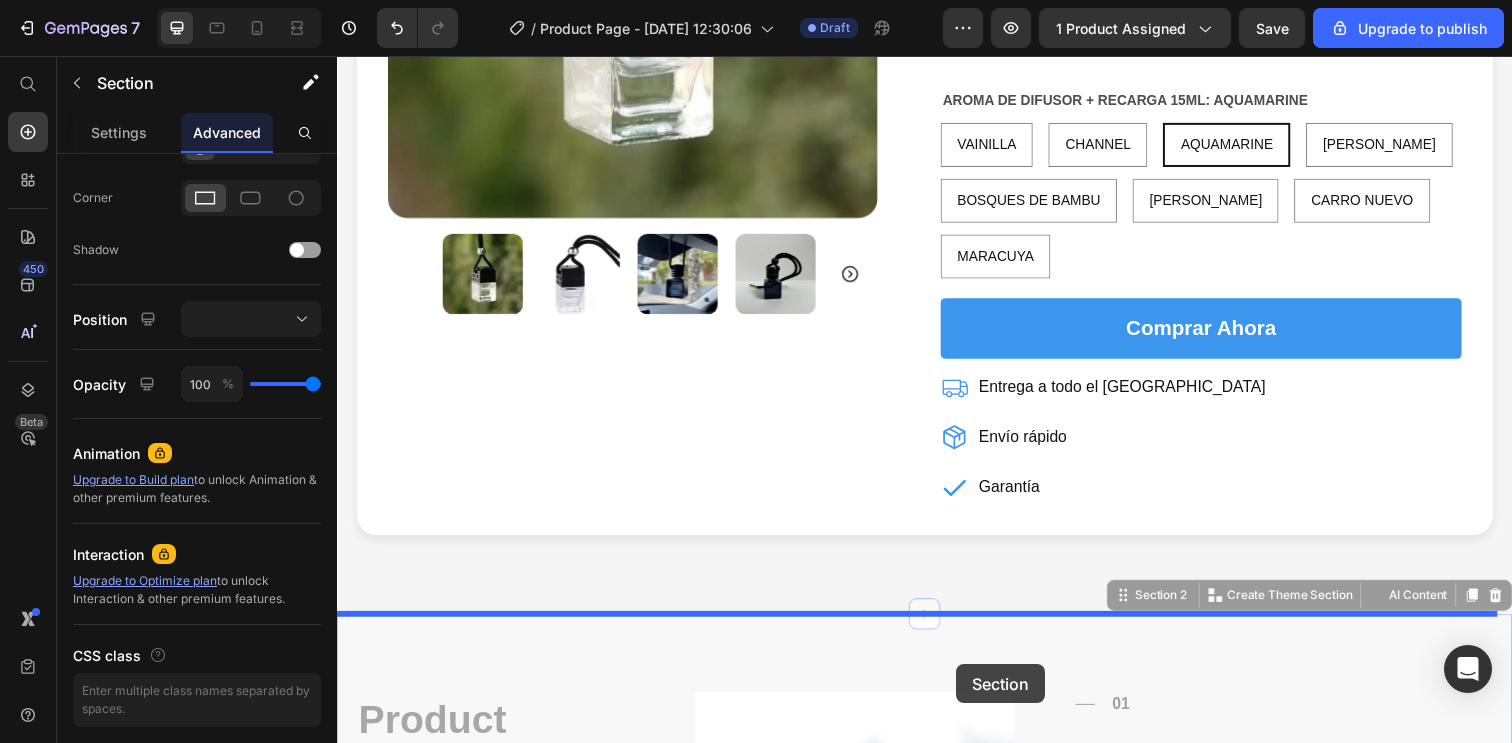 drag, startPoint x: 1024, startPoint y: 300, endPoint x: 969, endPoint y: 677, distance: 380.9908 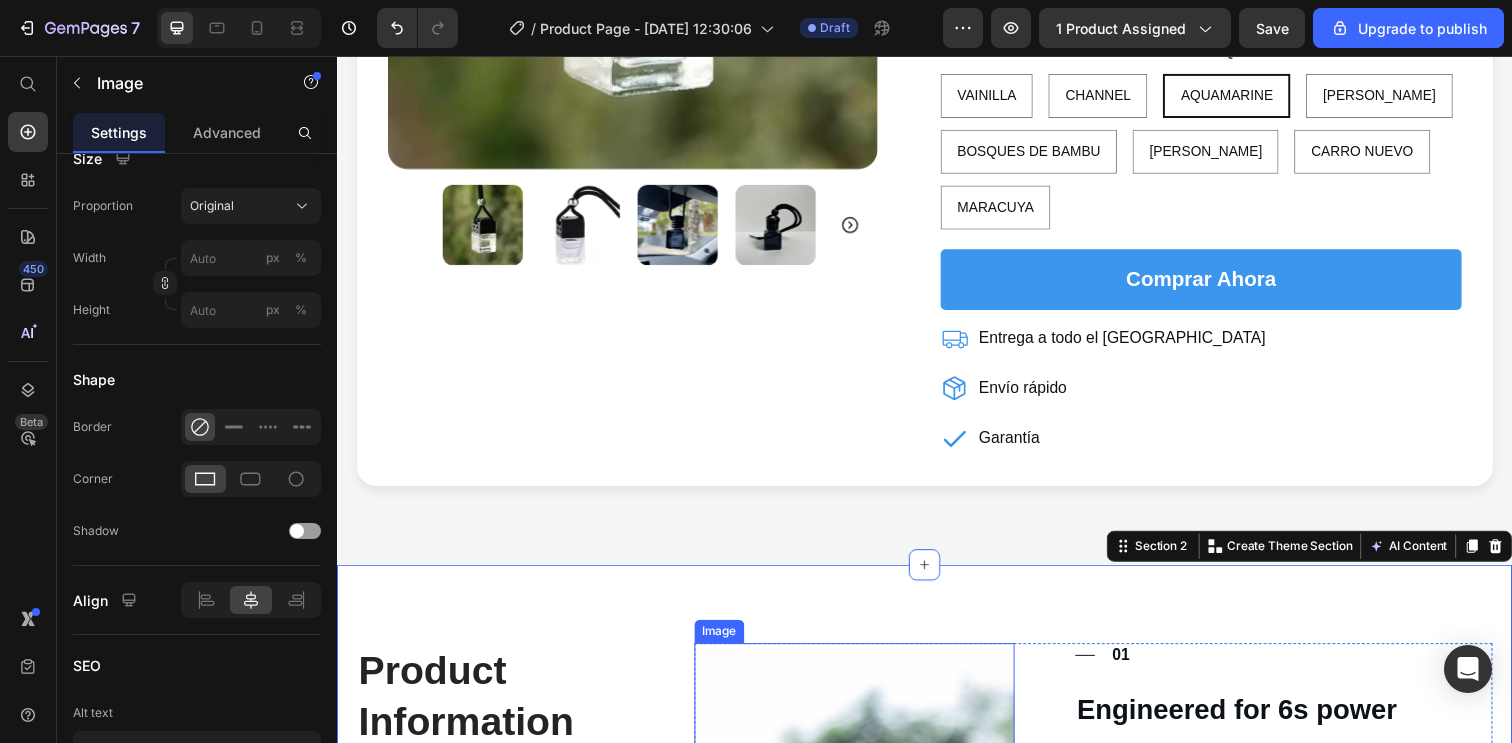 click at bounding box center (865, 843) 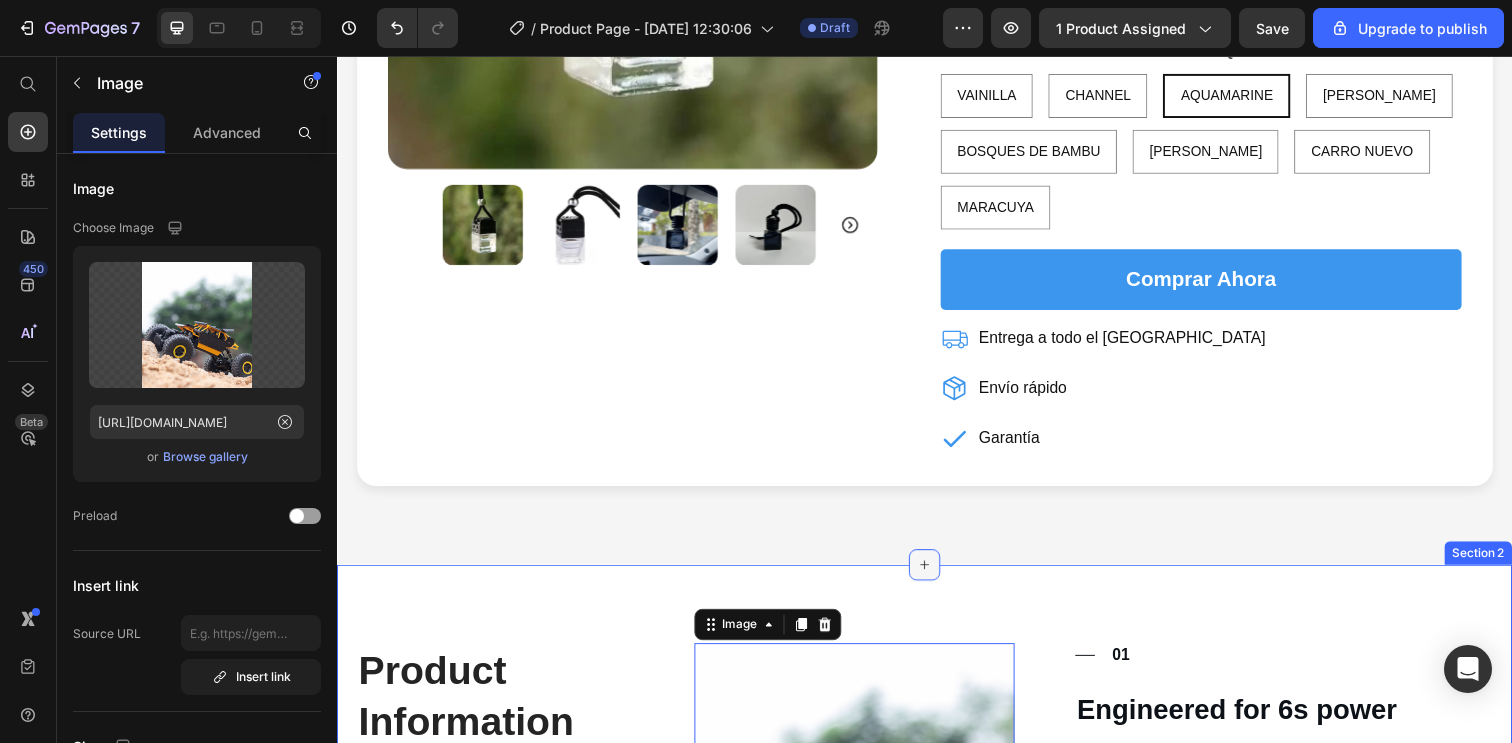 click 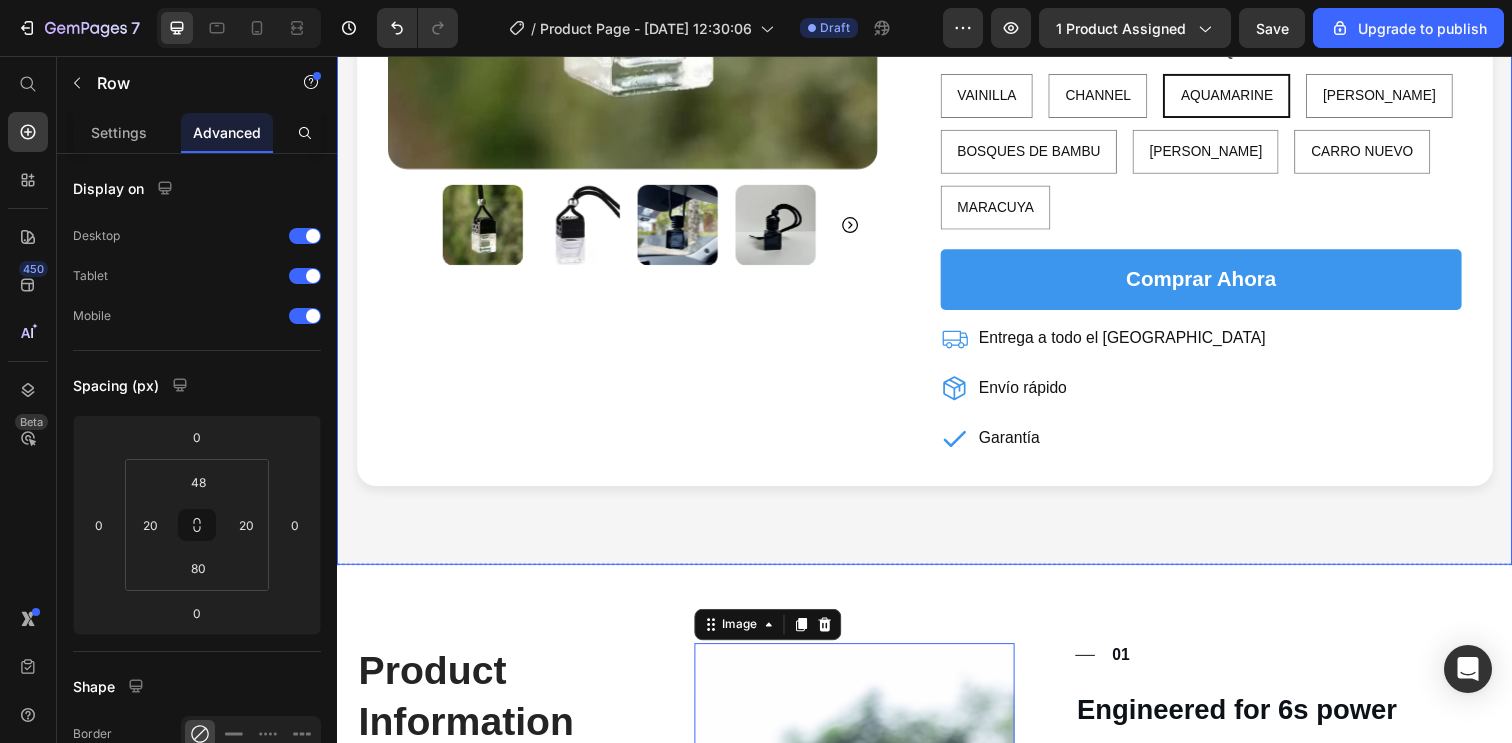 click on "Product Images
Icon
Icon
Icon
Icon
Icon Icon List (137) Text Block Row AROMATIZADOR PARA AUTO + RECARGA DE AROMA DE 15ML Product Title Purifica aire fresco en autos Relaja estrés en viajes Elimina olores desagradables Embellece interiores fácilmente Item List AROMA DE DIFUSOR + RECARGA 15ML: AQUAMARINE VAINILLA VAINILLA VAINILLA CHANNEL CHANNEL CHANNEL AQUAMARINE AQUAMARINE AQUAMARINE [PERSON_NAME] [PERSON_NAME] [PERSON_NAME] BOSQUES DE BAMBU BOSQUES DE BAMBU BOSQUES DE BAMBU [PERSON_NAME] [PERSON_NAME] [PERSON_NAME] CARRO NUEVO CARRO NUEVO CARRO NUEVO MARACUYA MARACUYA MARACUYA Product Variants & Swatches comprar ahora Add to Cart
Entrega a todo el [GEOGRAPHIC_DATA]
Envío rápido
Garantía Item List Product Row Row" at bounding box center [937, 83] 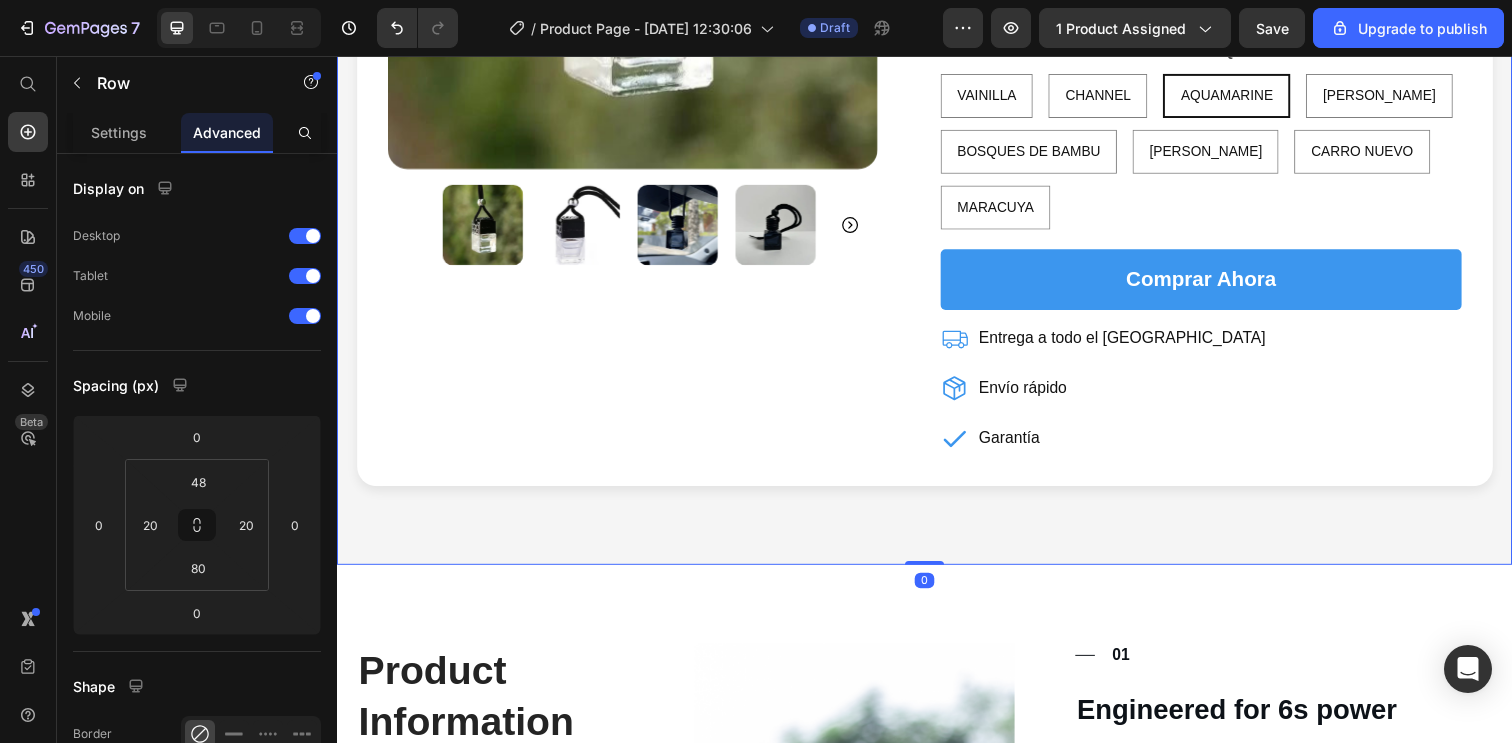 scroll, scrollTop: 617, scrollLeft: 0, axis: vertical 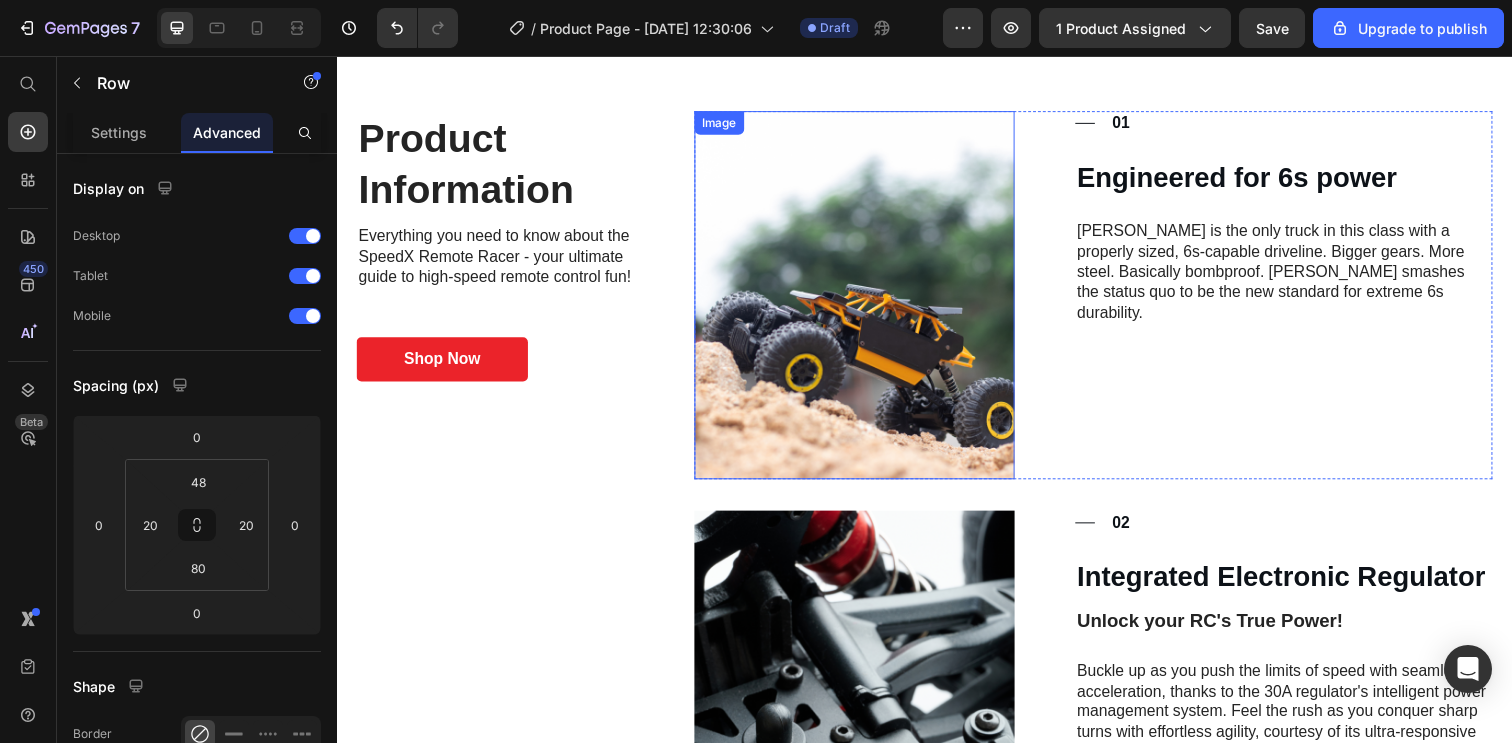 drag, startPoint x: 819, startPoint y: 270, endPoint x: 793, endPoint y: 222, distance: 54.589375 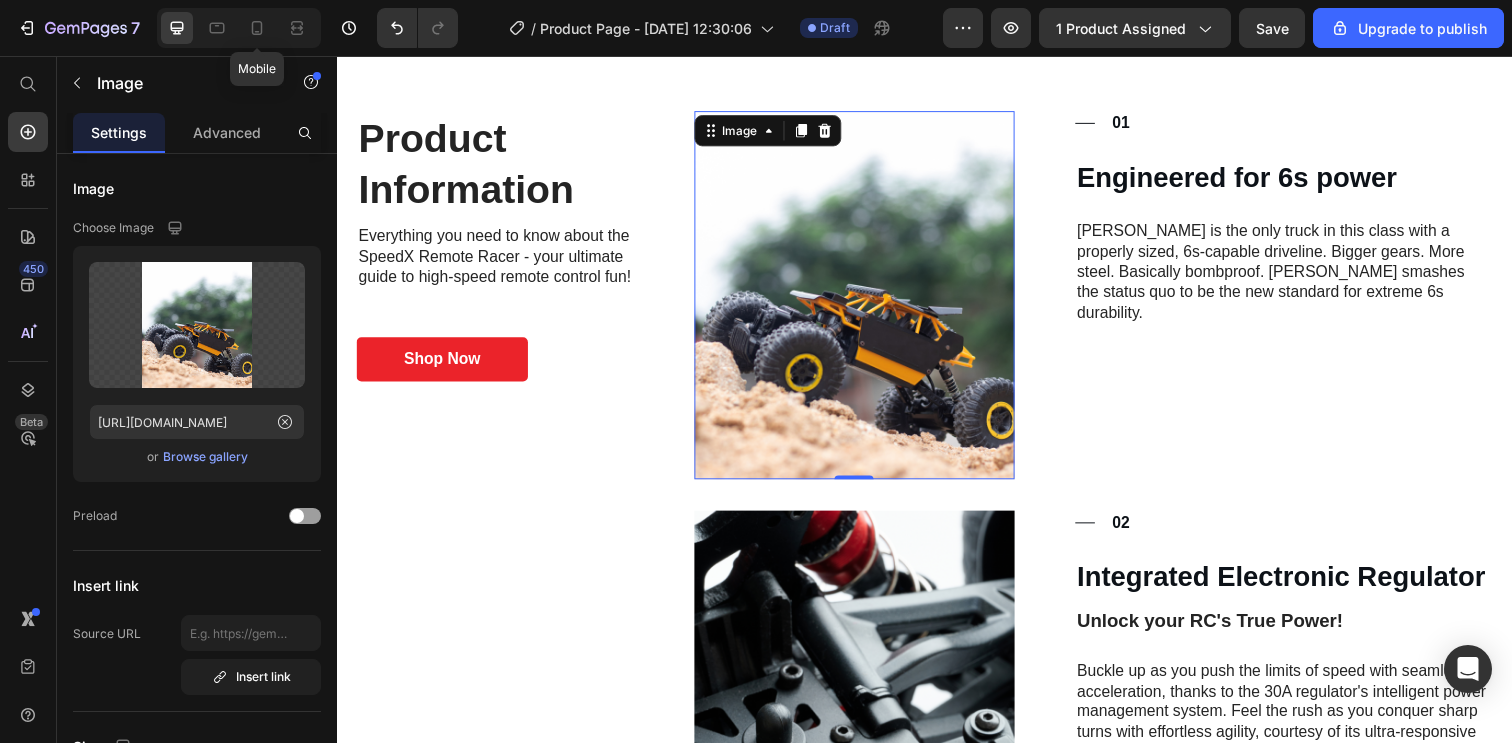 drag, startPoint x: 248, startPoint y: 22, endPoint x: 294, endPoint y: 47, distance: 52.35456 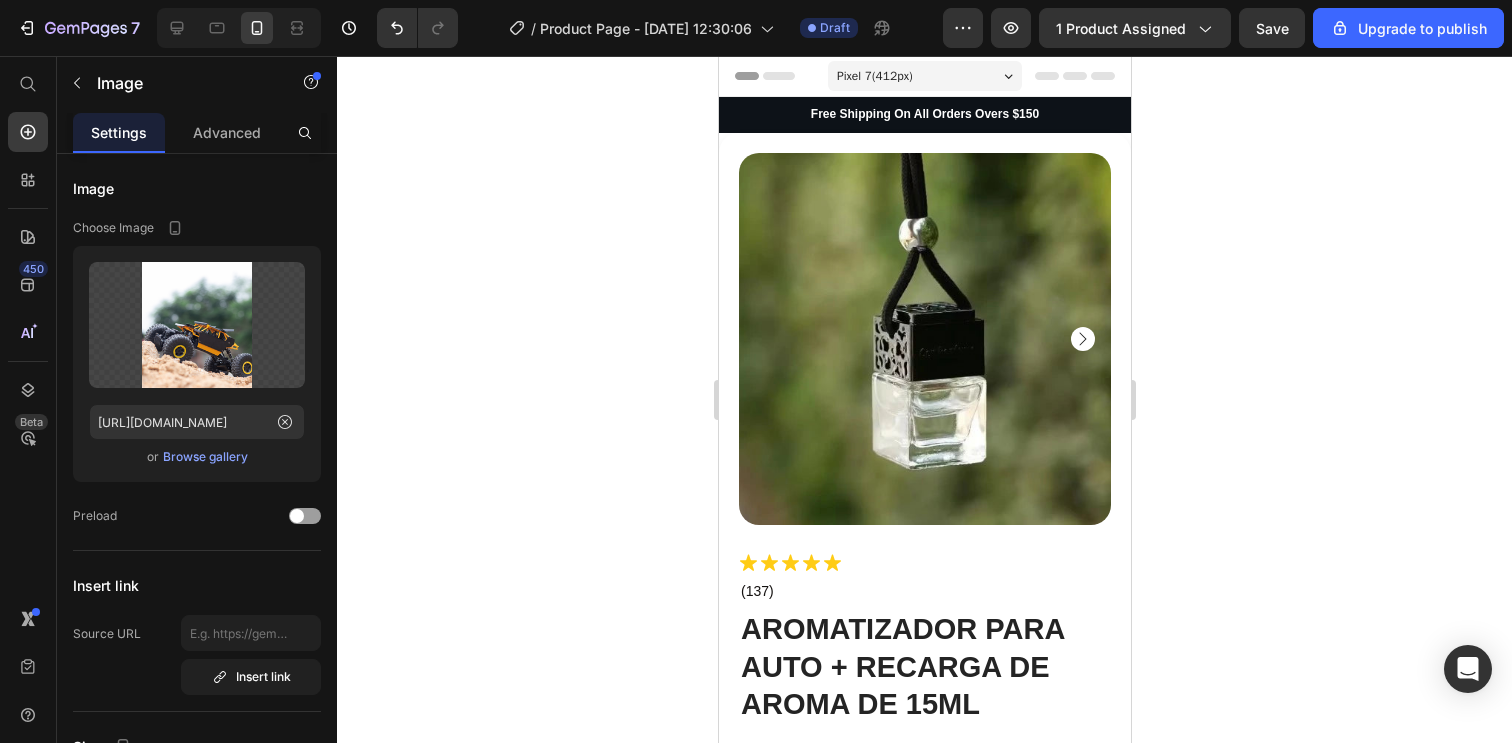 scroll, scrollTop: 2, scrollLeft: 0, axis: vertical 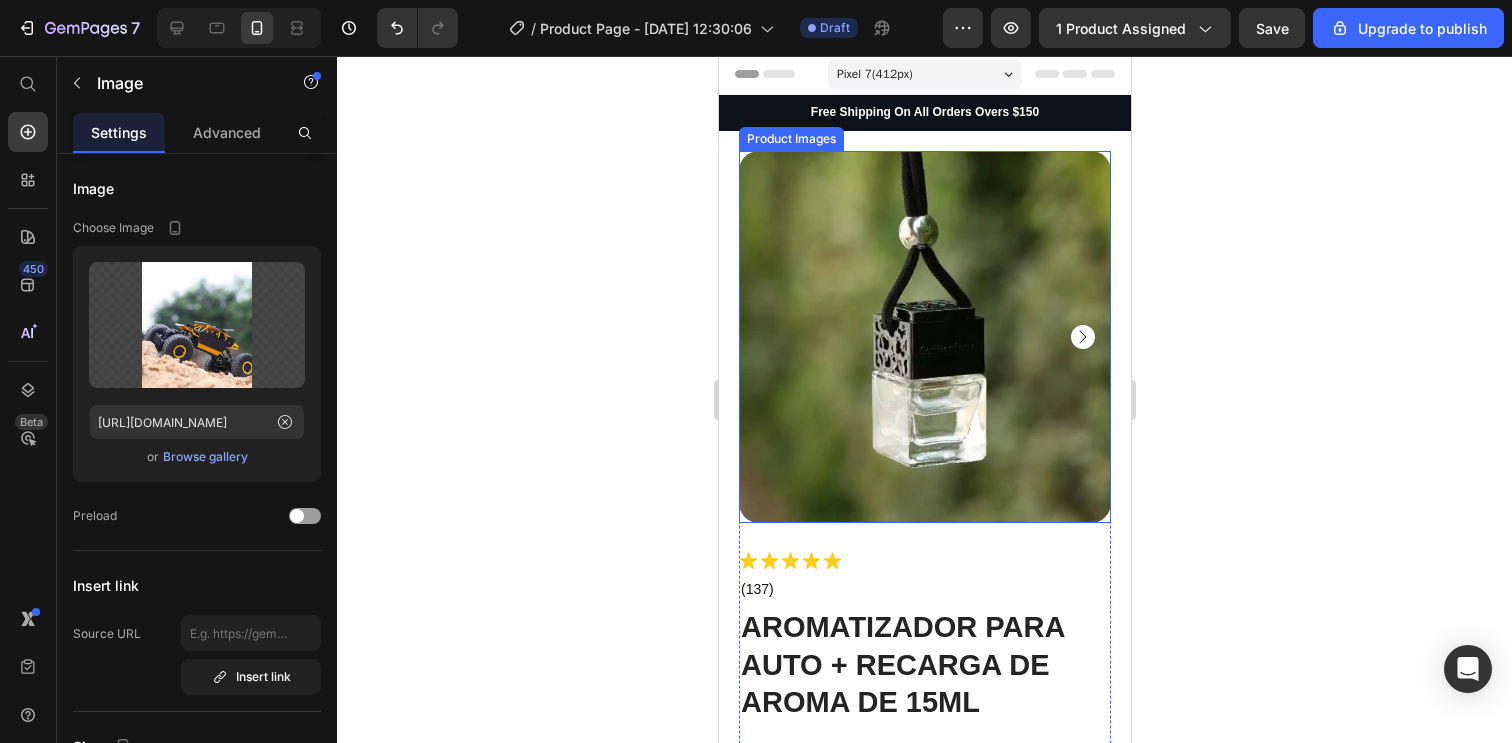 click 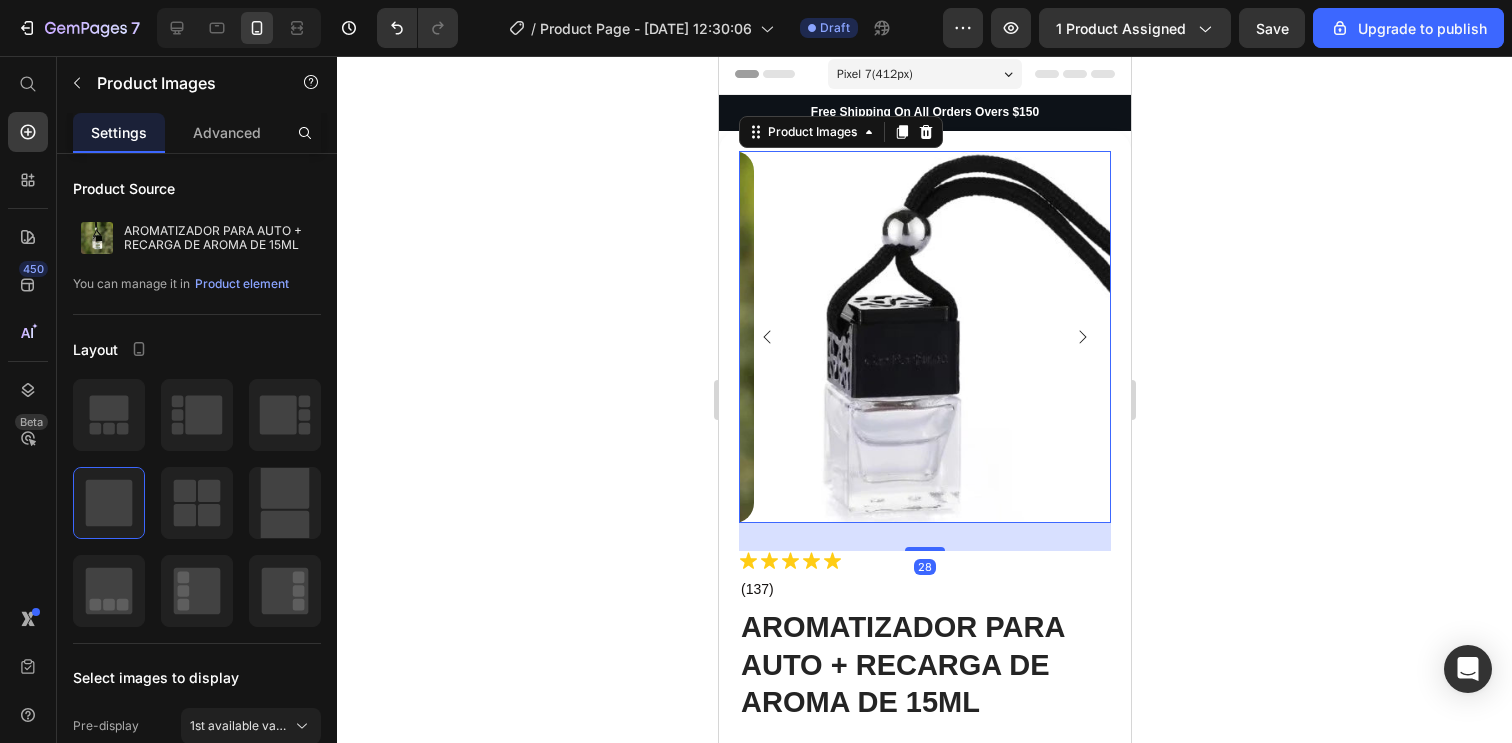 click 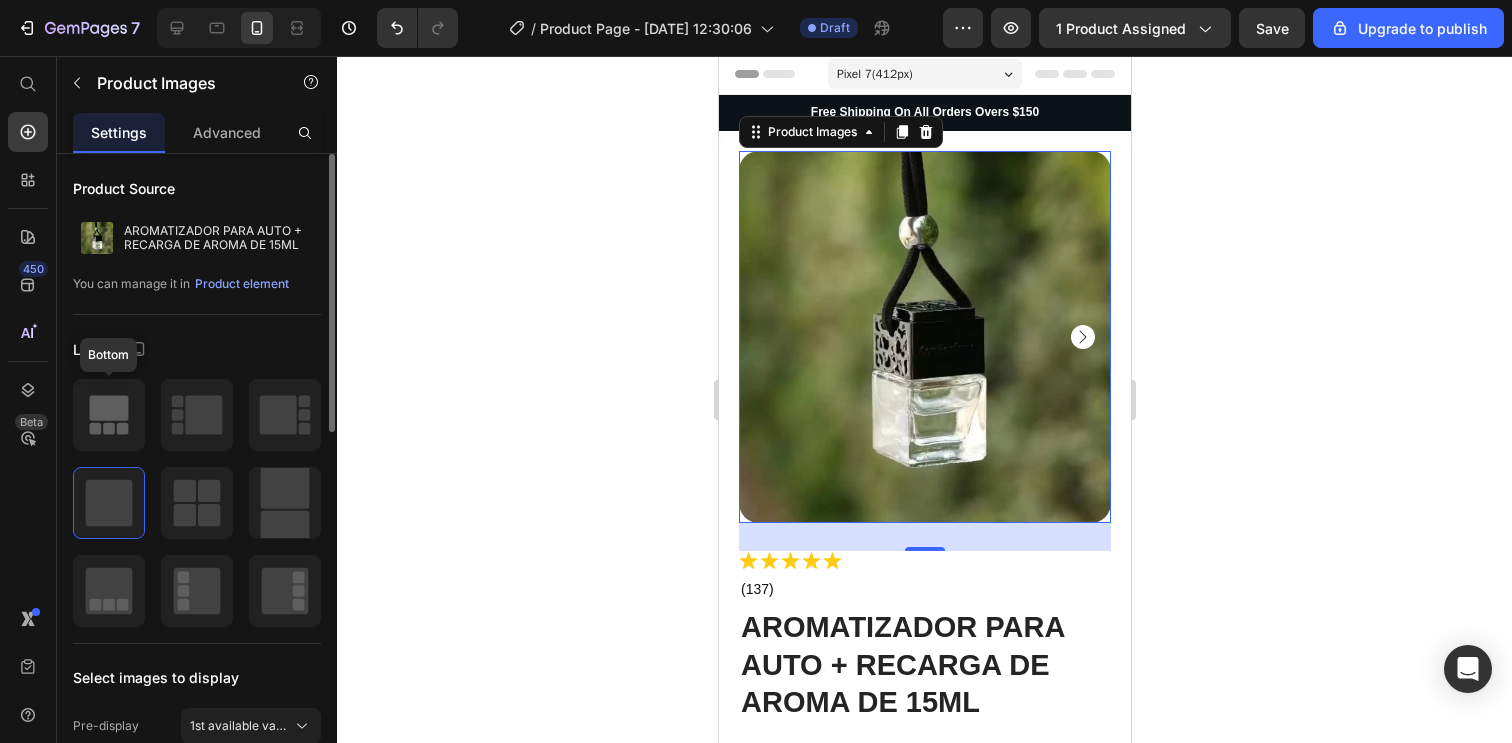 click 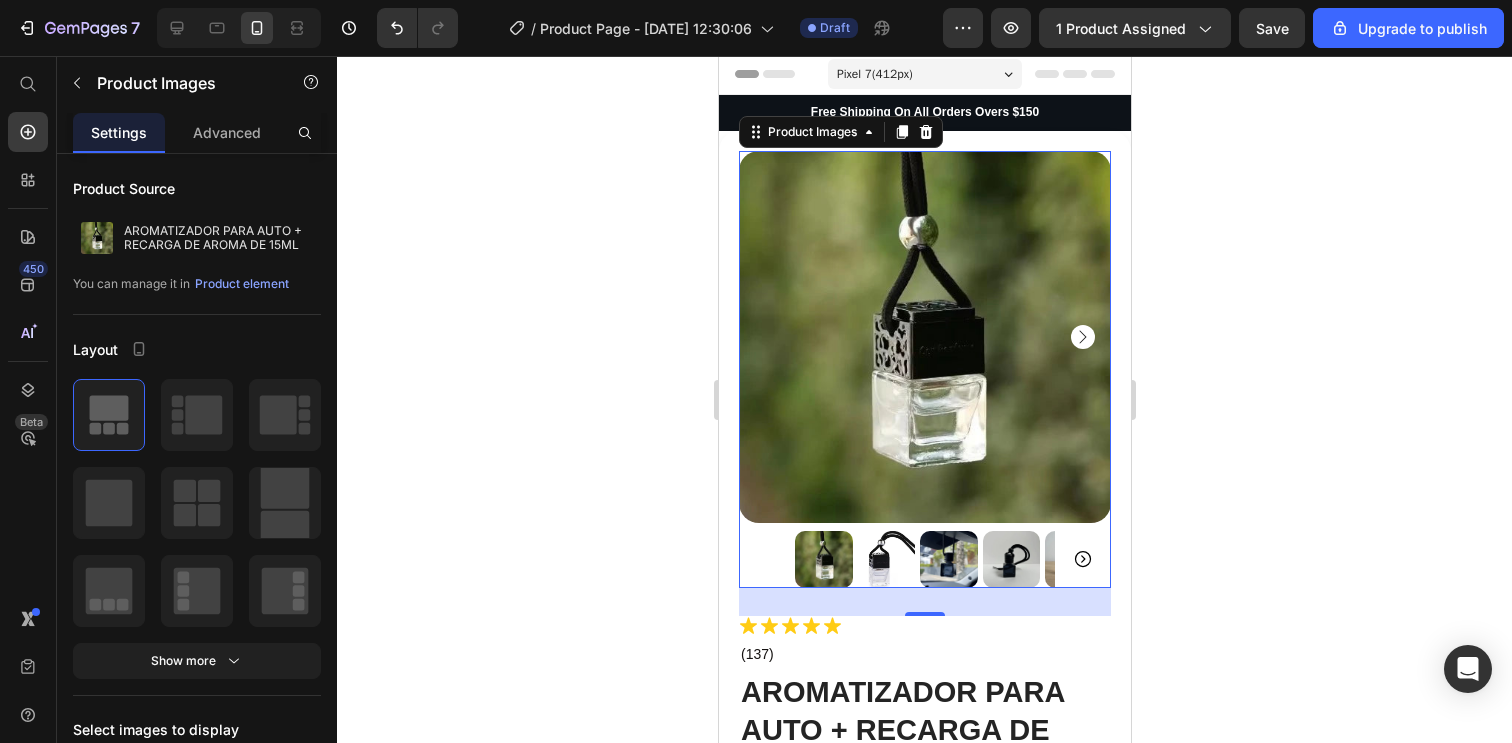 click 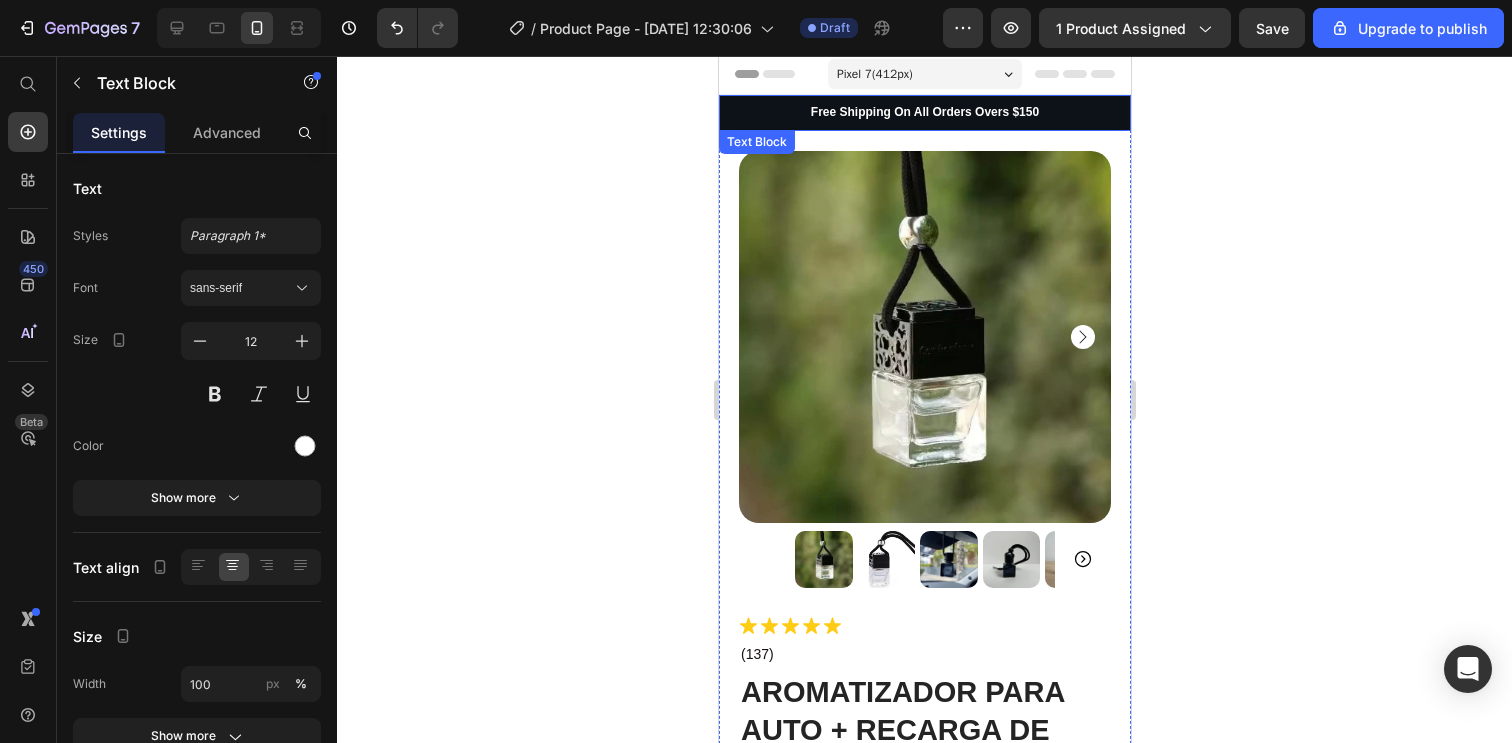 click on "Free Shipping On All Orders Overs $150" at bounding box center (924, 113) 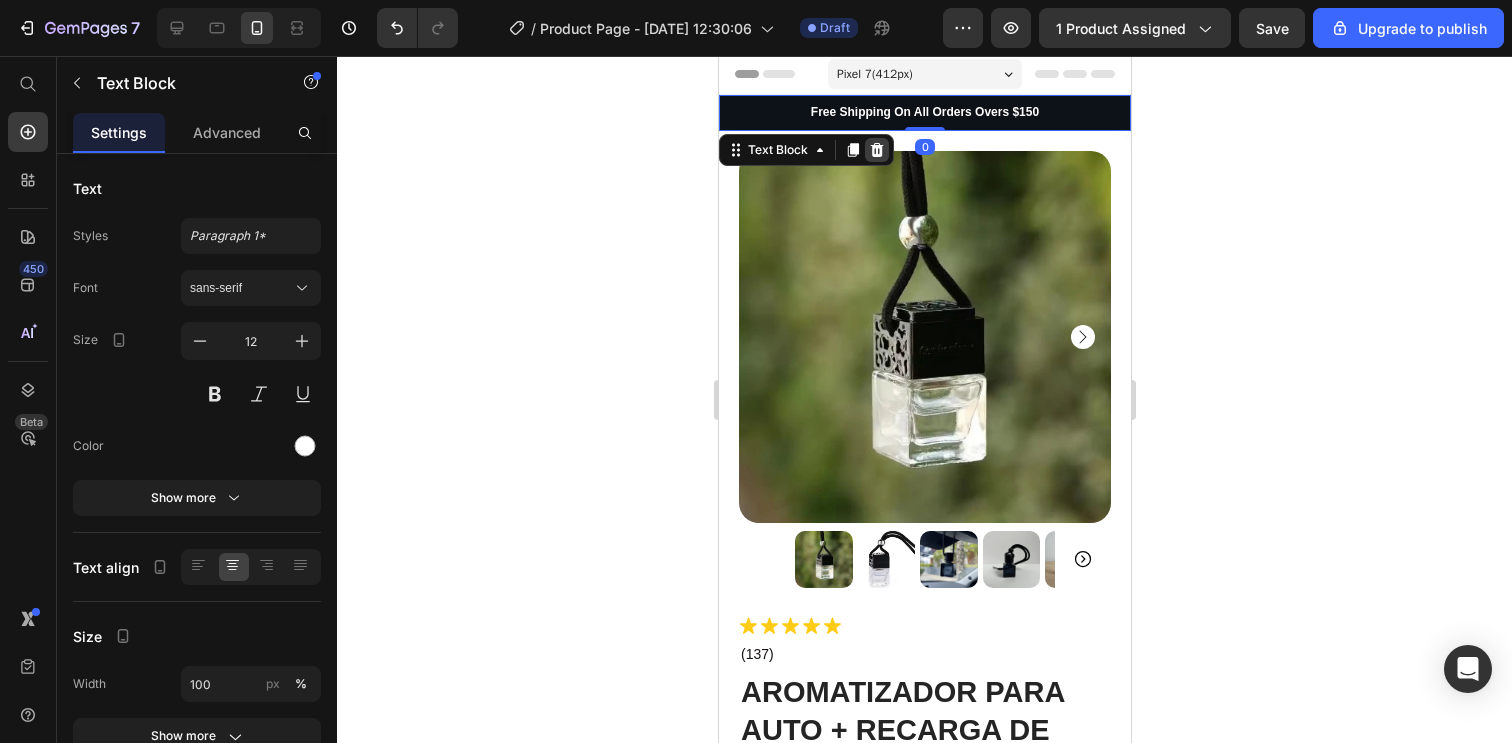 click at bounding box center [876, 150] 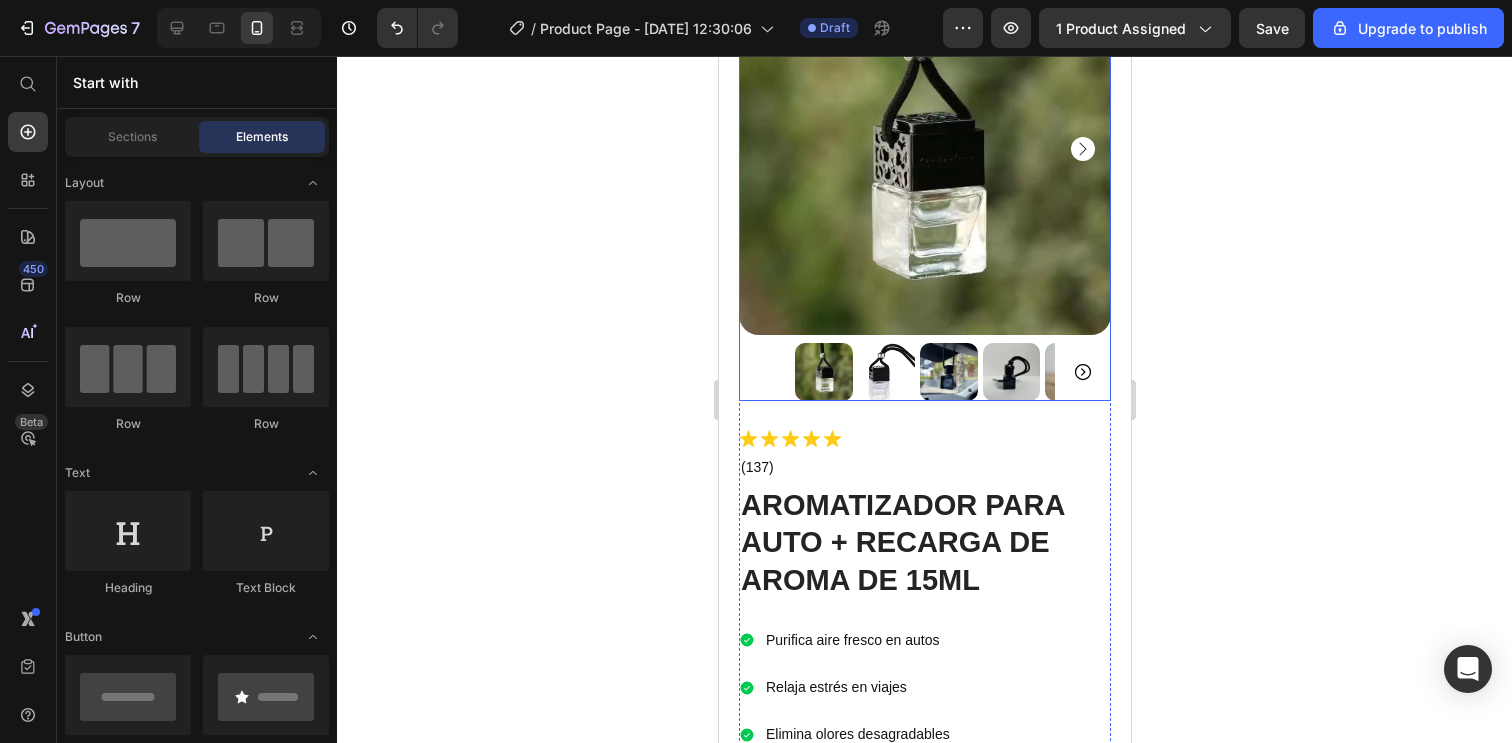 scroll, scrollTop: 200, scrollLeft: 0, axis: vertical 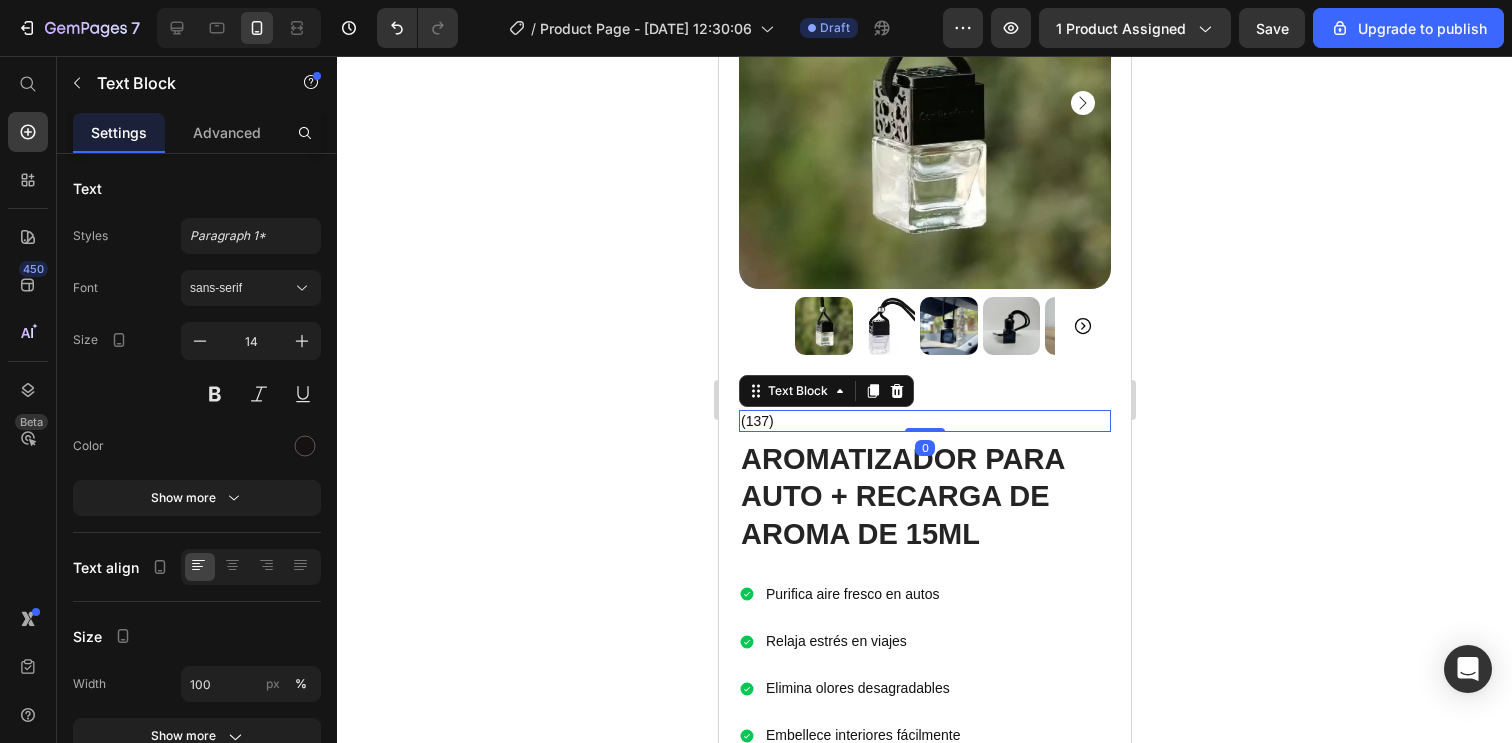 click on "(137)" at bounding box center [924, 421] 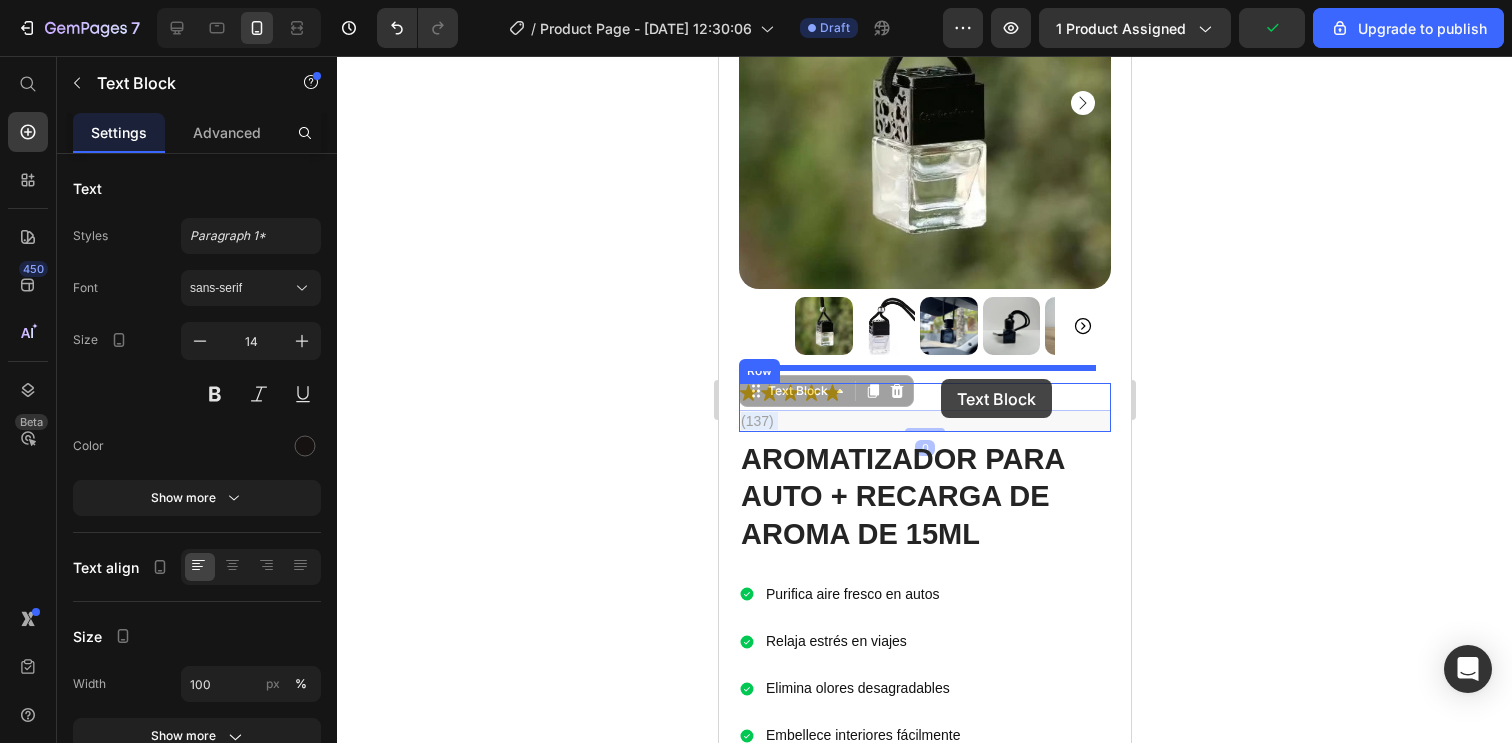 drag, startPoint x: 770, startPoint y: 411, endPoint x: 940, endPoint y: 379, distance: 172.98555 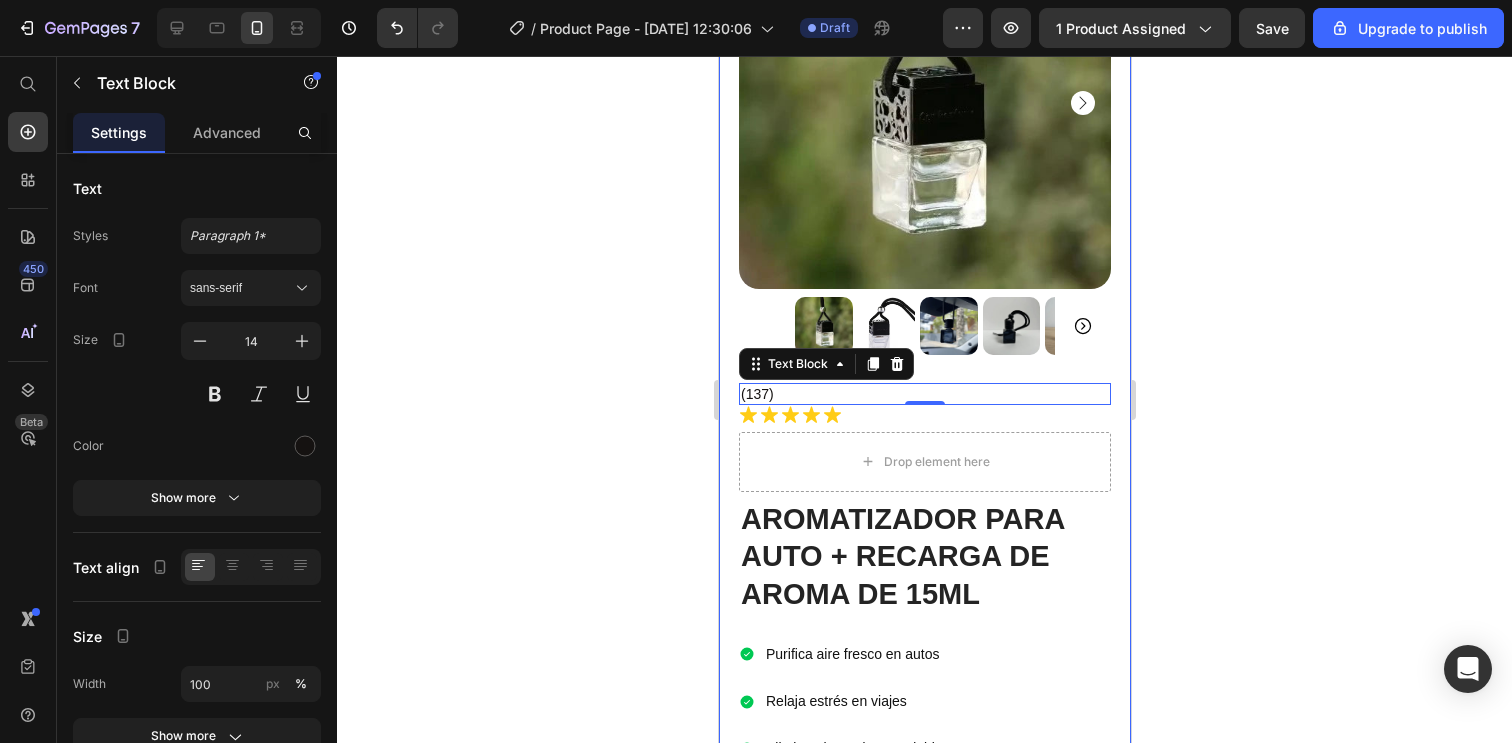 scroll, scrollTop: 132, scrollLeft: 0, axis: vertical 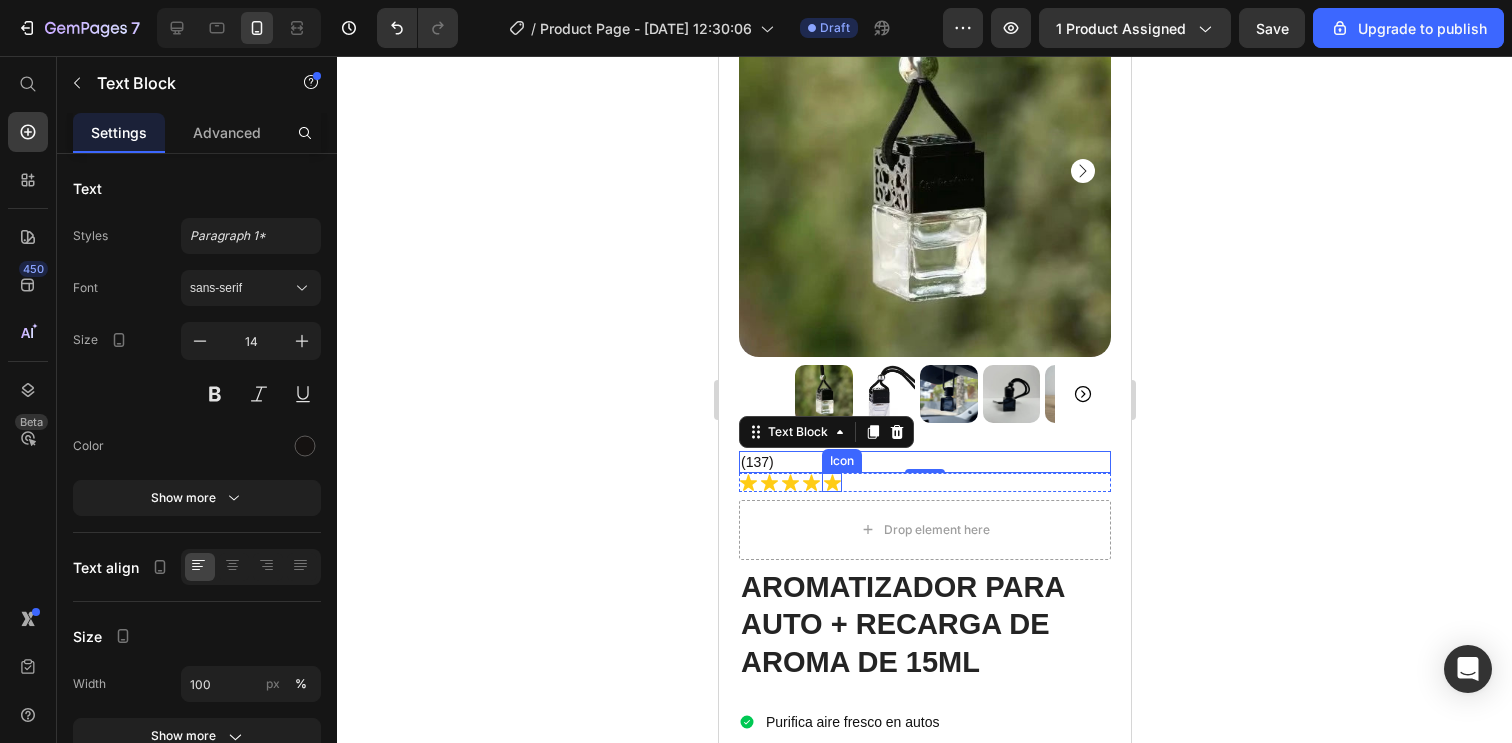 click 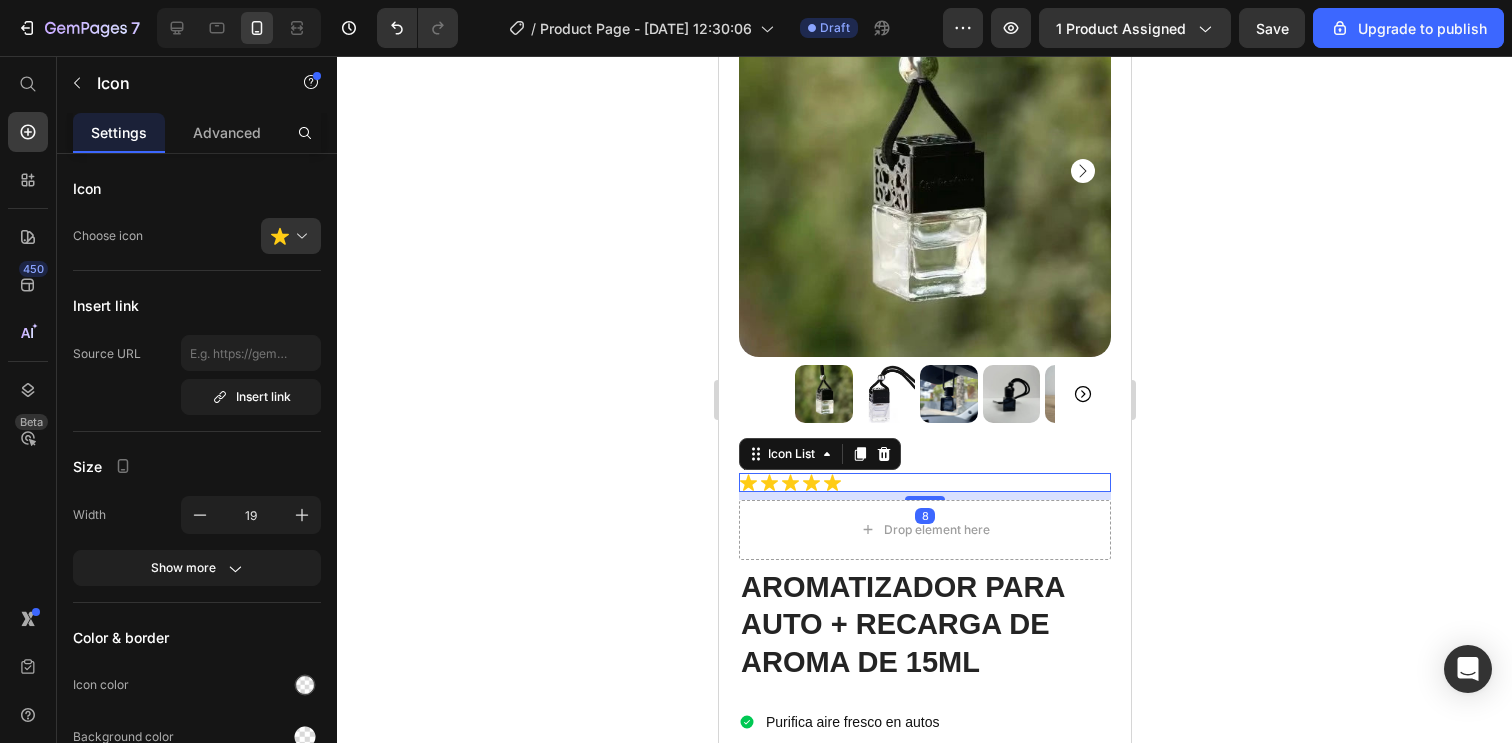 click on "Icon
Icon
Icon
Icon
Icon" at bounding box center [924, 482] 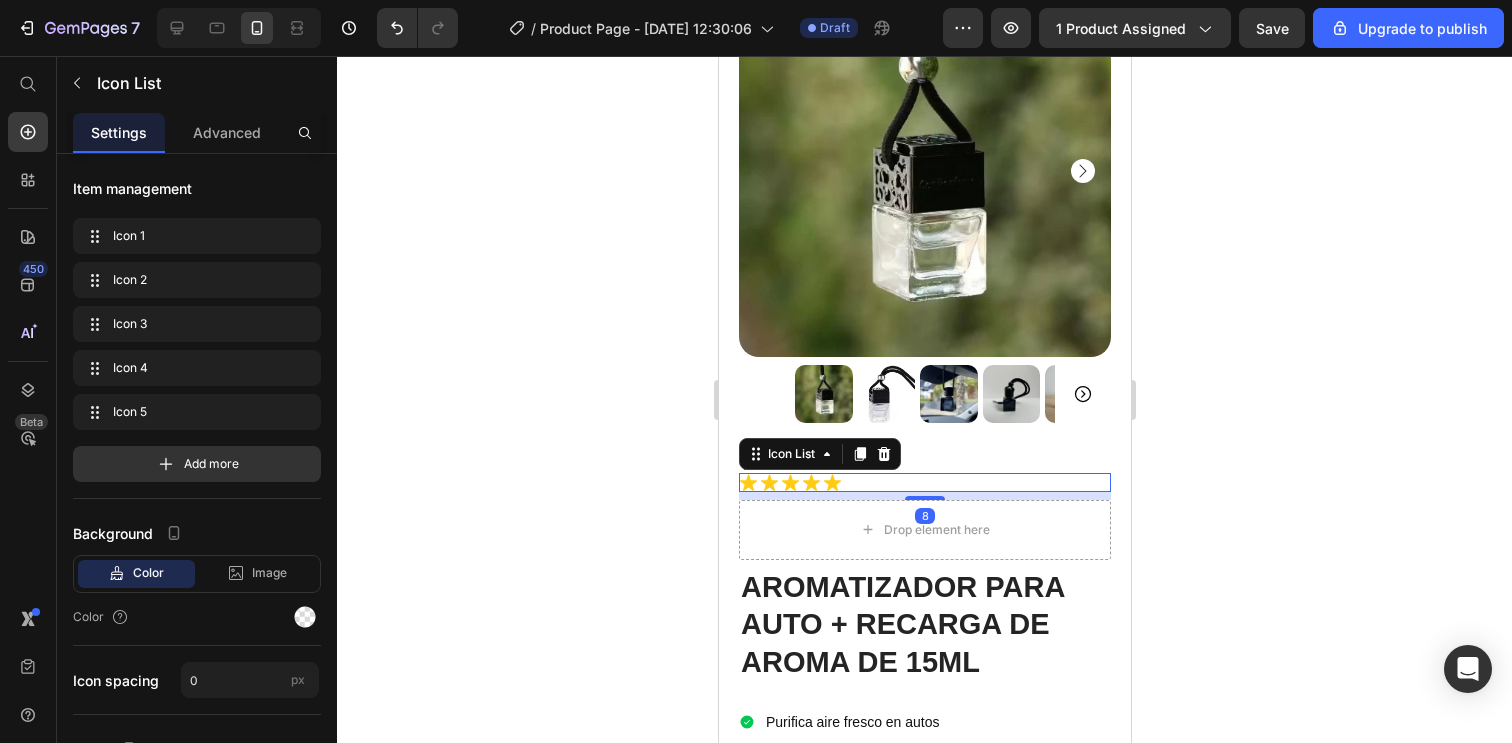 click on "Icon
Icon
Icon
Icon
Icon" at bounding box center [924, 482] 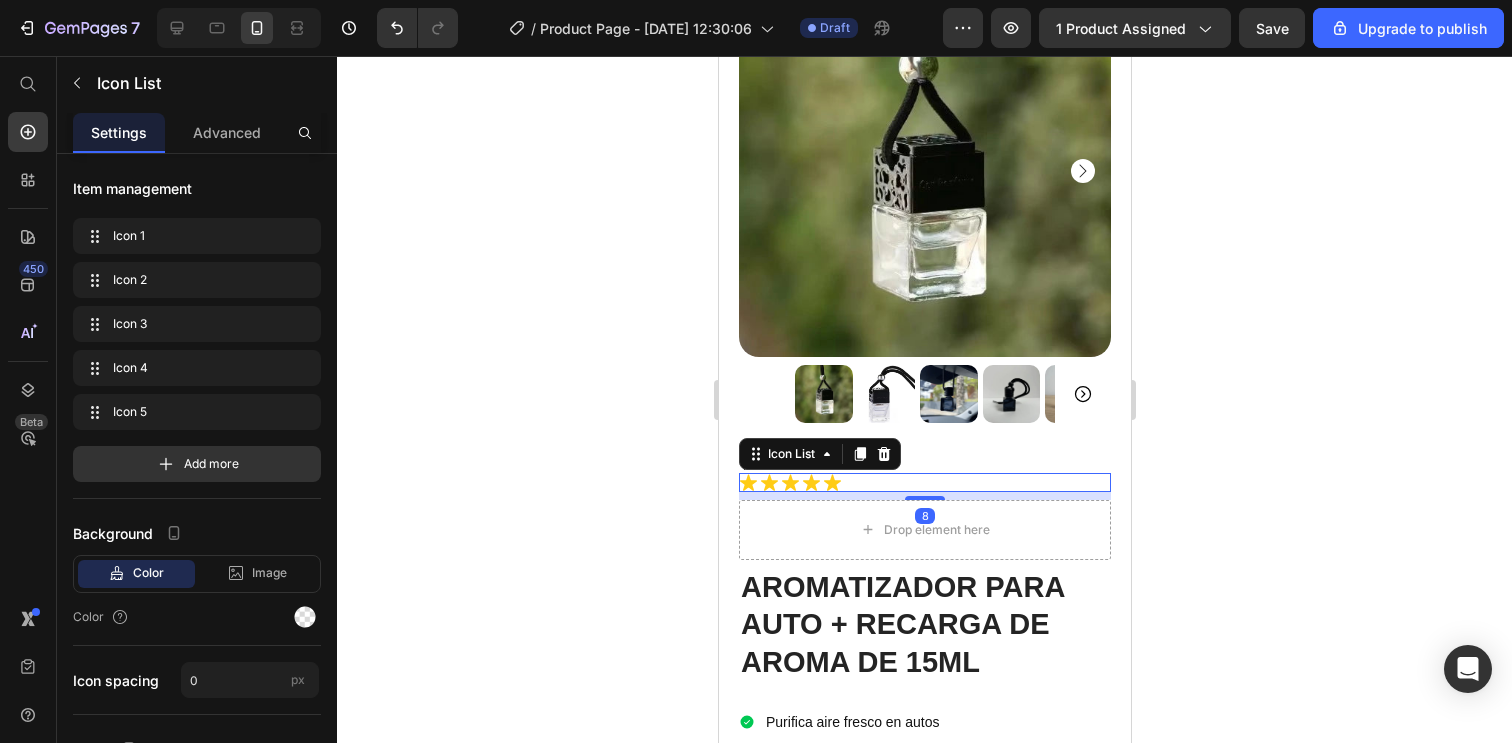 click 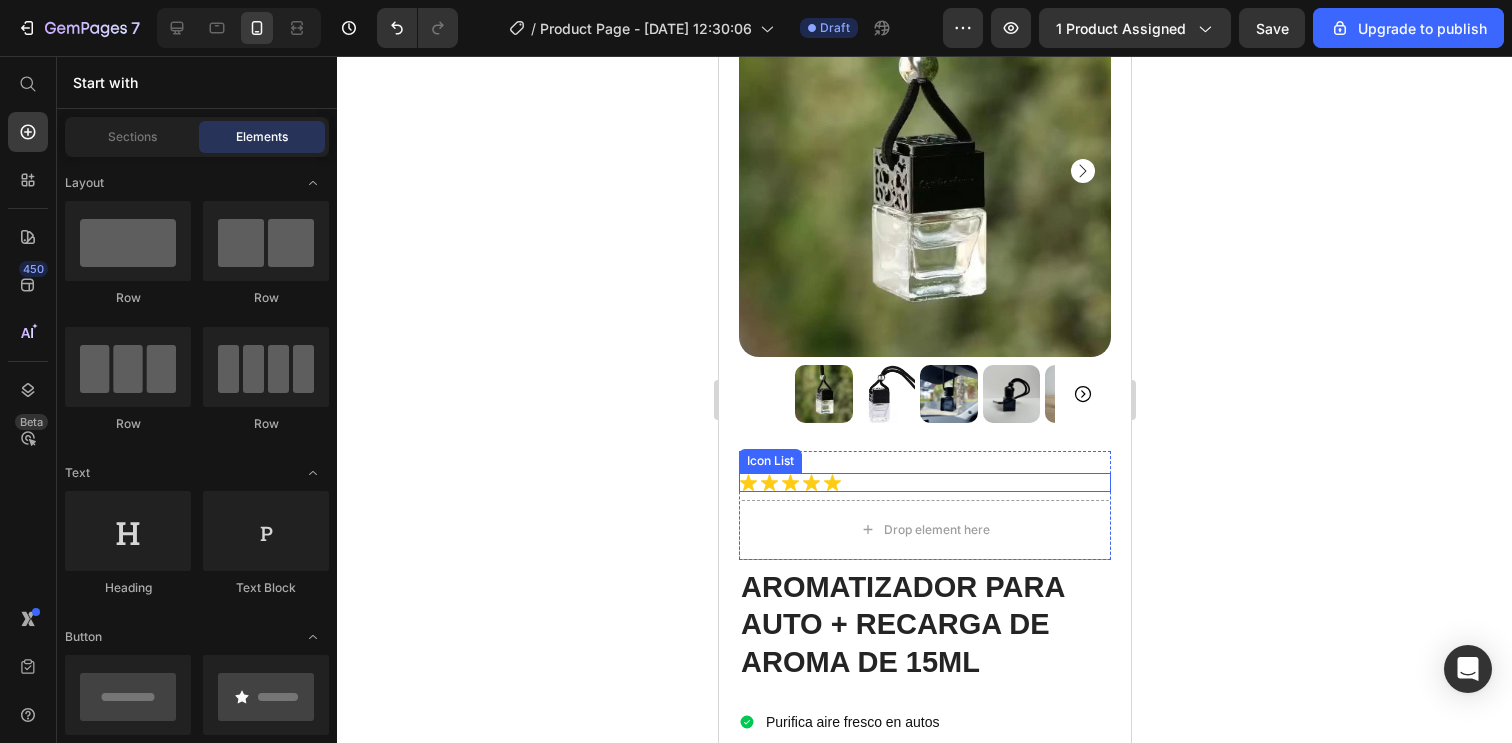 click on "Icon
Icon
Icon
Icon
Icon" at bounding box center [924, 482] 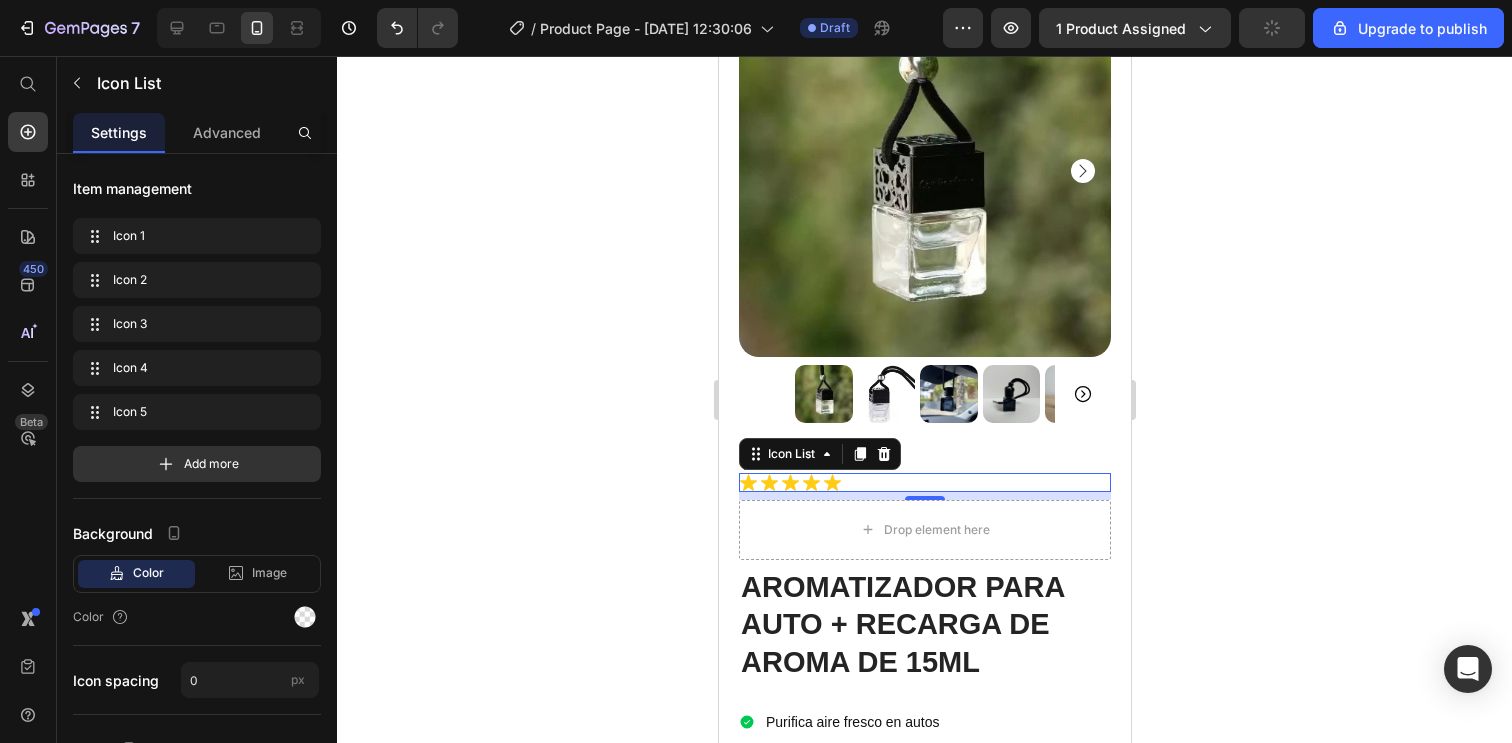 click 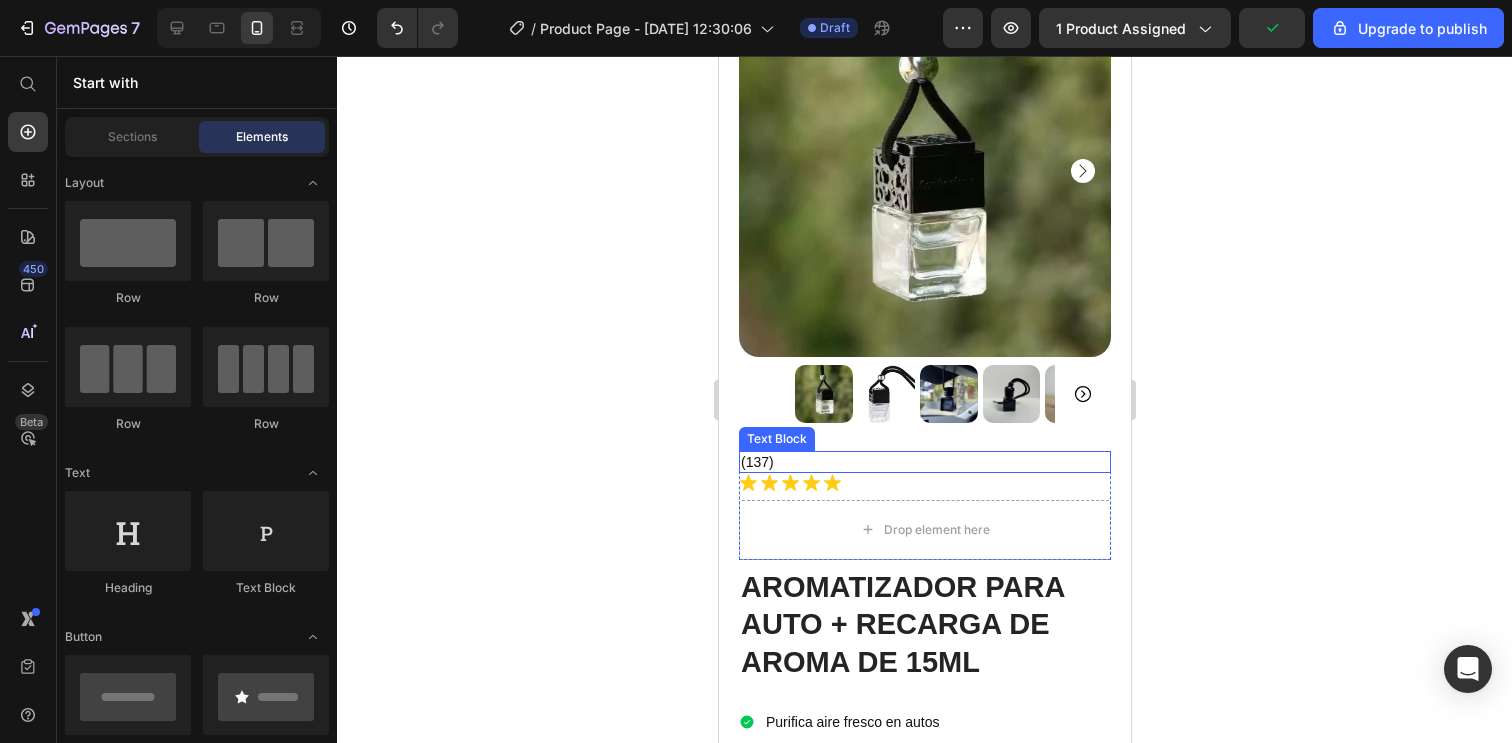 click on "(137)" at bounding box center (924, 462) 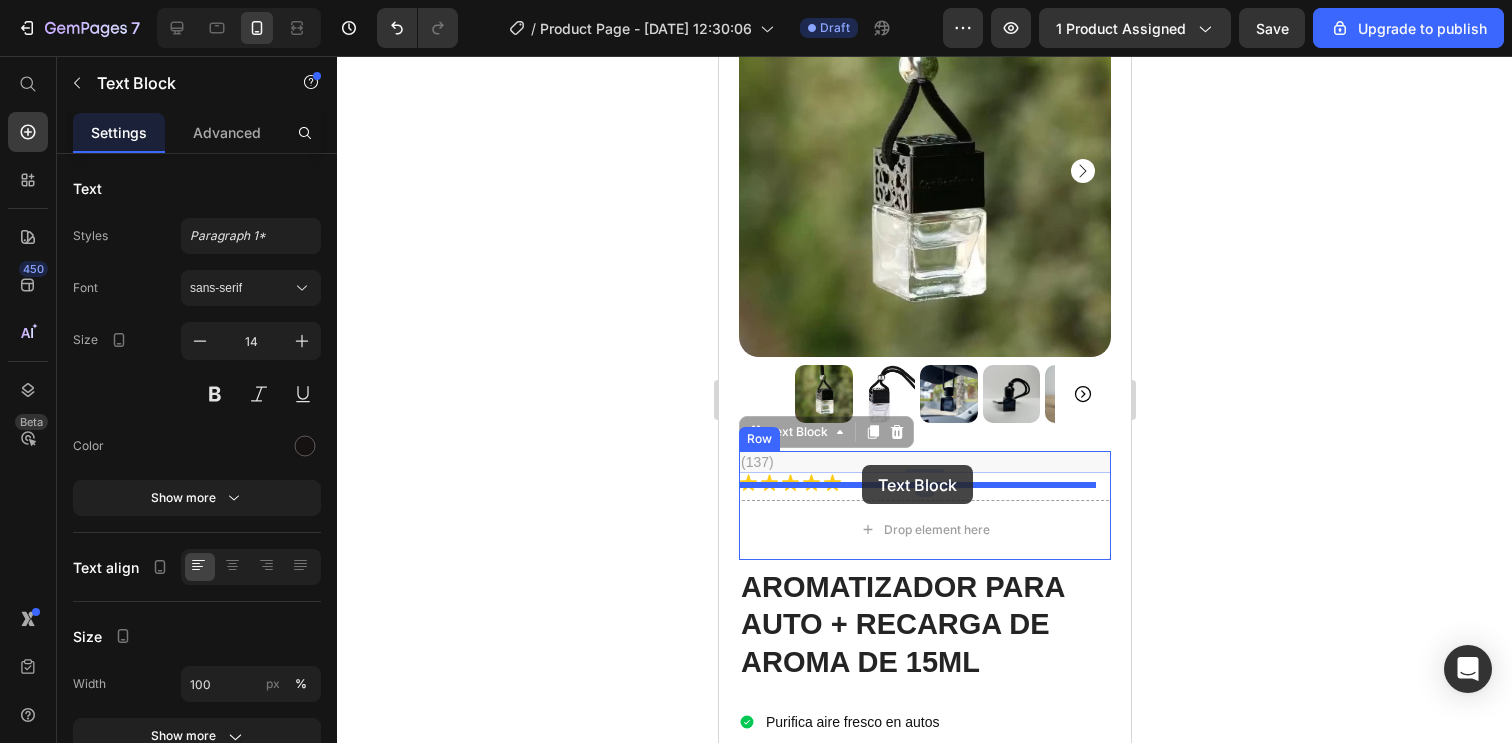 drag, startPoint x: 753, startPoint y: 420, endPoint x: 861, endPoint y: 465, distance: 117 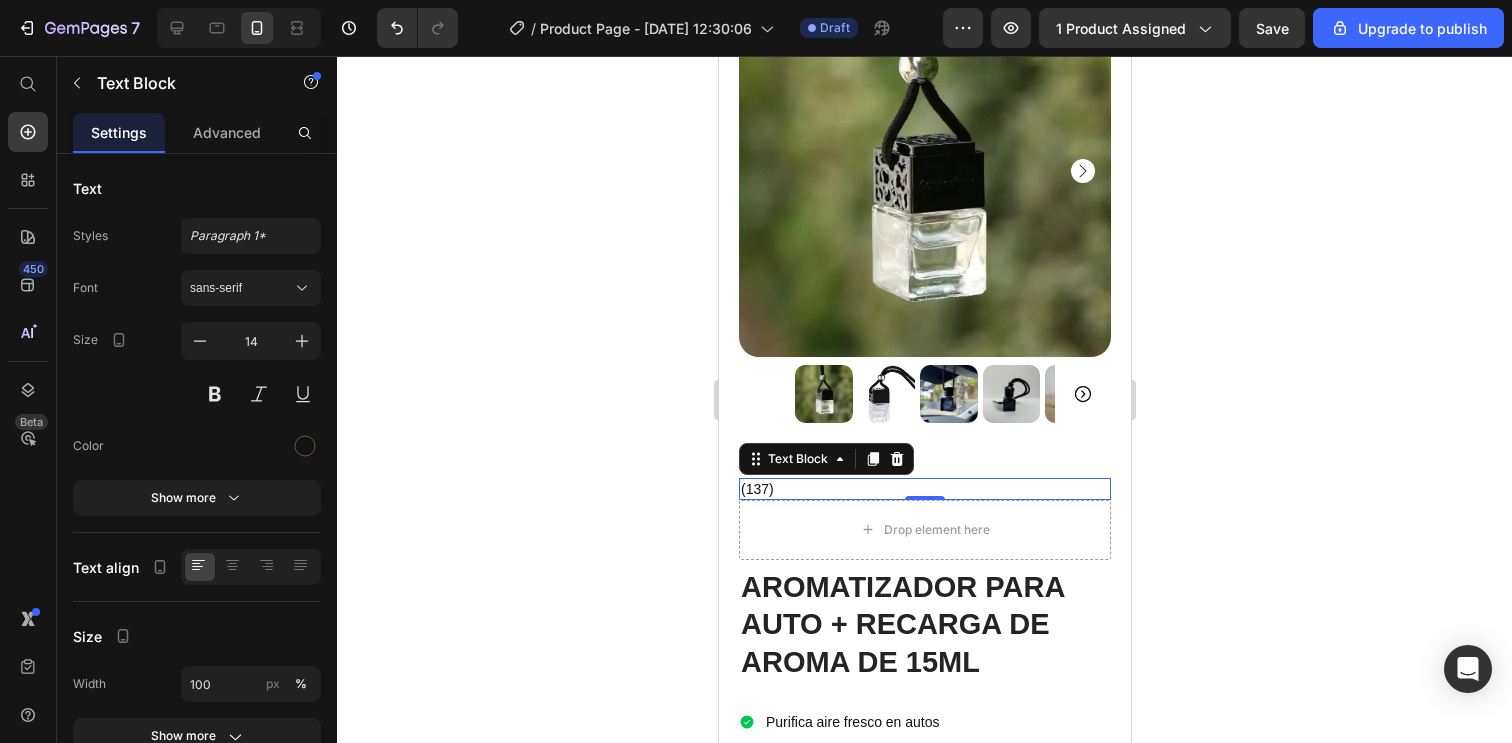 click 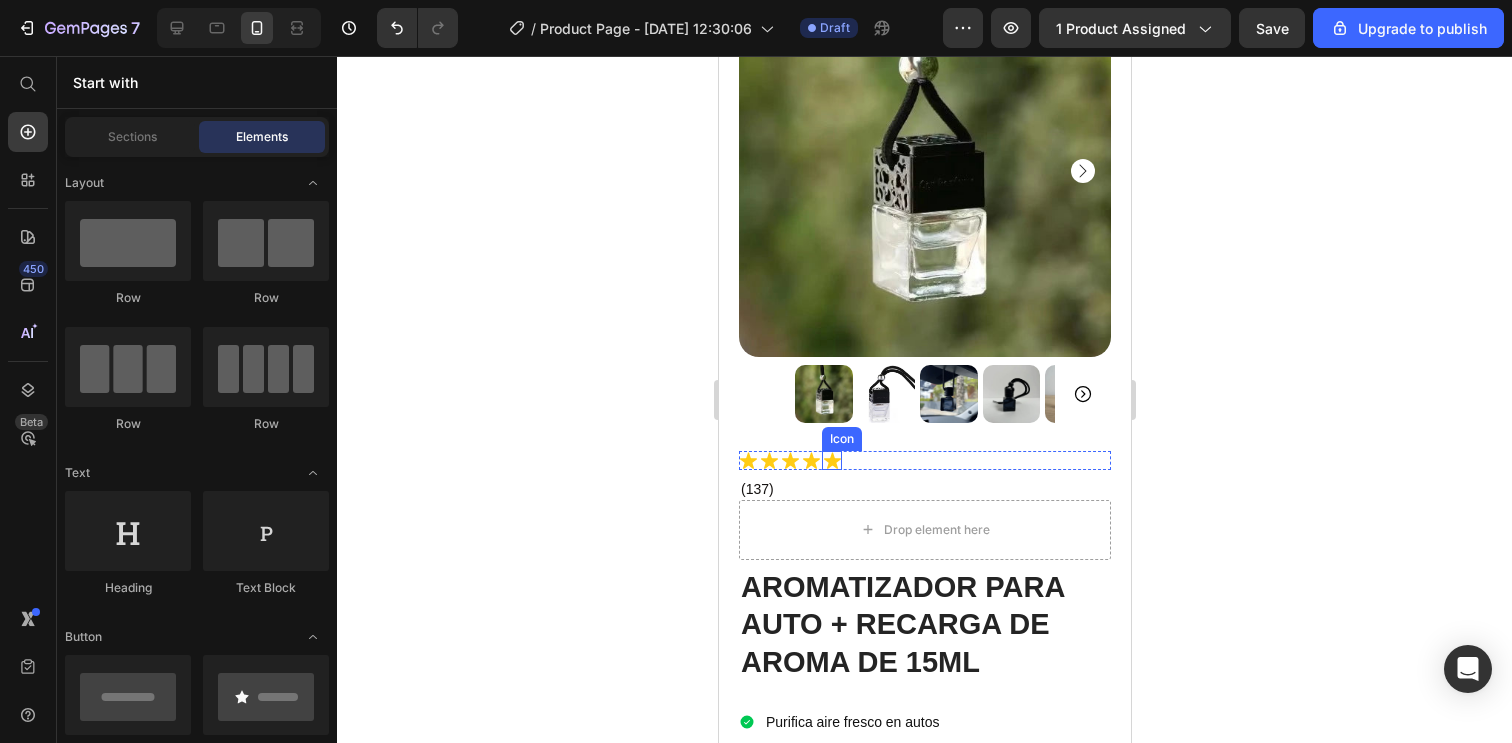 click 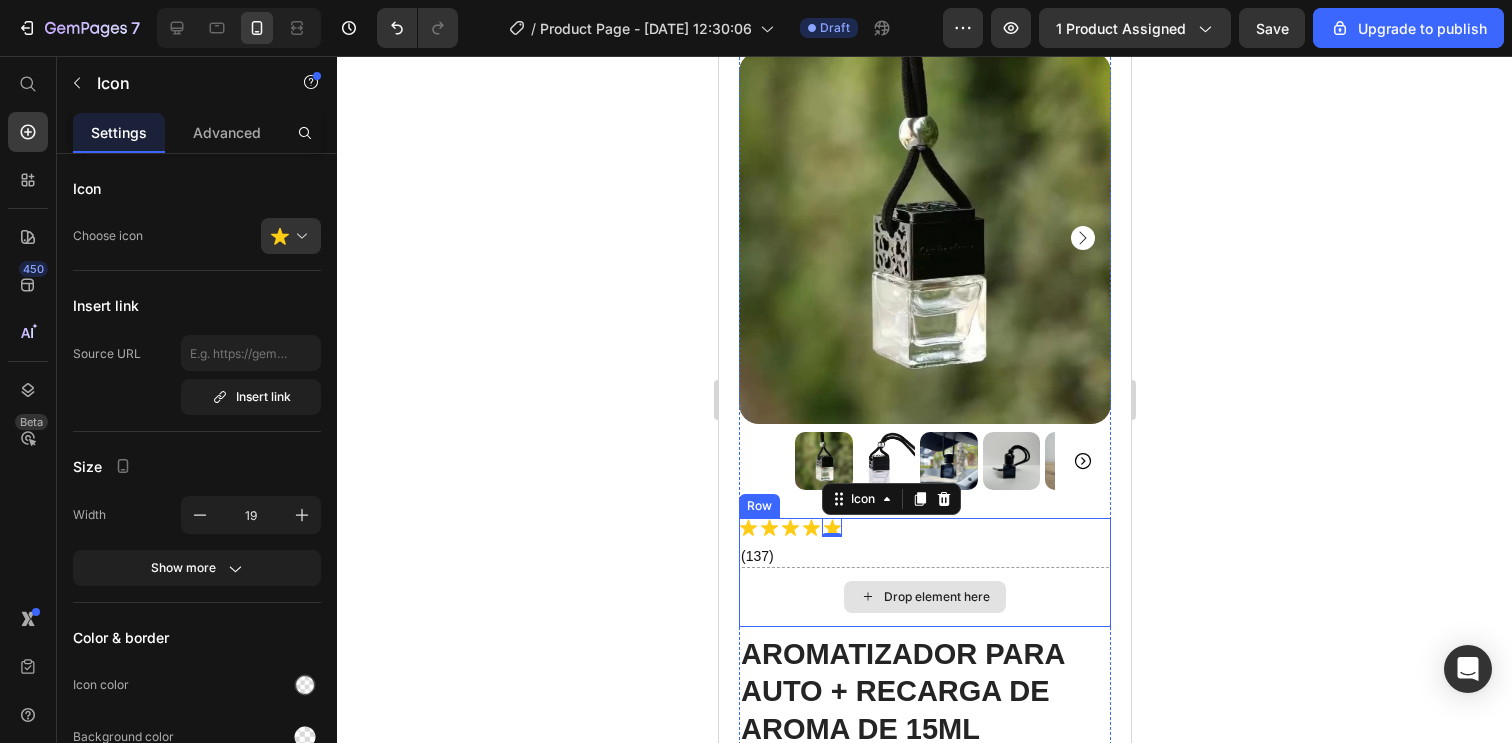scroll, scrollTop: 60, scrollLeft: 0, axis: vertical 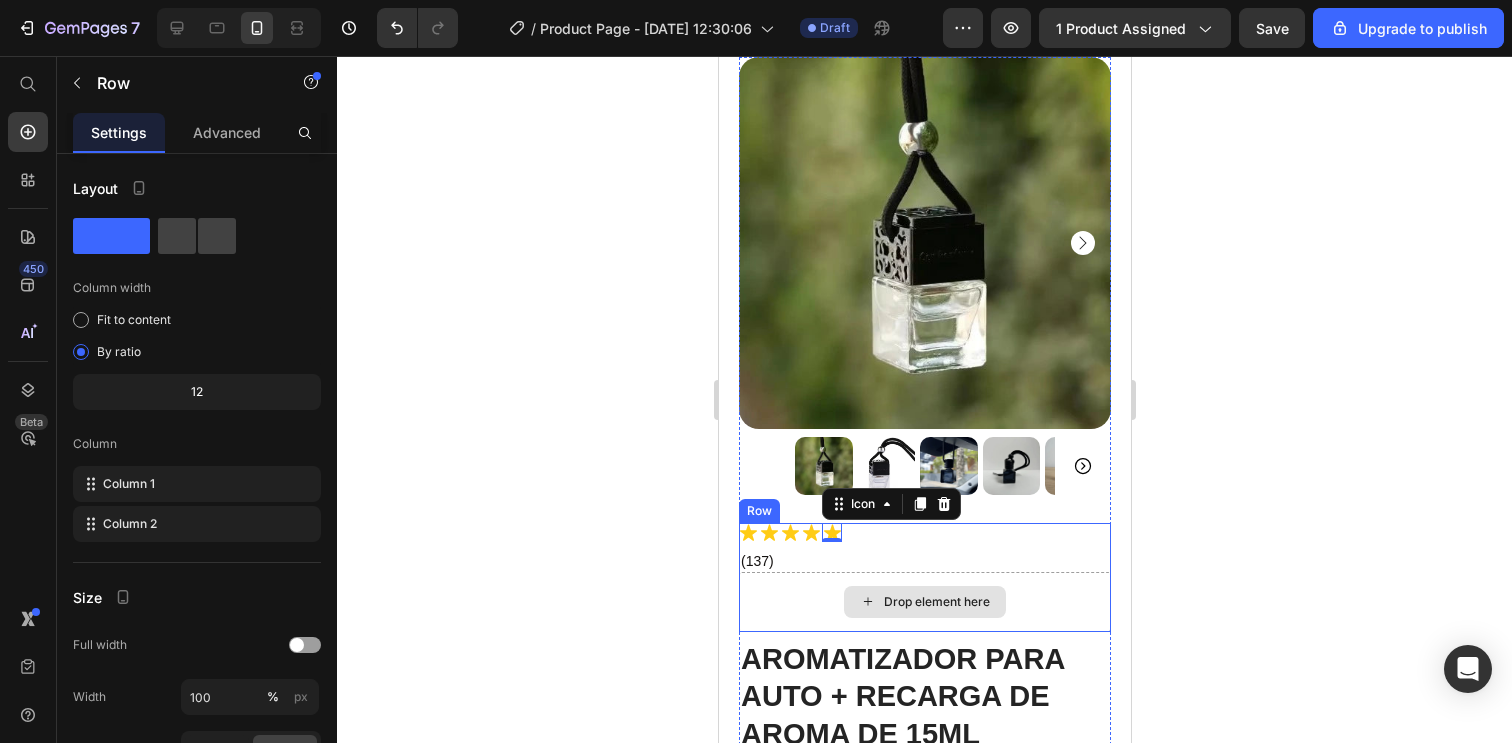 click on "Drop element here" at bounding box center (924, 602) 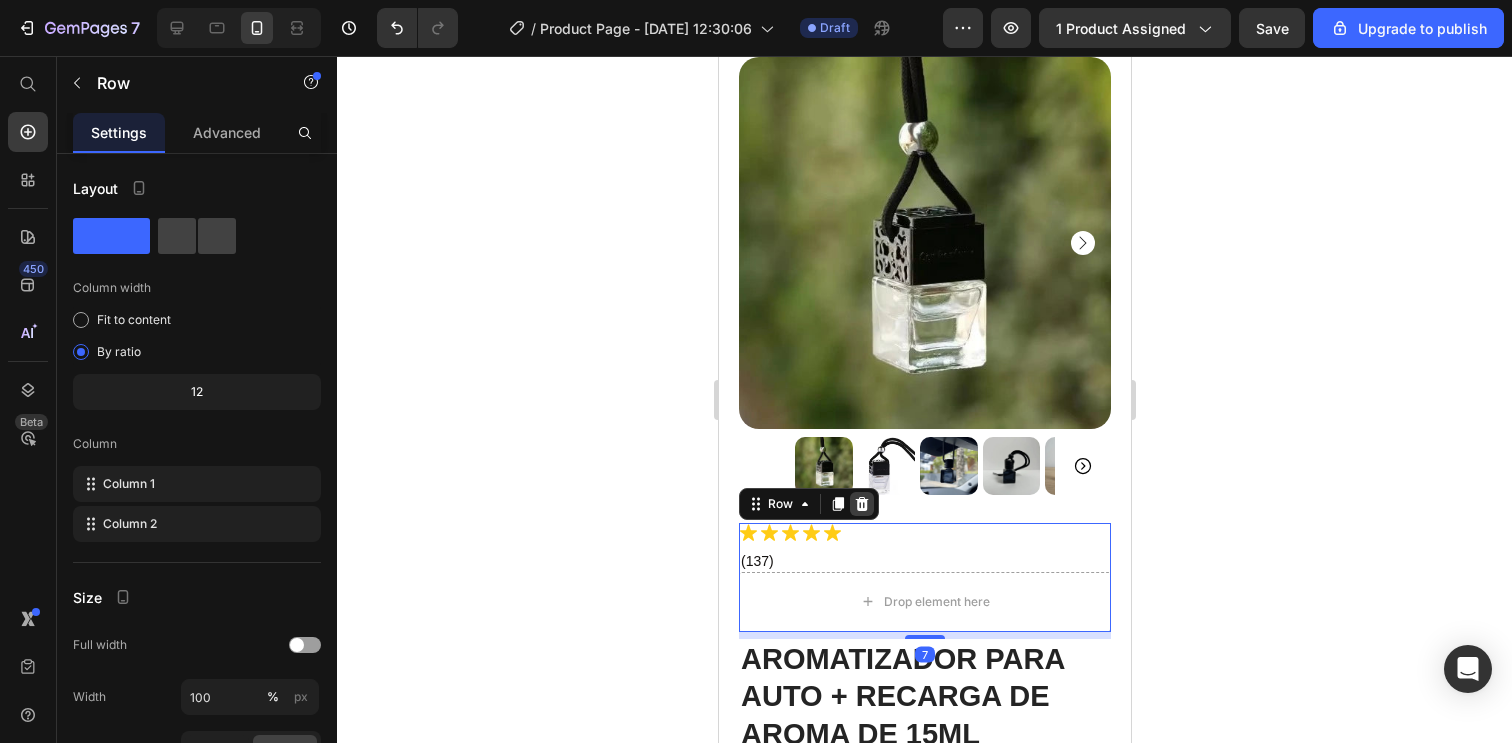 click 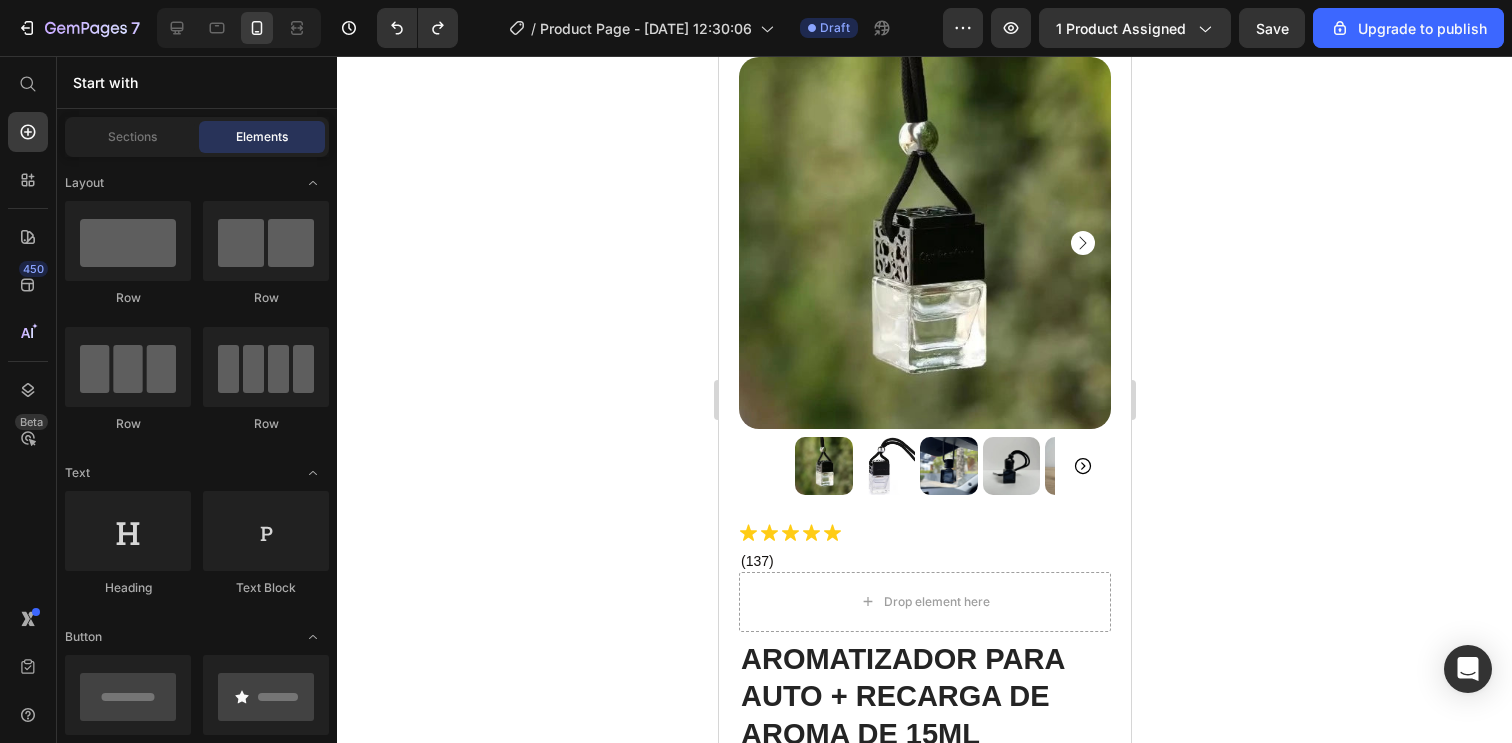 click 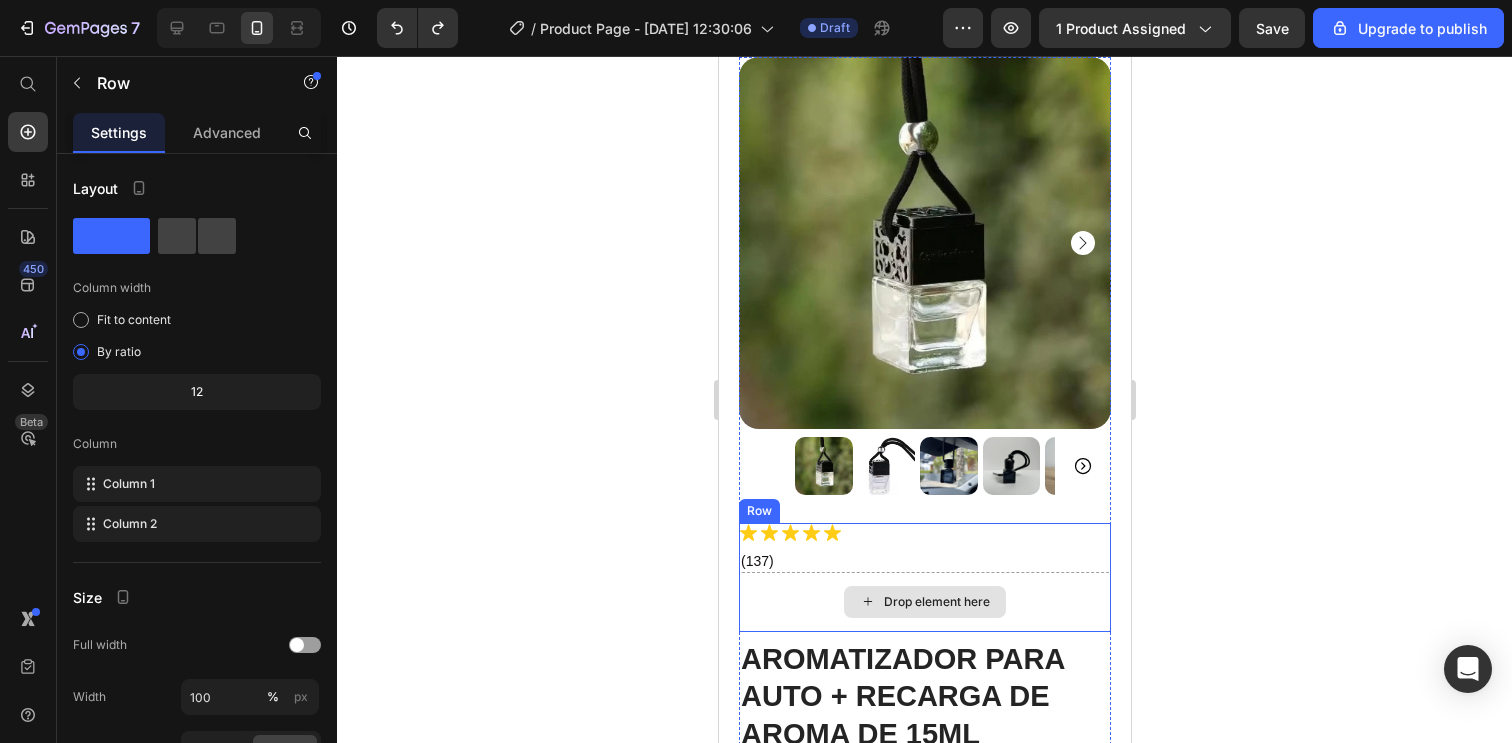 click on "Drop element here" at bounding box center (924, 602) 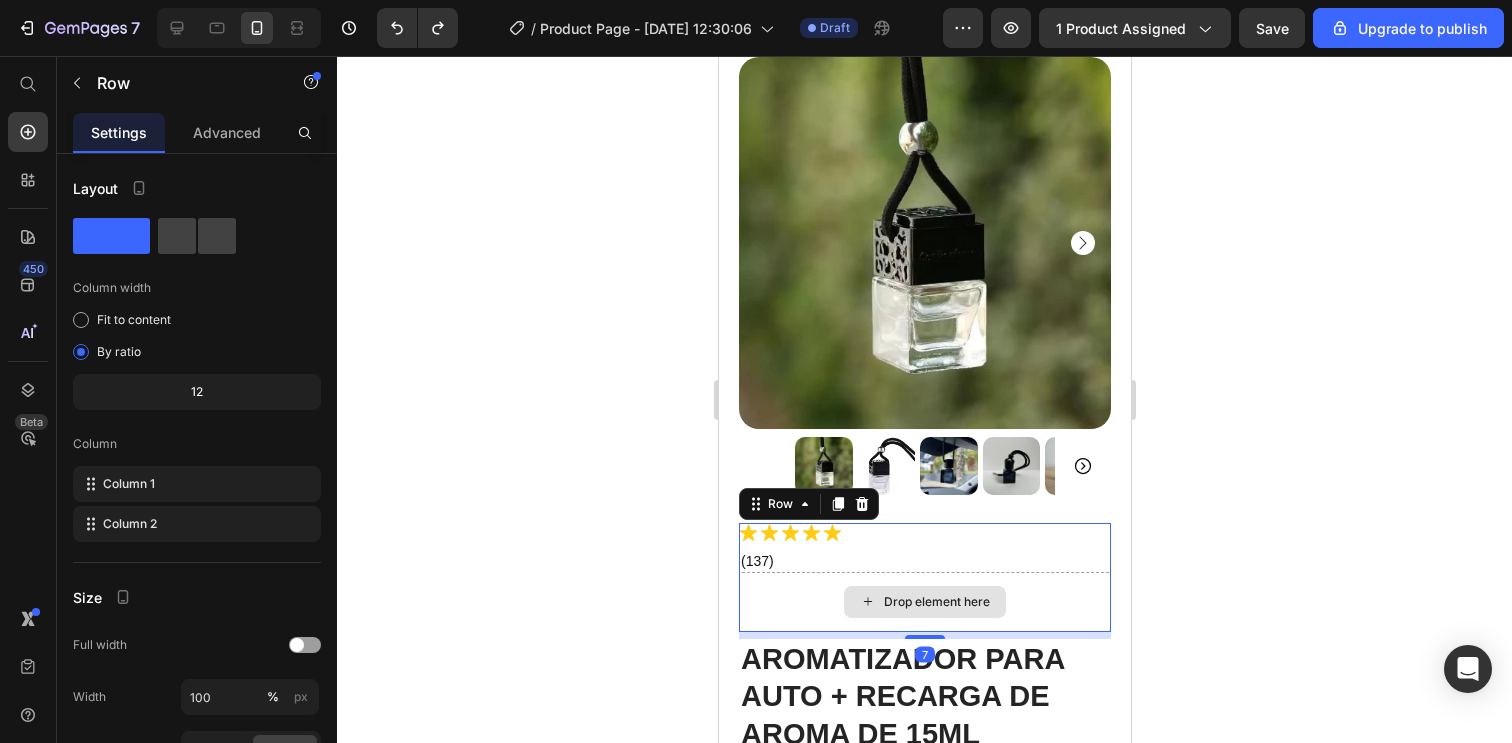 click on "Drop element here" at bounding box center (924, 602) 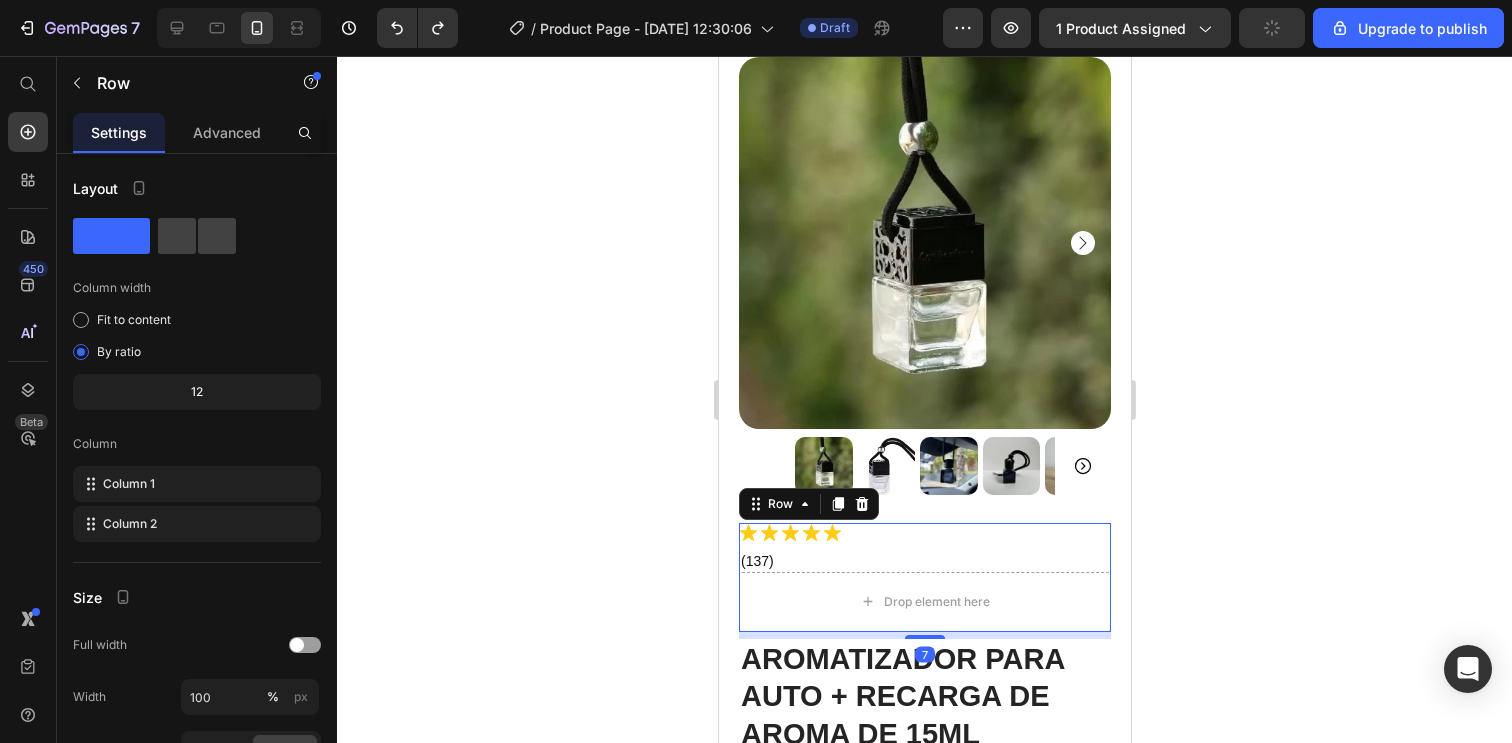 drag, startPoint x: 1179, startPoint y: 596, endPoint x: 1168, endPoint y: 592, distance: 11.7046995 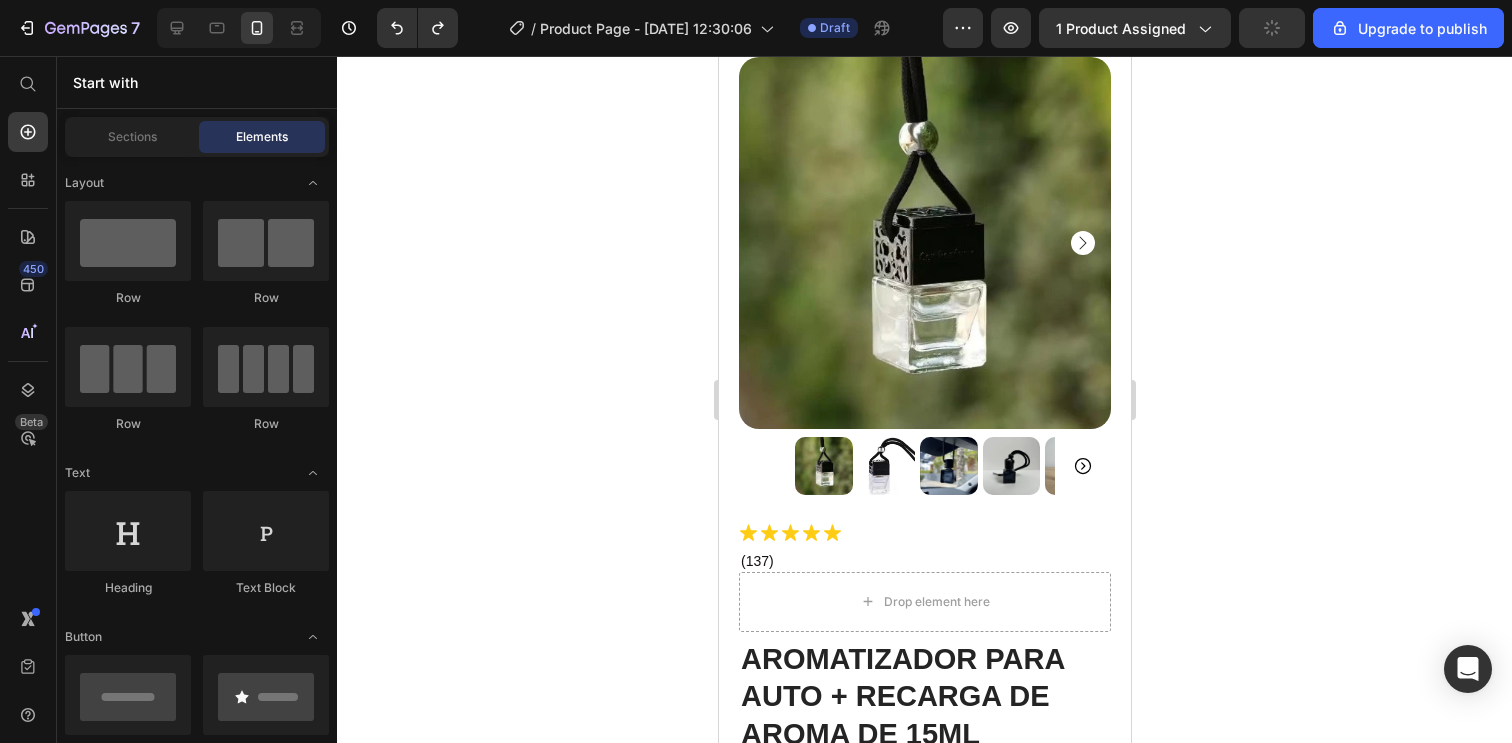 click on "(137)" at bounding box center [924, 561] 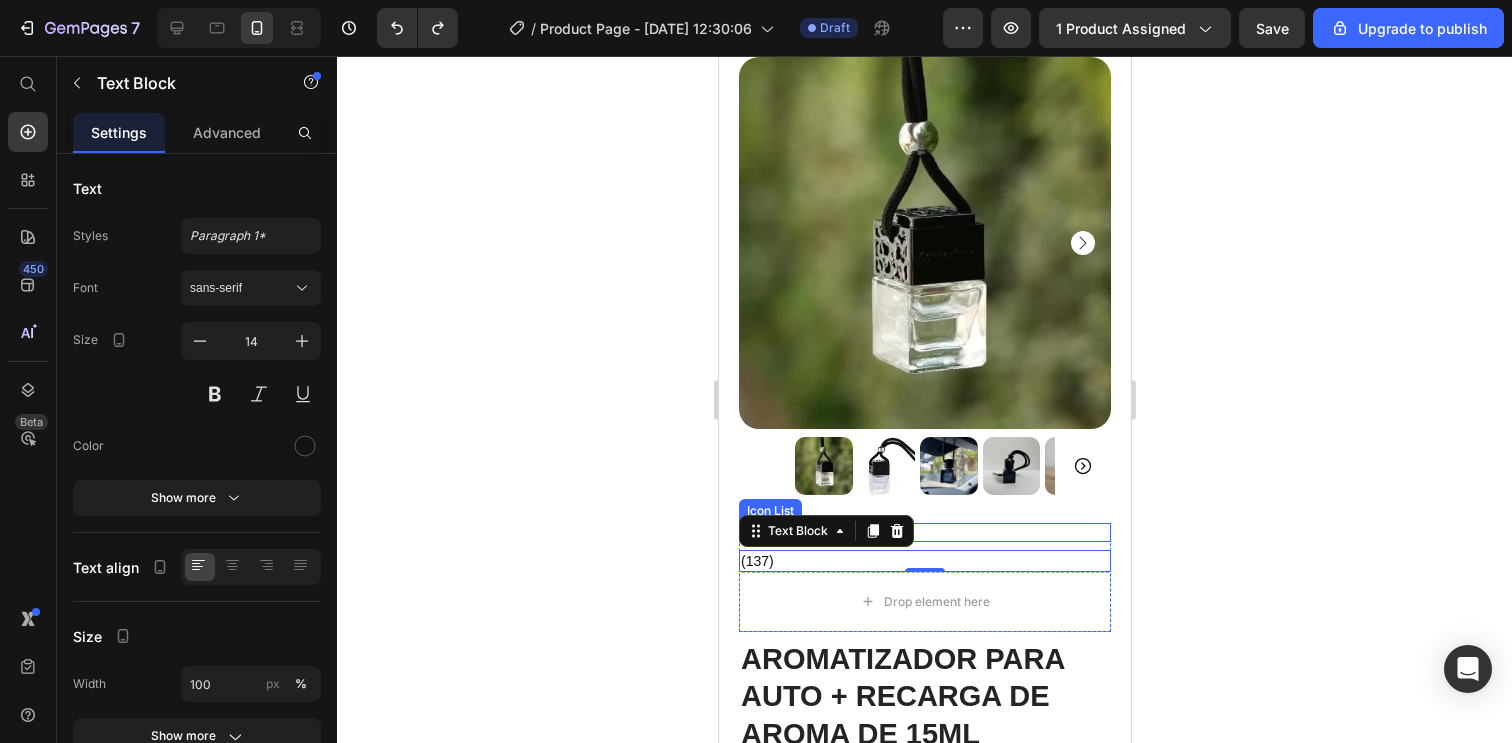 click on "Icon
Icon
Icon
Icon
Icon" at bounding box center (924, 532) 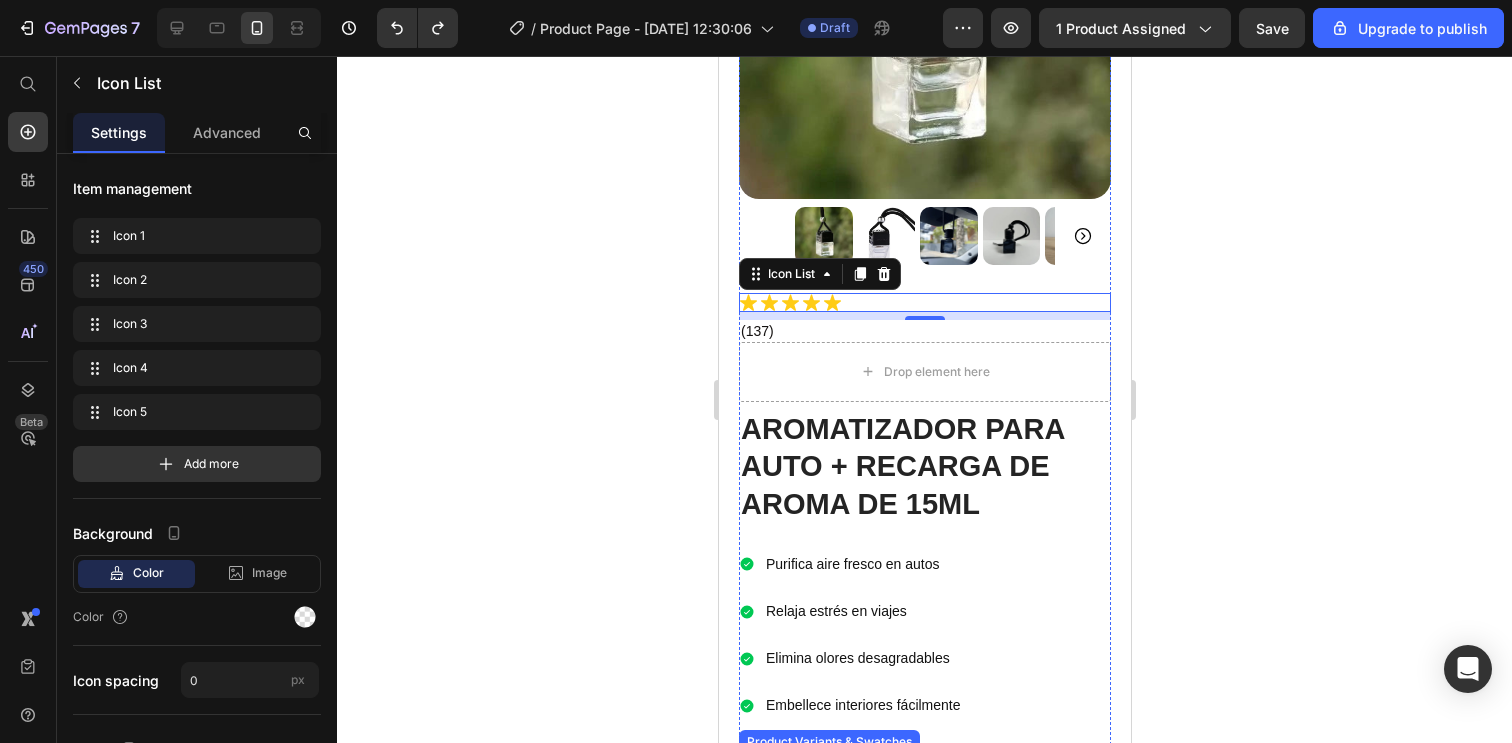 scroll, scrollTop: 250, scrollLeft: 0, axis: vertical 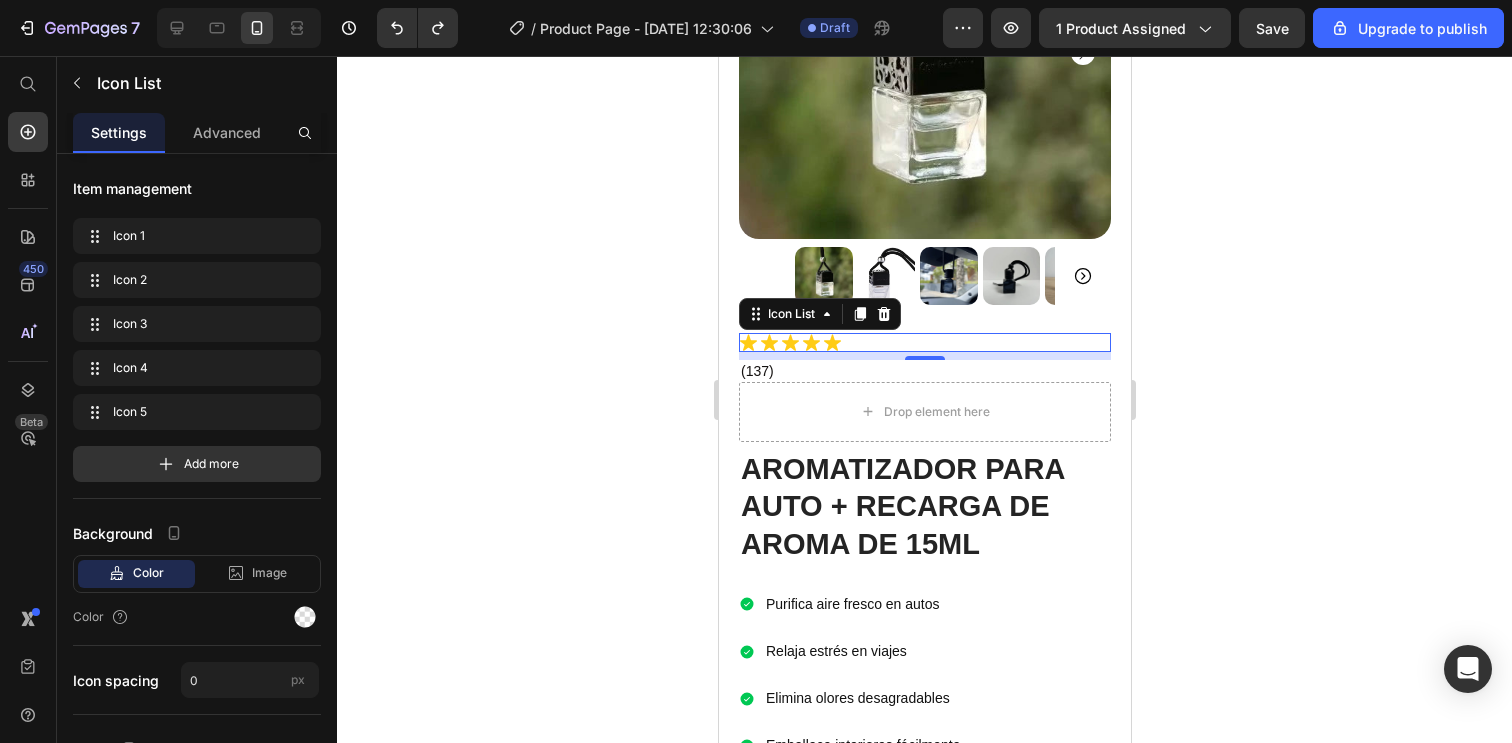 click on "Icon
Icon
Icon
Icon
Icon" at bounding box center [924, 342] 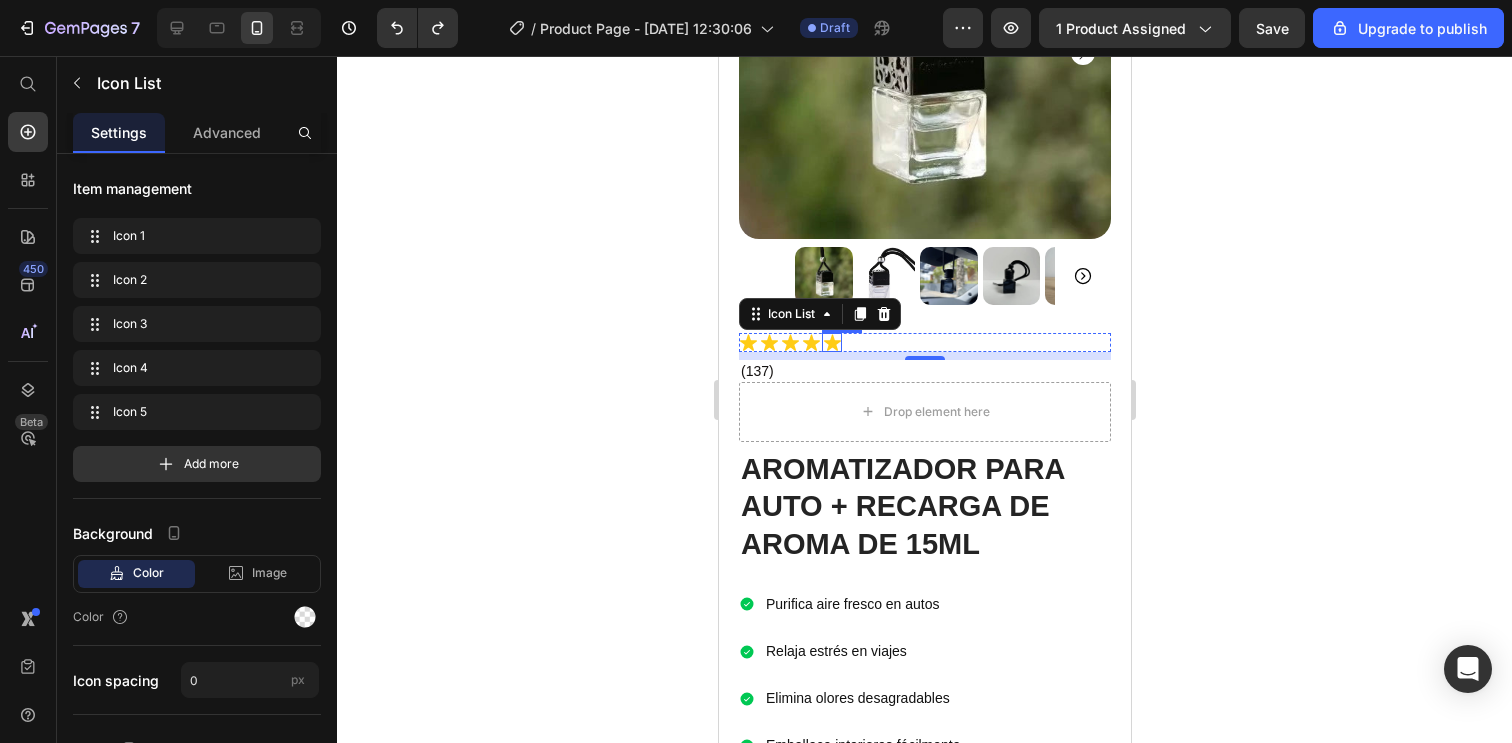 click 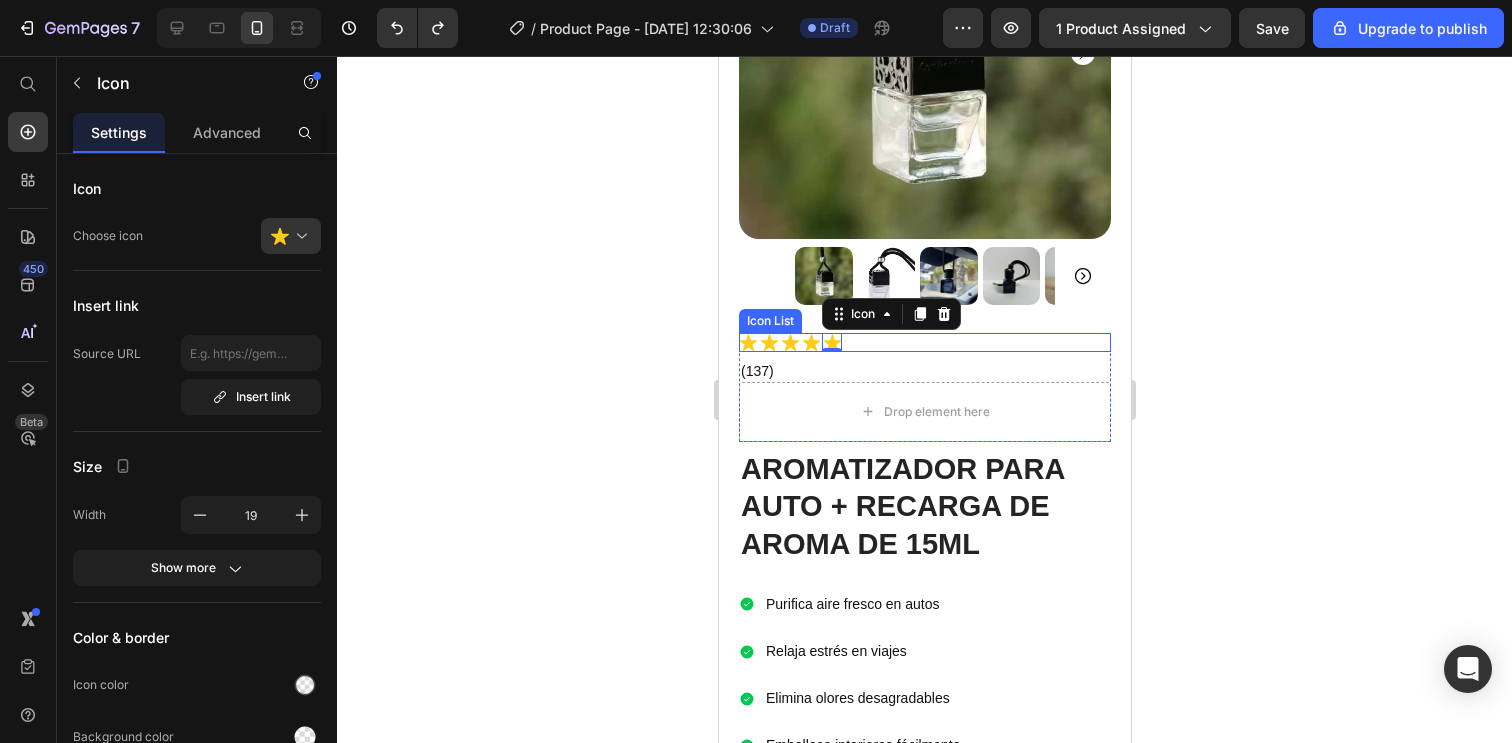 click on "Icon
Icon
Icon
Icon
Icon   0" at bounding box center (924, 342) 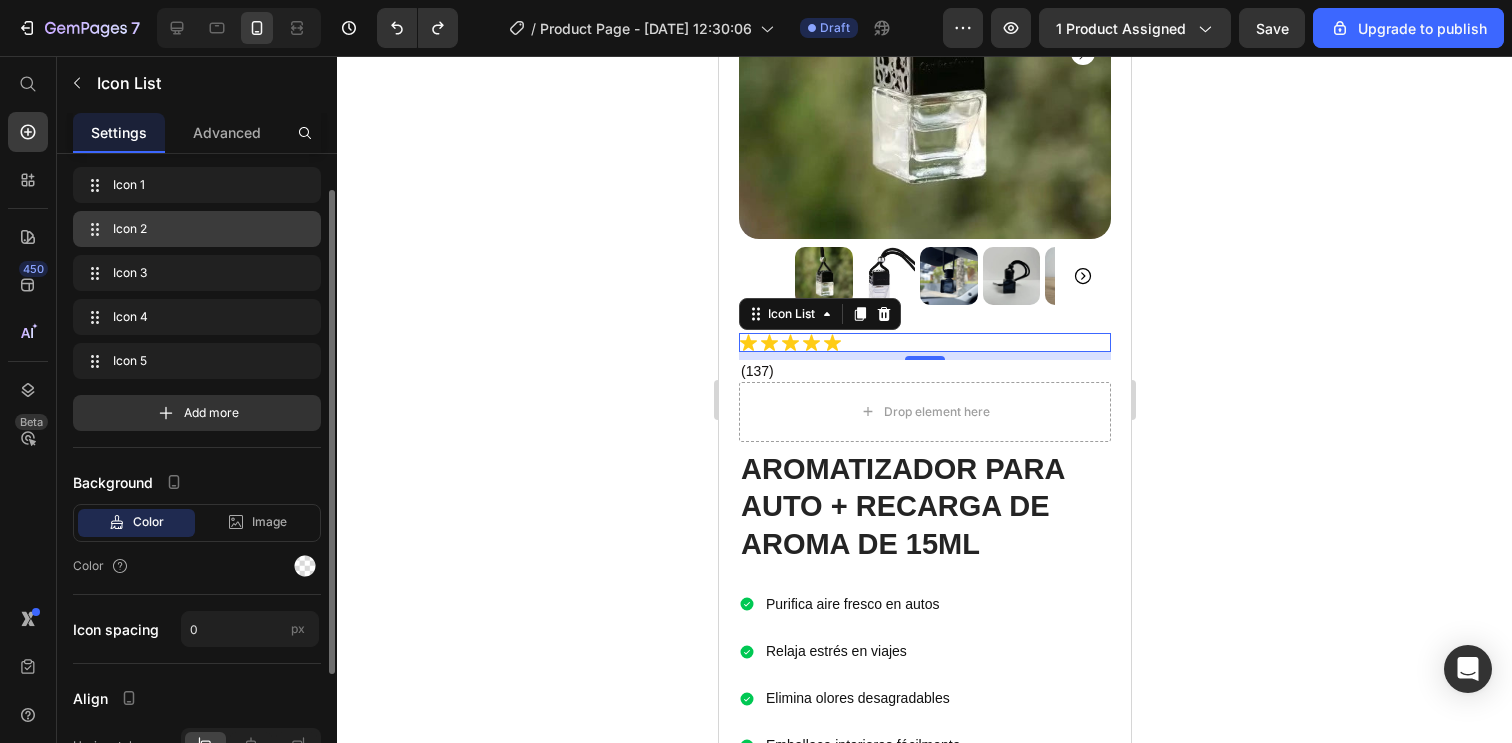 scroll, scrollTop: 50, scrollLeft: 0, axis: vertical 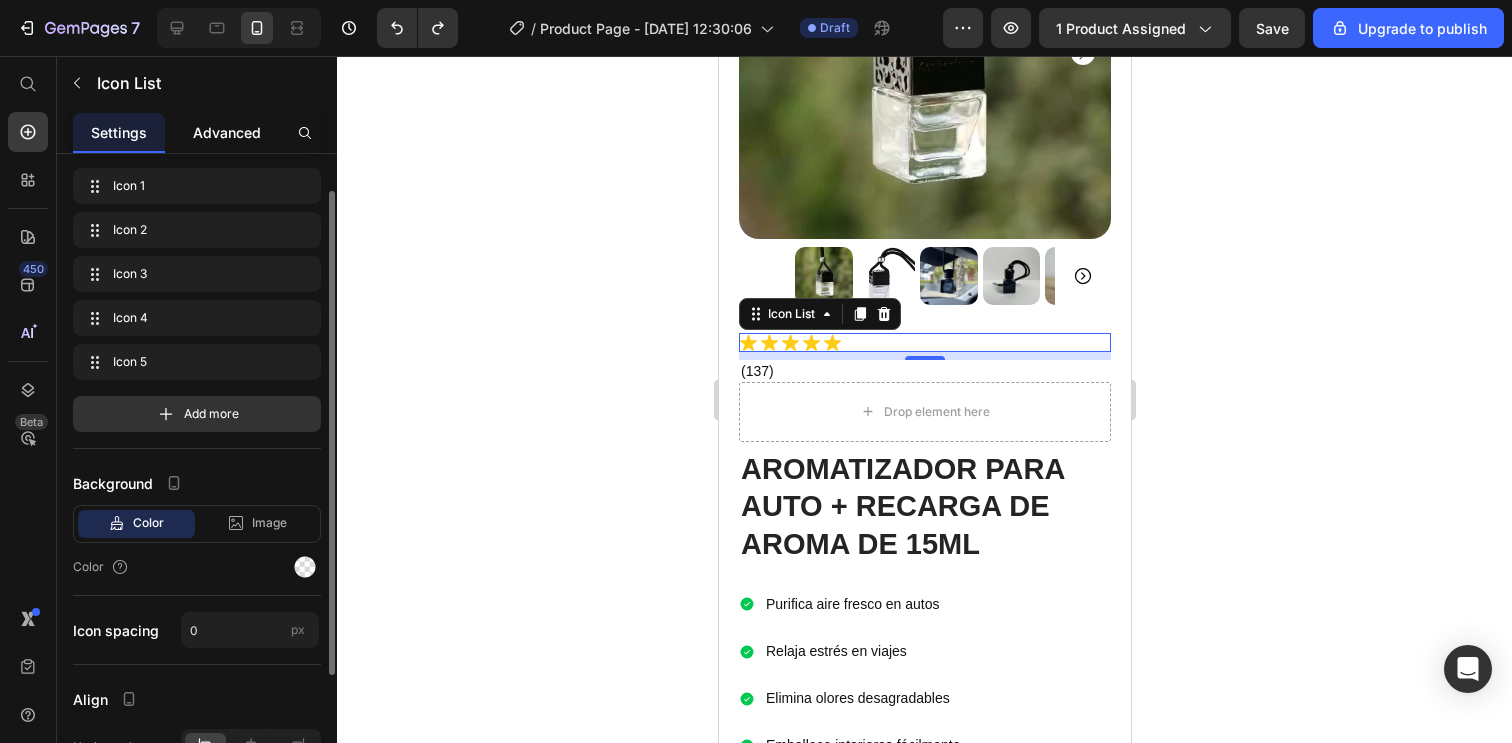 click on "Advanced" at bounding box center (227, 132) 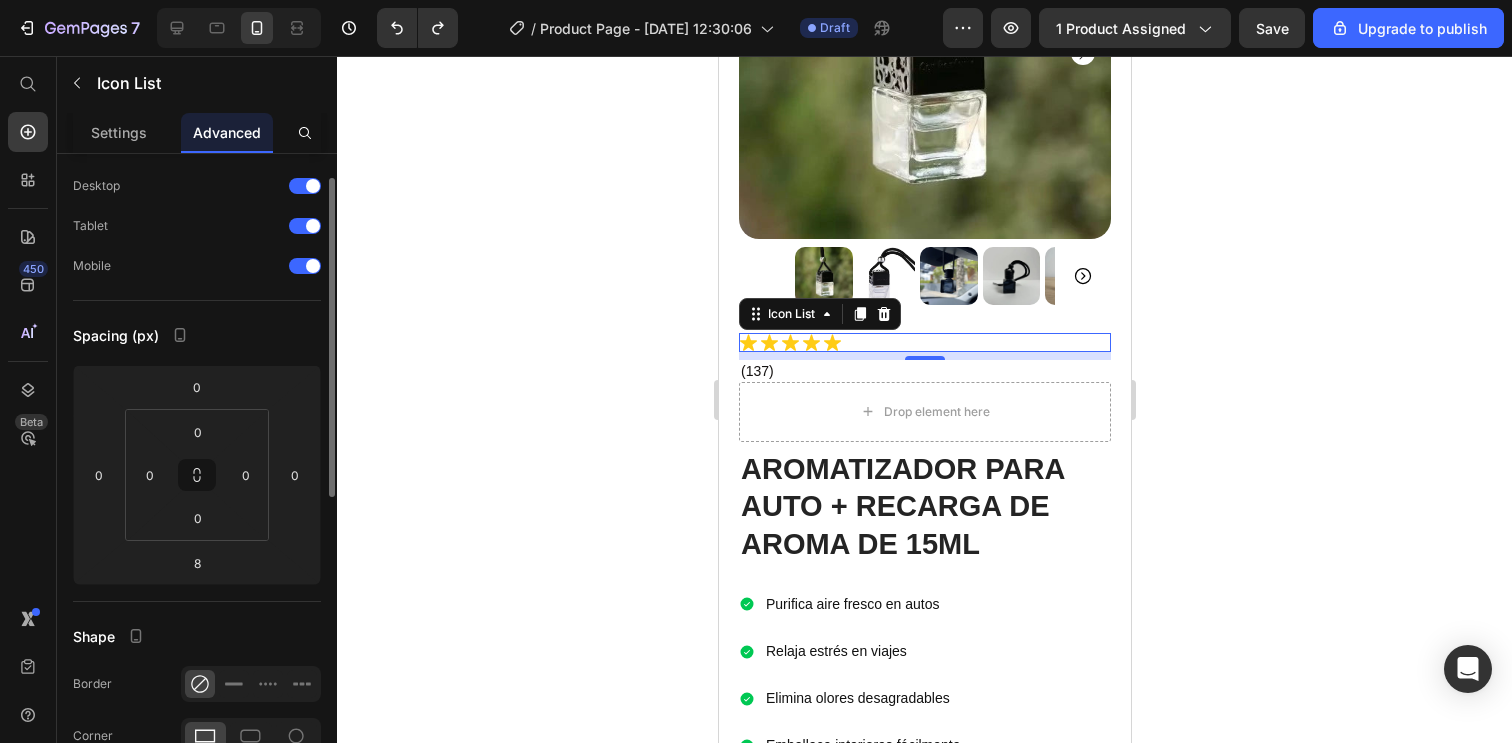 scroll, scrollTop: 0, scrollLeft: 0, axis: both 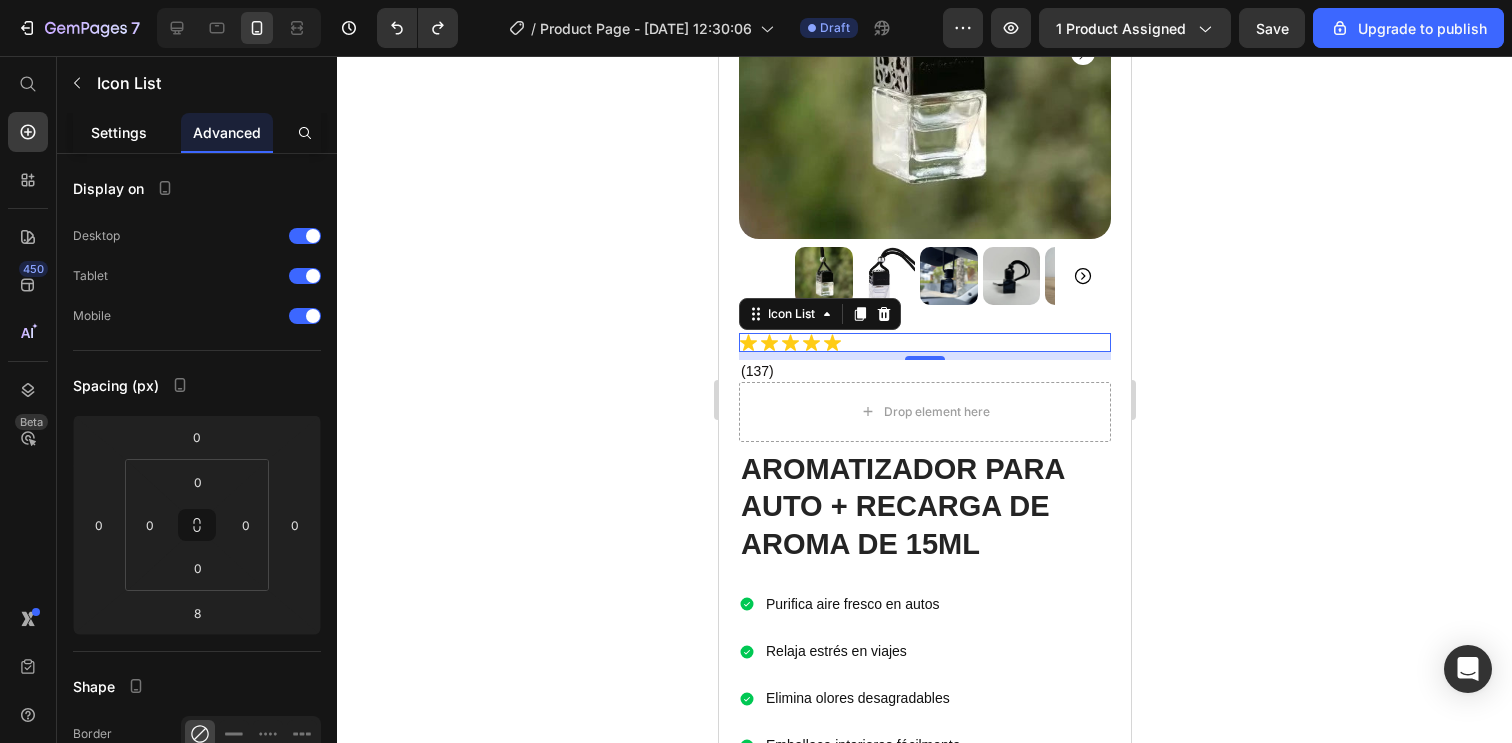 click on "Settings" at bounding box center (119, 132) 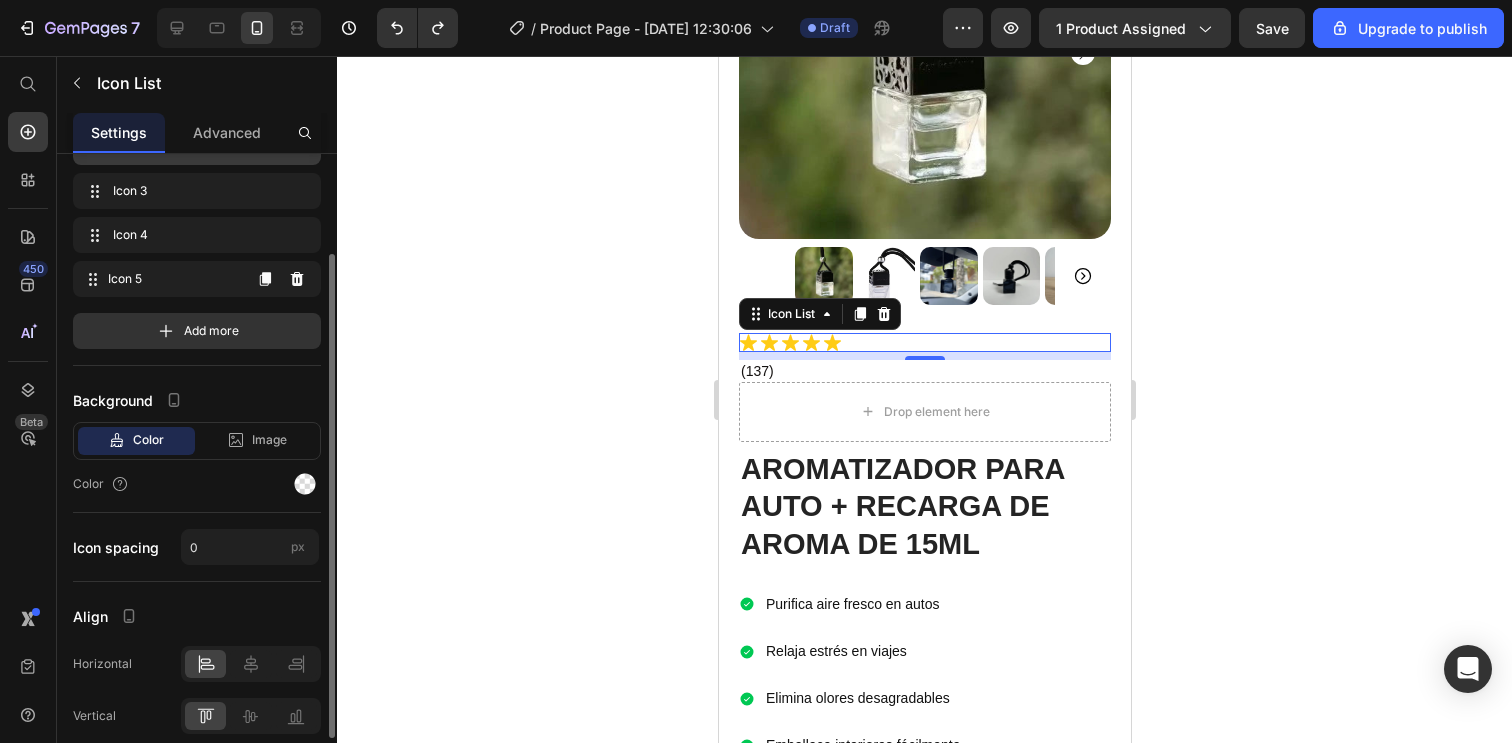 scroll, scrollTop: 205, scrollLeft: 0, axis: vertical 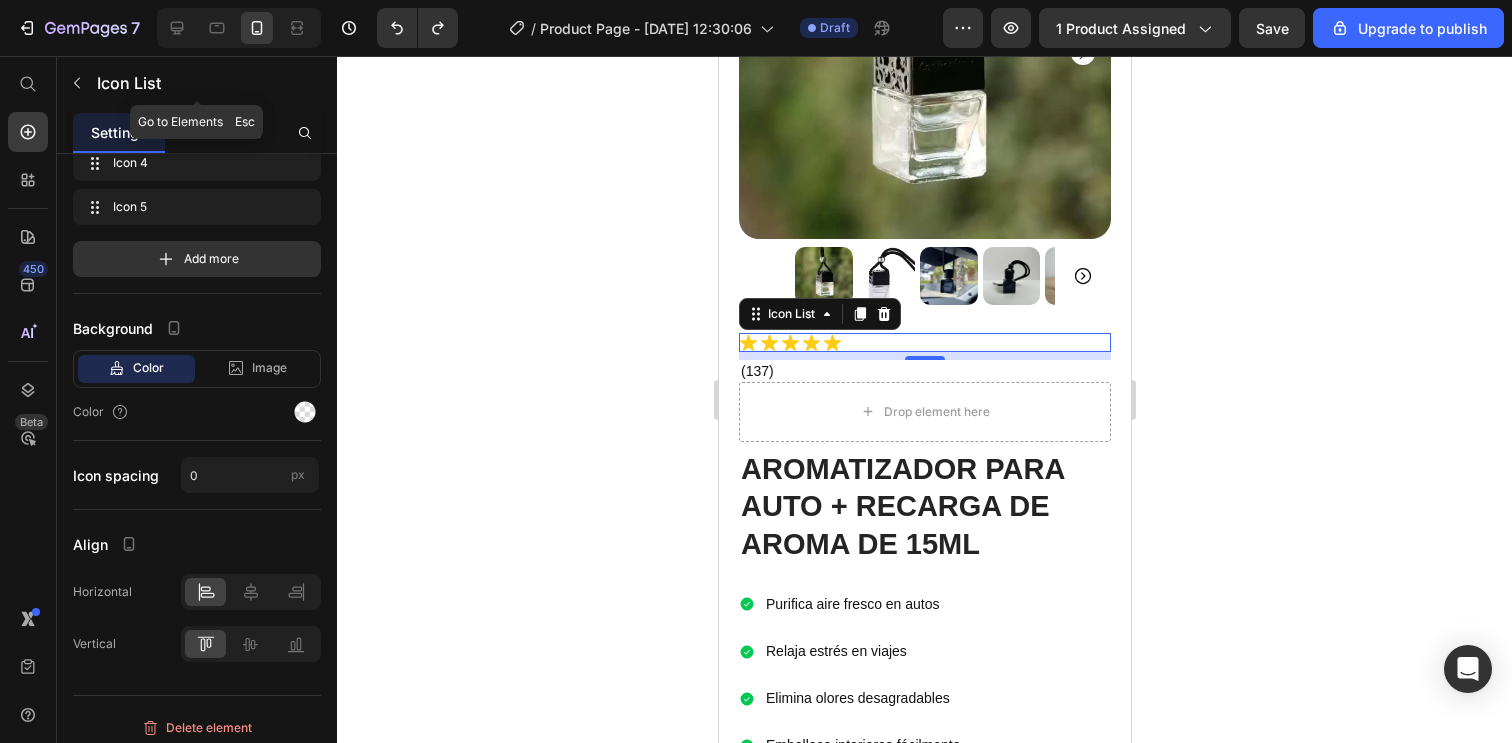 click at bounding box center [77, 83] 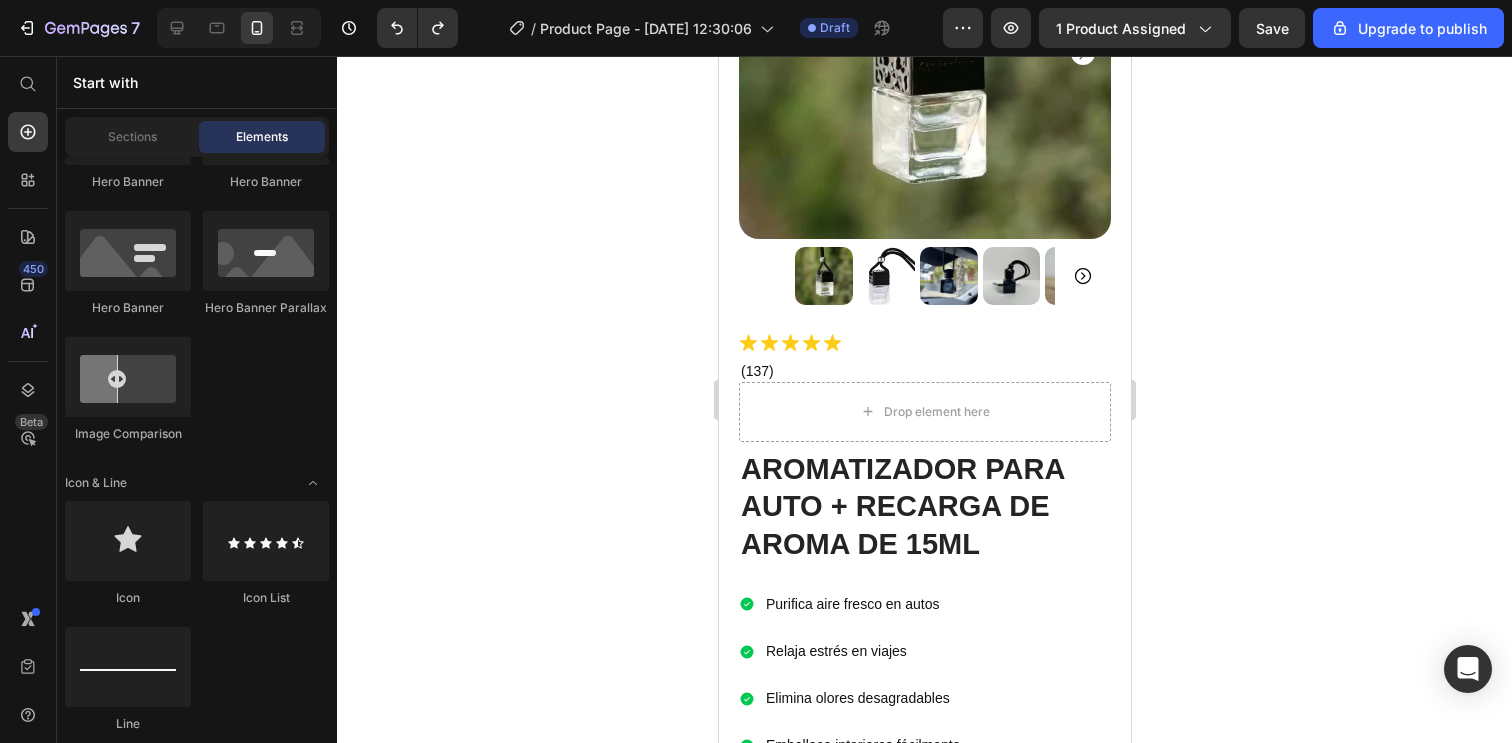 scroll, scrollTop: 1126, scrollLeft: 0, axis: vertical 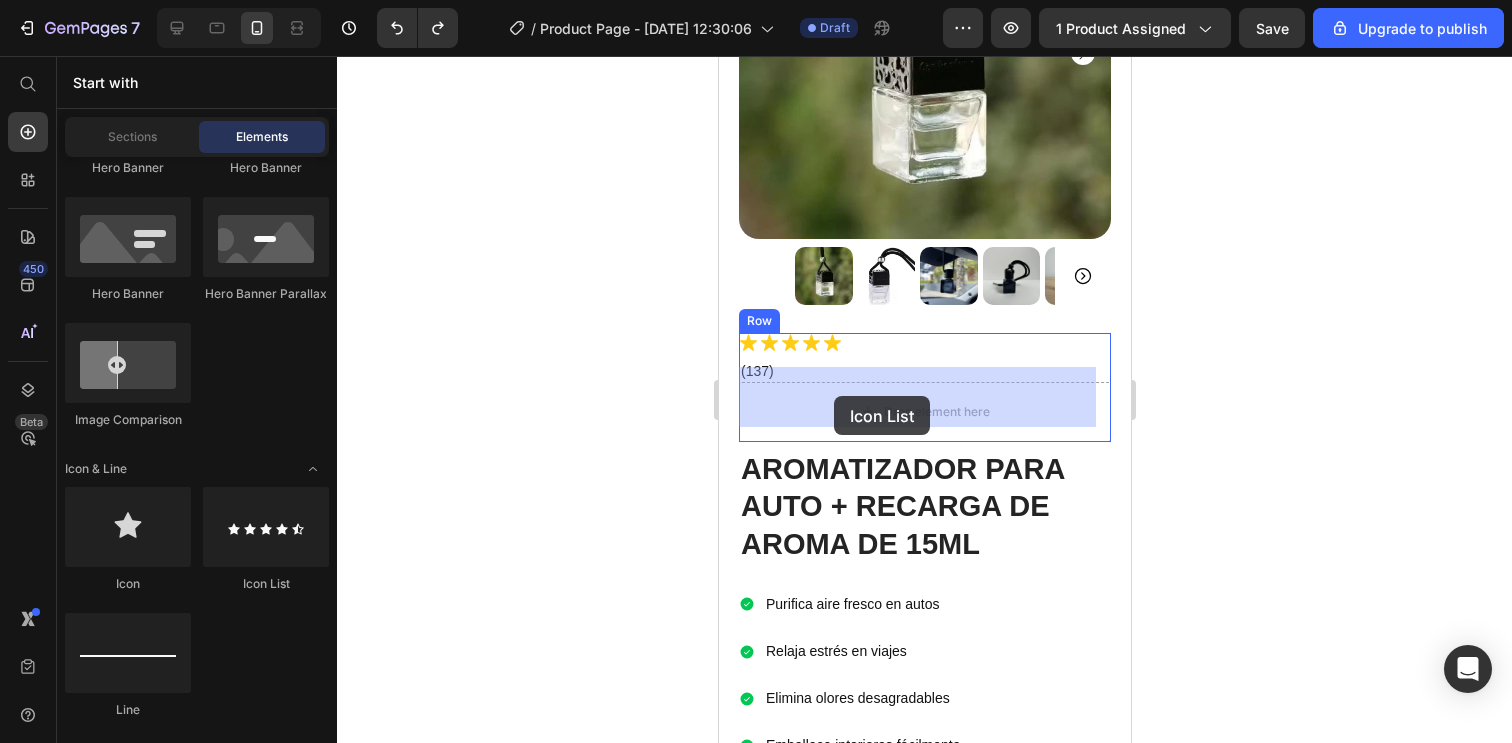 drag, startPoint x: 991, startPoint y: 590, endPoint x: 833, endPoint y: 396, distance: 250.19992 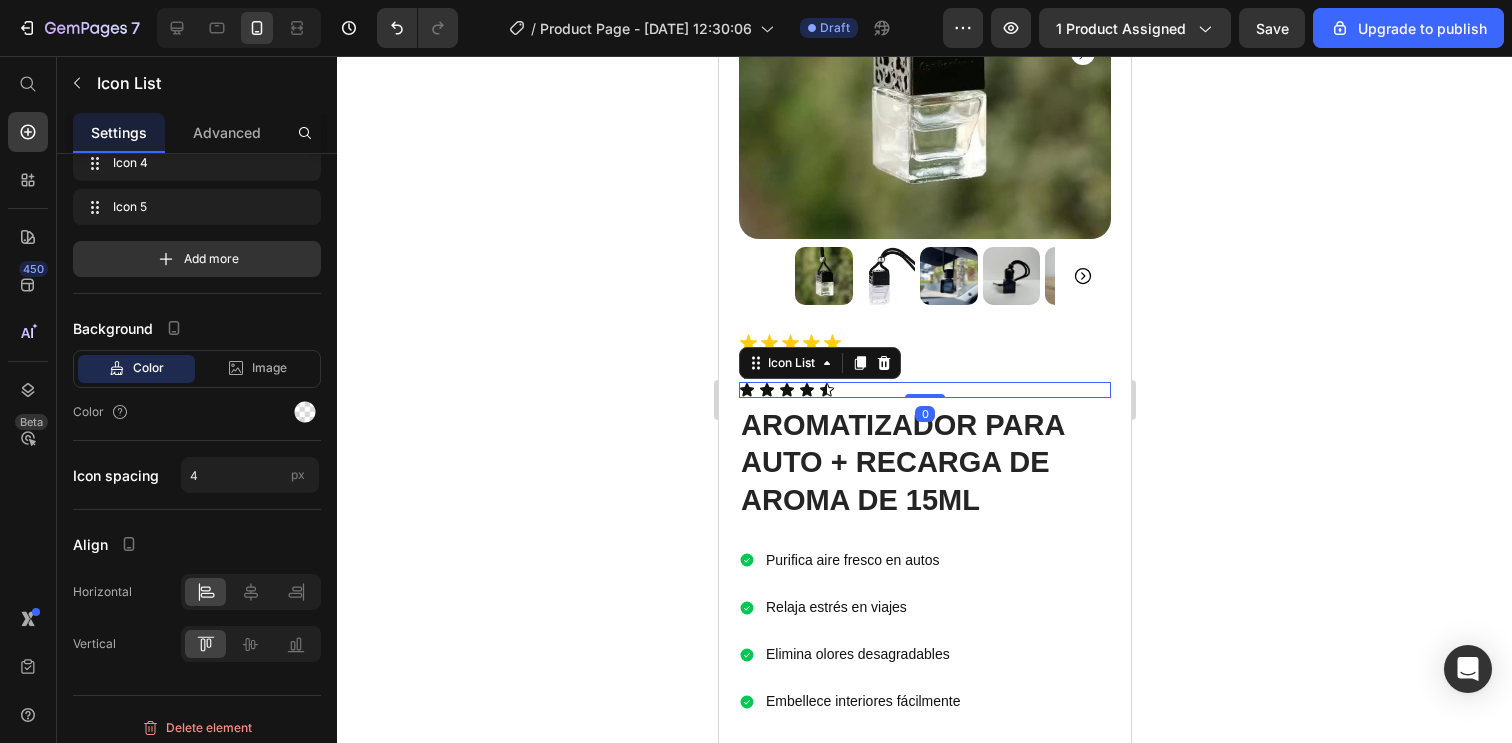 click on "Icon Icon Icon Icon Icon" at bounding box center [924, 390] 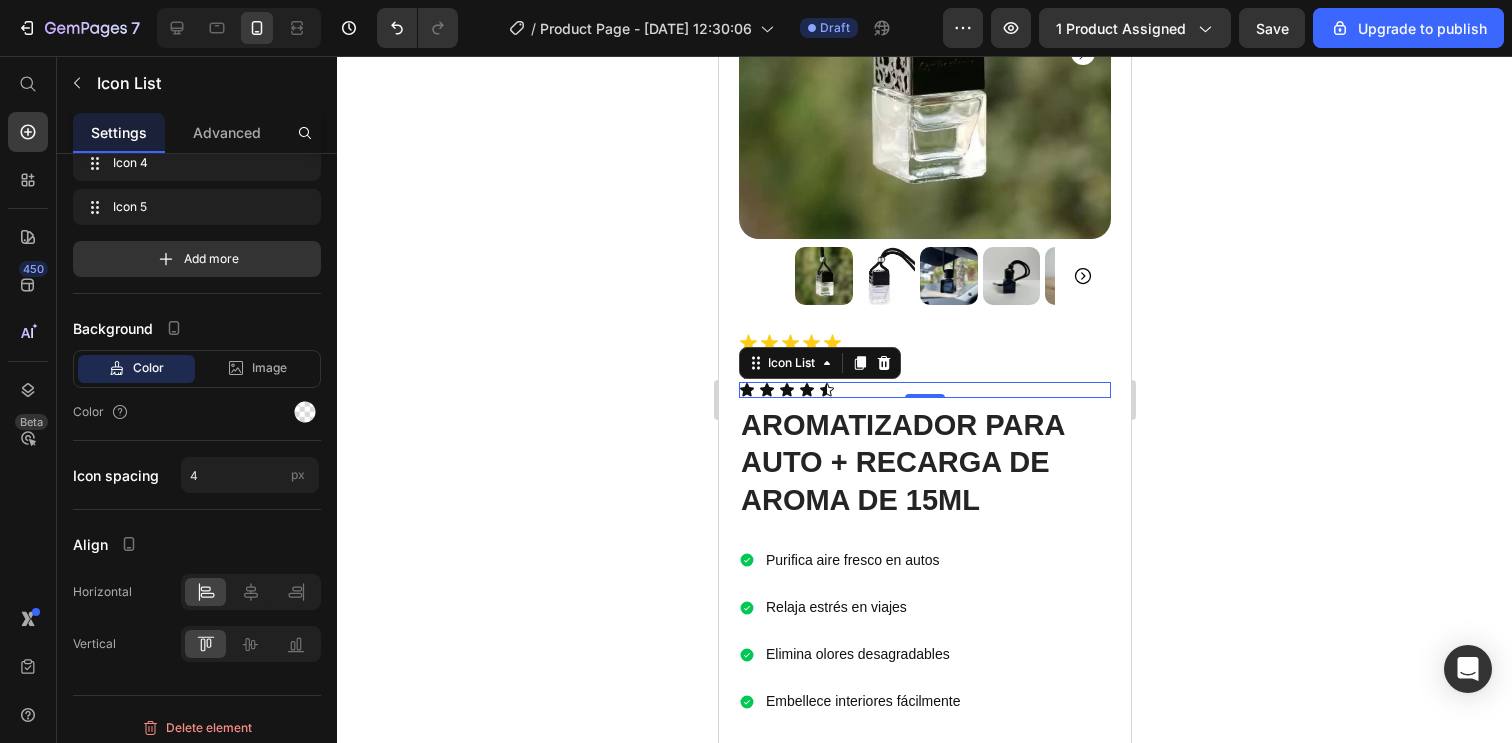 click on "Icon Icon Icon Icon Icon" at bounding box center [924, 390] 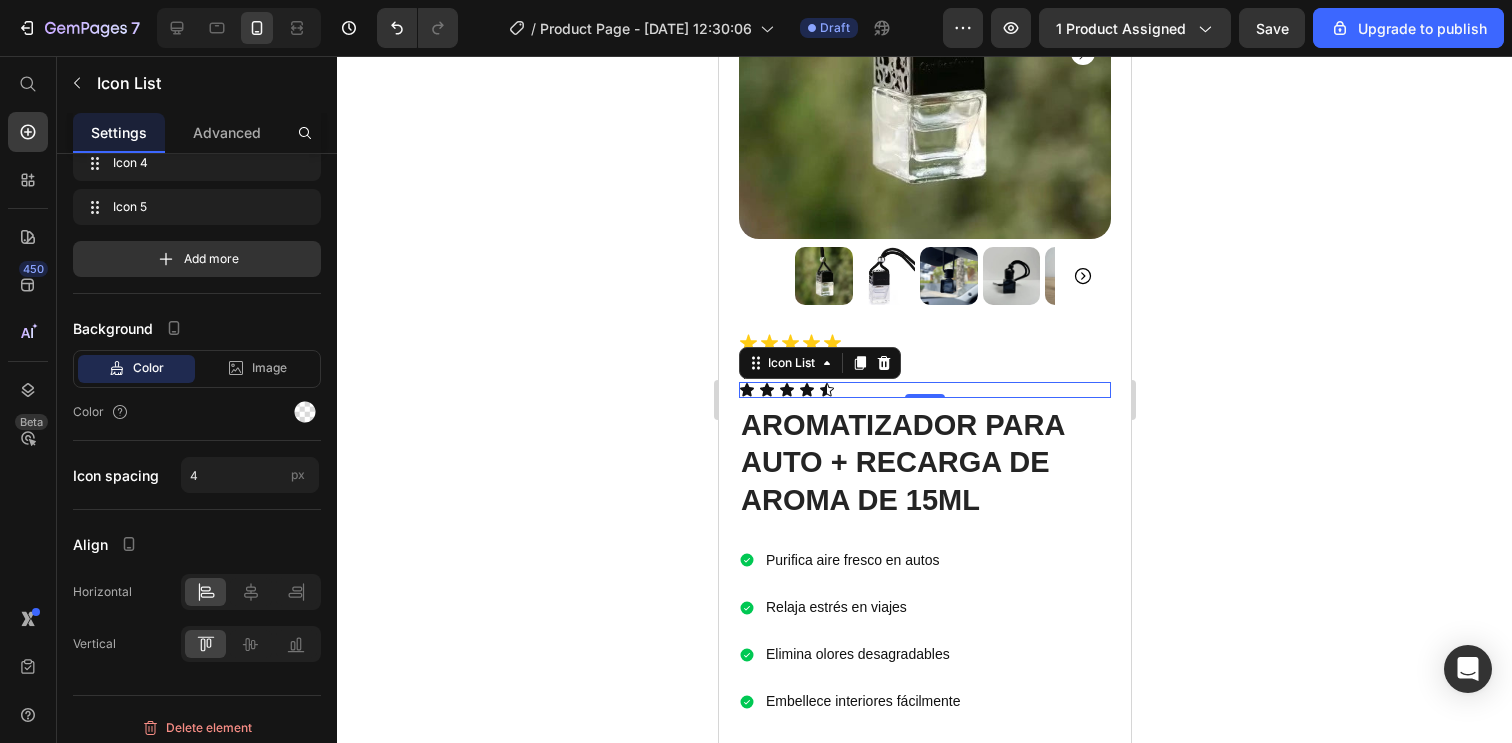 click 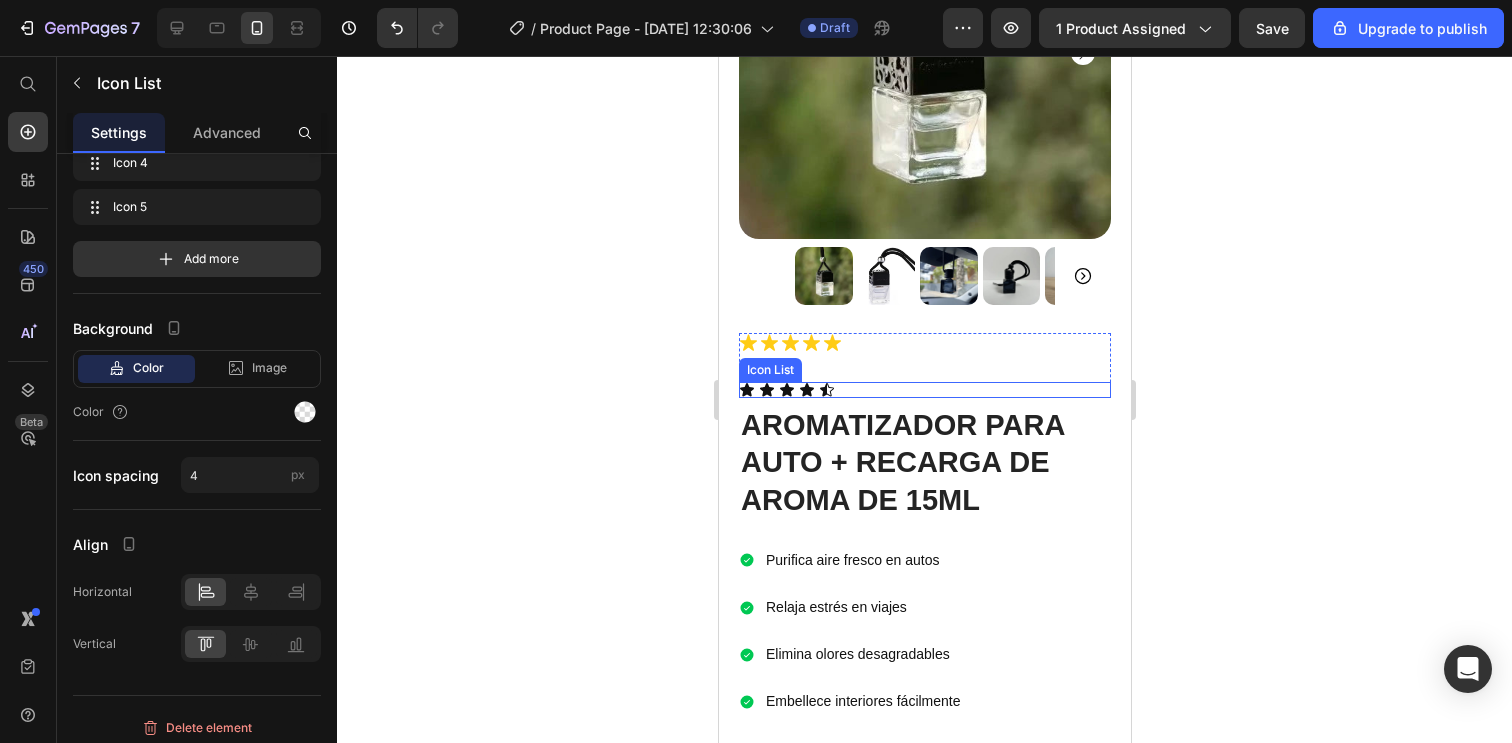 click on "Icon Icon Icon Icon Icon" at bounding box center (924, 390) 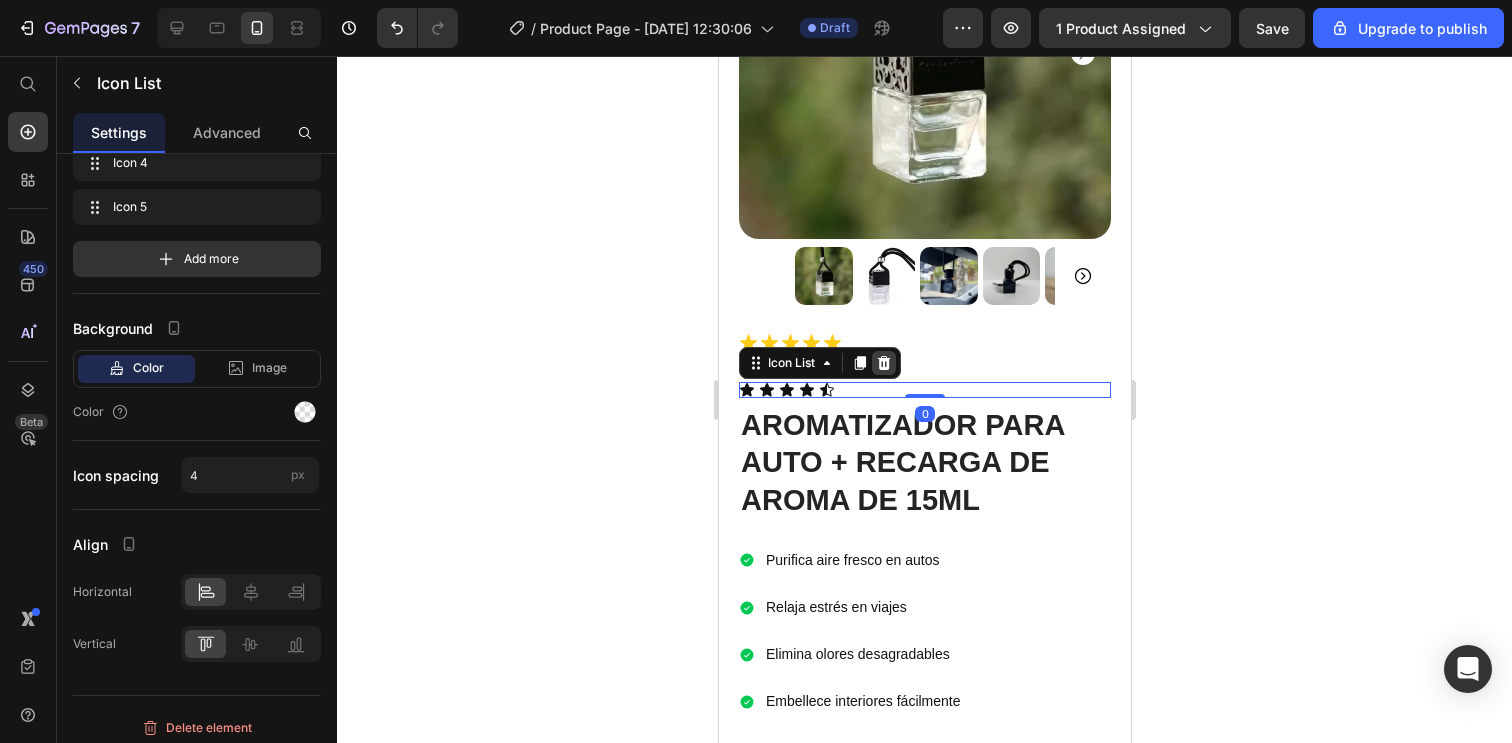 click 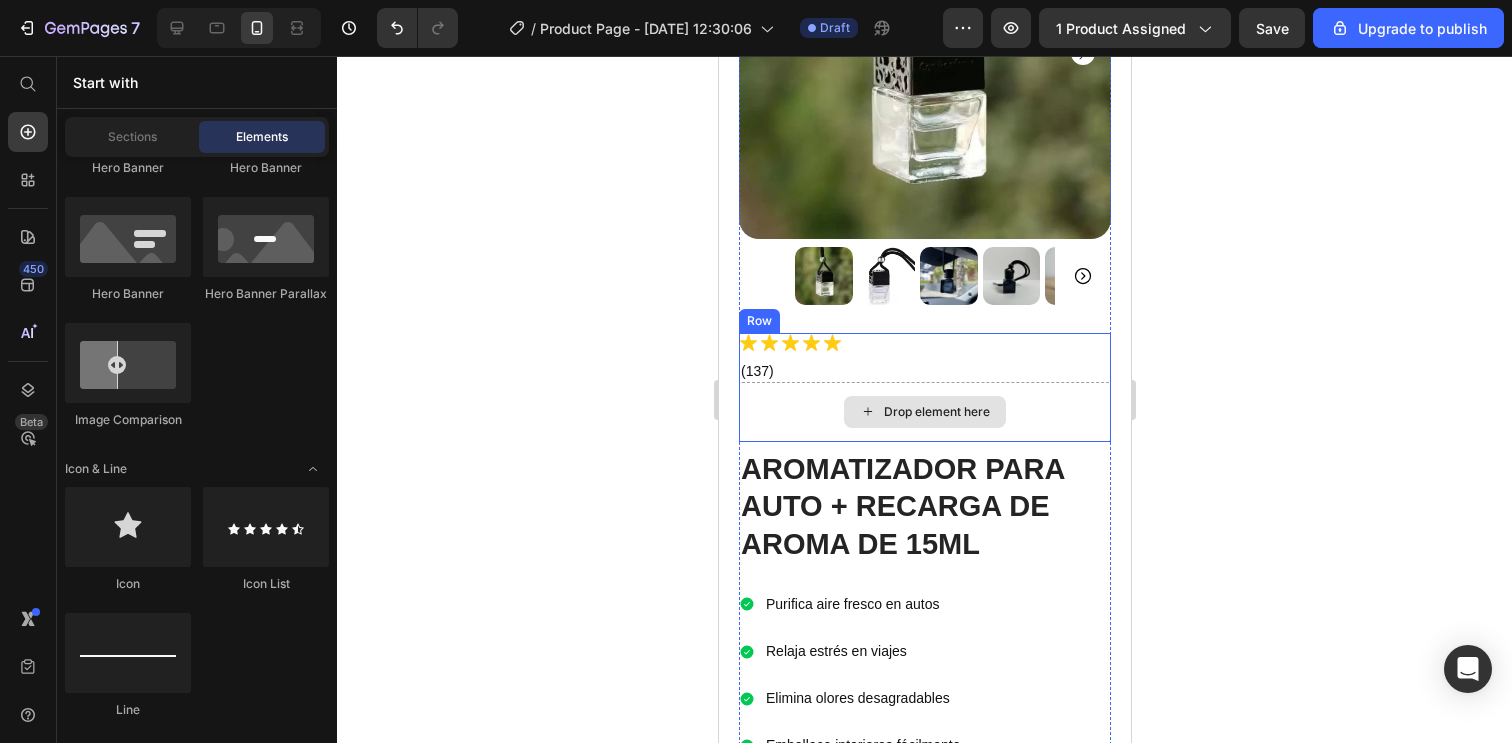 click on "Drop element here" at bounding box center (924, 412) 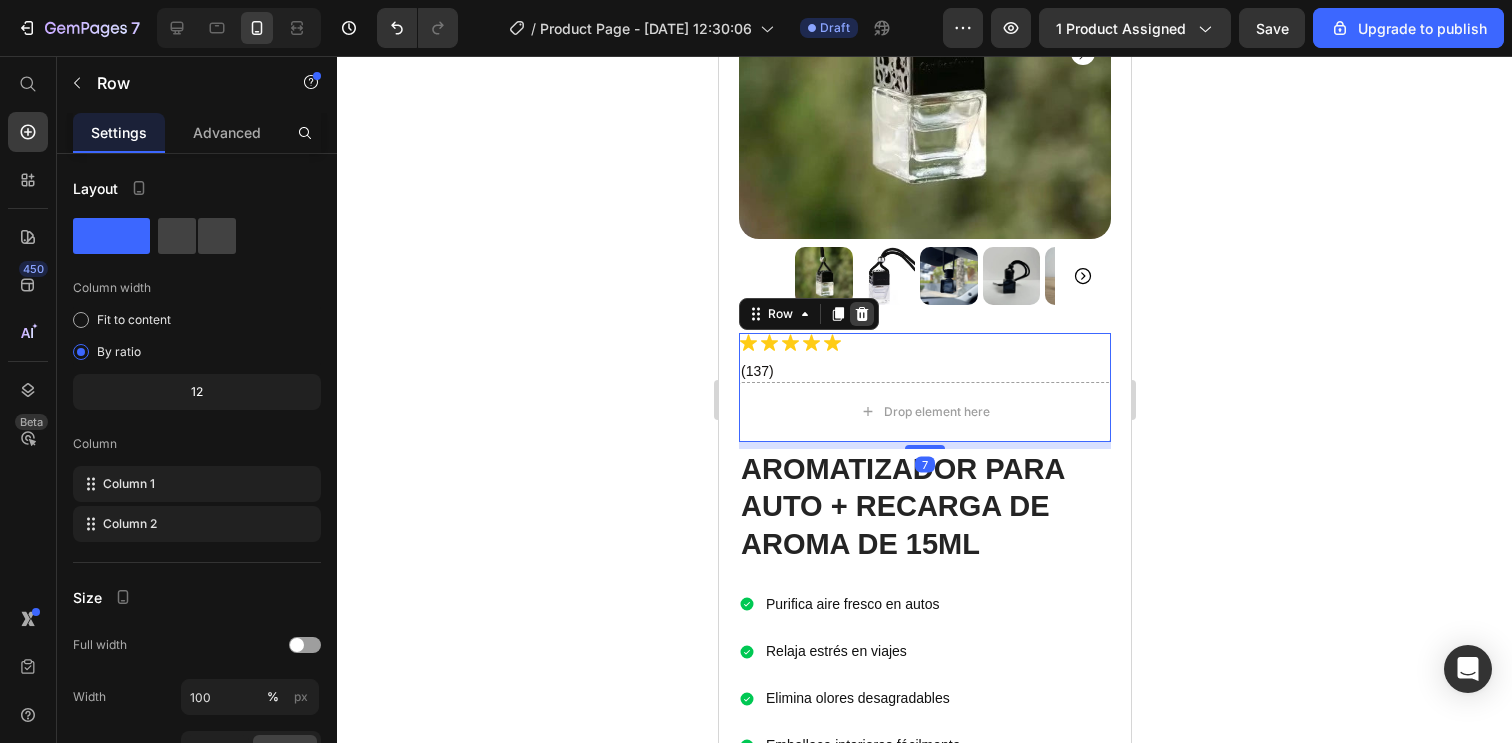 click 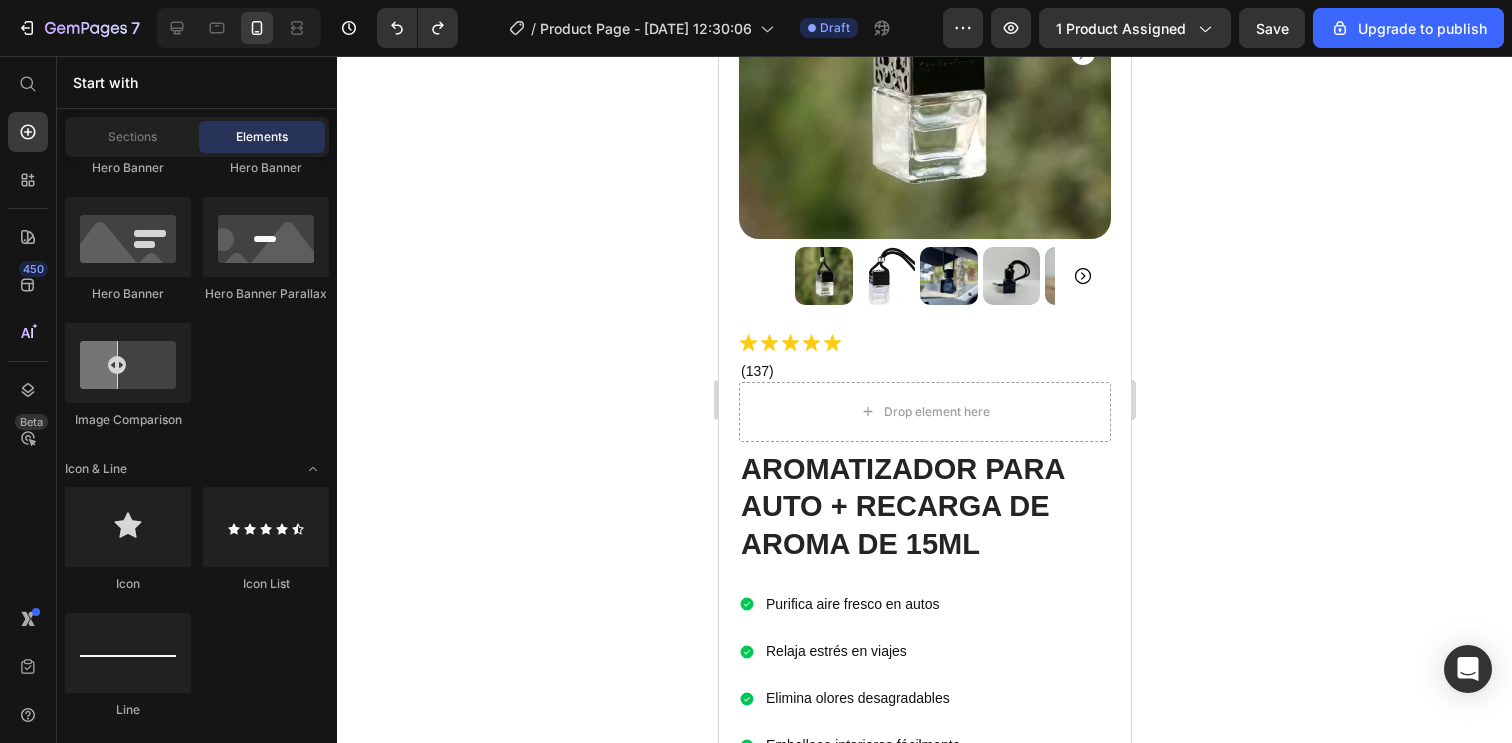 drag, startPoint x: 1328, startPoint y: 401, endPoint x: 1230, endPoint y: 385, distance: 99.29753 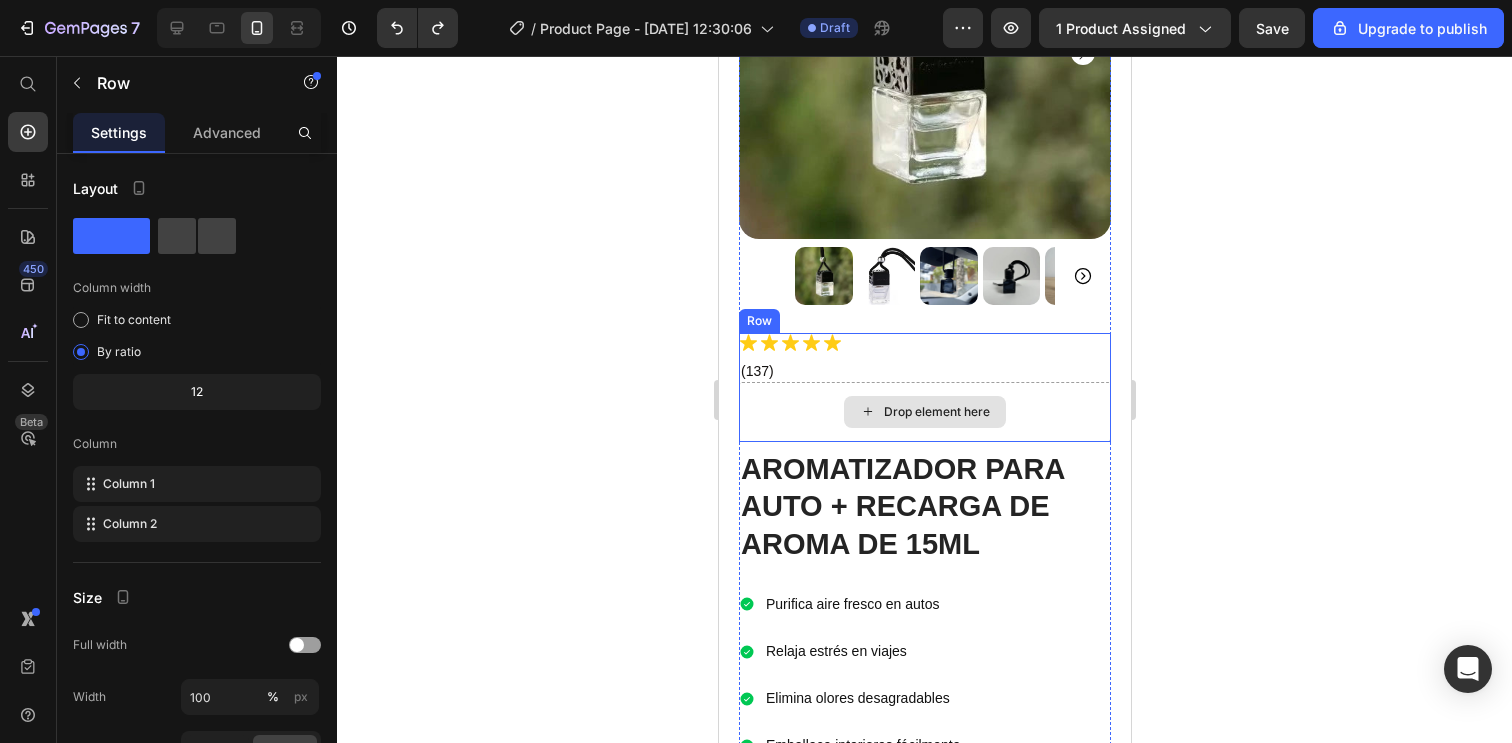 click on "Drop element here" at bounding box center (924, 412) 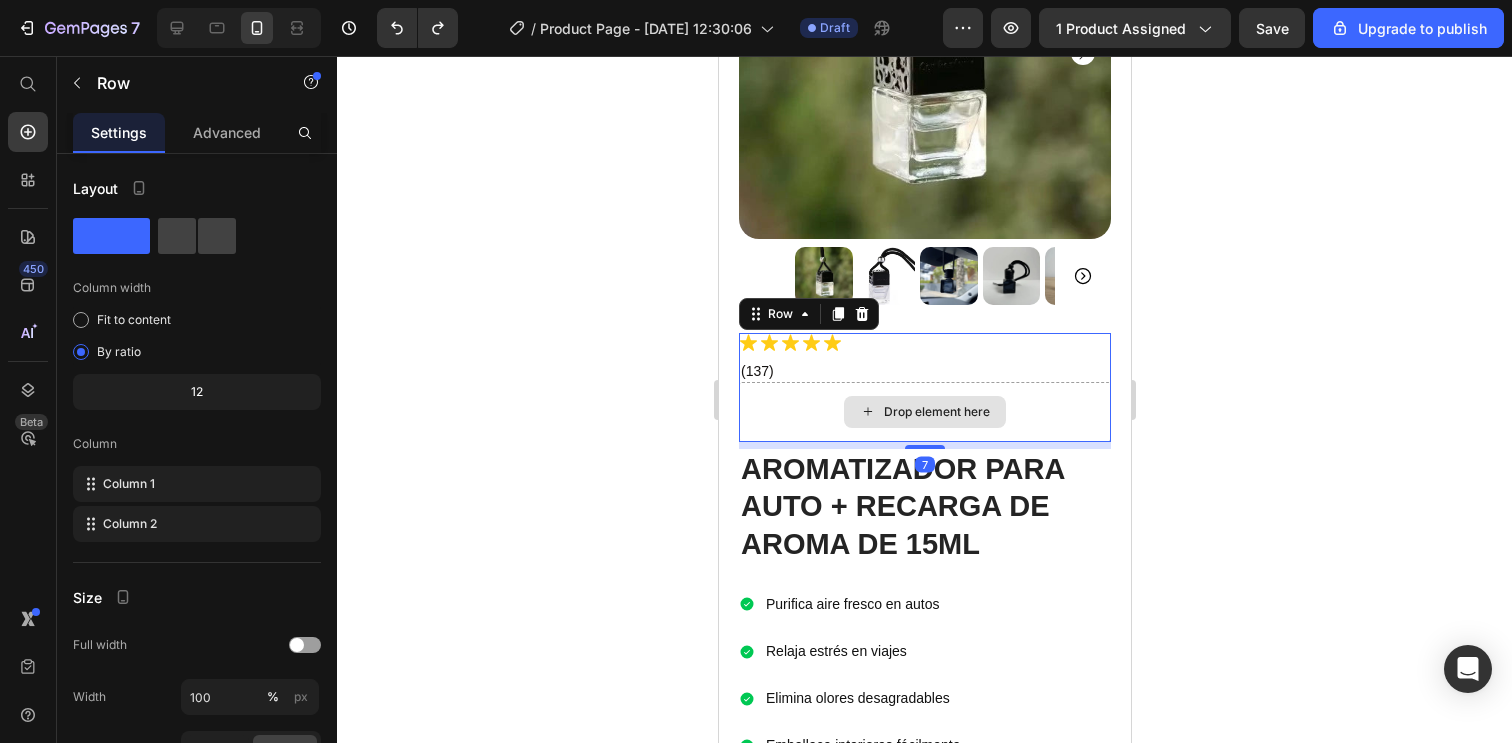 click on "Drop element here" at bounding box center (924, 412) 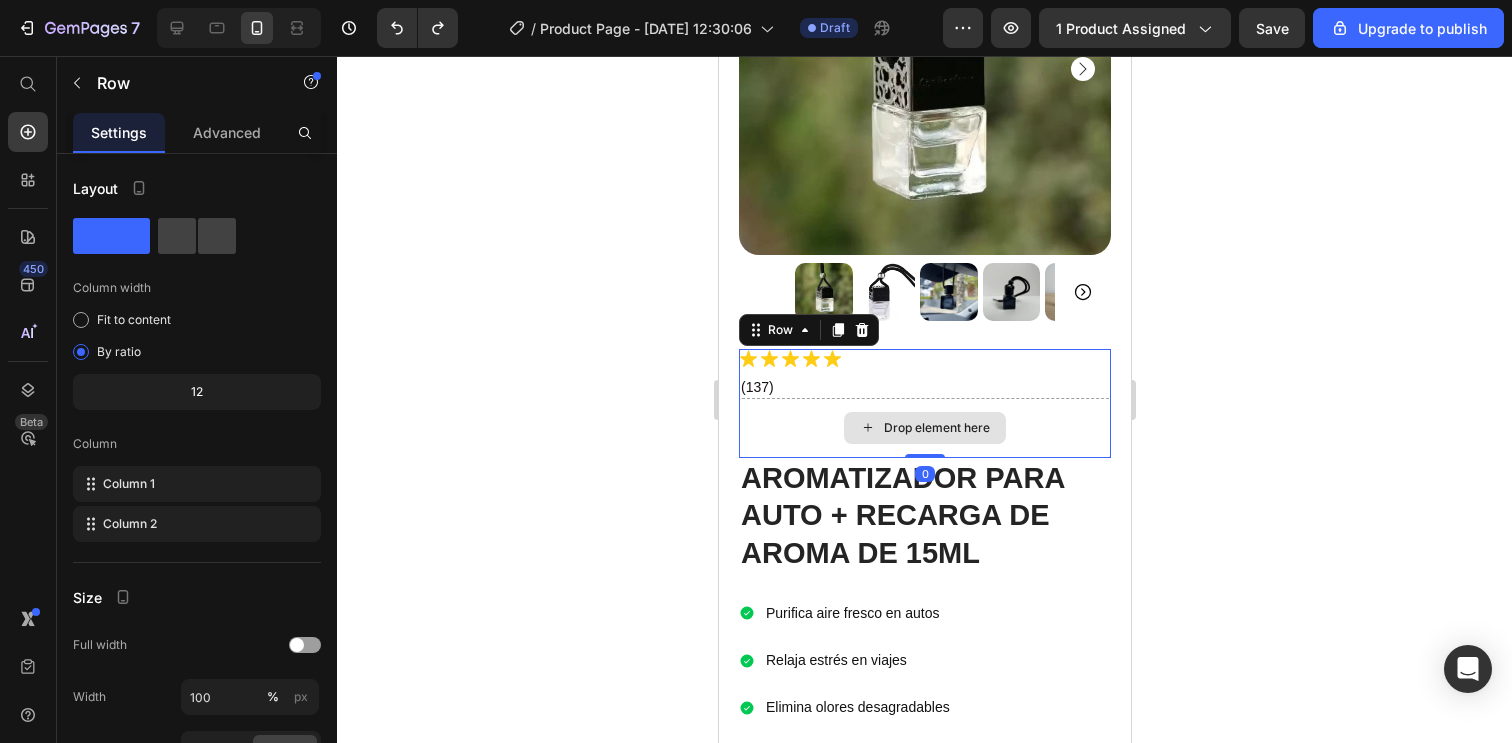 scroll, scrollTop: 237, scrollLeft: 0, axis: vertical 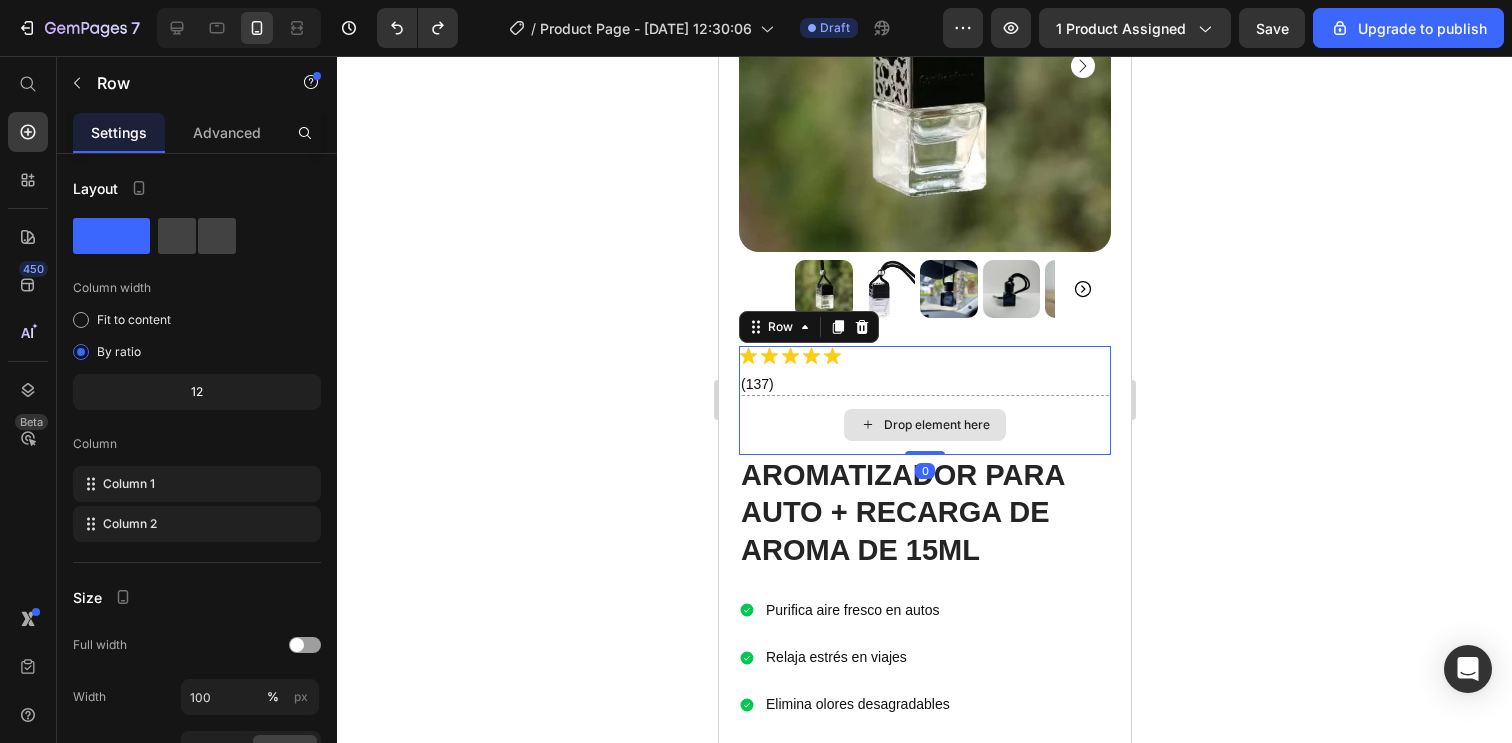 drag, startPoint x: 917, startPoint y: 435, endPoint x: 916, endPoint y: 383, distance: 52.009613 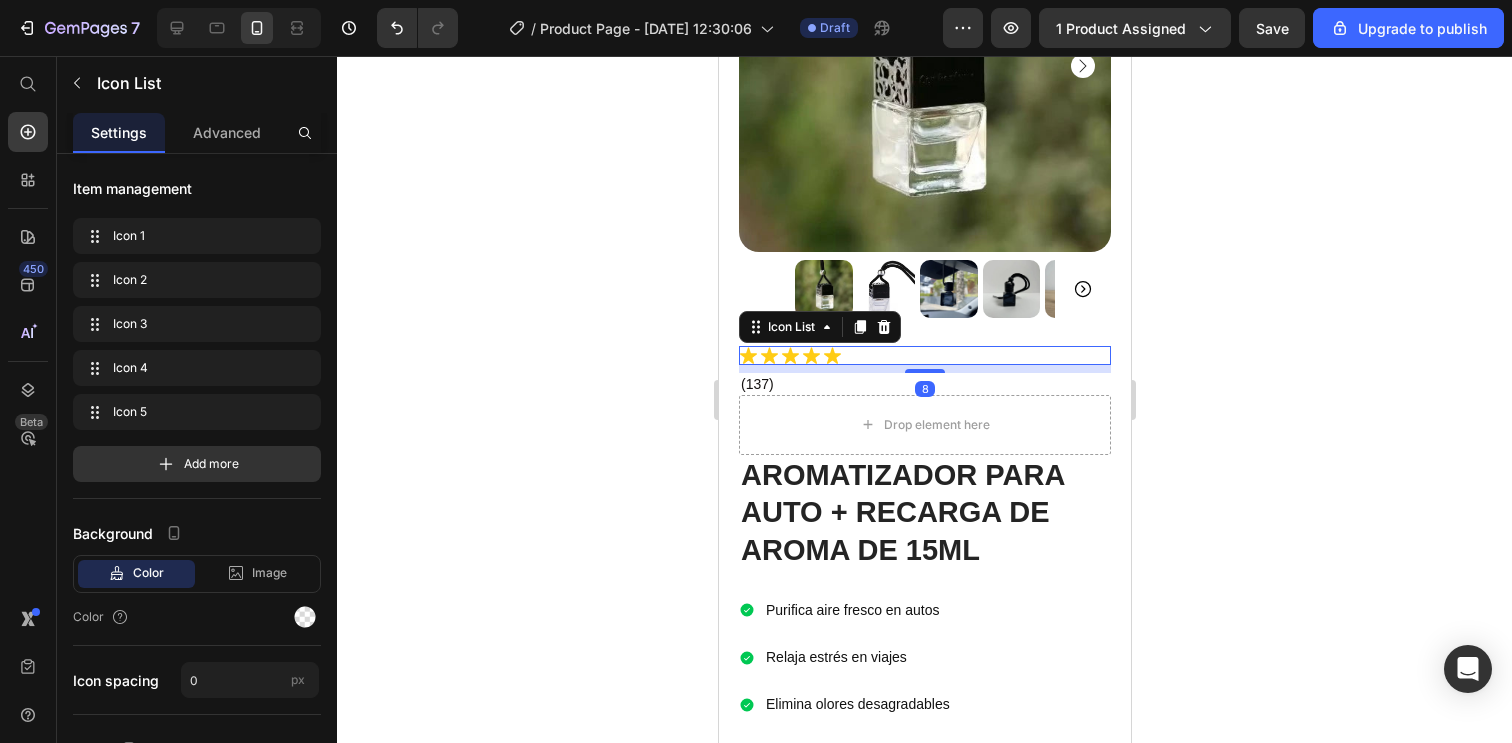 click on "Icon
Icon
Icon
Icon
Icon" at bounding box center [924, 355] 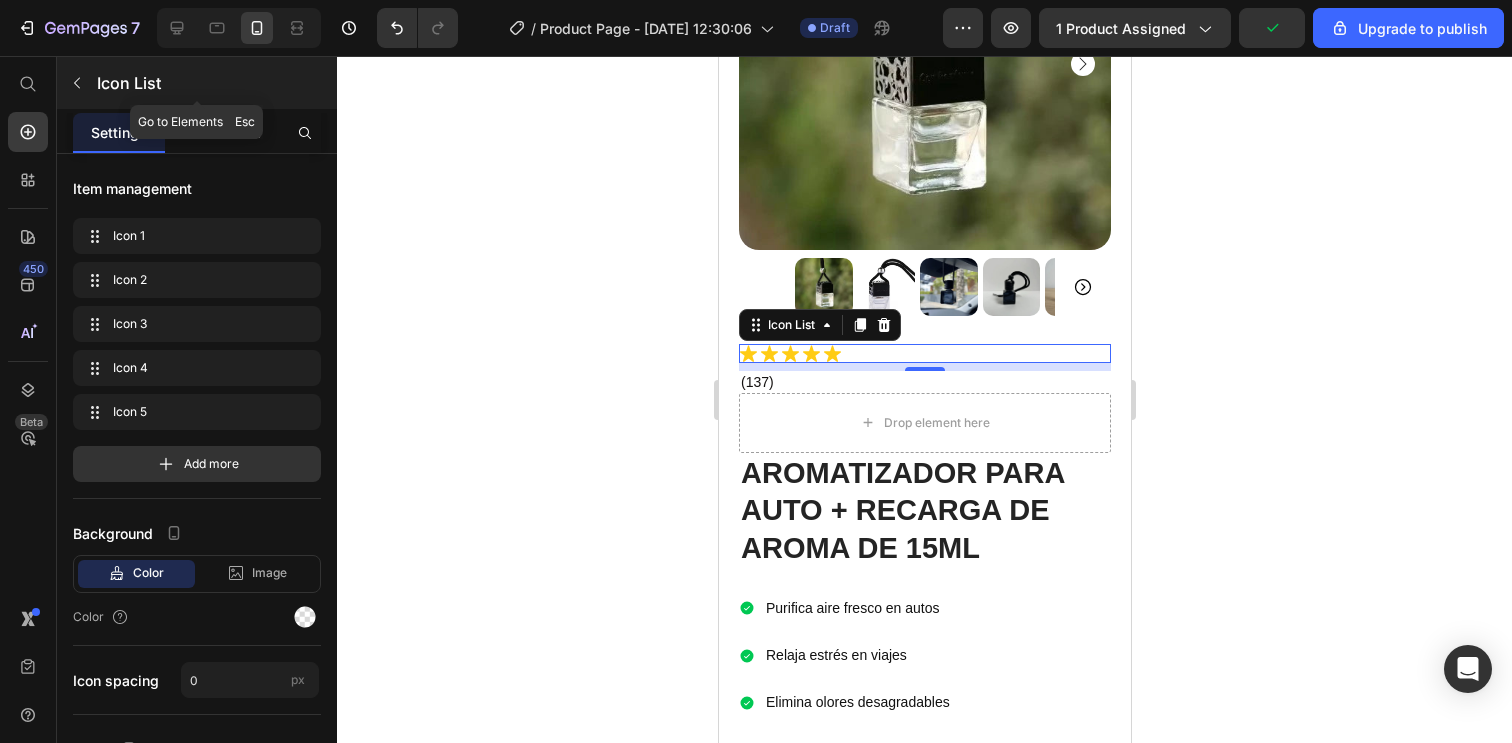 scroll, scrollTop: 241, scrollLeft: 0, axis: vertical 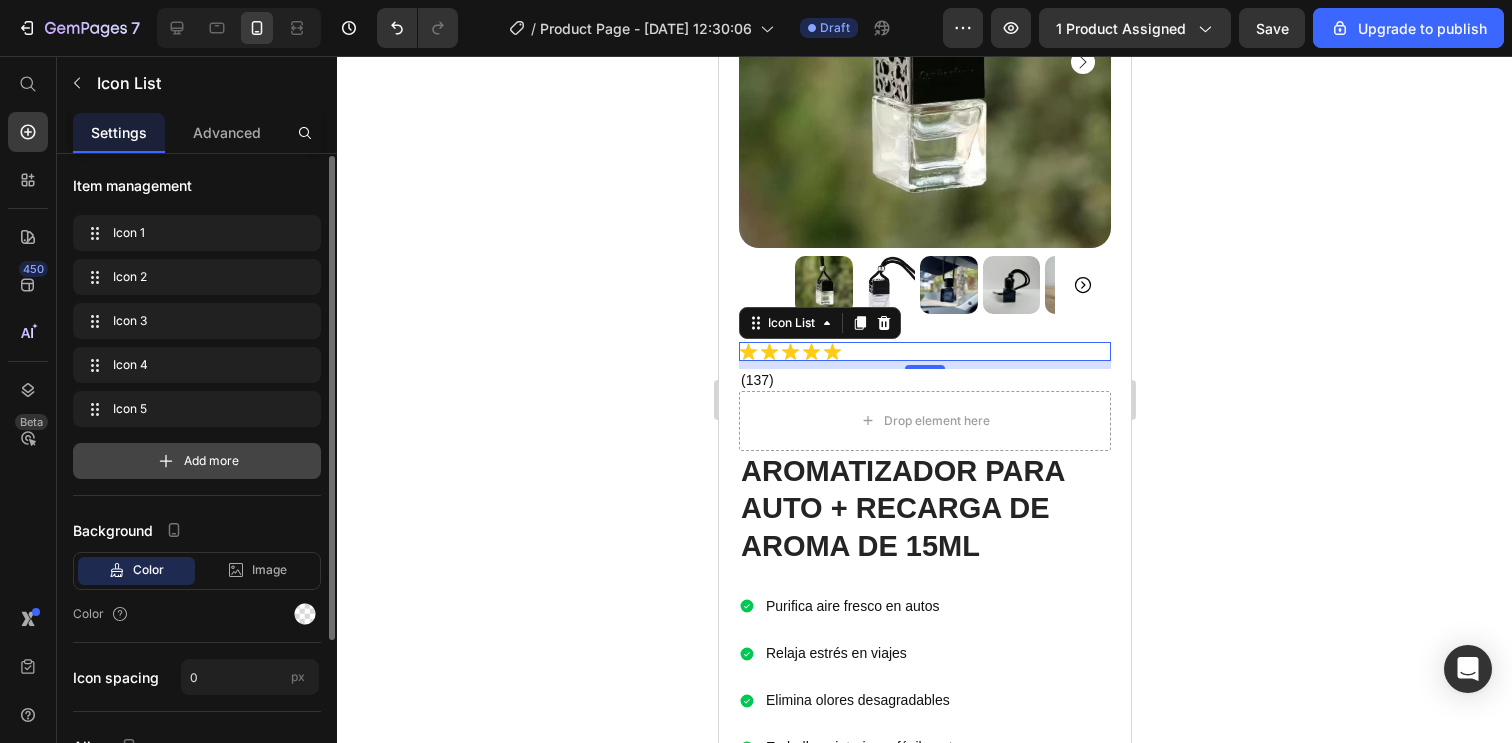 click on "Add more" at bounding box center [211, 461] 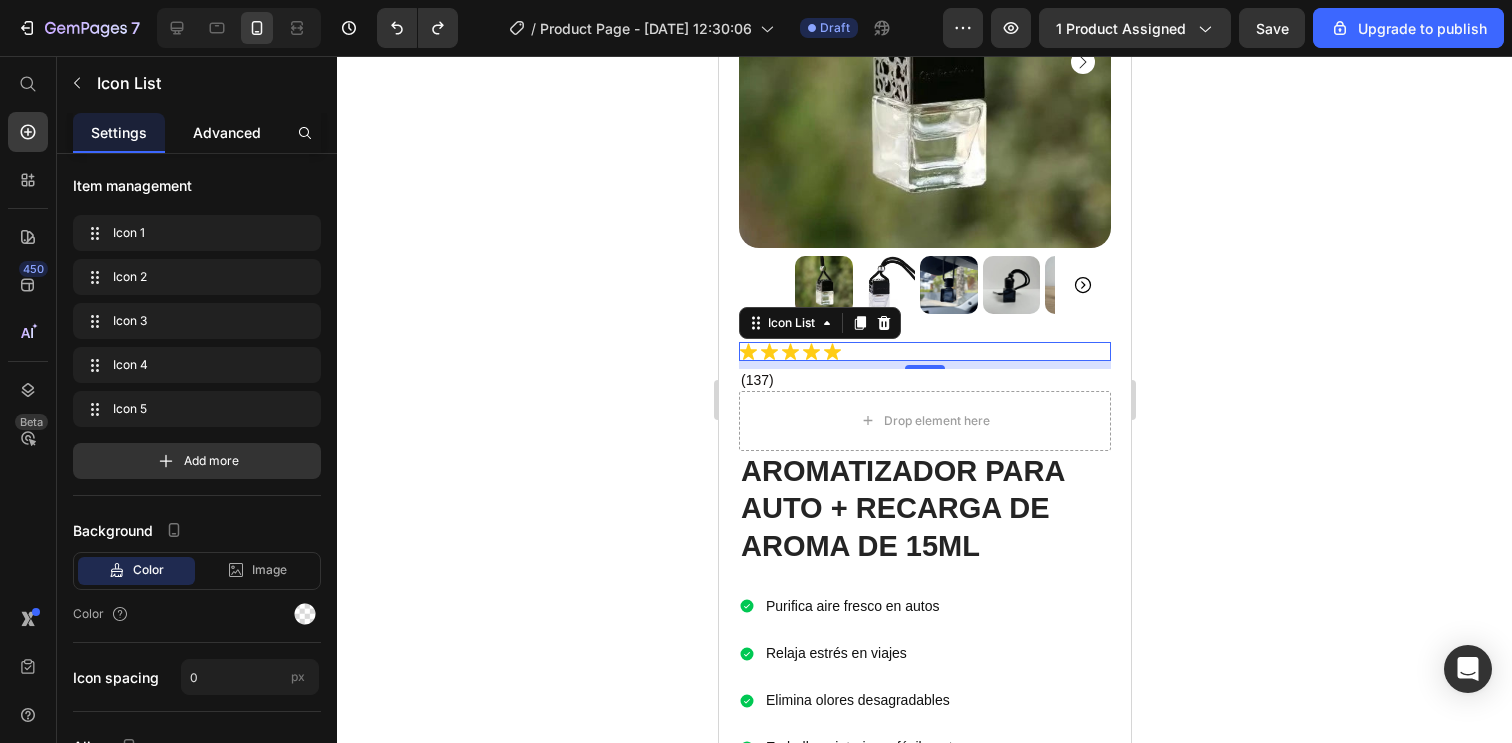 click on "Advanced" 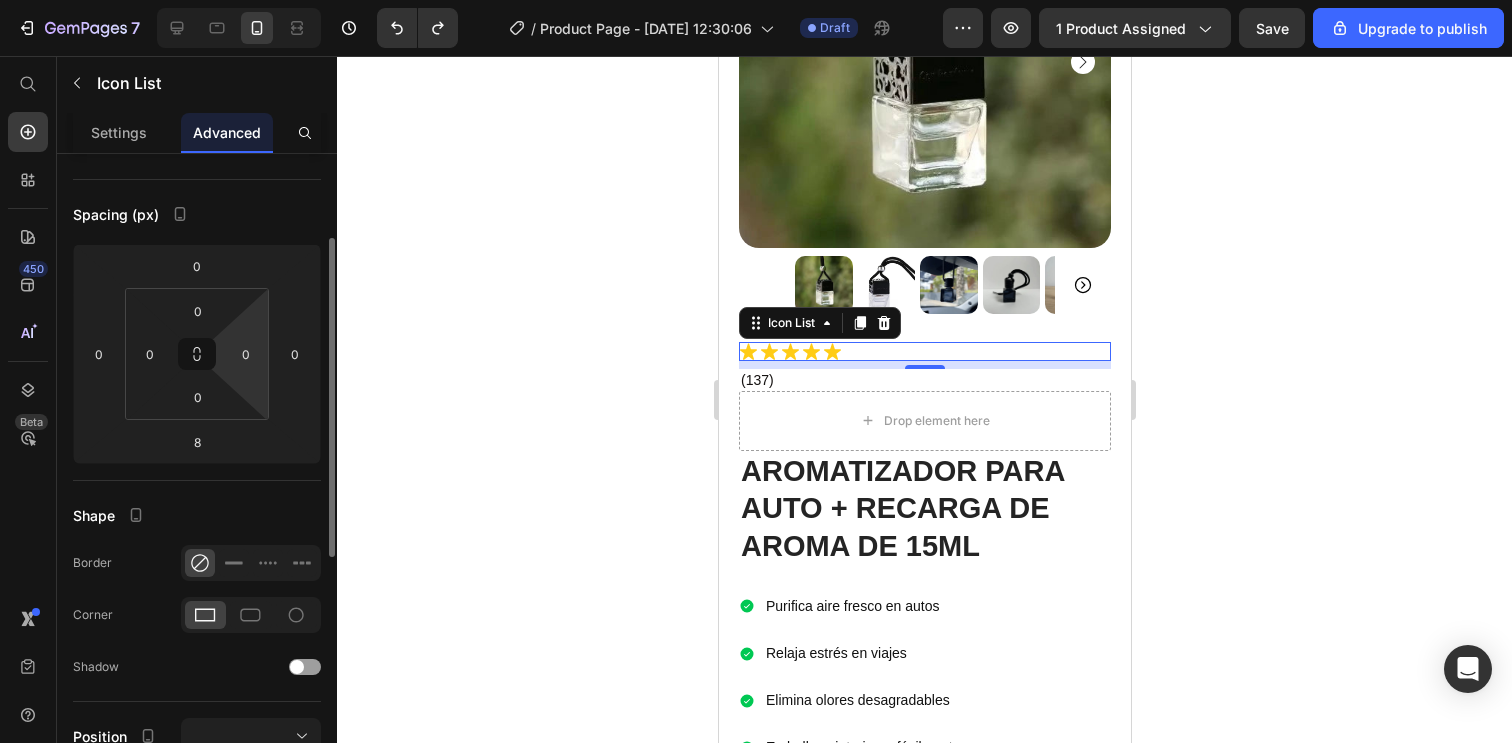 scroll, scrollTop: 169, scrollLeft: 0, axis: vertical 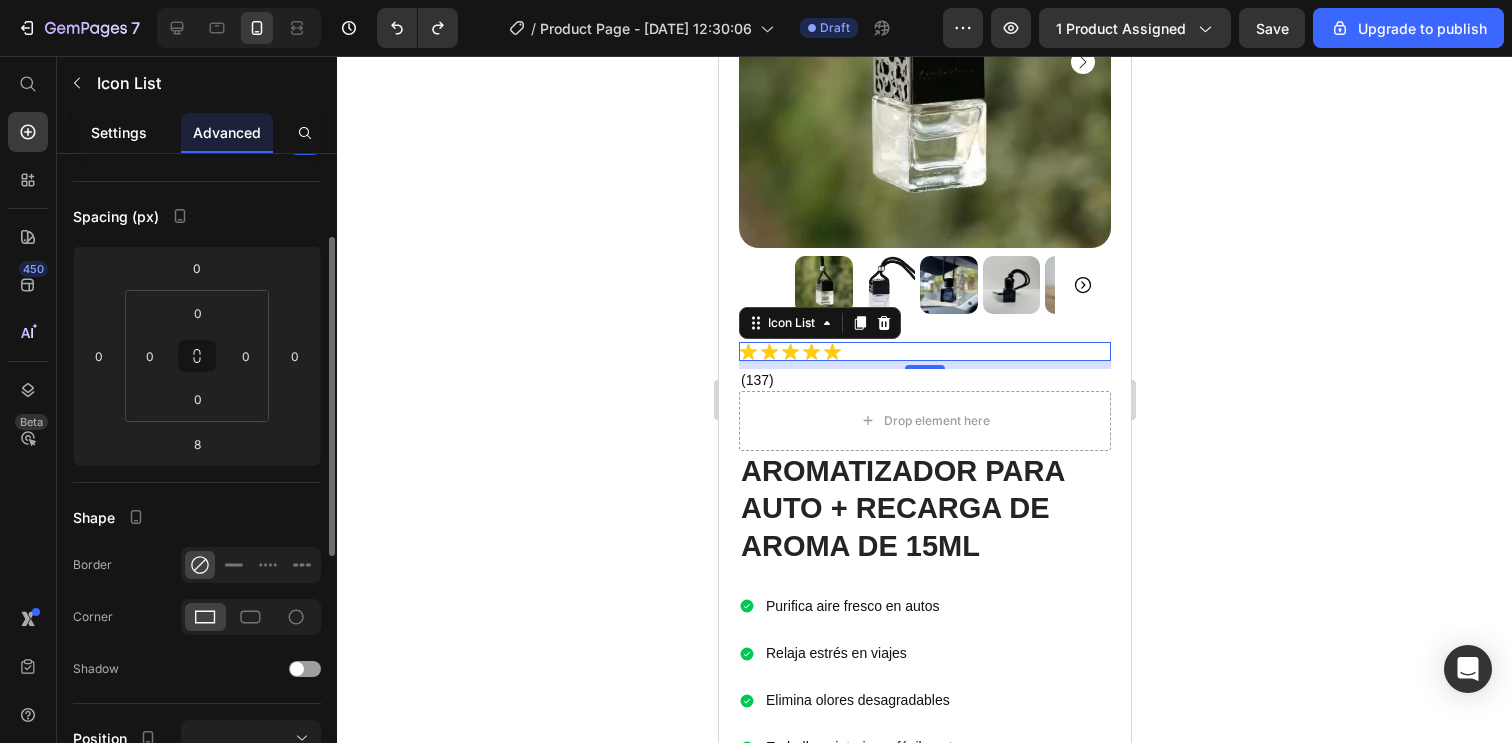 click on "Settings" at bounding box center [119, 132] 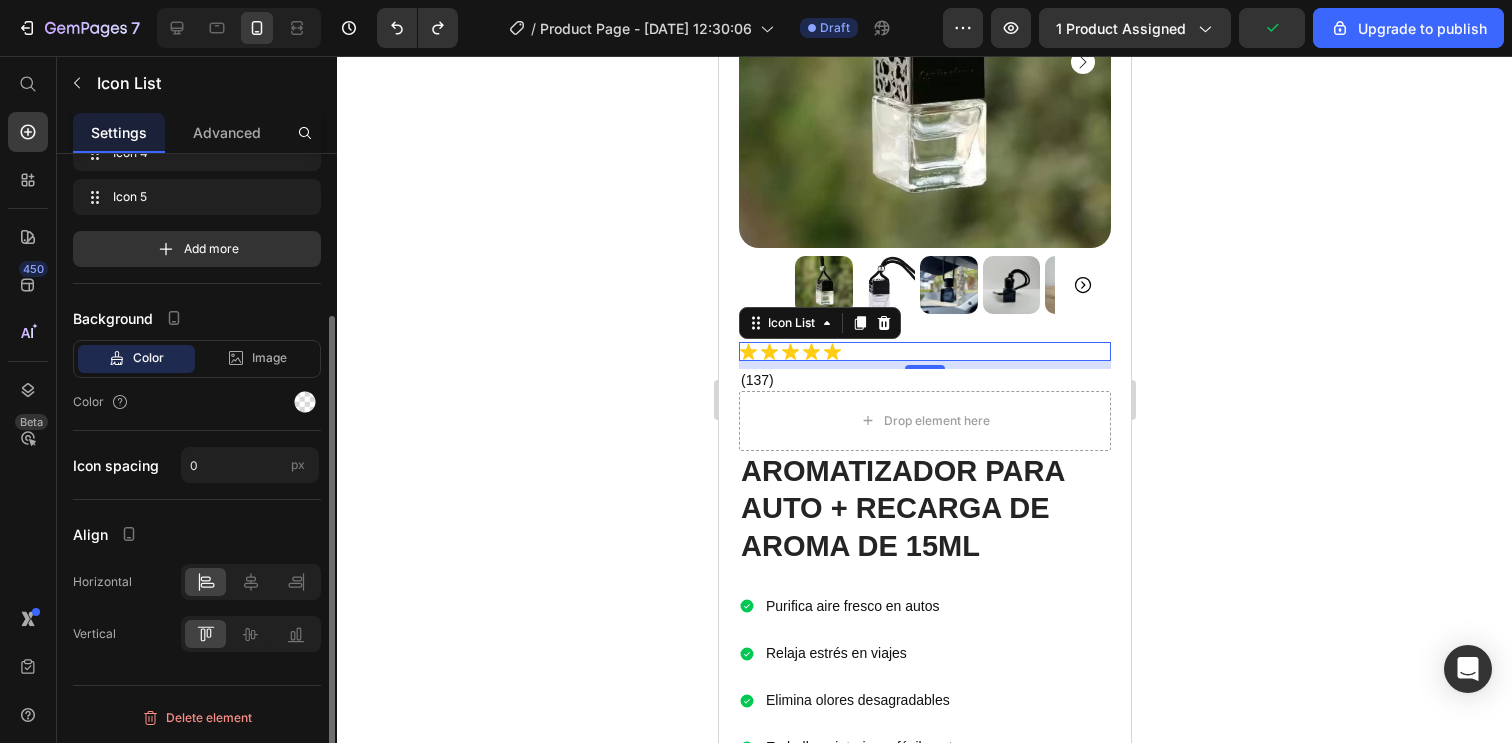 scroll, scrollTop: 118, scrollLeft: 0, axis: vertical 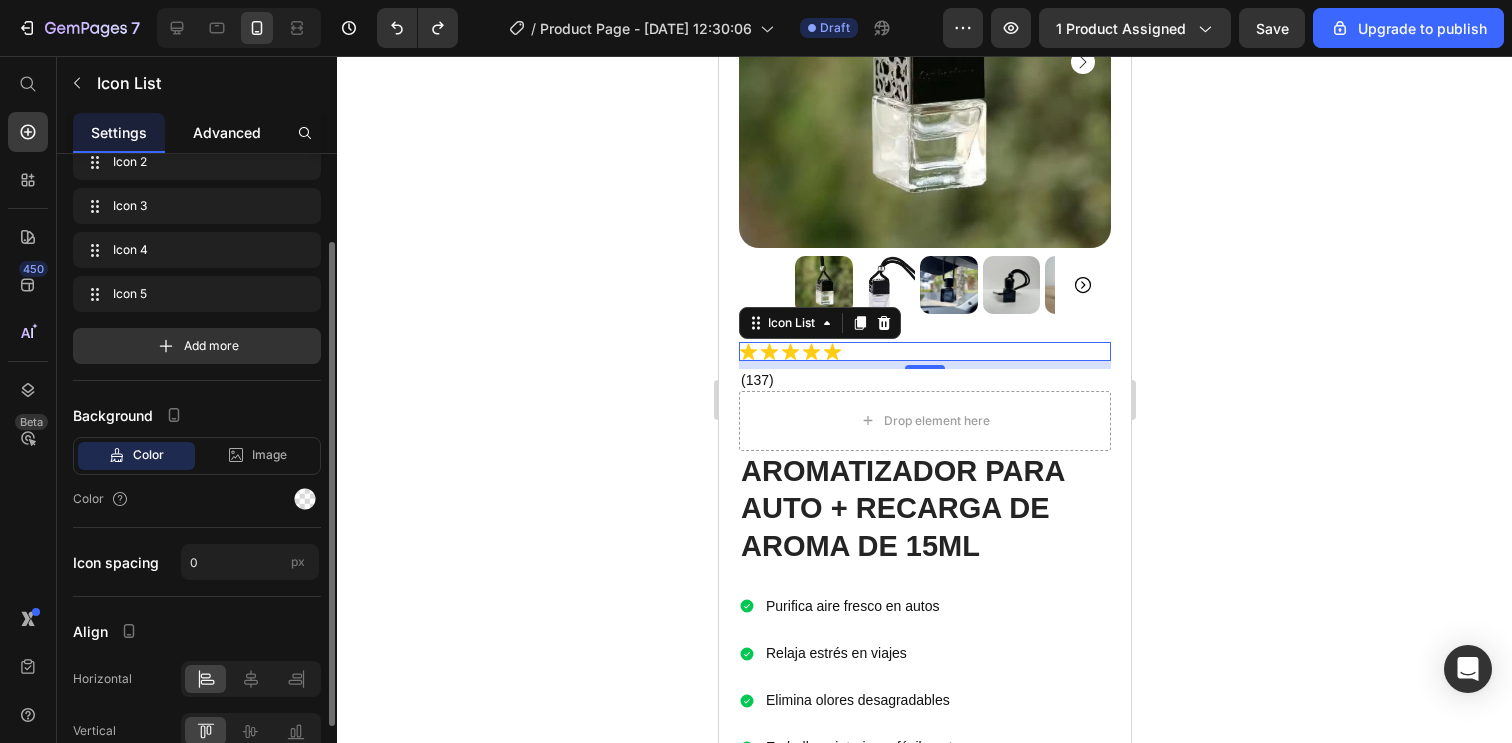 click on "Advanced" 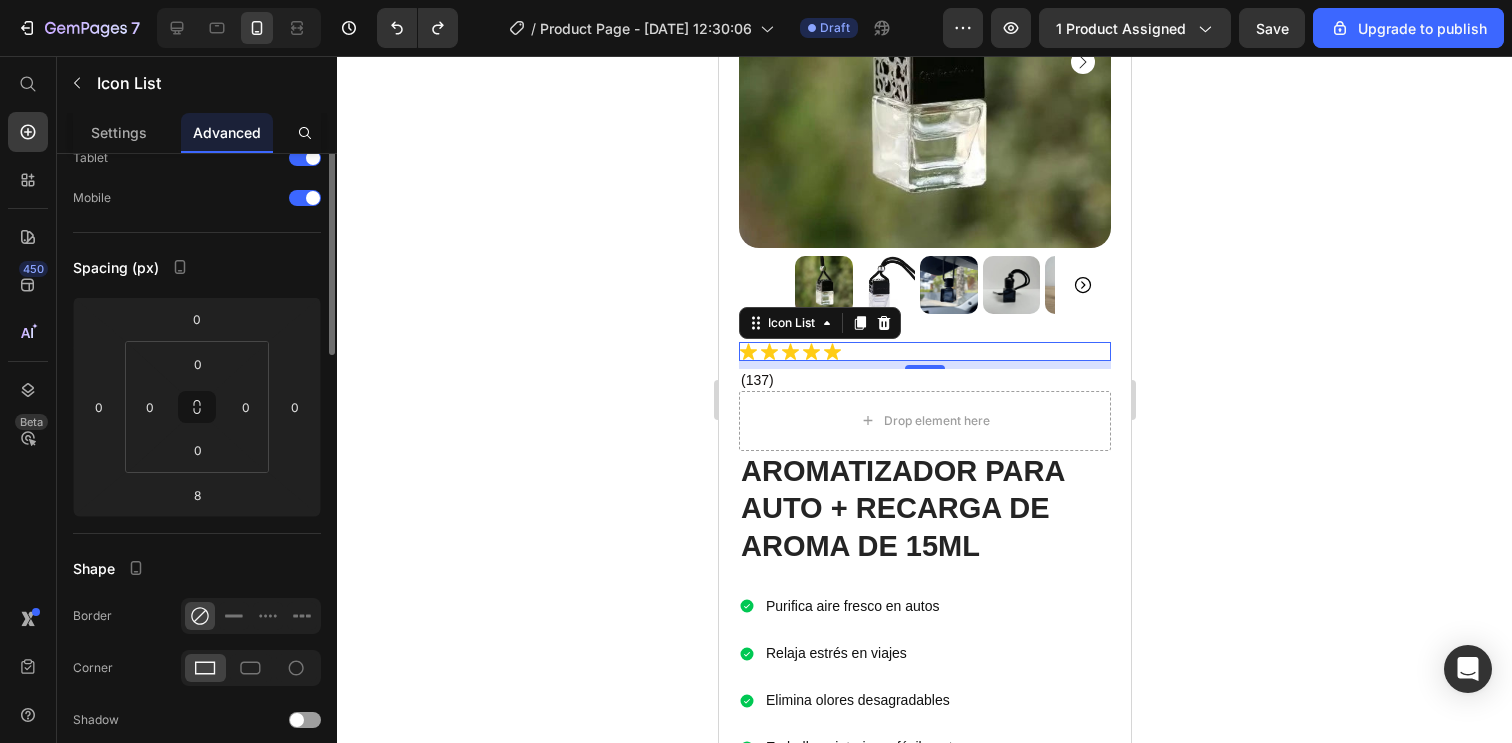 scroll, scrollTop: 0, scrollLeft: 0, axis: both 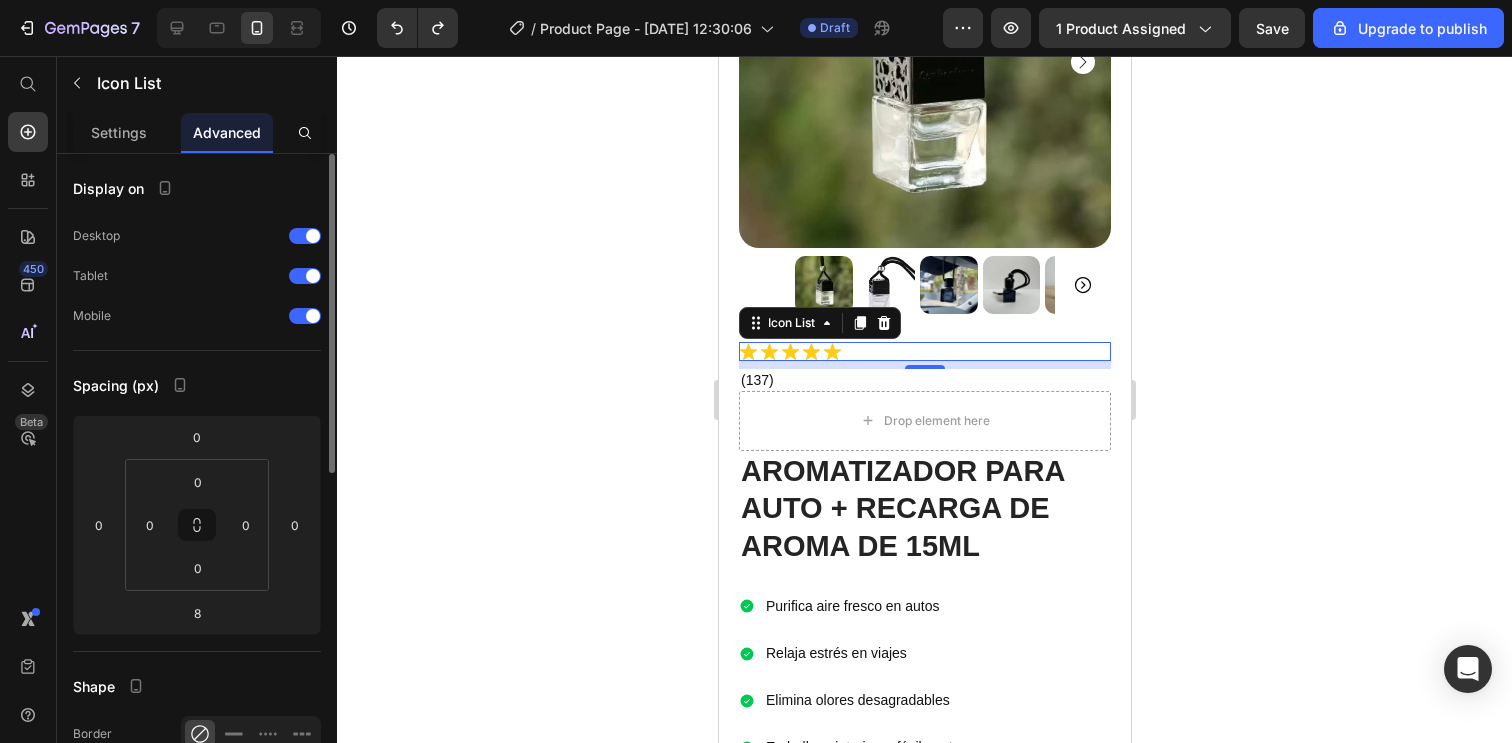 click 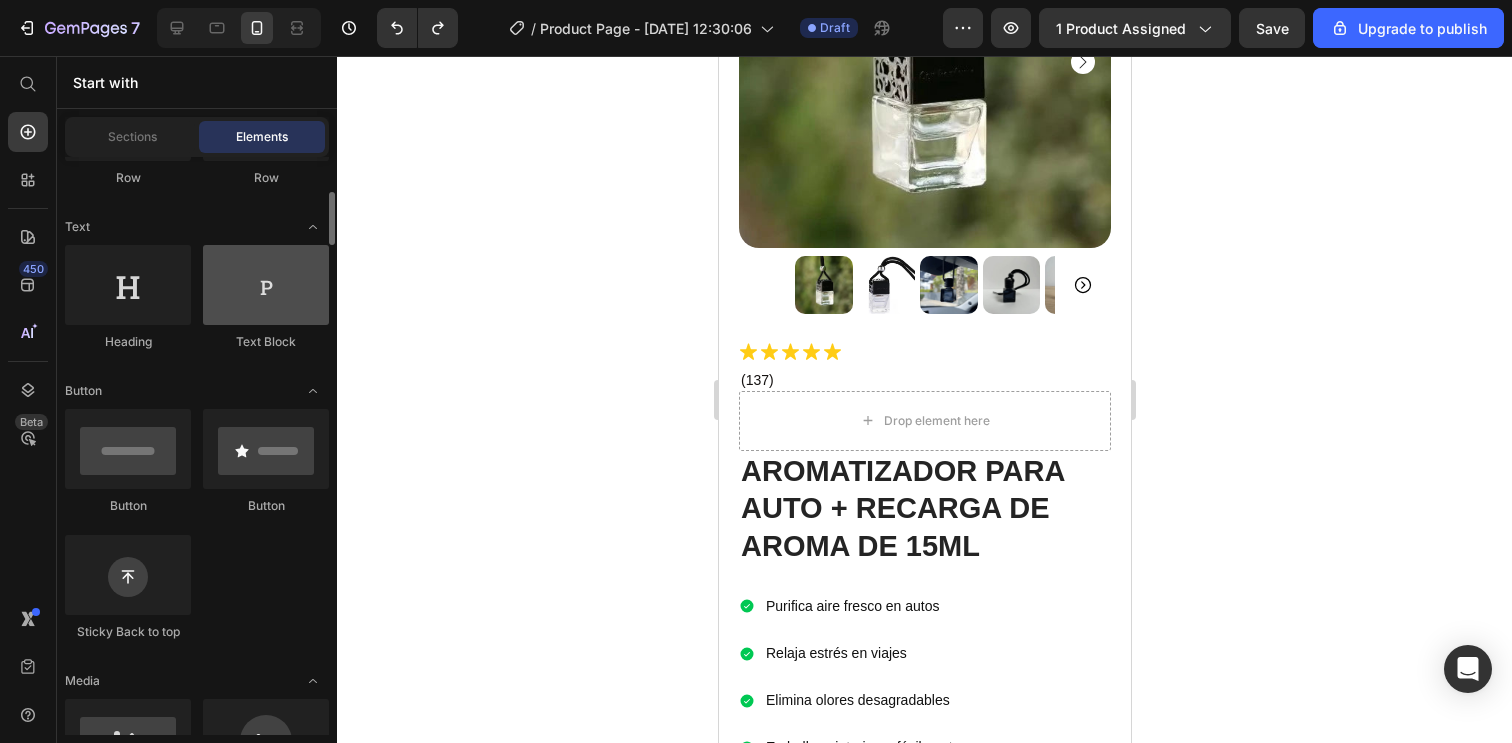 scroll, scrollTop: 204, scrollLeft: 0, axis: vertical 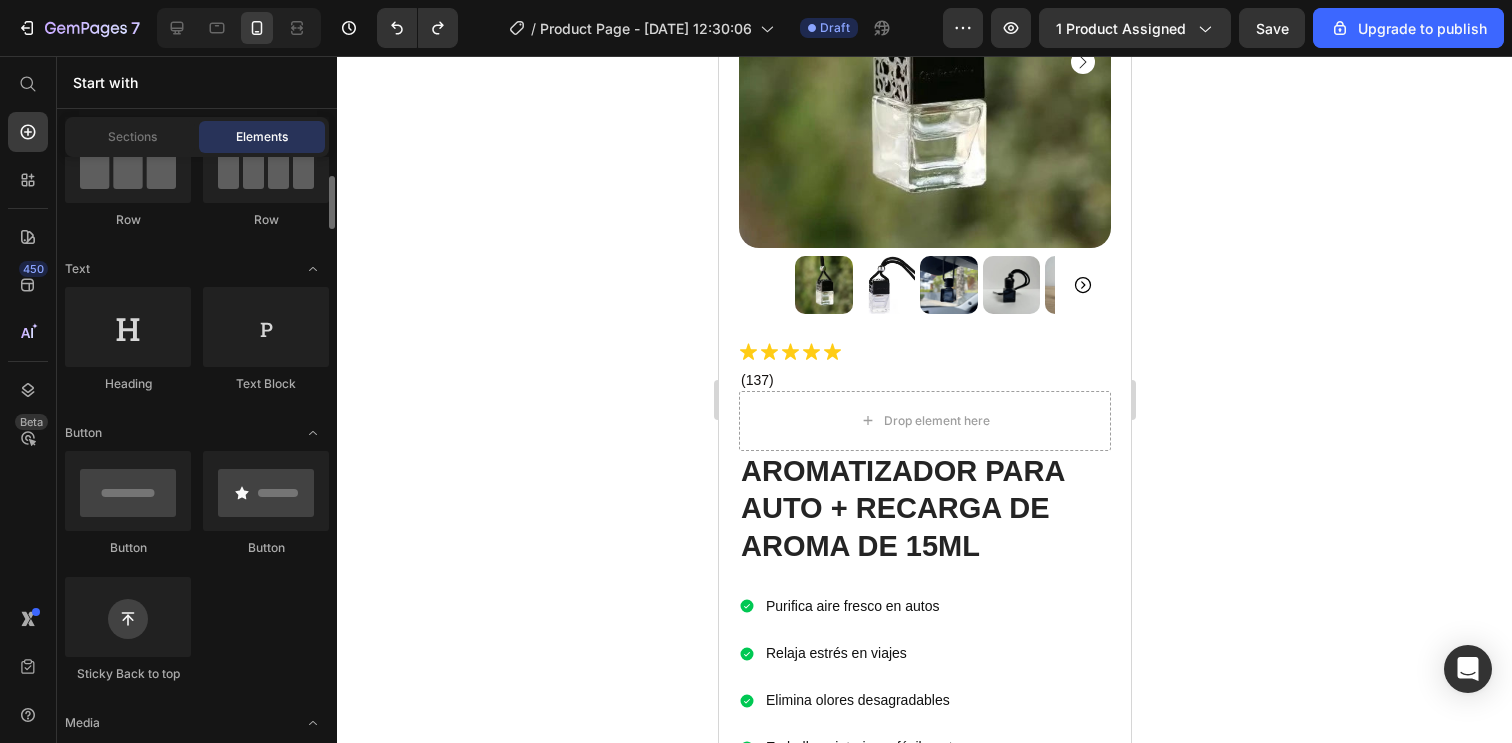 click on "Sections Elements" at bounding box center (197, 137) 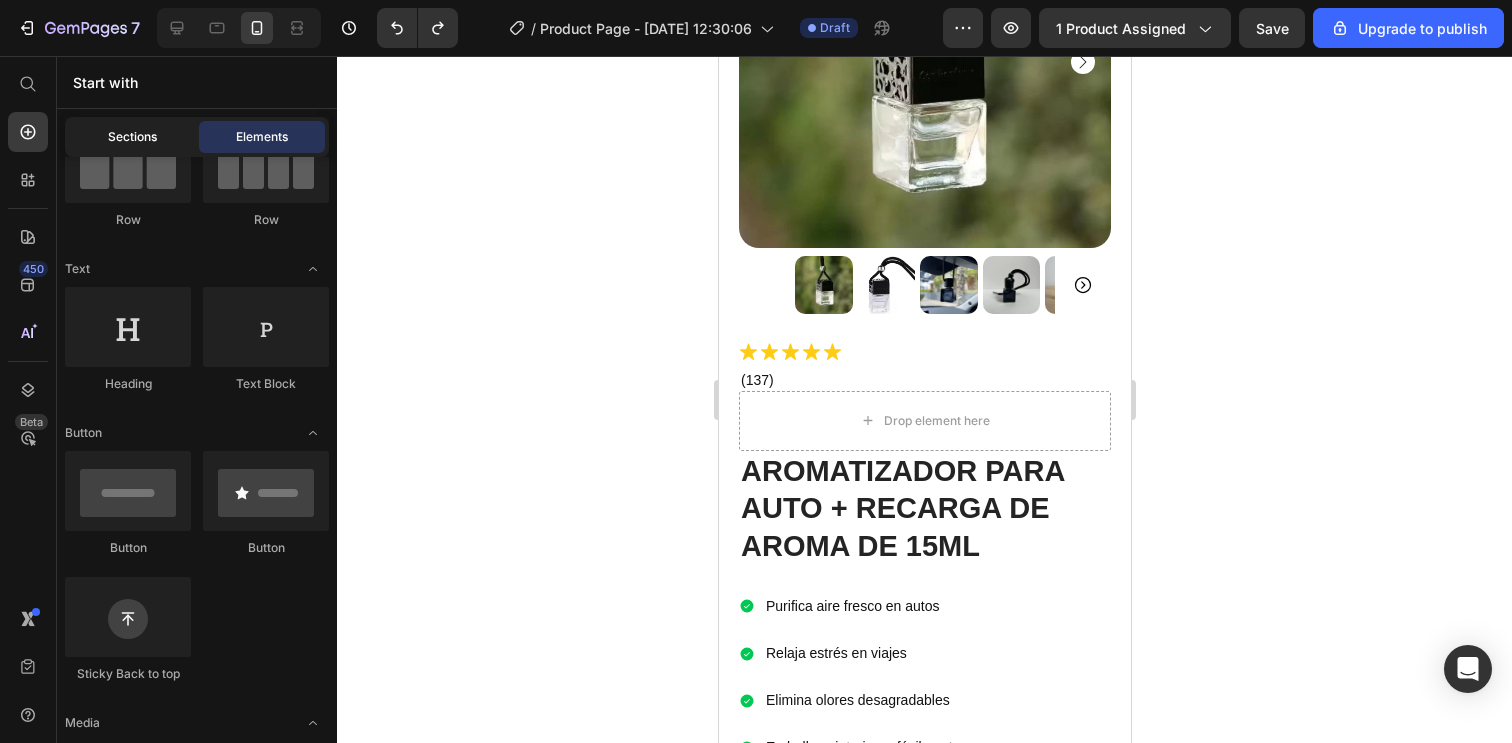click on "Sections" at bounding box center [132, 137] 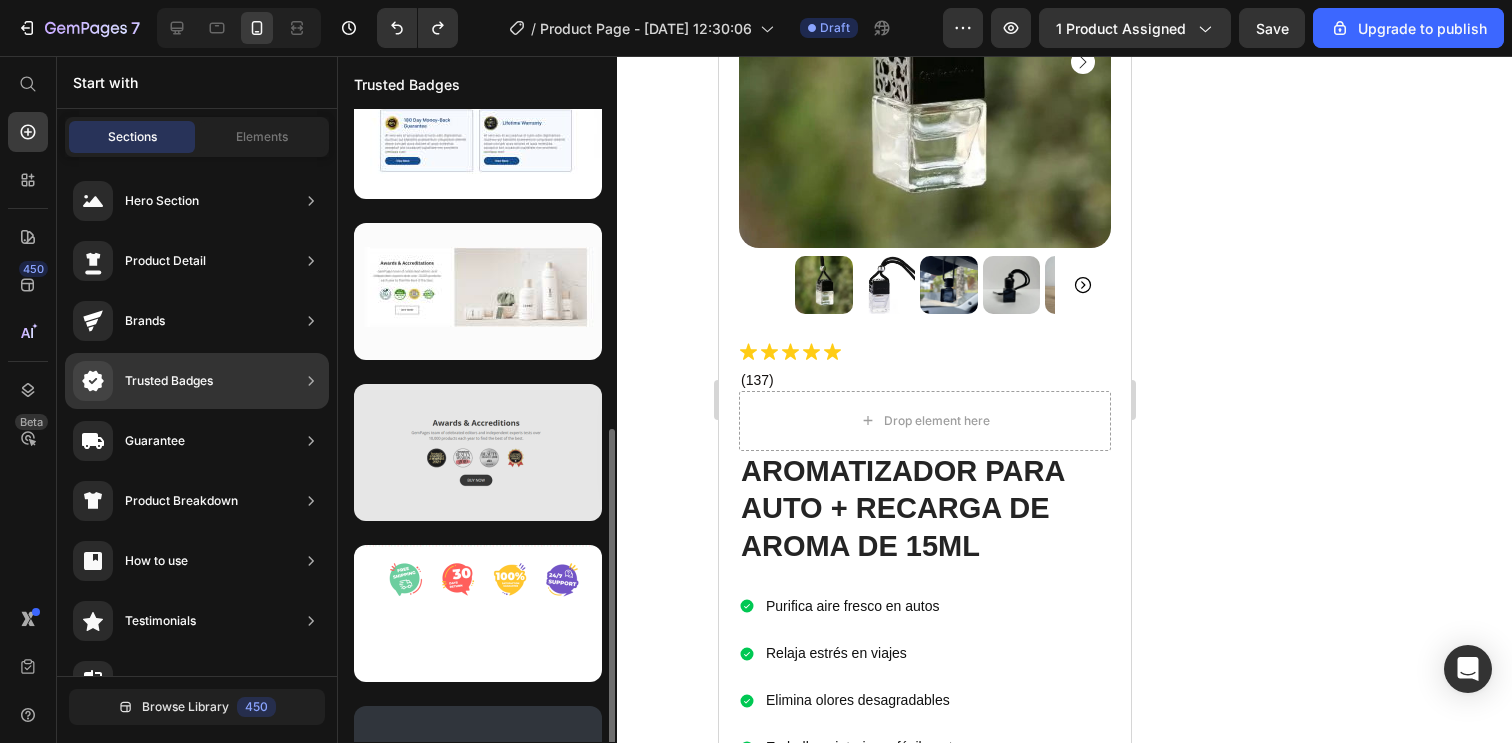 scroll, scrollTop: 0, scrollLeft: 0, axis: both 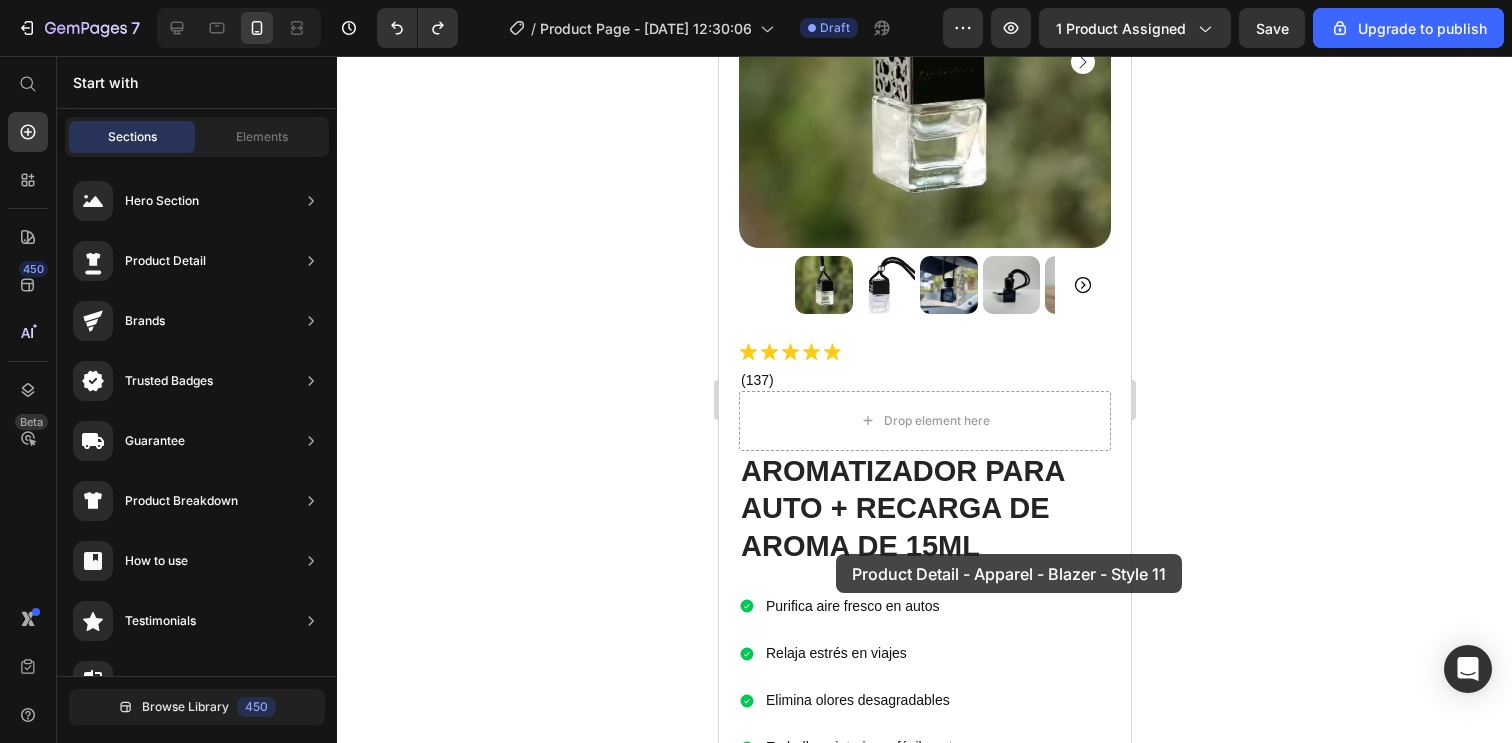 drag, startPoint x: 1206, startPoint y: 376, endPoint x: 835, endPoint y: 554, distance: 411.49118 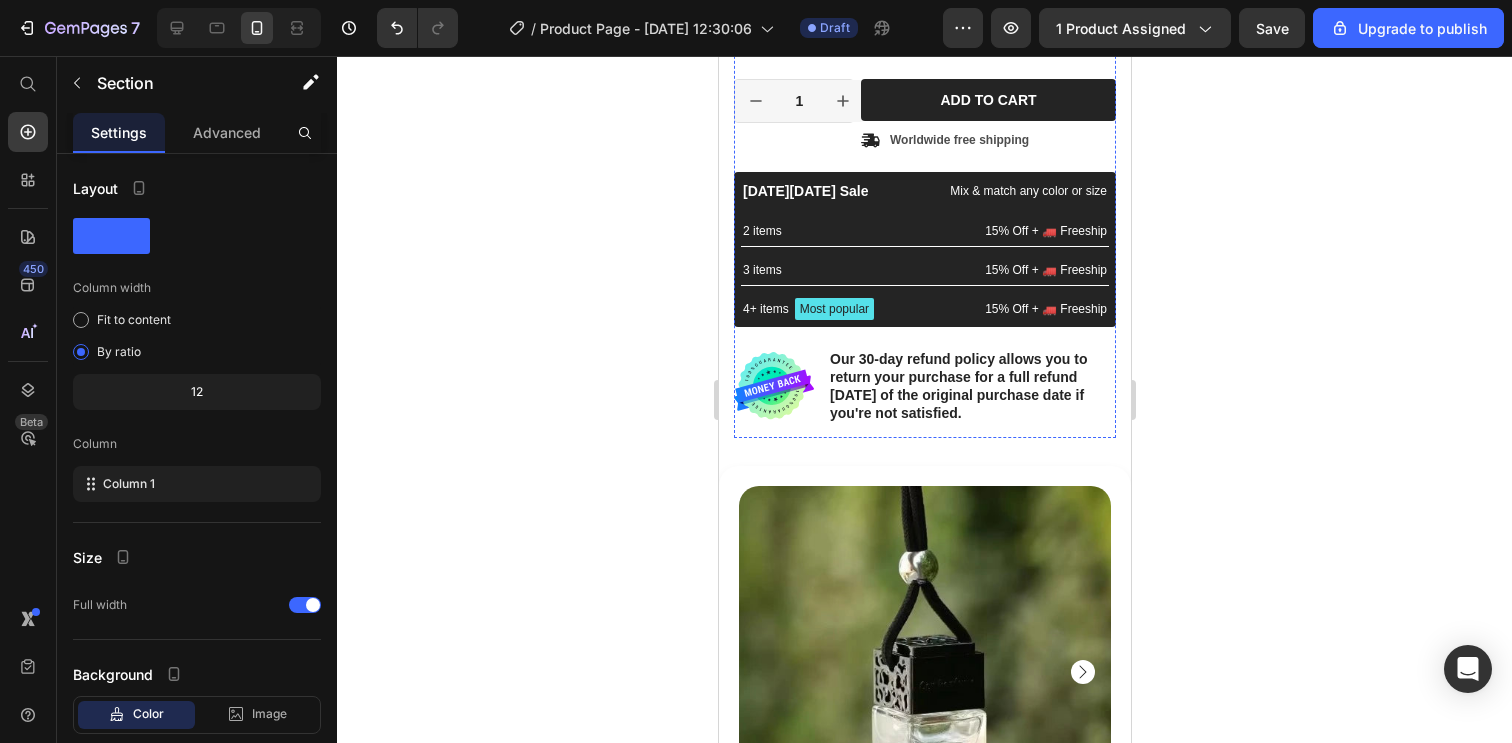 scroll, scrollTop: 570, scrollLeft: 0, axis: vertical 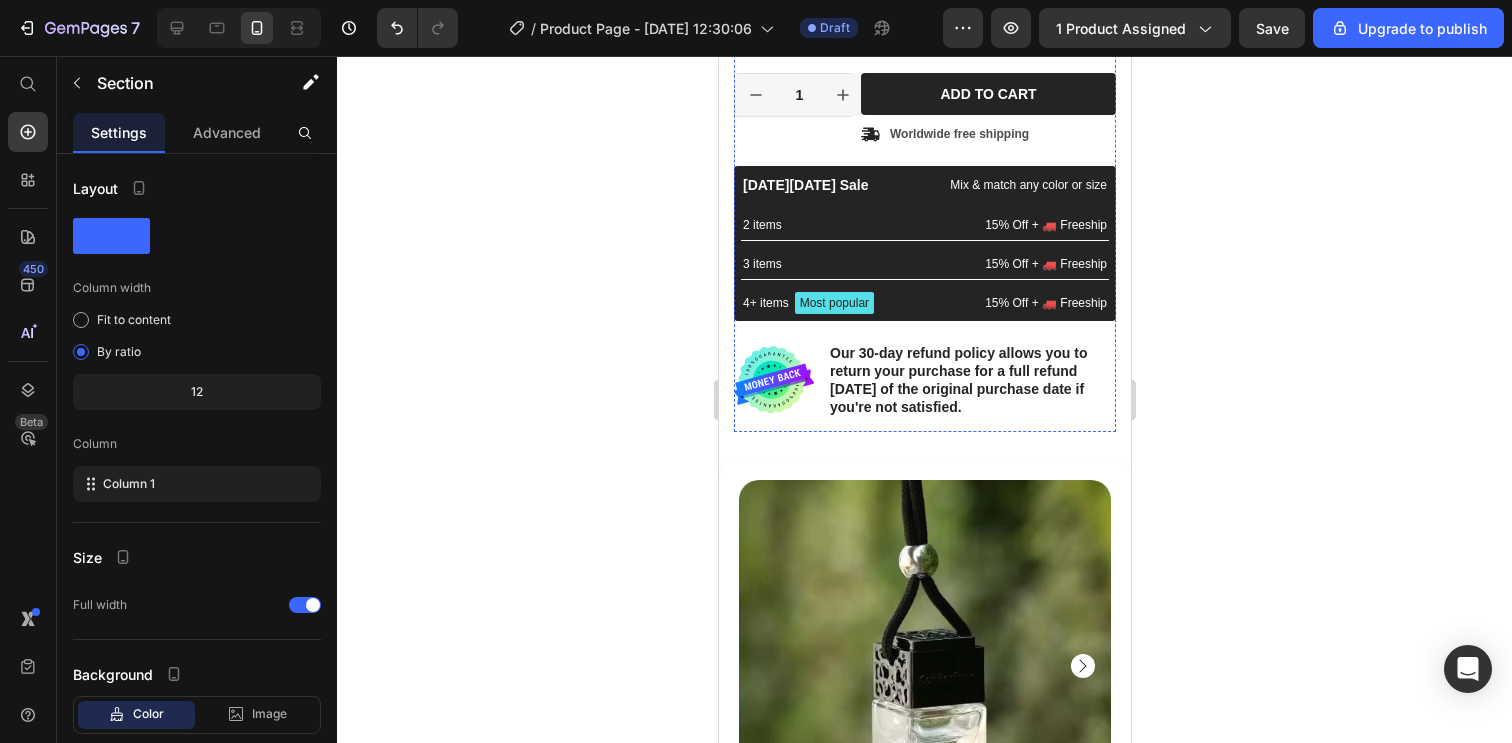 click on "Our 30-day refund policy allows you to return your purchase for a full refund within 30 days of the original purchase date if you're not satisfied." at bounding box center (971, 380) 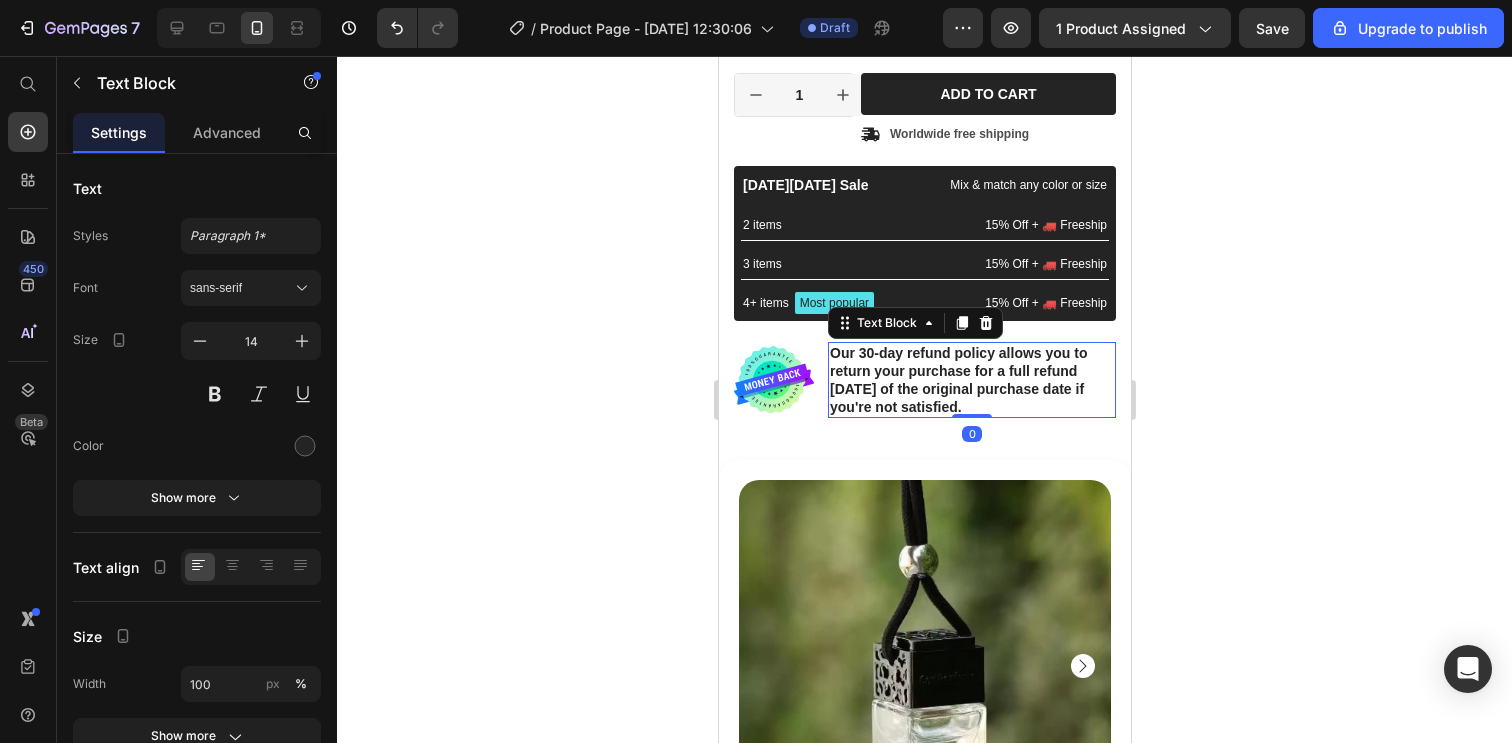 drag, startPoint x: 982, startPoint y: 330, endPoint x: 906, endPoint y: 336, distance: 76.23647 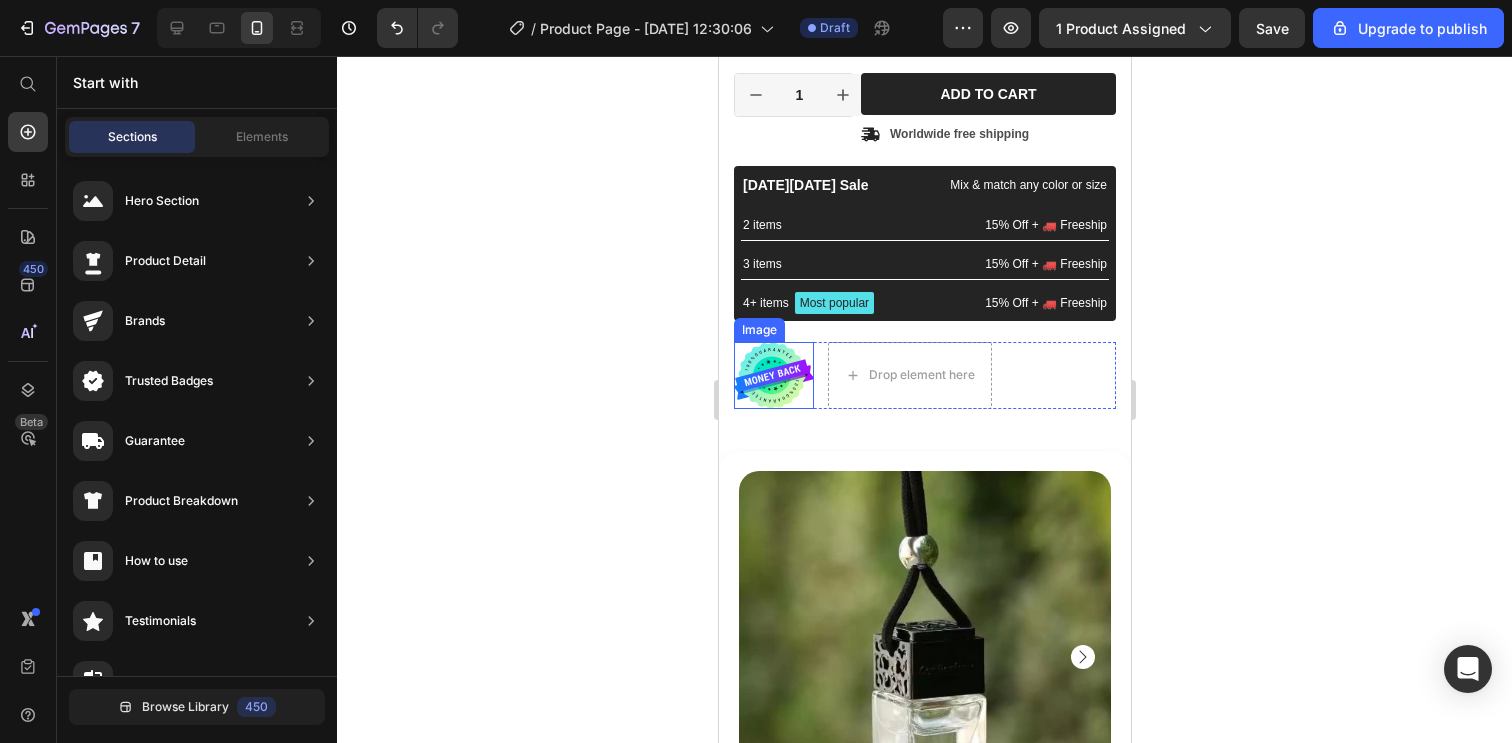 click at bounding box center (773, 376) 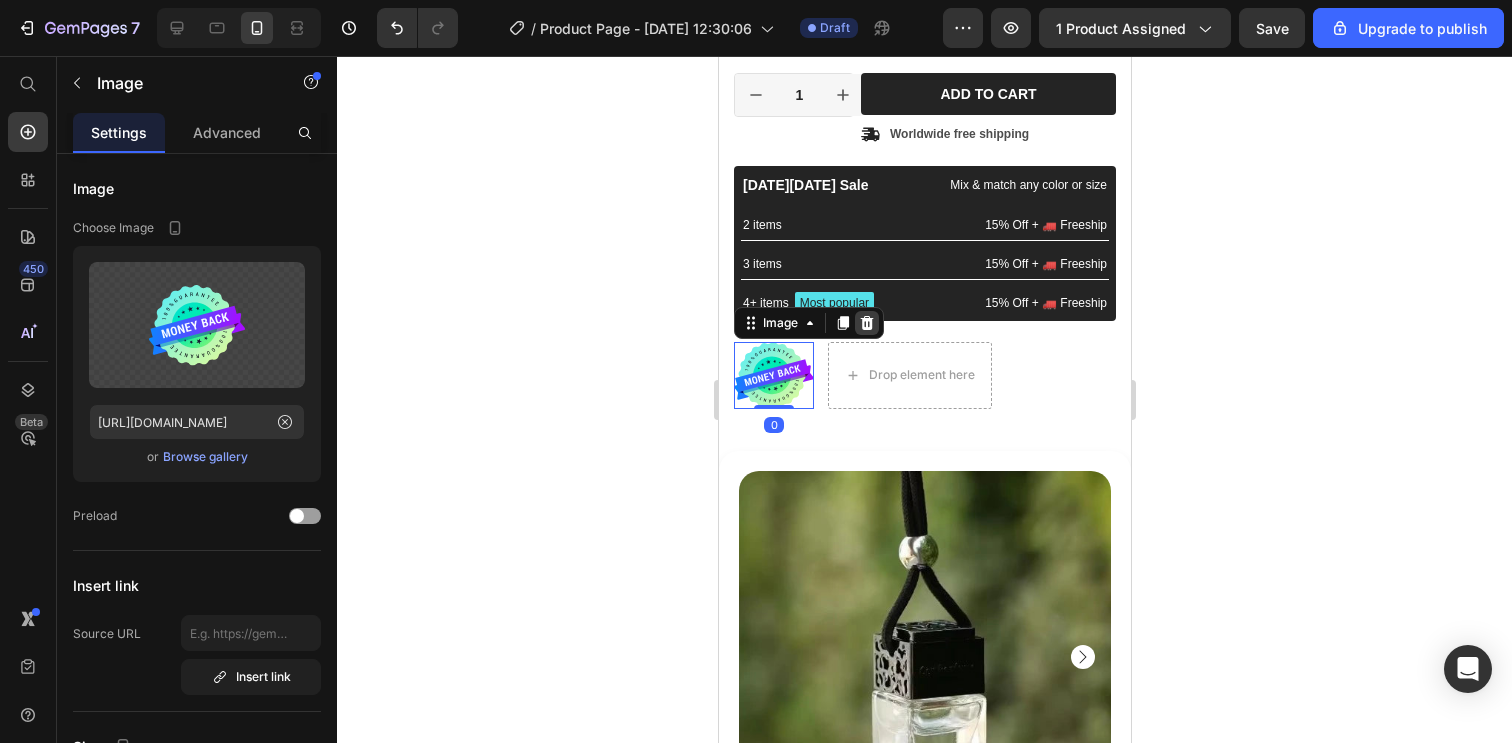 click 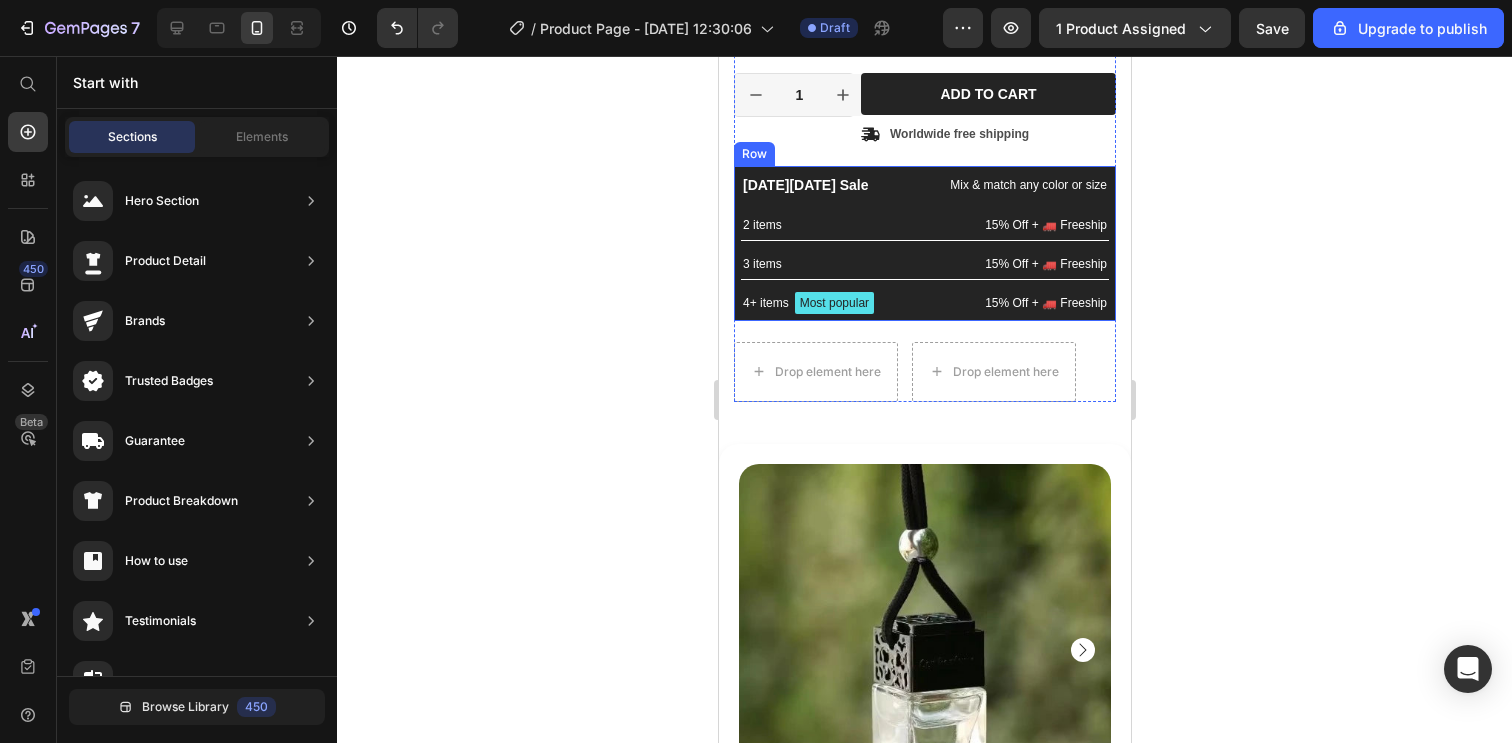 click on "Black Friday Sale Text Block Mix & match any color or size Text Block Row 2 items Text Block 15% Off + 🚛 Freeship Text Block Row 3 items Text Block 15% Off + 🚛 Freeship Text Block Row 4+ items Text Block Most popular Text Block Row 15% Off + 🚛 Freeship Text Block Row Row" at bounding box center (924, 243) 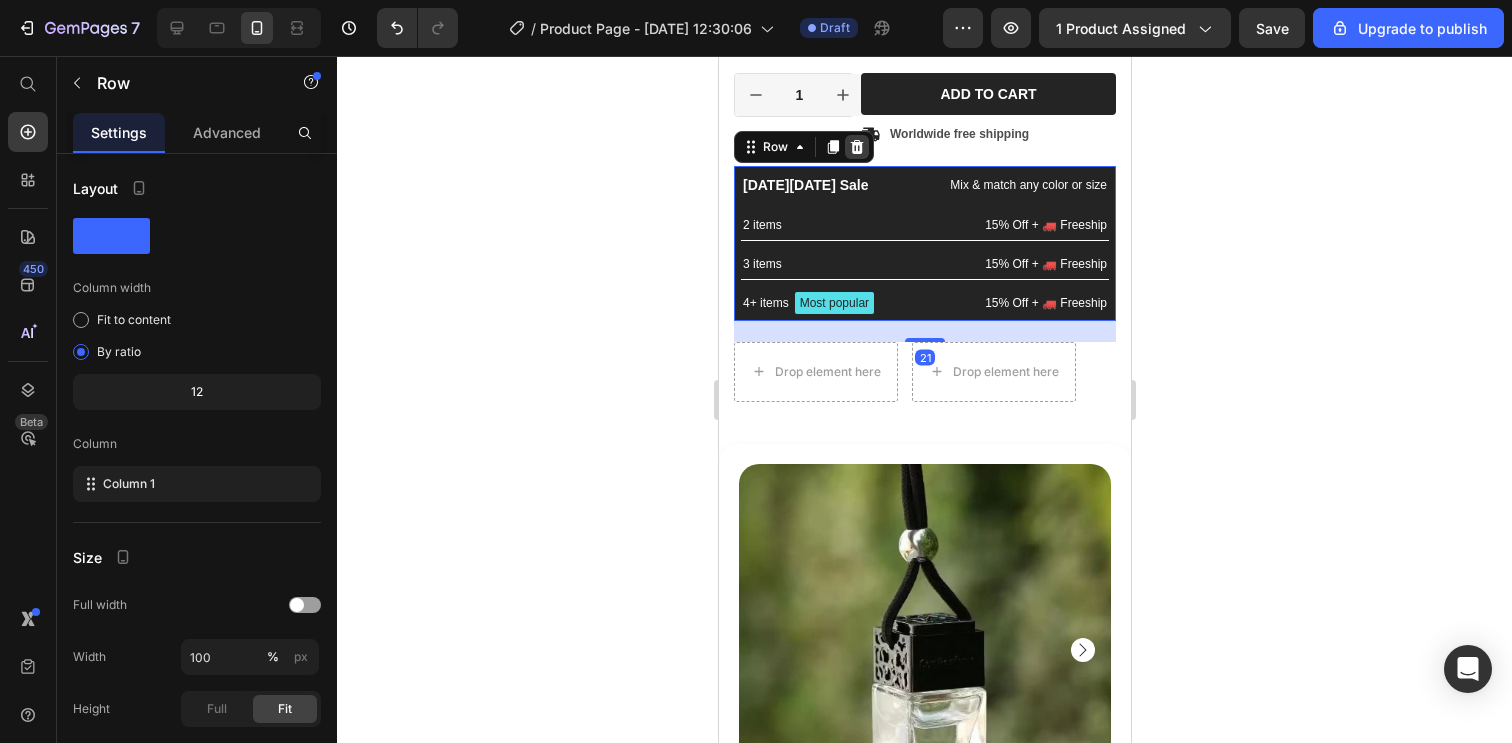 click 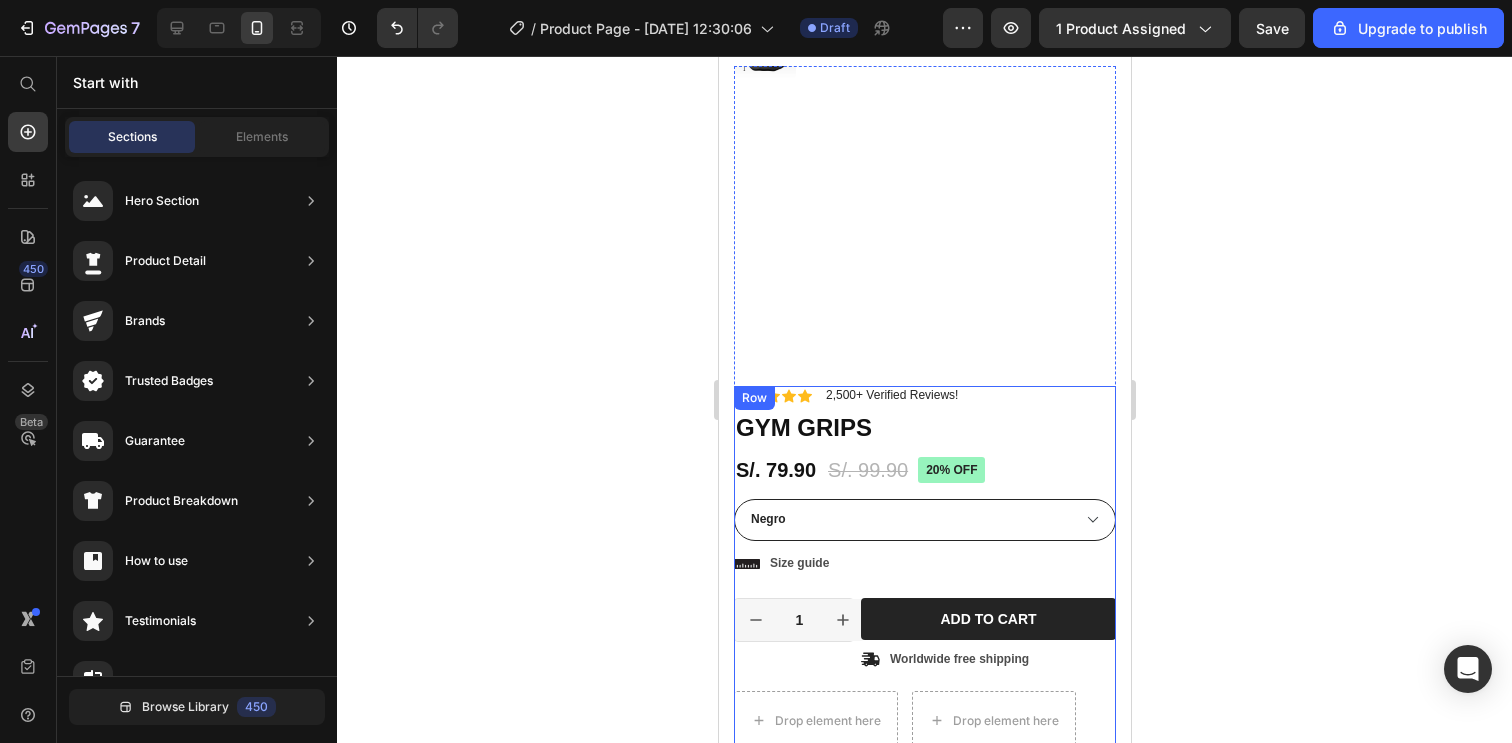 scroll, scrollTop: 0, scrollLeft: 0, axis: both 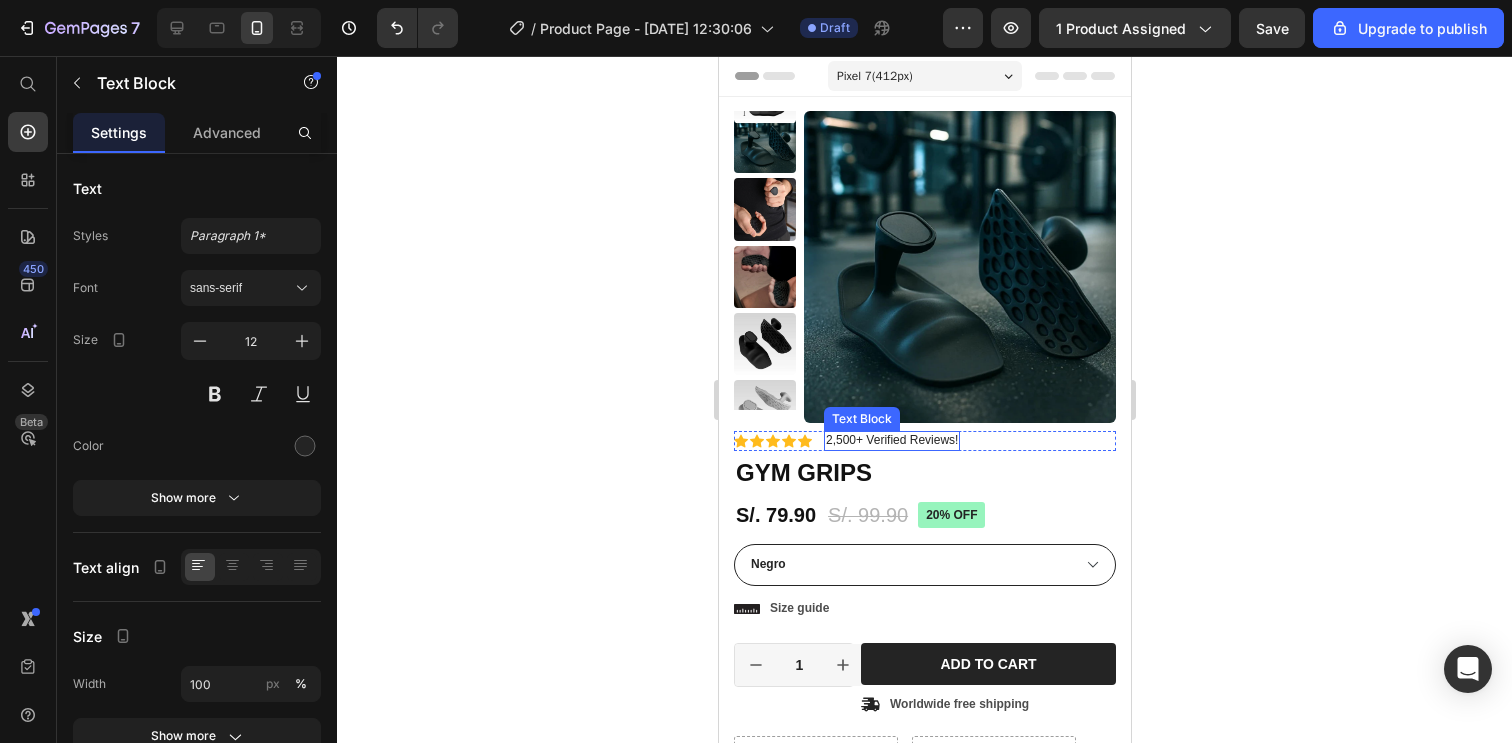 click on "2,500+ Verified Reviews!" at bounding box center (891, 441) 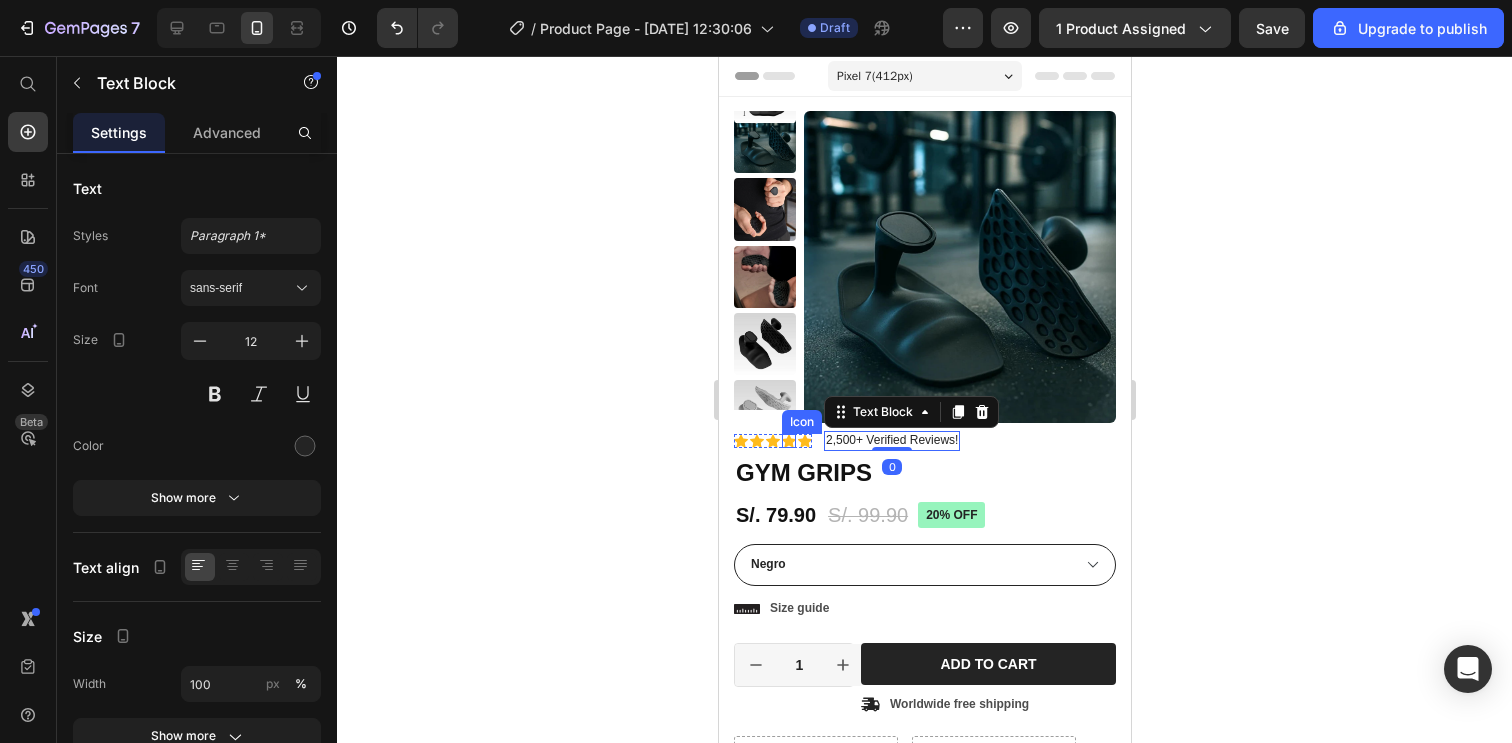 click 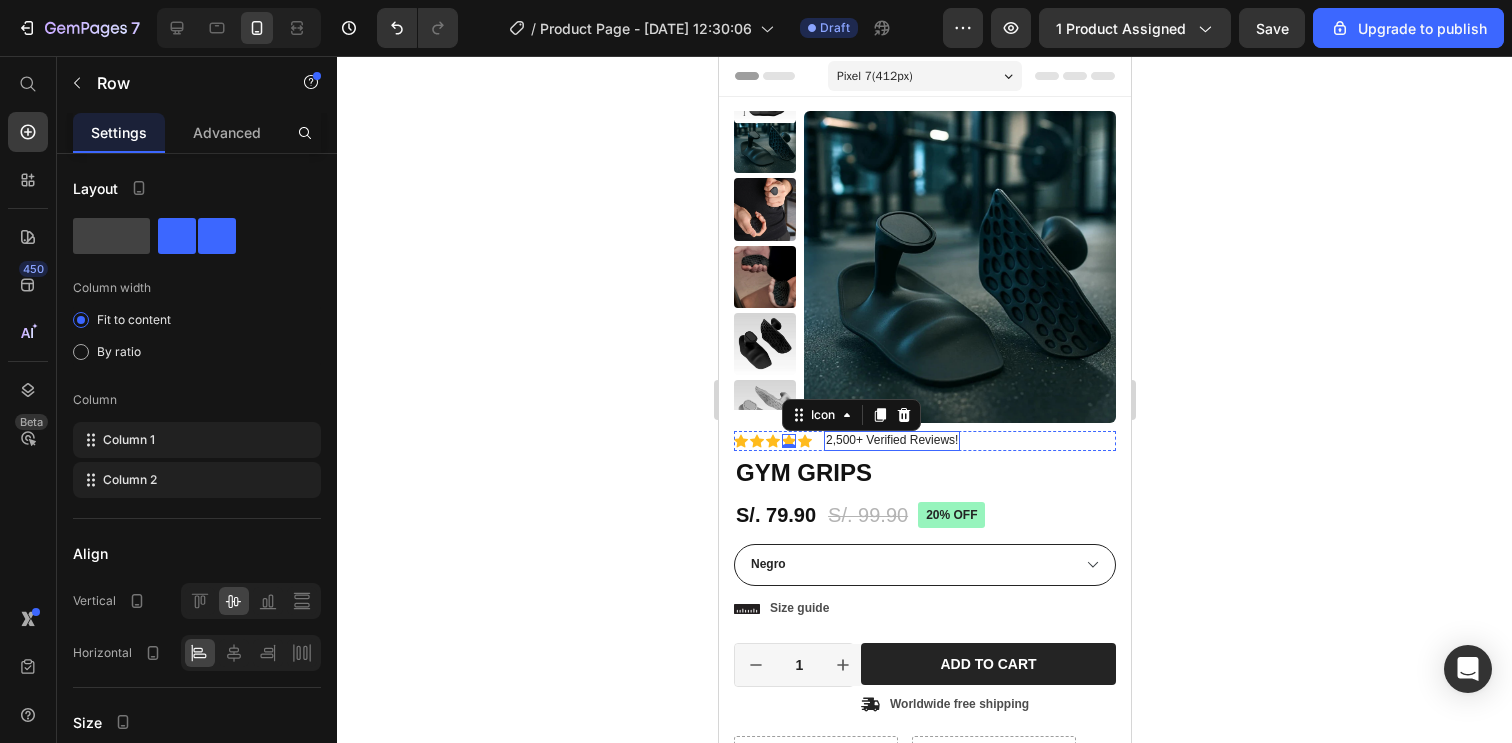 click on "Icon Icon Icon Icon   0 Icon Icon List 2,500+ Verified Reviews! Text Block Row" at bounding box center (924, 441) 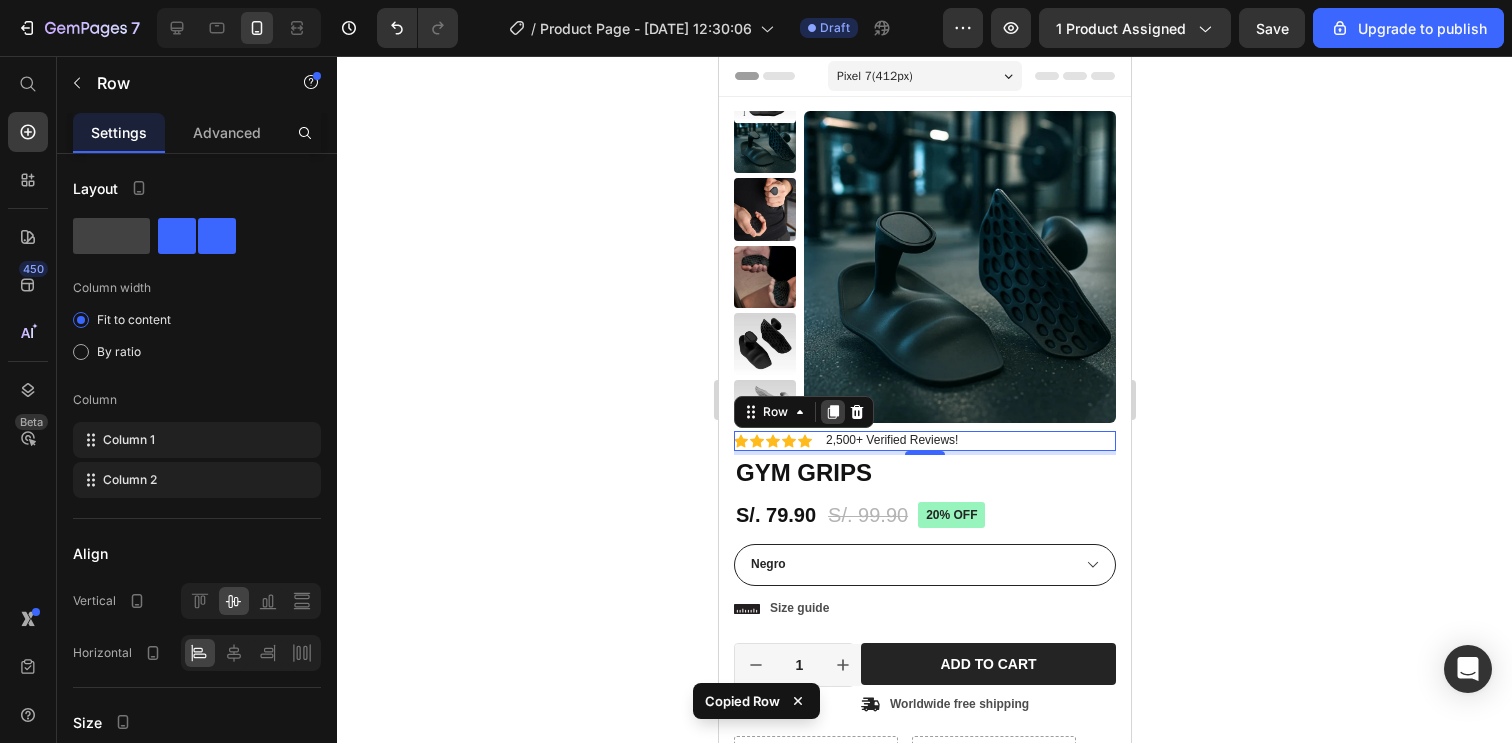 click 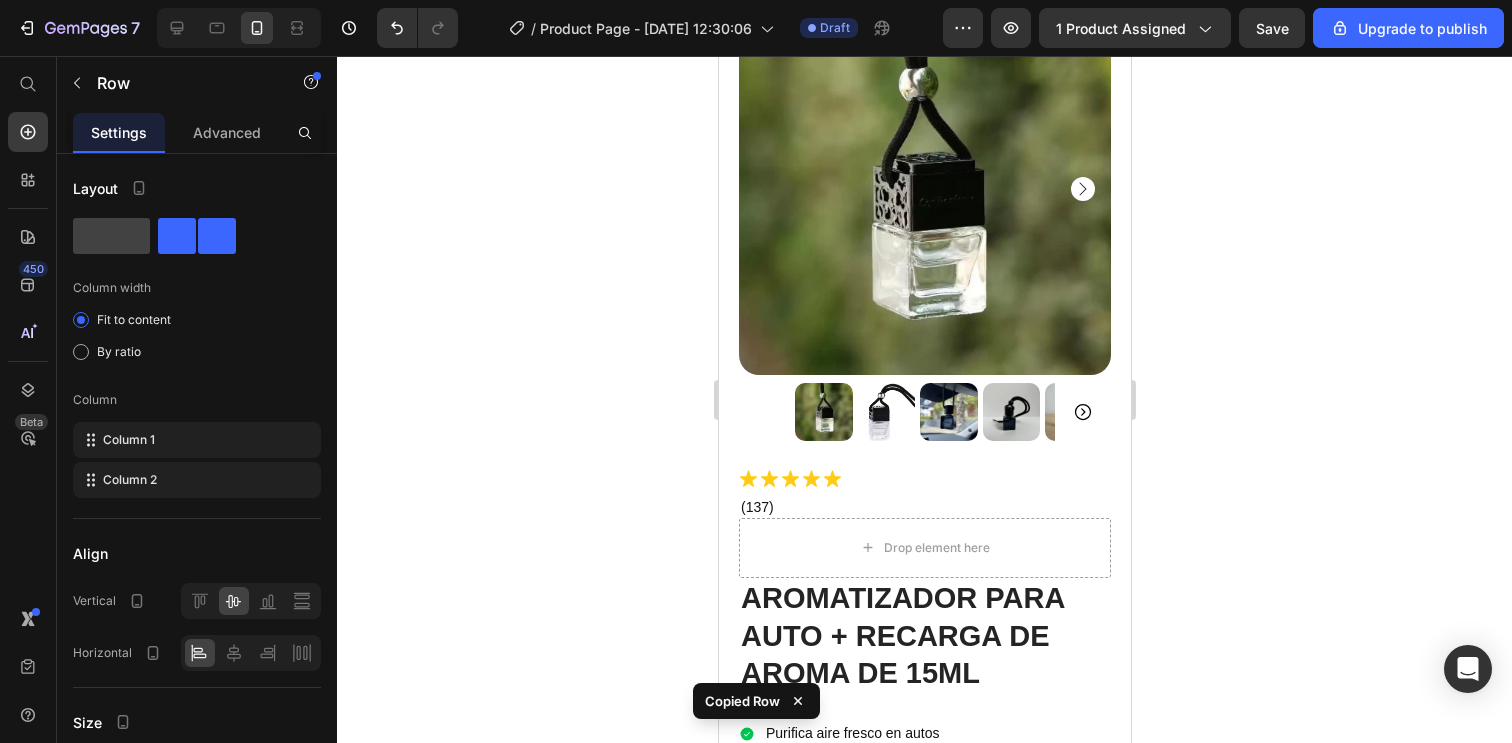 scroll, scrollTop: 893, scrollLeft: 0, axis: vertical 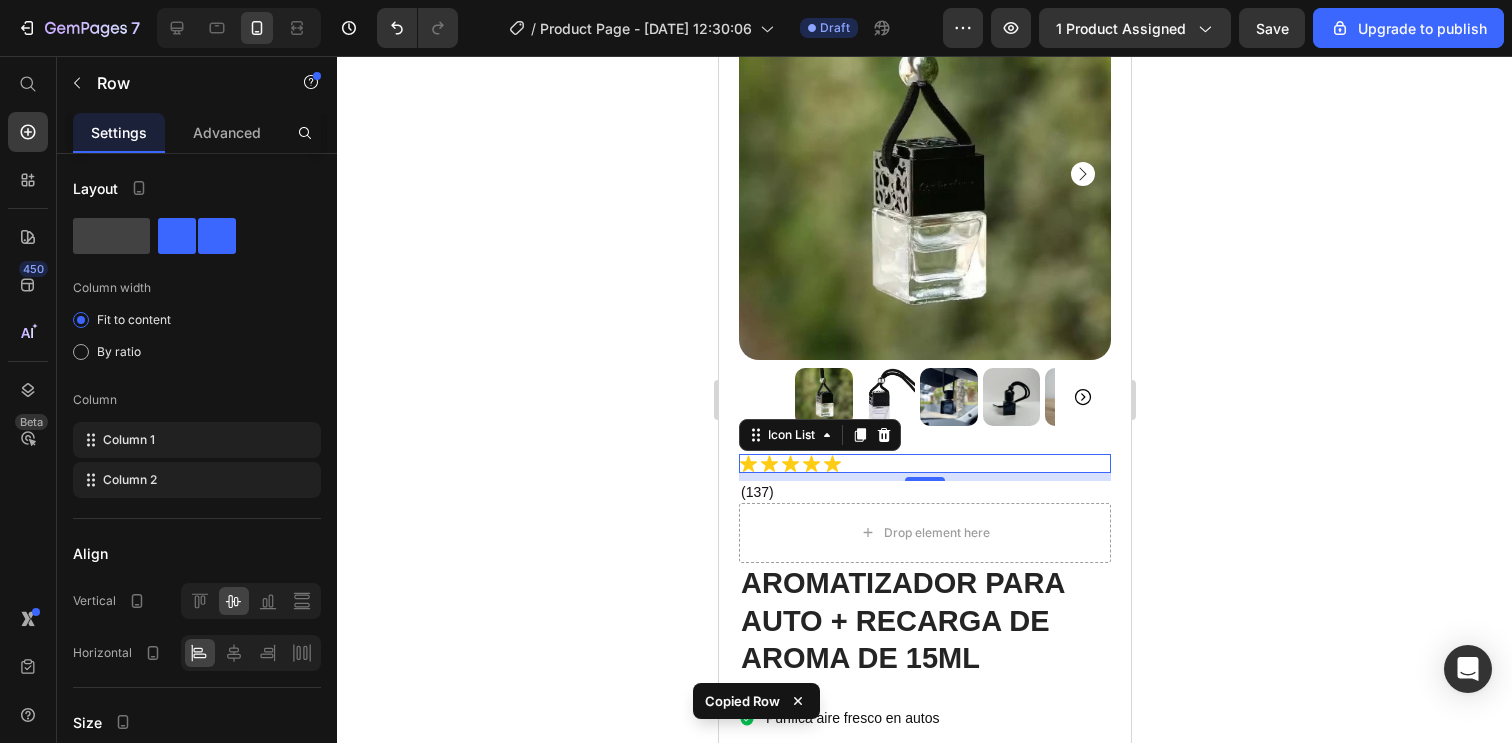 click on "Icon
Icon
Icon
Icon
Icon" at bounding box center (924, 463) 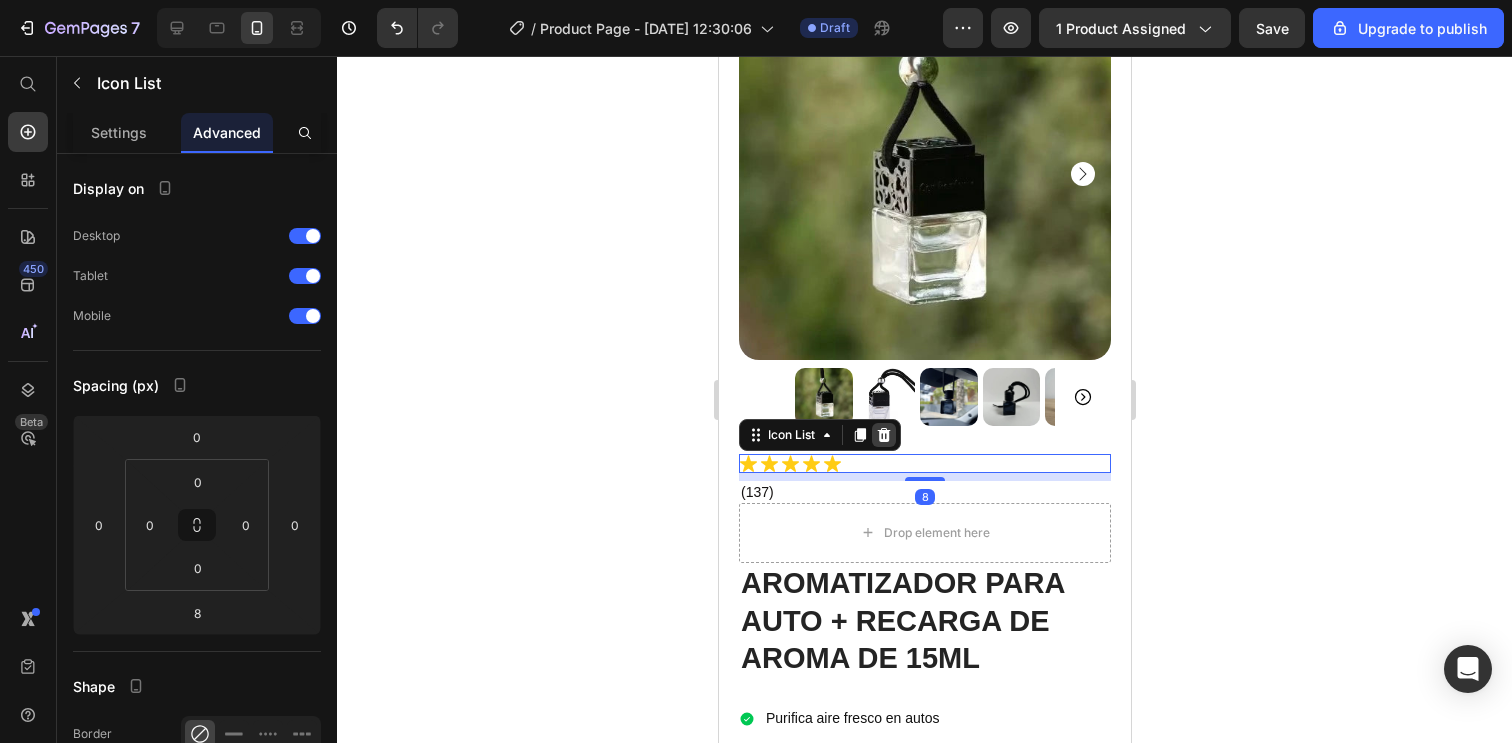 click 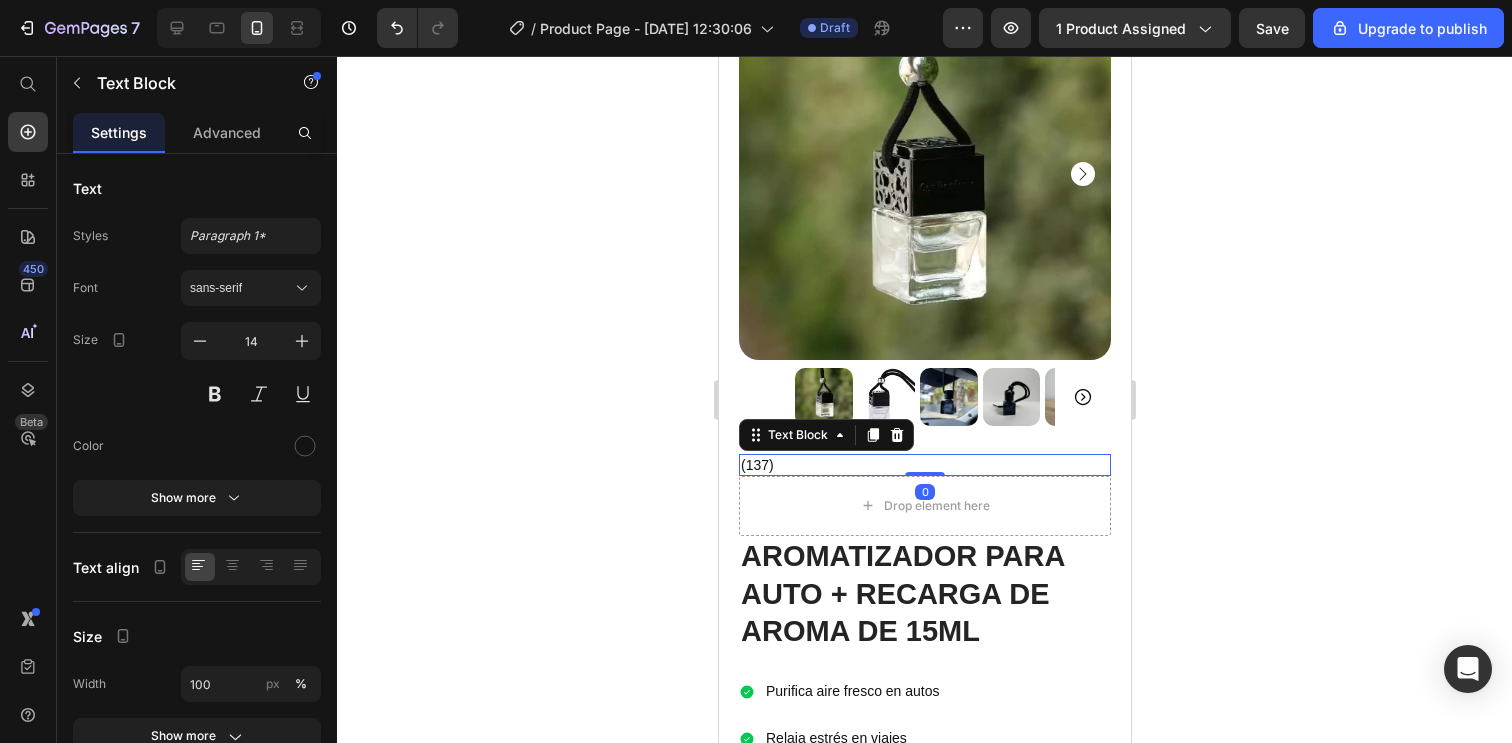 click on "(137)" at bounding box center (924, 465) 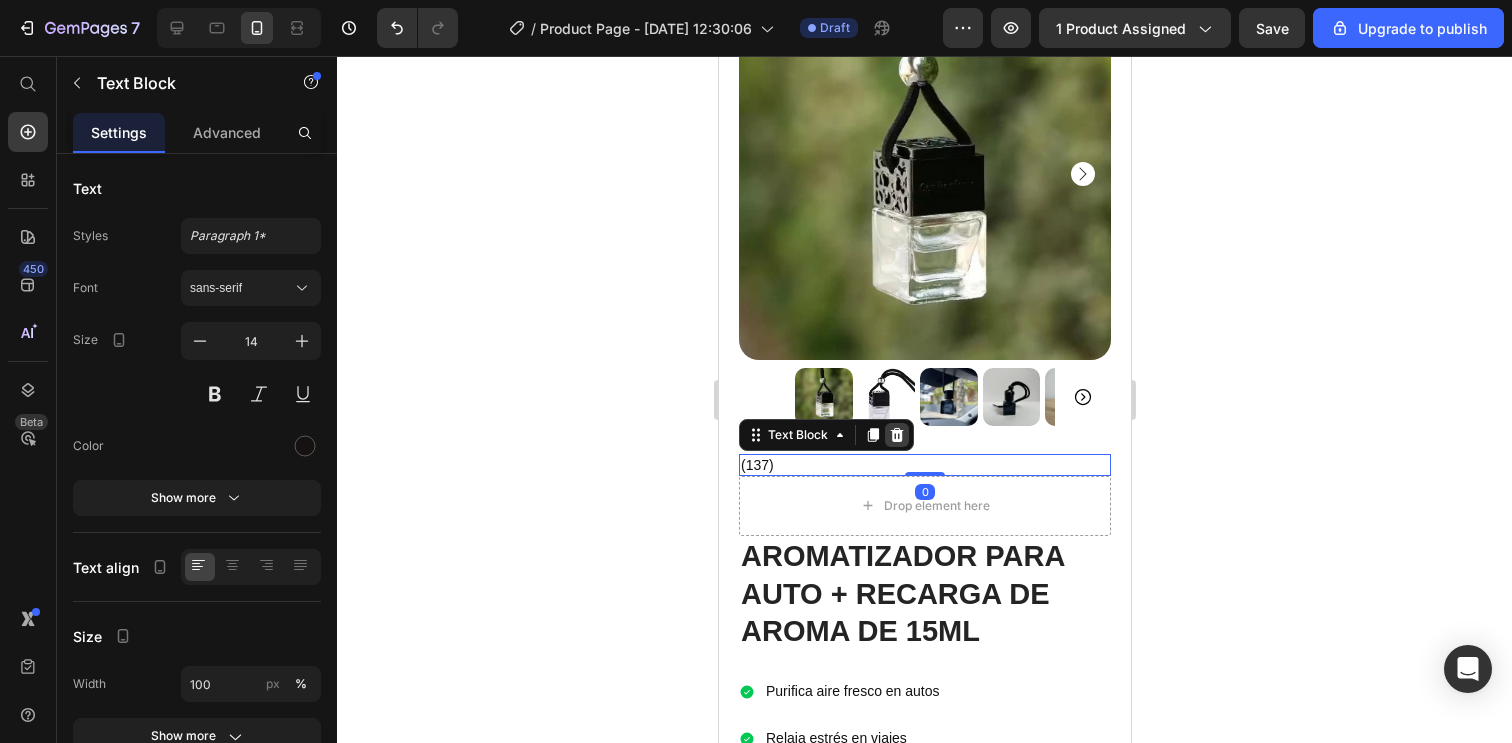 click 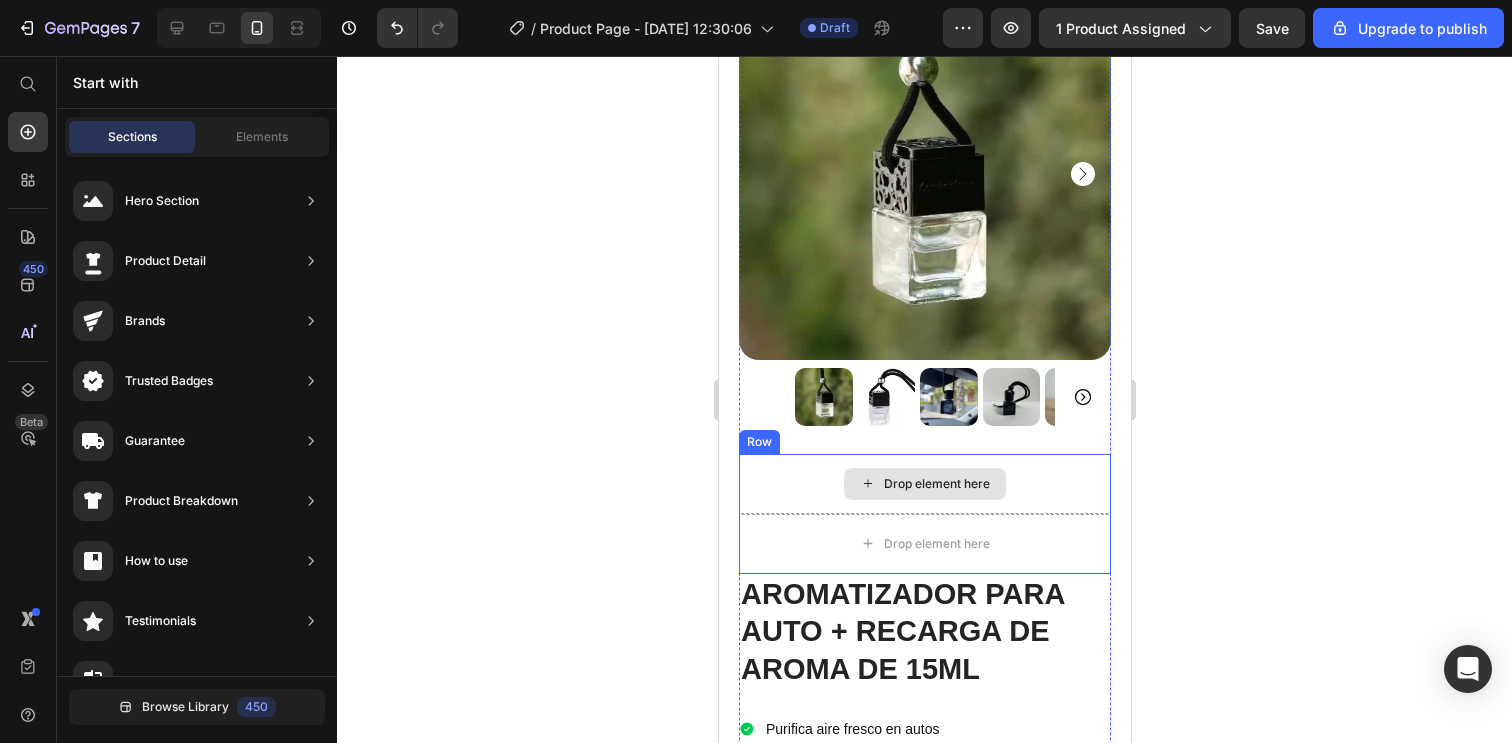 click on "Drop element here" at bounding box center [924, 484] 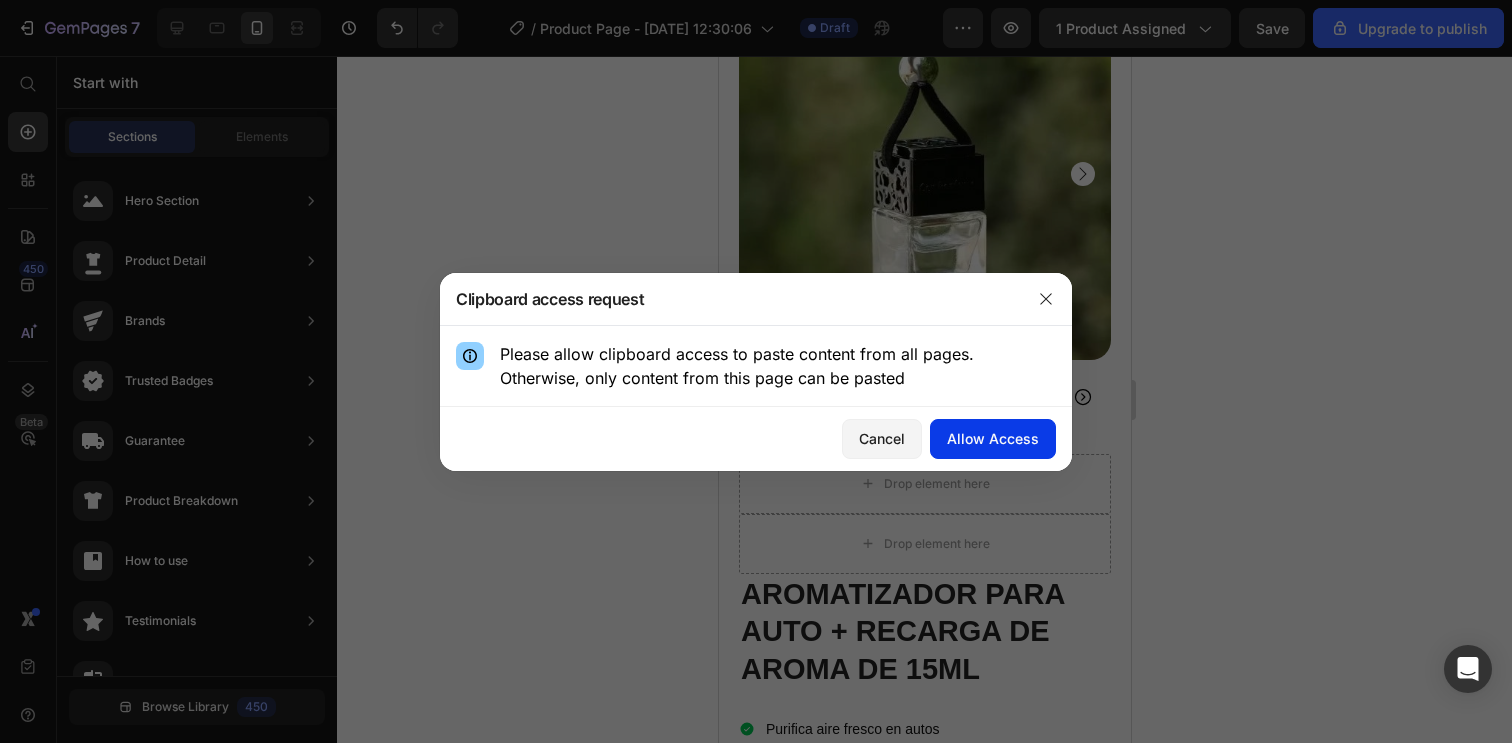 click on "Allow Access" at bounding box center [993, 438] 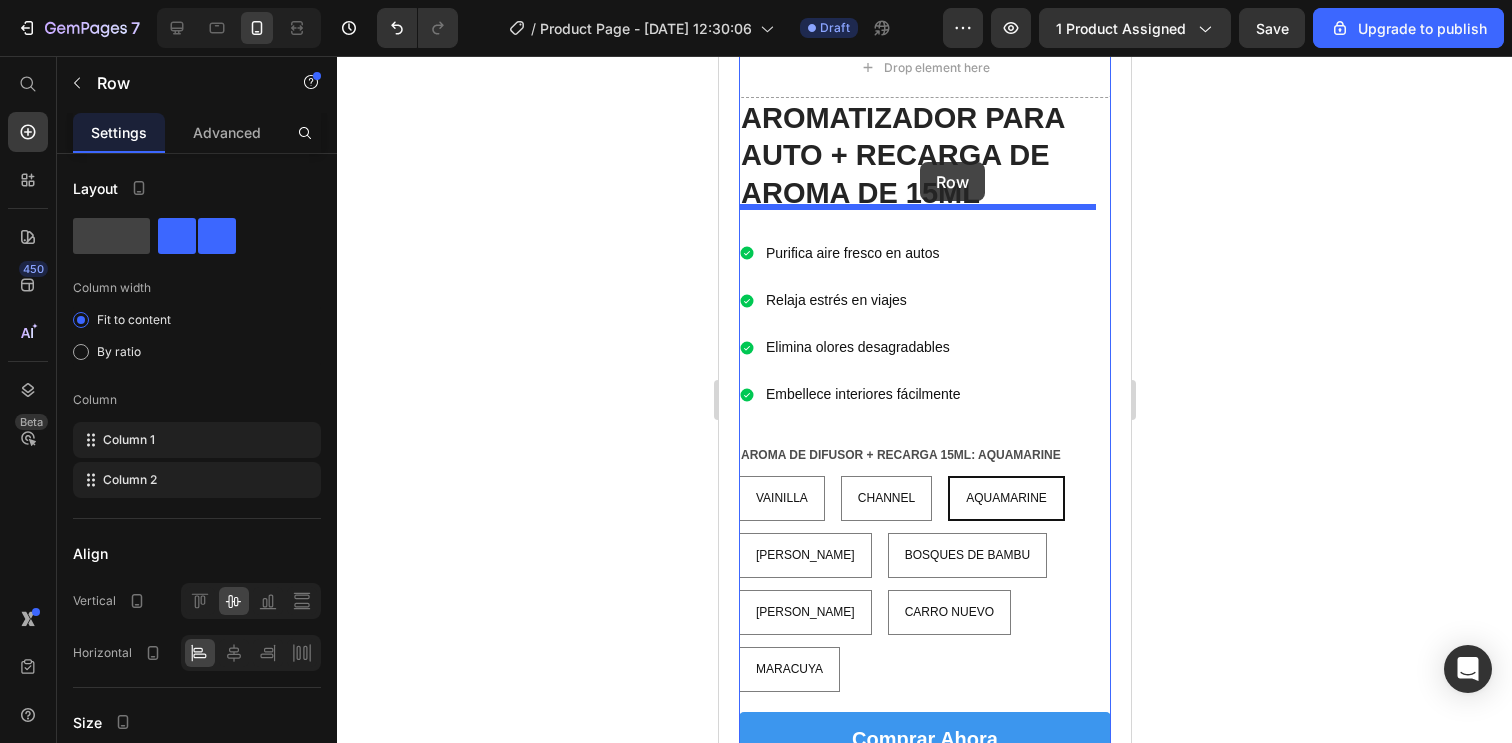 scroll, scrollTop: 1329, scrollLeft: 0, axis: vertical 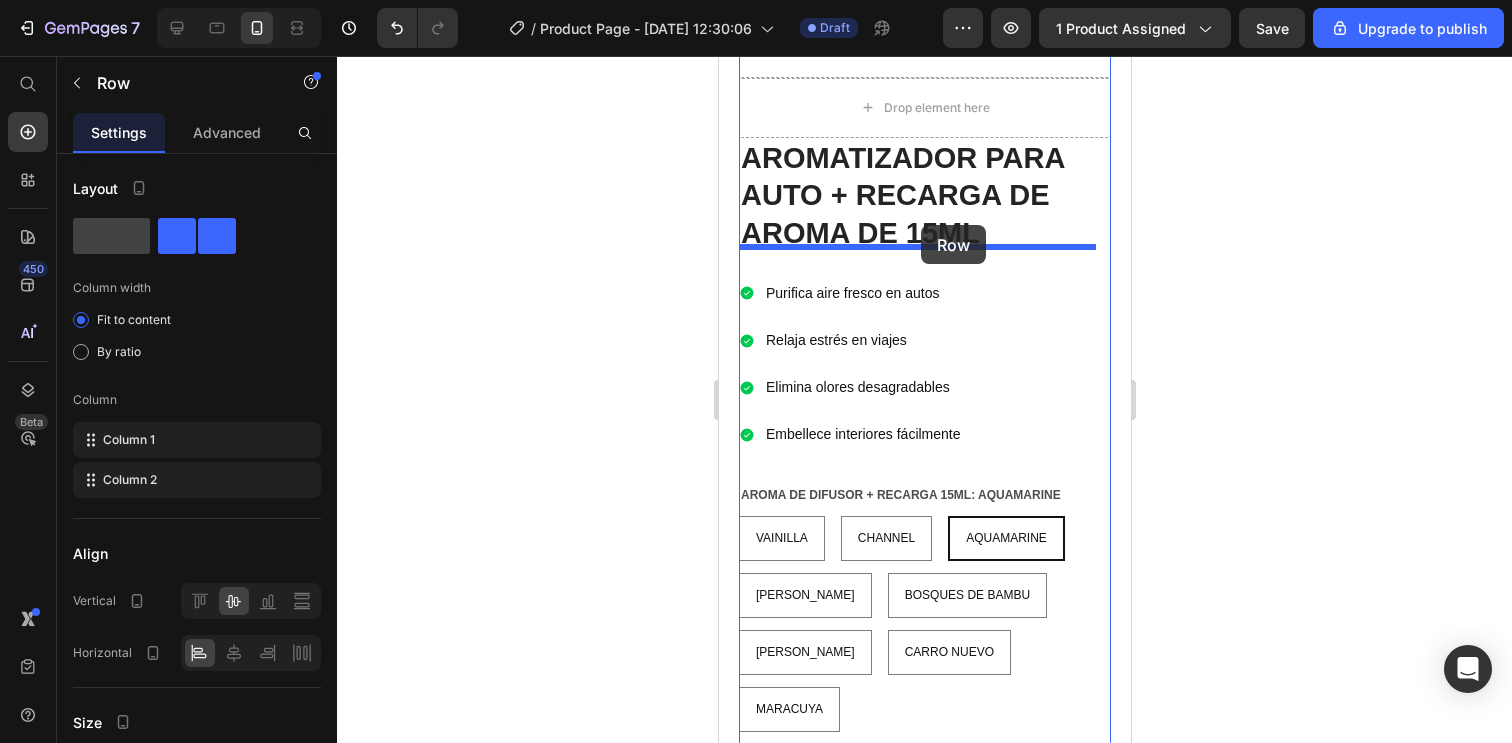 drag, startPoint x: 970, startPoint y: 603, endPoint x: 920, endPoint y: 225, distance: 381.29254 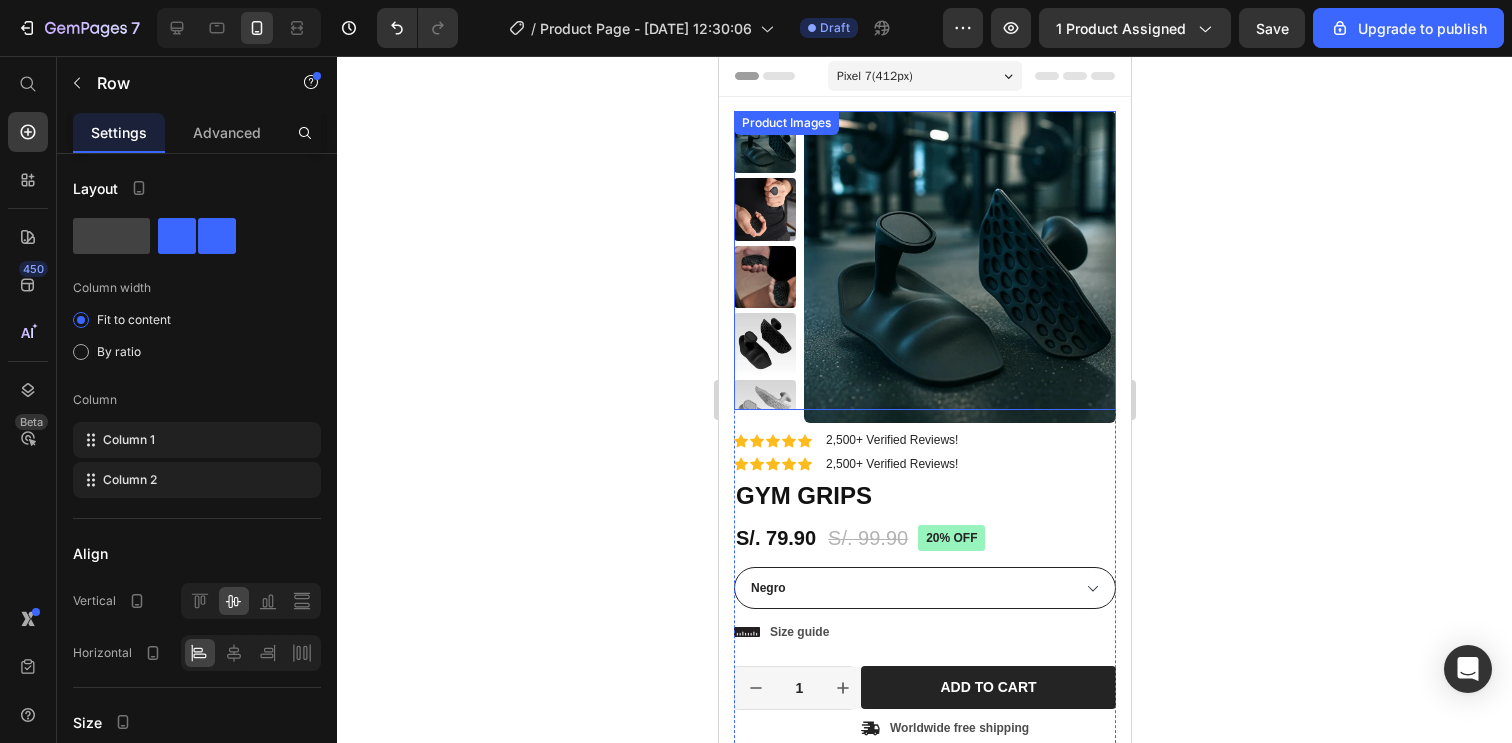 scroll, scrollTop: 5, scrollLeft: 0, axis: vertical 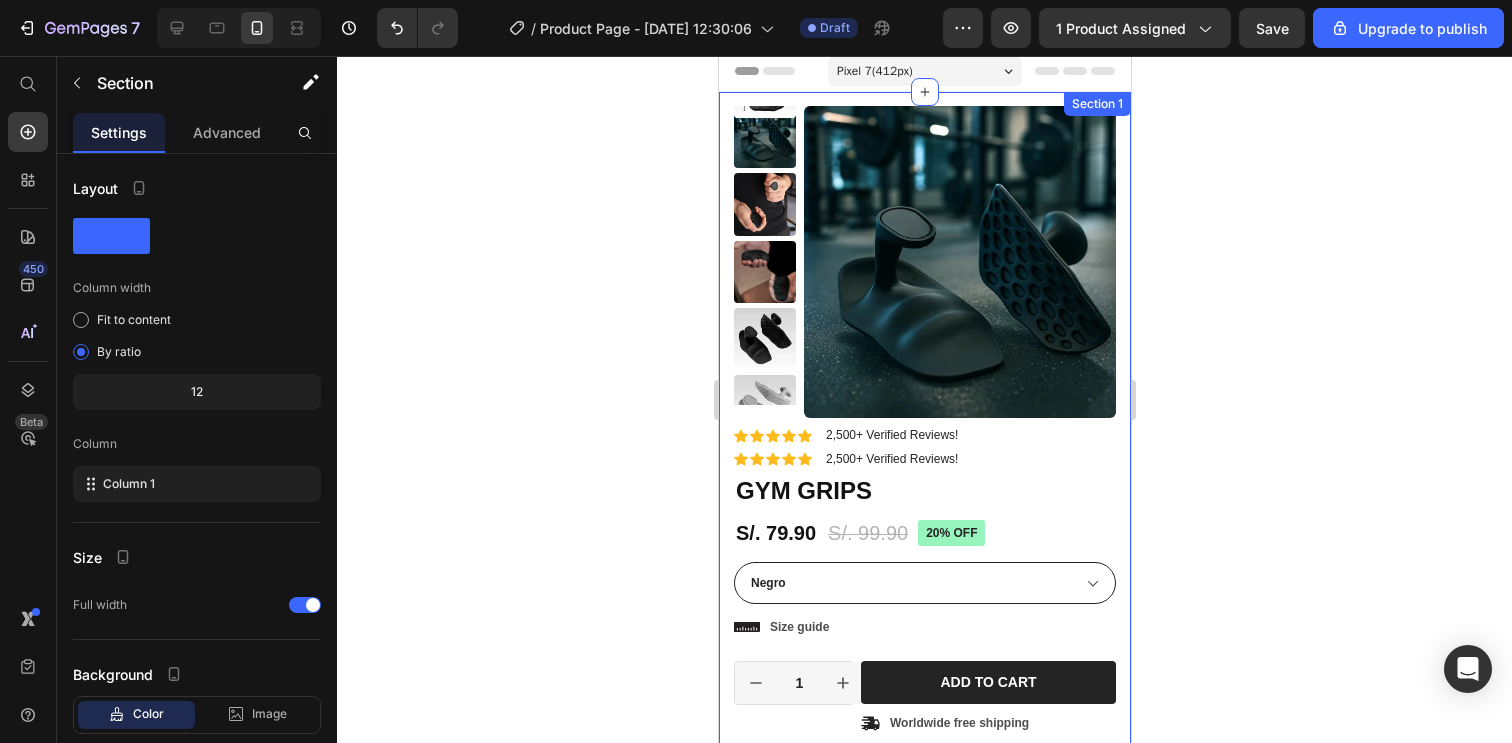 click on "Section 1" at bounding box center [1096, 104] 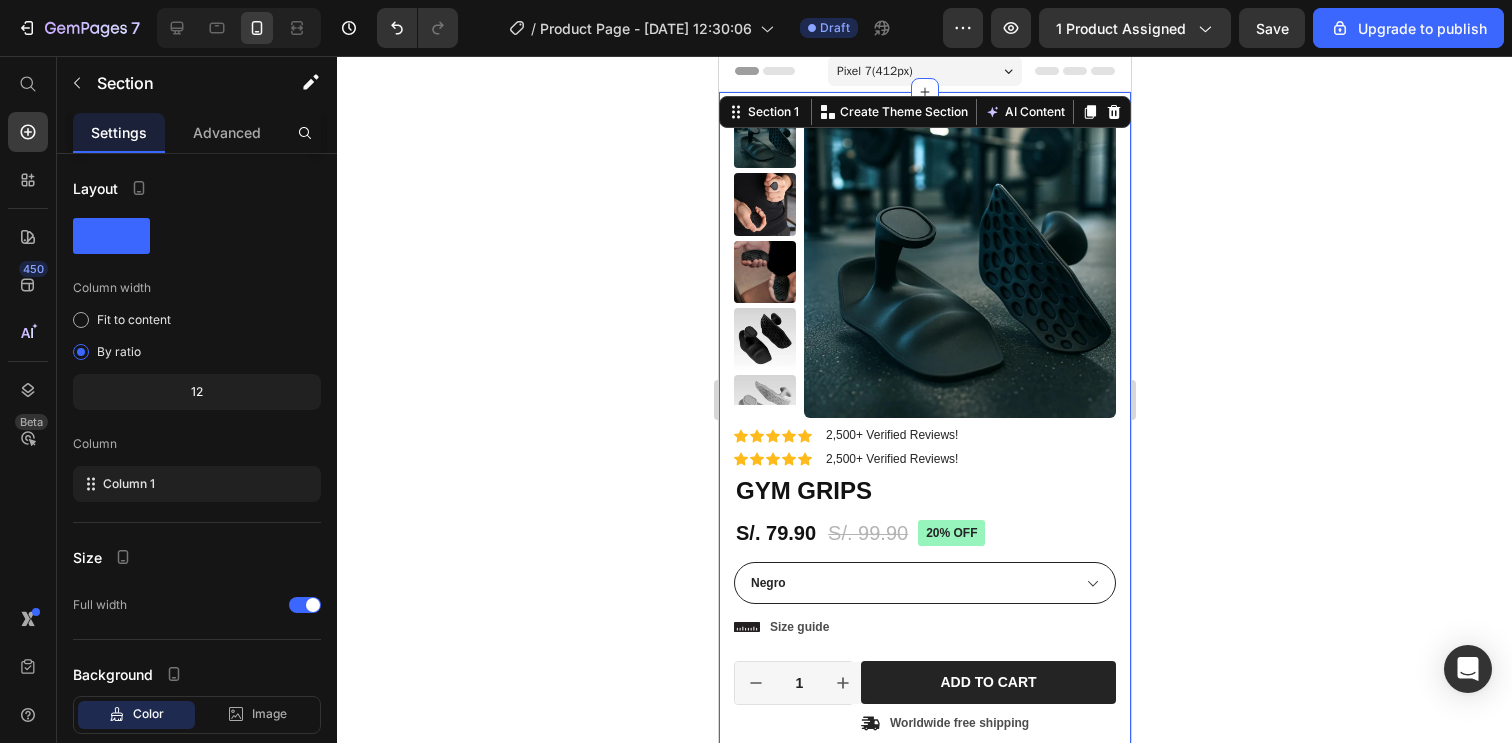 scroll, scrollTop: 0, scrollLeft: 0, axis: both 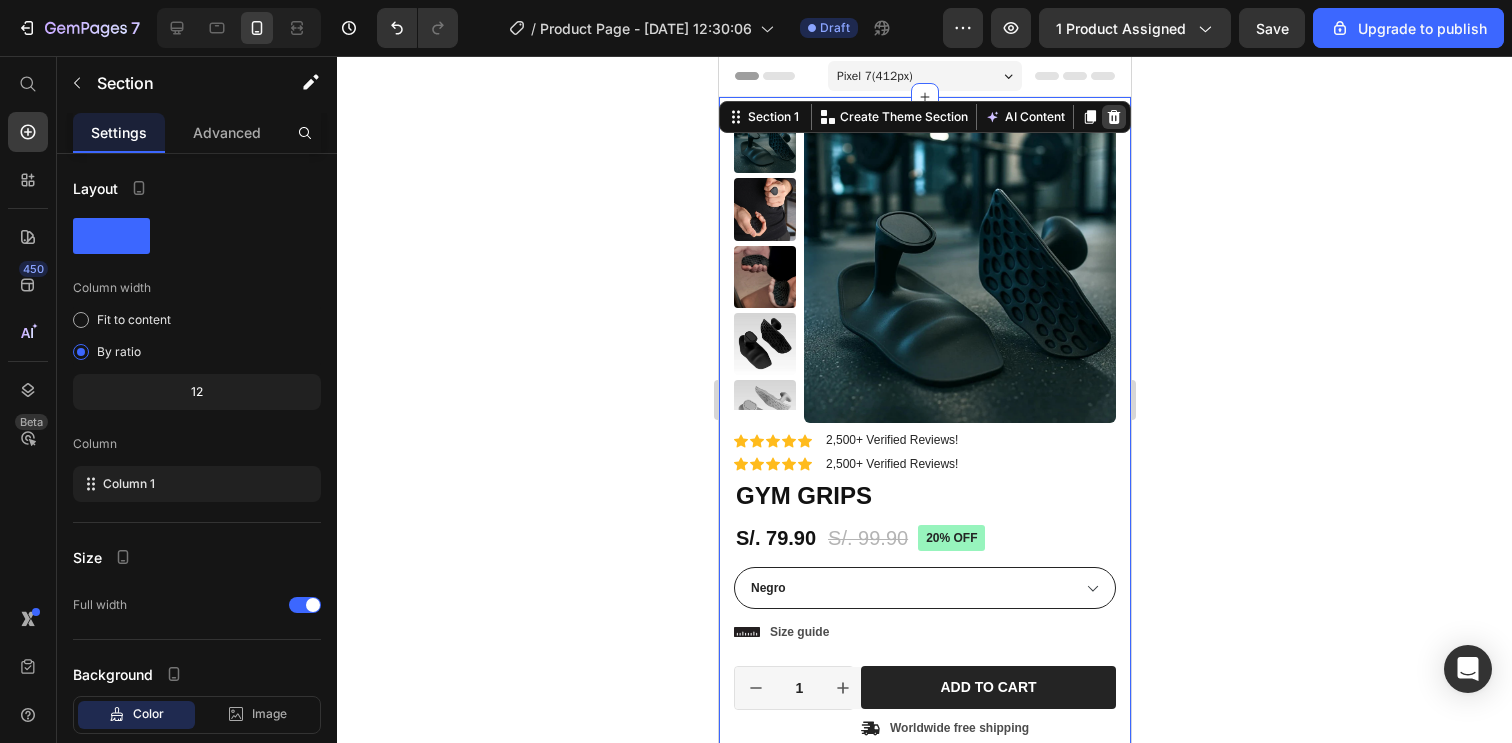 click 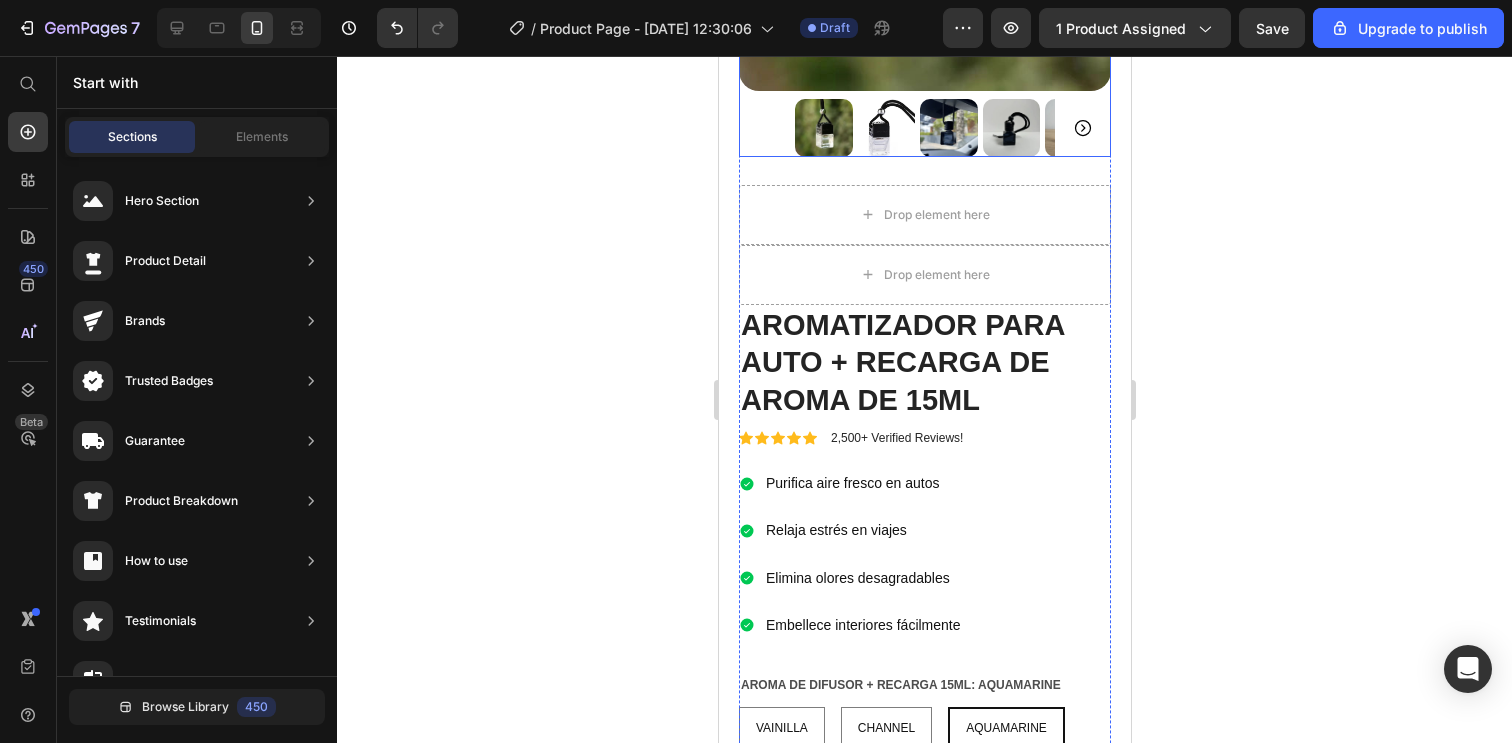 scroll, scrollTop: 262, scrollLeft: 0, axis: vertical 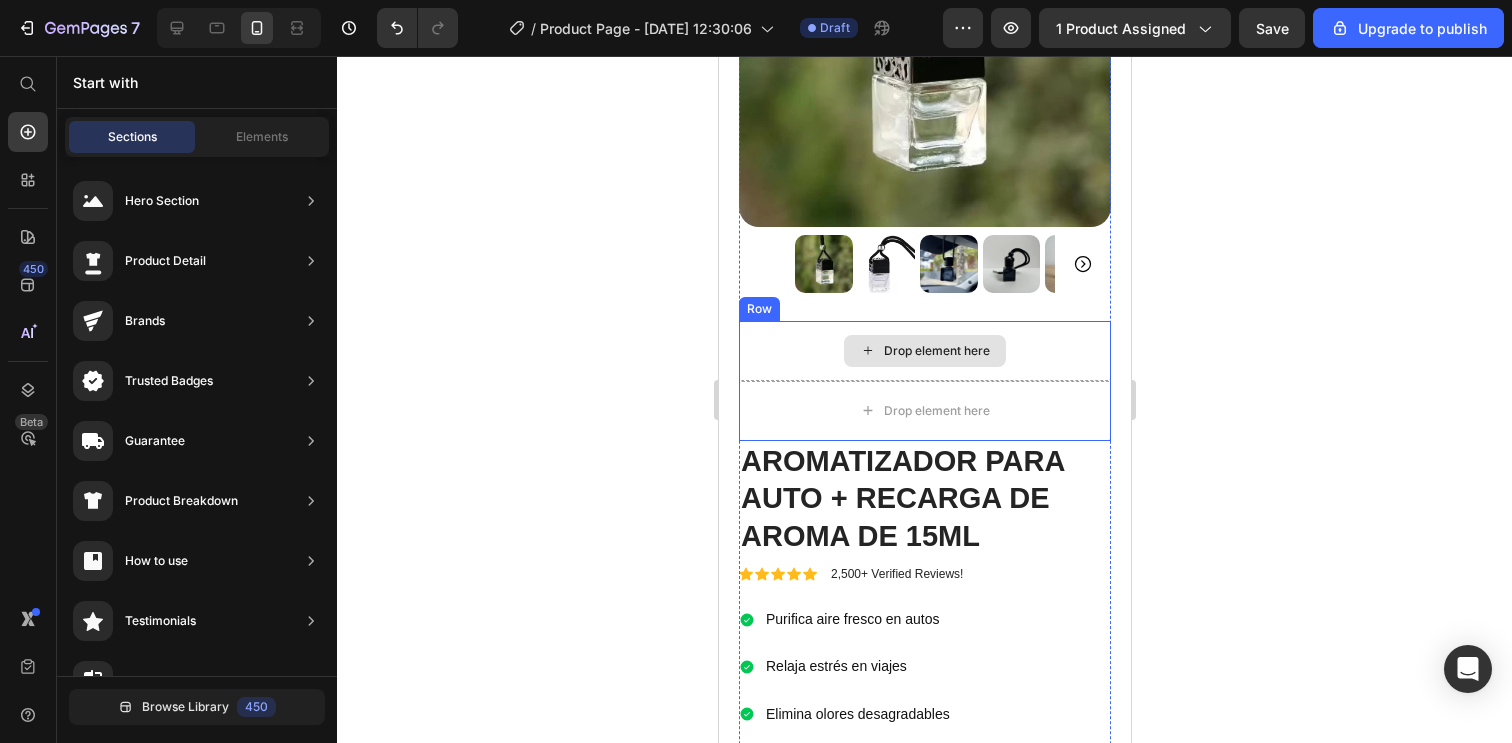 click on "Drop element here" at bounding box center [924, 351] 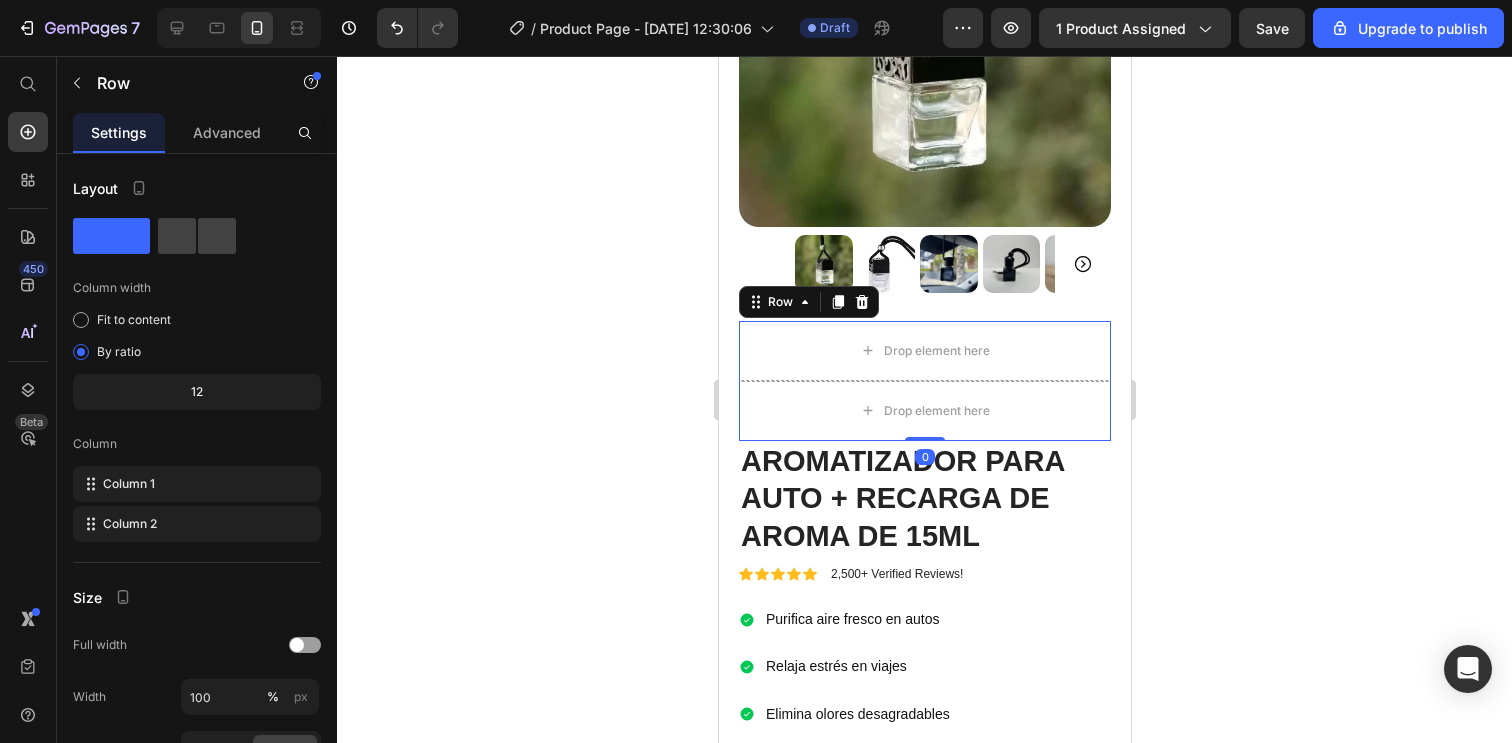 click 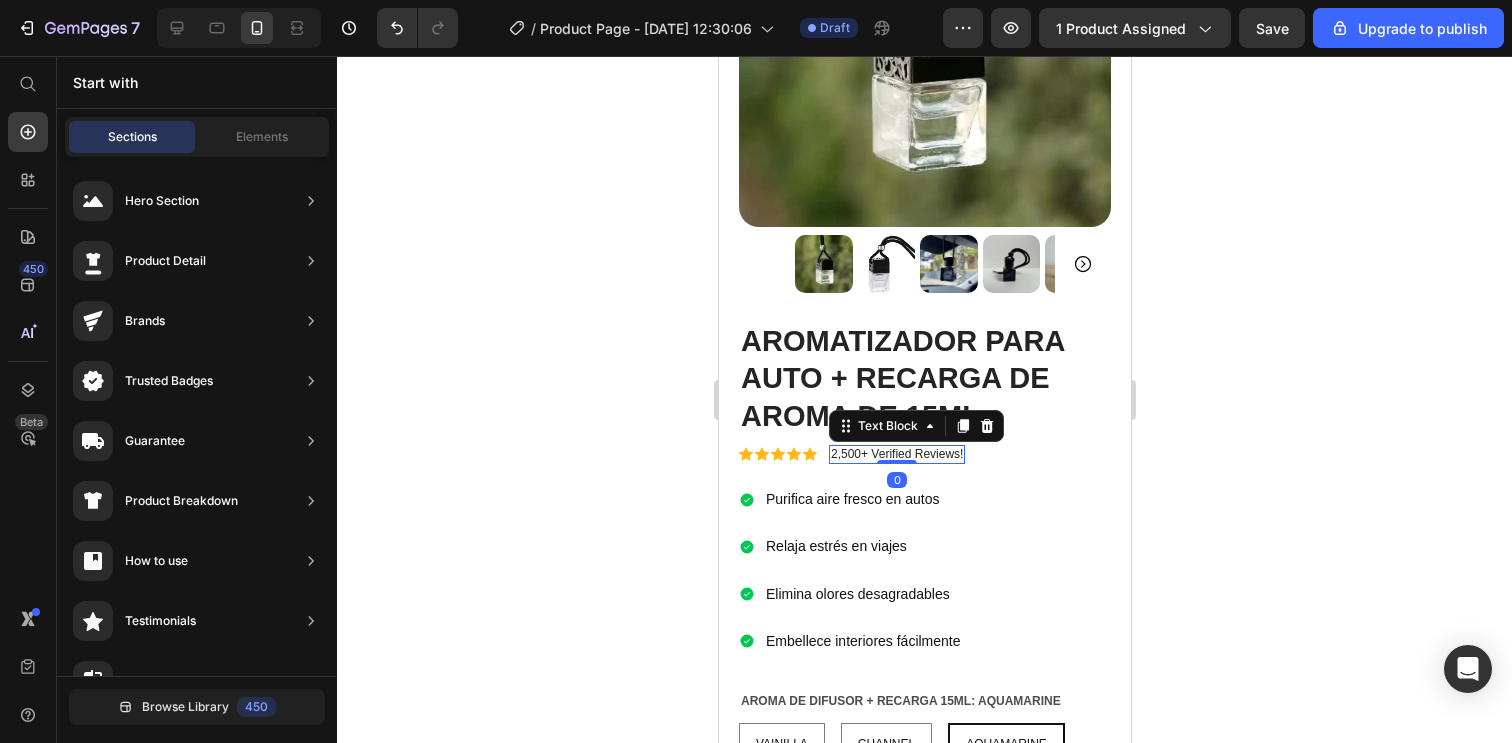 click on "2,500+ Verified Reviews!" at bounding box center (896, 455) 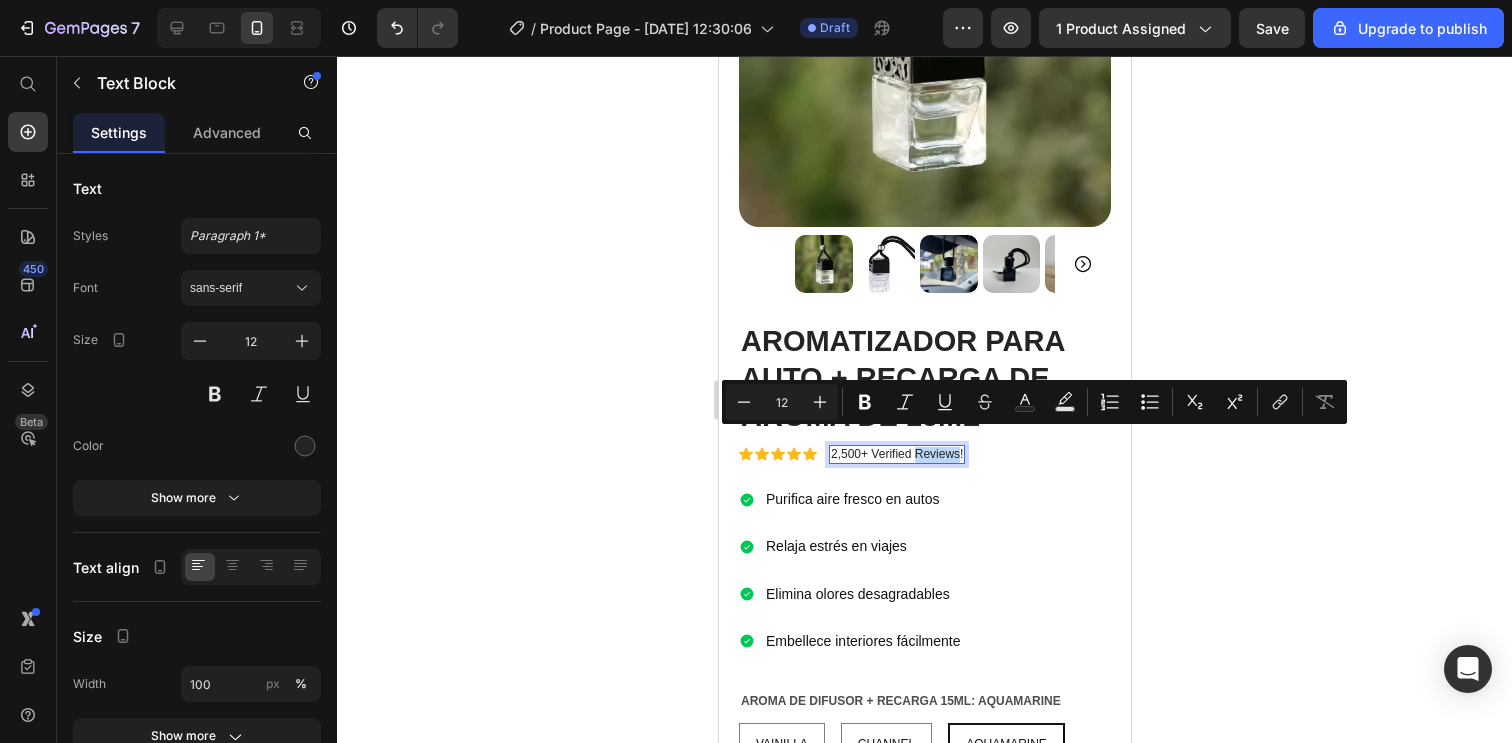 click on "2,500+ Verified Reviews!" at bounding box center [896, 455] 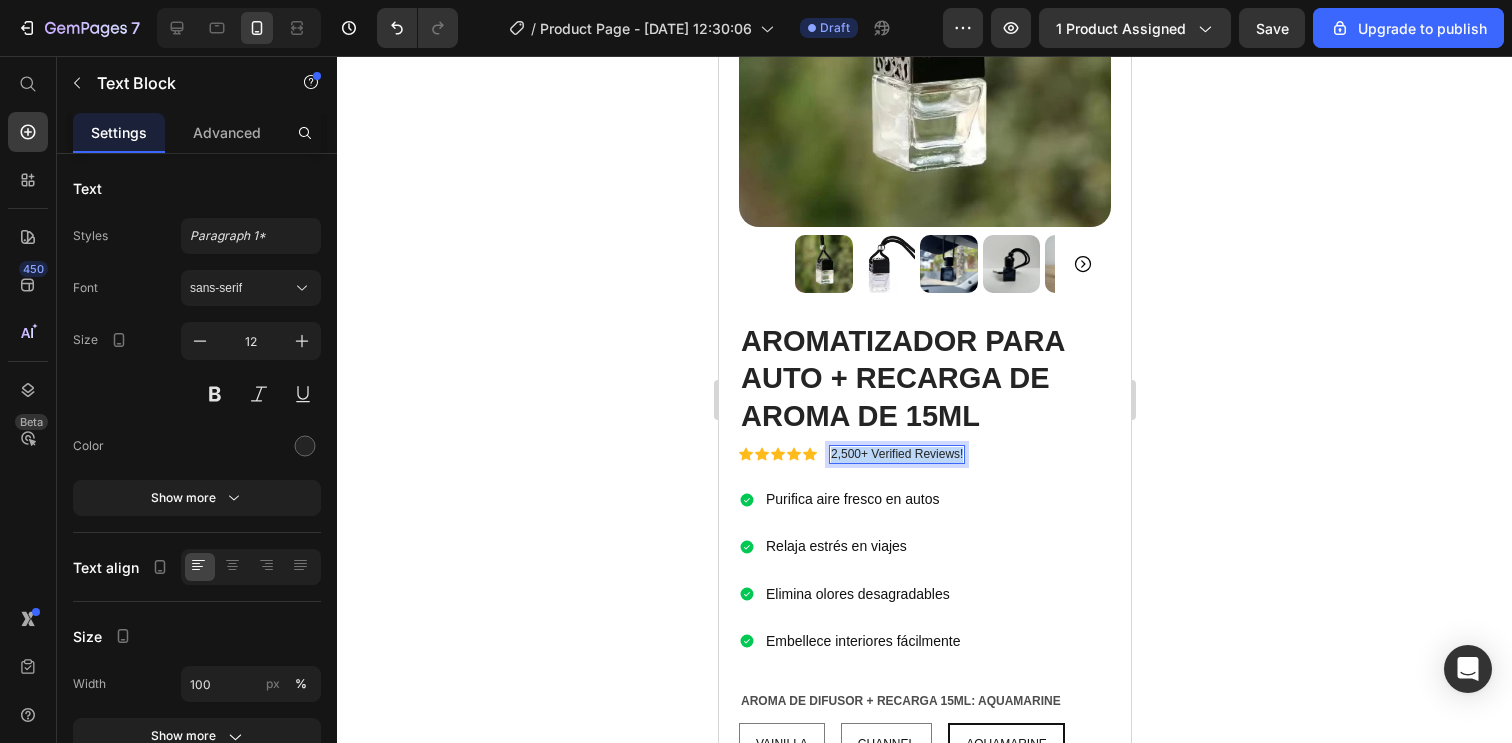 drag, startPoint x: 961, startPoint y: 443, endPoint x: 835, endPoint y: 440, distance: 126.035706 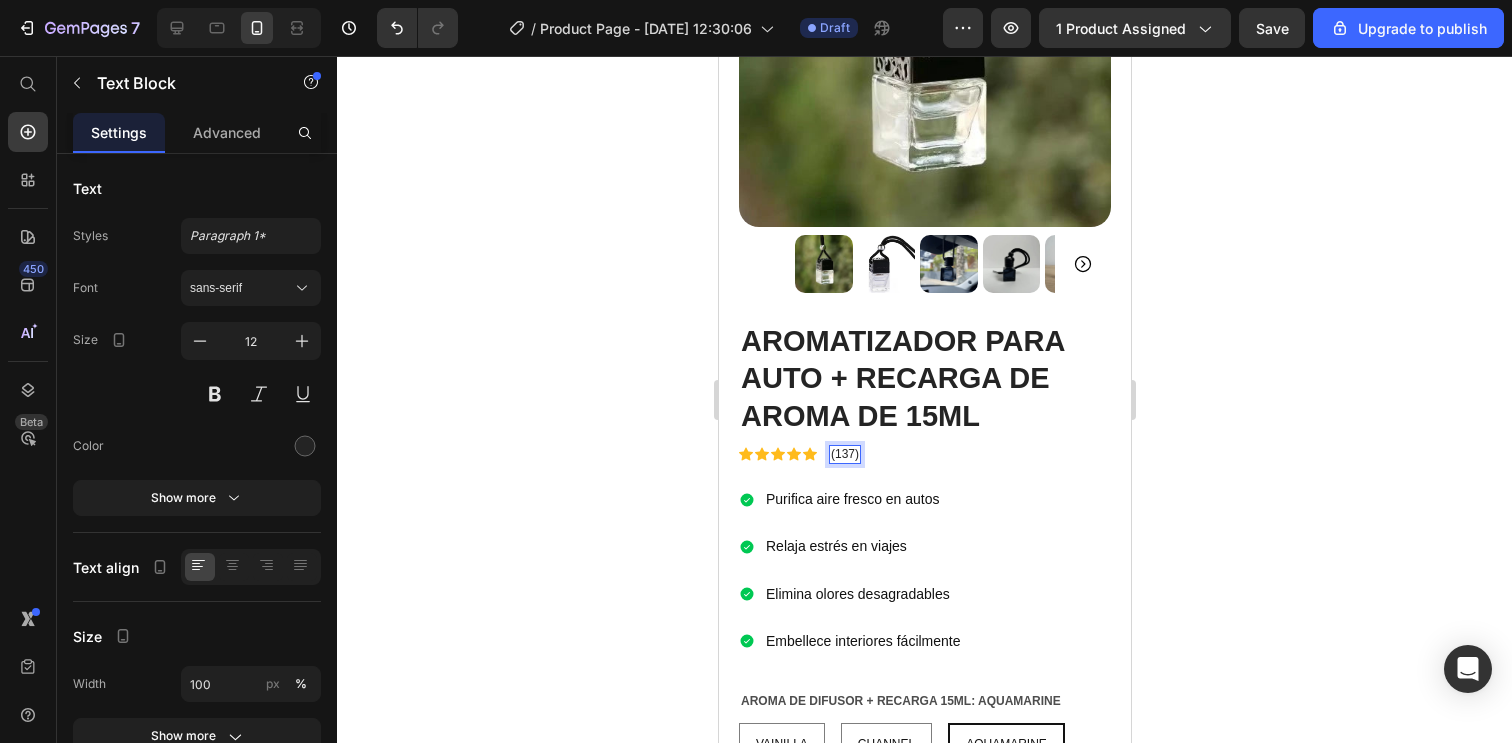 click 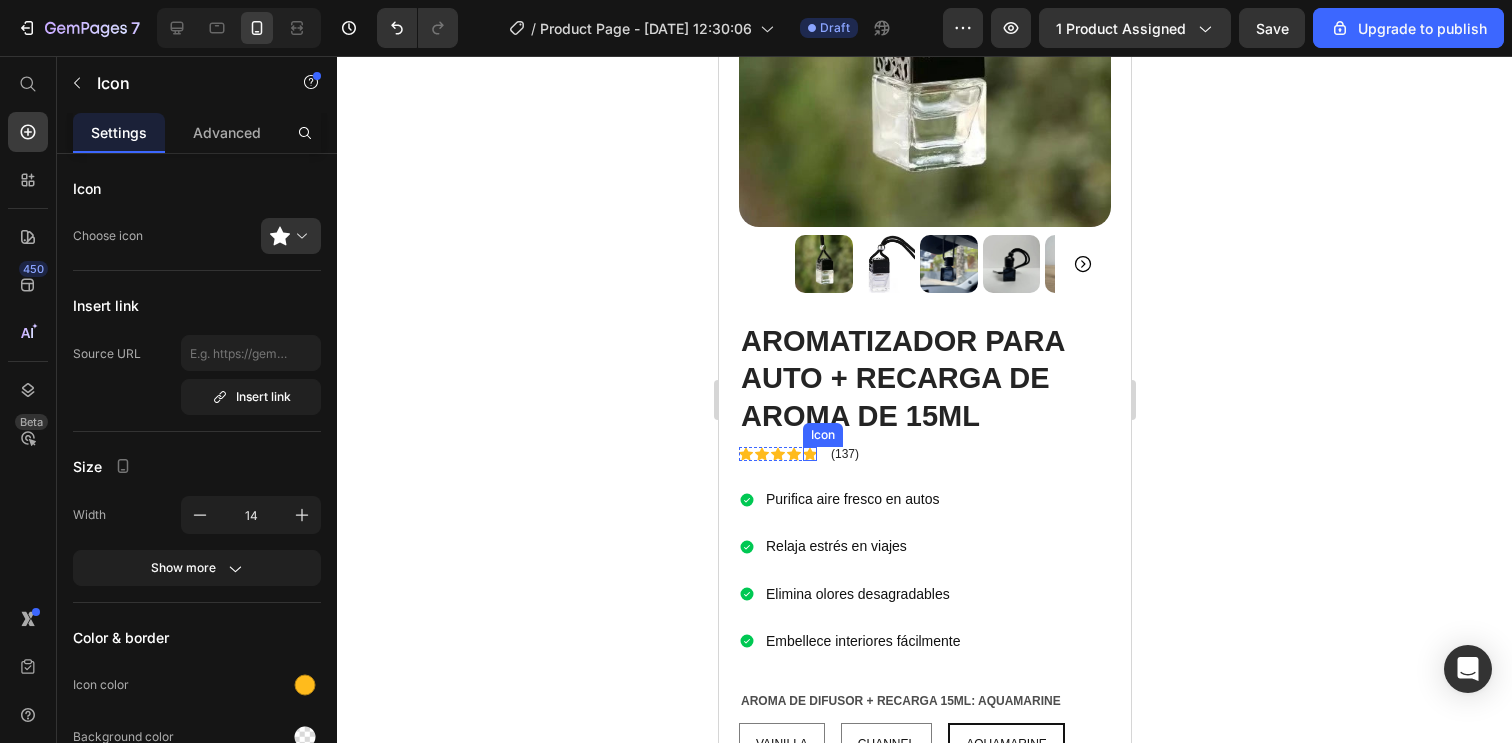 click on "Icon" at bounding box center [809, 454] 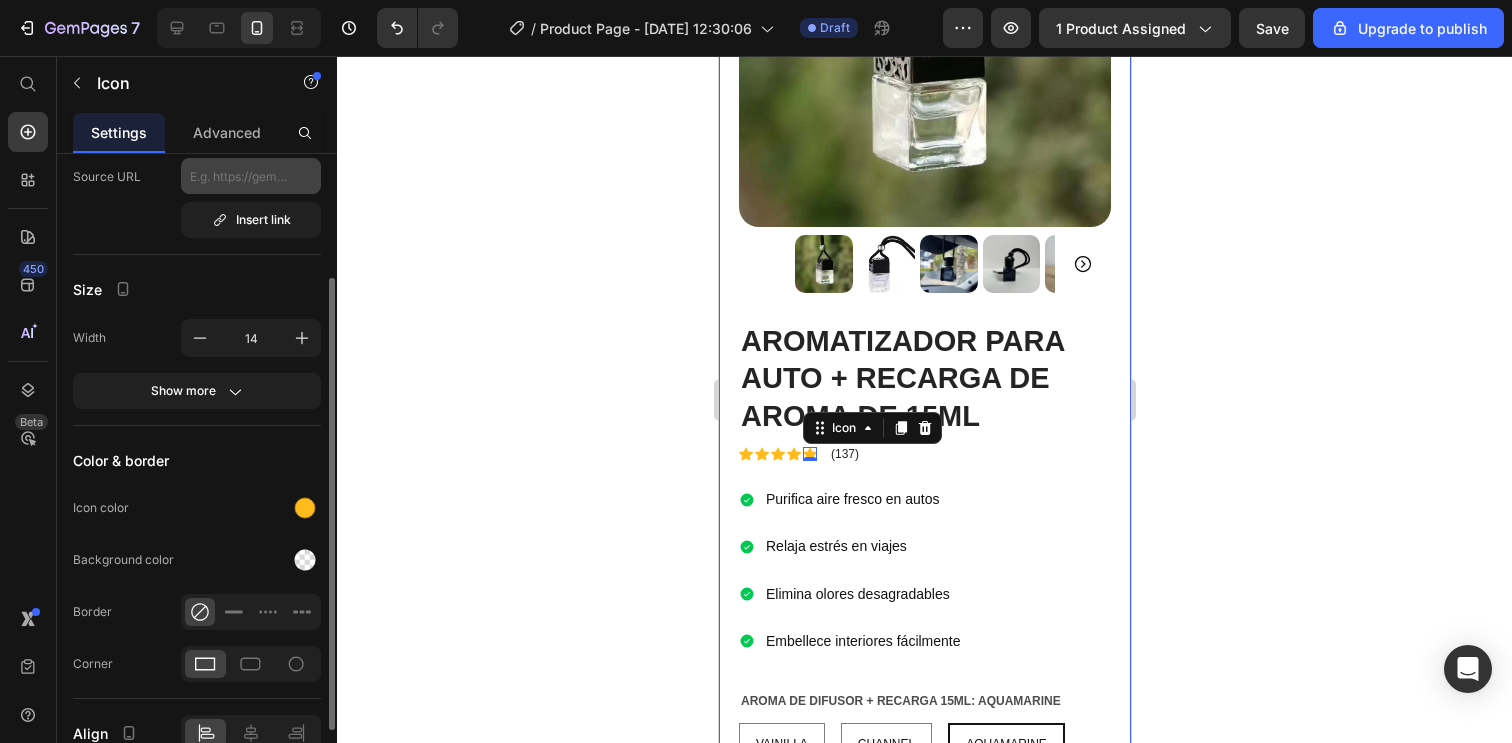 scroll, scrollTop: 276, scrollLeft: 0, axis: vertical 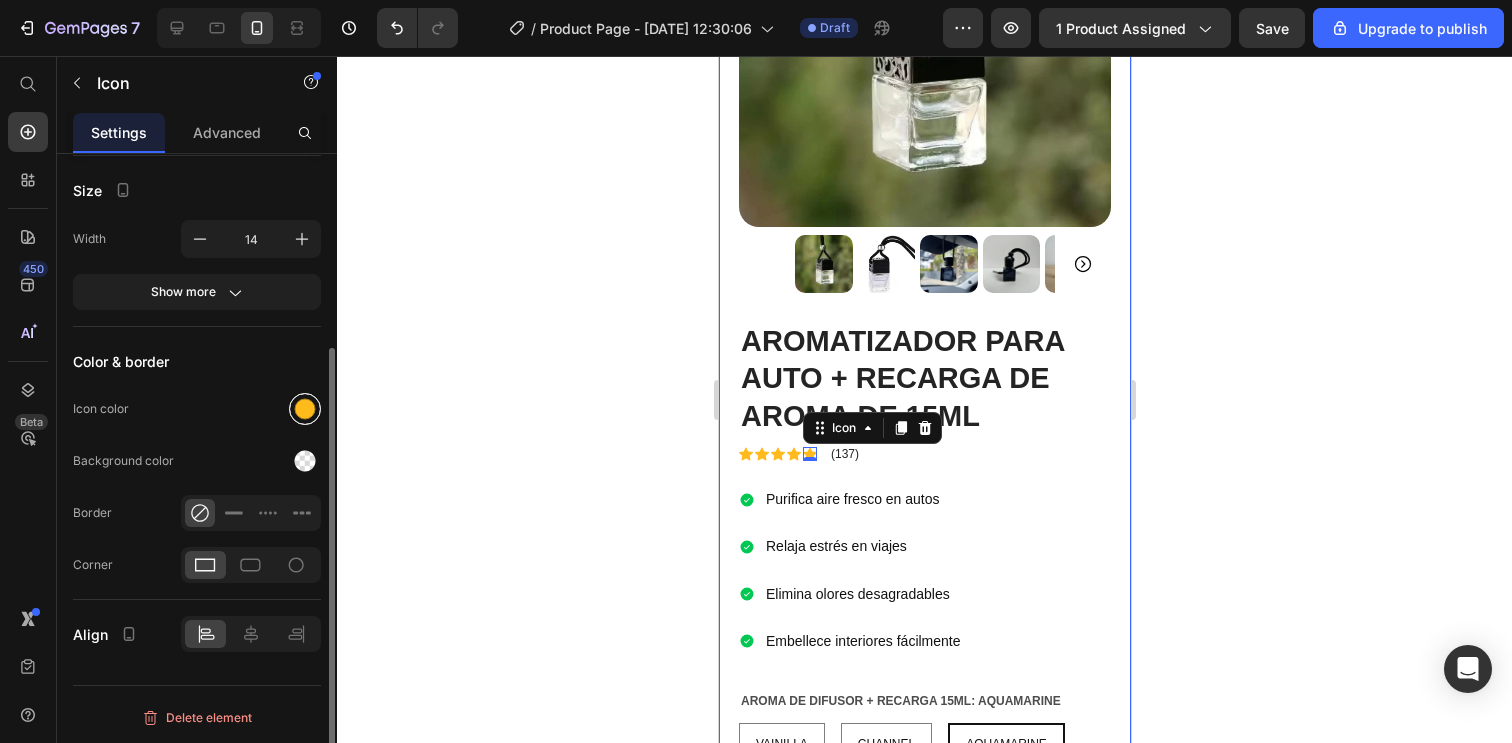 click at bounding box center (305, 409) 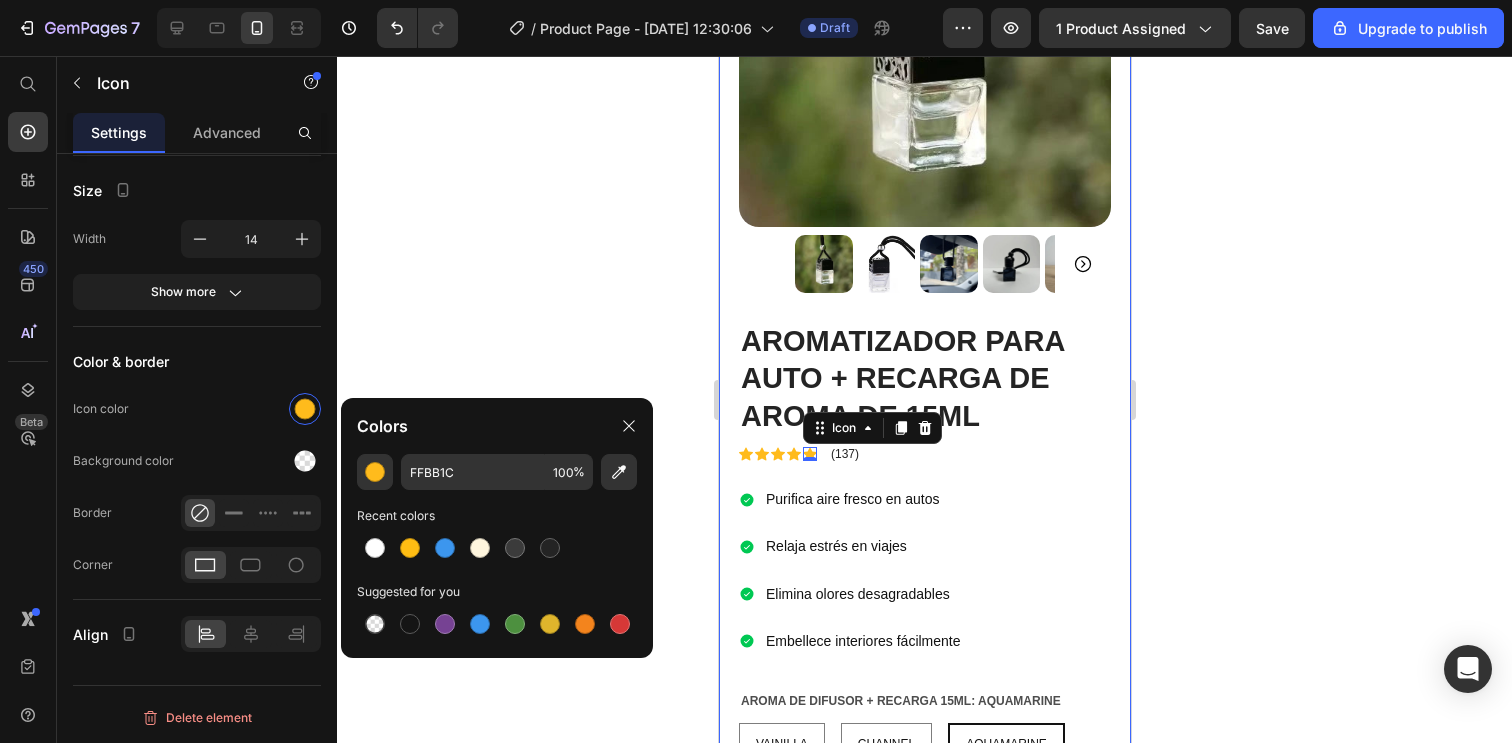 click 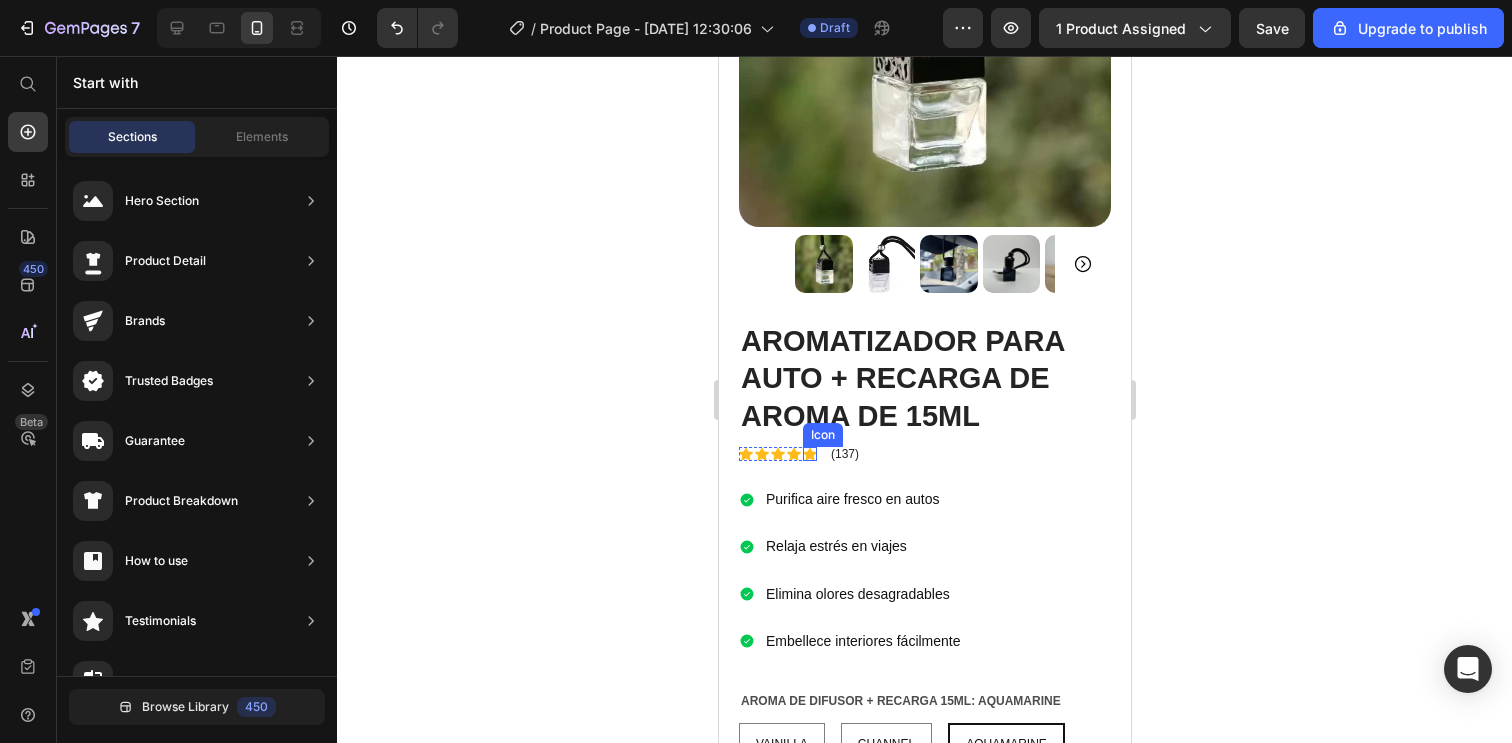 click on "Icon" at bounding box center (809, 454) 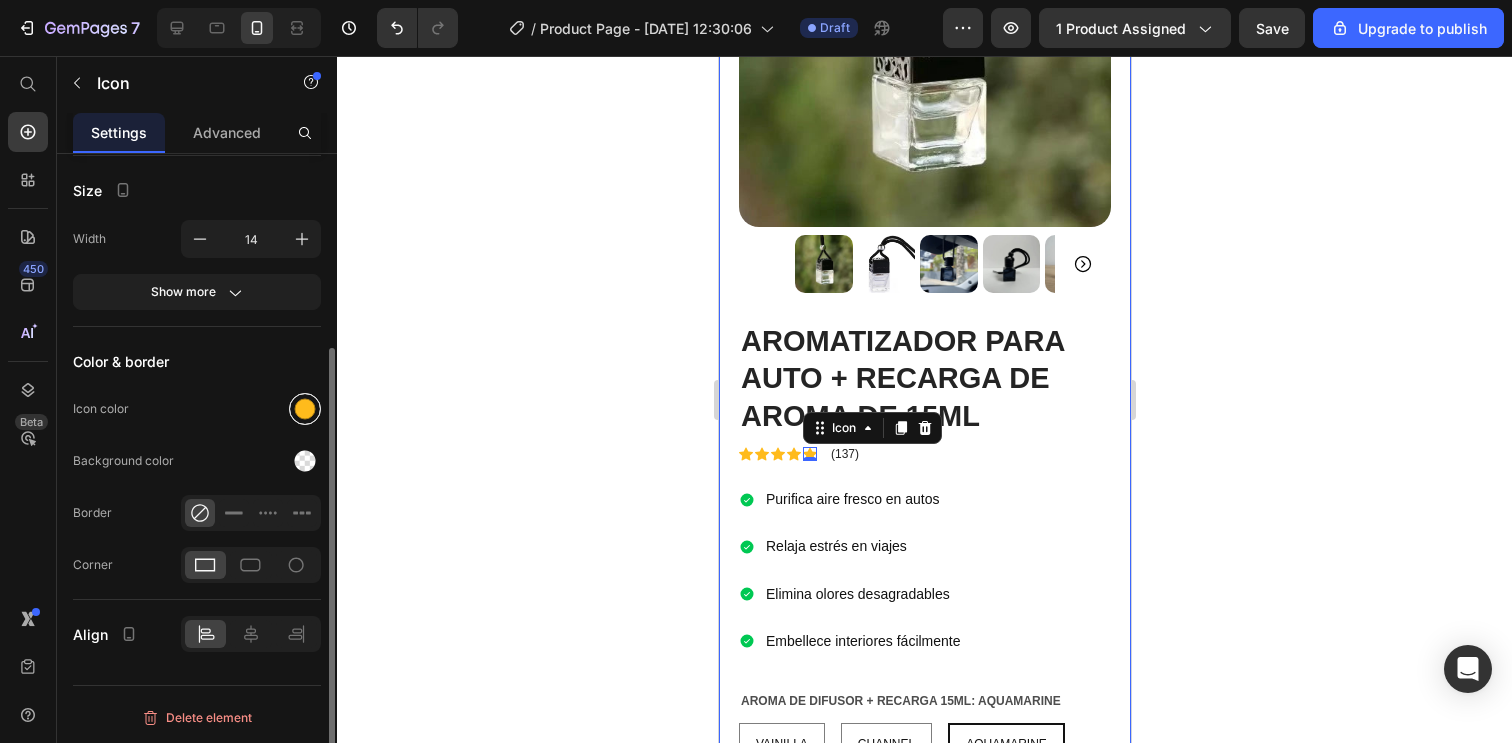 click at bounding box center (305, 409) 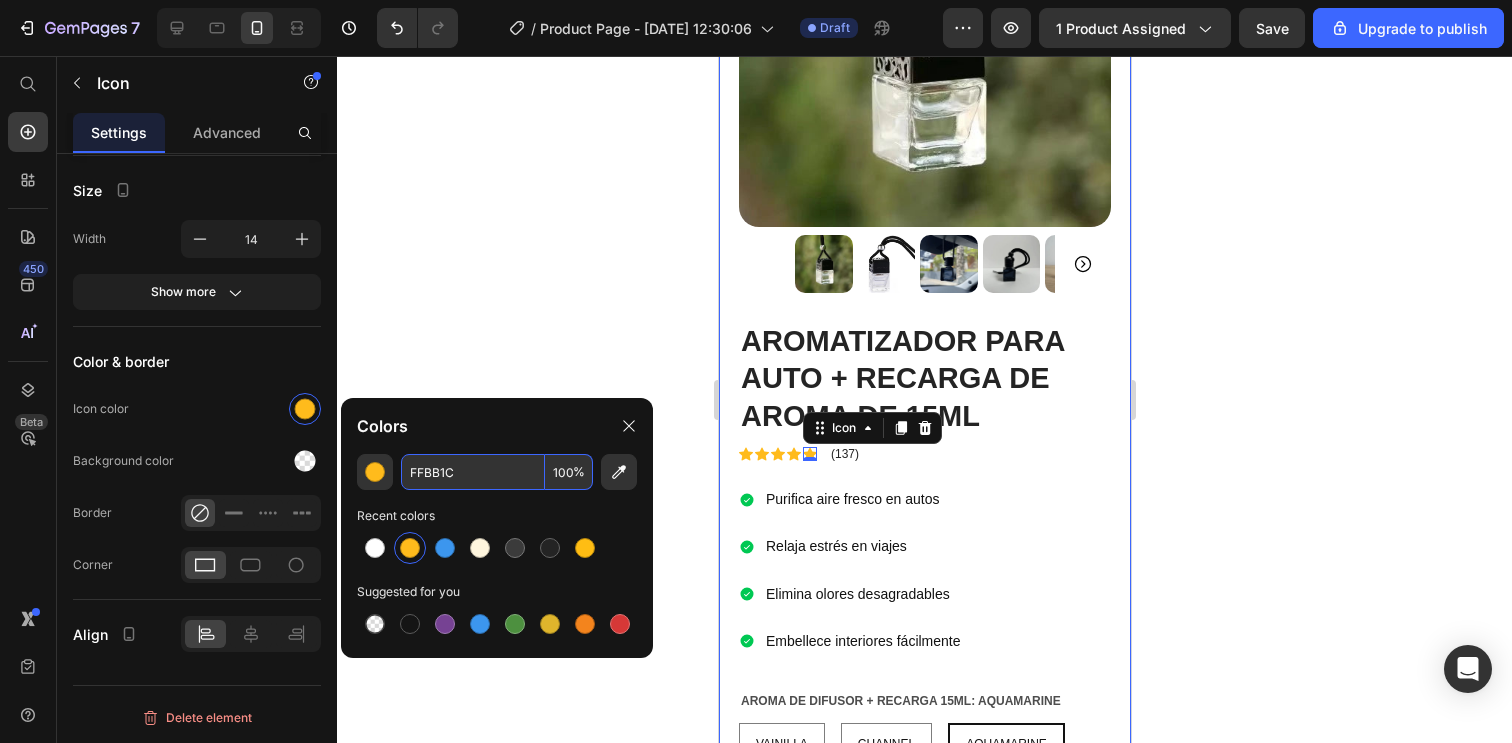 click on "%" at bounding box center (579, 472) 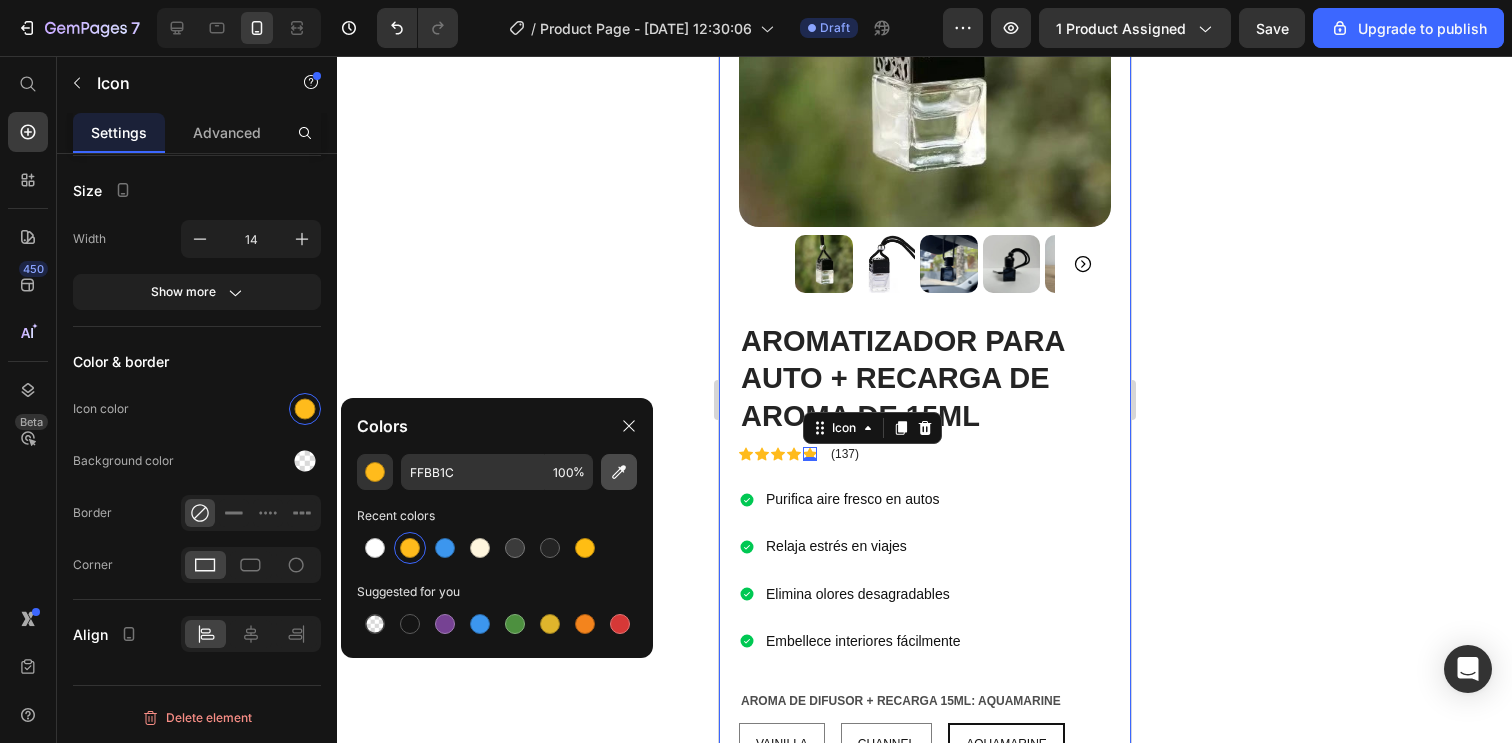 click 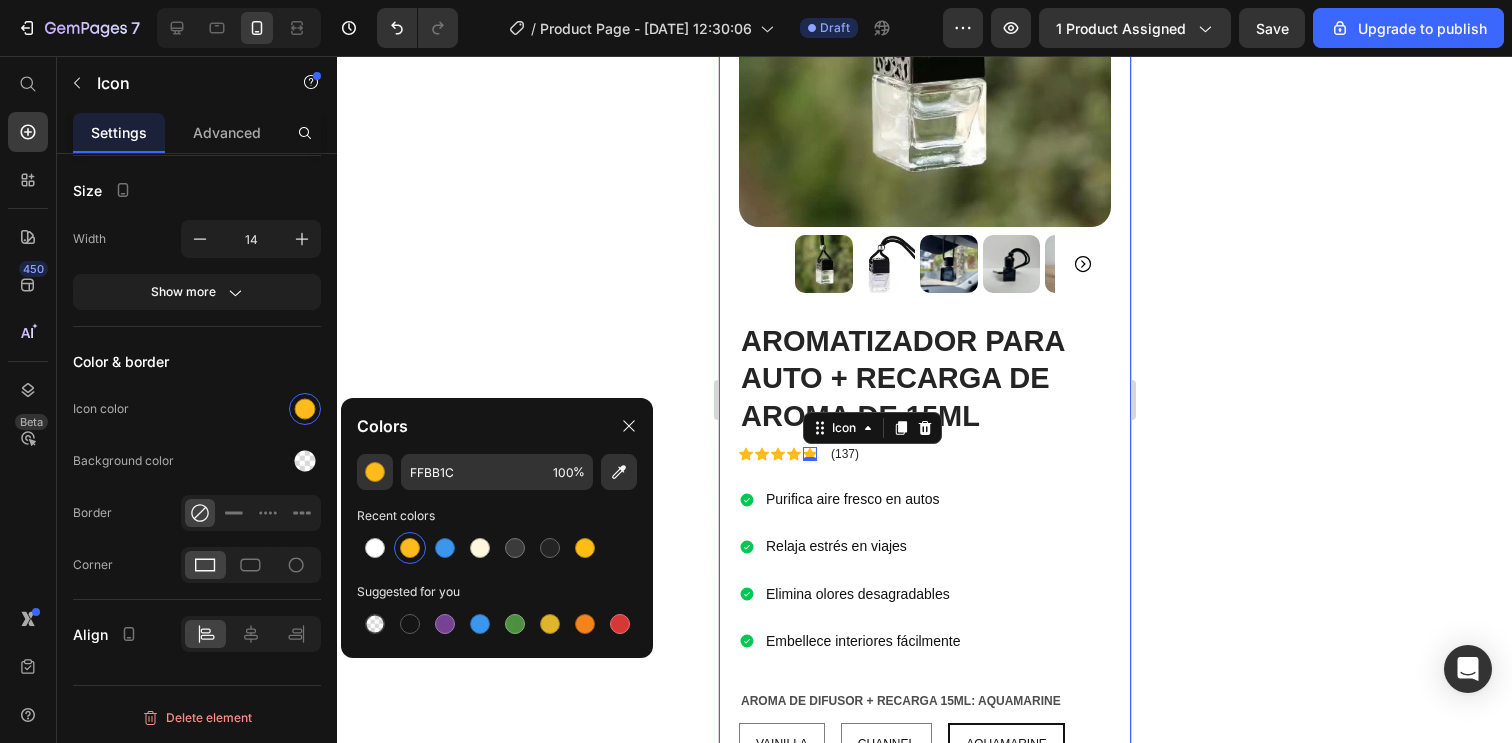 type on "333333" 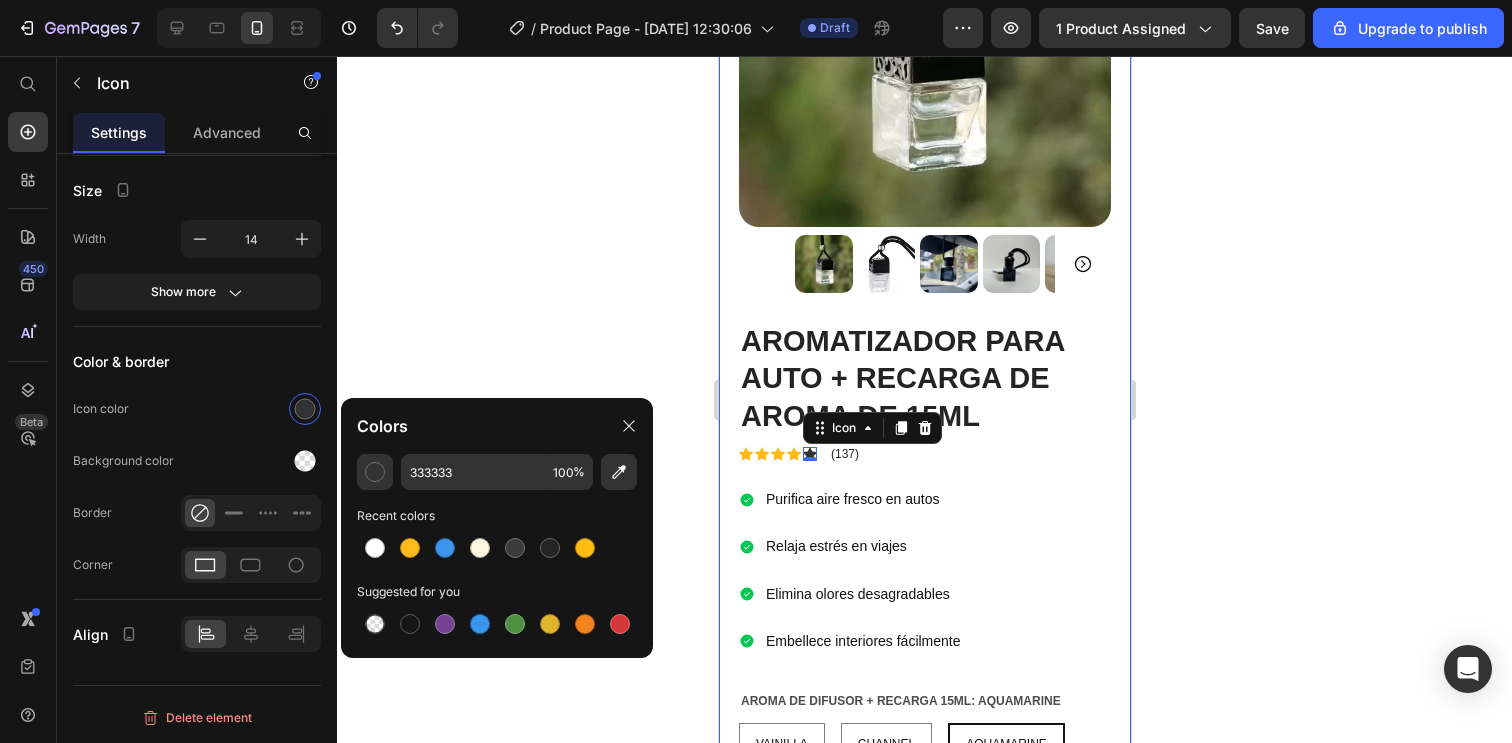 type 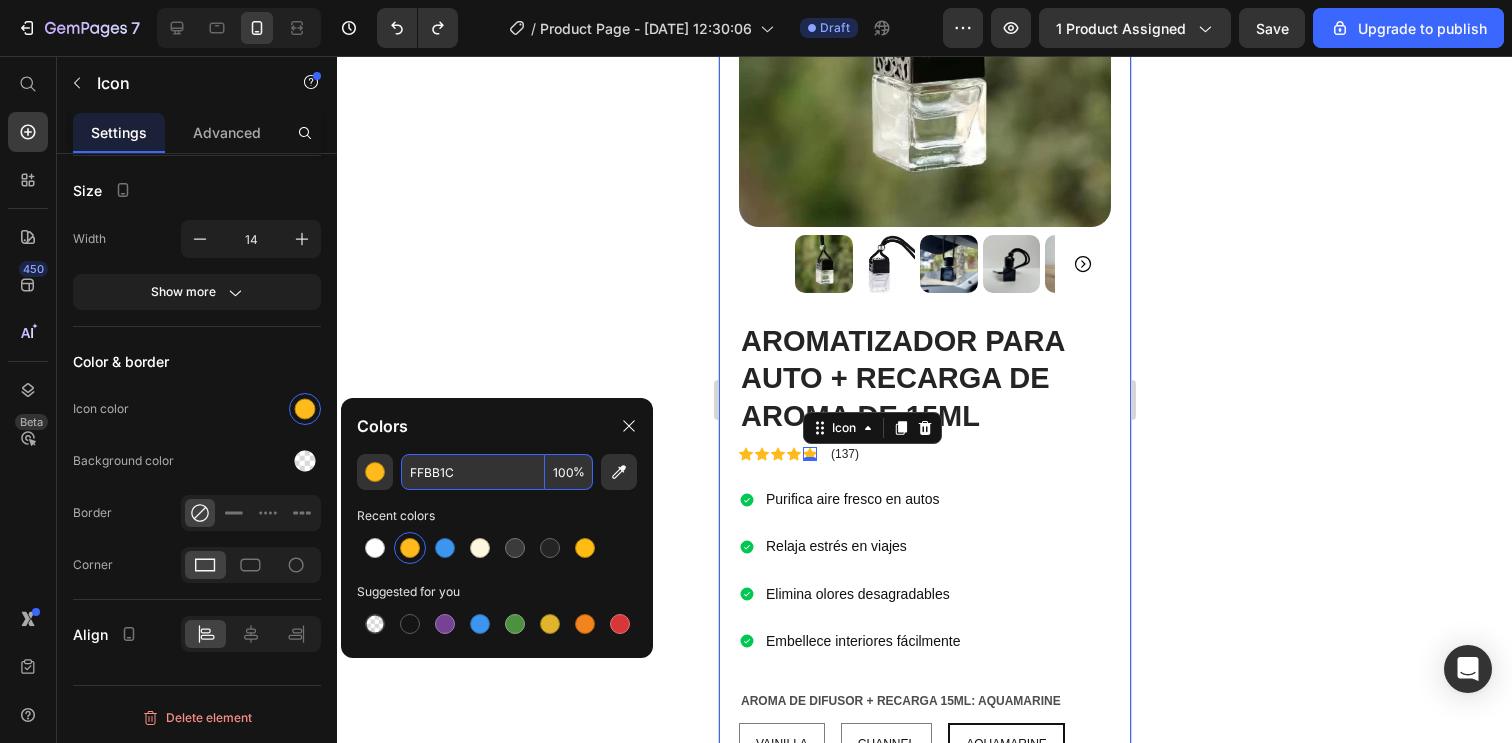 click on "FFBB1C" at bounding box center (473, 472) 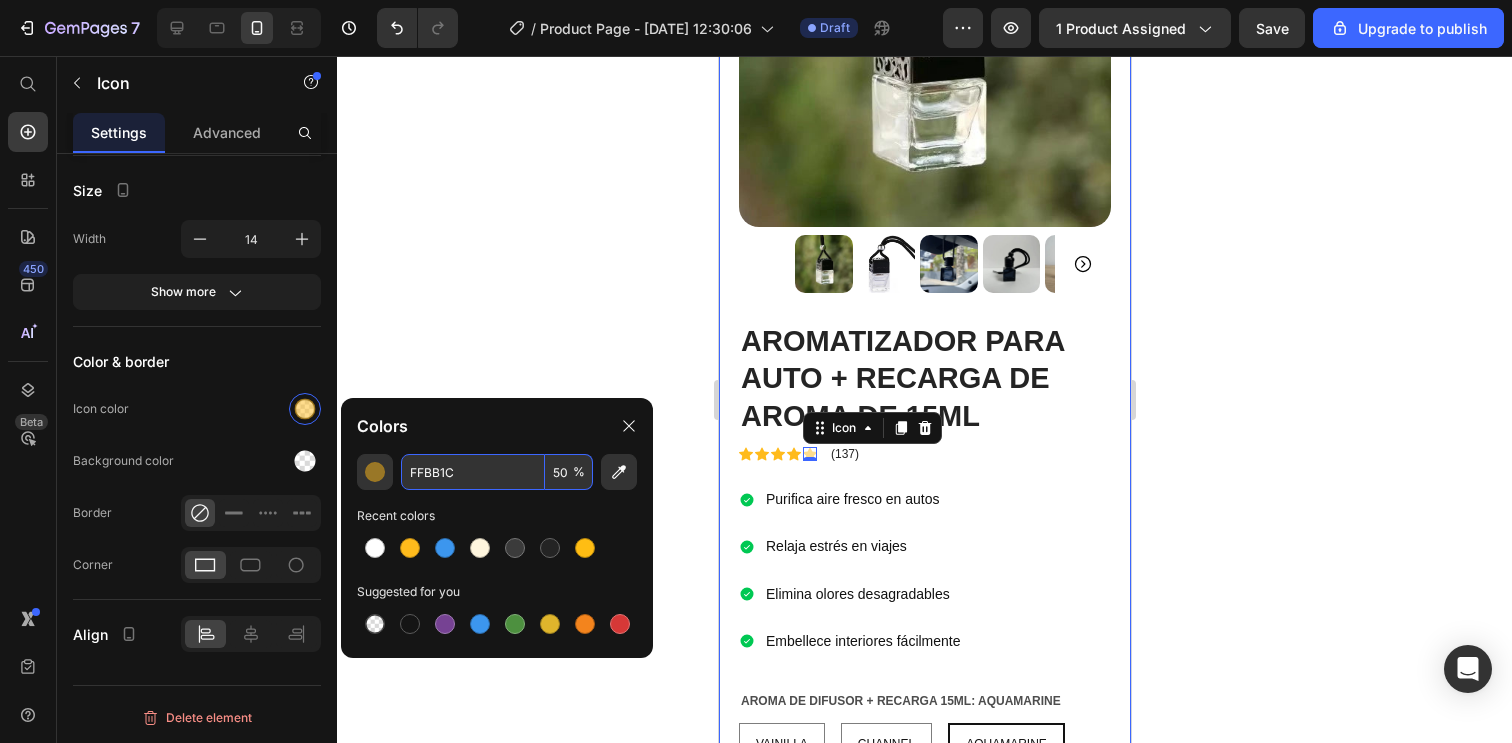 type on "100" 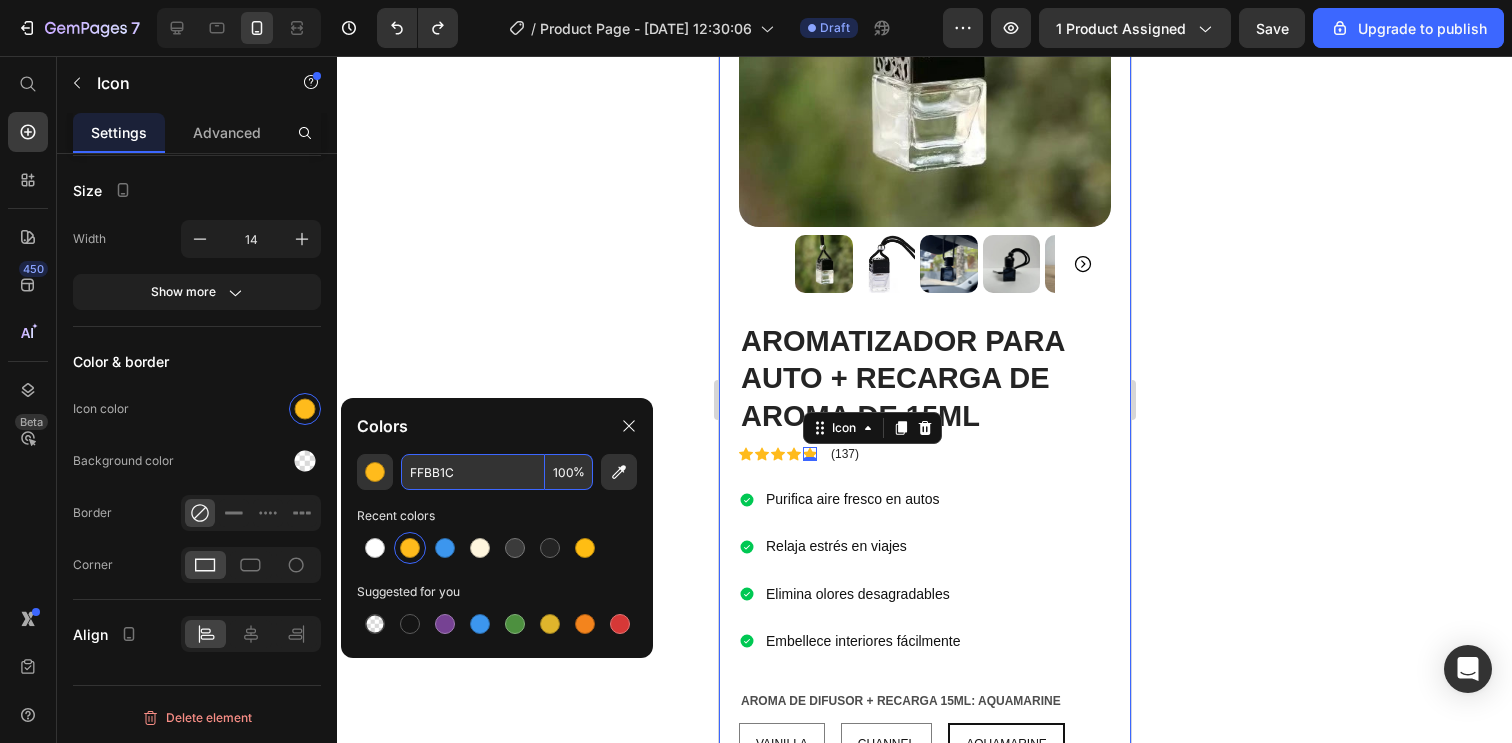 click 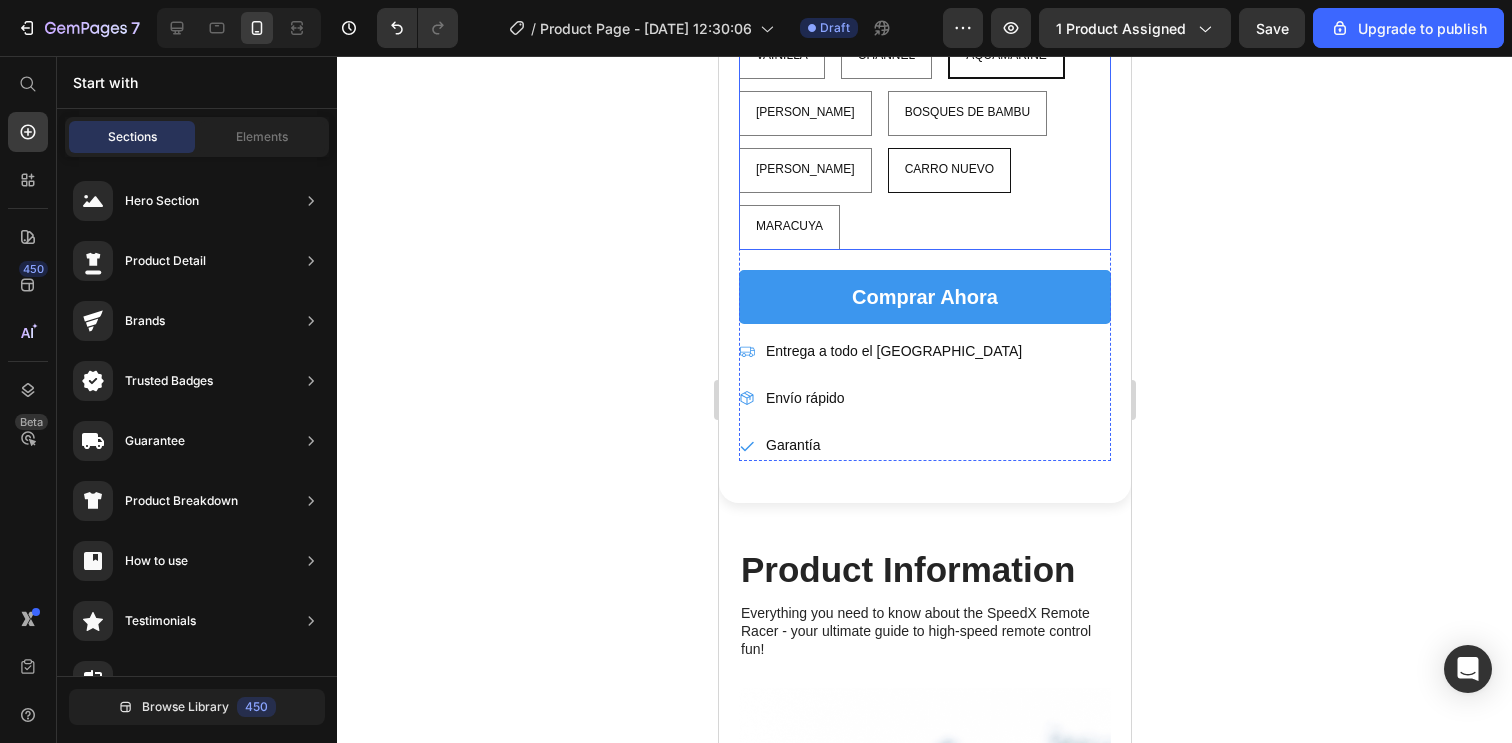 scroll, scrollTop: 955, scrollLeft: 0, axis: vertical 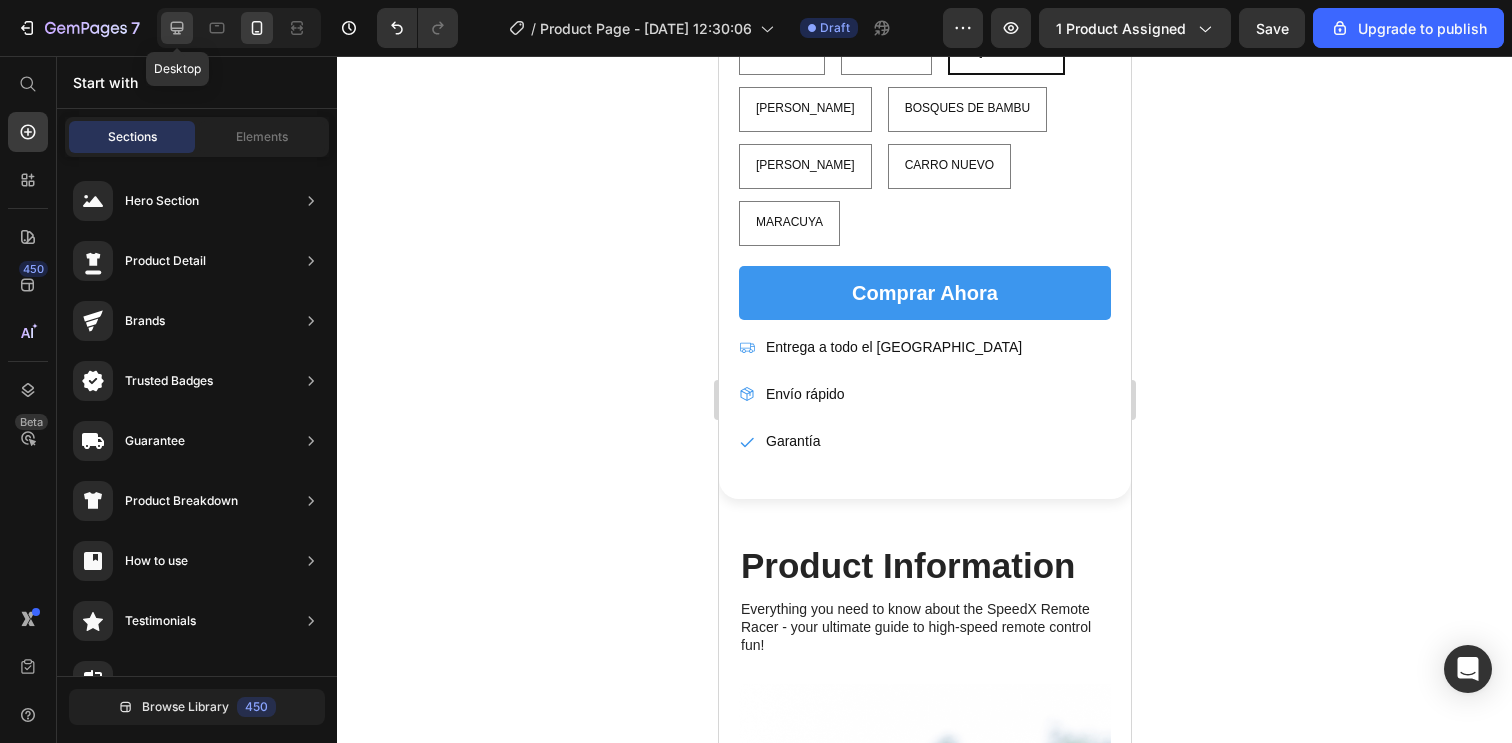 click 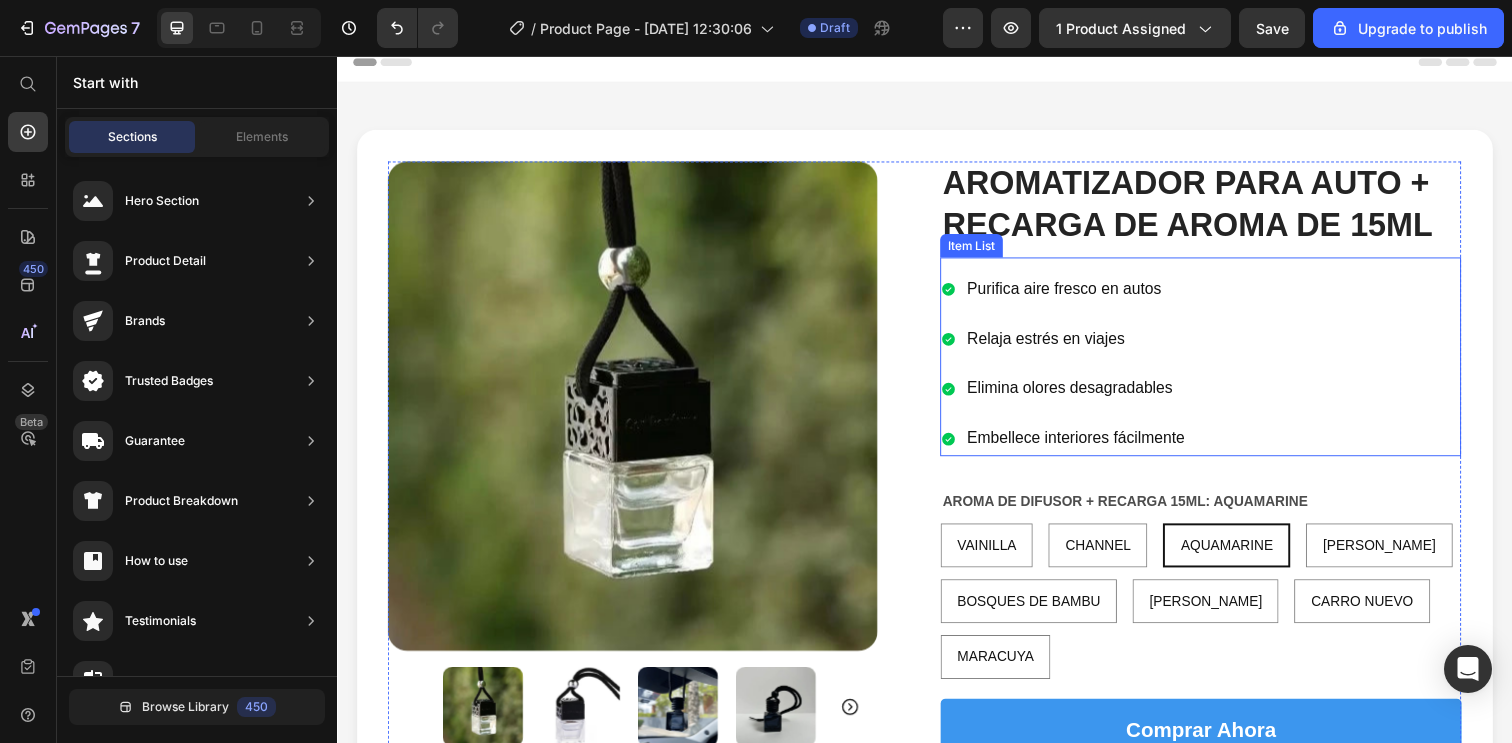 scroll, scrollTop: 0, scrollLeft: 0, axis: both 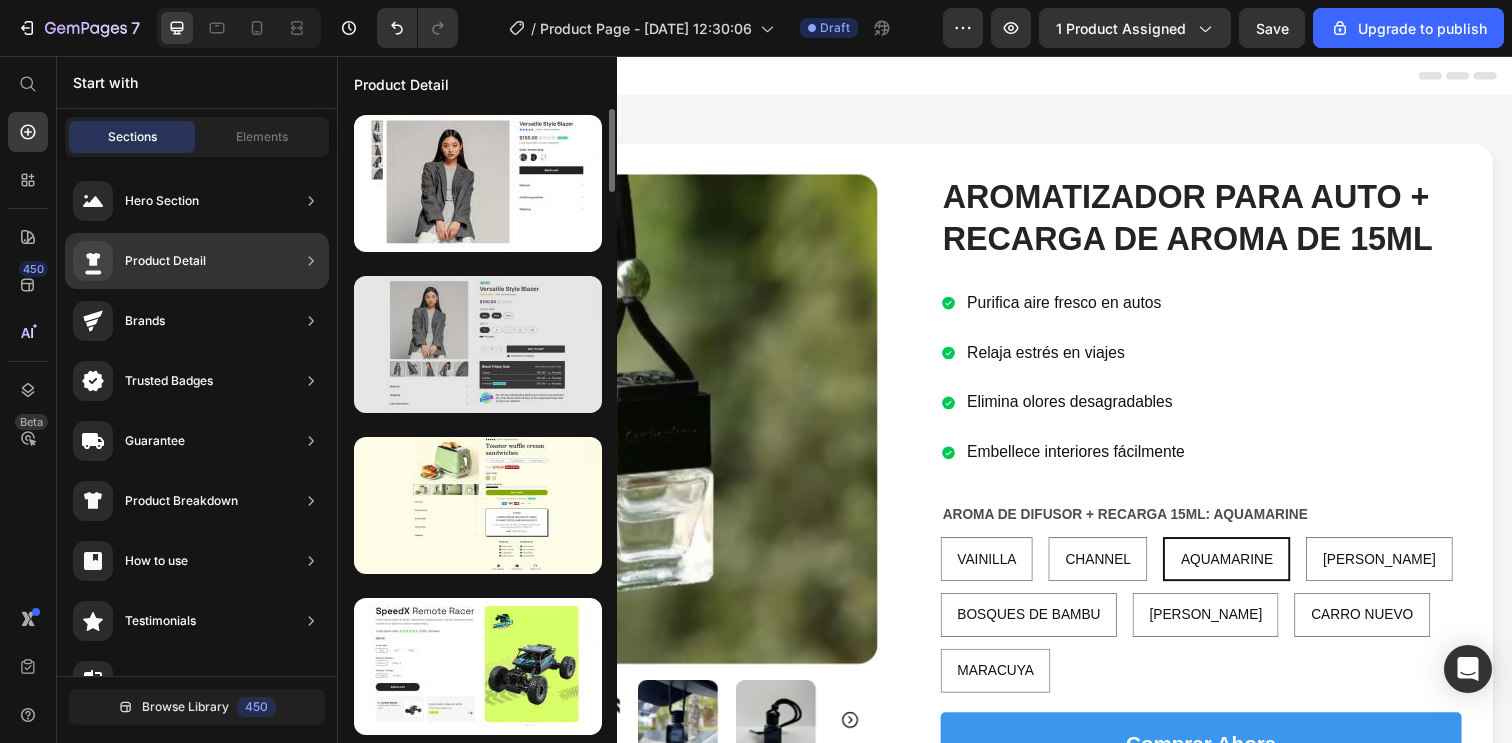 click at bounding box center (478, 344) 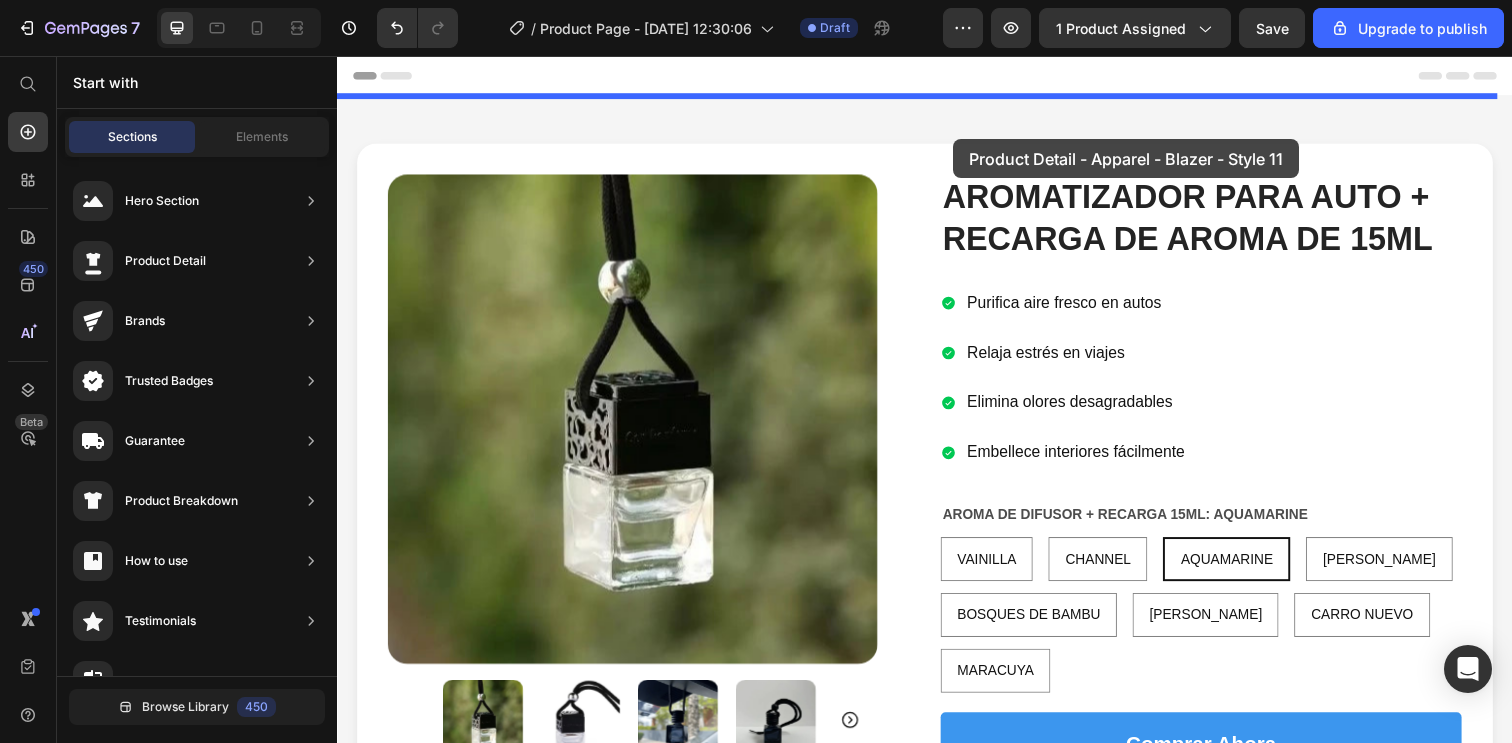 drag, startPoint x: 810, startPoint y: 367, endPoint x: 966, endPoint y: 141, distance: 274.61246 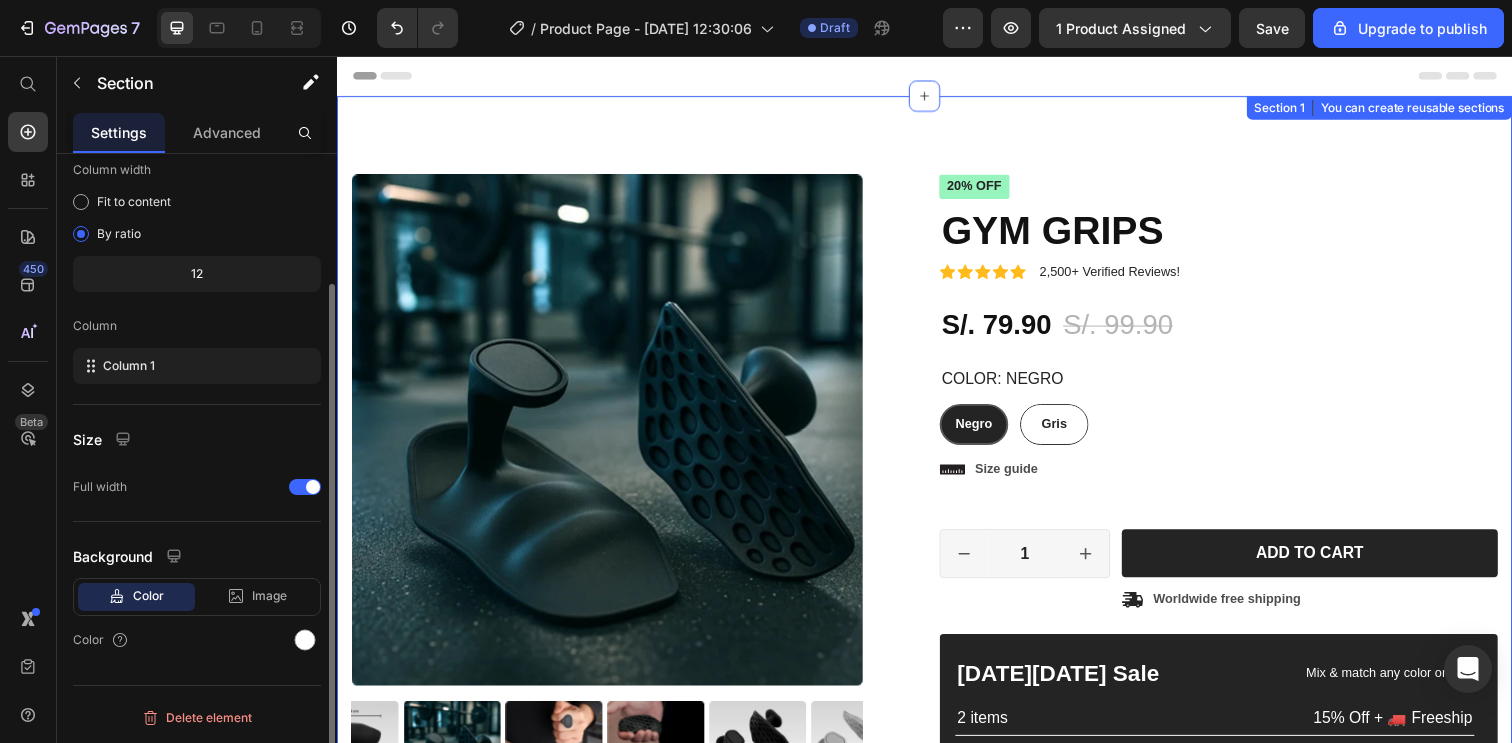 scroll, scrollTop: 0, scrollLeft: 0, axis: both 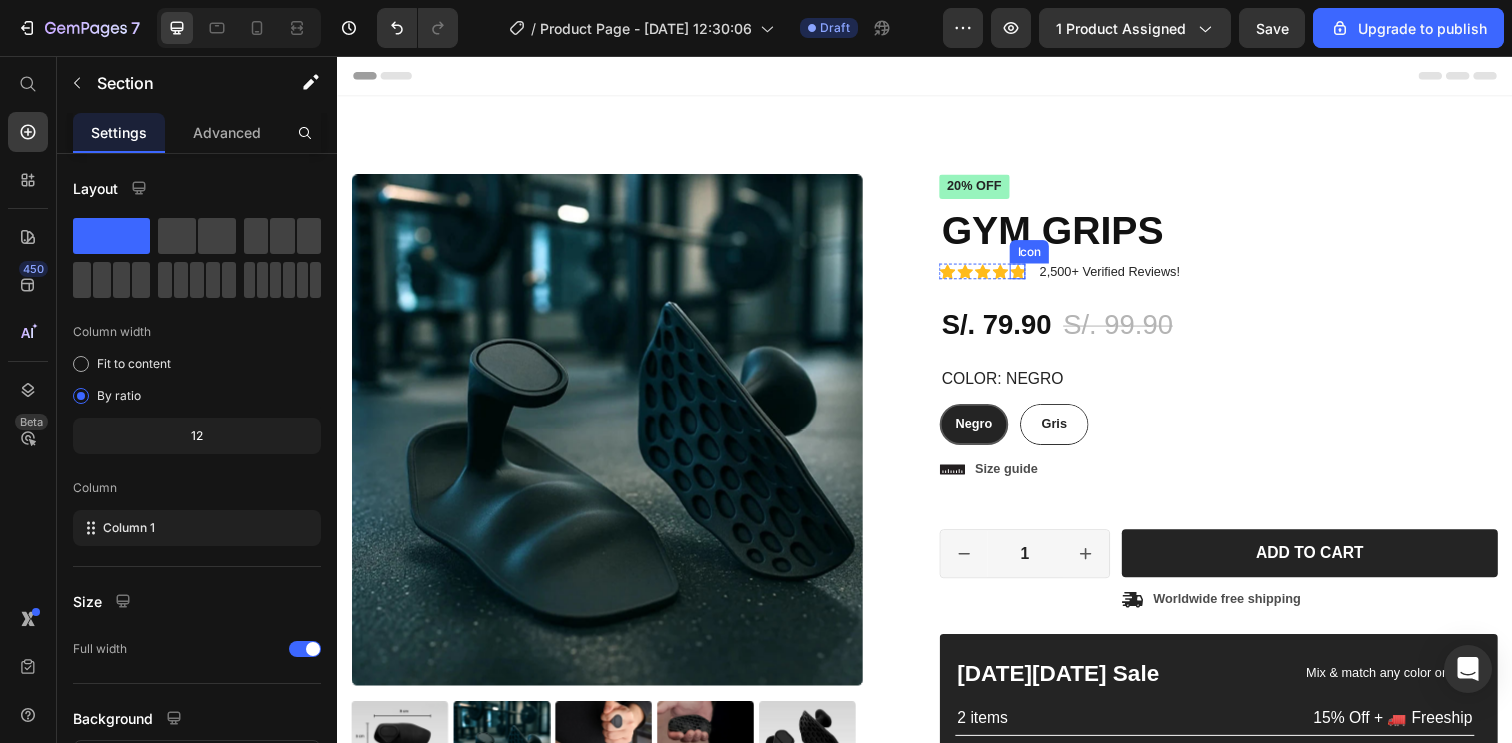 click on "Icon" at bounding box center [1032, 276] 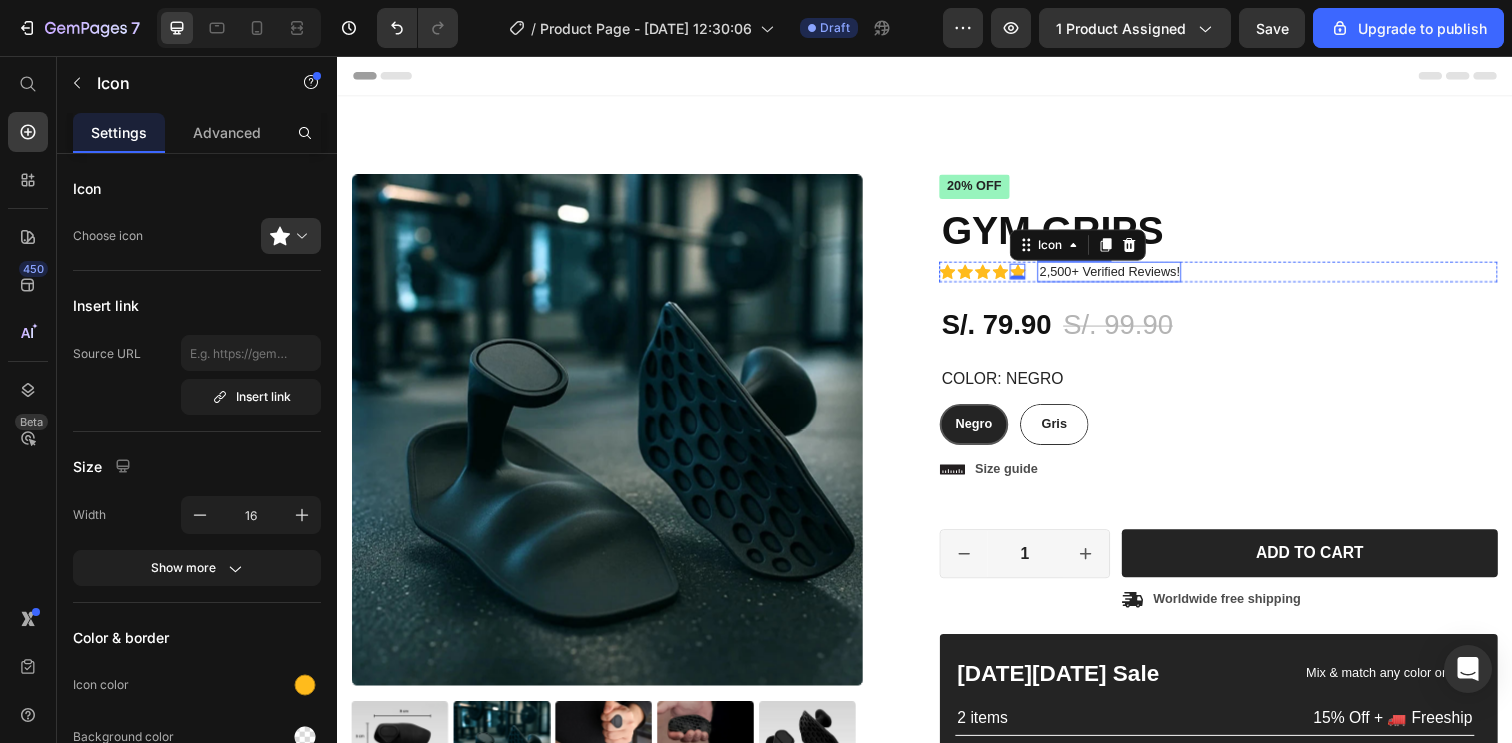 click on "2,500+ Verified Reviews!" at bounding box center [1125, 276] 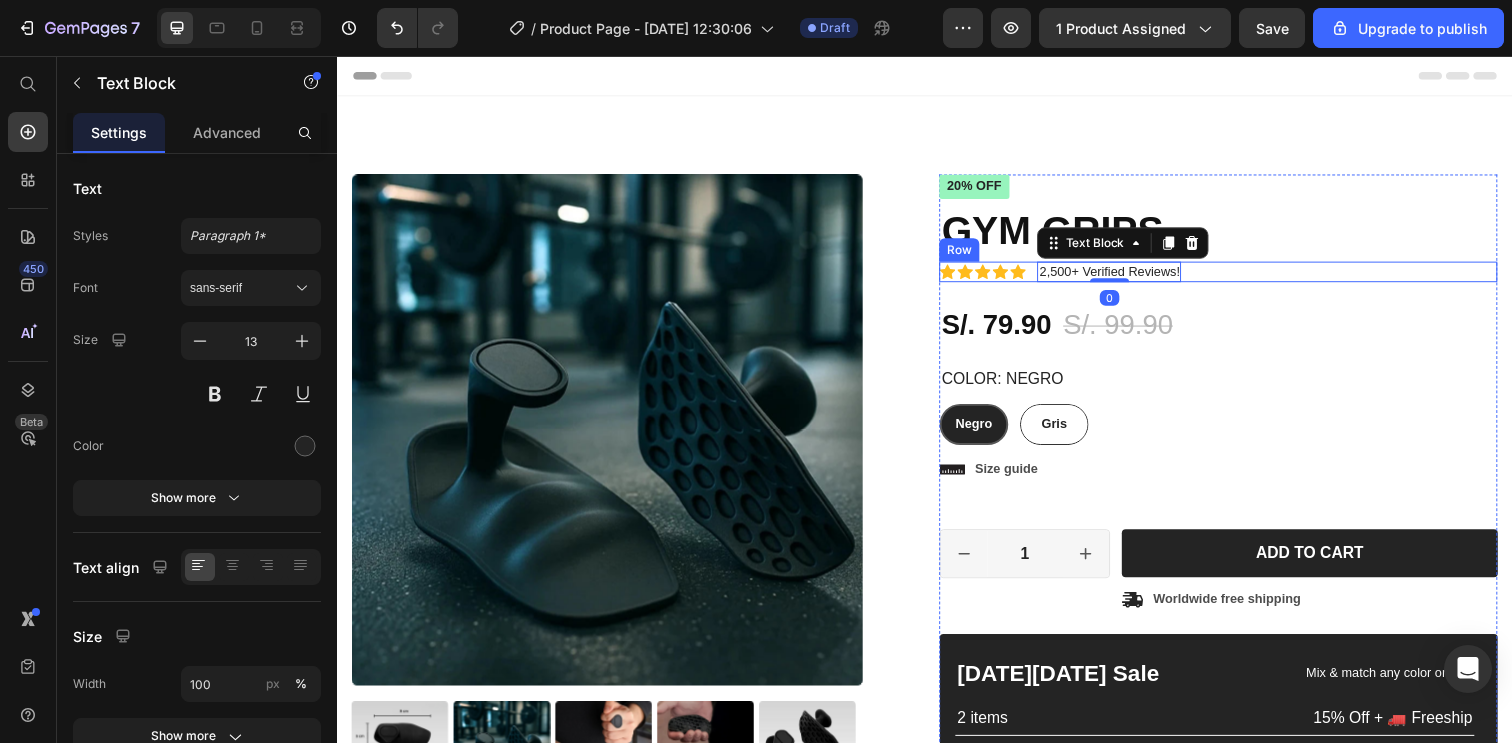 click on "Icon Icon Icon Icon Icon Icon List 2,500+ Verified Reviews! Text Block   0 Row" at bounding box center [1237, 276] 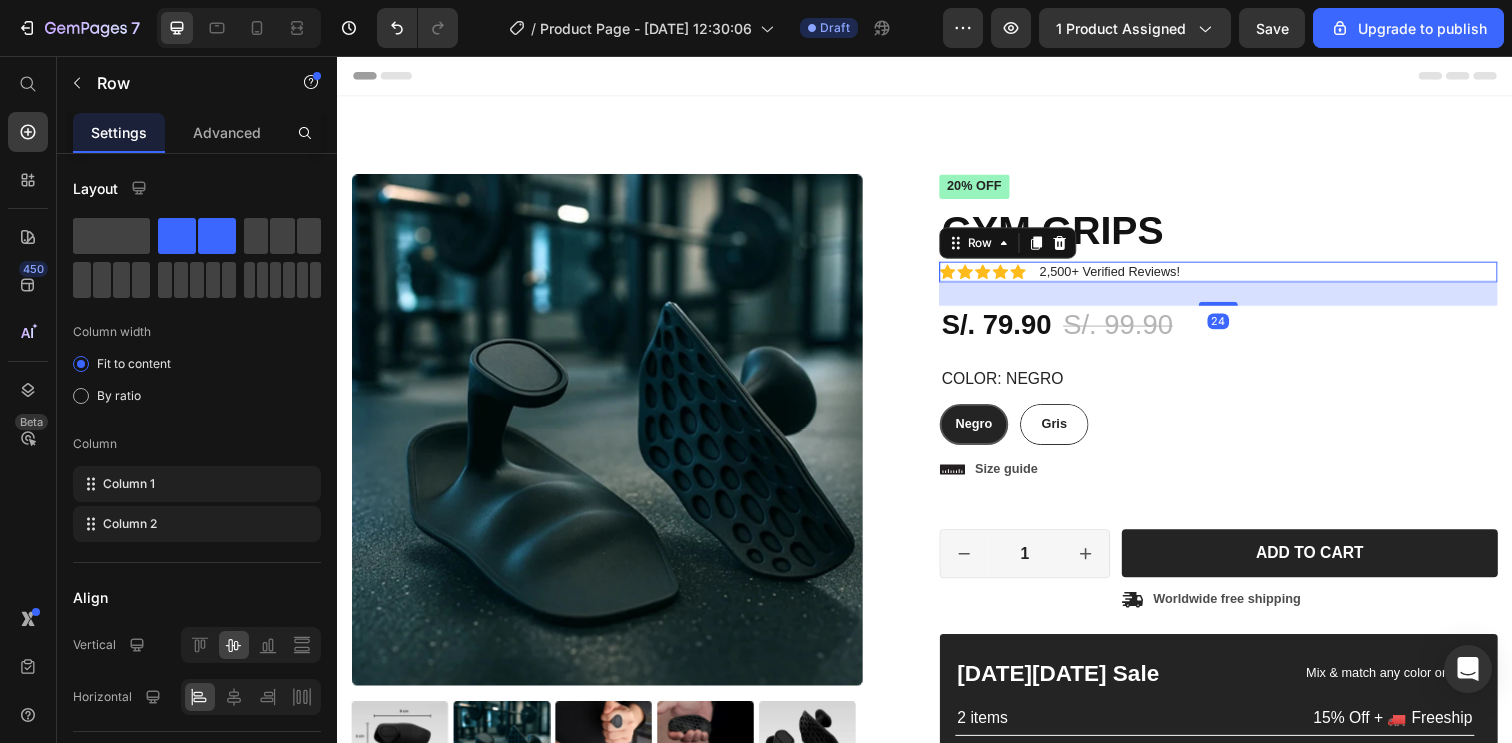 click on "Icon Icon Icon Icon Icon Icon List 2,500+ Verified Reviews! Text Block Row   24" at bounding box center [1237, 276] 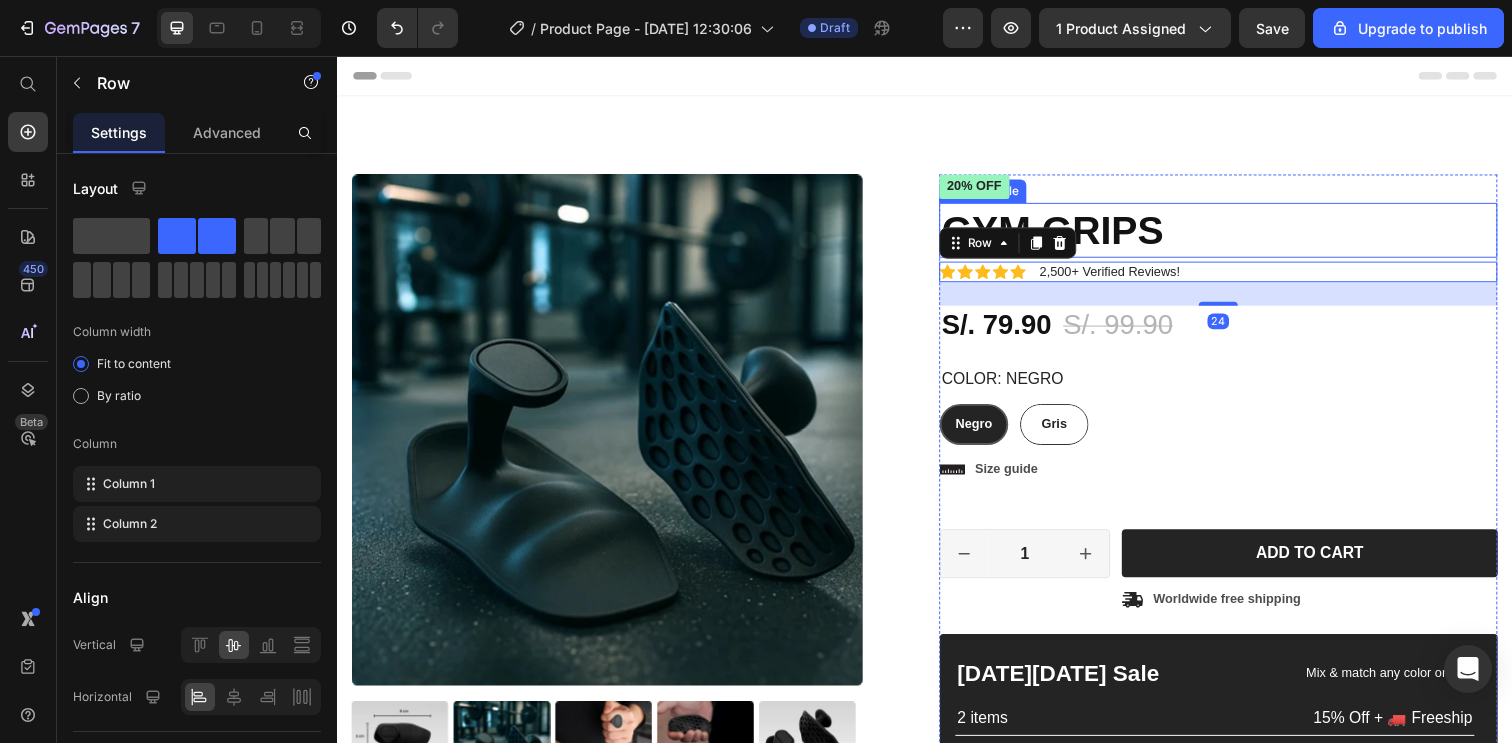 click on "GYM GRIPS" at bounding box center (1237, 234) 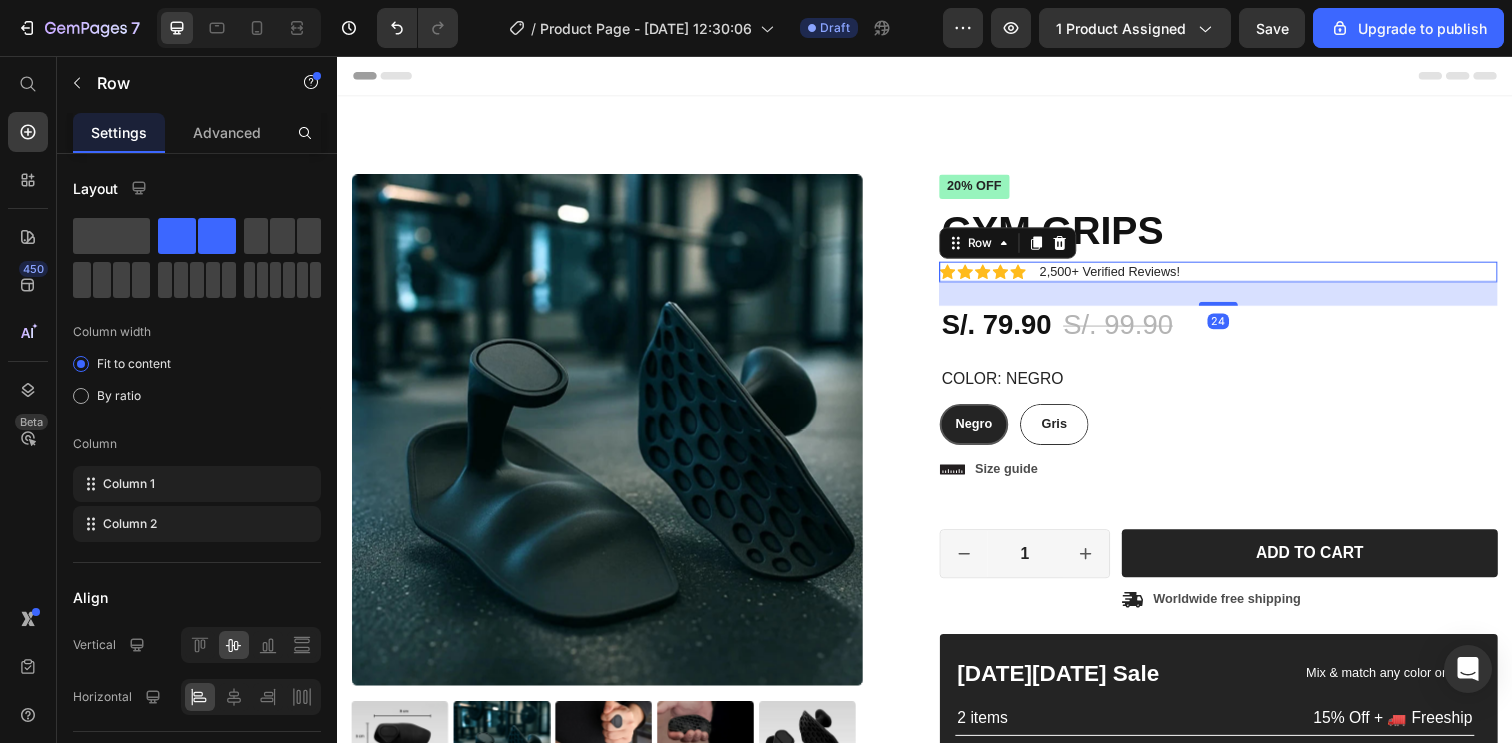 click on "Icon Icon Icon Icon Icon Icon List 2,500+ Verified Reviews! Text Block Row   24" at bounding box center (1237, 276) 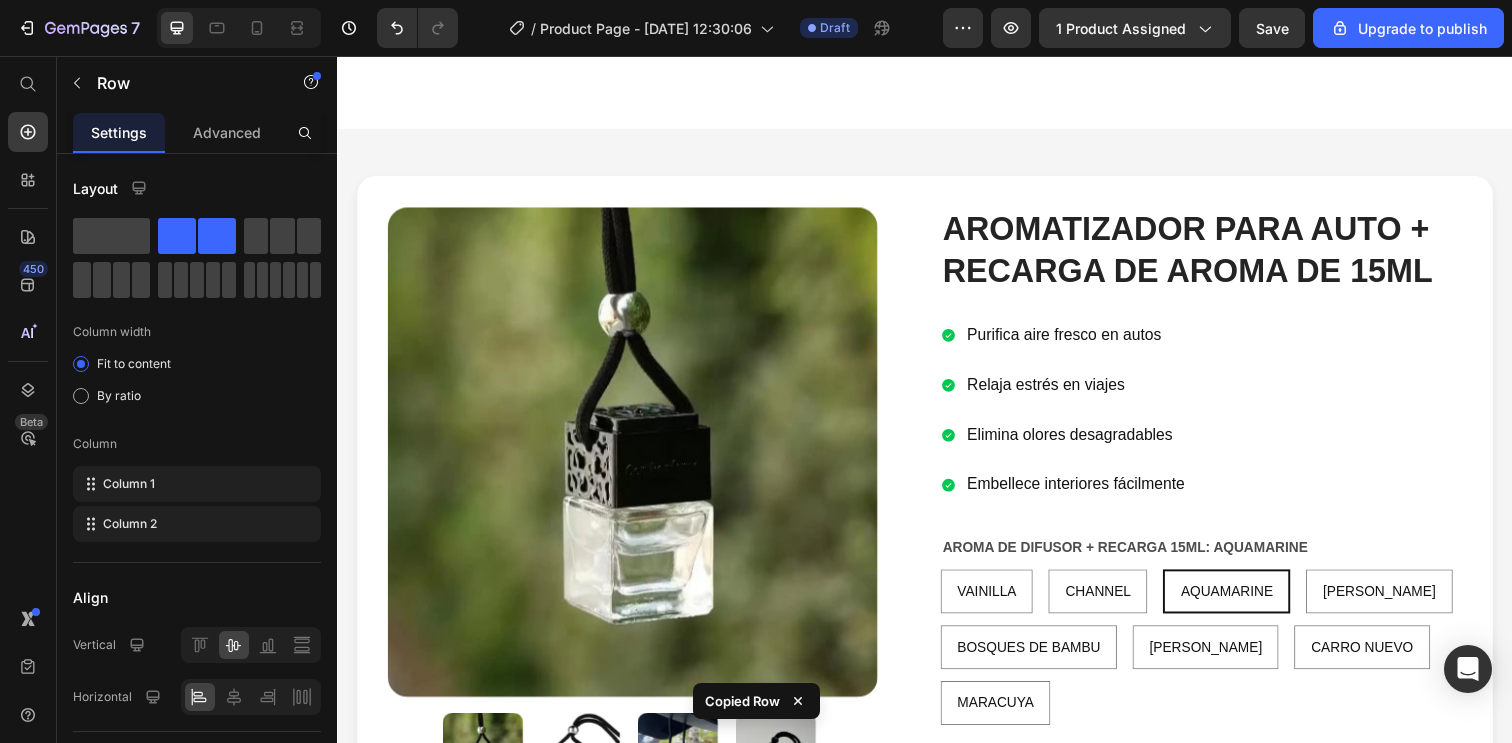 scroll, scrollTop: 973, scrollLeft: 0, axis: vertical 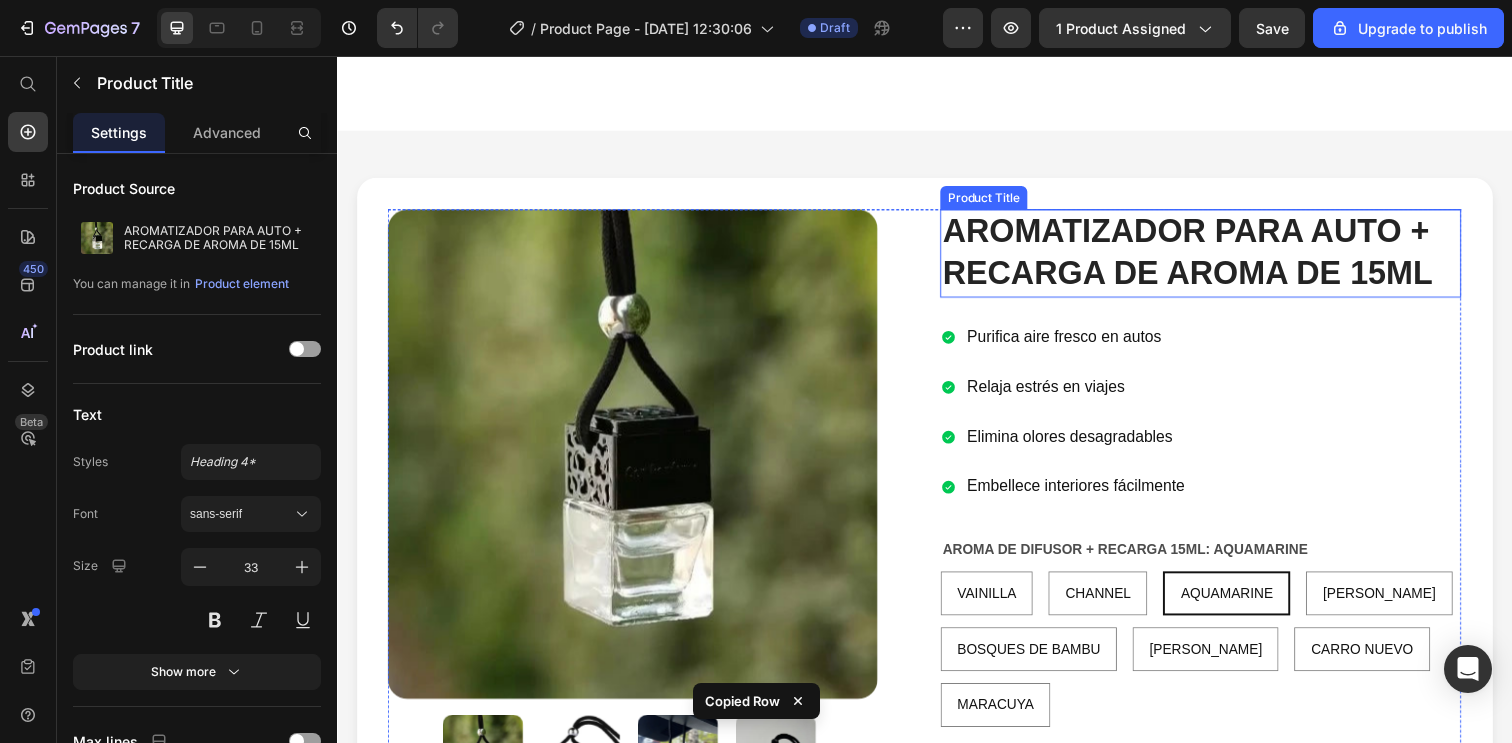 click on "AROMATIZADOR PARA AUTO + RECARGA DE AROMA DE 15ML" at bounding box center (1219, 257) 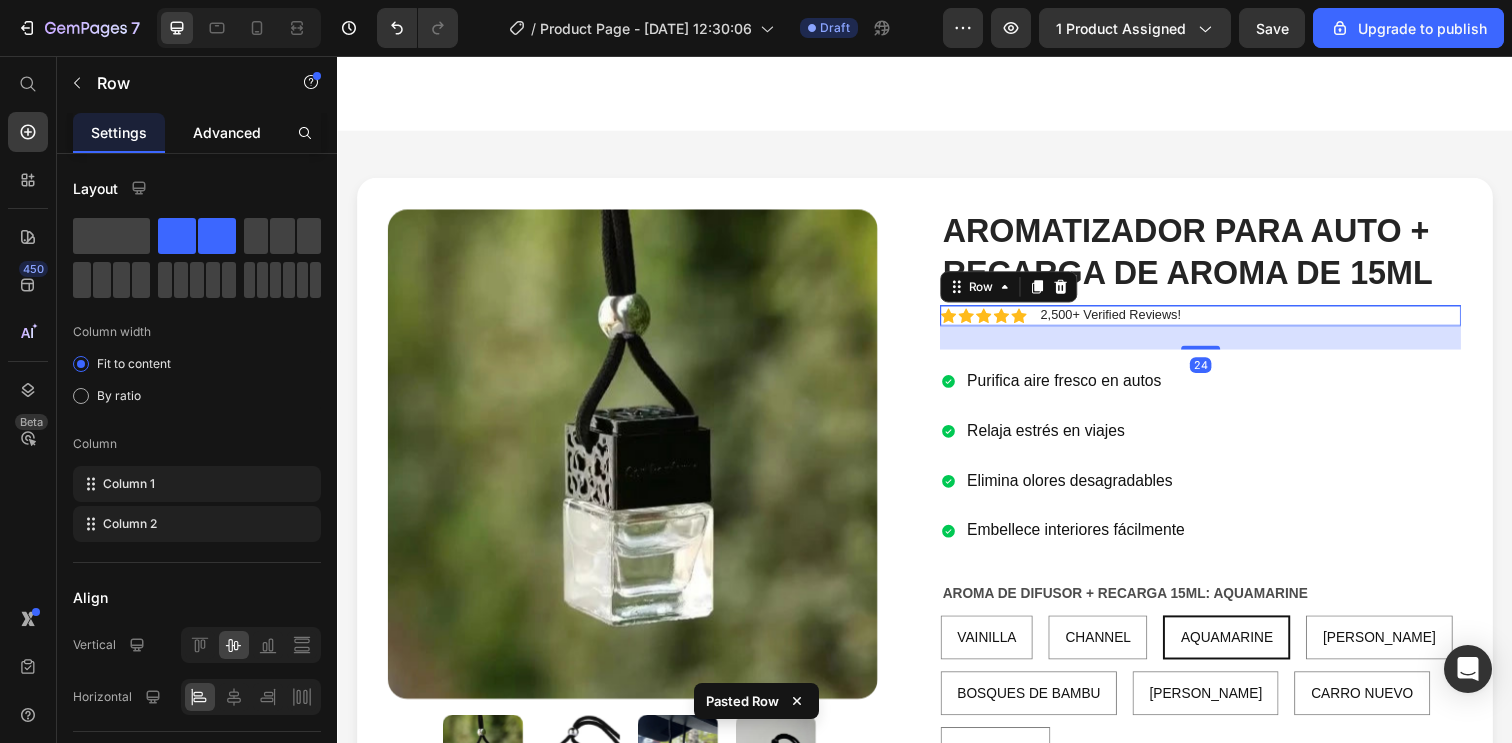 click on "Advanced" at bounding box center (227, 132) 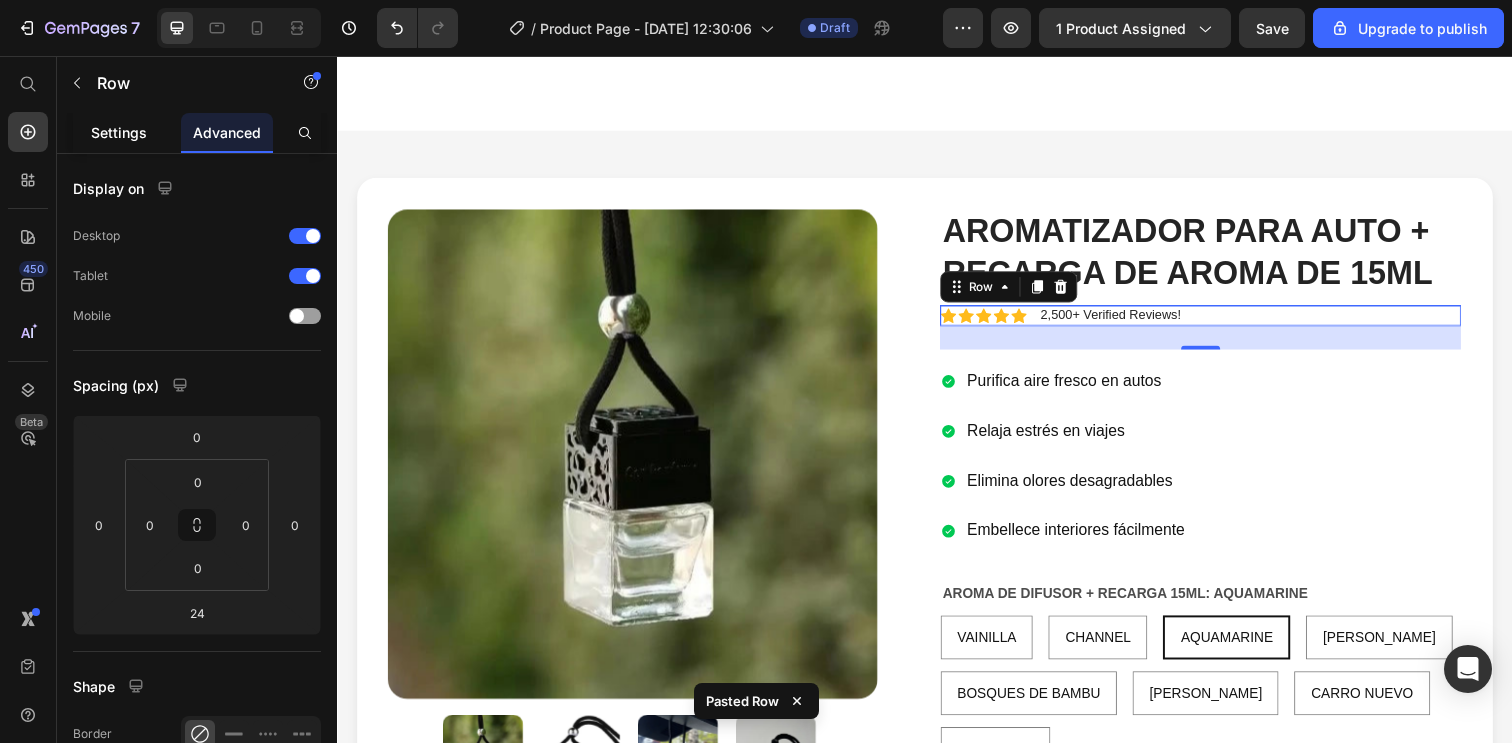 click on "Settings" at bounding box center [119, 132] 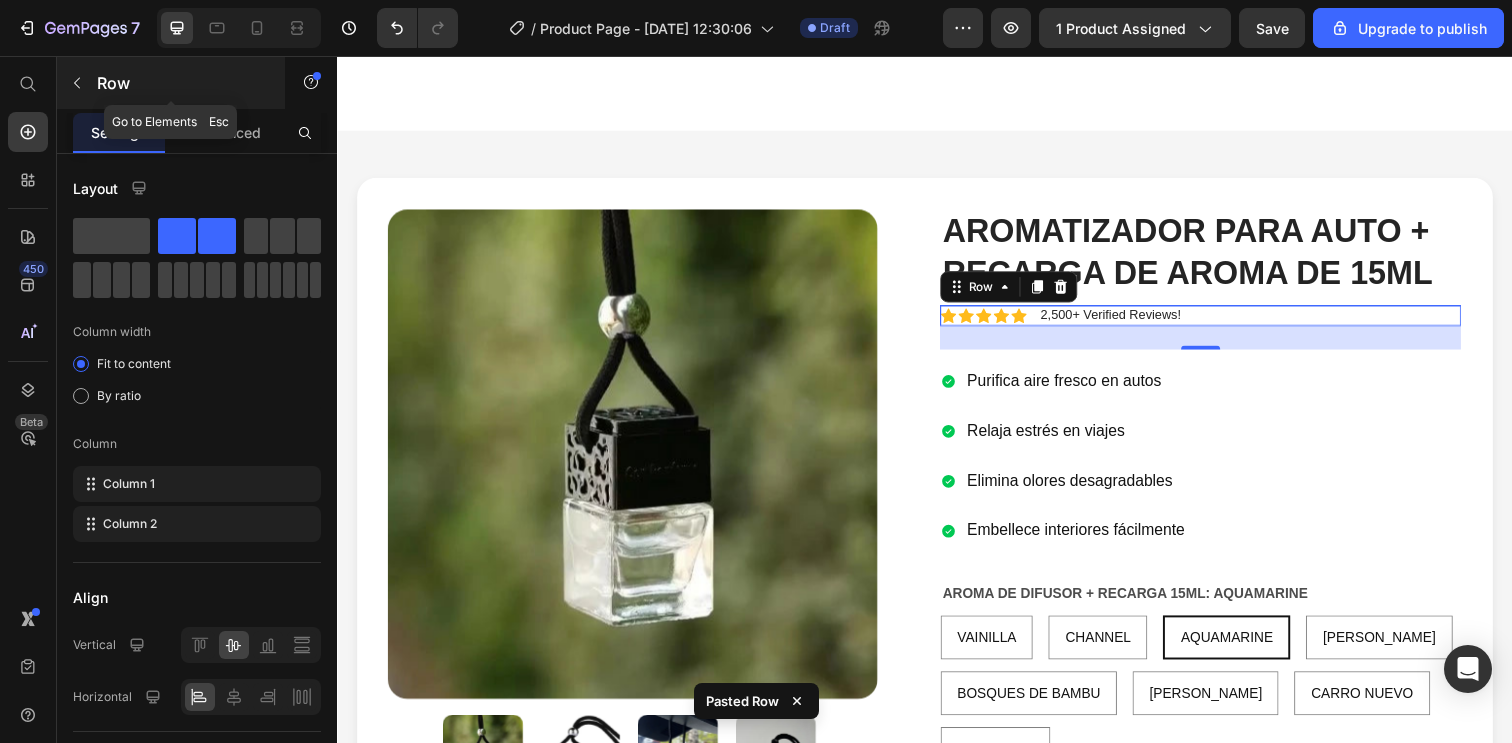 click at bounding box center [77, 83] 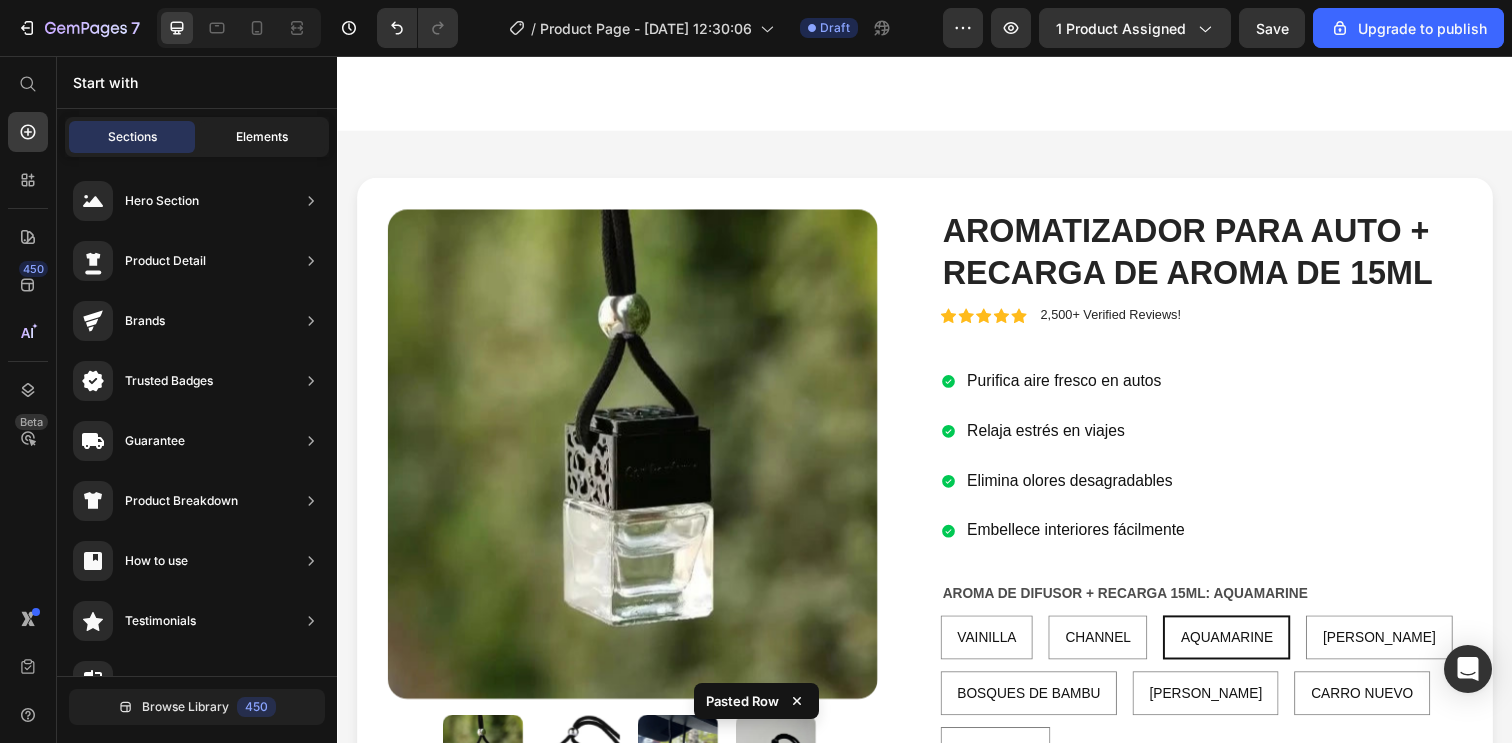 click on "Elements" 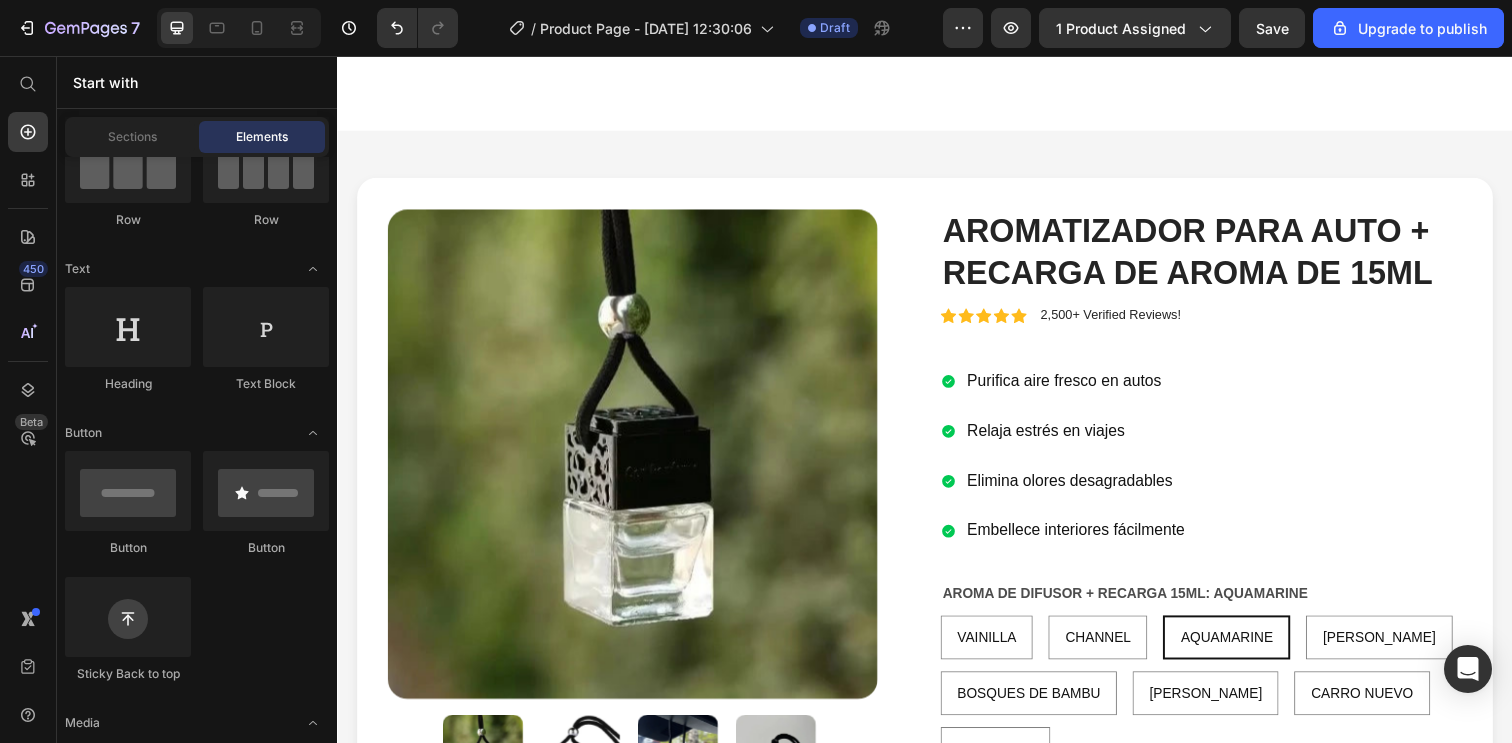 scroll, scrollTop: 0, scrollLeft: 0, axis: both 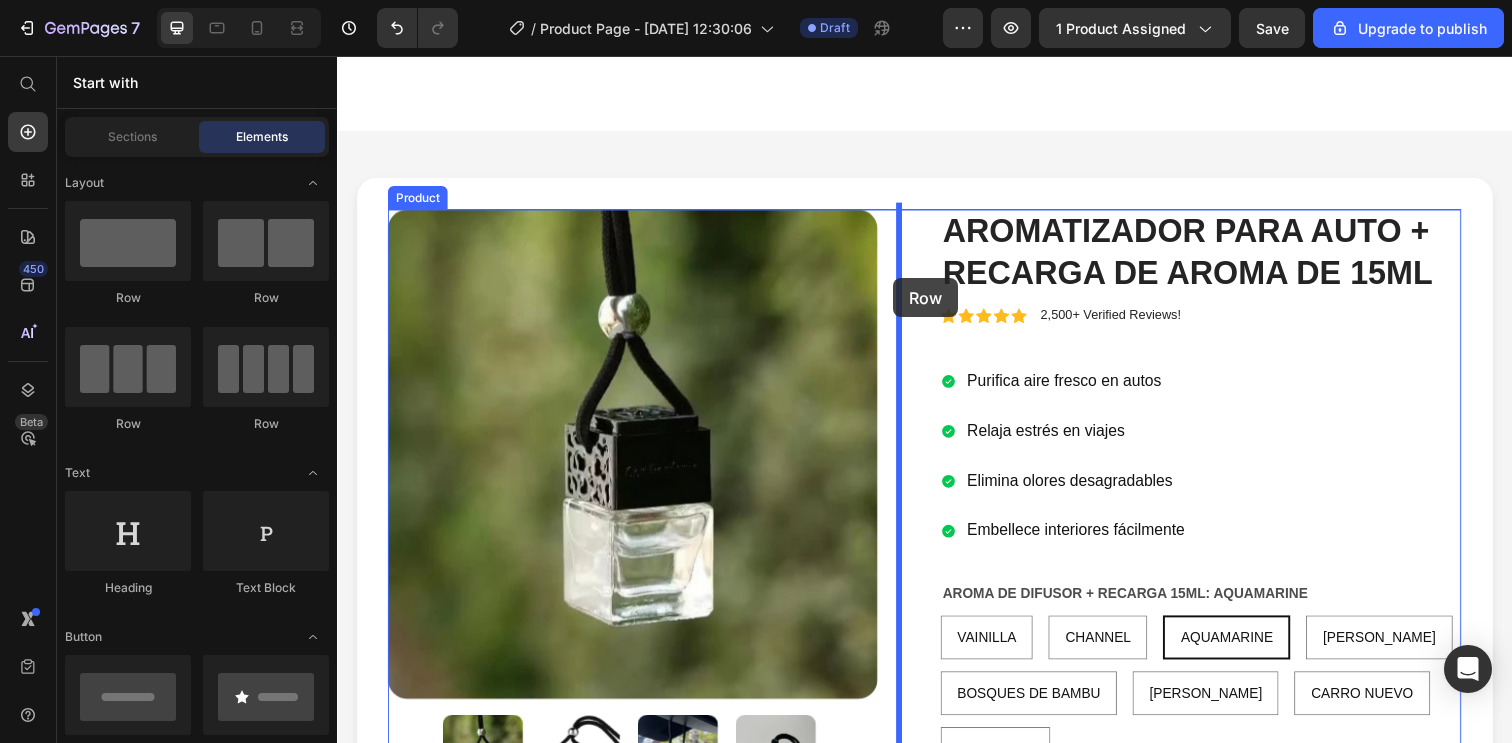 drag, startPoint x: 539, startPoint y: 299, endPoint x: 905, endPoint y: 283, distance: 366.34955 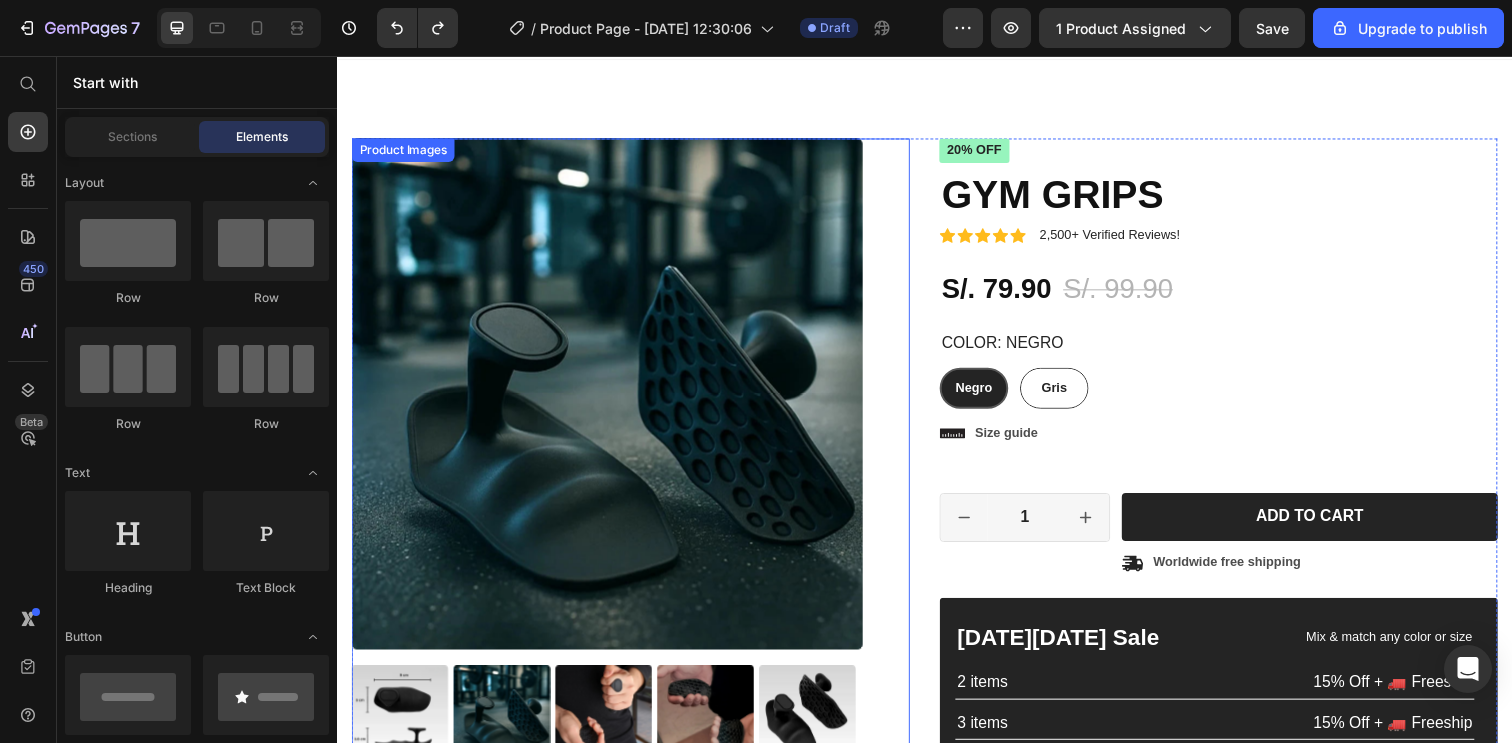 scroll, scrollTop: 0, scrollLeft: 0, axis: both 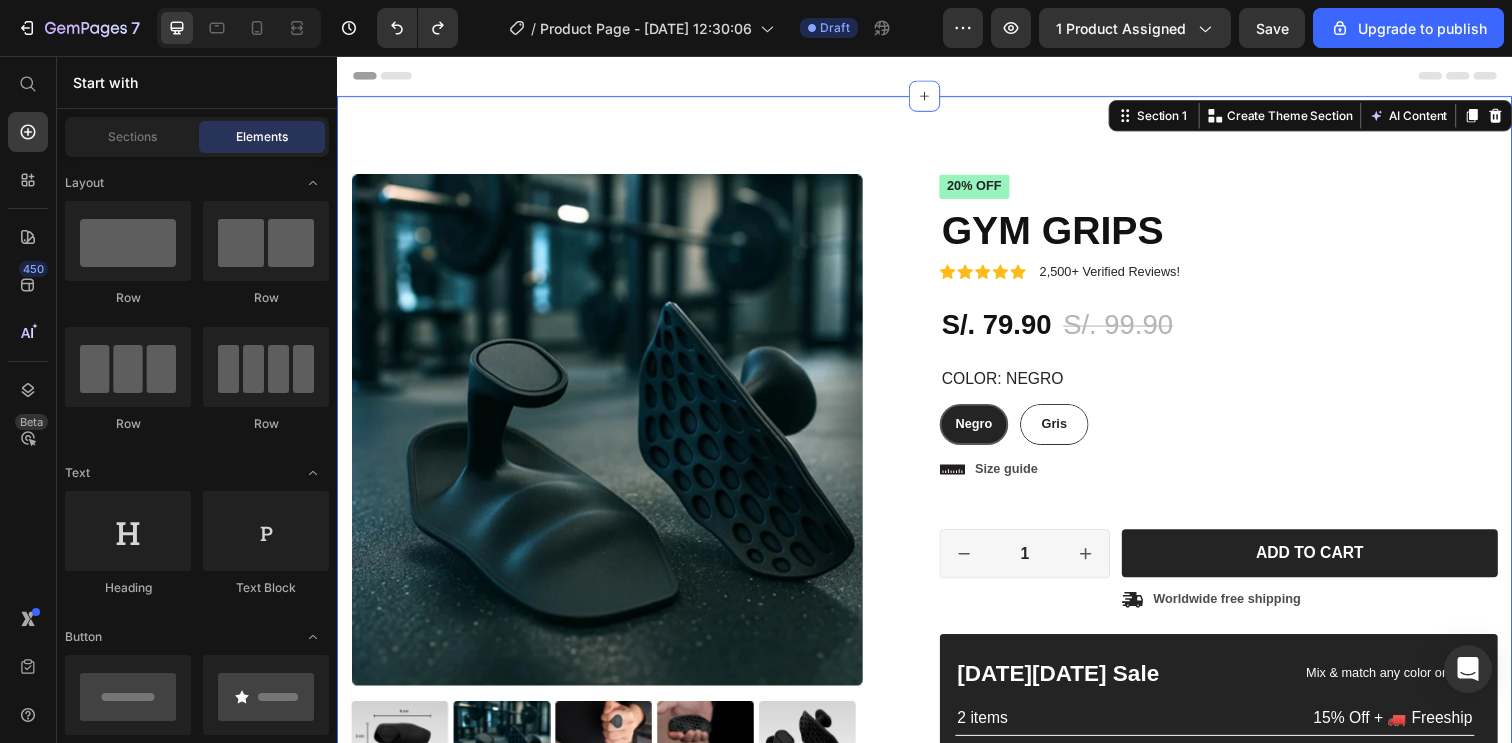 click on "Product Images
Material
Shipping
Care instruction Accordion Icon Icon Icon Icon Icon Icon List 2,500+ Verified Reviews! Text Block Row 20% off Product Badge GYM GRIPS Product Title Icon Icon Icon Icon Icon Icon List 2,500+ Verified Reviews! Text Block Row S/. 79.90 Product Price S/. 99.90 Product Price 20% off Product Badge Row Color: Negro Negro Negro Negro Gris Gris Gris Product Variants & Swatches Negro Gris Product Variants & Swatches
Icon Size guide Text Block Row 1 Product Quantity Row Add to cart Add to Cart
Icon Worldwide free shipping Text Block Row Row Black Friday Sale Text Block Mix & match any color or size Text Block Row 2 items Text Block 15% Off + 🚛 Freeship Text Block Row 3 items Text Block 15% Off + 🚛 Freeship Text Block Row 4+ items Text Block Most popular Text Block Row 15% Off + 🚛 Freeship Text Block Row Row Image Text Block Row Row Product Section 1   You can create reusable sections Create Theme Section AI Content Product" at bounding box center [937, 601] 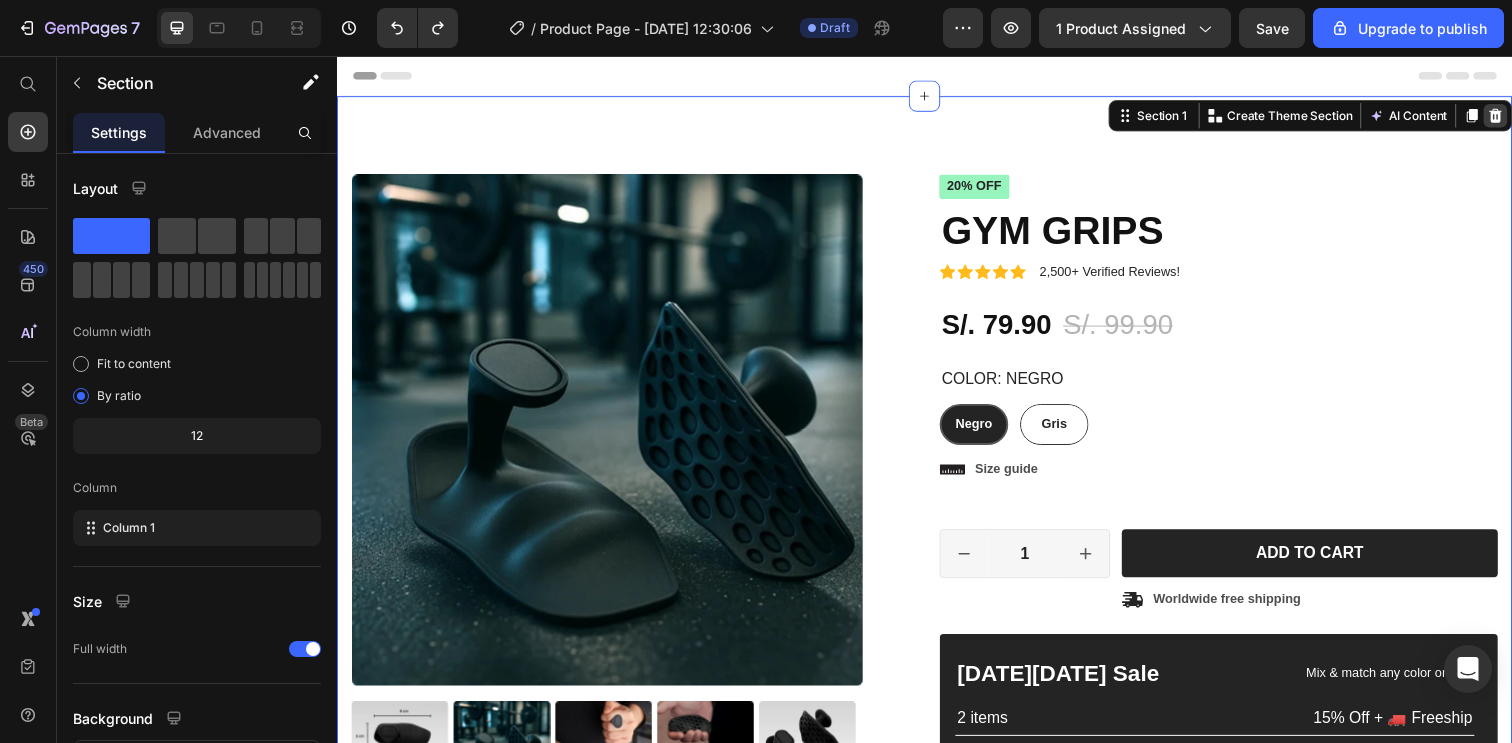 click 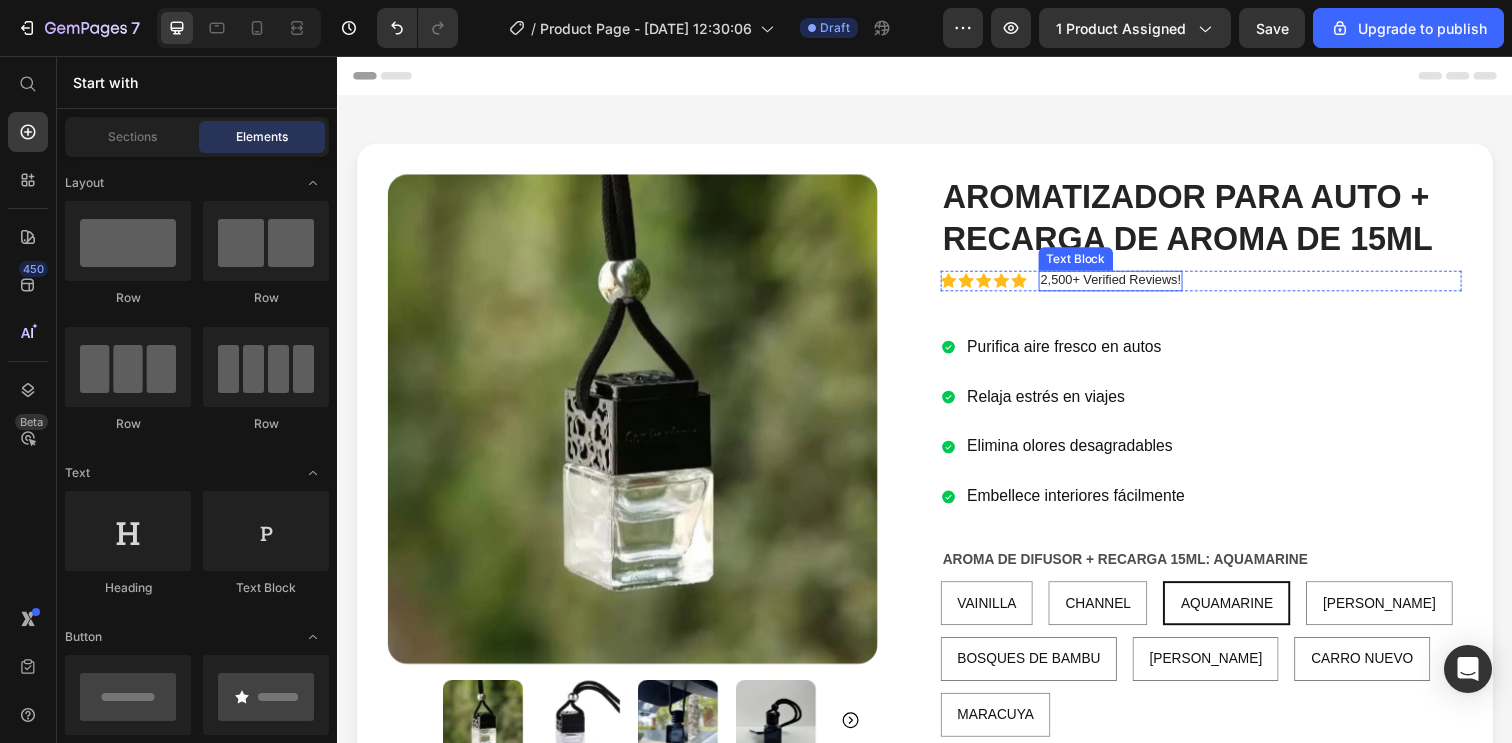 click on "2,500+ Verified Reviews!" at bounding box center (1126, 285) 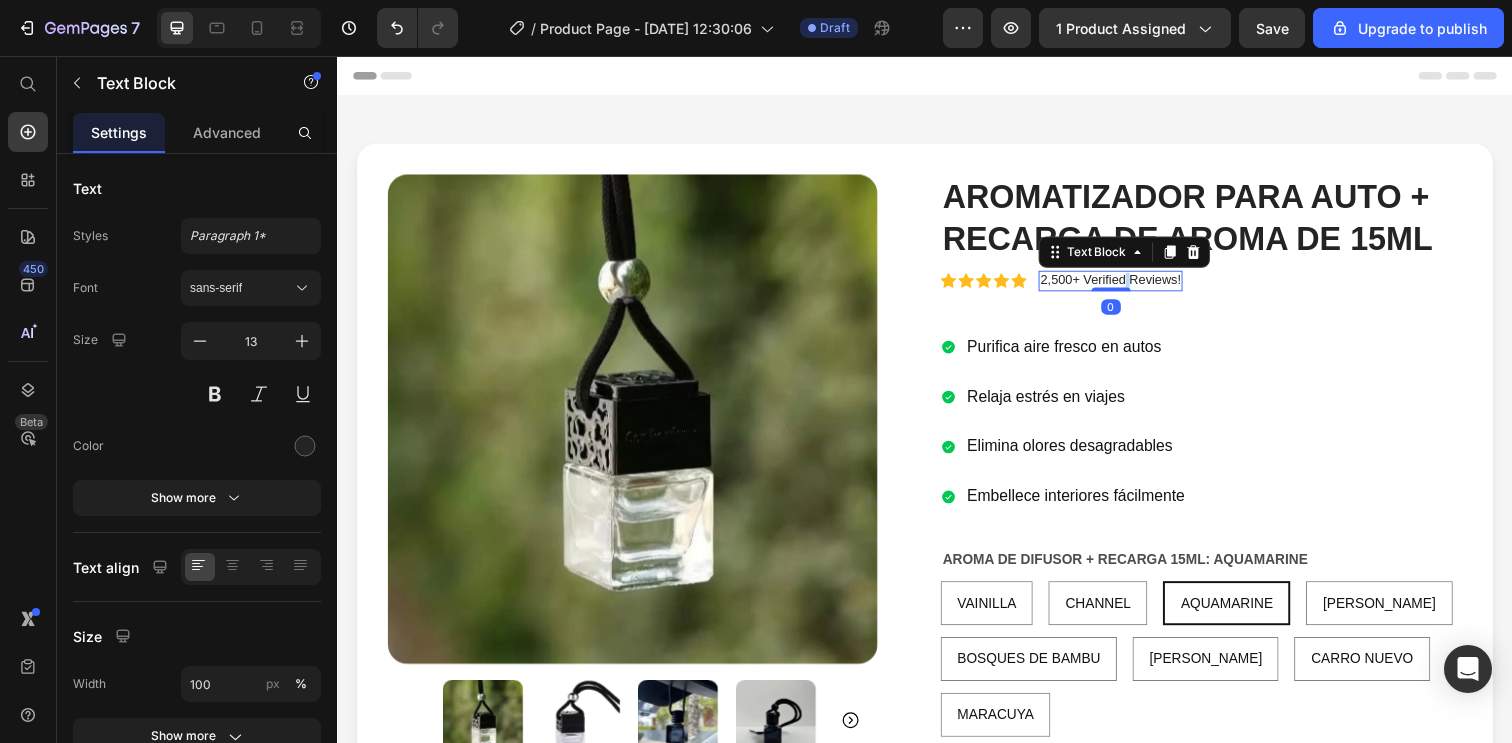 click on "2,500+ Verified Reviews!" at bounding box center [1126, 285] 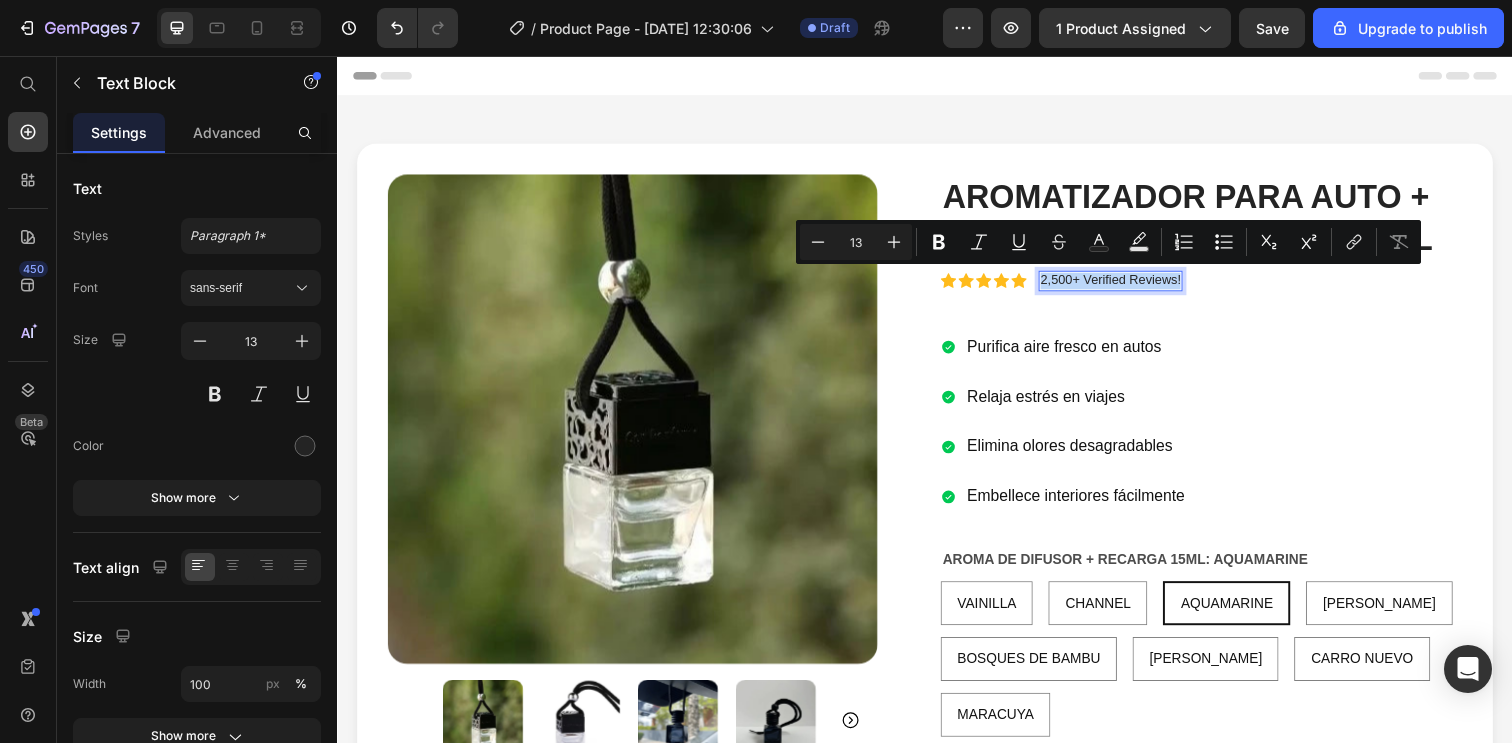 drag, startPoint x: 1188, startPoint y: 287, endPoint x: 1050, endPoint y: 284, distance: 138.03261 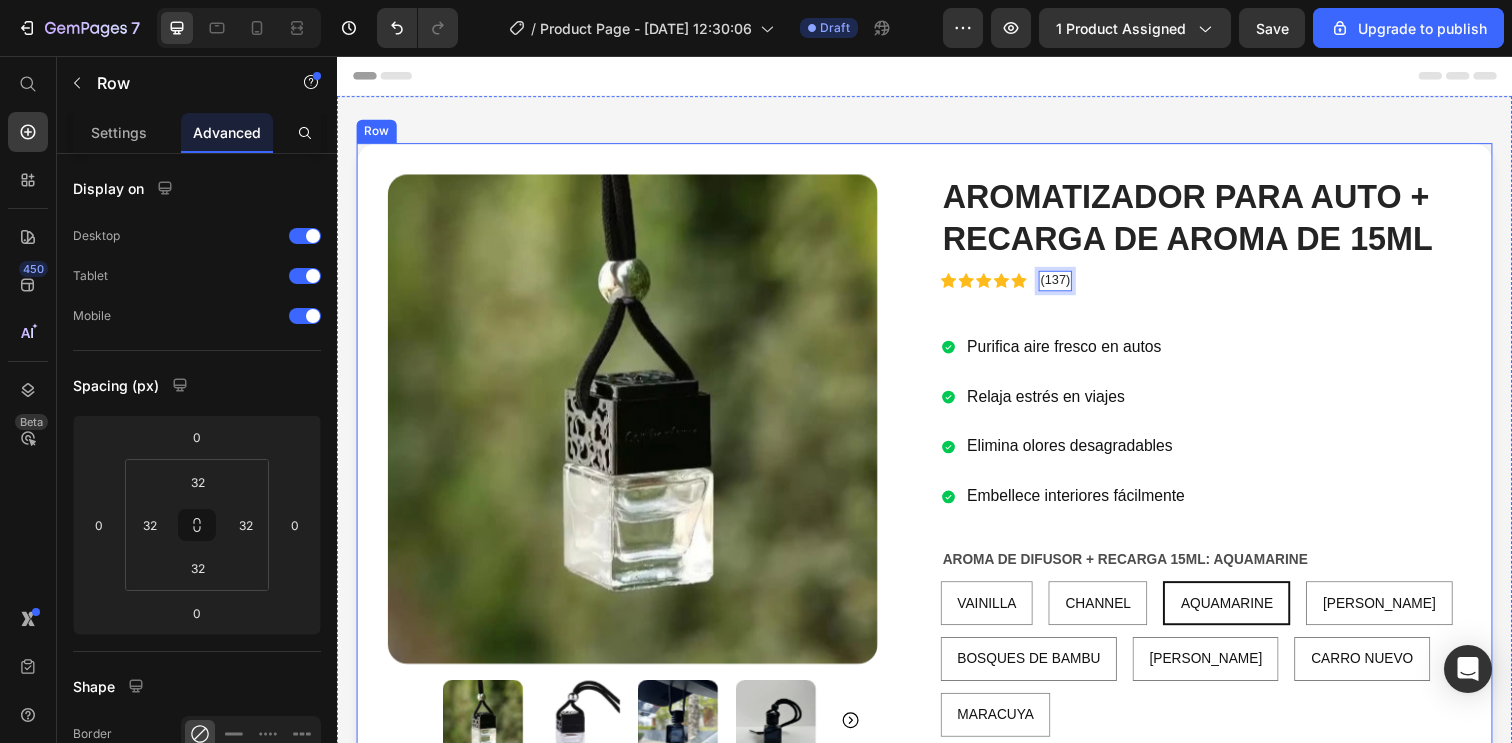 click on "Product Images AROMATIZADOR PARA AUTO + RECARGA DE AROMA DE 15ML Product Title Icon Icon Icon Icon Icon Icon List (137) Text Block   0 Row Icon Icon Icon Icon Icon Icon List (137) Text Block Row Purifica aire fresco en autos Relaja estrés en viajes Elimina olores desagradables Embellece interiores fácilmente Item List AROMA DE DIFUSOR + RECARGA 15ML: AQUAMARINE VAINILLA VAINILLA VAINILLA CHANNEL CHANNEL CHANNEL AQUAMARINE AQUAMARINE AQUAMARINE PACO RABANNE PACO RABANNE PACO RABANNE BOSQUES DE BAMBU BOSQUES DE BAMBU BOSQUES DE BAMBU FLORES DE PRIMAVERA FLORES DE PRIMAVERA FLORES DE PRIMAVERA CARRO NUEVO CARRO NUEVO CARRO NUEVO MARACUYA MARACUYA MARACUYA Product Variants & Swatches comprar ahora Add to Cart
Entrega a todo el Perú
Envío rápido
Garantía Item List Product Row" at bounding box center (937, 579) 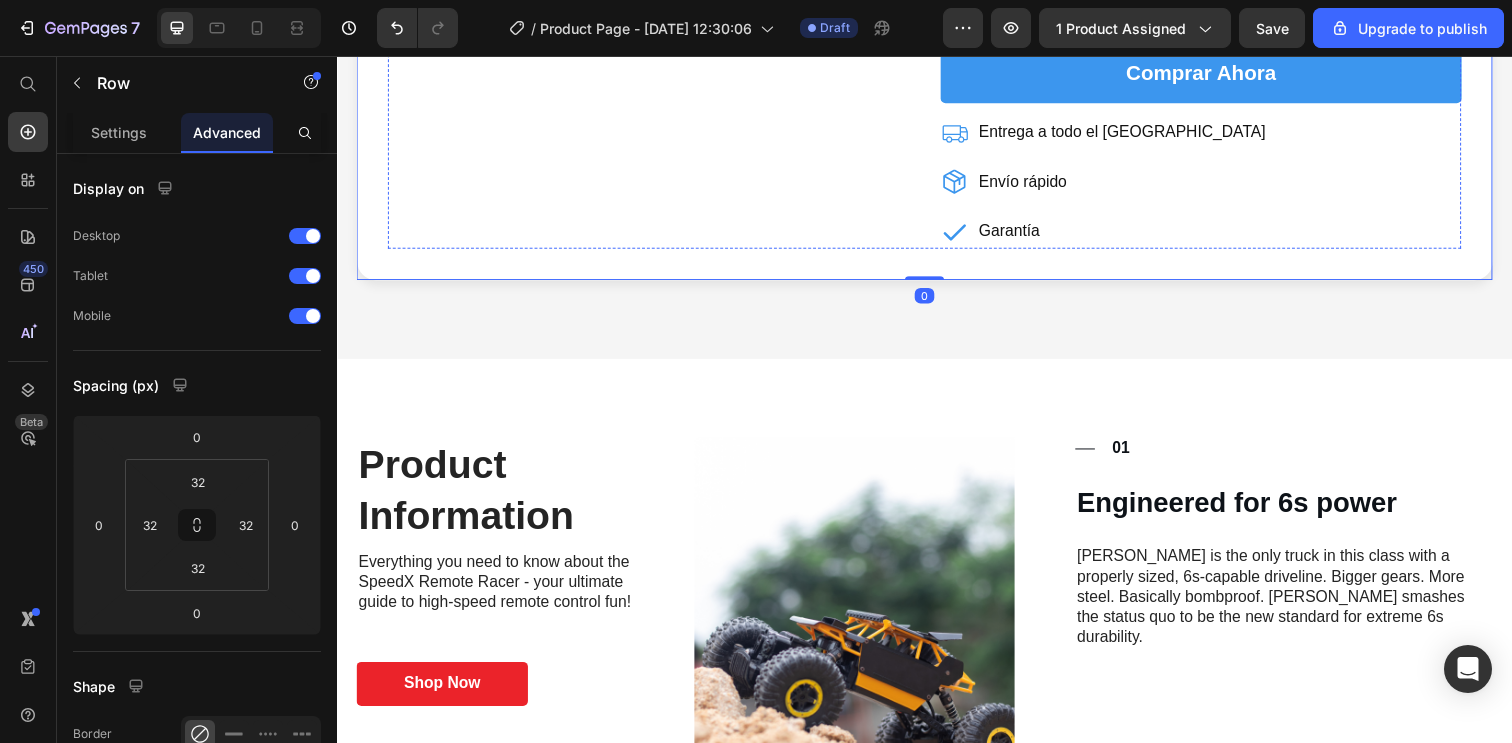 scroll, scrollTop: 736, scrollLeft: 0, axis: vertical 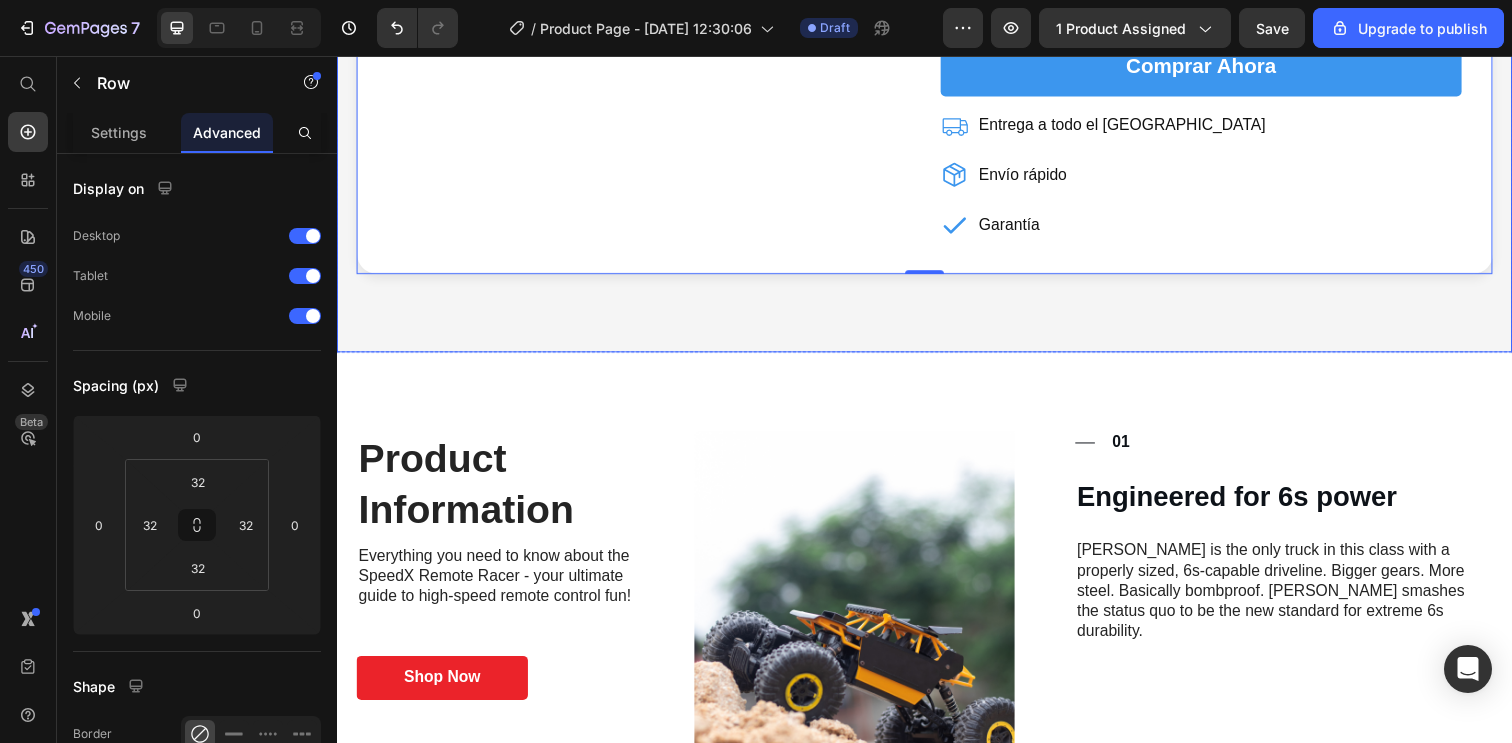 click on "Product Images AROMATIZADOR PARA AUTO + RECARGA DE AROMA DE 15ML Product Title Icon Icon Icon Icon Icon Icon List (137) Text Block Row Icon Icon Icon Icon Icon Icon List (137) Text Block Row Purifica aire fresco en autos Relaja estrés en viajes Elimina olores desagradables Embellece interiores fácilmente Item List AROMA DE DIFUSOR + RECARGA 15ML: AQUAMARINE VAINILLA VAINILLA VAINILLA CHANNEL CHANNEL CHANNEL AQUAMARINE AQUAMARINE AQUAMARINE PACO RABANNE PACO RABANNE PACO RABANNE BOSQUES DE BAMBU BOSQUES DE BAMBU BOSQUES DE BAMBU FLORES DE PRIMAVERA FLORES DE PRIMAVERA FLORES DE PRIMAVERA CARRO NUEVO CARRO NUEVO CARRO NUEVO MARACUYA MARACUYA MARACUYA Product Variants & Swatches comprar ahora Add to Cart
Entrega a todo el Perú
Envío rápido
Garantía Item List Product Row   0 Row" at bounding box center [937, -141] 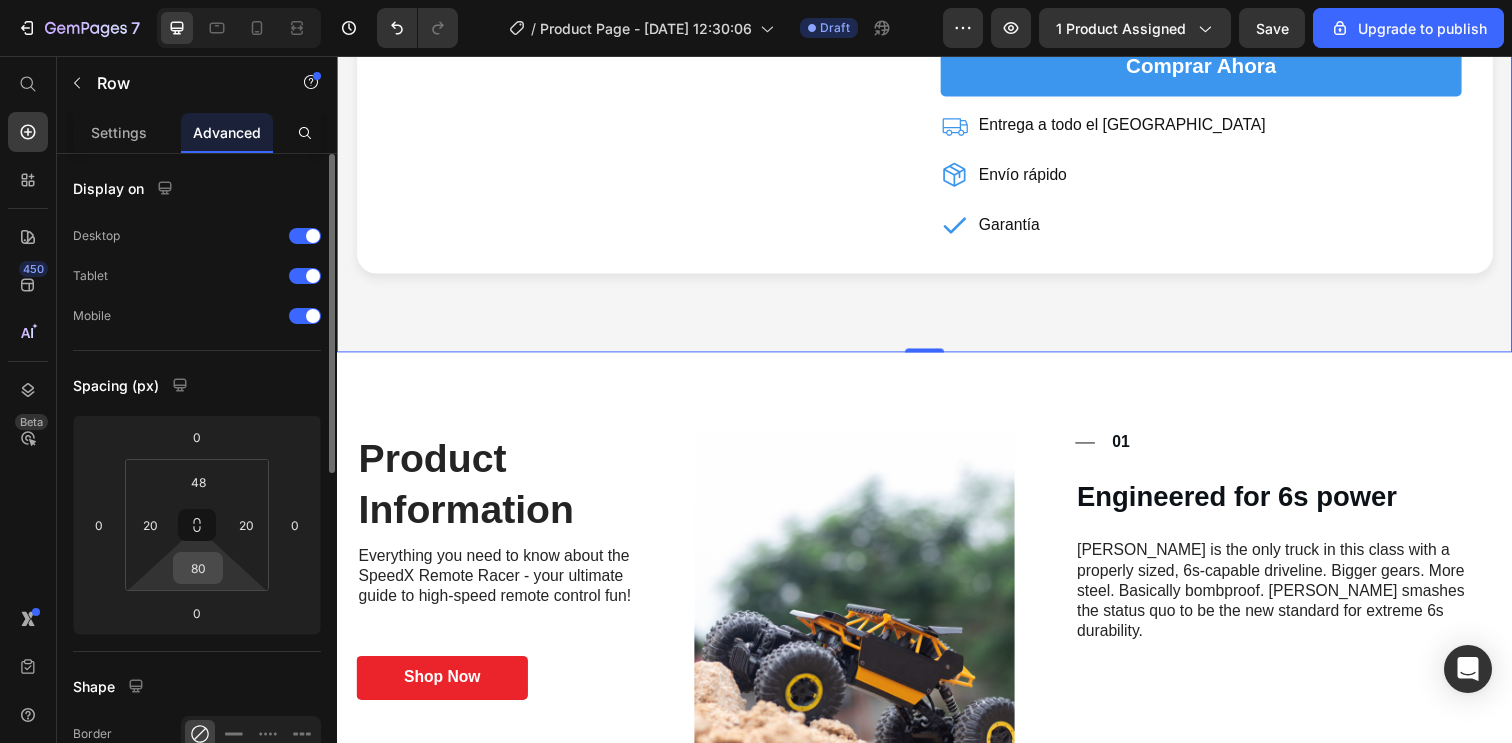 click on "80" at bounding box center [198, 568] 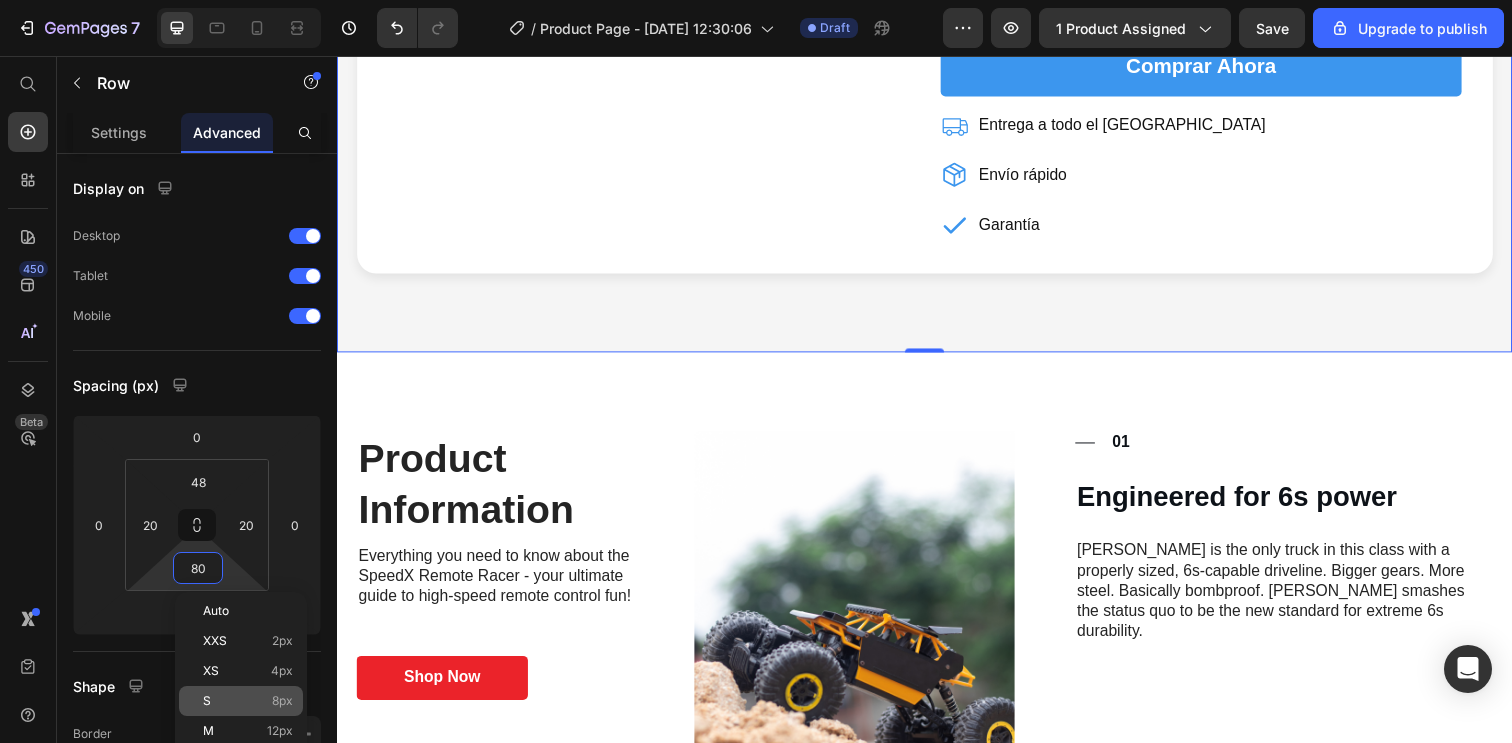 click on "S 8px" 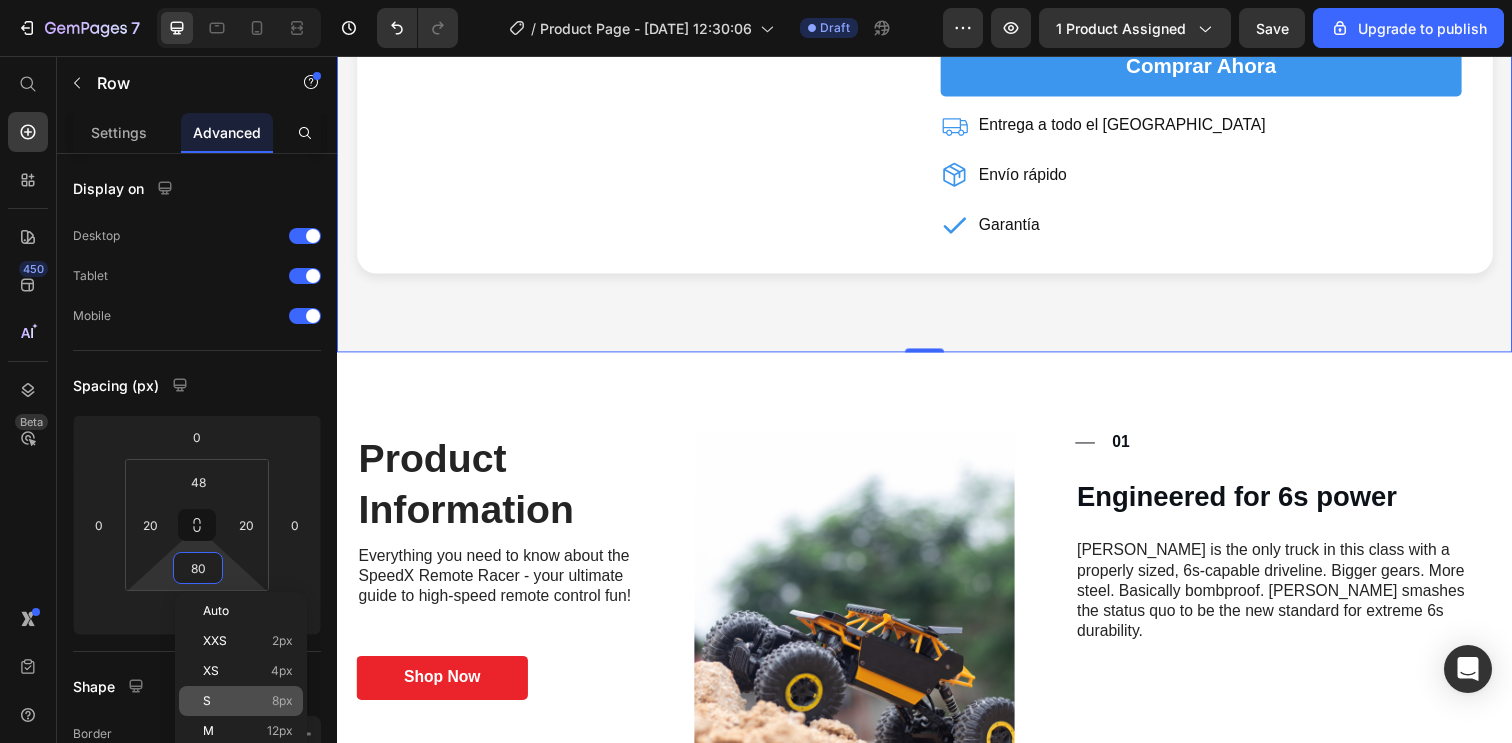 type on "8" 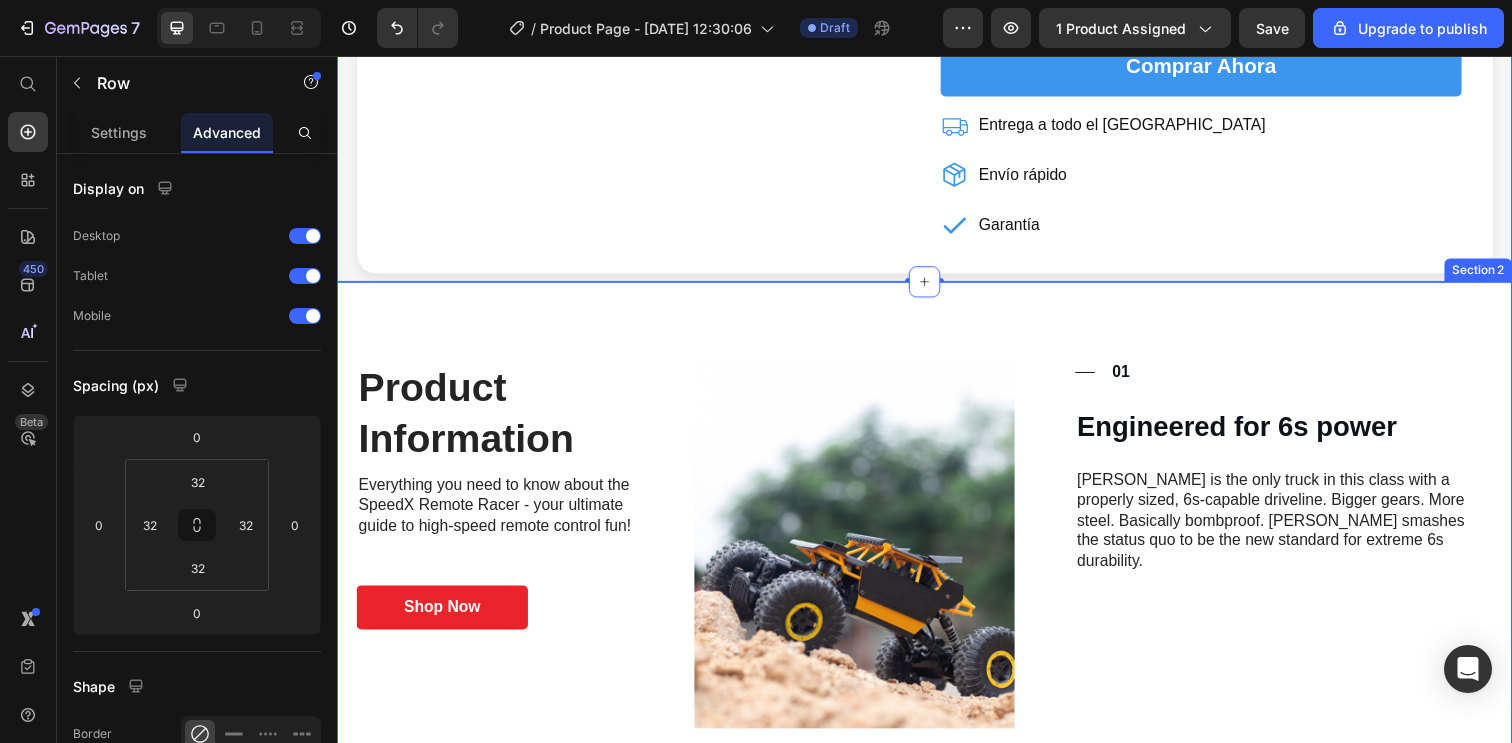 click on "Product Images AROMATIZADOR PARA AUTO + RECARGA DE AROMA DE 15ML Product Title Icon Icon Icon Icon Icon Icon List (137) Text Block Row Icon Icon Icon Icon Icon Icon List (137) Text Block Row Purifica aire fresco en autos Relaja estrés en viajes Elimina olores desagradables Embellece interiores fácilmente Item List AROMA DE DIFUSOR + RECARGA 15ML: AQUAMARINE VAINILLA VAINILLA VAINILLA CHANNEL CHANNEL CHANNEL AQUAMARINE AQUAMARINE AQUAMARINE PACO RABANNE PACO RABANNE PACO RABANNE BOSQUES DE BAMBU BOSQUES DE BAMBU BOSQUES DE BAMBU FLORES DE PRIMAVERA FLORES DE PRIMAVERA FLORES DE PRIMAVERA CARRO NUEVO CARRO NUEVO CARRO NUEVO MARACUYA MARACUYA MARACUYA Product Variants & Swatches comprar ahora Add to Cart
Entrega a todo el Perú
Envío rápido
Garantía Item List Product Row" at bounding box center (937, -157) 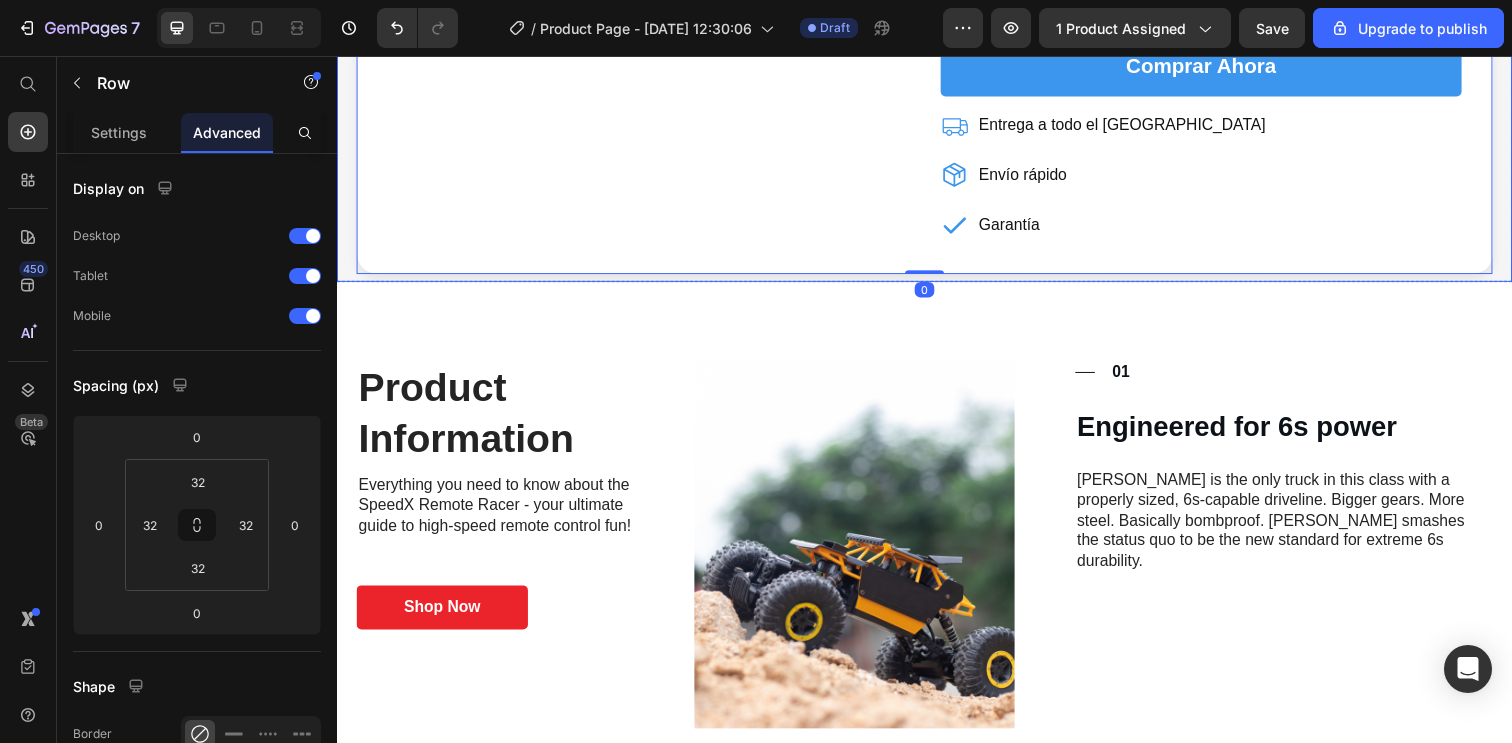 click on "Product Images AROMATIZADOR PARA AUTO + RECARGA DE AROMA DE 15ML Product Title Icon Icon Icon Icon Icon Icon List (137) Text Block Row Icon Icon Icon Icon Icon Icon List (137) Text Block Row Purifica aire fresco en autos Relaja estrés en viajes Elimina olores desagradables Embellece interiores fácilmente Item List AROMA DE DIFUSOR + RECARGA 15ML: AQUAMARINE VAINILLA VAINILLA VAINILLA CHANNEL CHANNEL CHANNEL AQUAMARINE AQUAMARINE AQUAMARINE PACO RABANNE PACO RABANNE PACO RABANNE BOSQUES DE BAMBU BOSQUES DE BAMBU BOSQUES DE BAMBU FLORES DE PRIMAVERA FLORES DE PRIMAVERA FLORES DE PRIMAVERA CARRO NUEVO CARRO NUEVO CARRO NUEVO MARACUYA MARACUYA MARACUYA Product Variants & Swatches comprar ahora Add to Cart
Entrega a todo el Perú
Envío rápido
Garantía Item List Product Row   0 Row" at bounding box center [937, -177] 